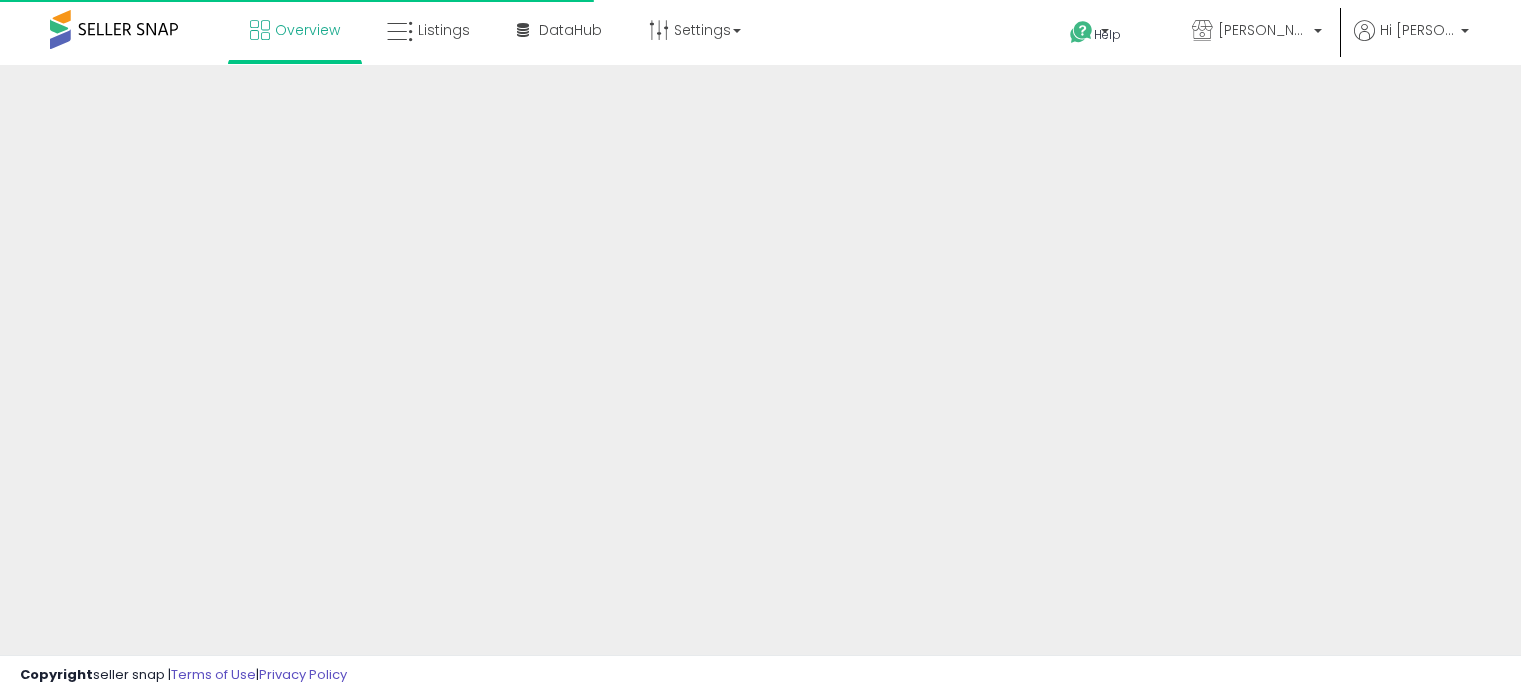 scroll, scrollTop: 0, scrollLeft: 0, axis: both 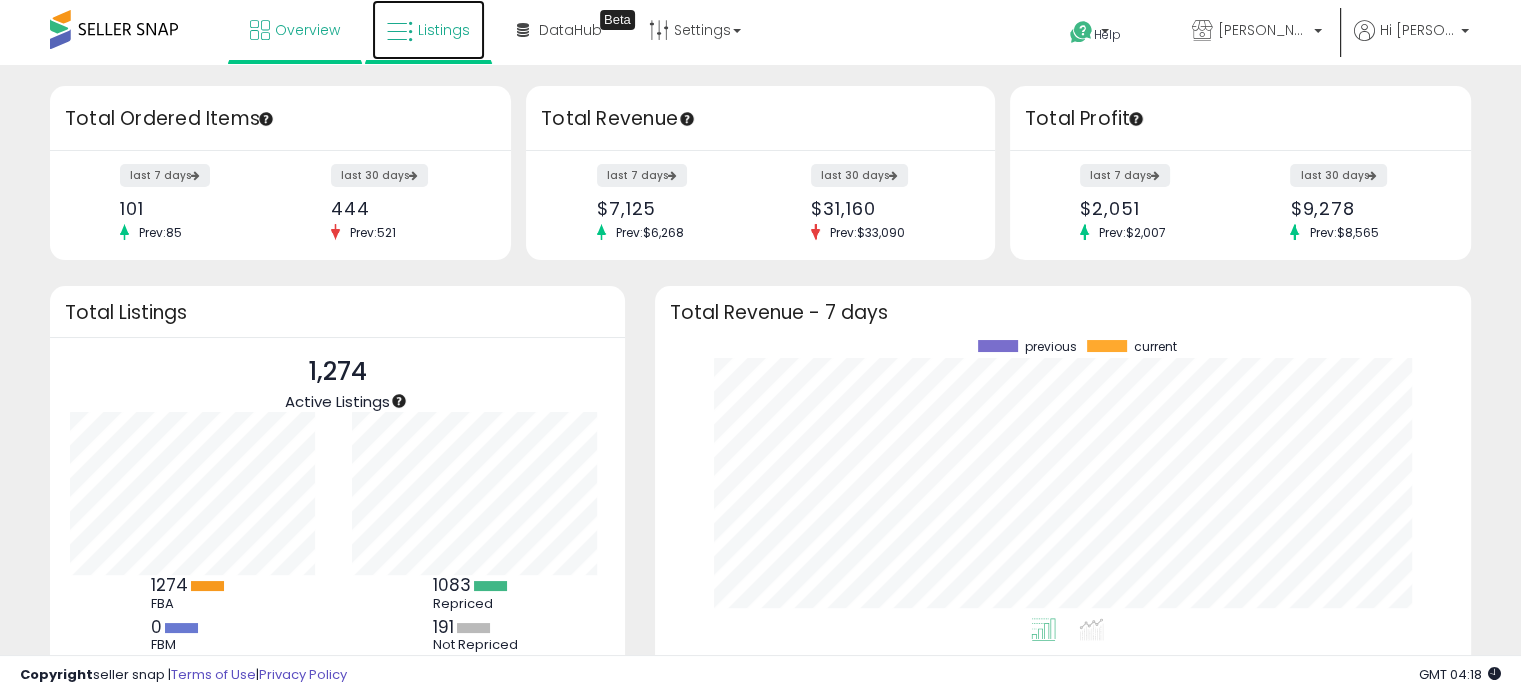 click on "Listings" at bounding box center (444, 30) 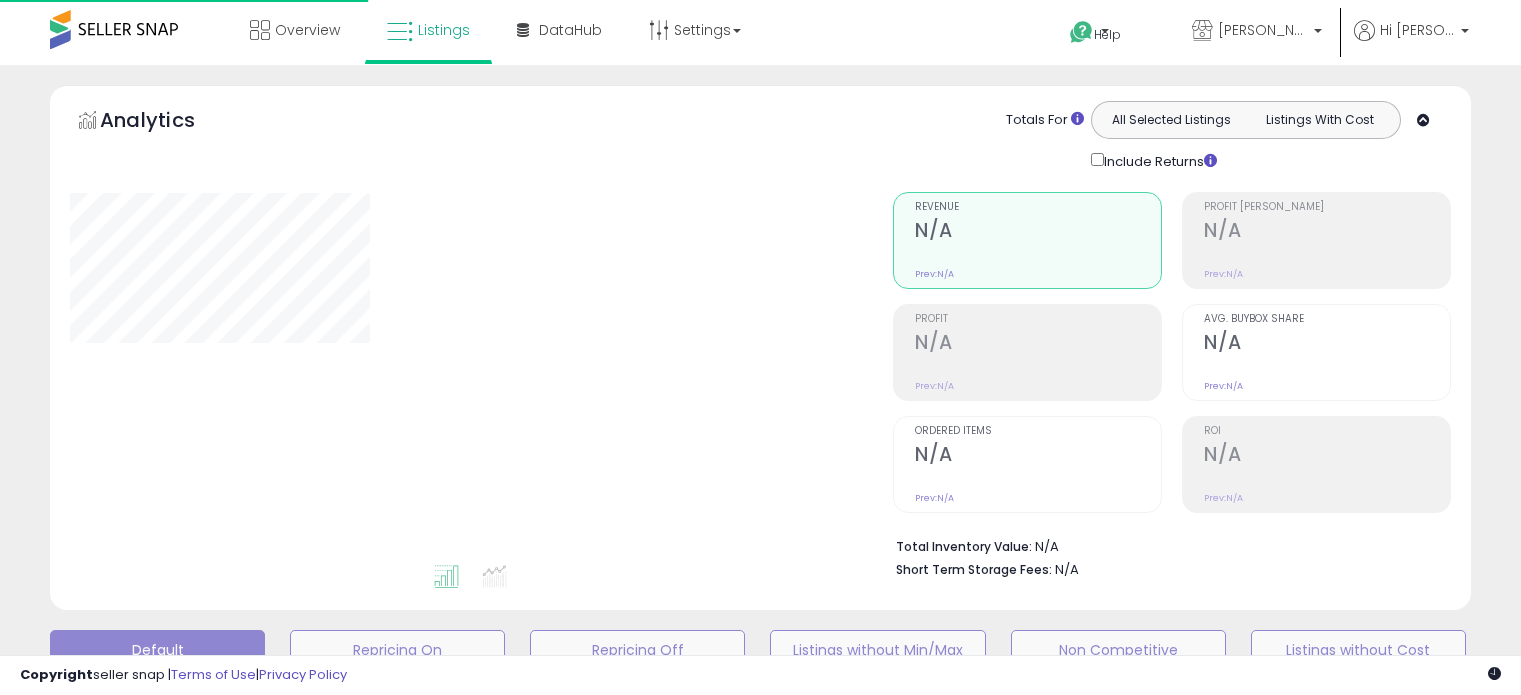 scroll, scrollTop: 0, scrollLeft: 0, axis: both 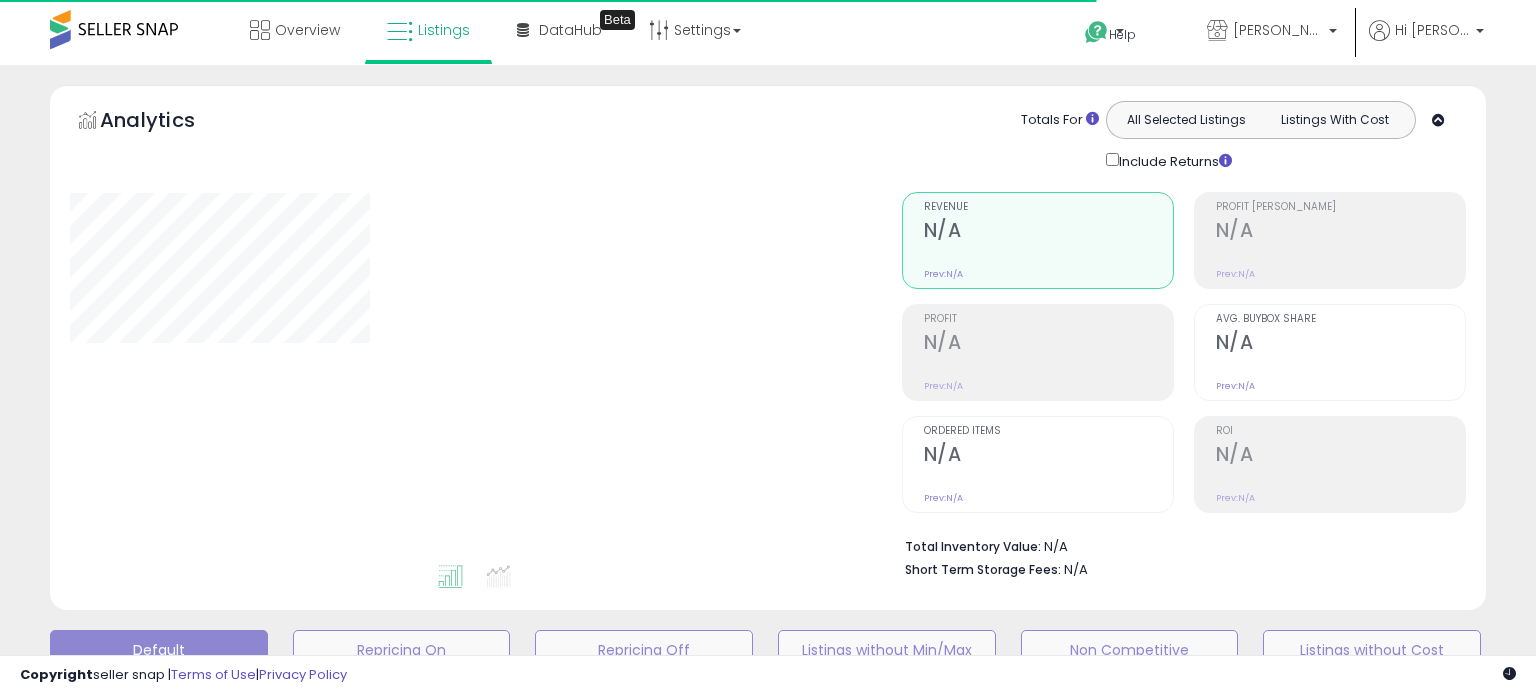select on "*" 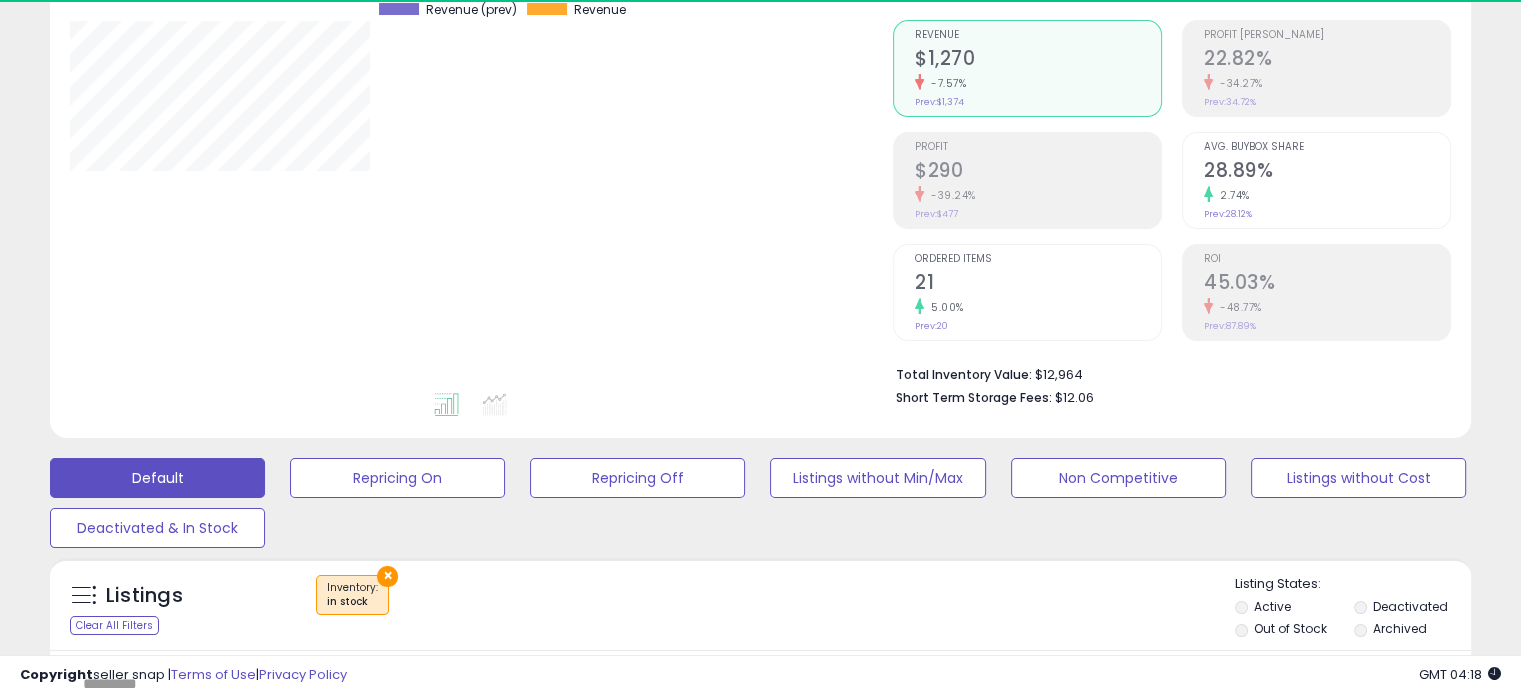 scroll, scrollTop: 178, scrollLeft: 0, axis: vertical 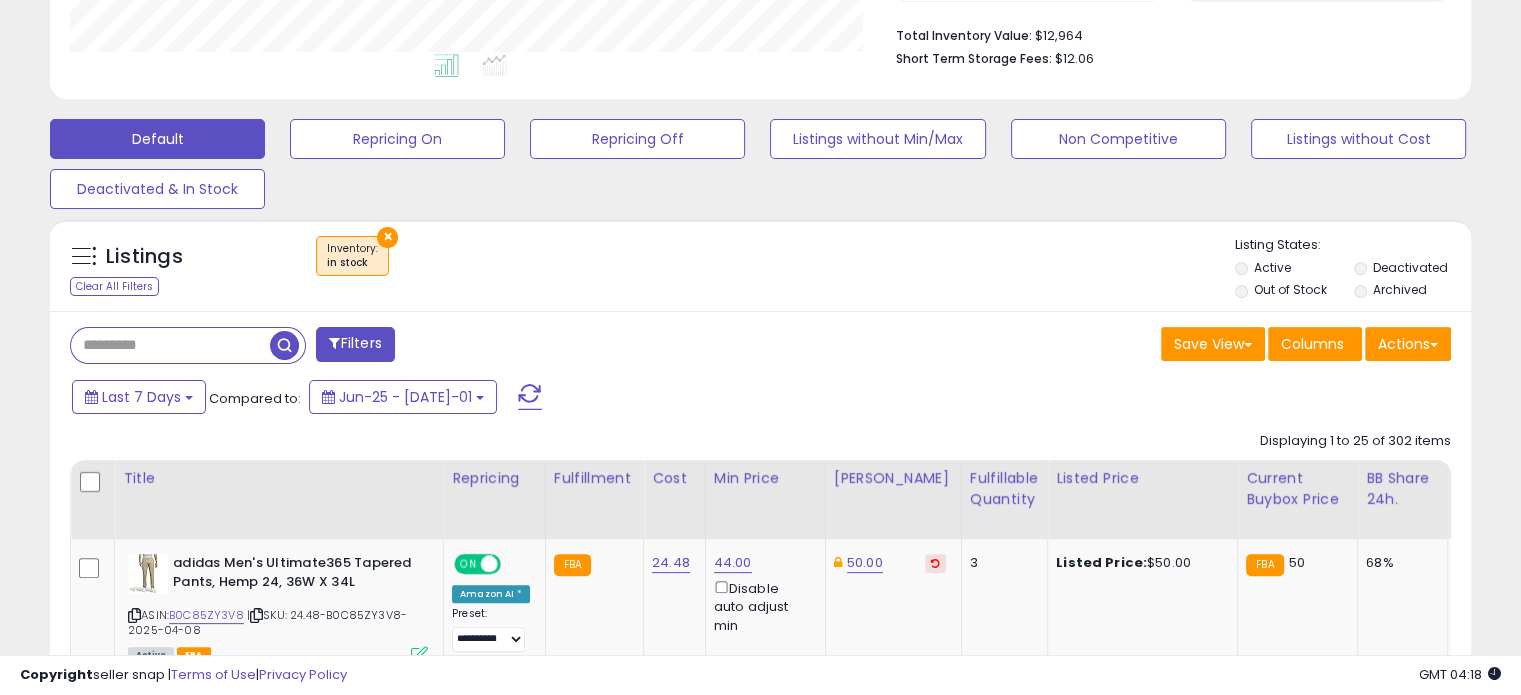 click on "Filters" at bounding box center [355, 344] 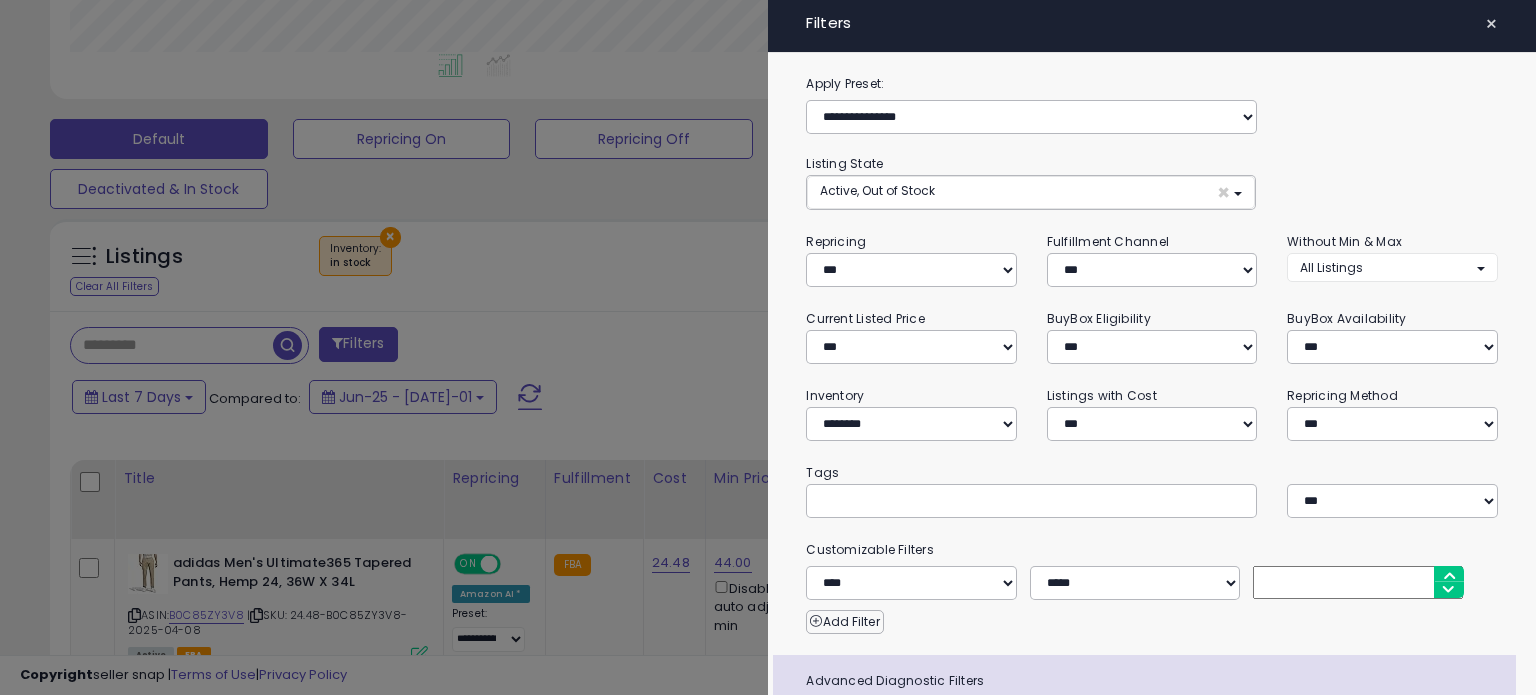 scroll, scrollTop: 999589, scrollLeft: 999168, axis: both 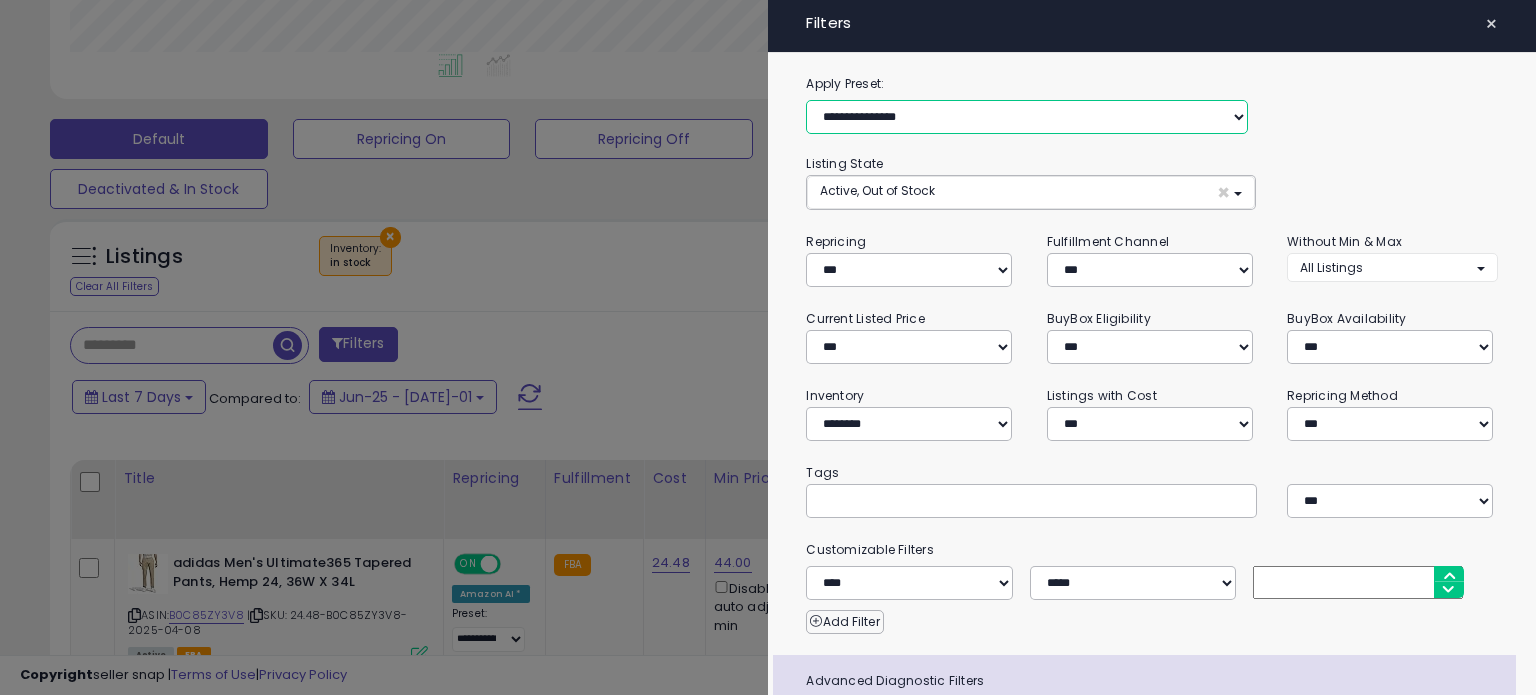 click on "**********" at bounding box center (1027, 117) 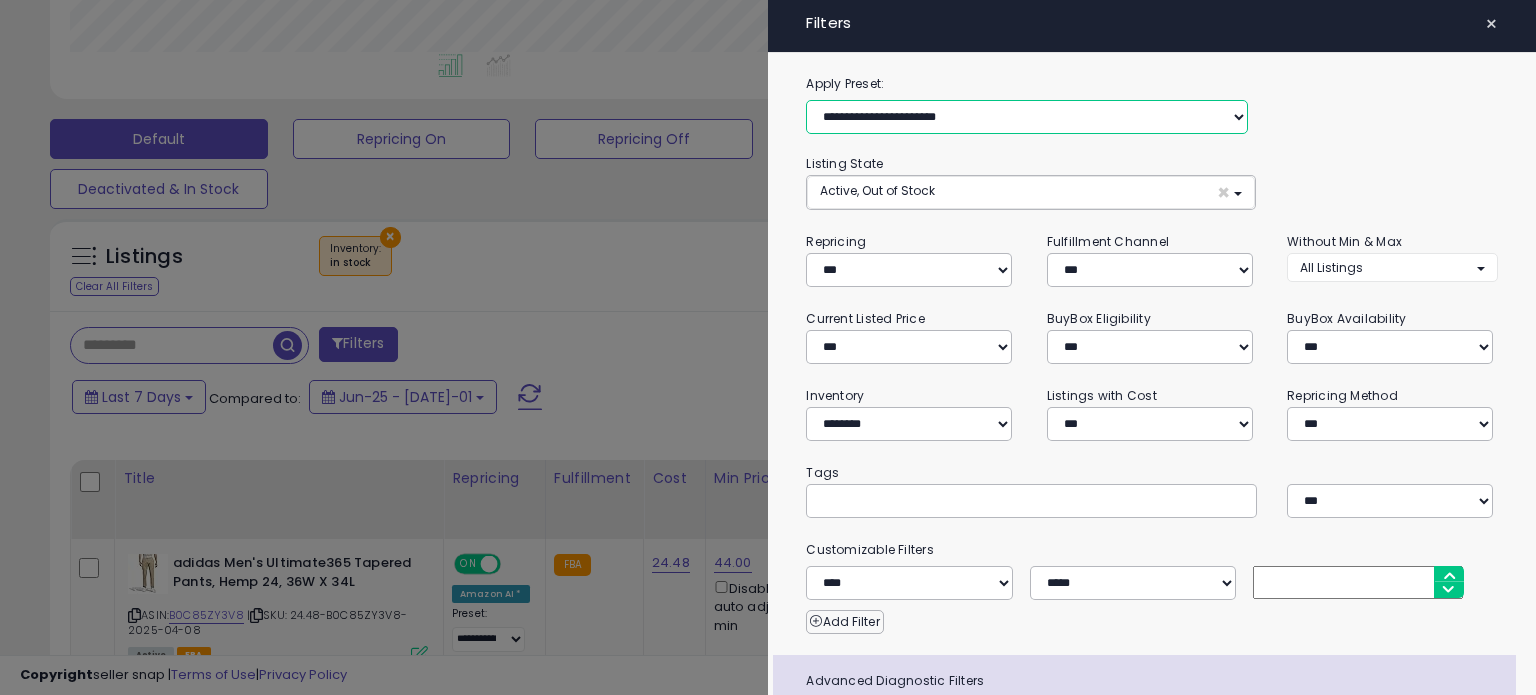 click on "**********" at bounding box center (1027, 117) 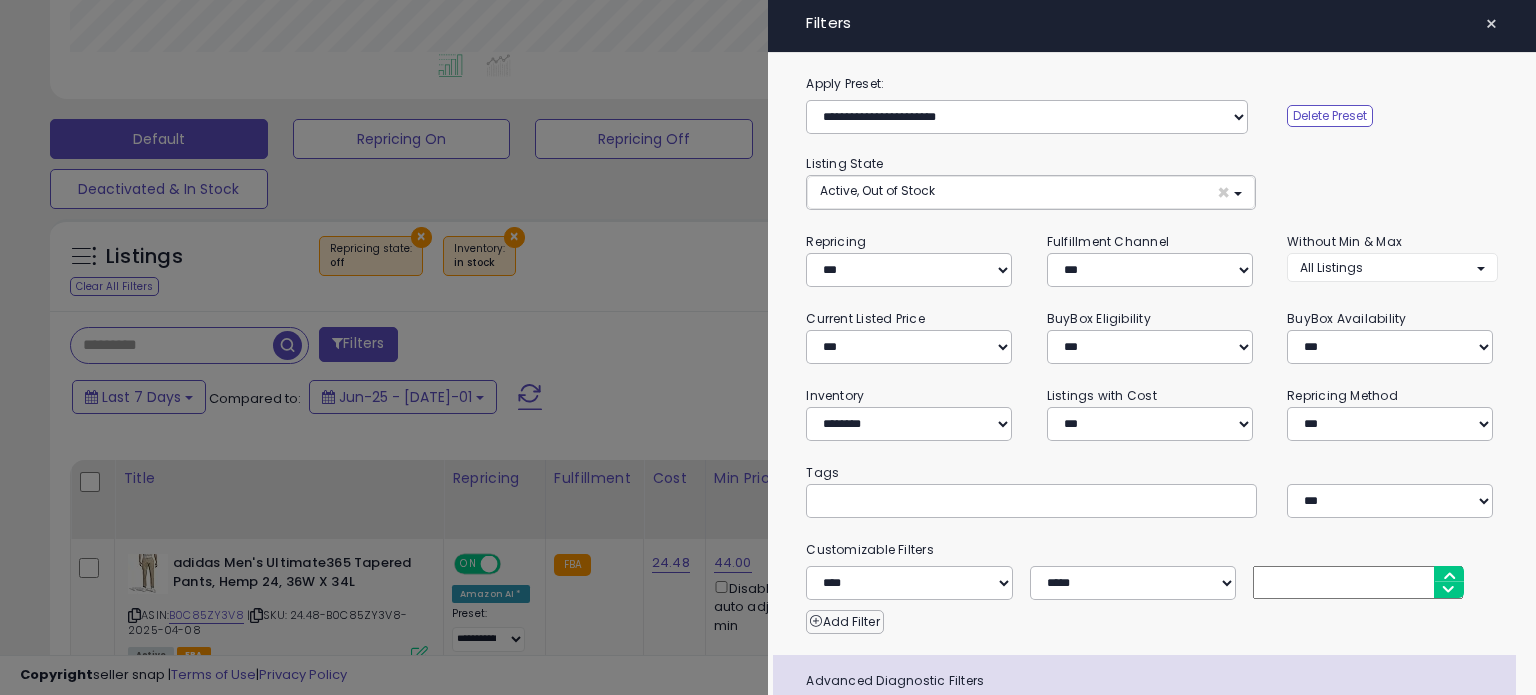 click at bounding box center [768, 347] 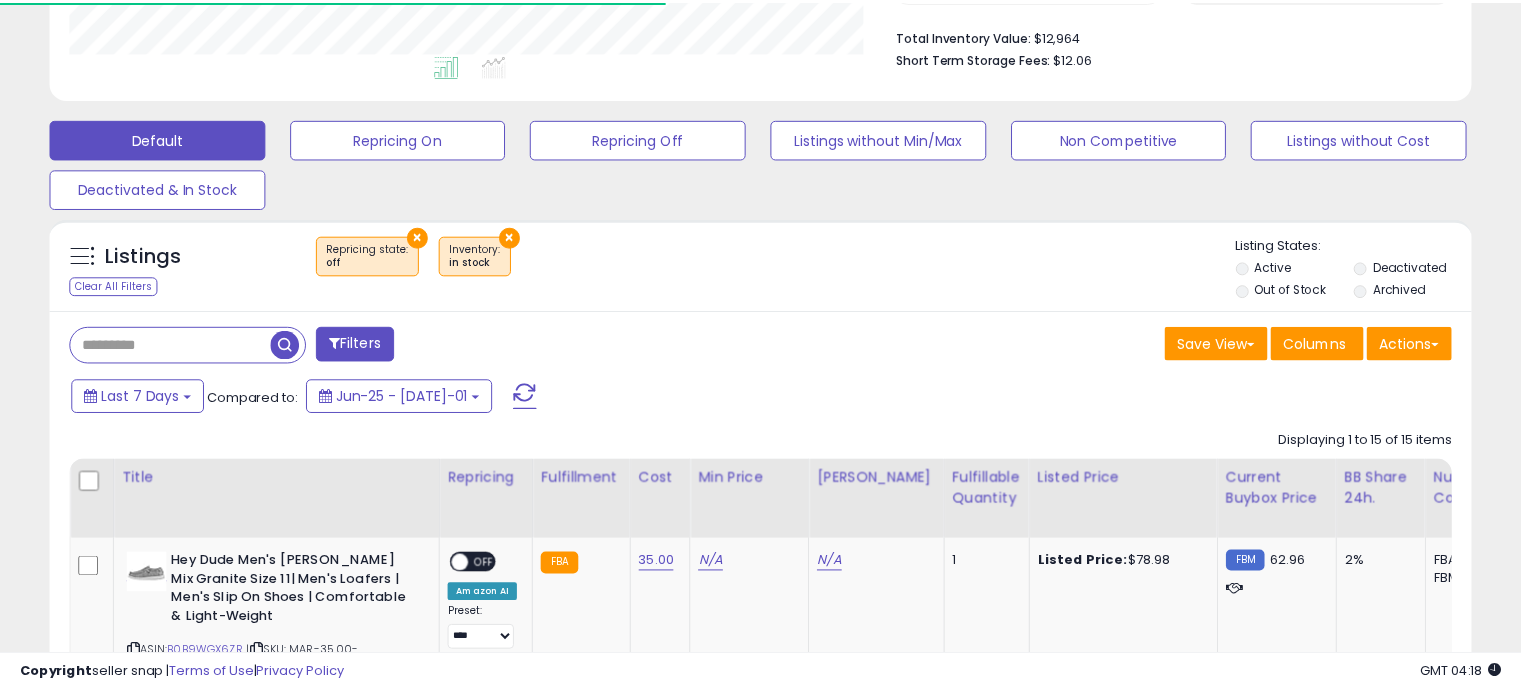 scroll, scrollTop: 409, scrollLeft: 822, axis: both 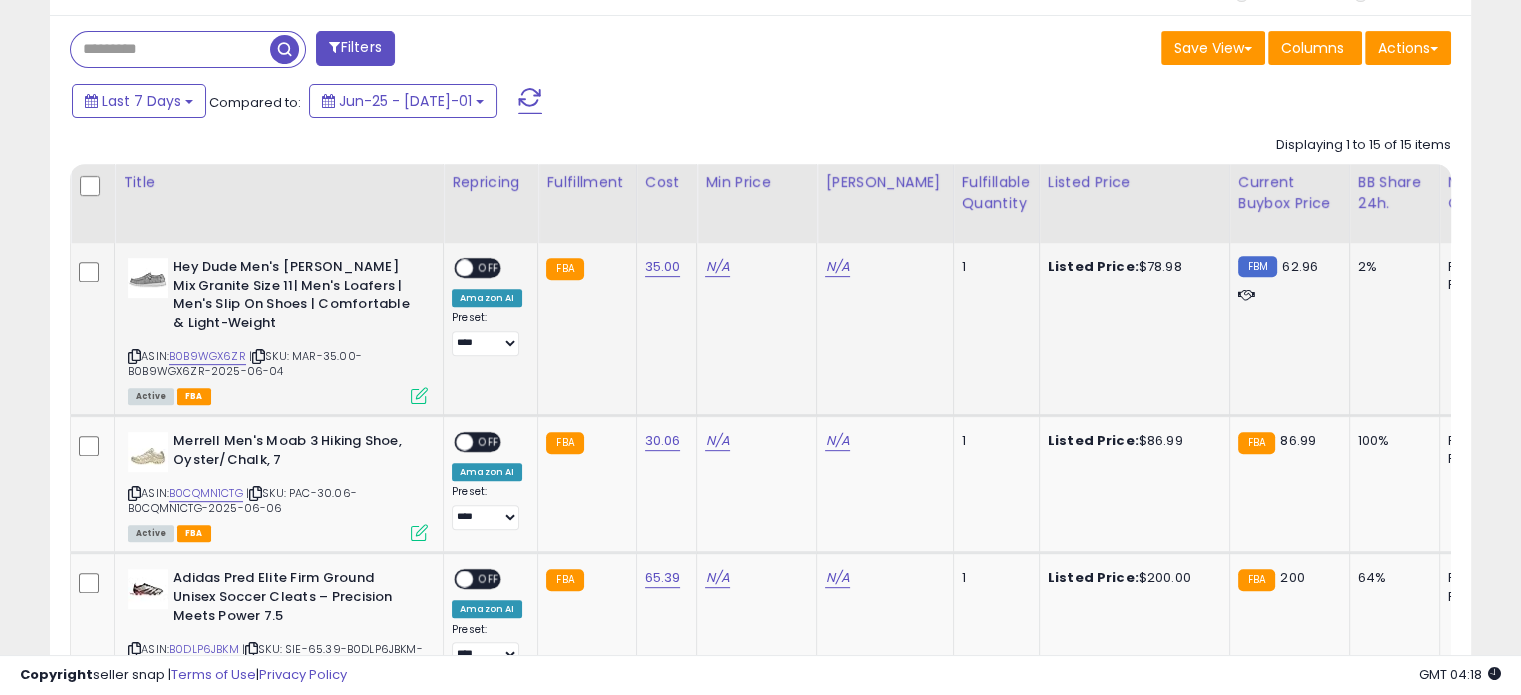 click at bounding box center (419, 395) 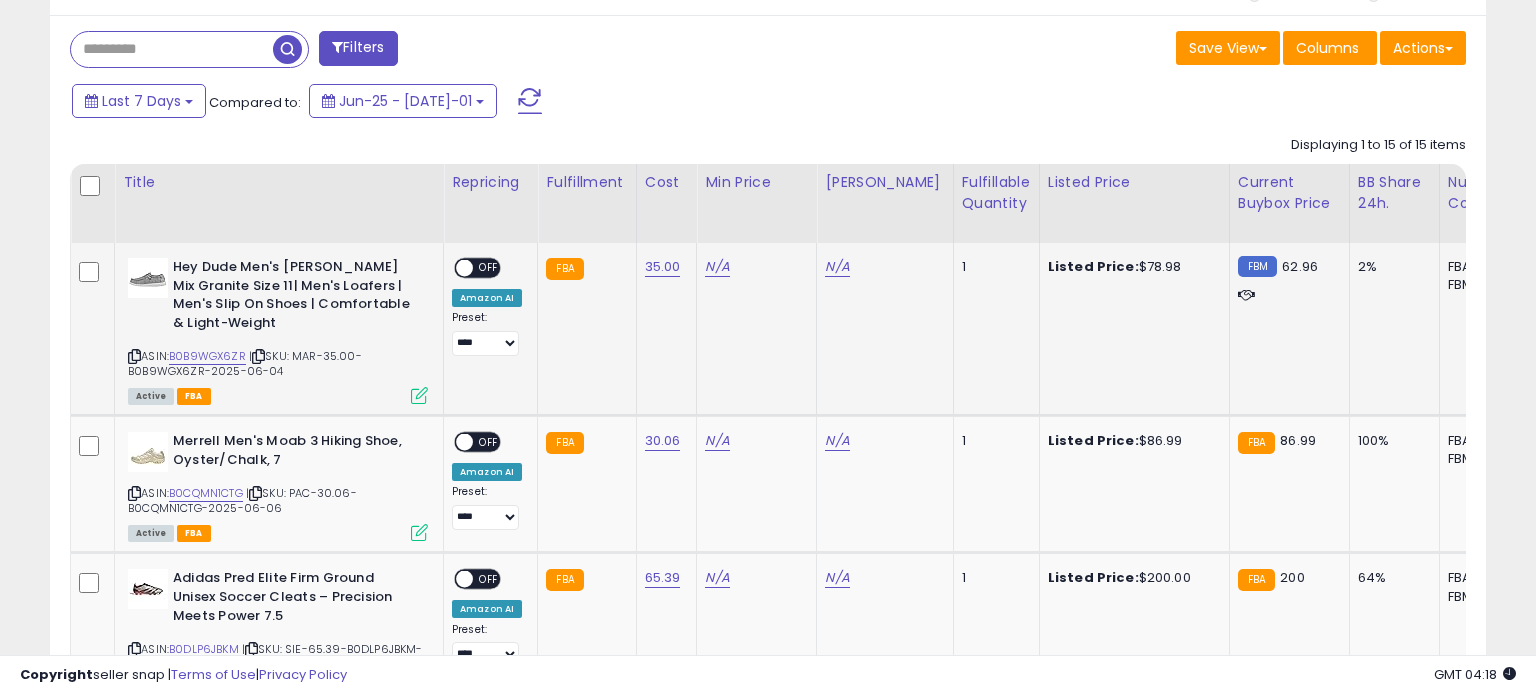 scroll, scrollTop: 999589, scrollLeft: 999168, axis: both 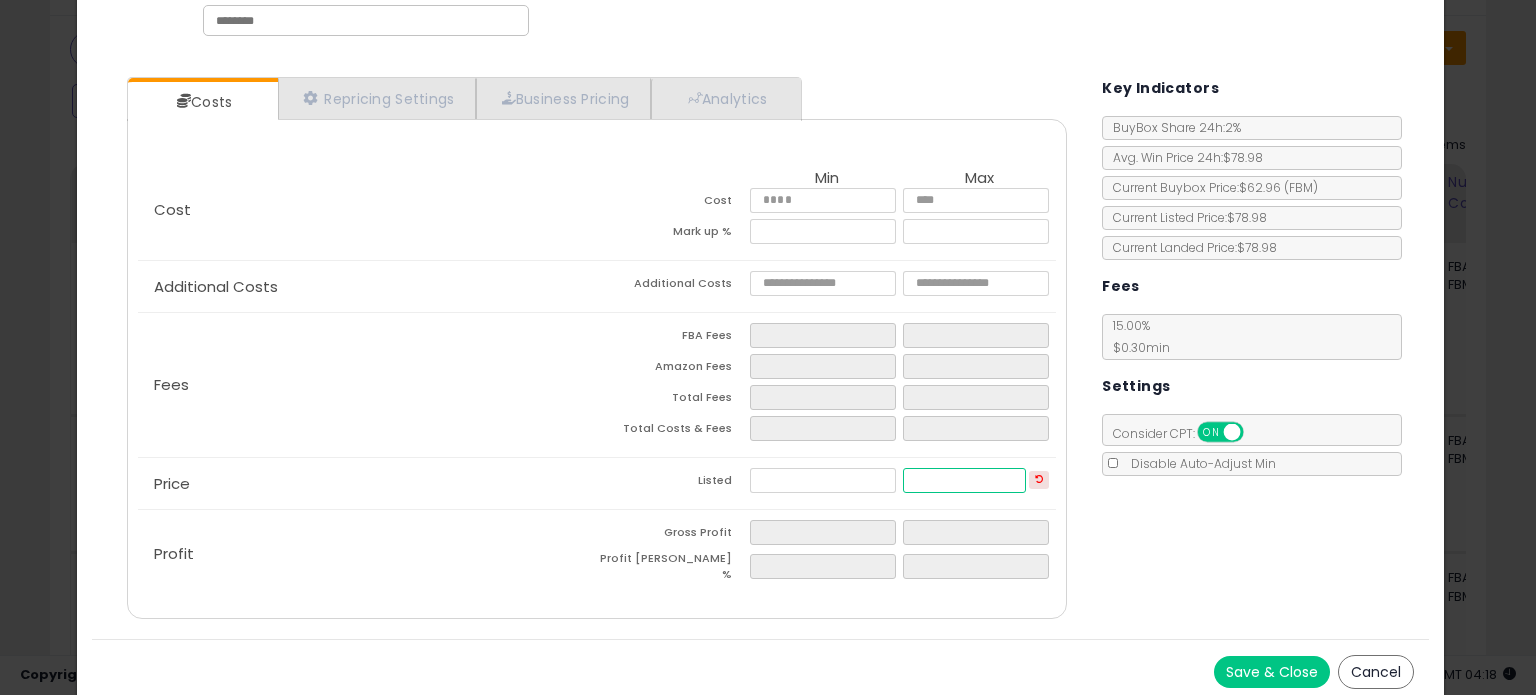 click at bounding box center [964, 480] 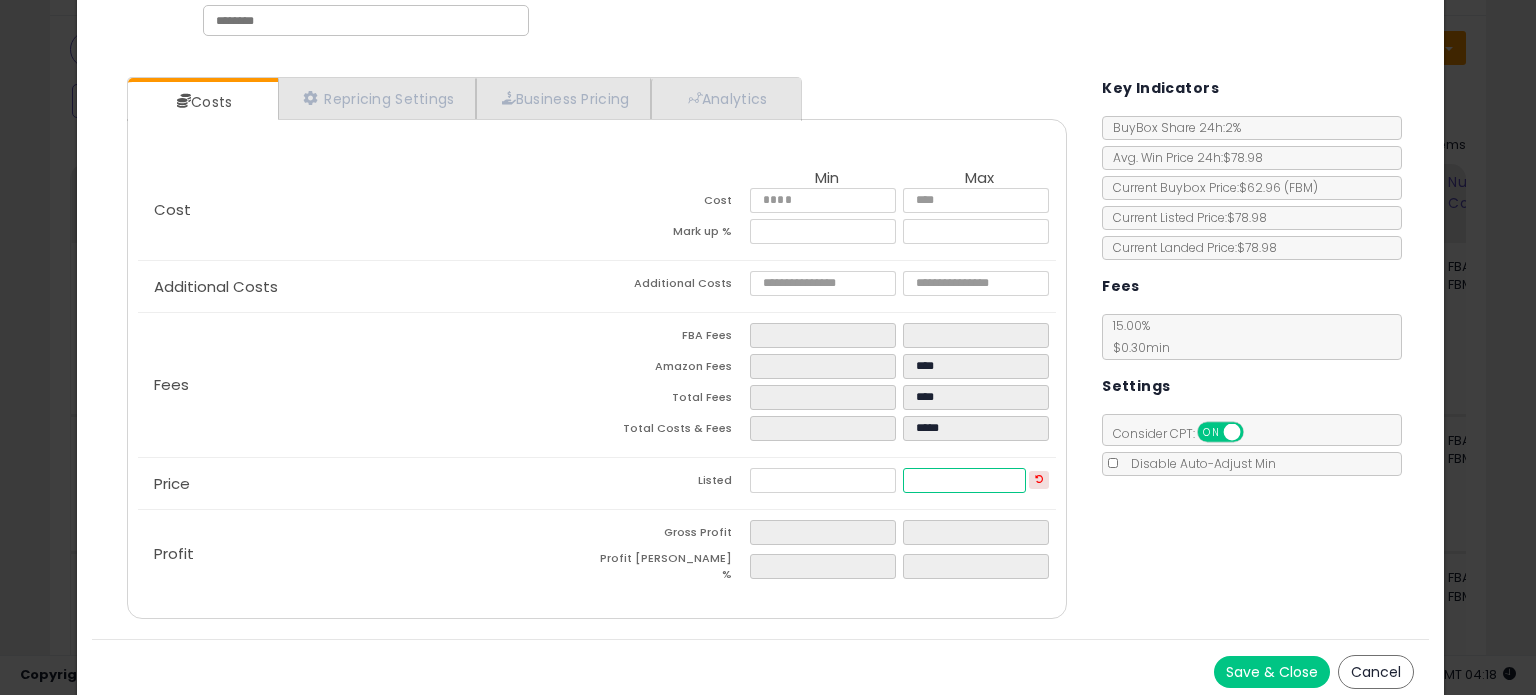 type on "*****" 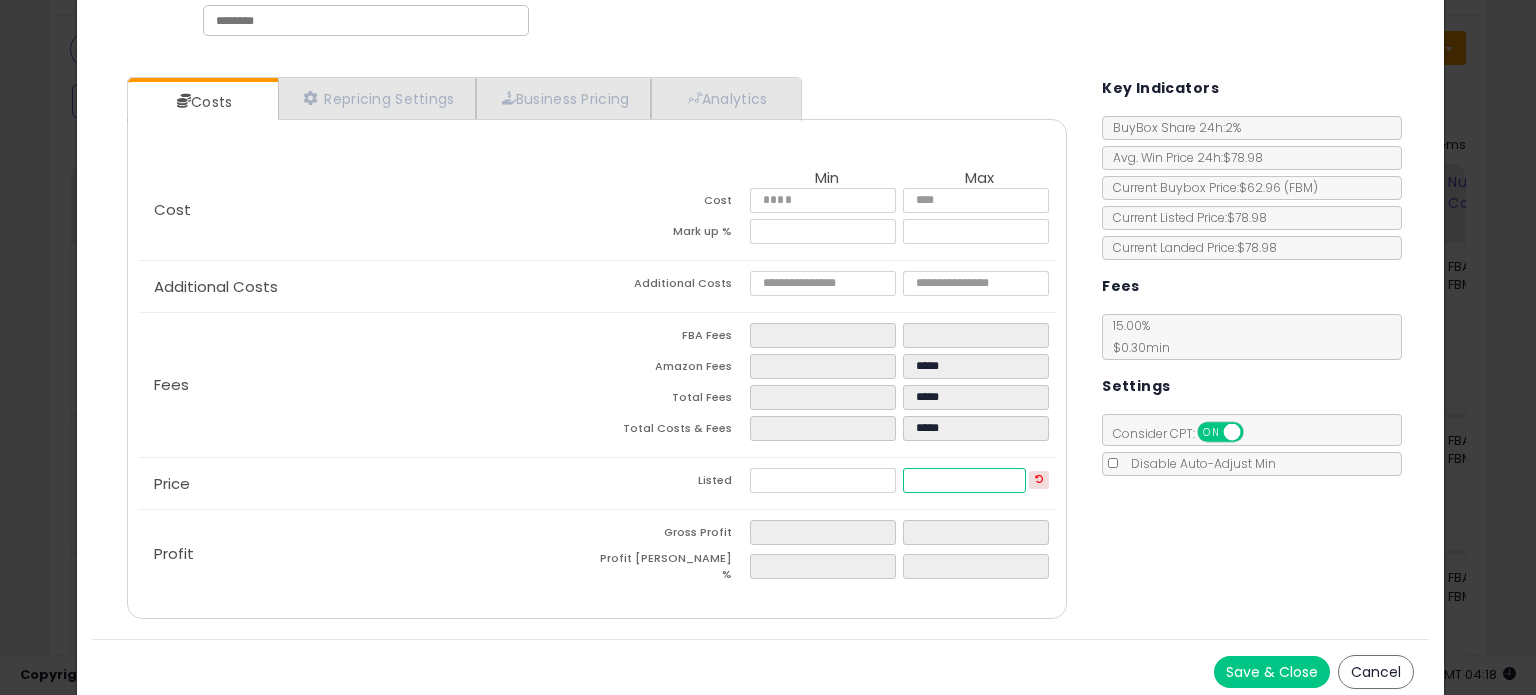 type on "**" 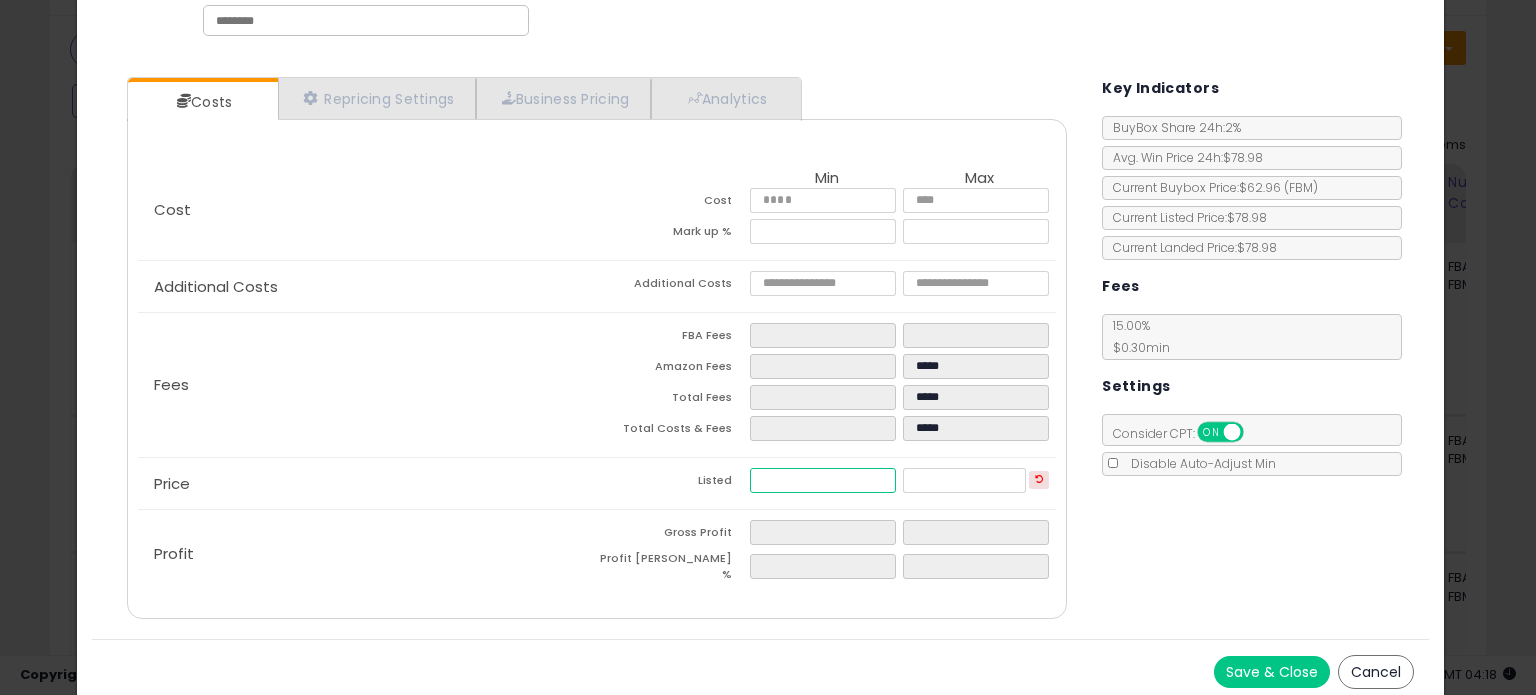 type on "*****" 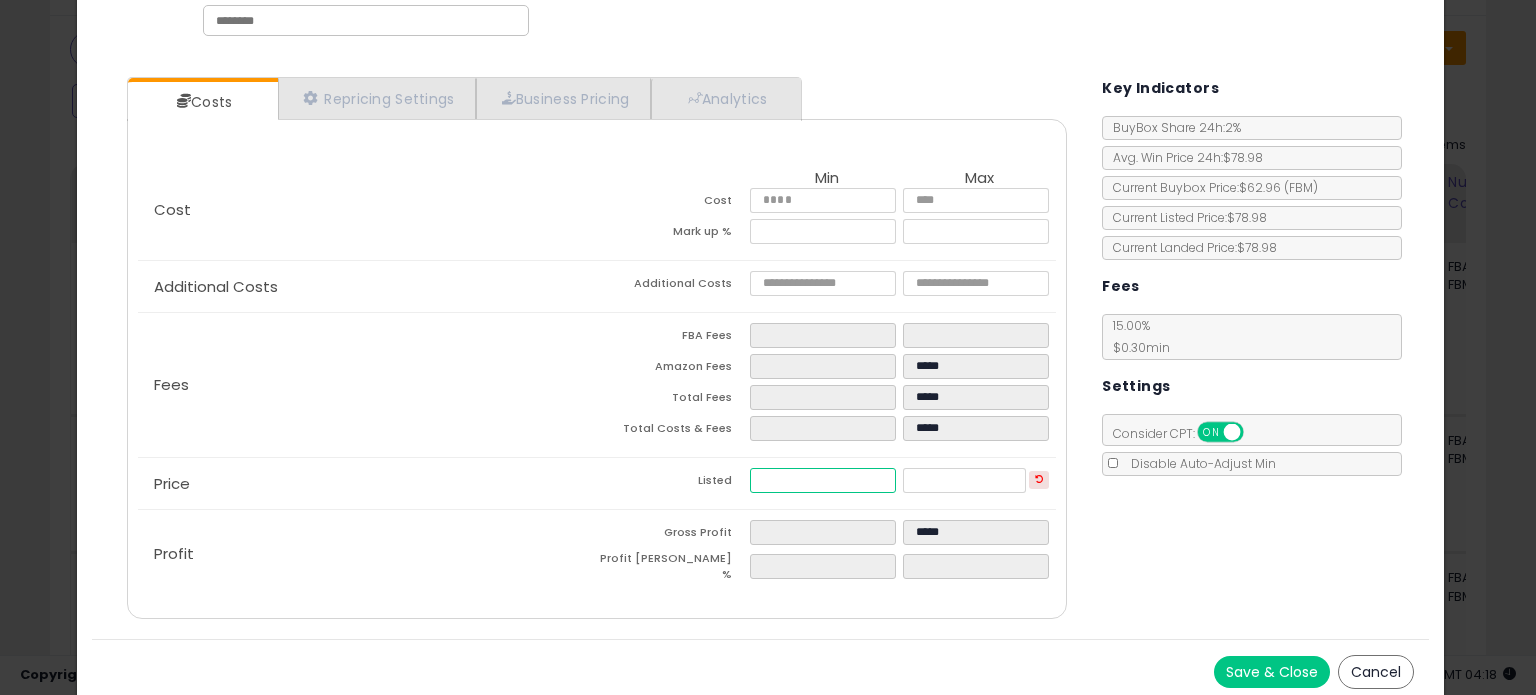 click at bounding box center [822, 480] 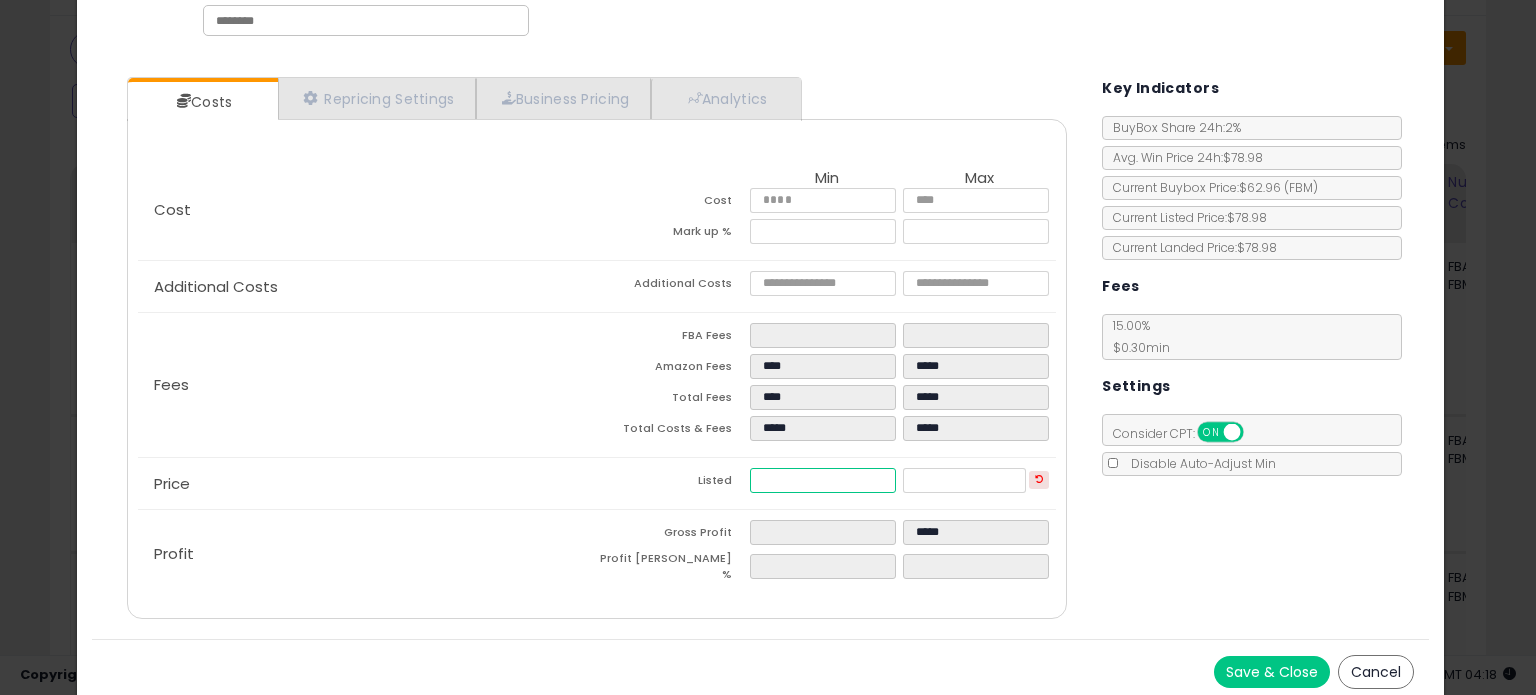 type on "*****" 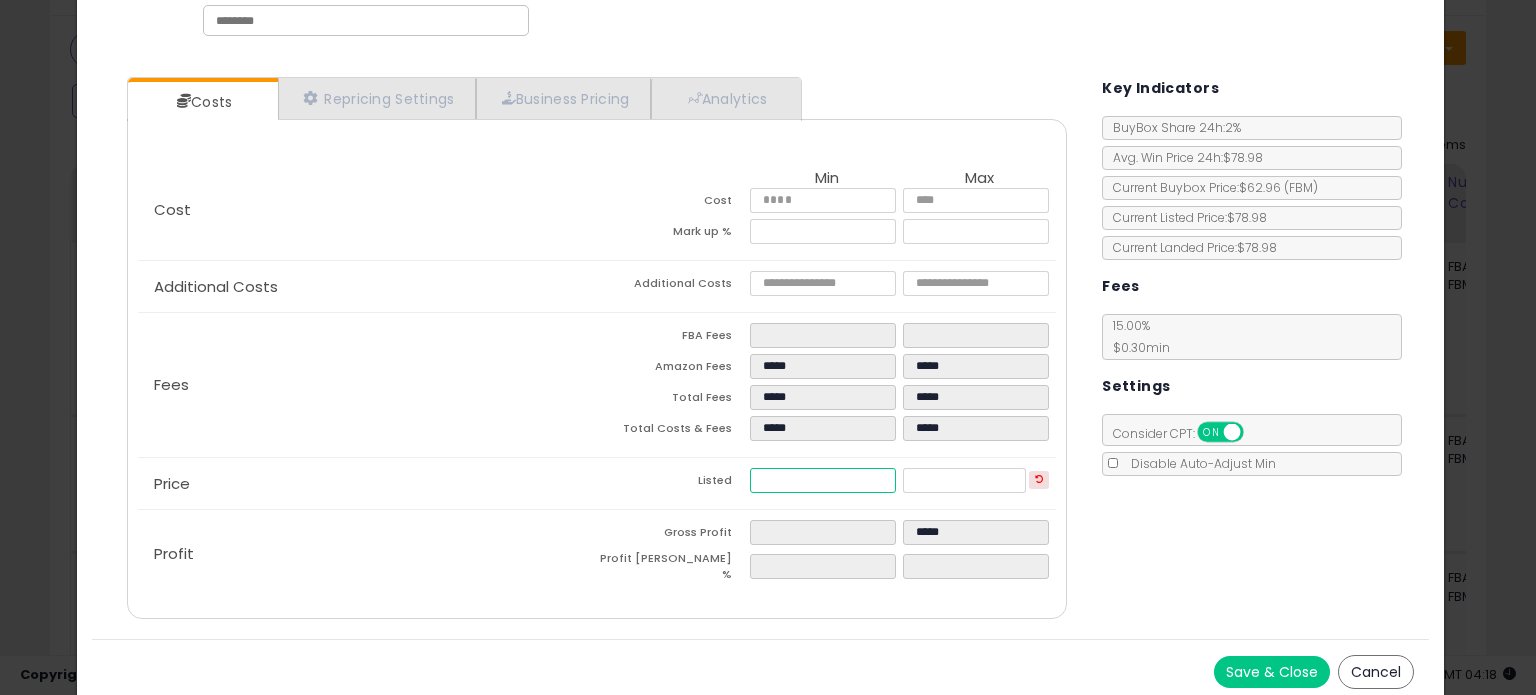 type on "**" 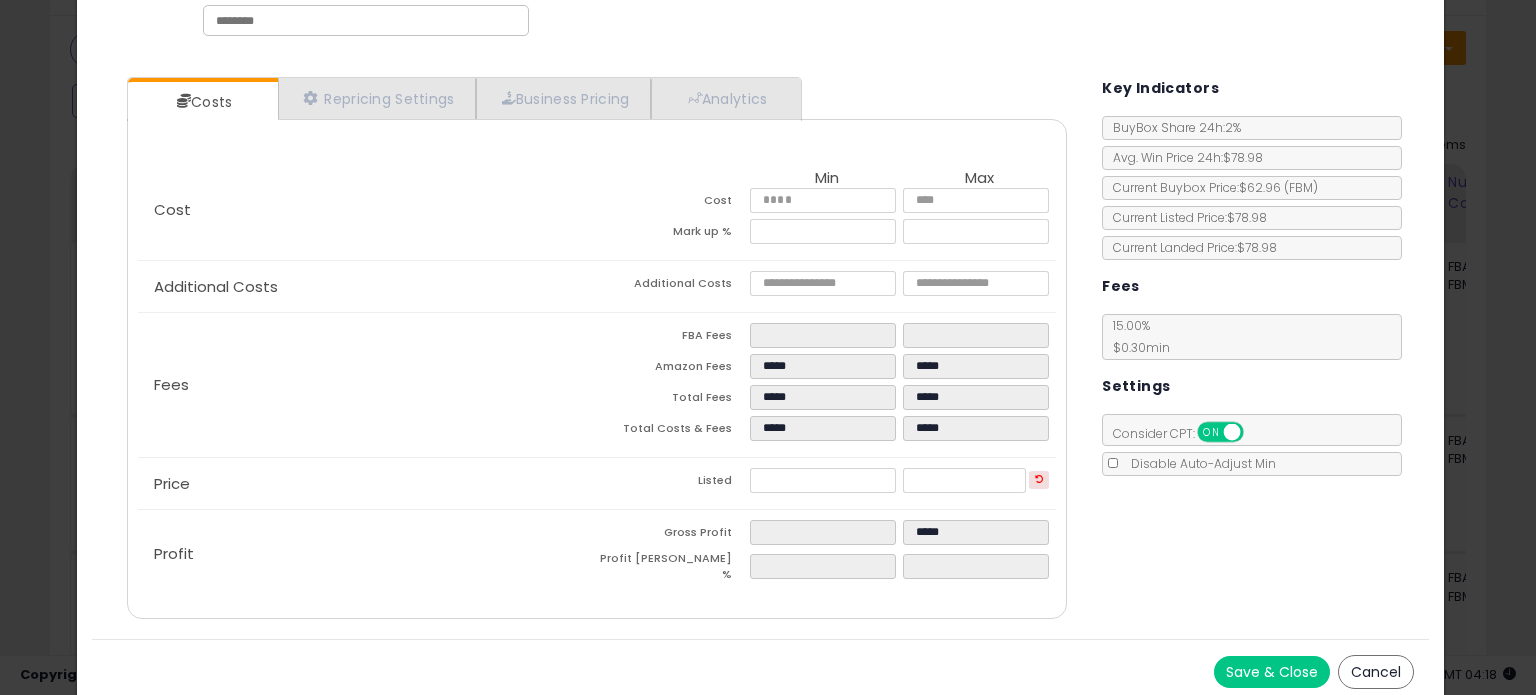 type on "*****" 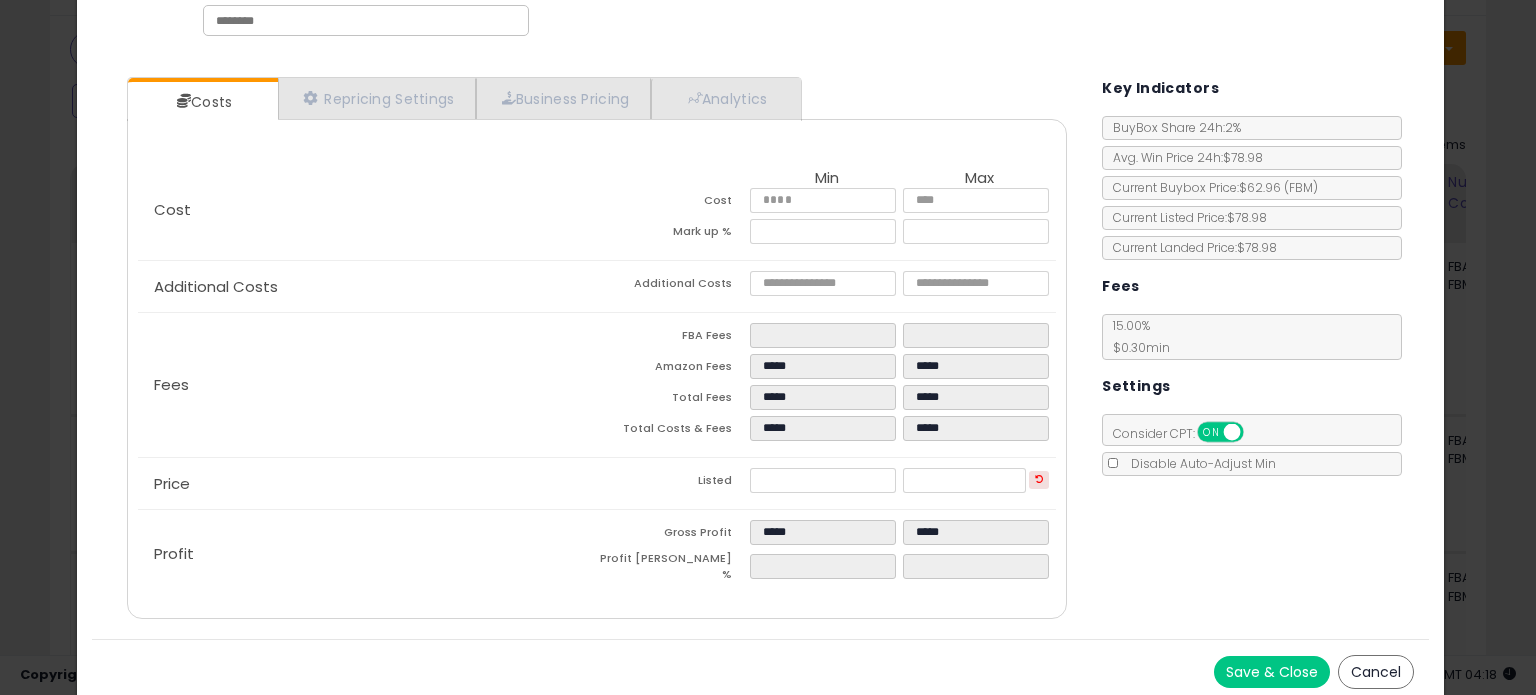 click on "Costs
Repricing Settings
Business Pricing
Analytics
Cost" at bounding box center [760, 350] 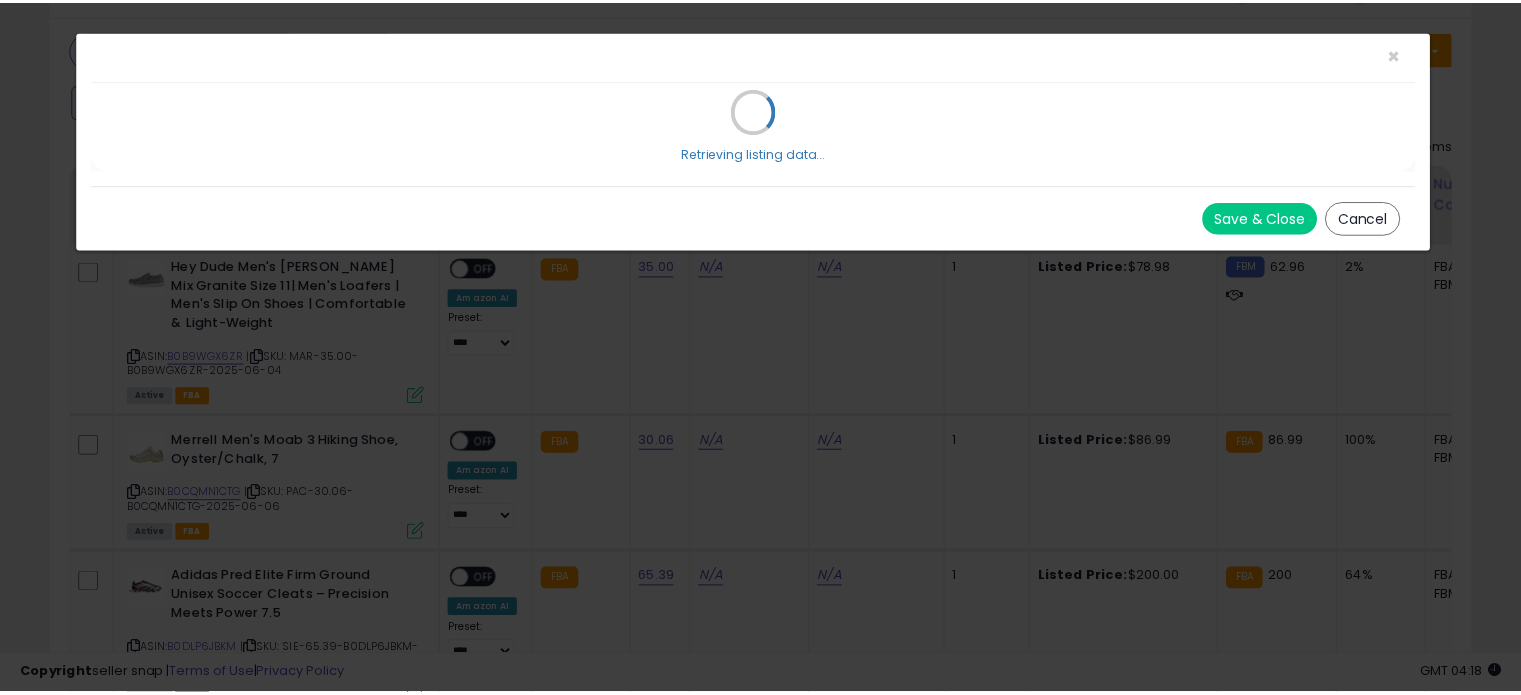 scroll, scrollTop: 0, scrollLeft: 0, axis: both 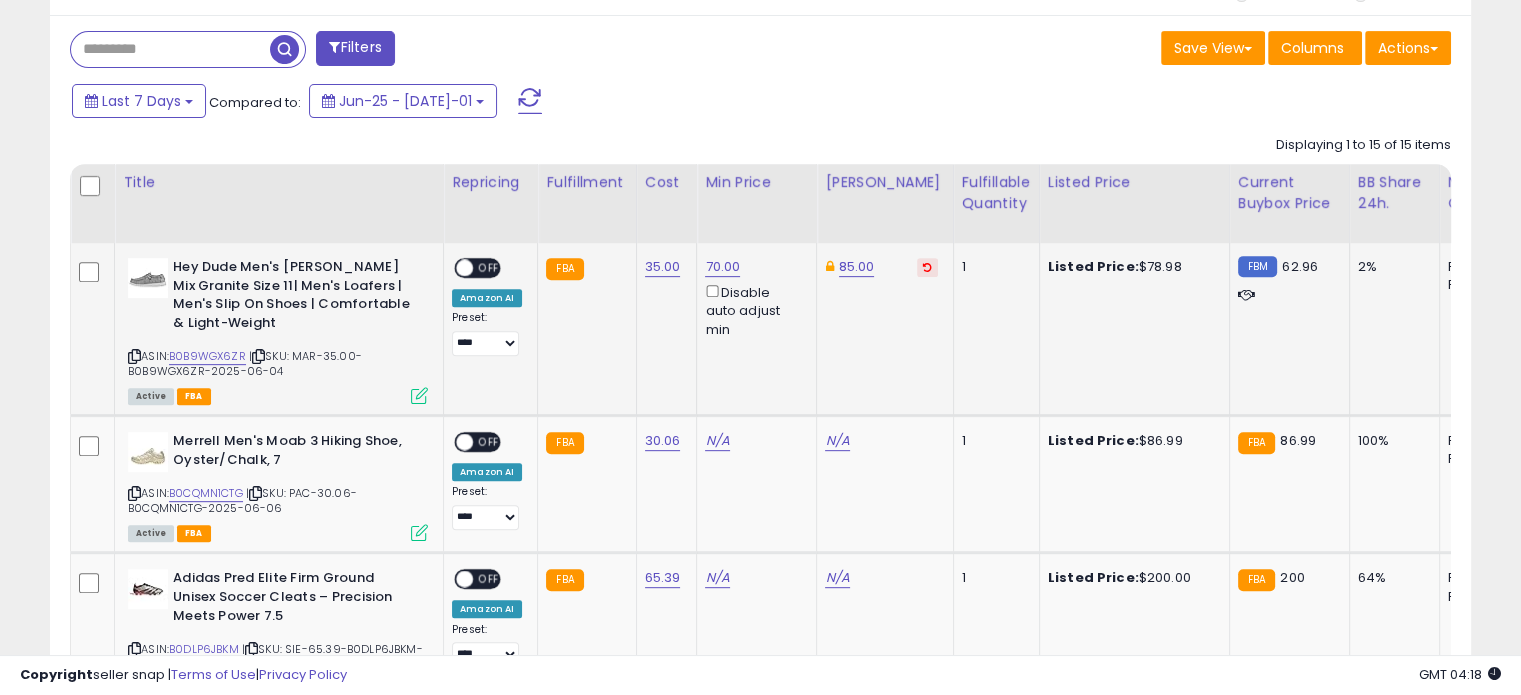 click at bounding box center (464, 268) 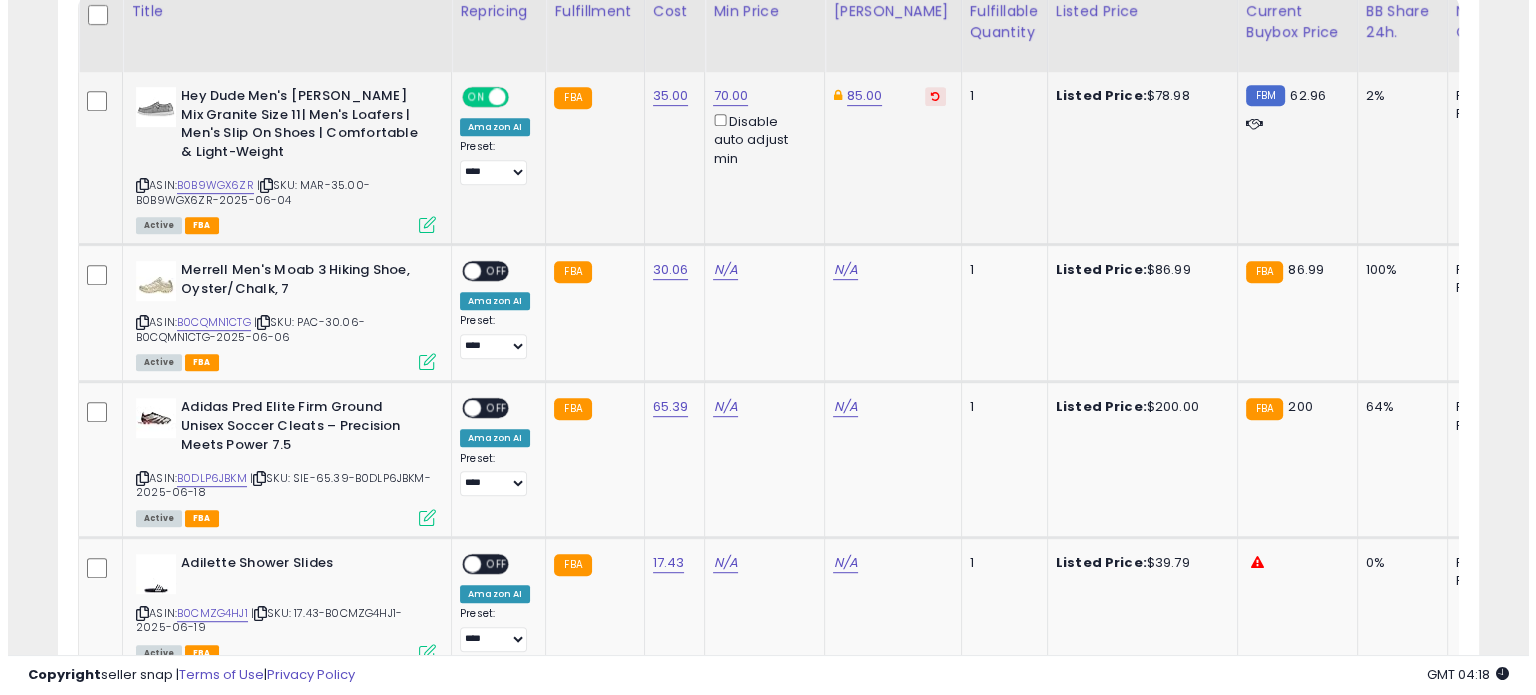 scroll, scrollTop: 983, scrollLeft: 0, axis: vertical 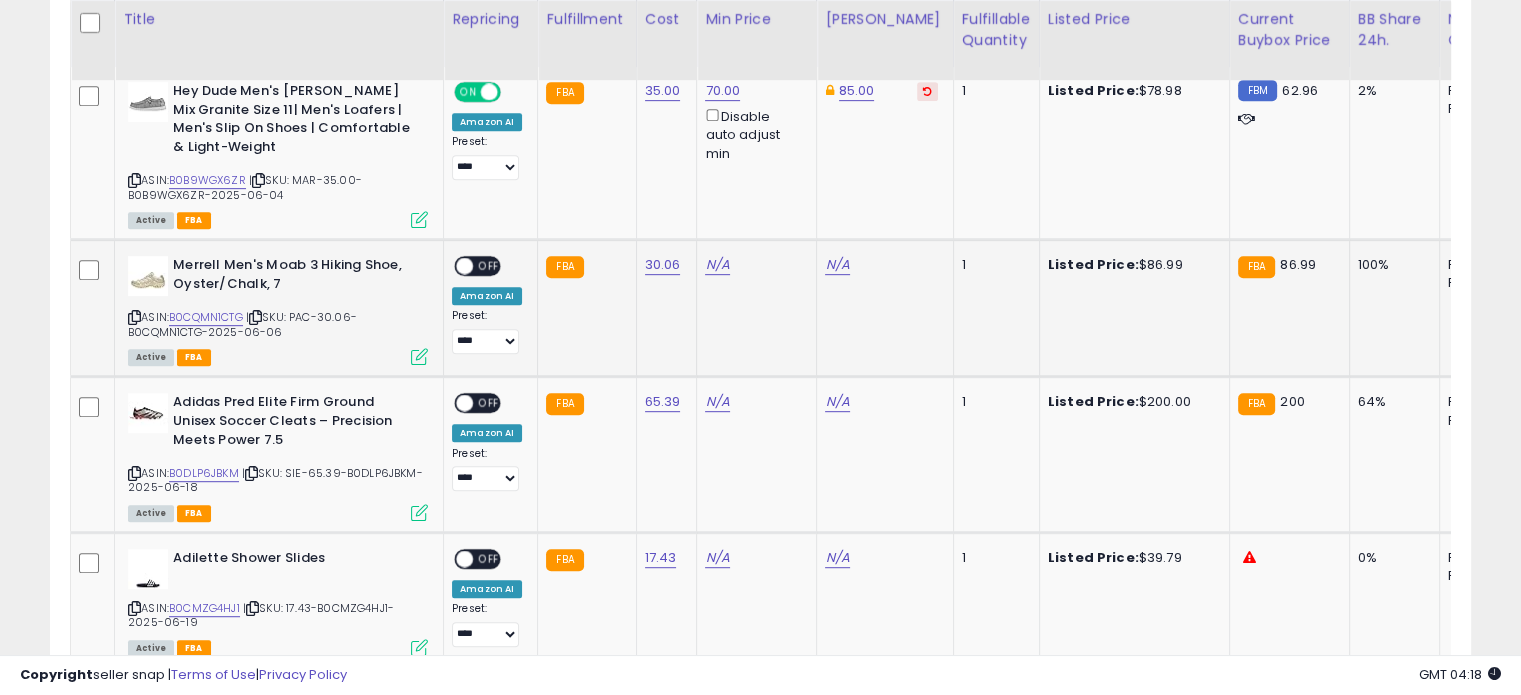 click at bounding box center [419, 356] 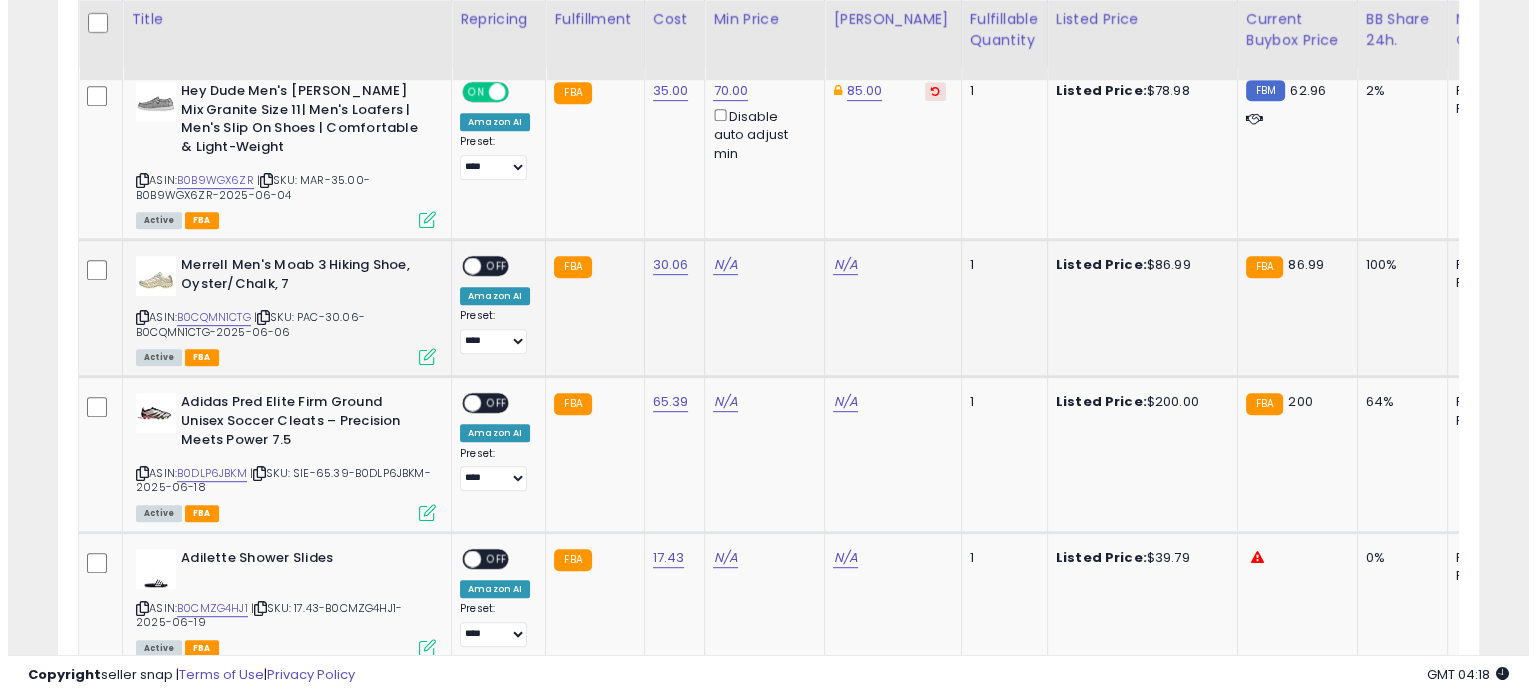 scroll, scrollTop: 999589, scrollLeft: 999168, axis: both 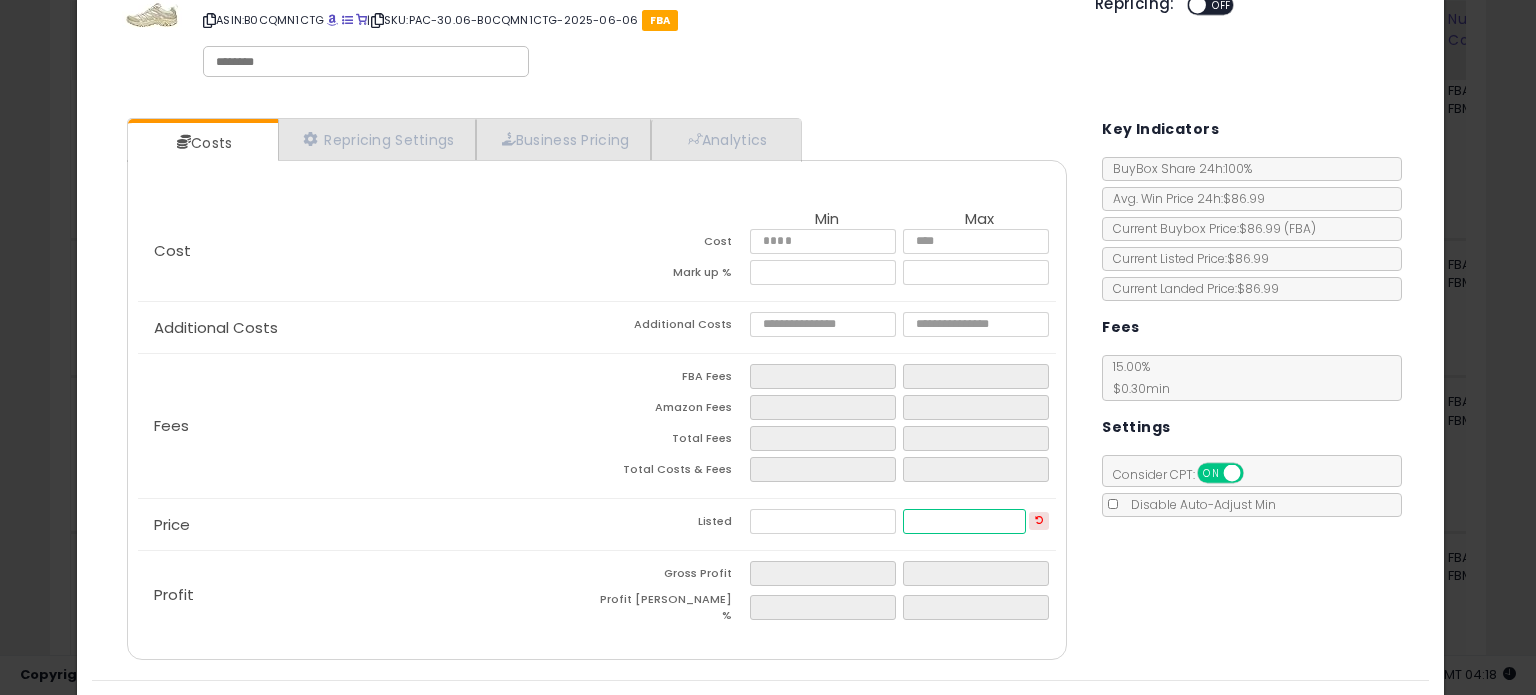 click at bounding box center (964, 521) 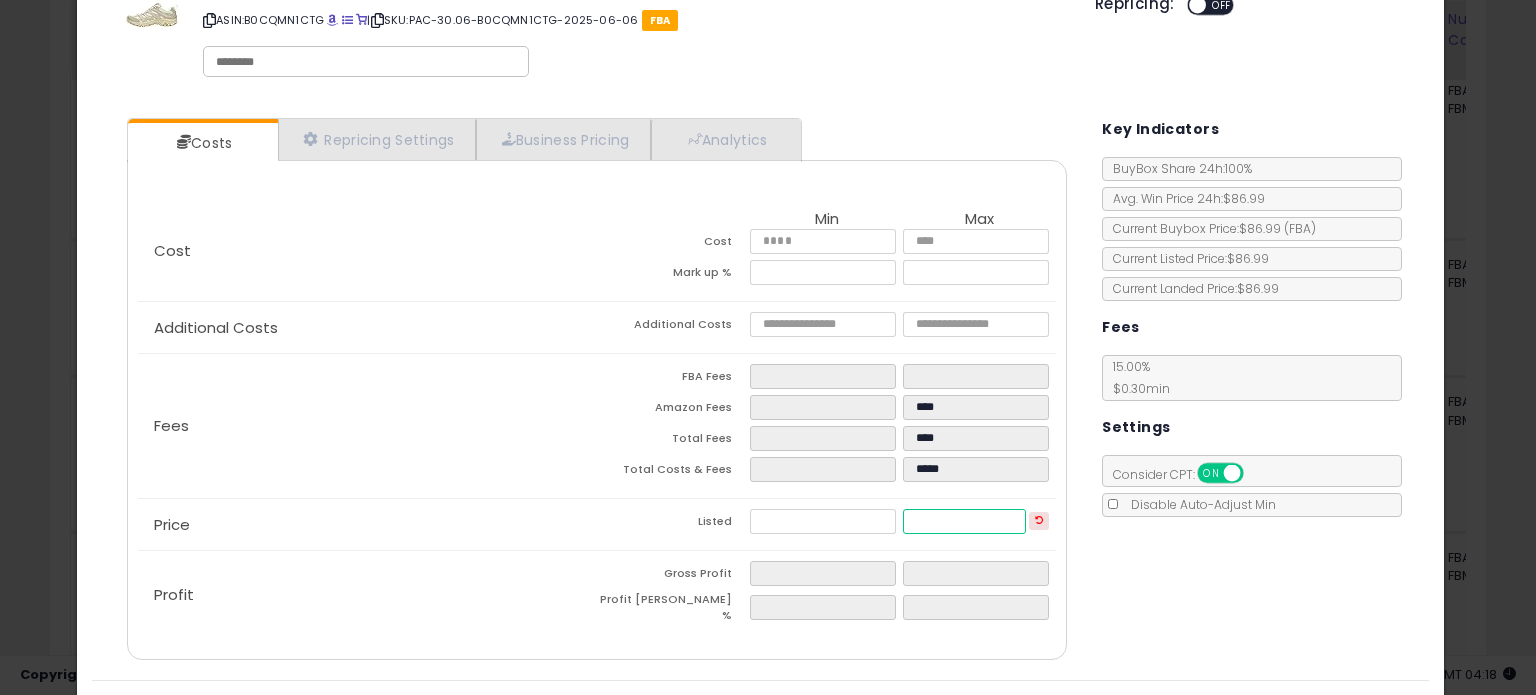 type on "*****" 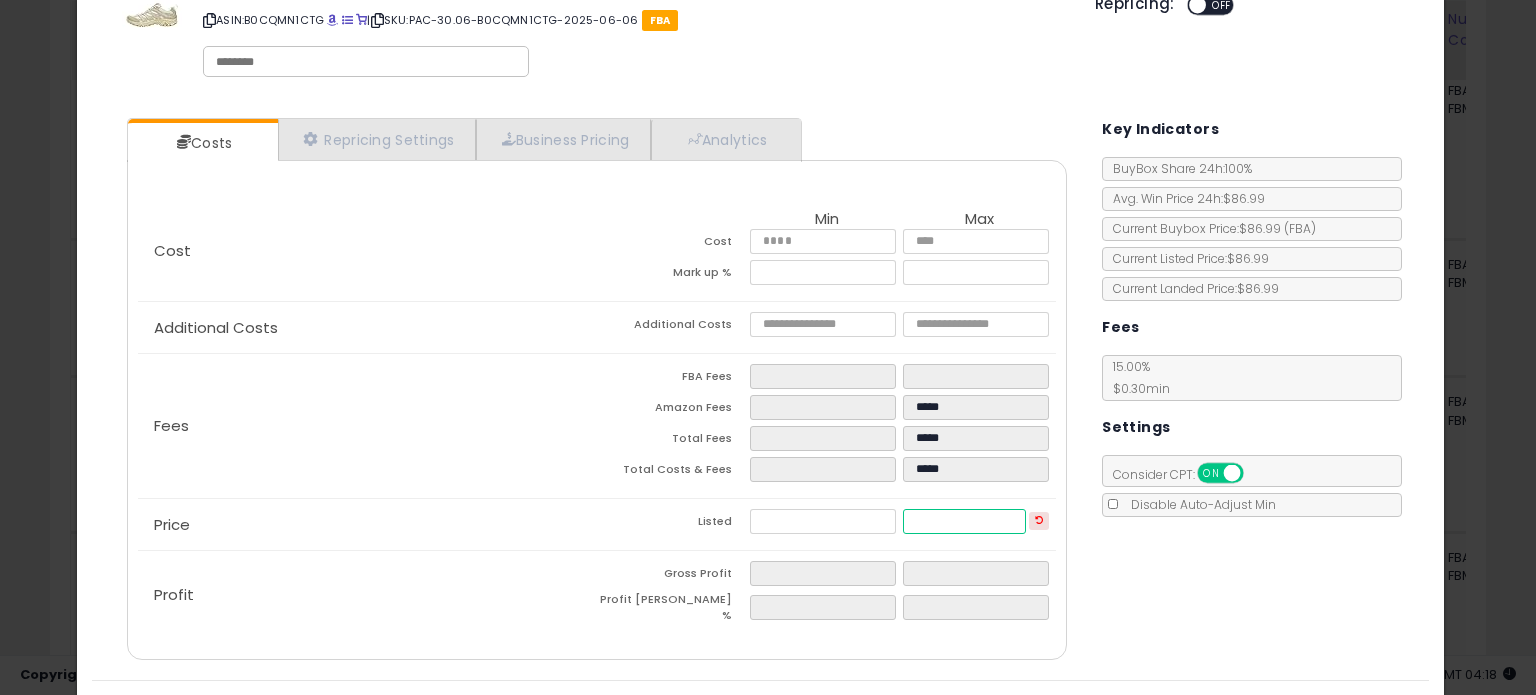 type on "**" 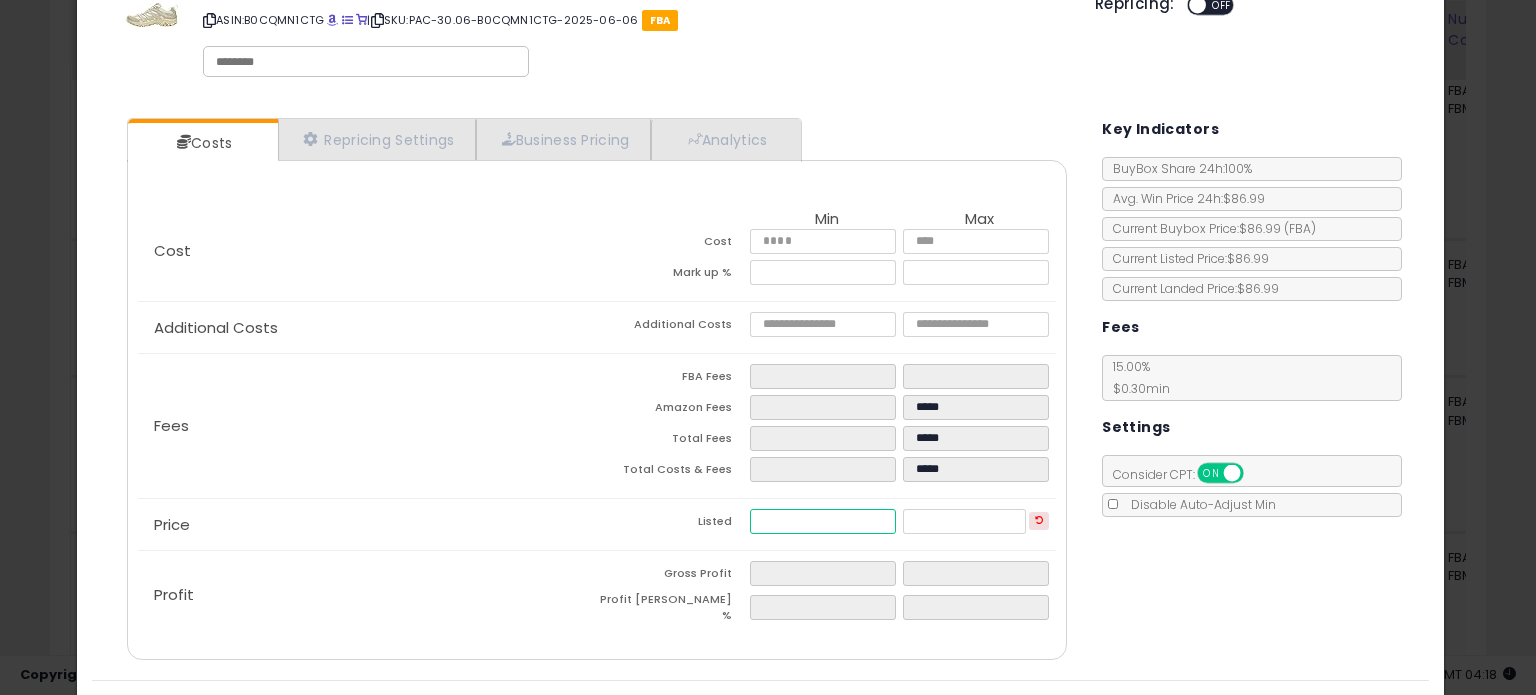 type on "******" 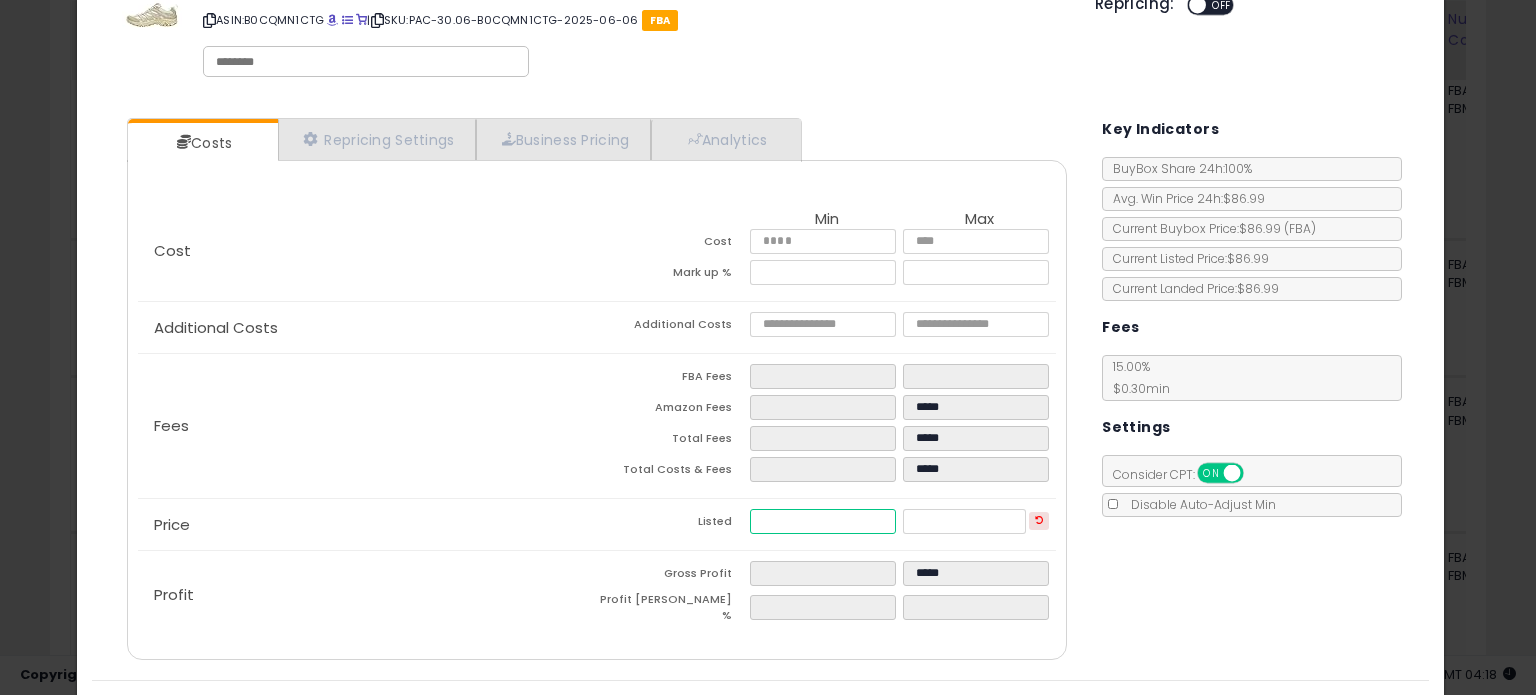 click at bounding box center (822, 521) 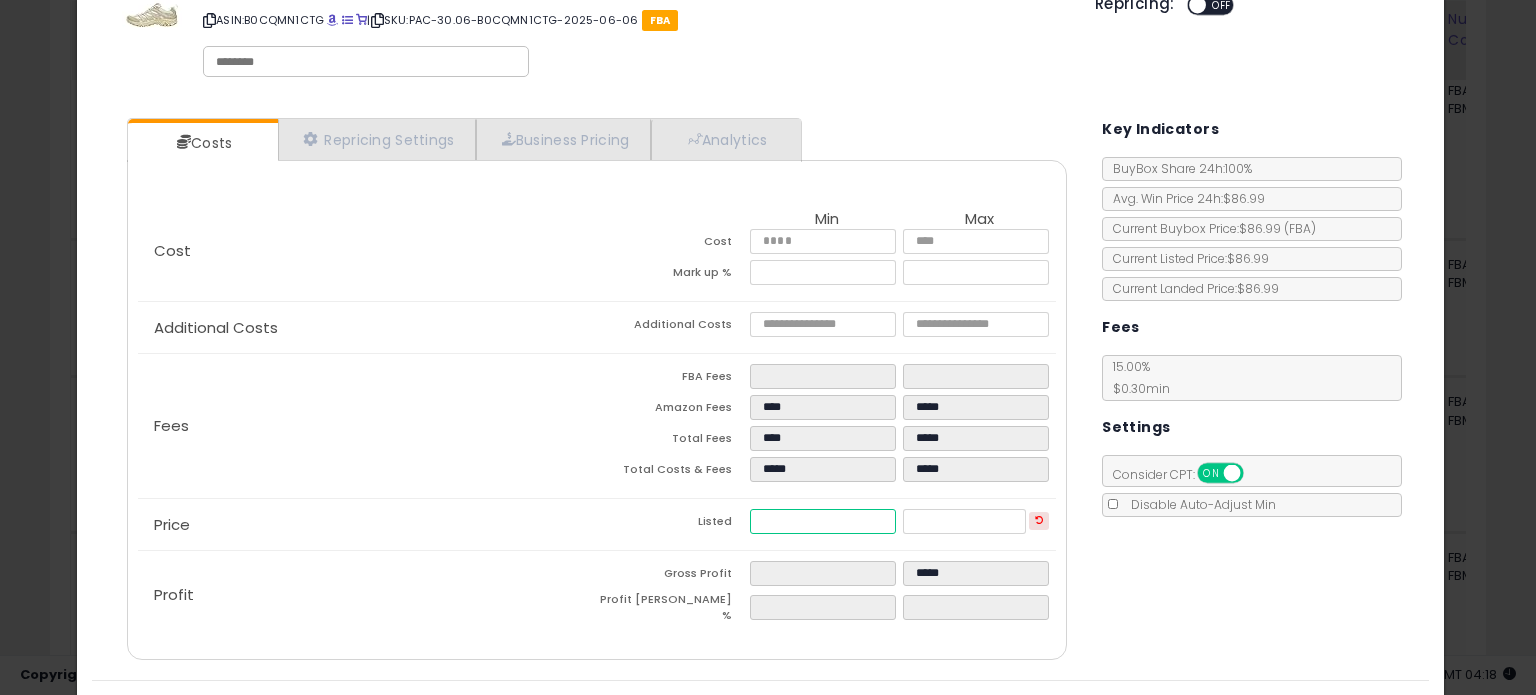 type on "*****" 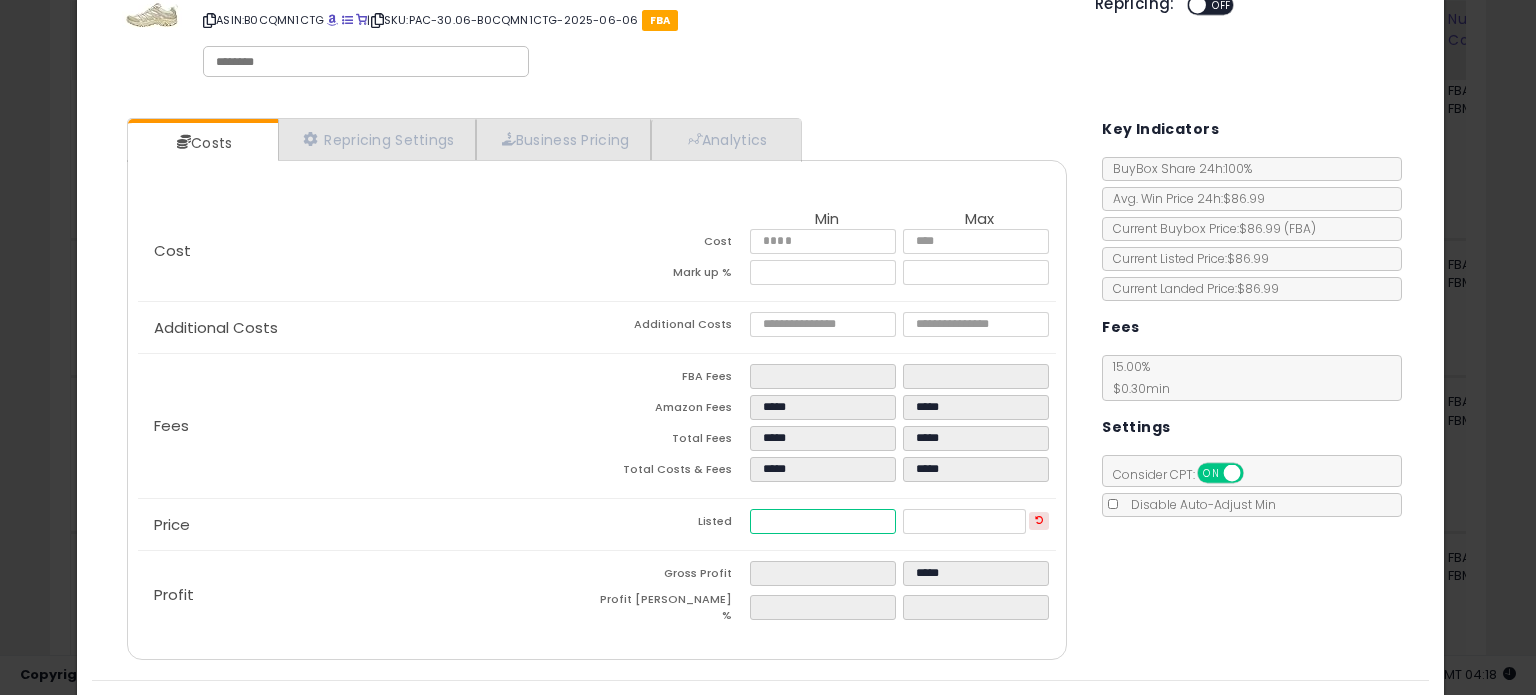 type on "**" 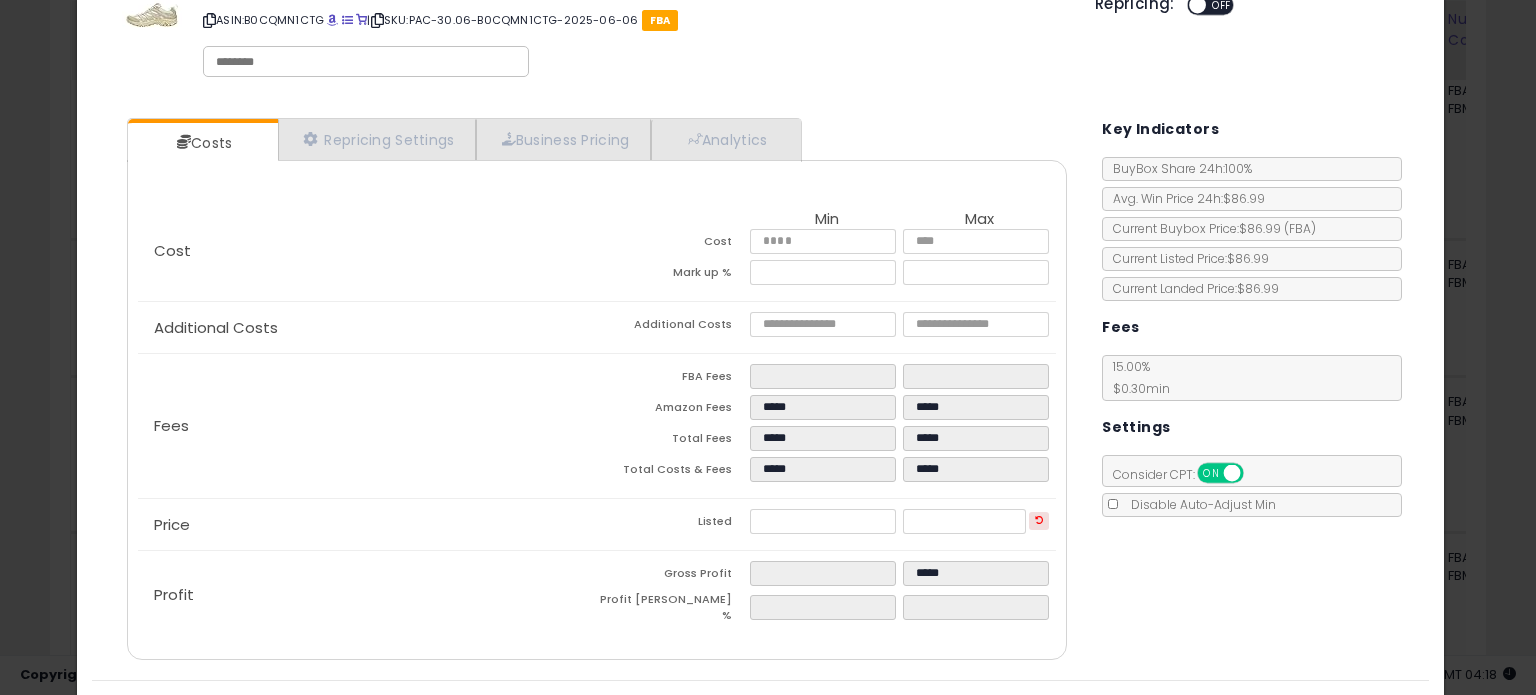 type on "*****" 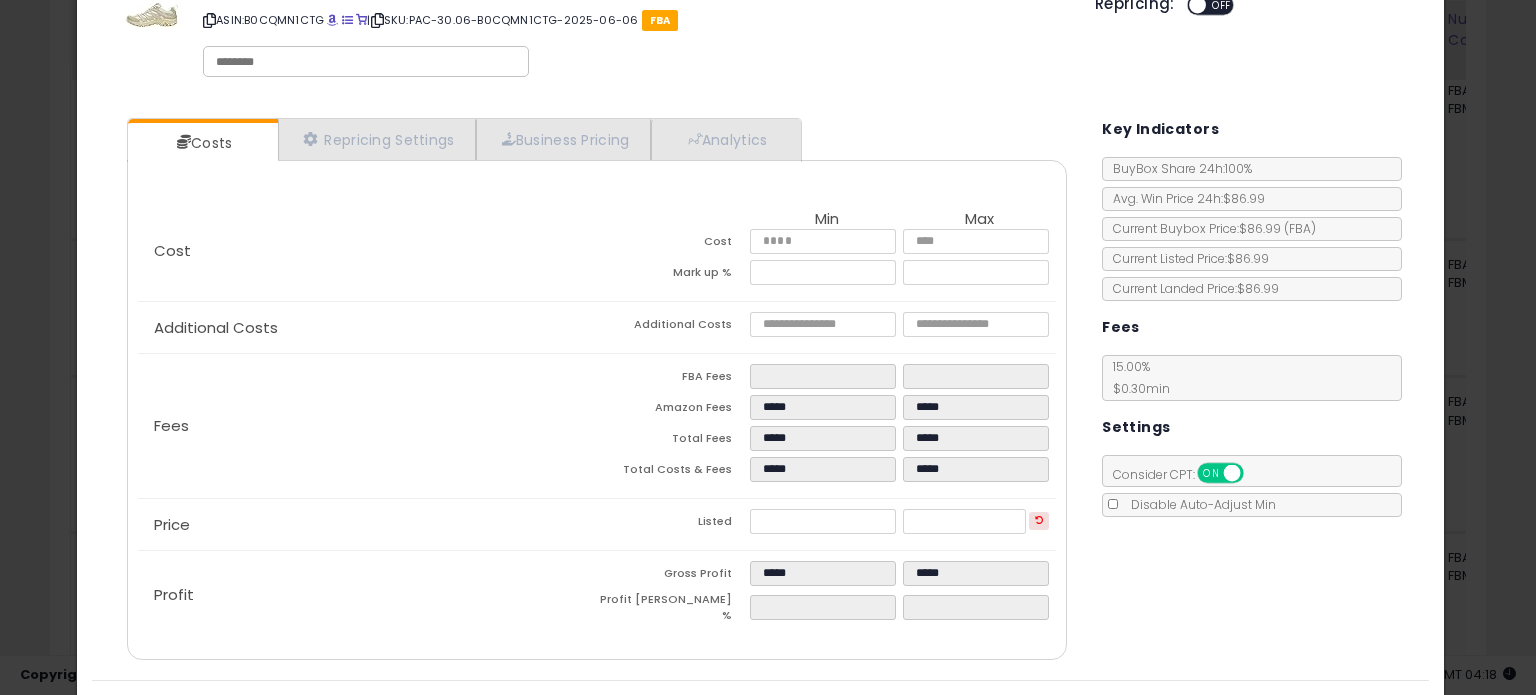 click on "Costs
Repricing Settings
Business Pricing
Analytics
Cost" at bounding box center [760, 391] 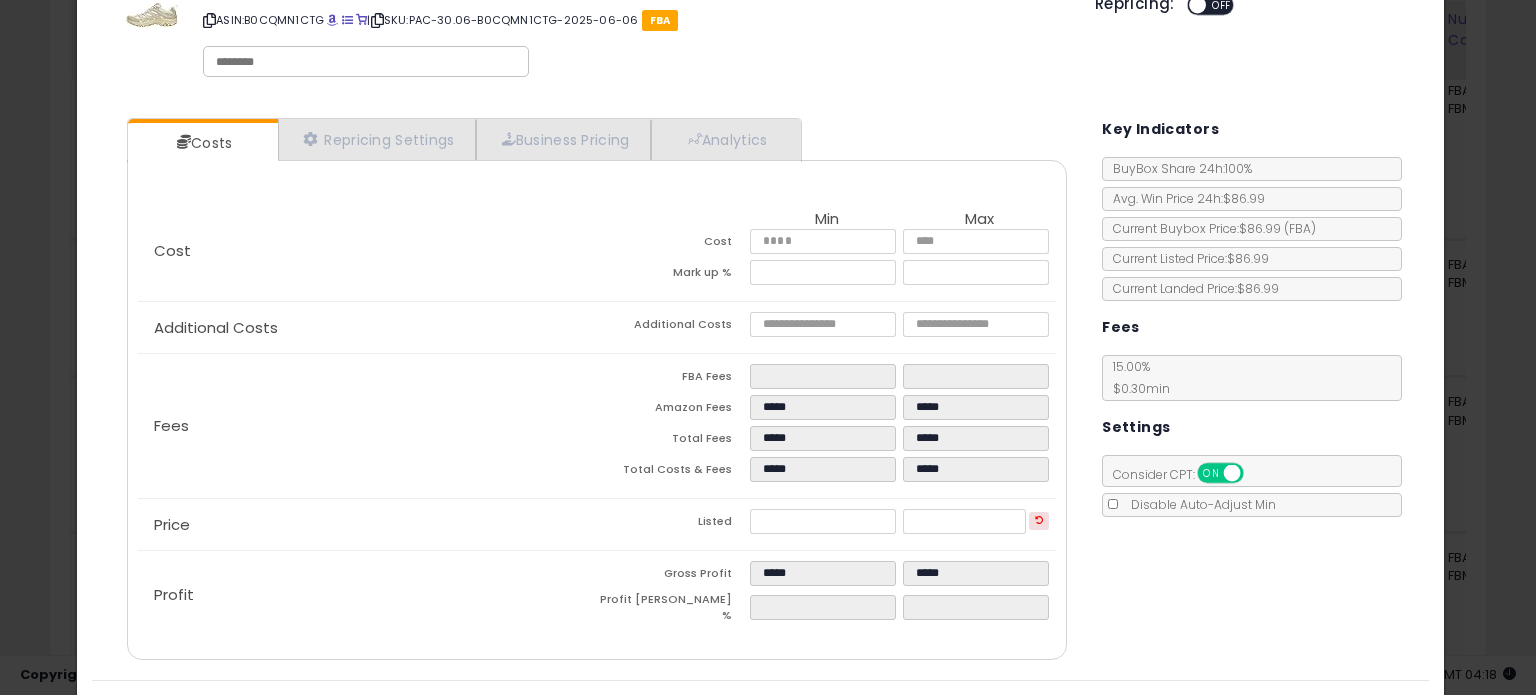 scroll, scrollTop: 113, scrollLeft: 0, axis: vertical 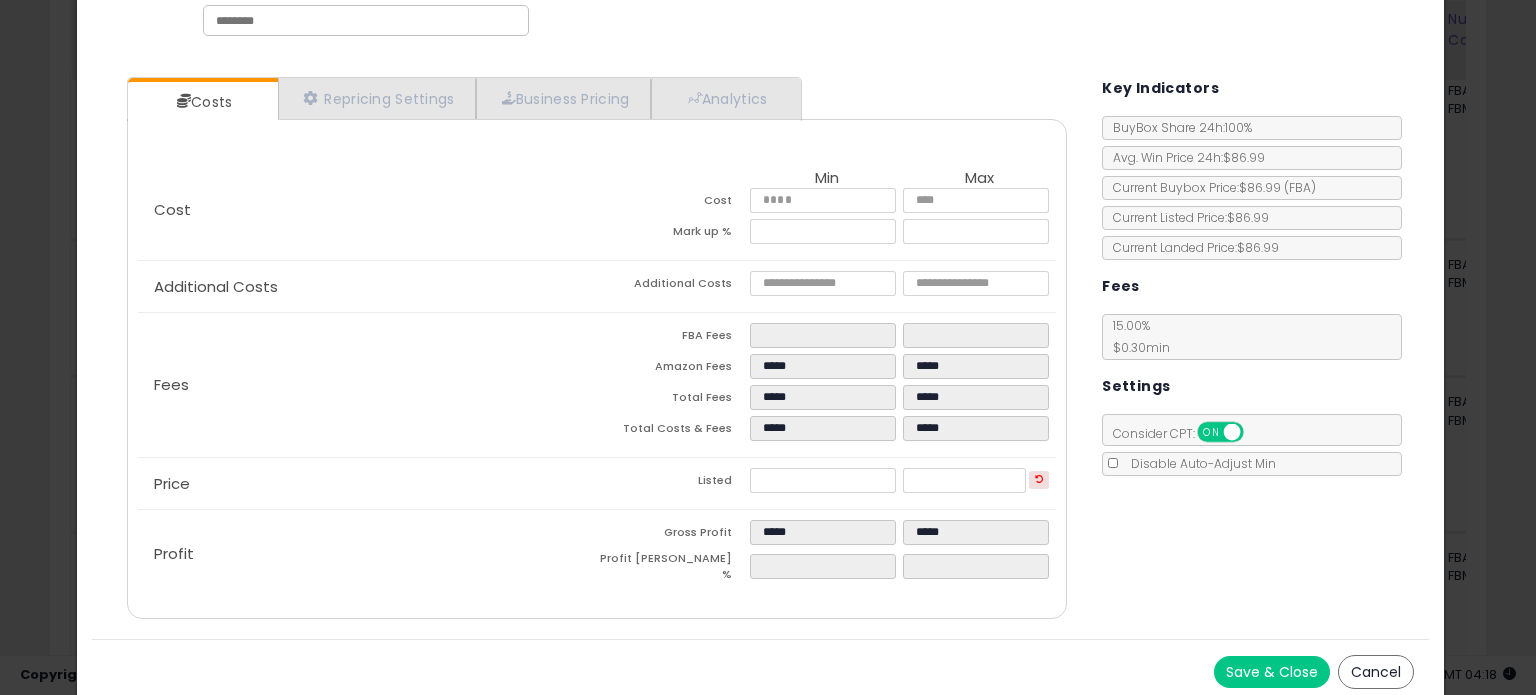 click on "Save & Close" at bounding box center (1272, 672) 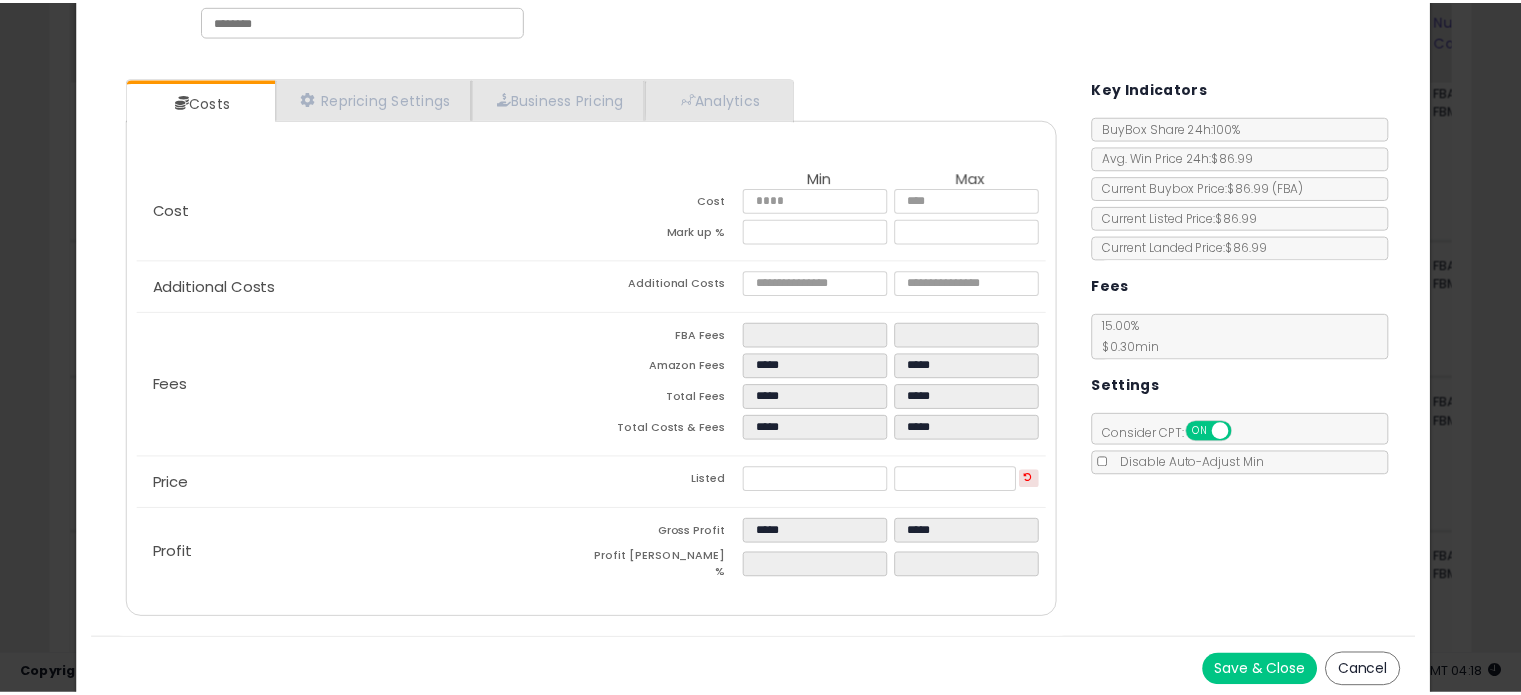 scroll, scrollTop: 0, scrollLeft: 0, axis: both 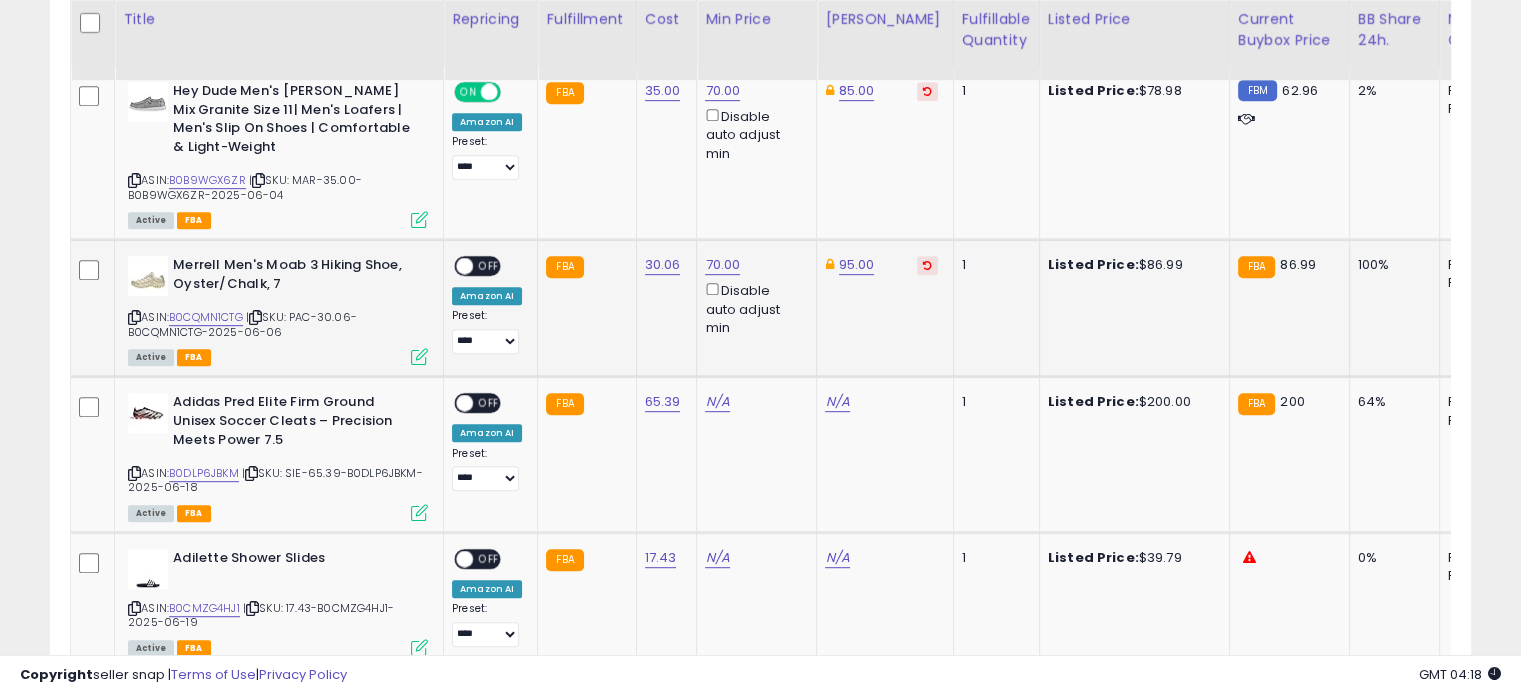 click at bounding box center (464, 266) 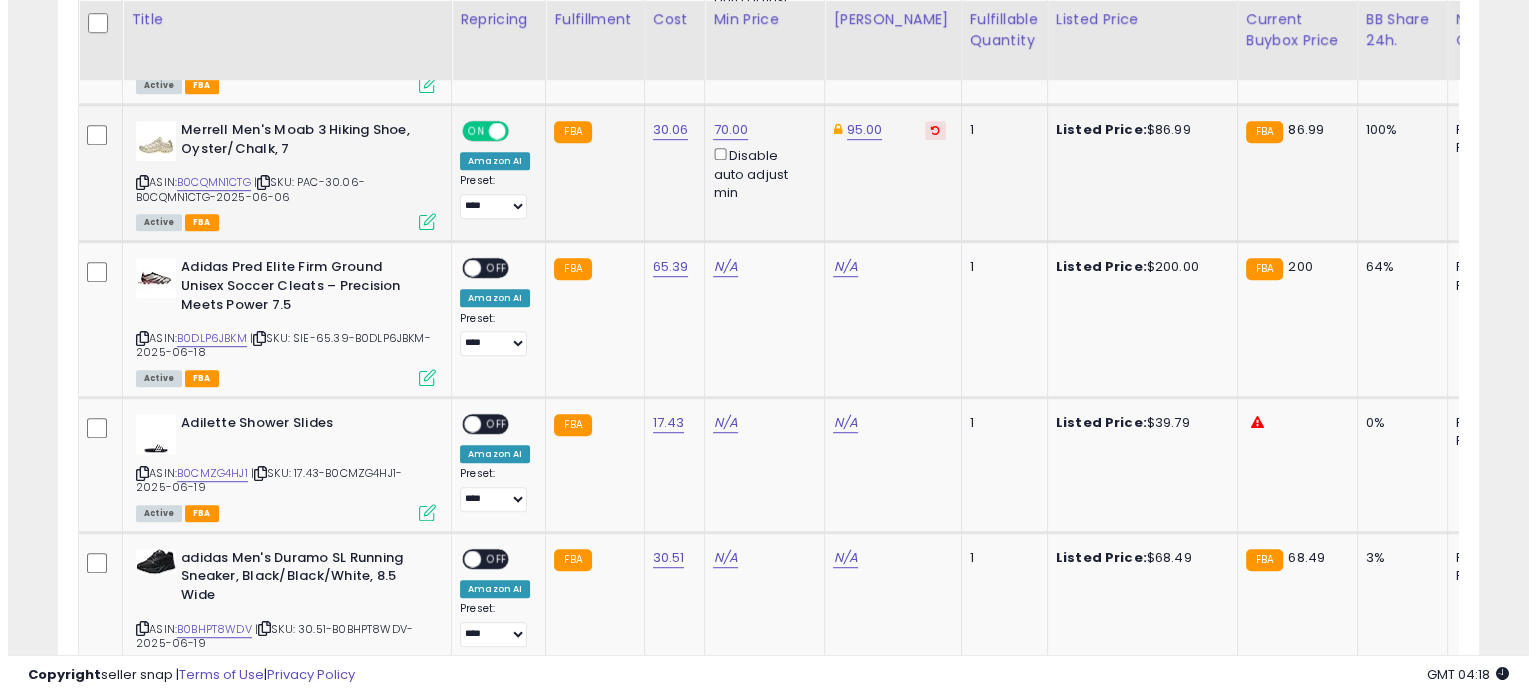 scroll, scrollTop: 1119, scrollLeft: 0, axis: vertical 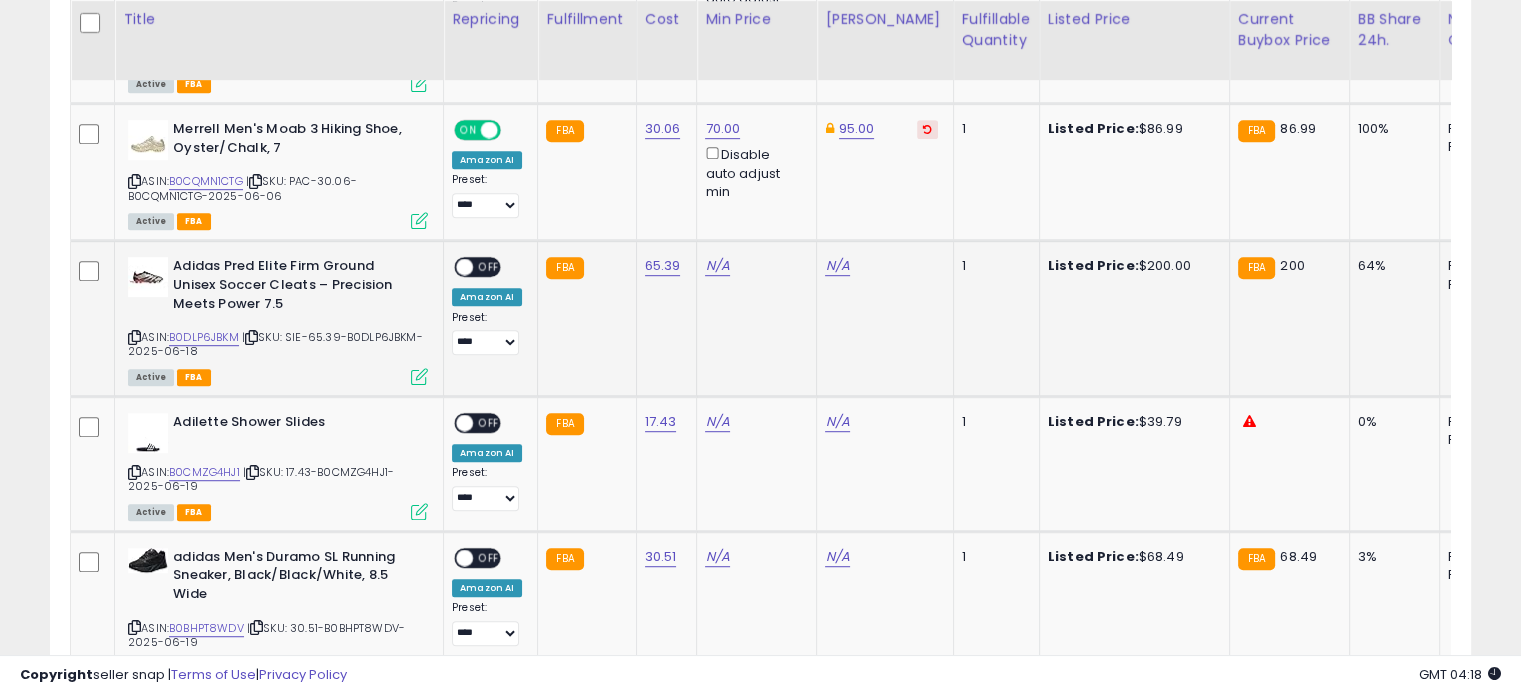 click at bounding box center (419, 376) 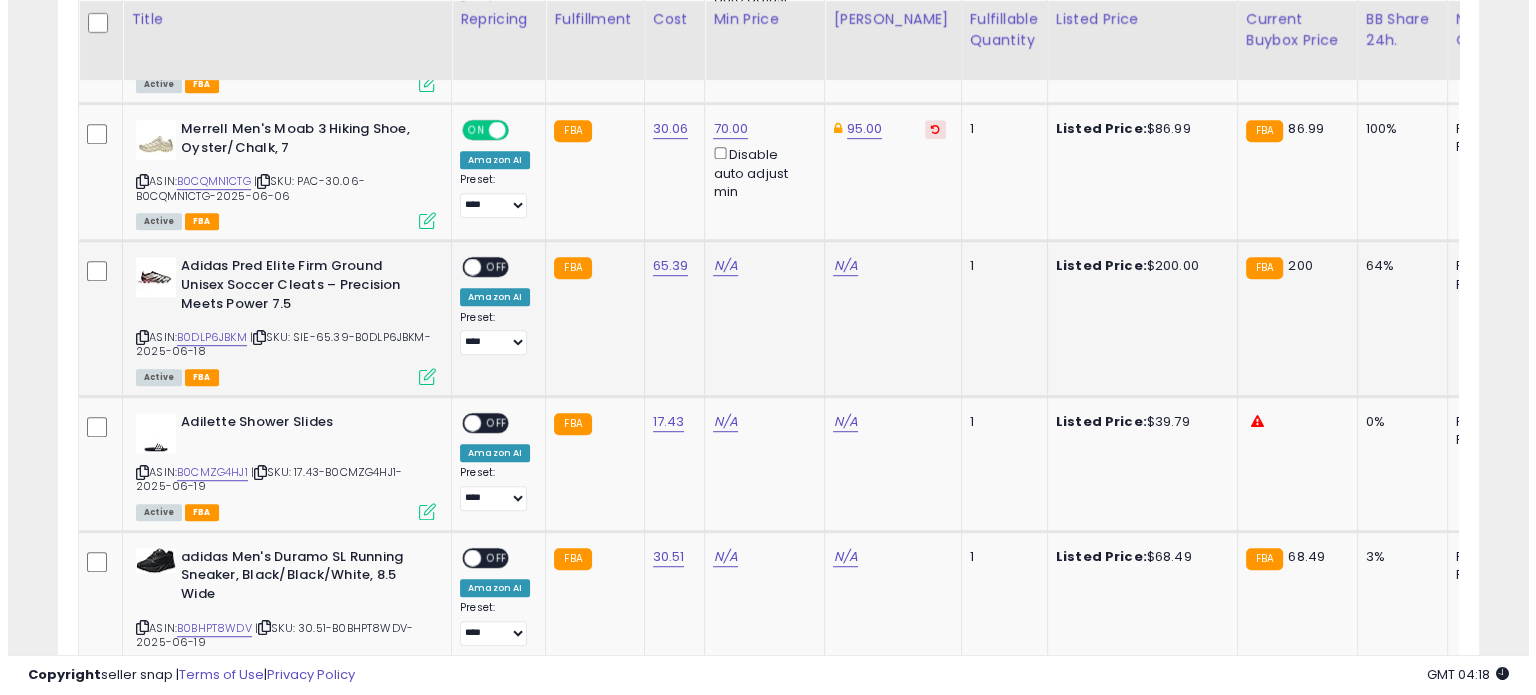 scroll, scrollTop: 999589, scrollLeft: 999168, axis: both 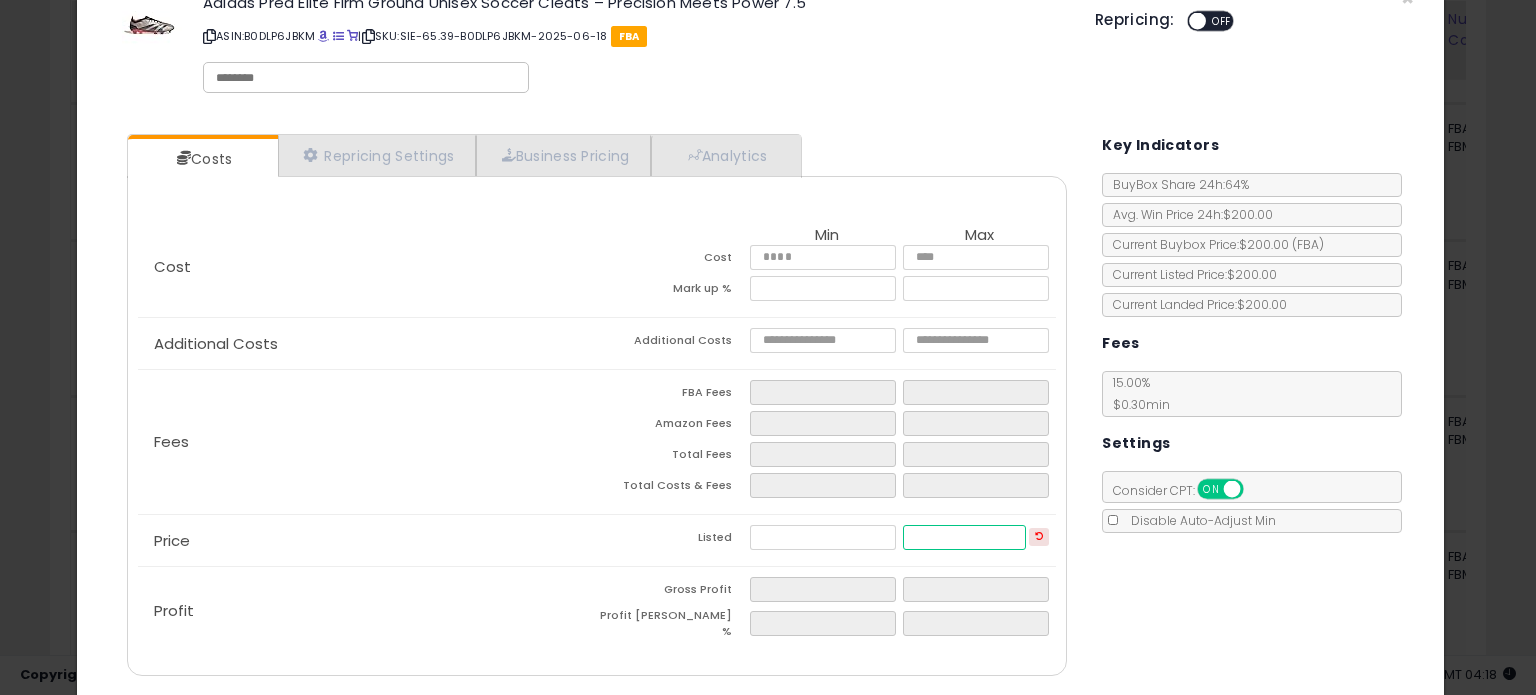 click at bounding box center [964, 537] 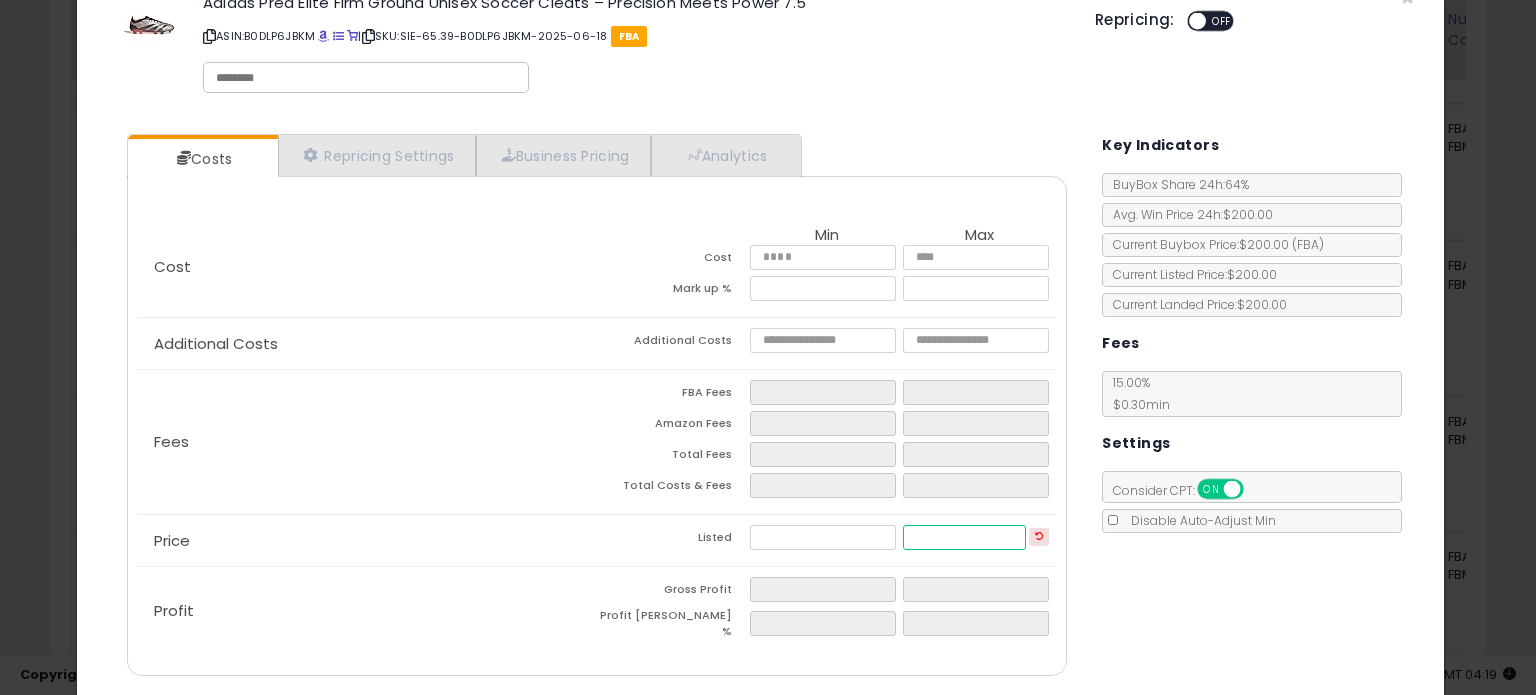 type on "****" 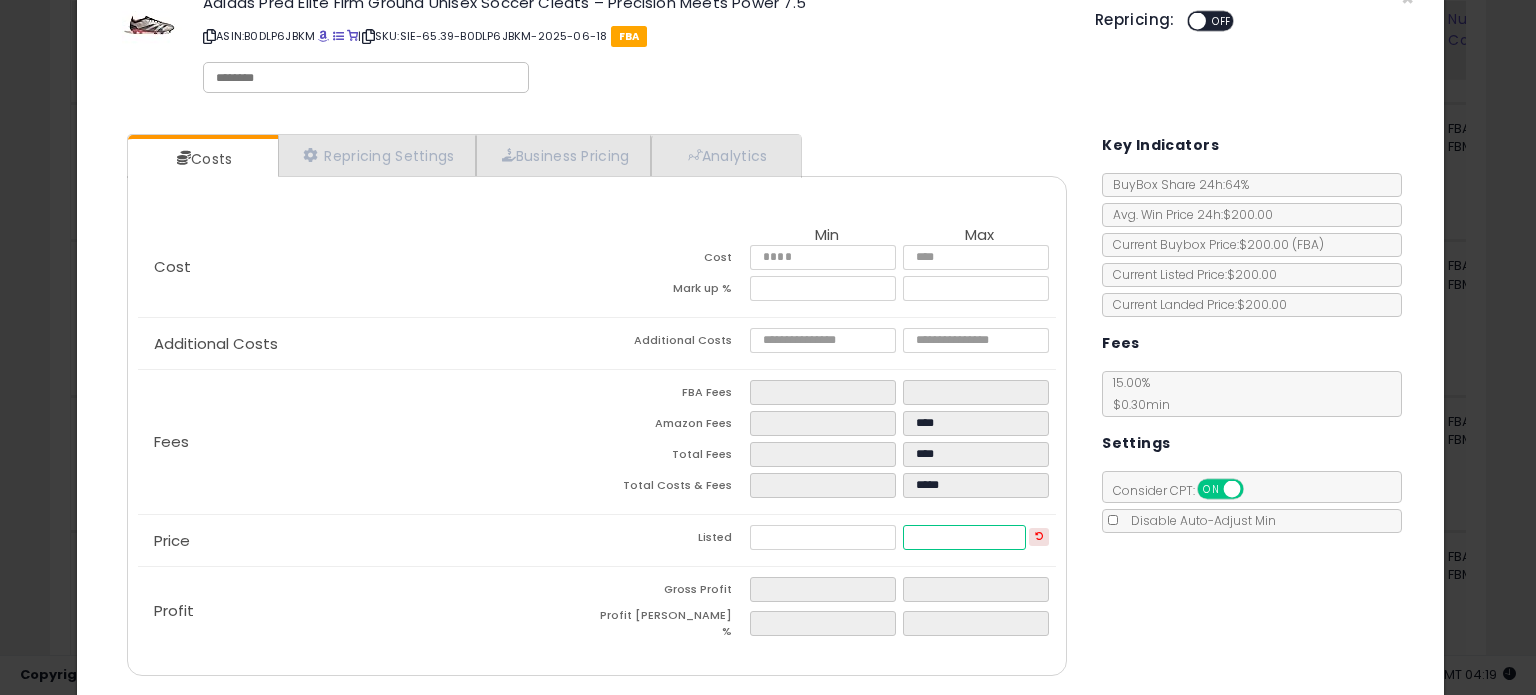 type on "****" 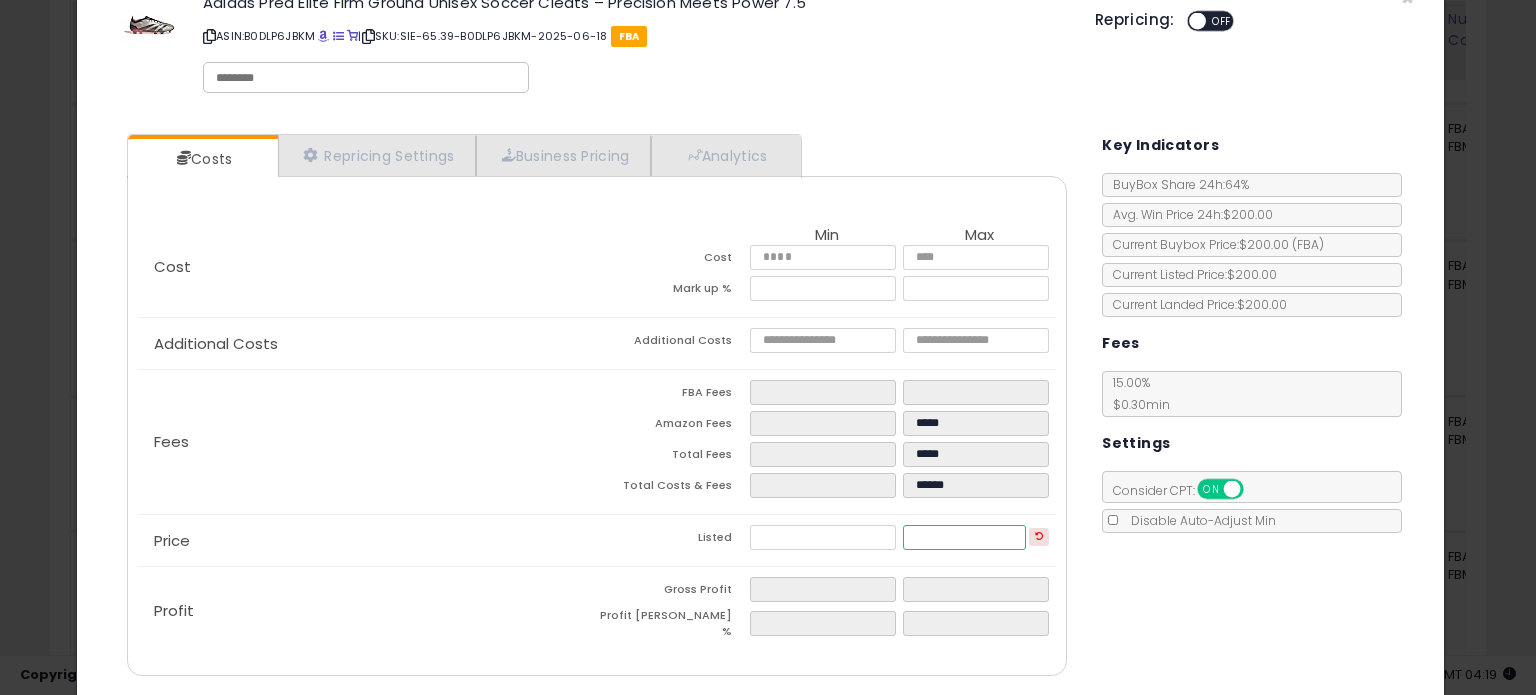 type on "***" 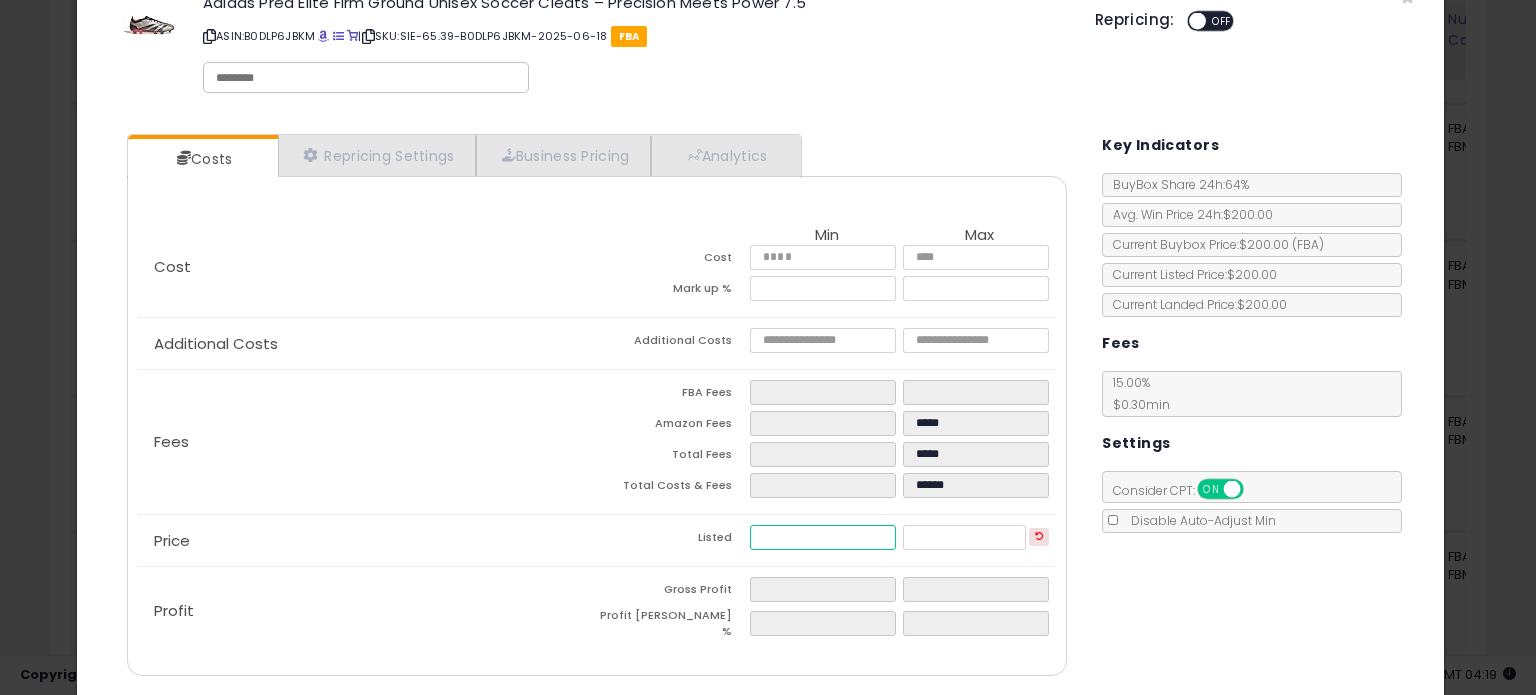 type on "******" 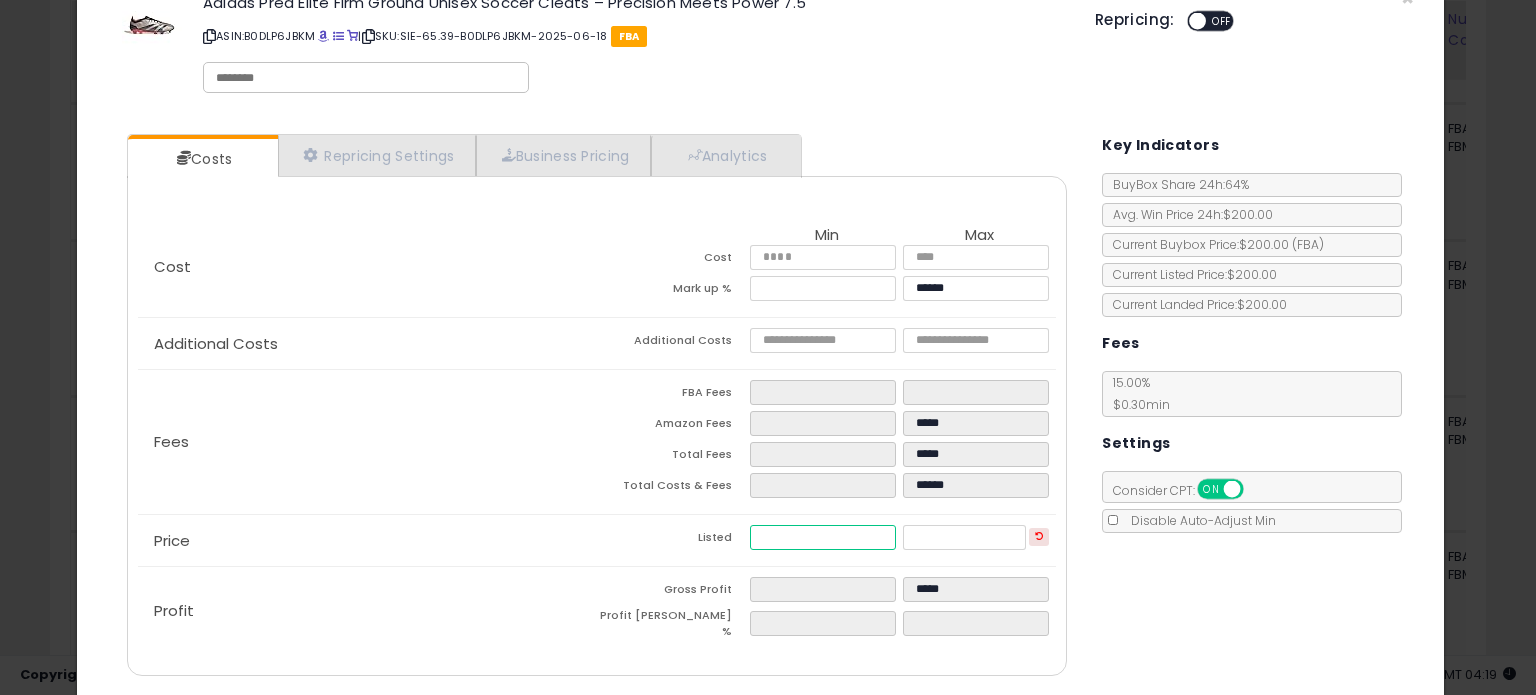click at bounding box center [822, 537] 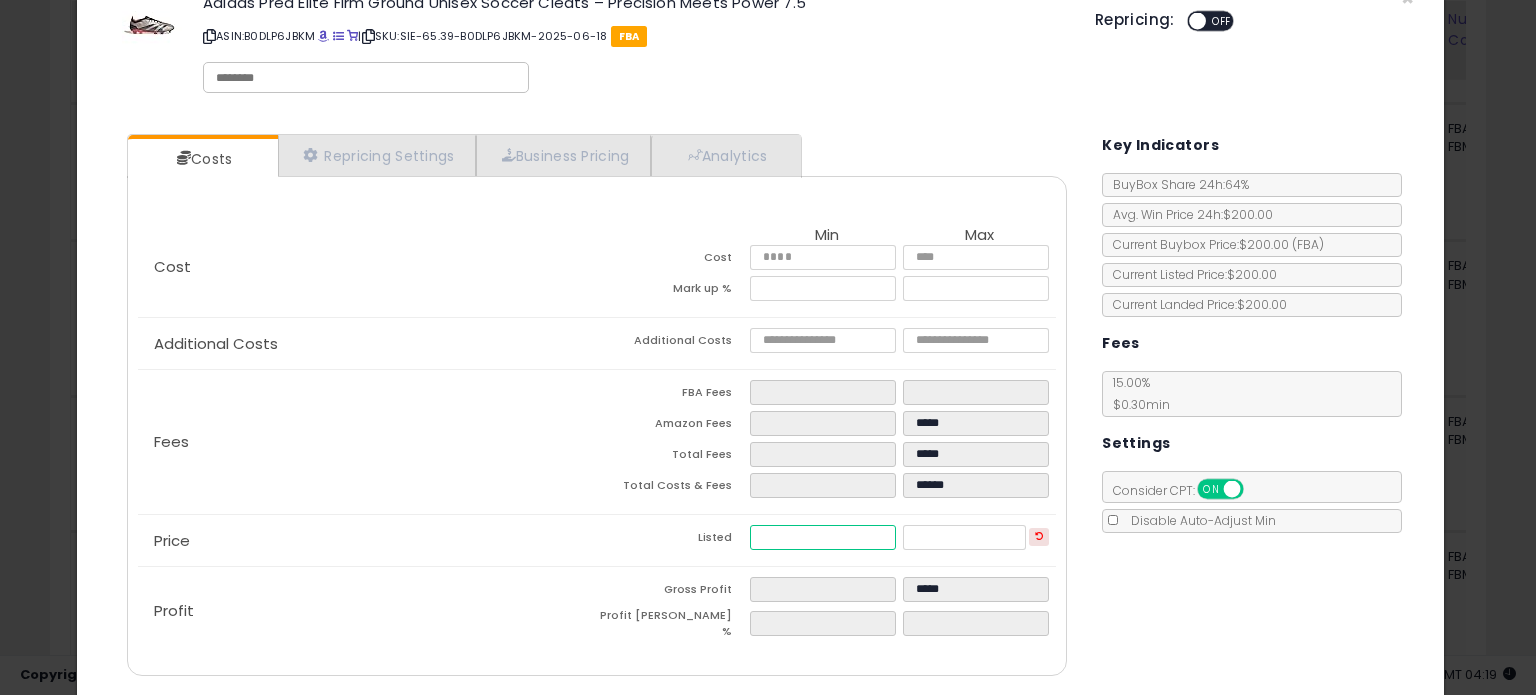 type on "****" 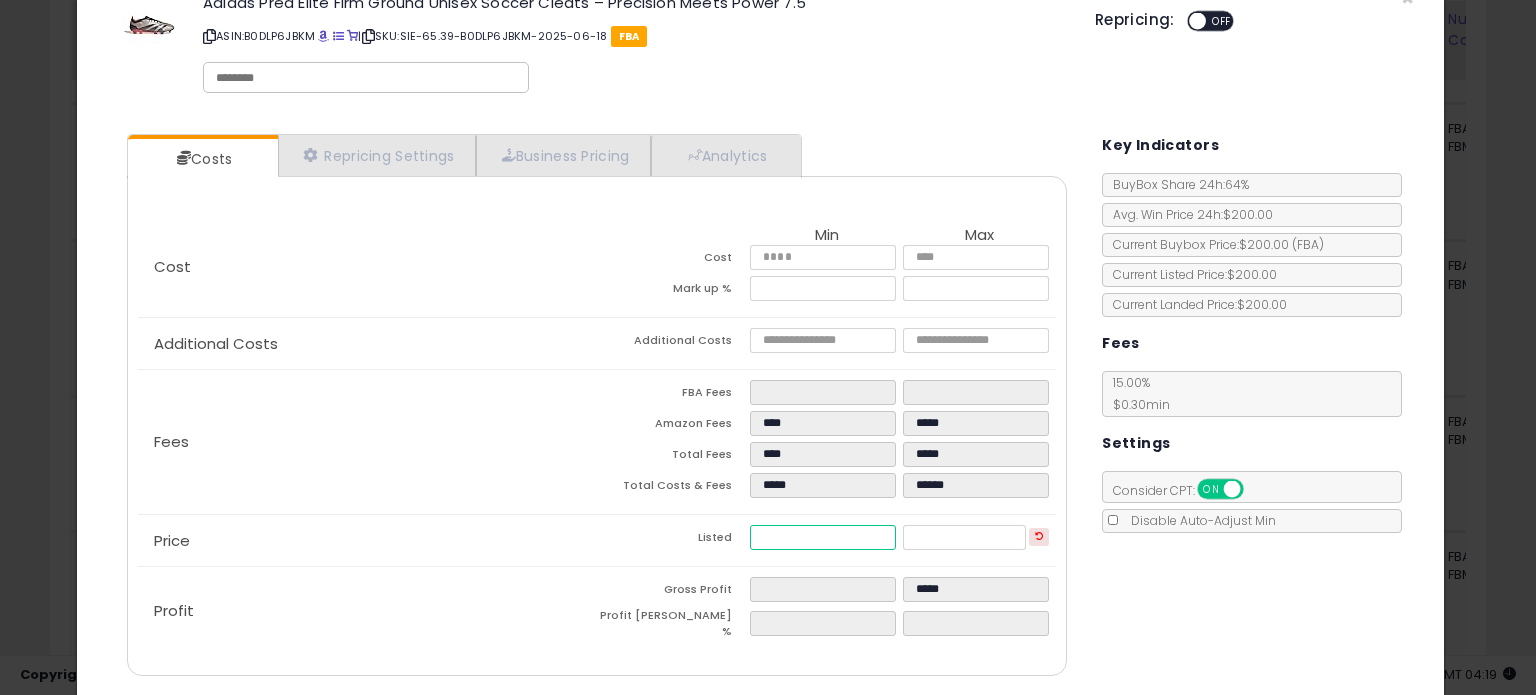 type on "****" 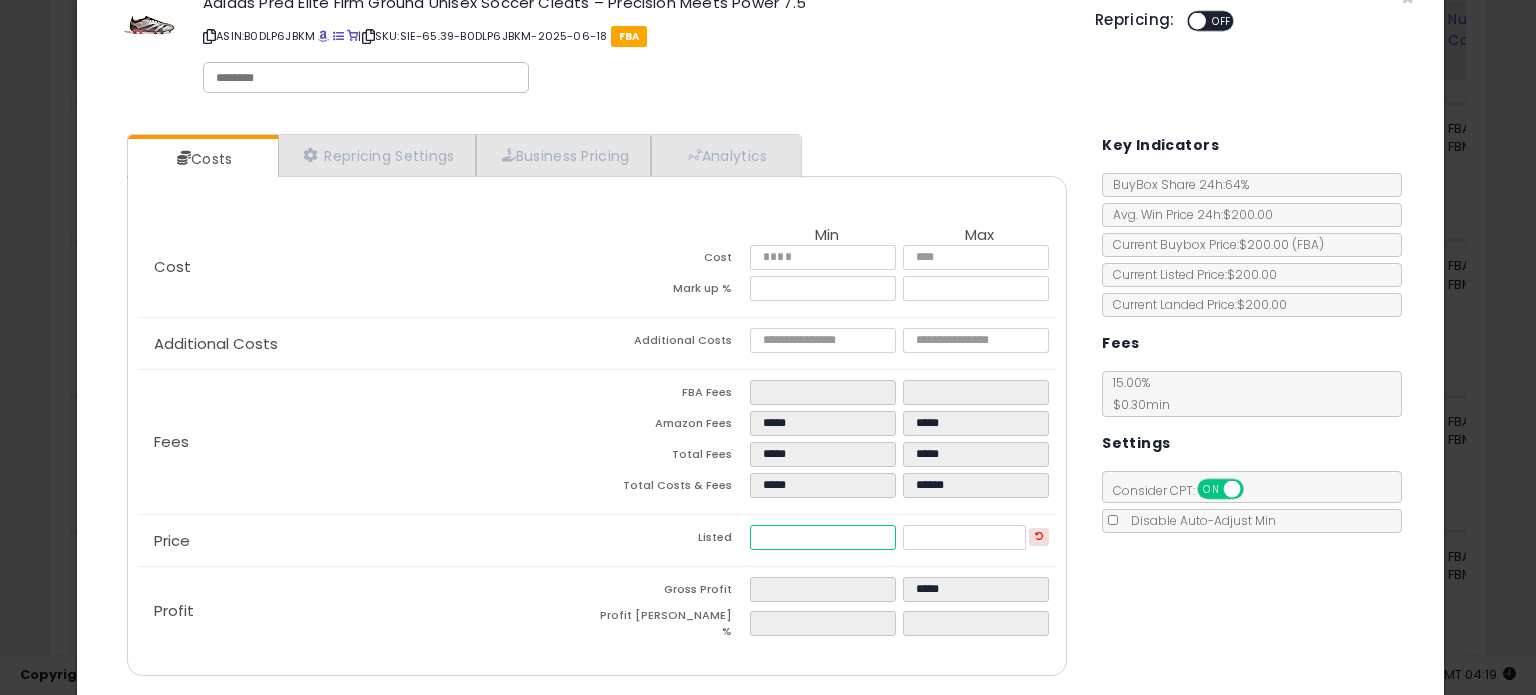 type on "***" 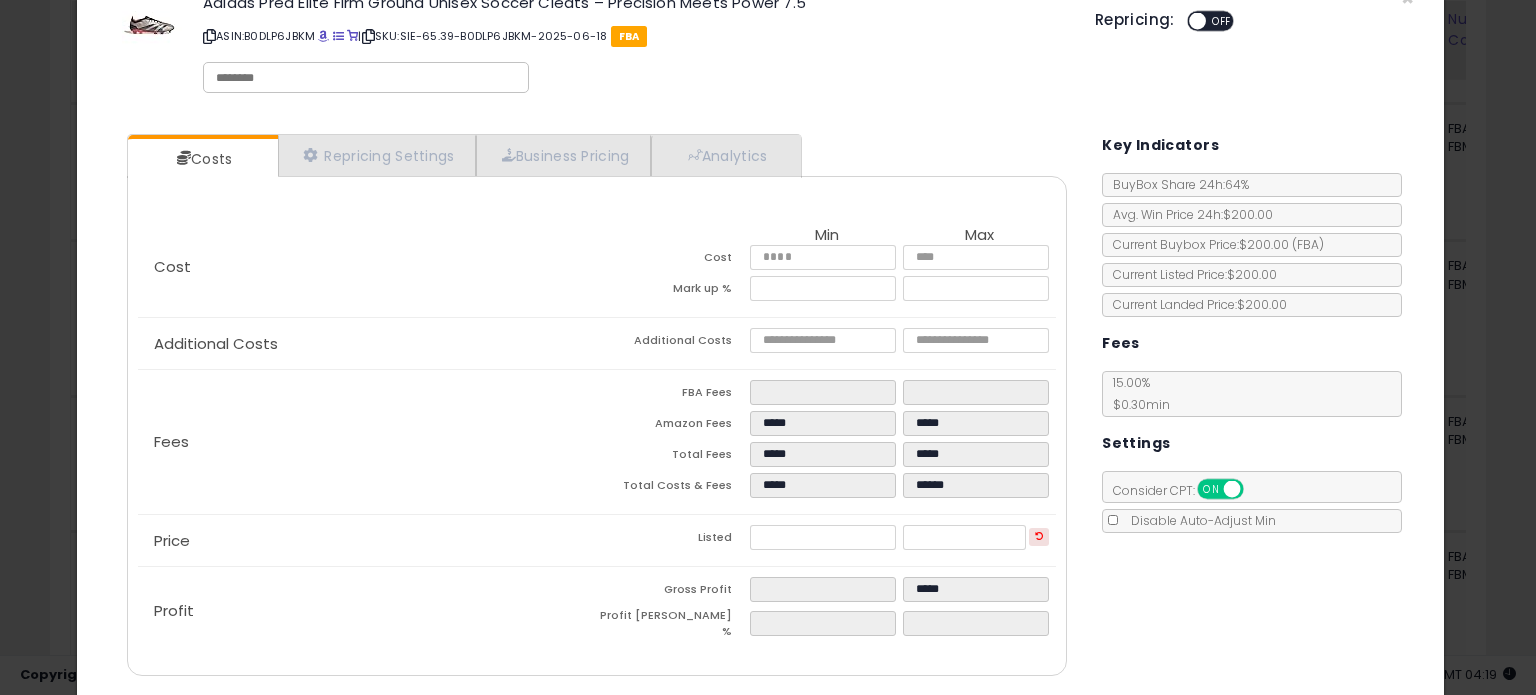 type on "******" 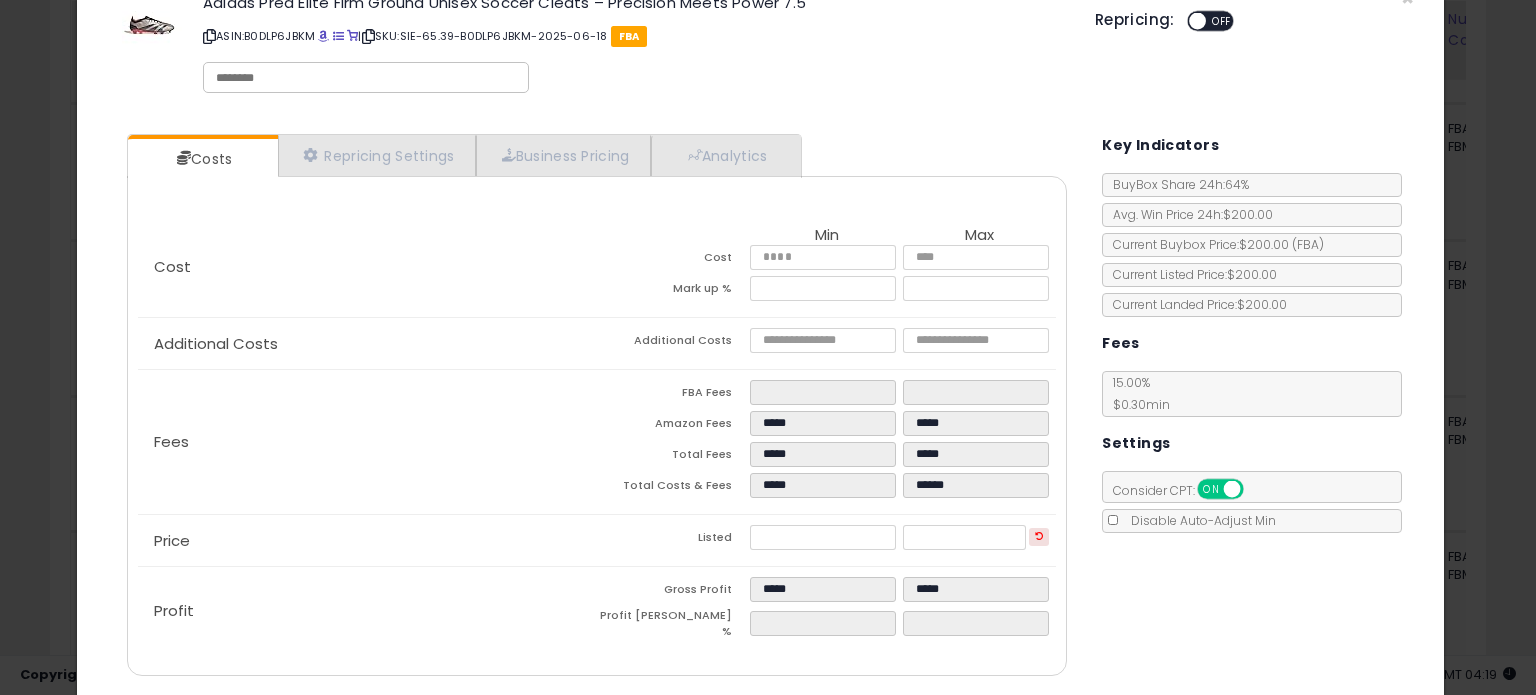 click on "Costs
Repricing Settings
Business Pricing
Analytics
Cost" at bounding box center (597, 407) 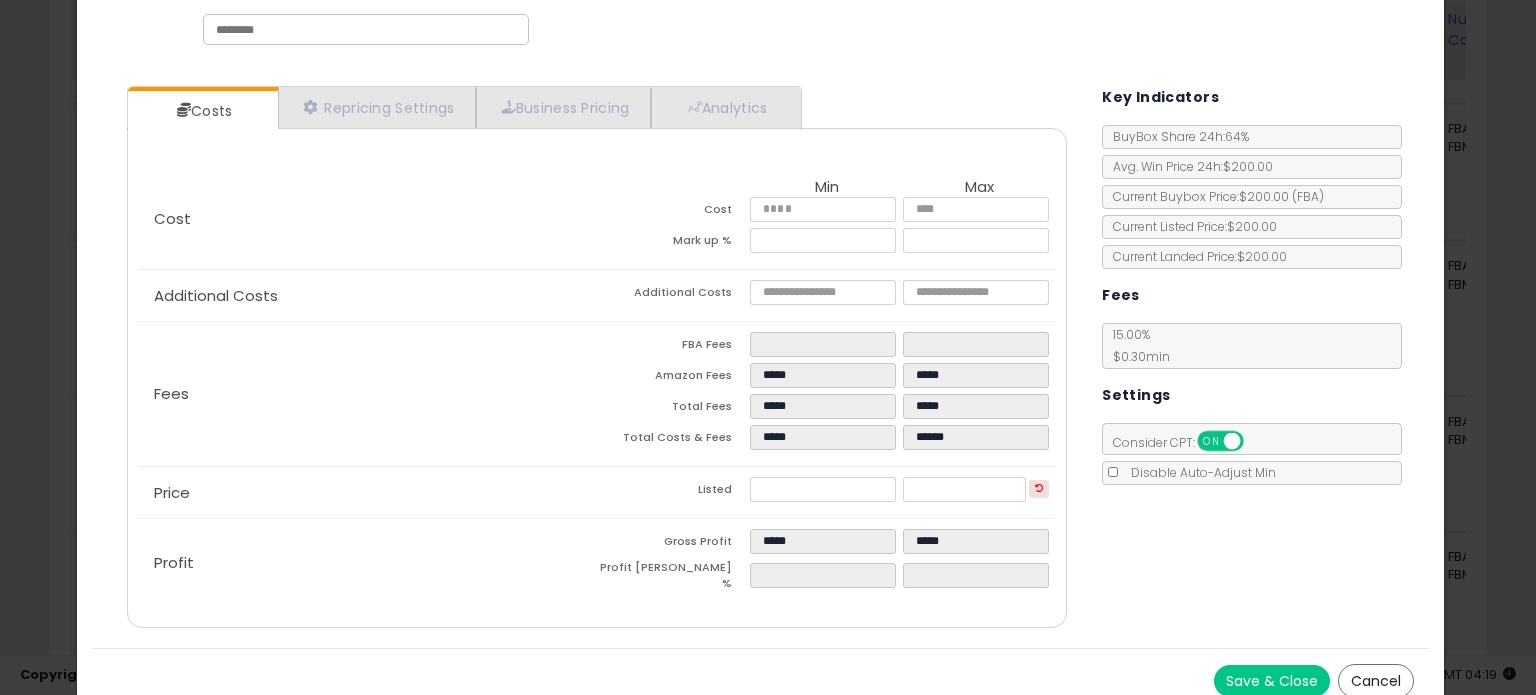 scroll, scrollTop: 107, scrollLeft: 0, axis: vertical 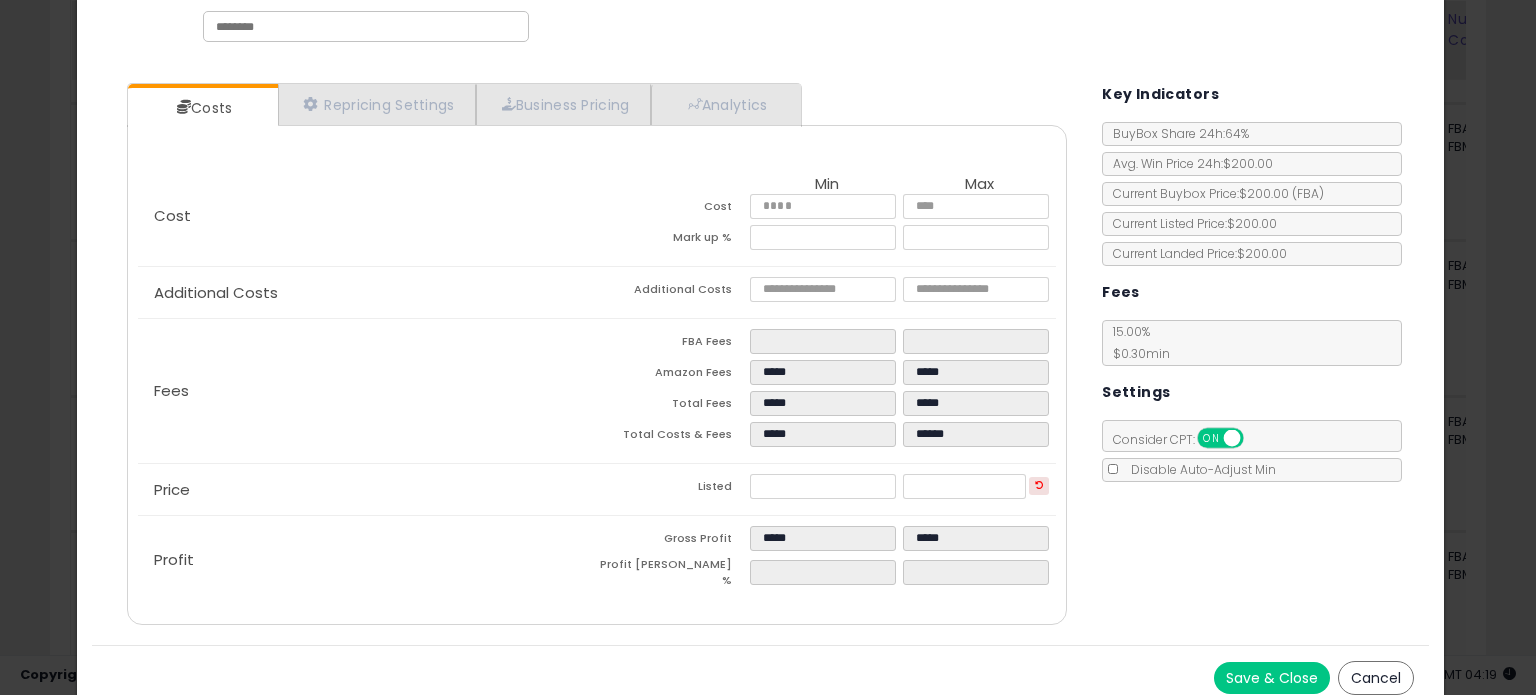 click on "Save & Close" at bounding box center [1272, 678] 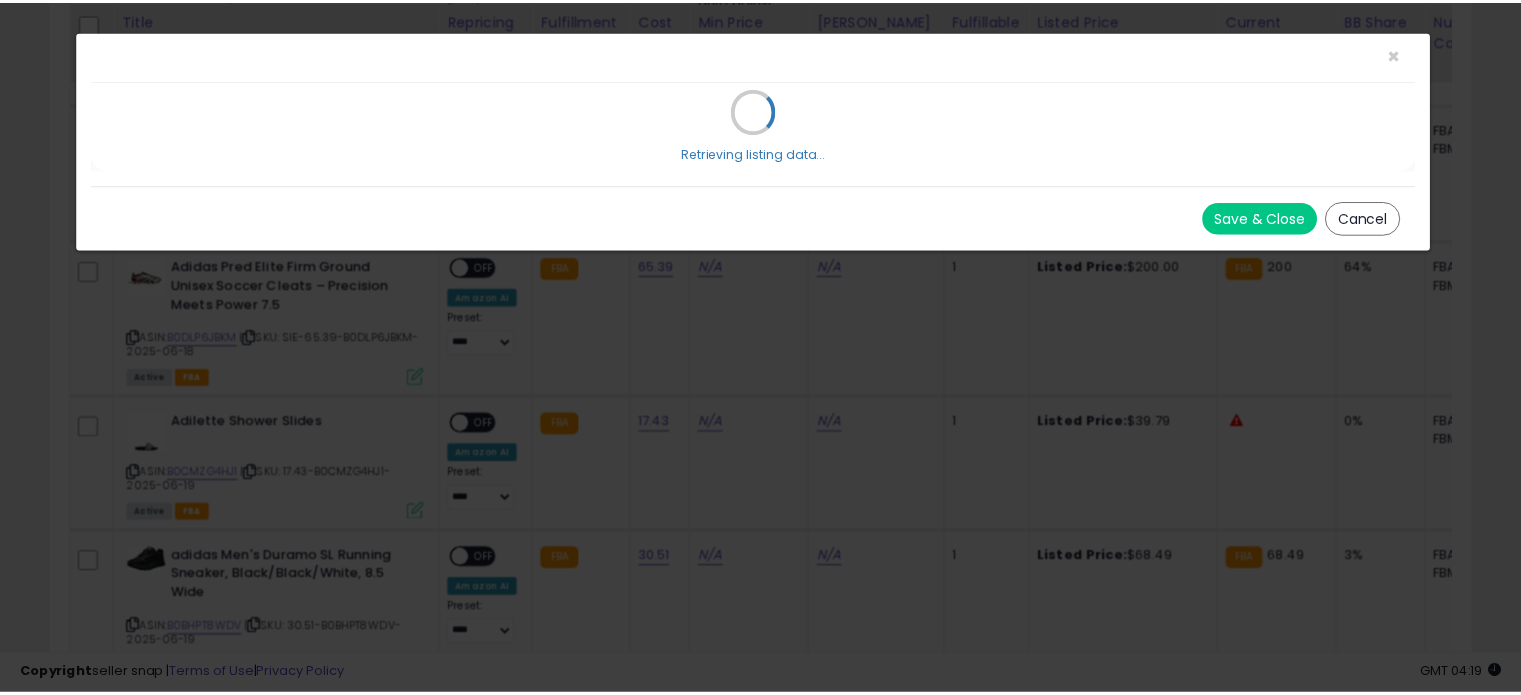 scroll, scrollTop: 0, scrollLeft: 0, axis: both 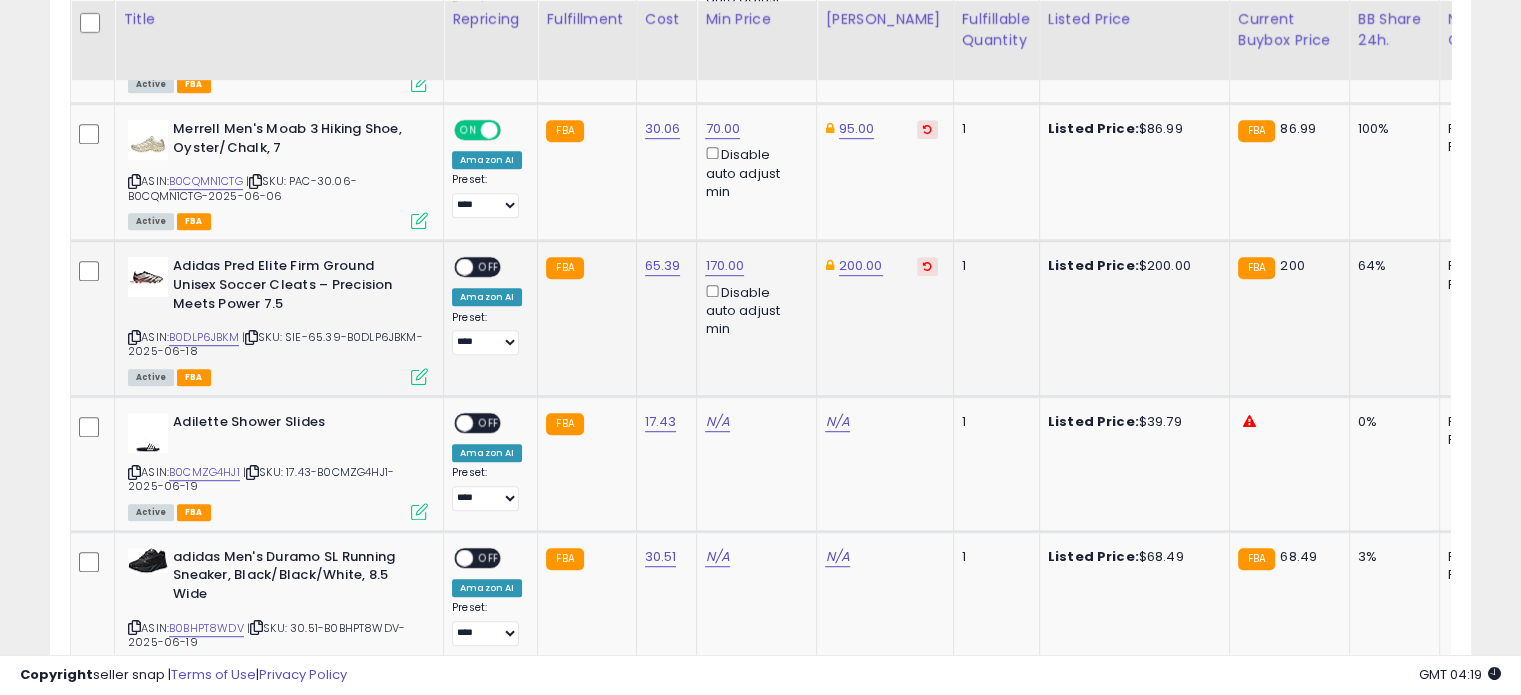 click at bounding box center (464, 267) 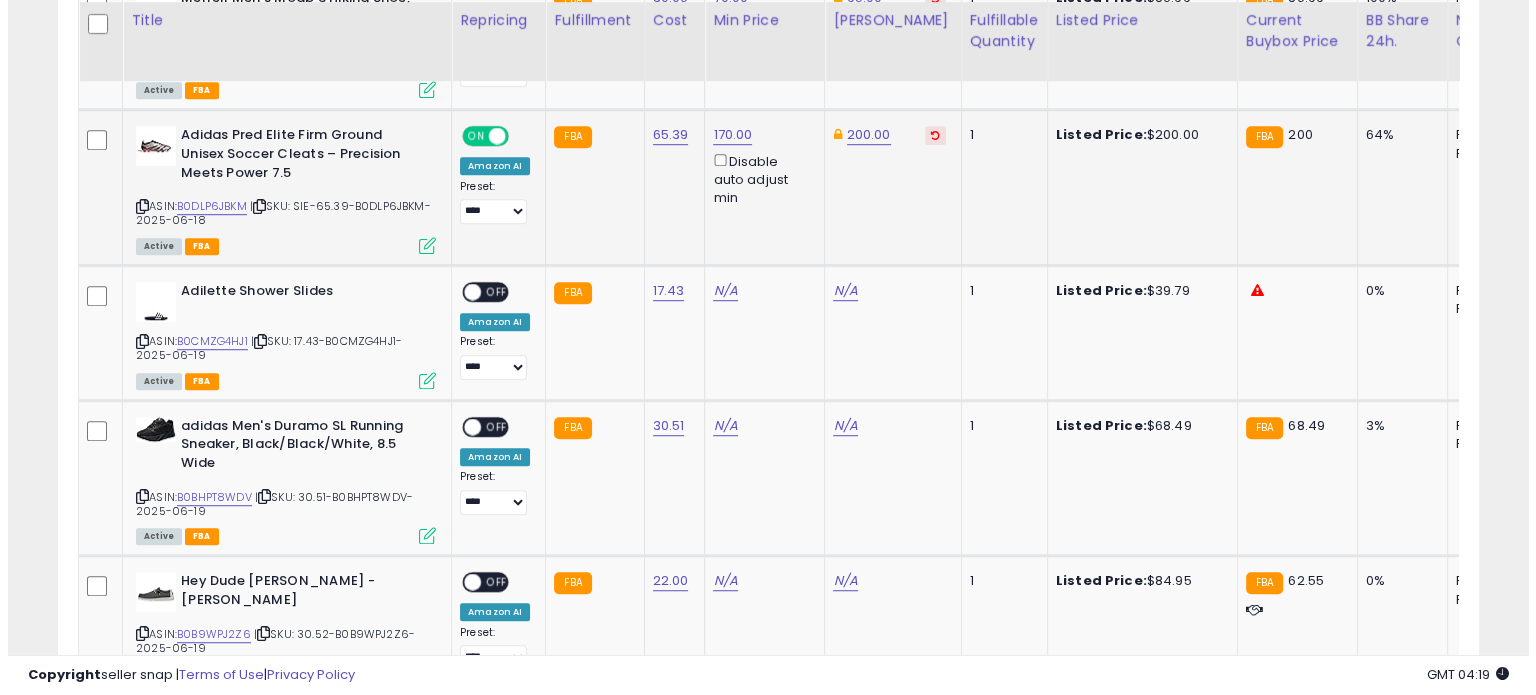 scroll, scrollTop: 1251, scrollLeft: 0, axis: vertical 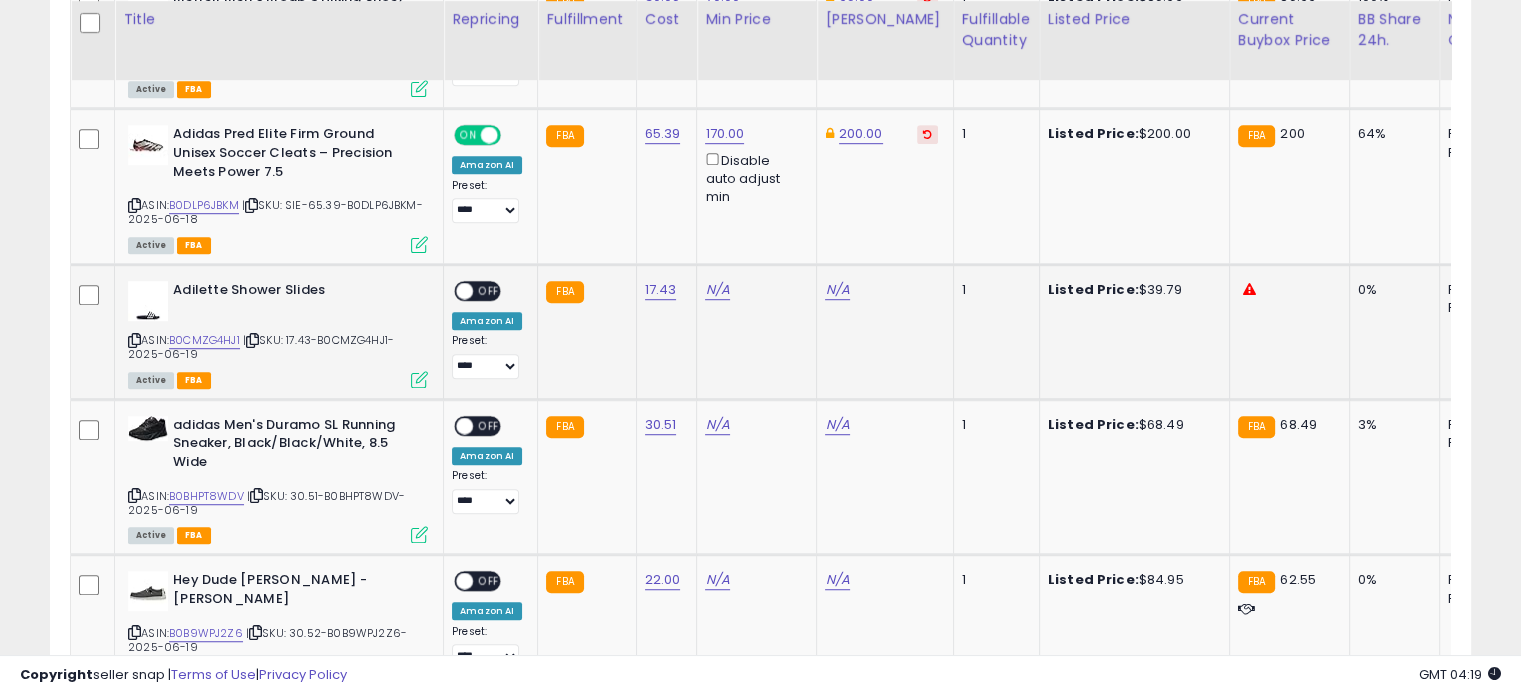 click at bounding box center [419, 379] 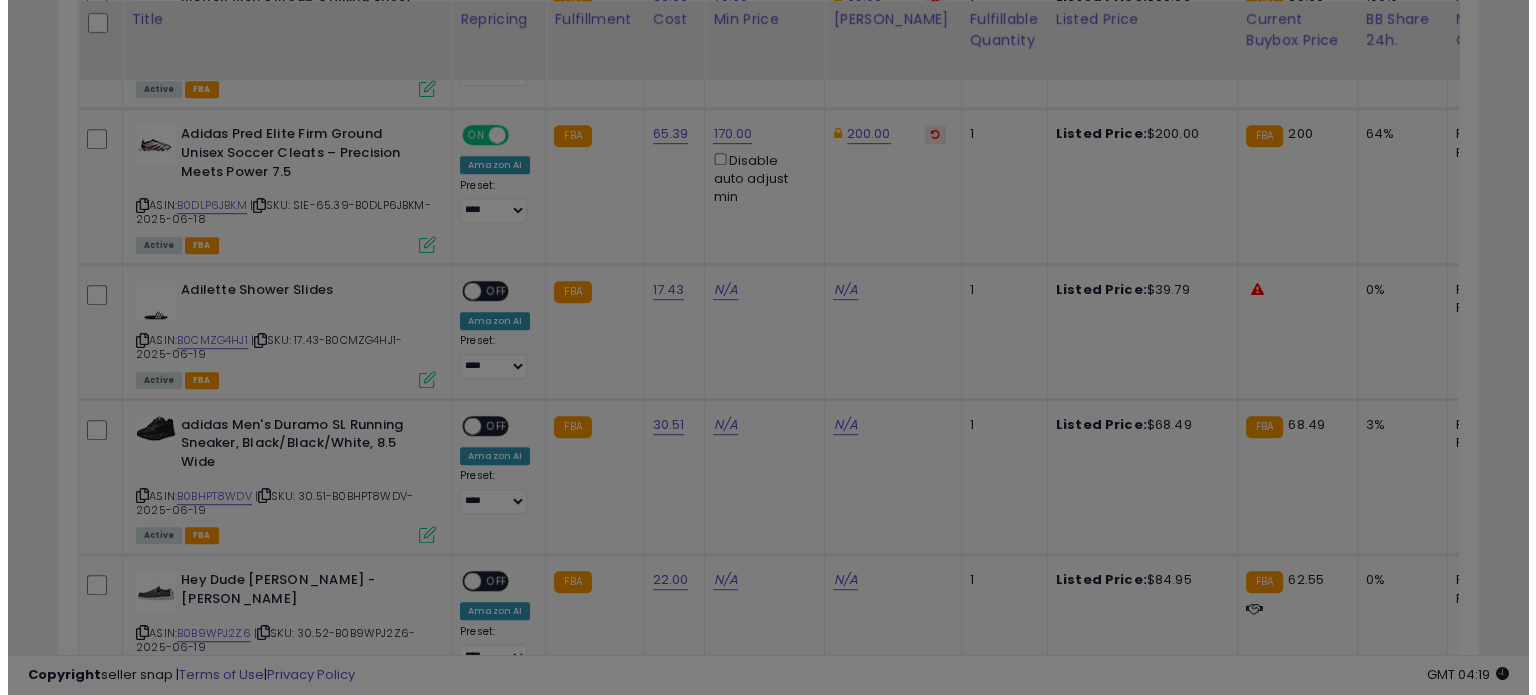 scroll, scrollTop: 999589, scrollLeft: 999168, axis: both 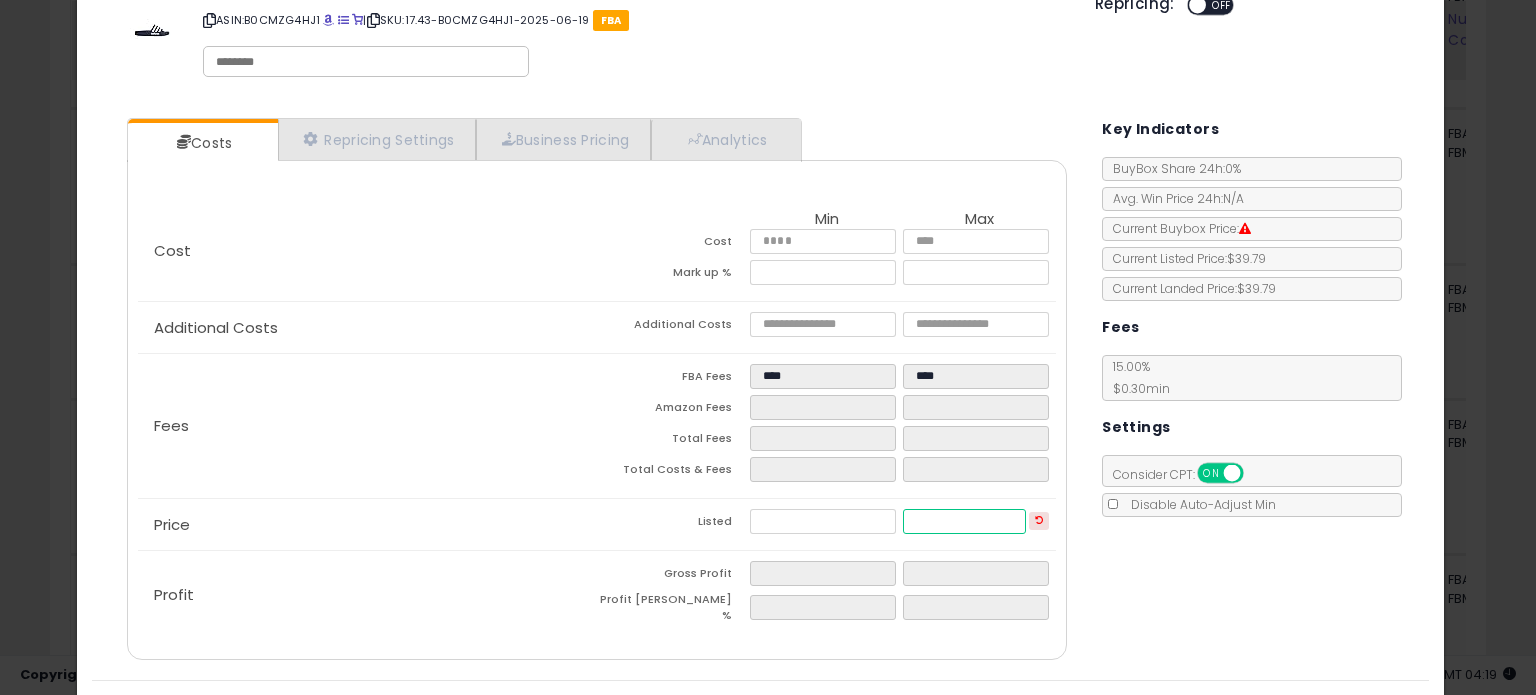 click at bounding box center [964, 521] 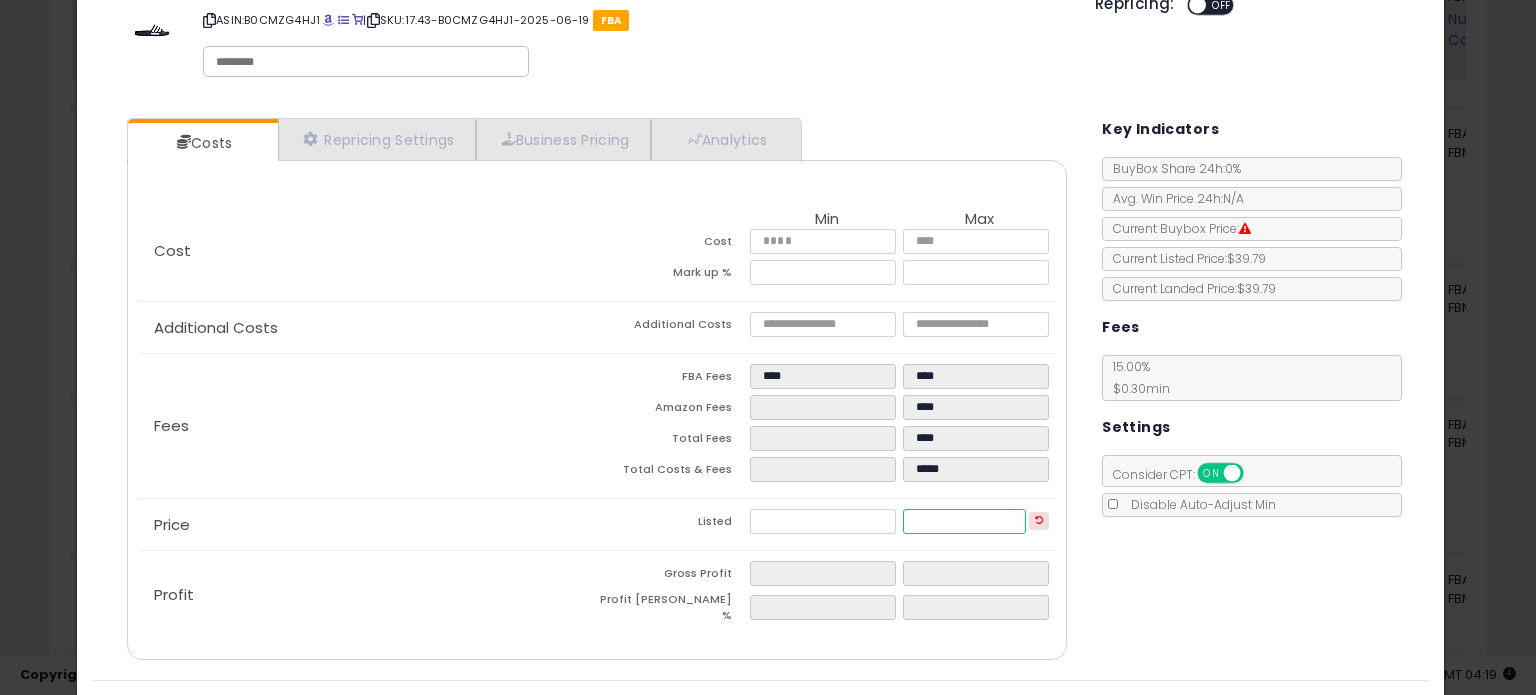 type on "****" 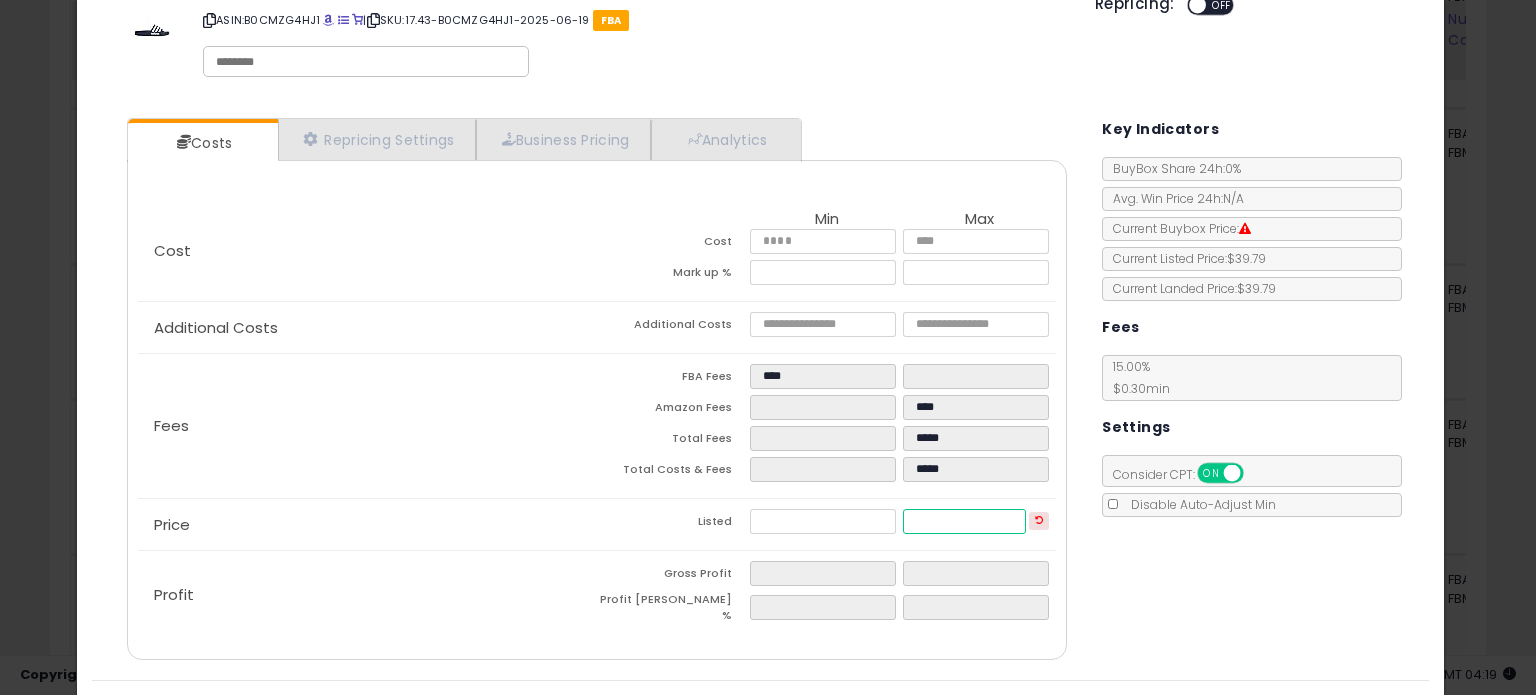 type on "**" 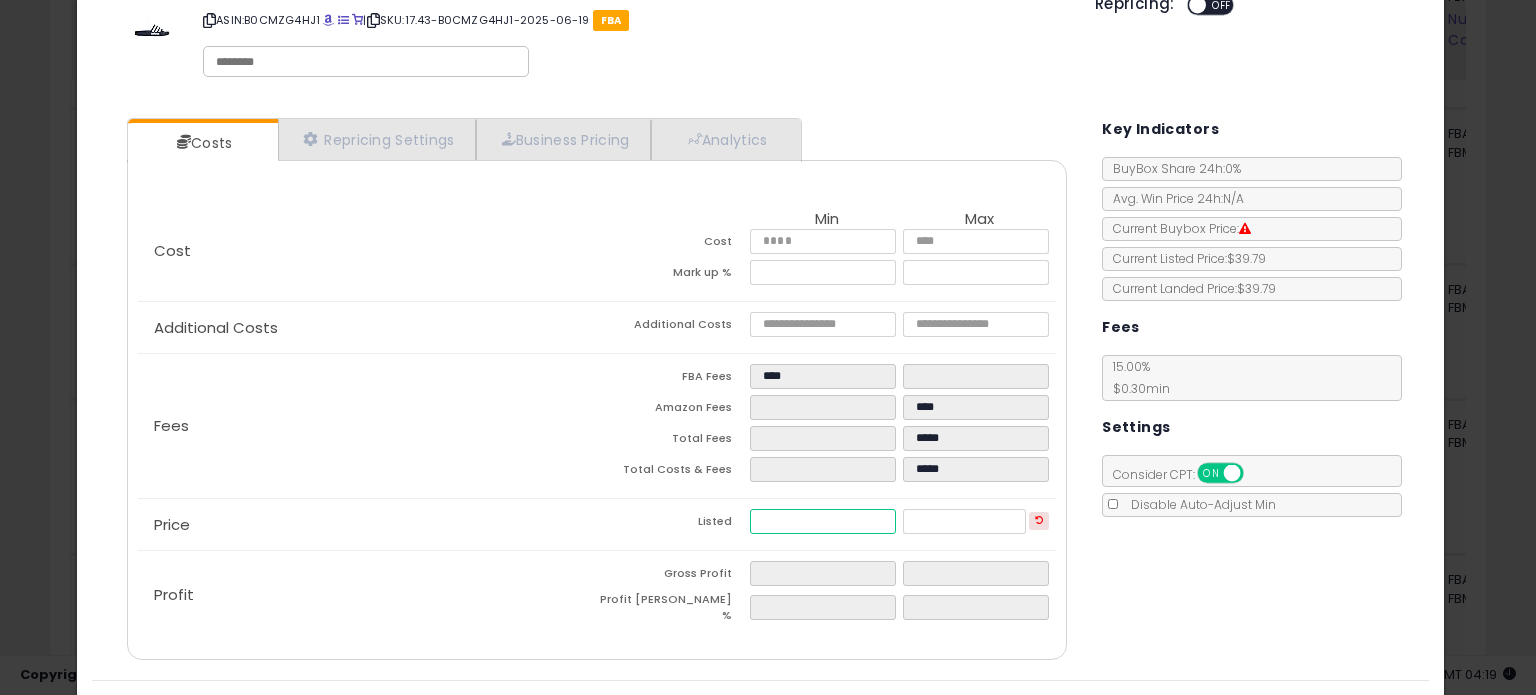 type on "*****" 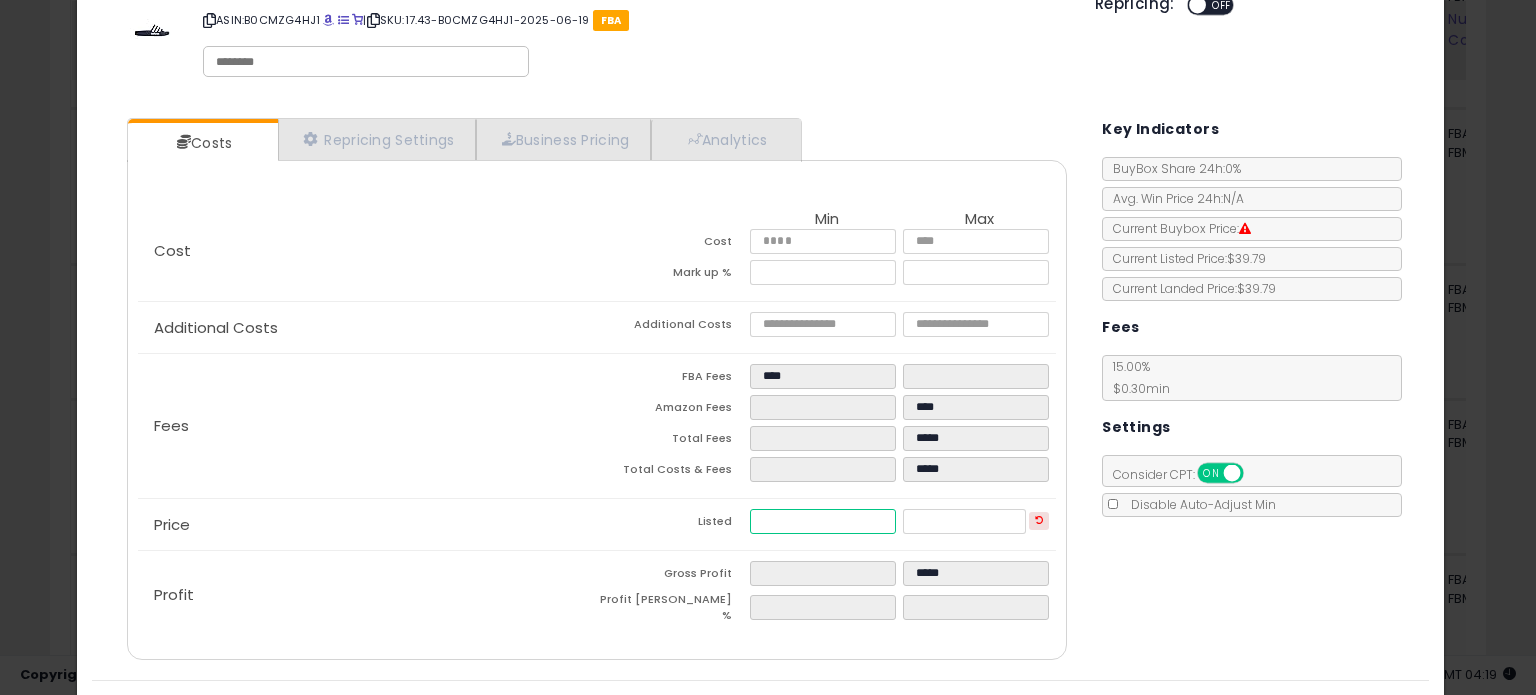 click at bounding box center [822, 521] 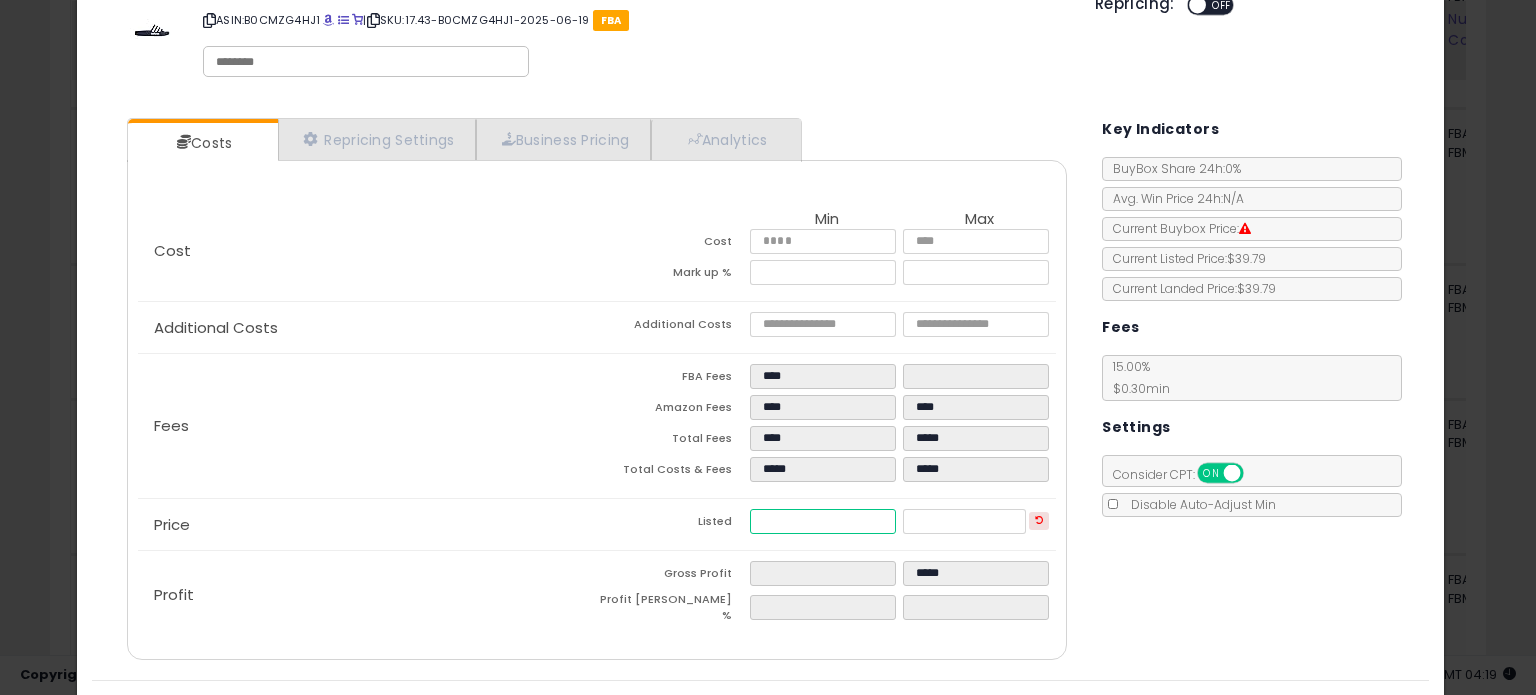 type on "****" 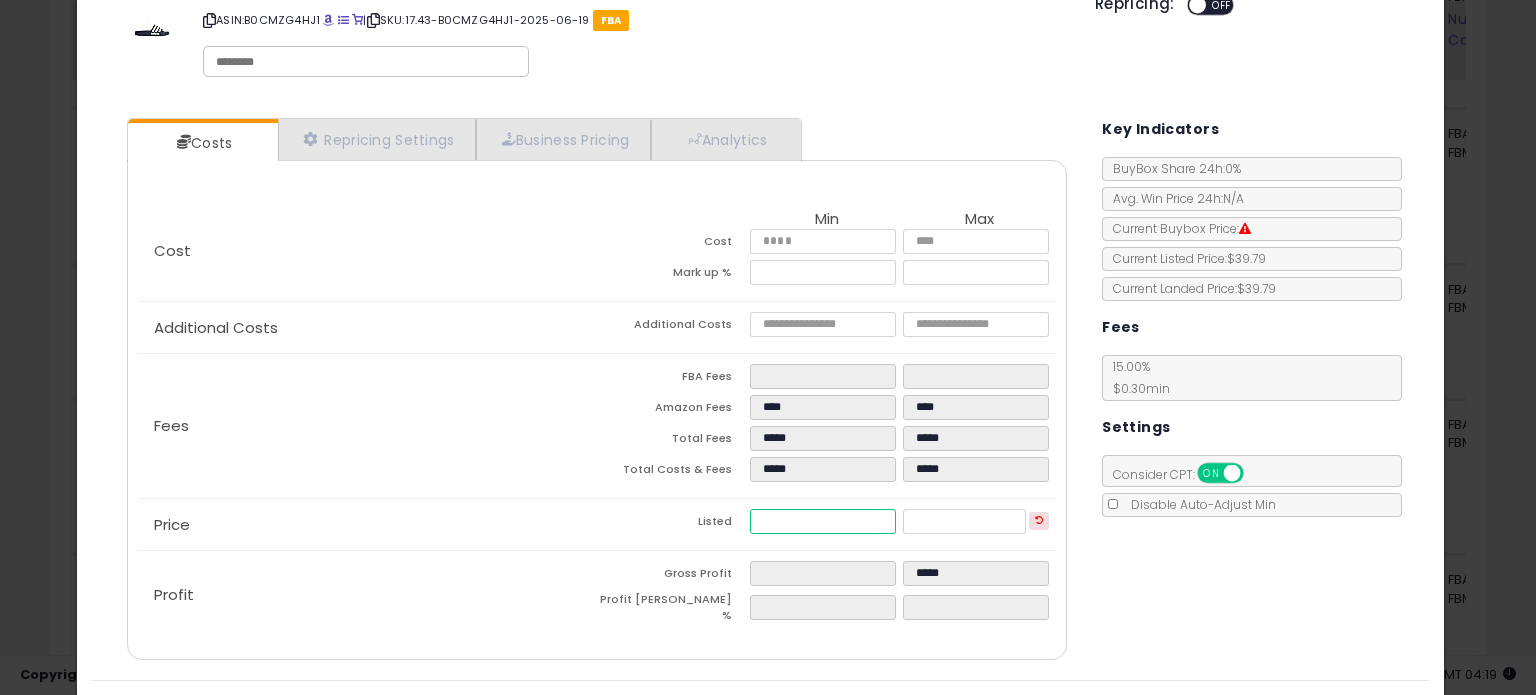 type on "**" 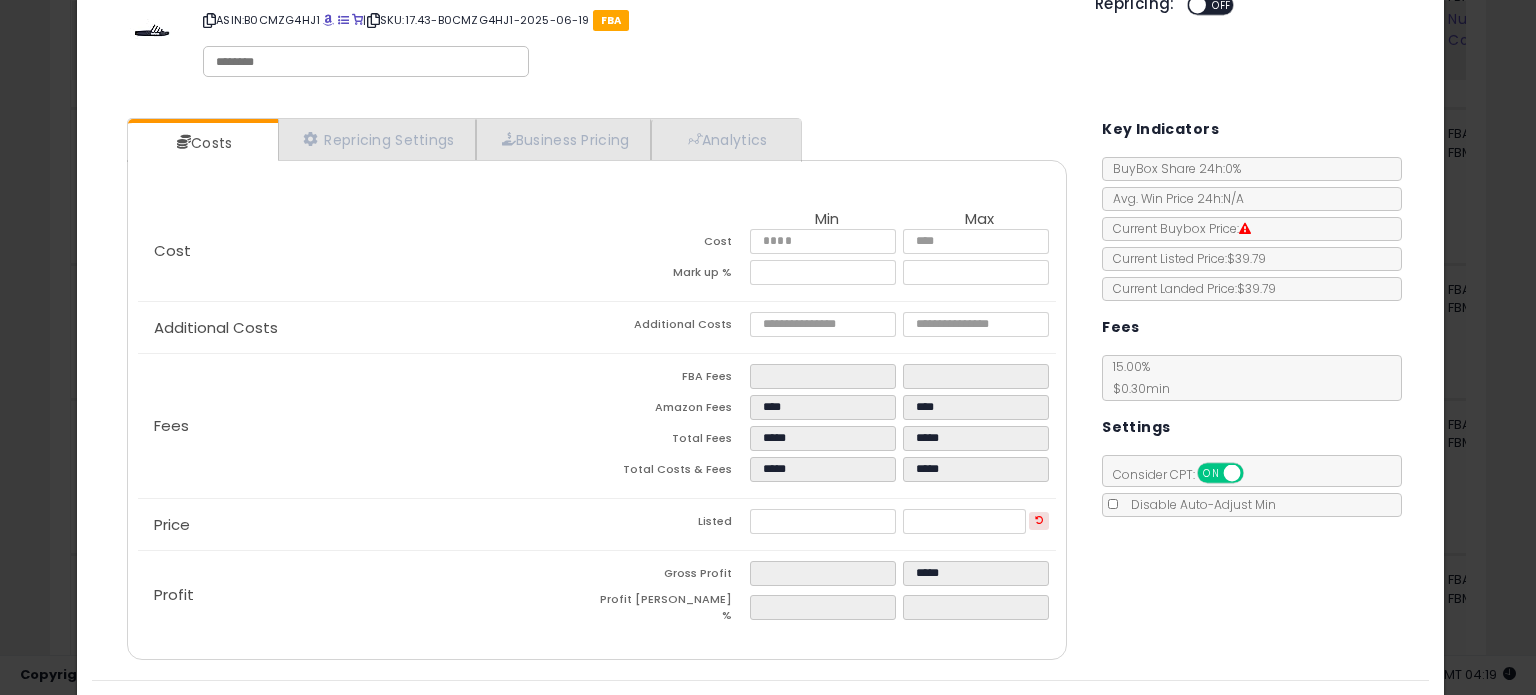 type on "*****" 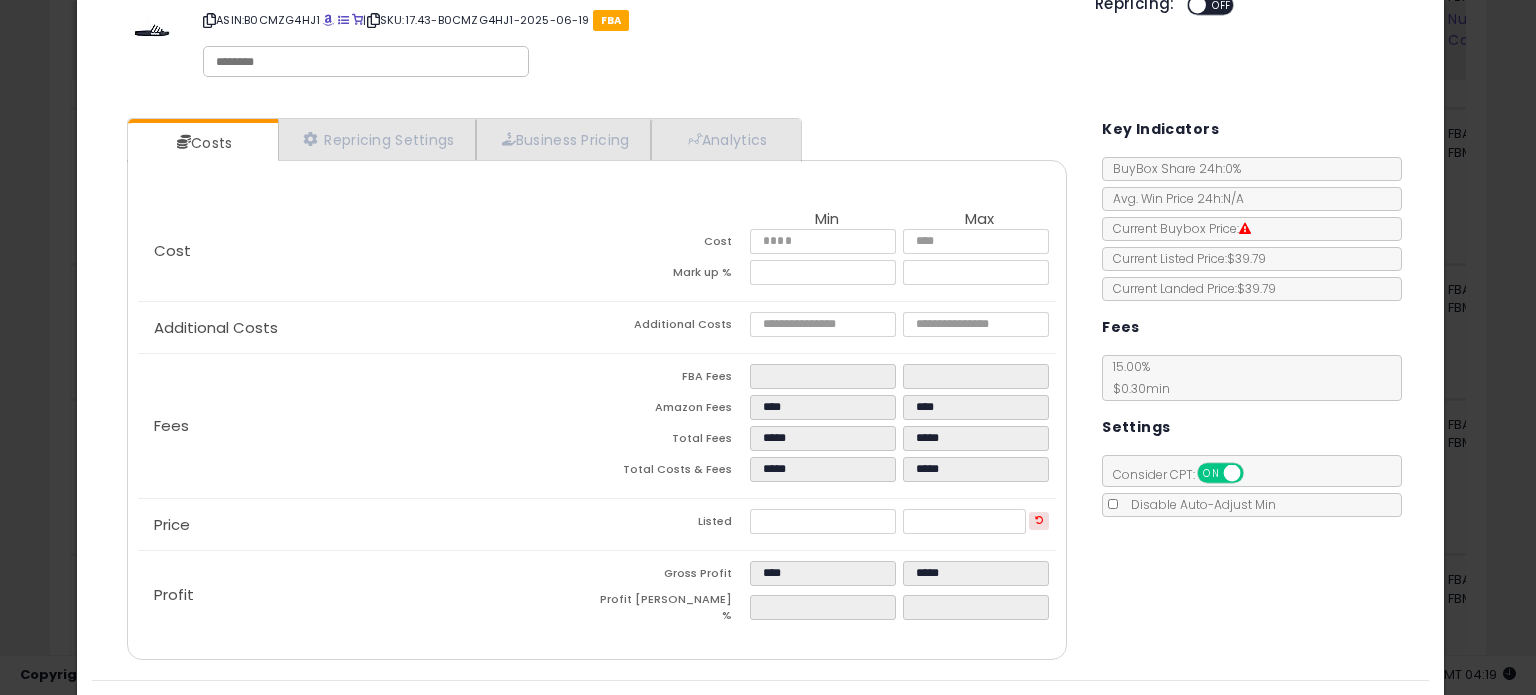 click on "Costs
Repricing Settings
Business Pricing
Analytics
Cost" at bounding box center (760, 391) 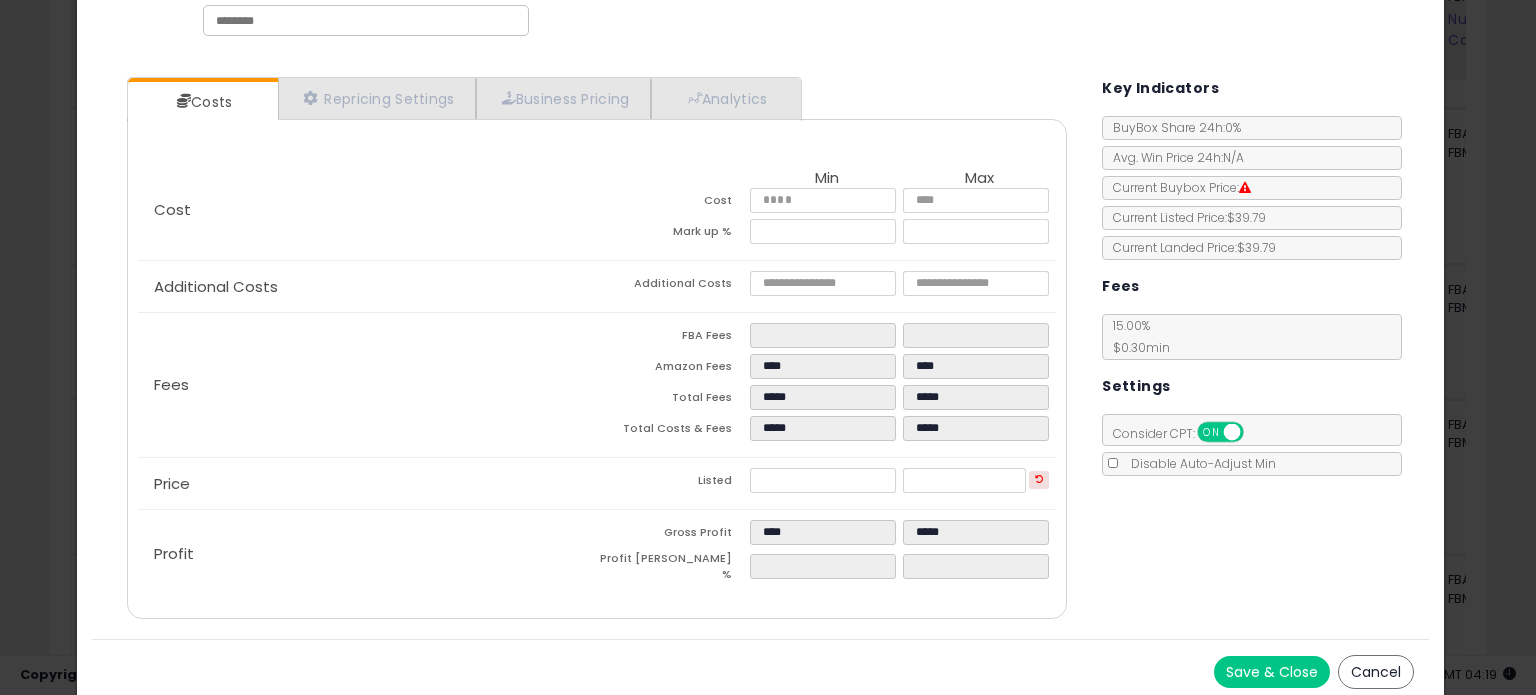 click on "Save & Close" at bounding box center [1272, 672] 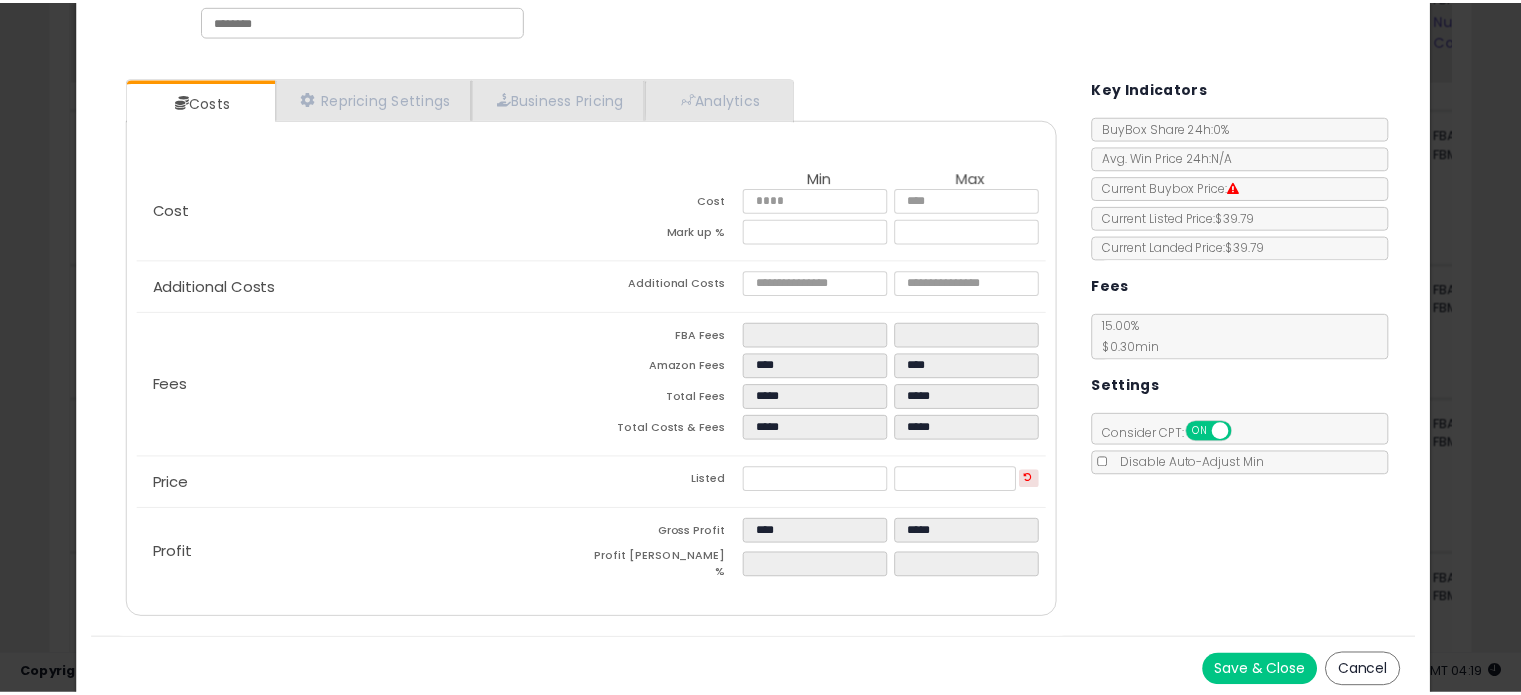 scroll, scrollTop: 0, scrollLeft: 0, axis: both 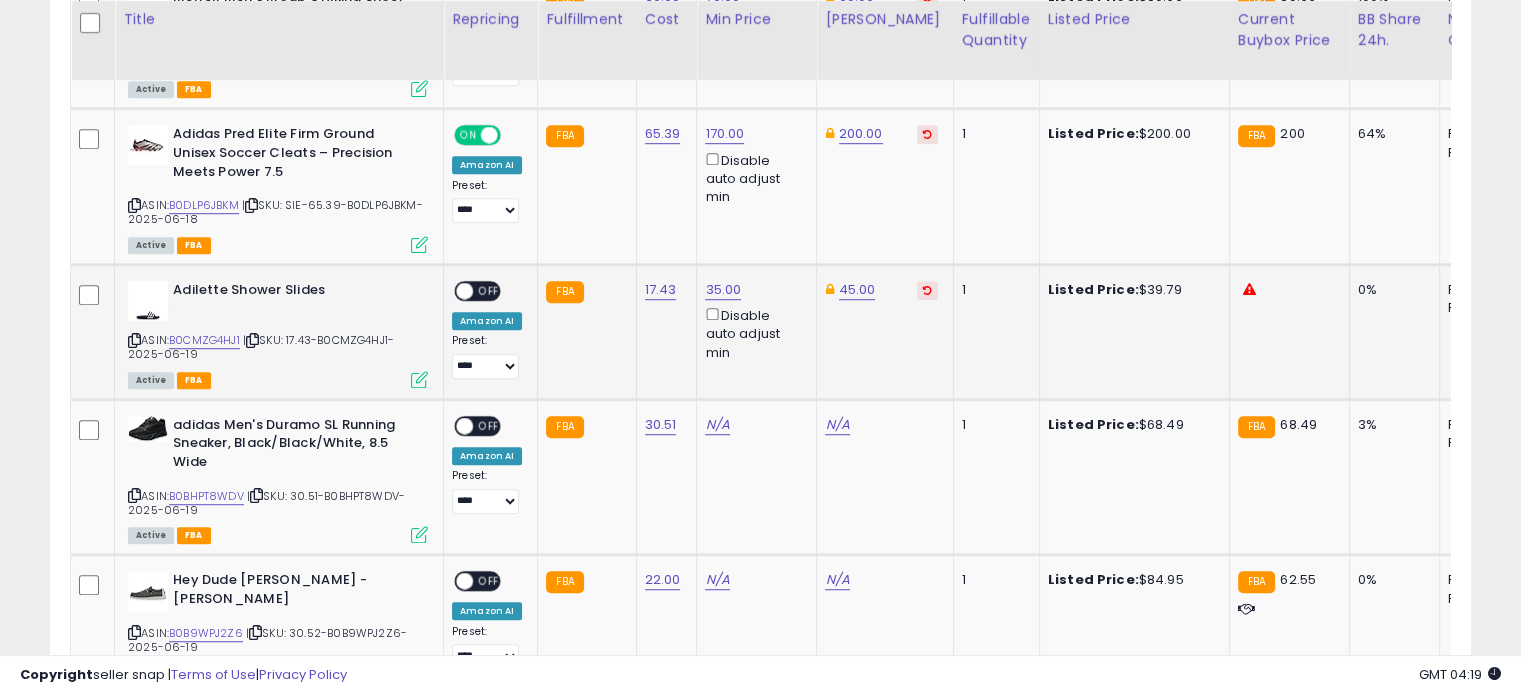 click at bounding box center (464, 291) 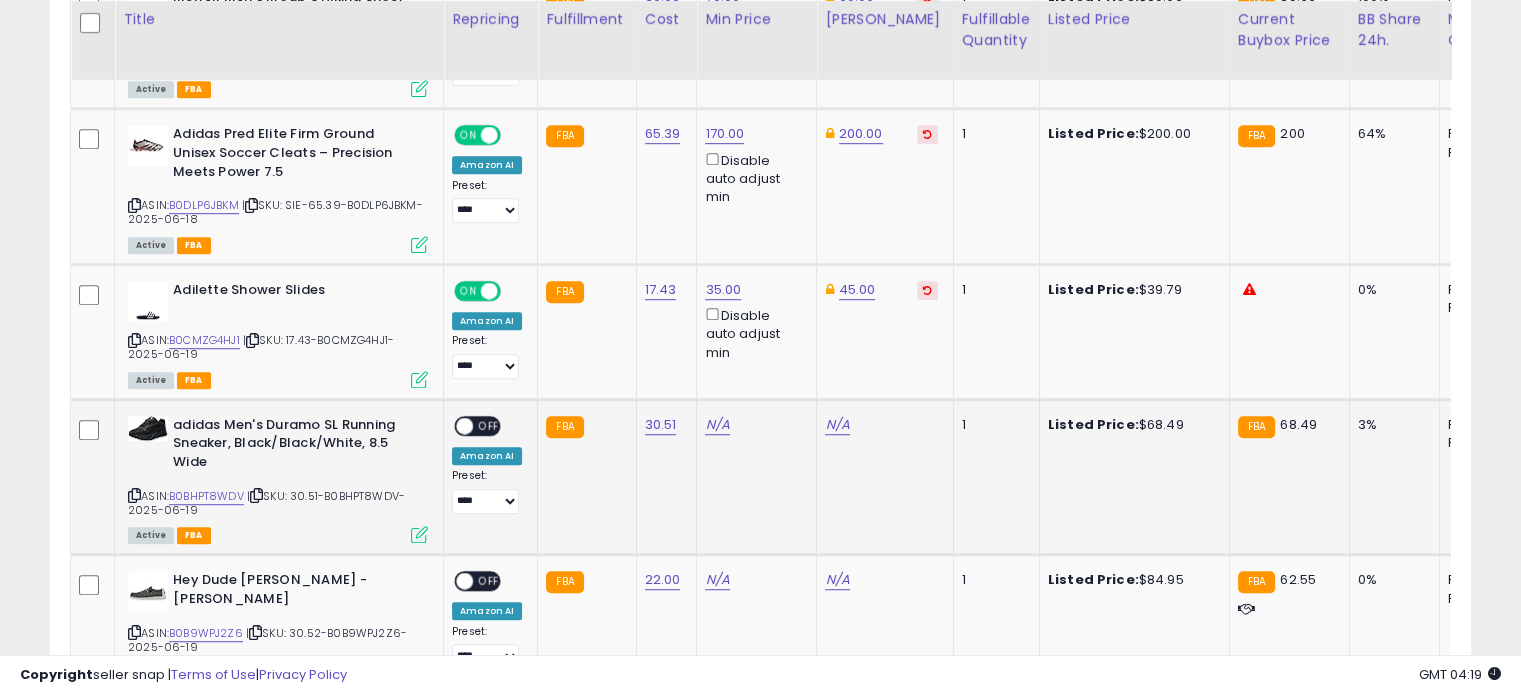 click at bounding box center [419, 534] 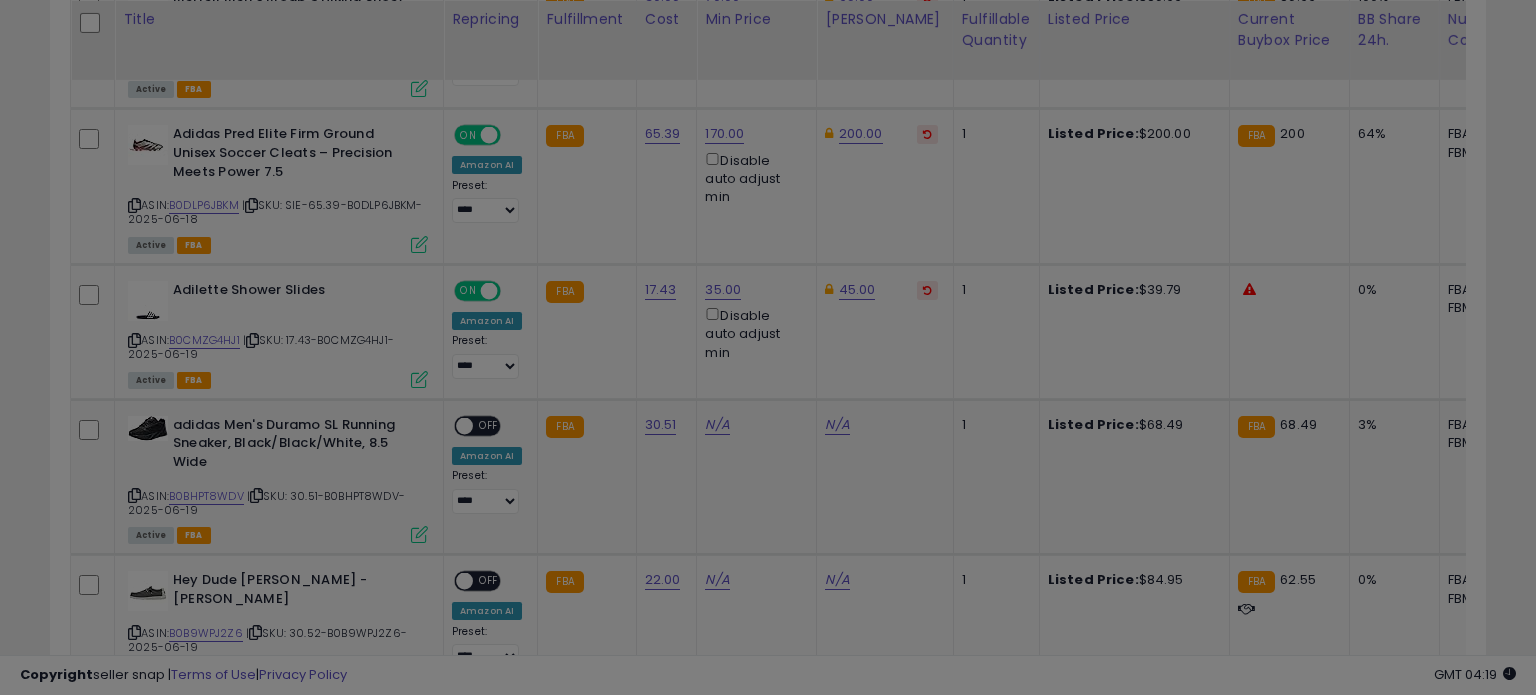 scroll, scrollTop: 999589, scrollLeft: 999168, axis: both 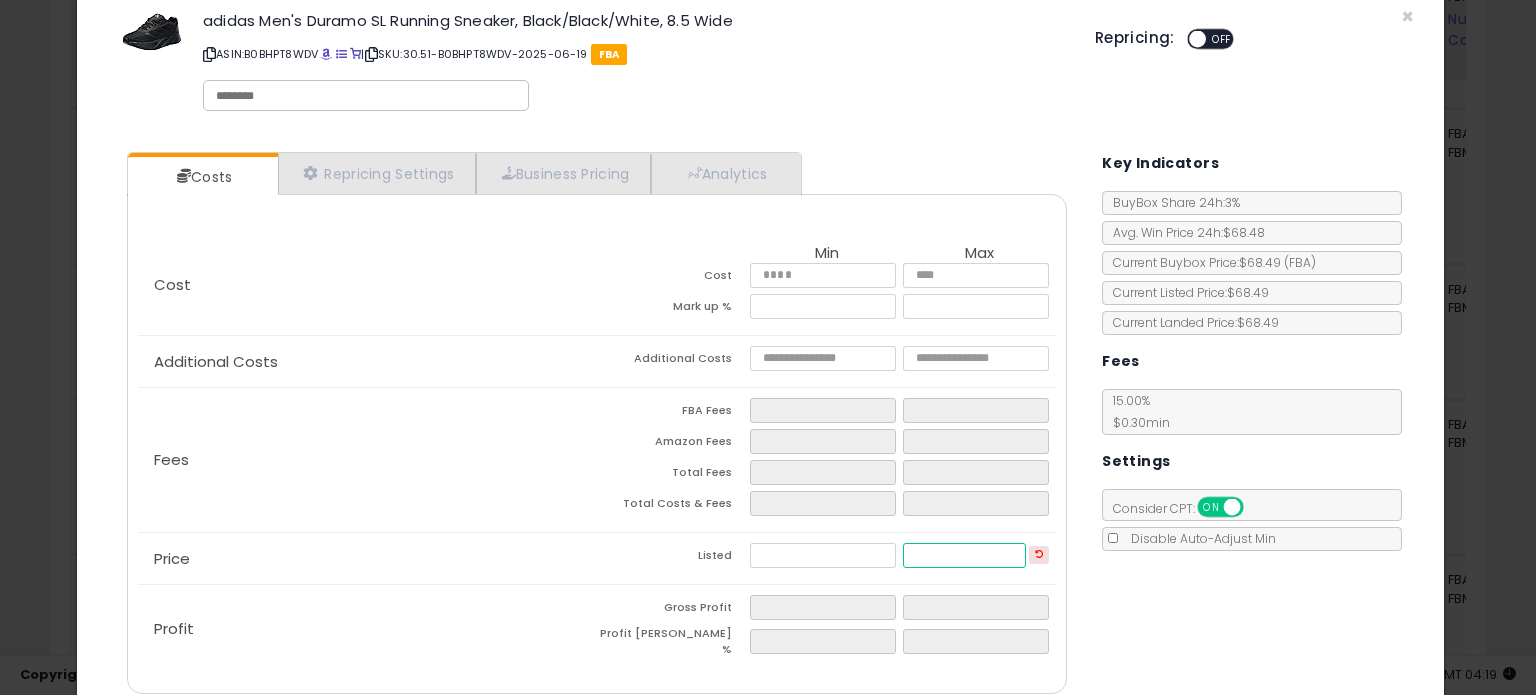 click at bounding box center [964, 555] 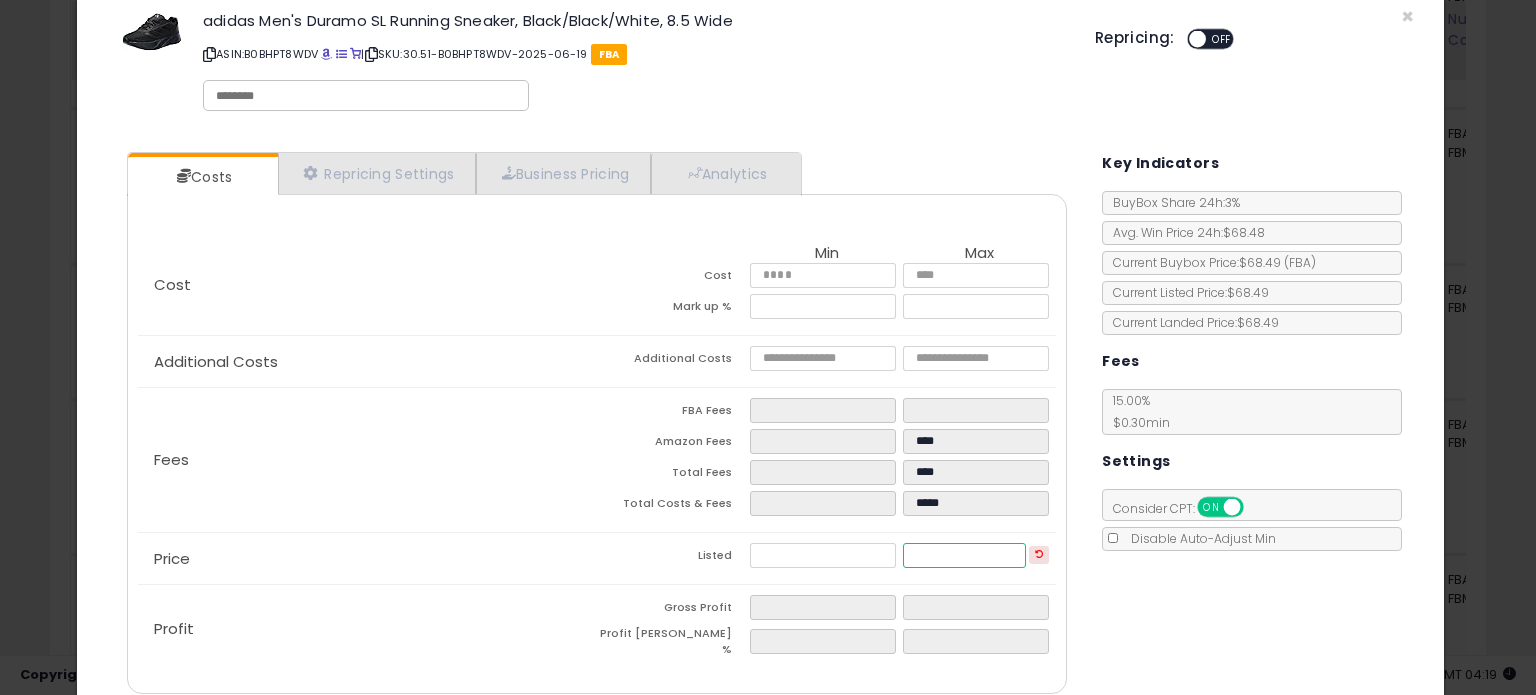 type on "*****" 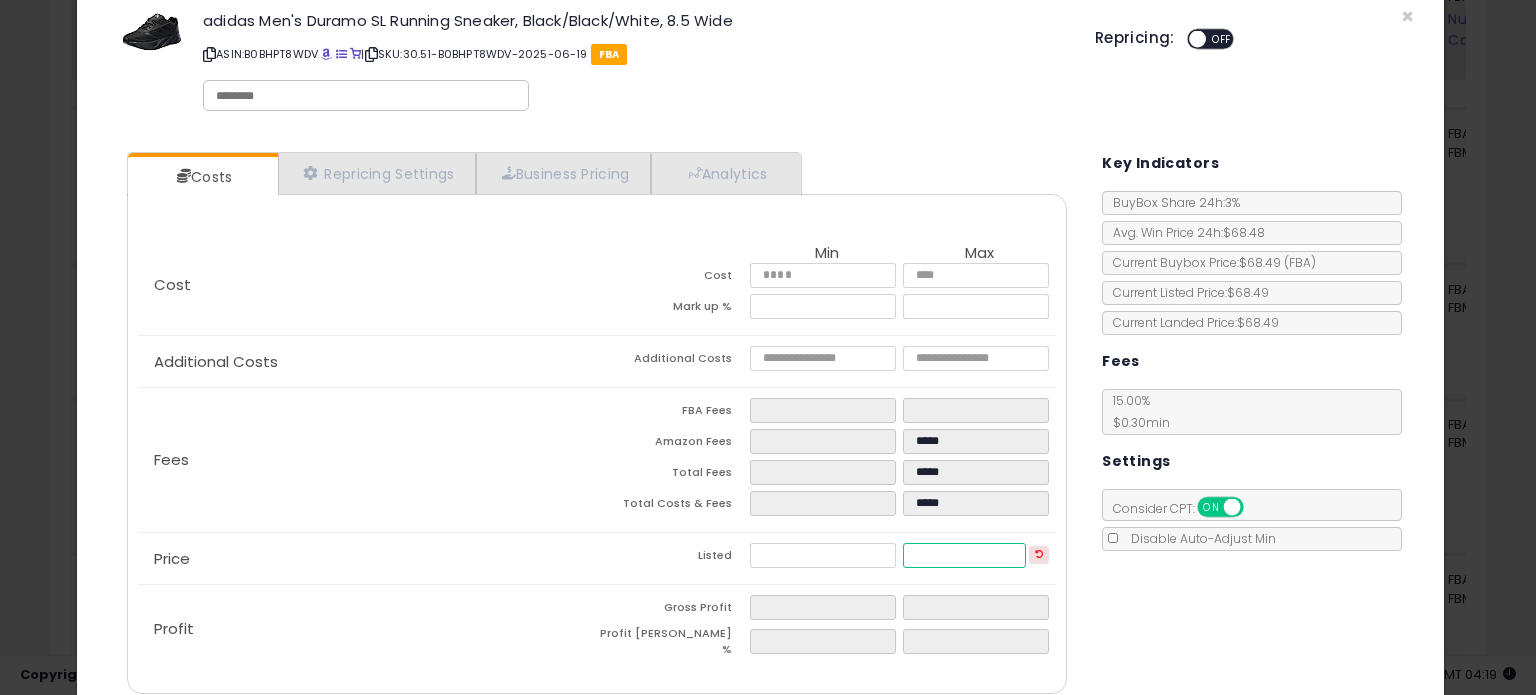 drag, startPoint x: 934, startPoint y: 554, endPoint x: 824, endPoint y: 552, distance: 110.01818 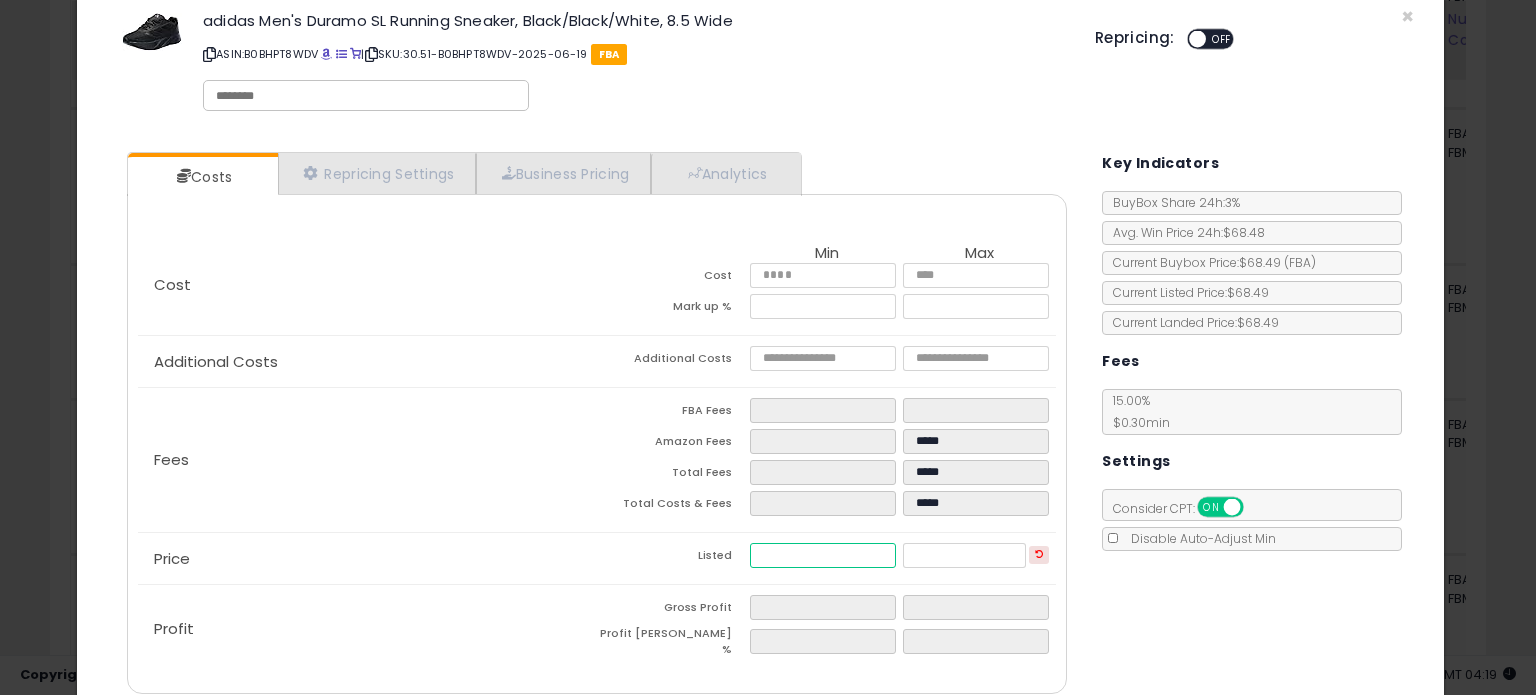 type on "*****" 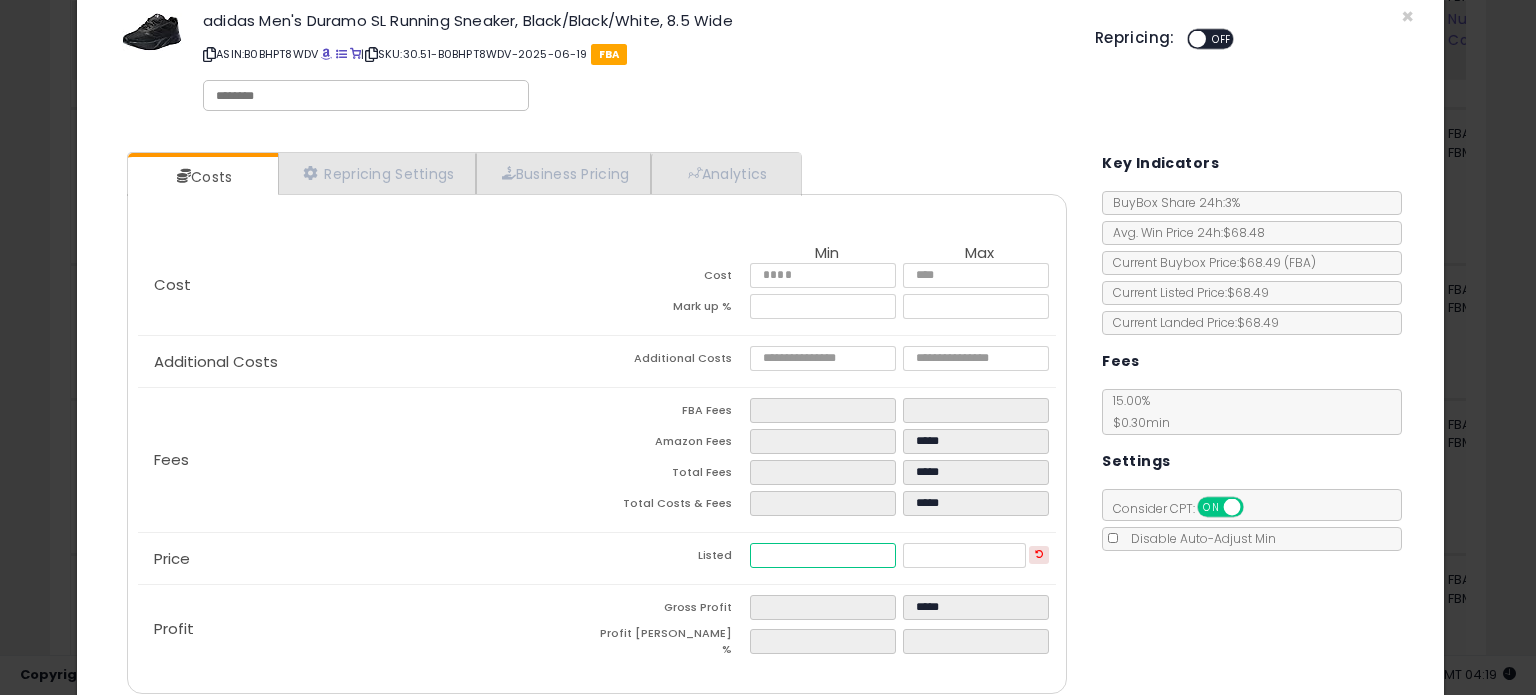 drag, startPoint x: 824, startPoint y: 552, endPoint x: 799, endPoint y: 549, distance: 25.179358 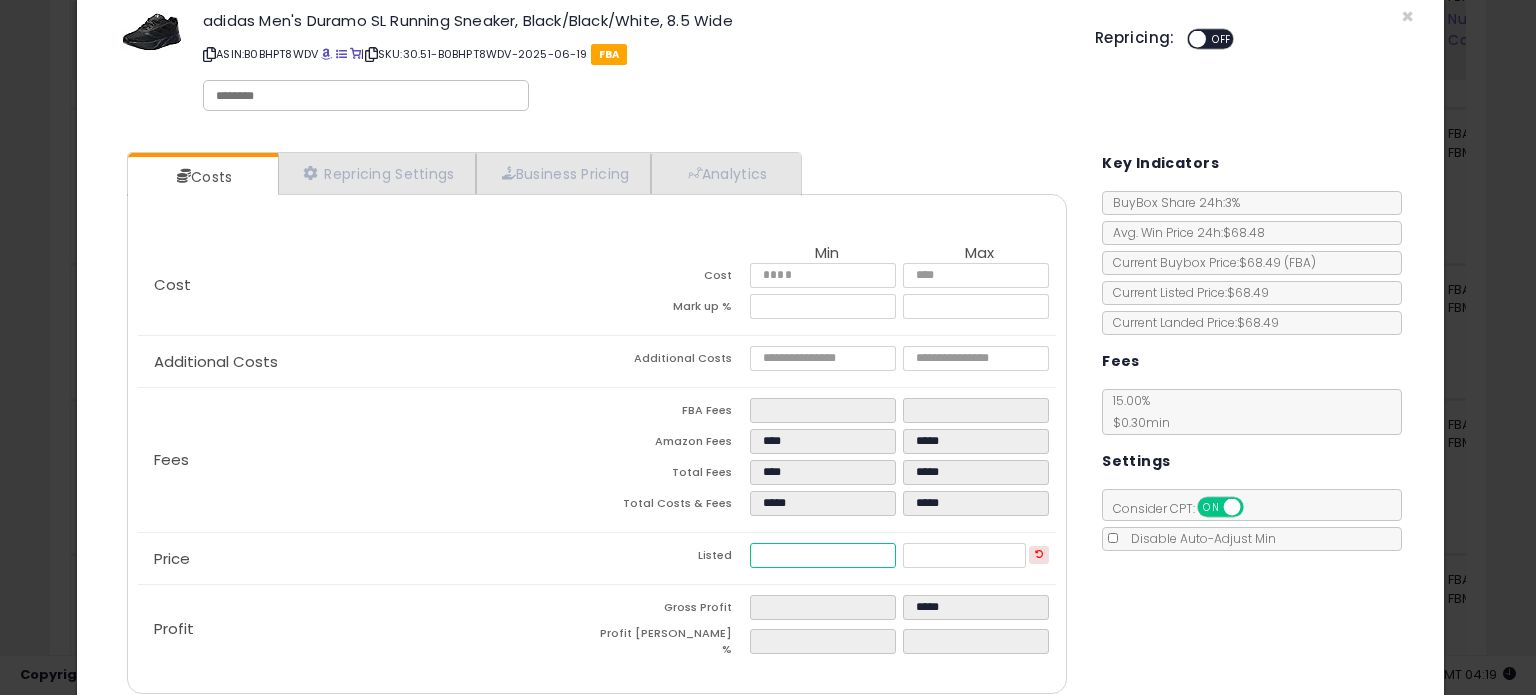 type on "****" 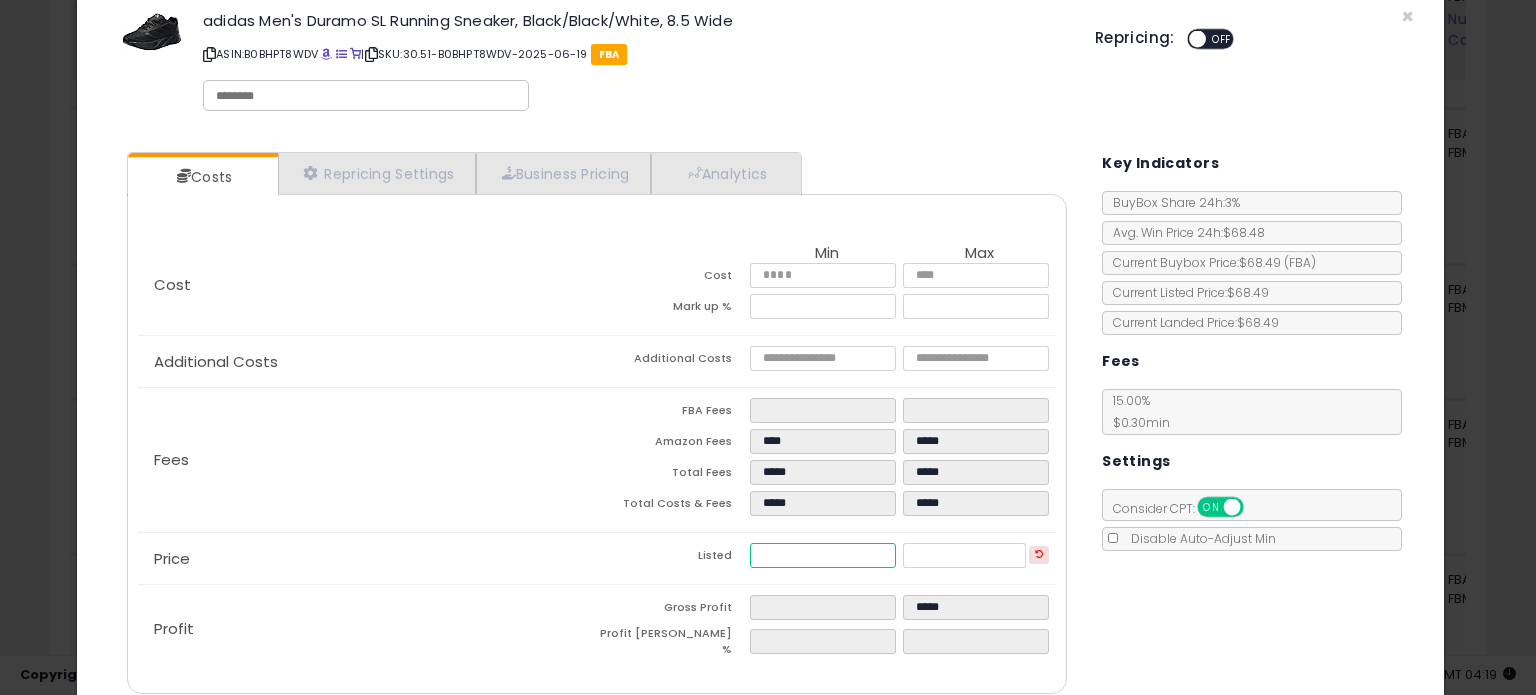 type on "**" 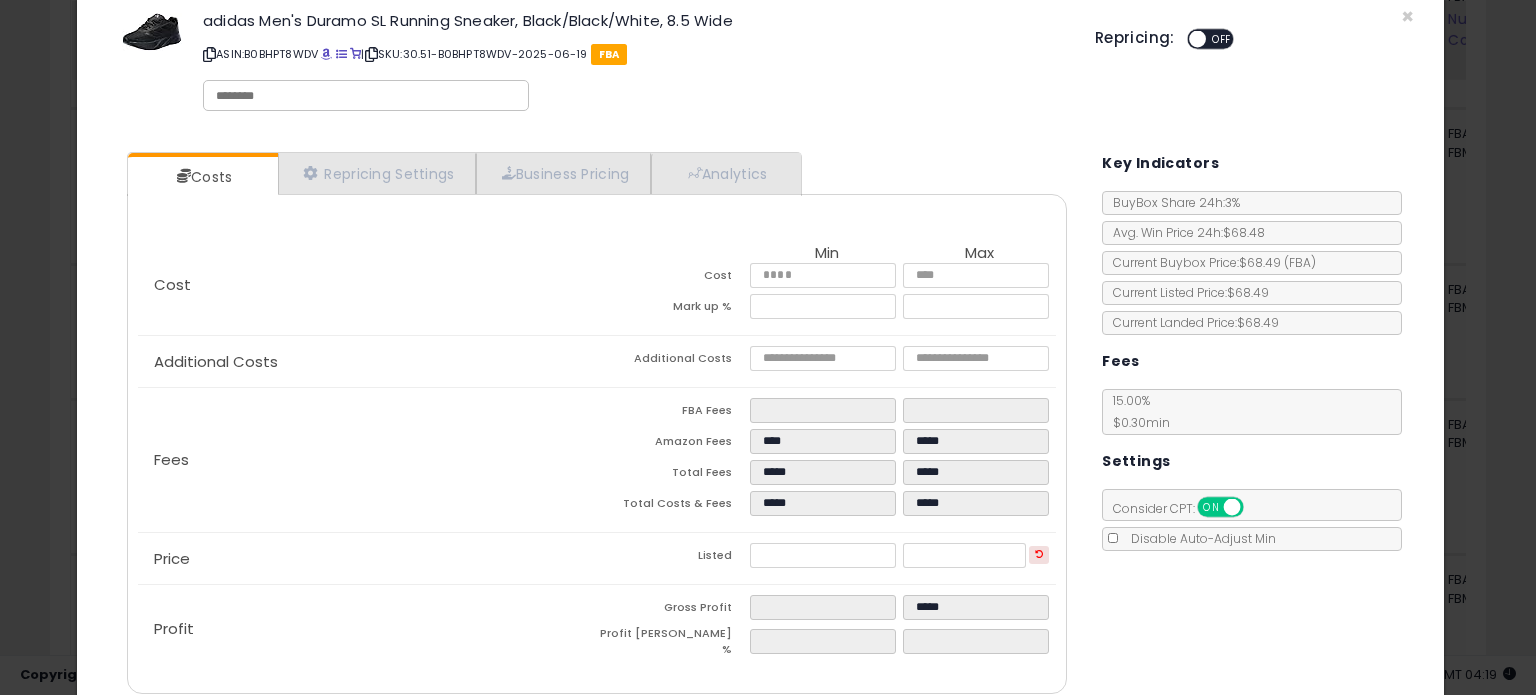 type on "*****" 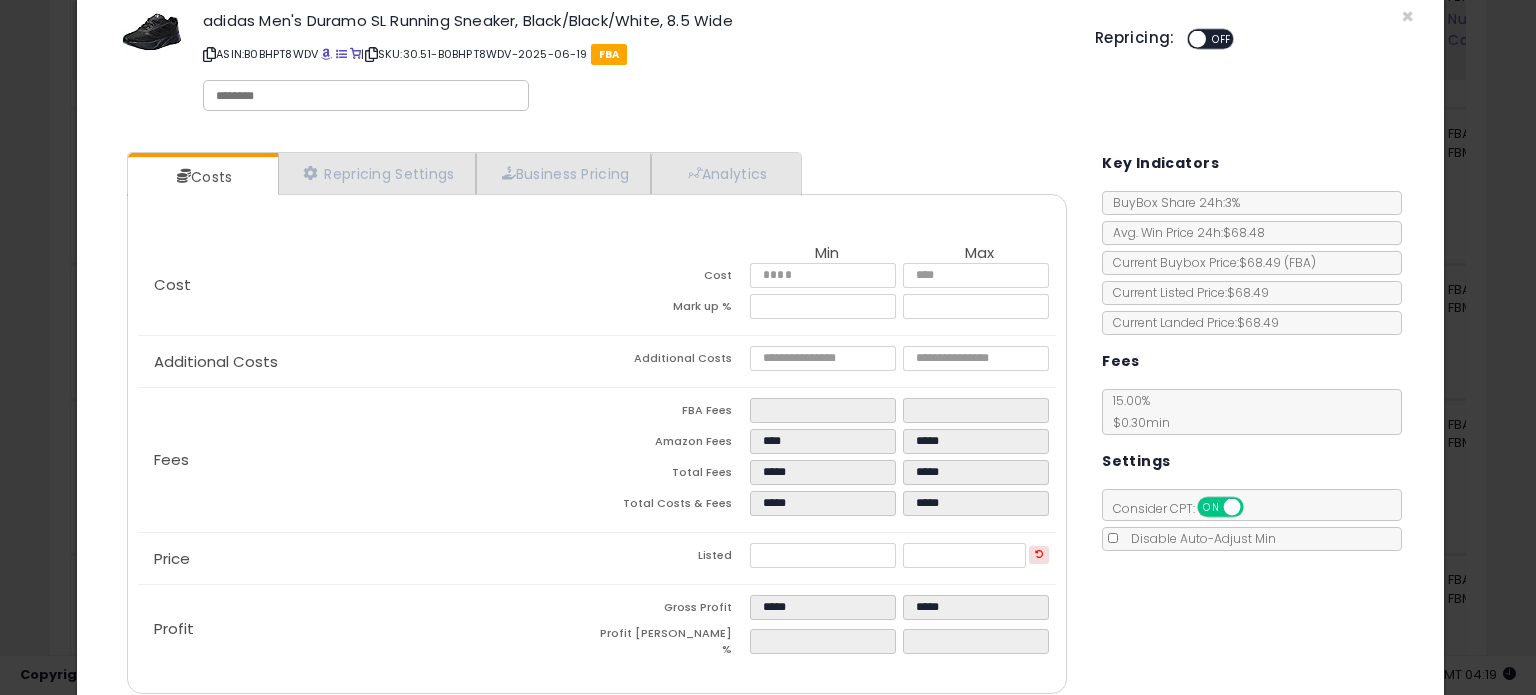 click on "Costs
Repricing Settings
Business Pricing
Analytics
Cost" at bounding box center [760, 425] 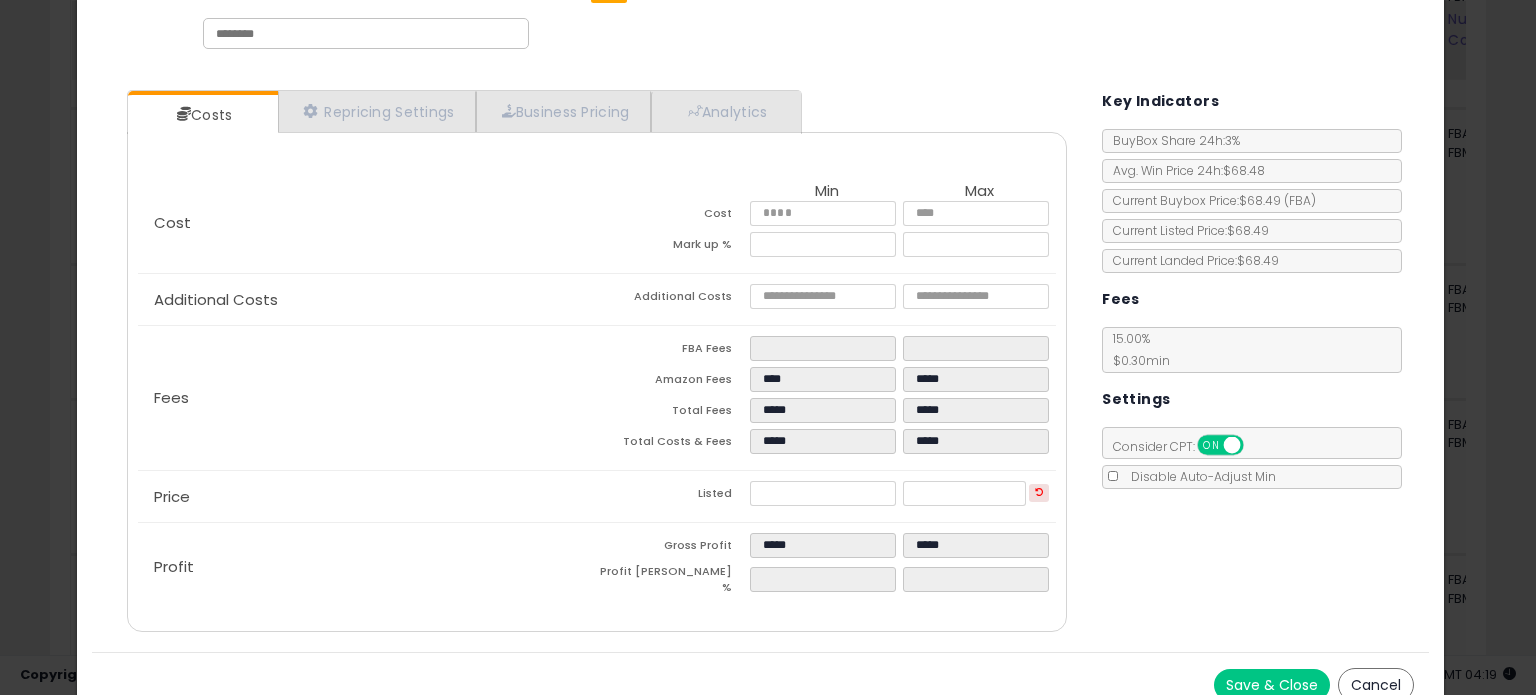 scroll, scrollTop: 113, scrollLeft: 0, axis: vertical 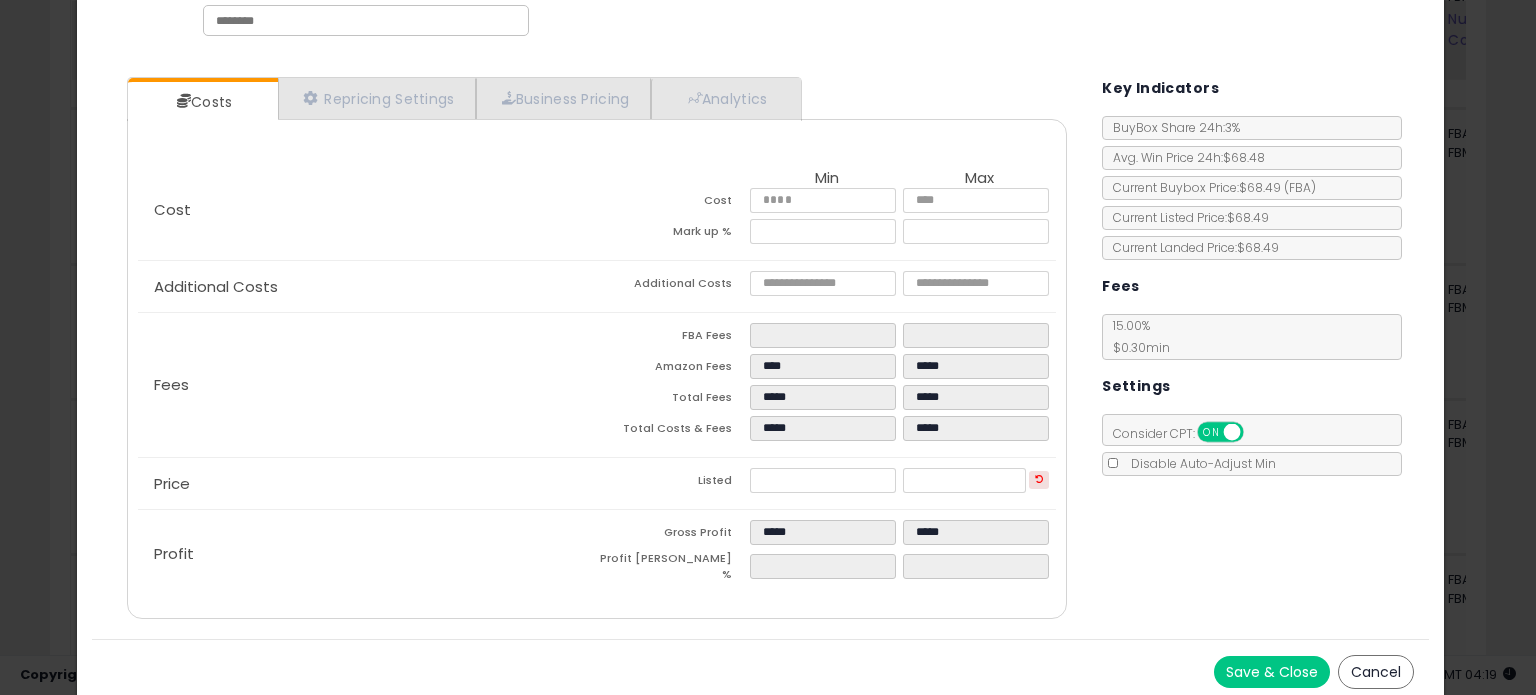 click on "Save & Close" at bounding box center (1272, 672) 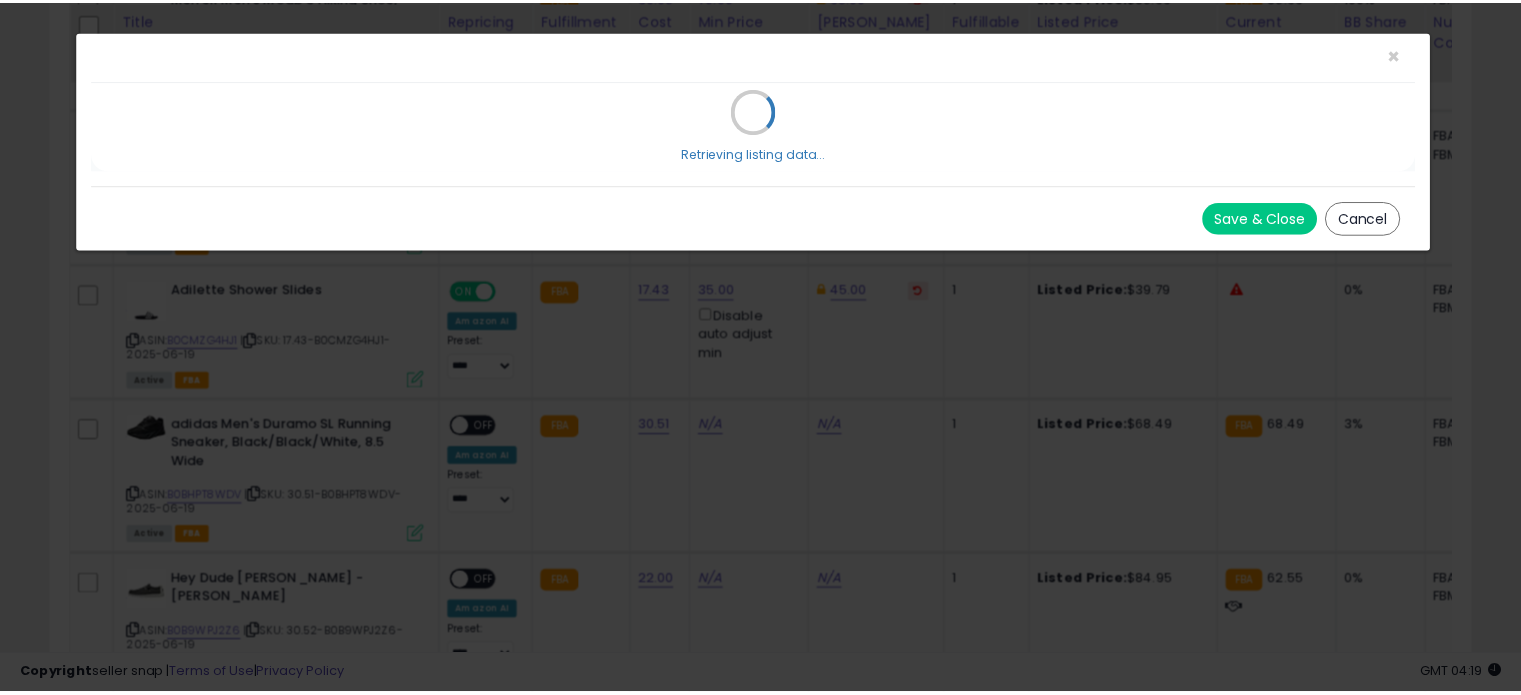scroll, scrollTop: 0, scrollLeft: 0, axis: both 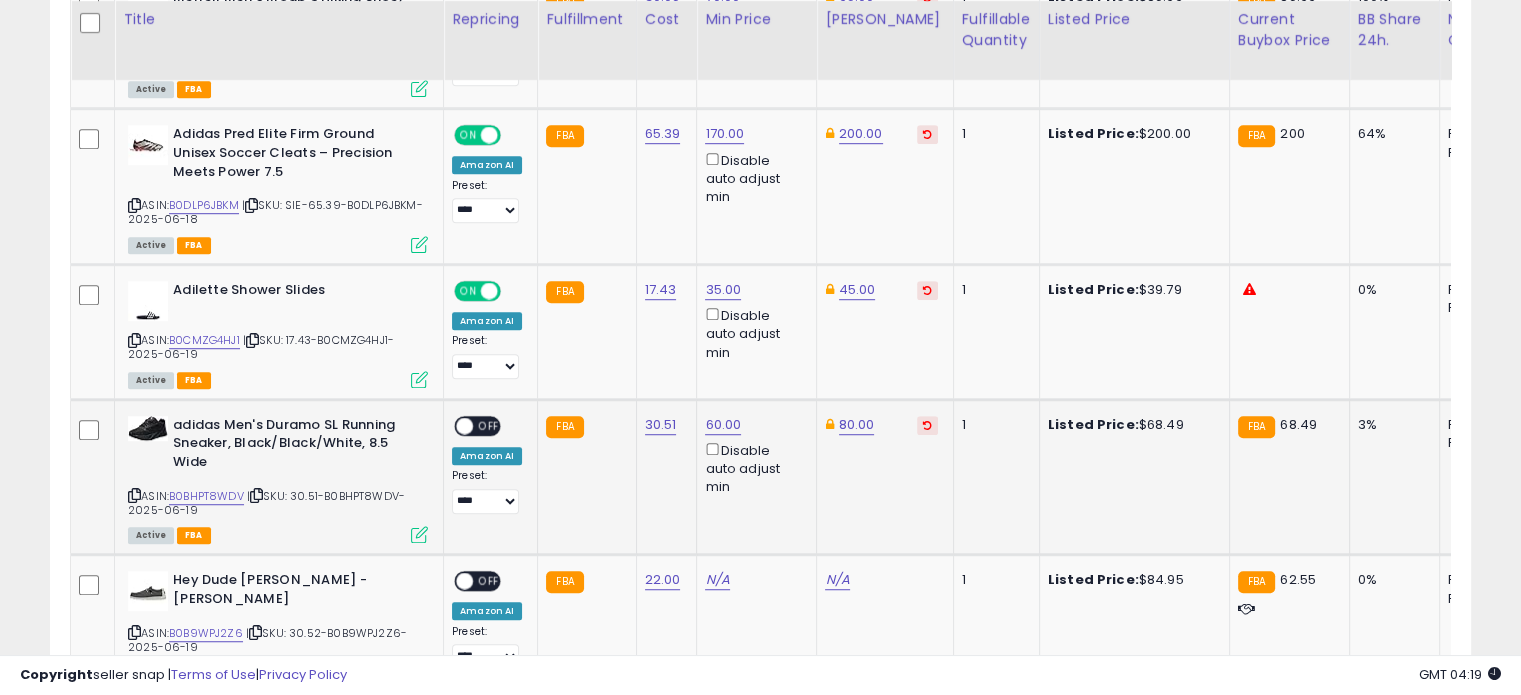 click on "ON   OFF" at bounding box center [455, 425] 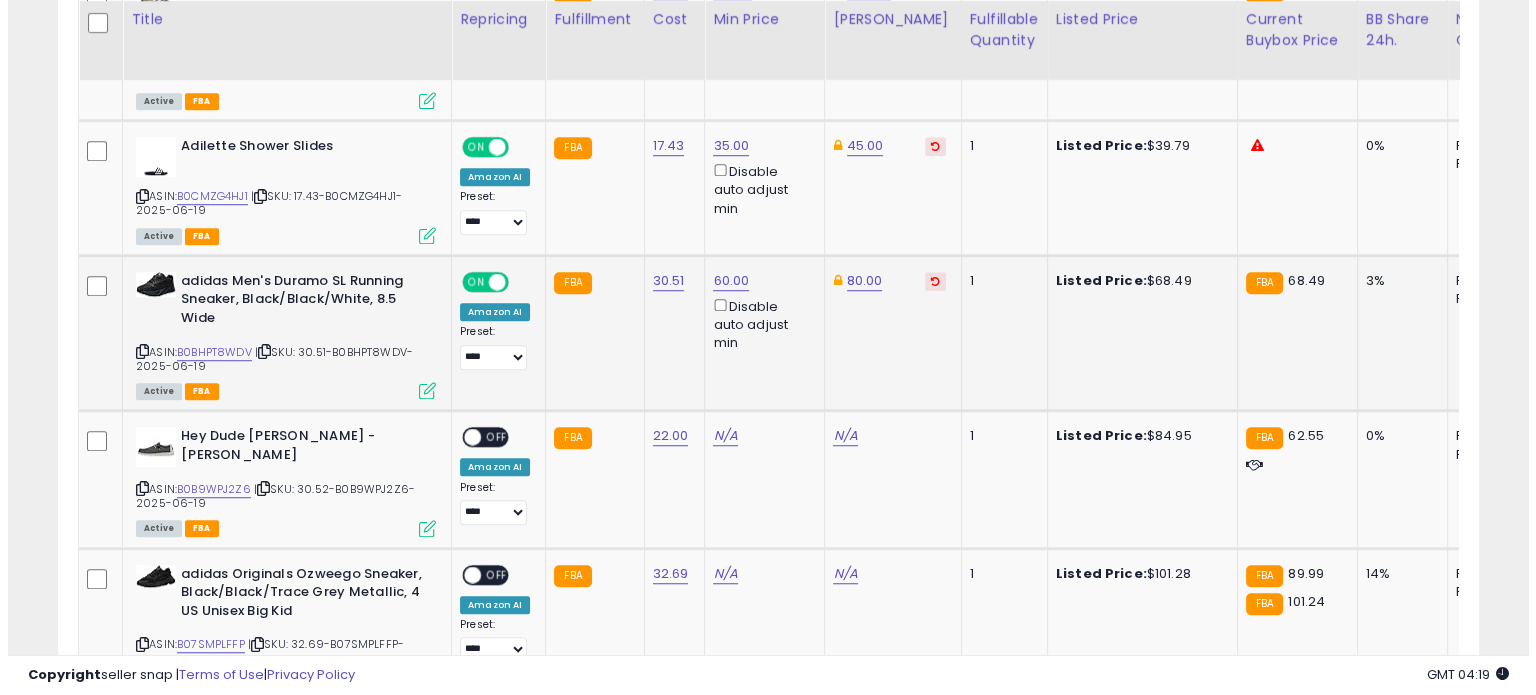 scroll, scrollTop: 1403, scrollLeft: 0, axis: vertical 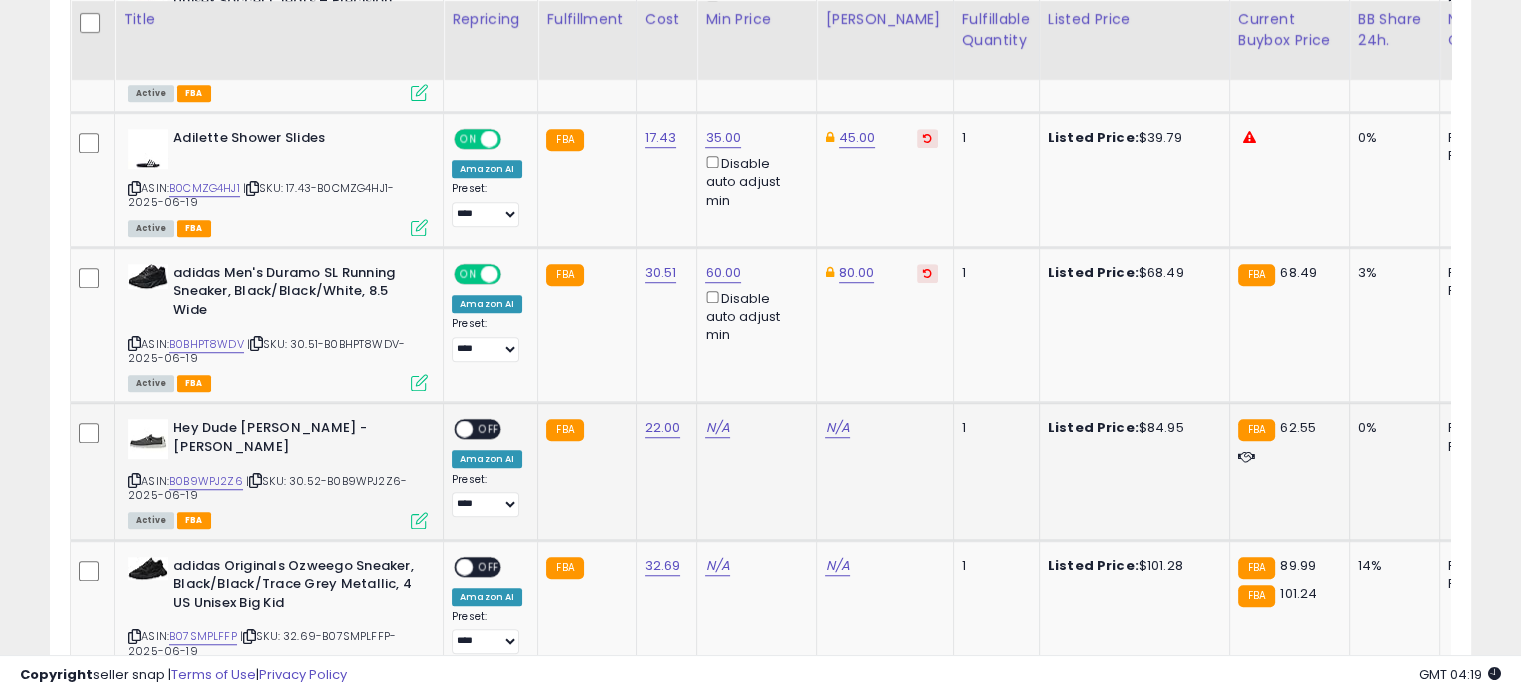 click at bounding box center [419, 520] 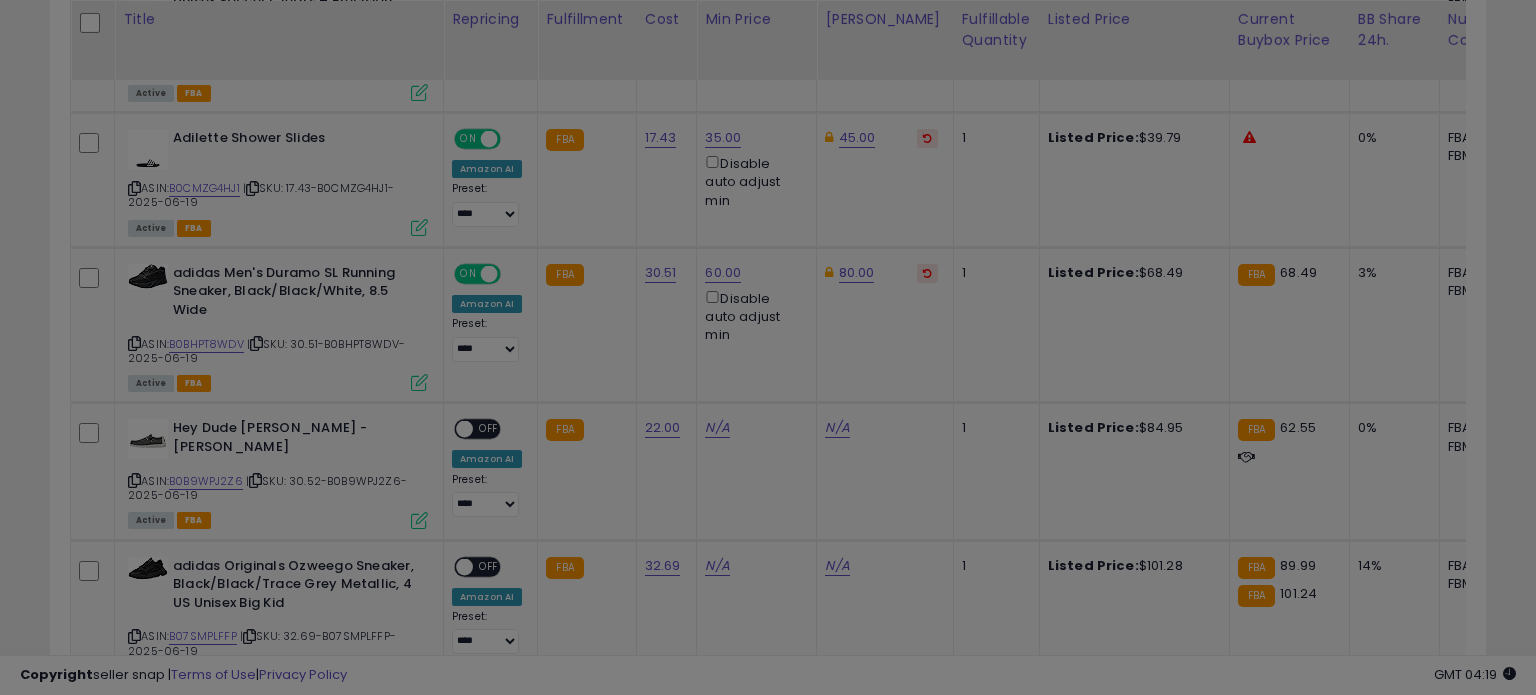scroll, scrollTop: 999589, scrollLeft: 999168, axis: both 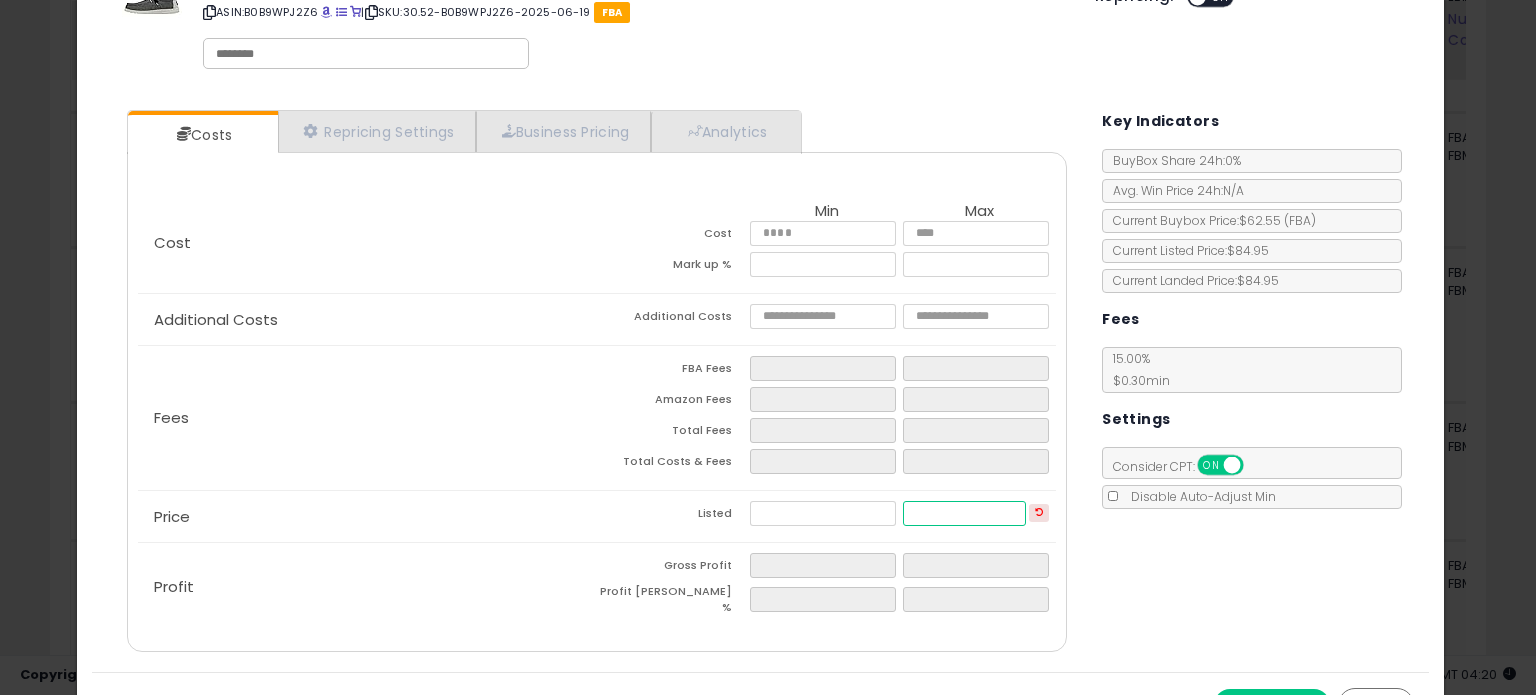 click at bounding box center (964, 513) 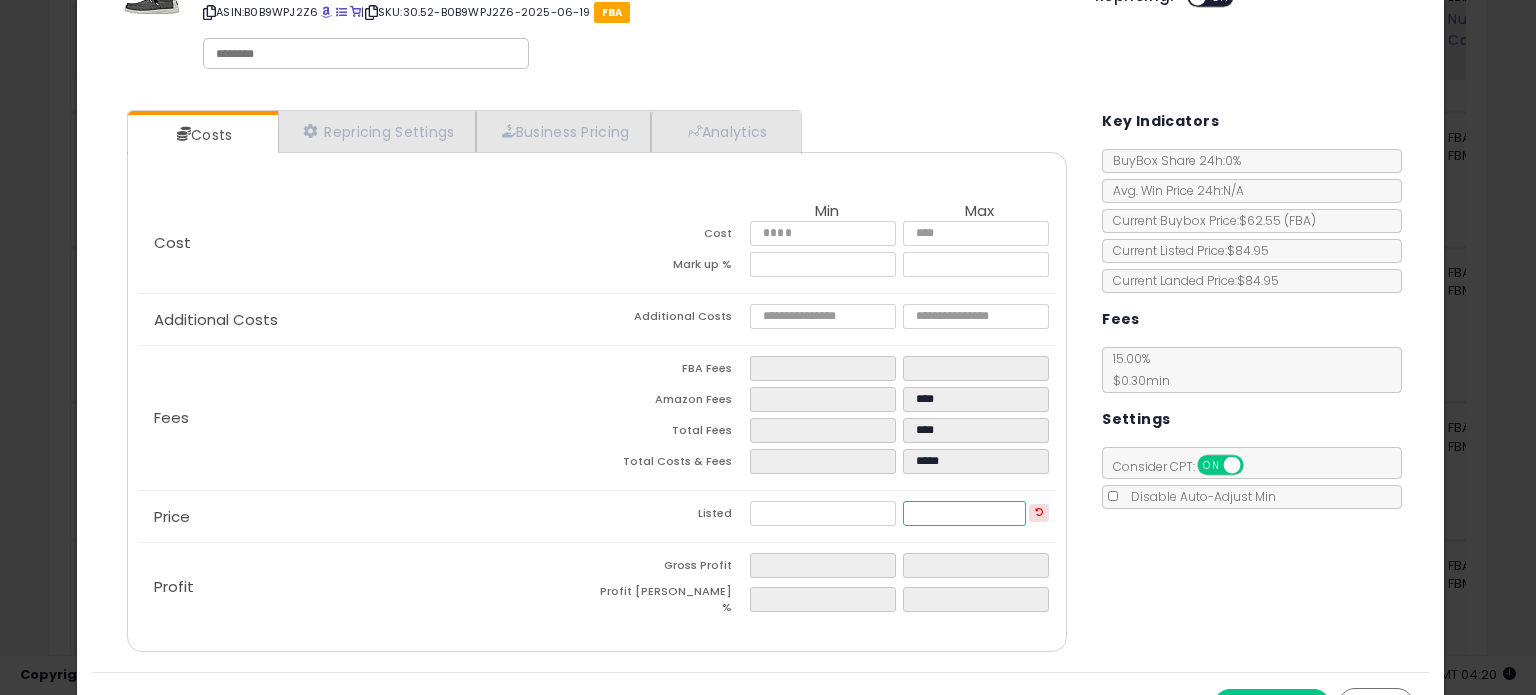 type on "*****" 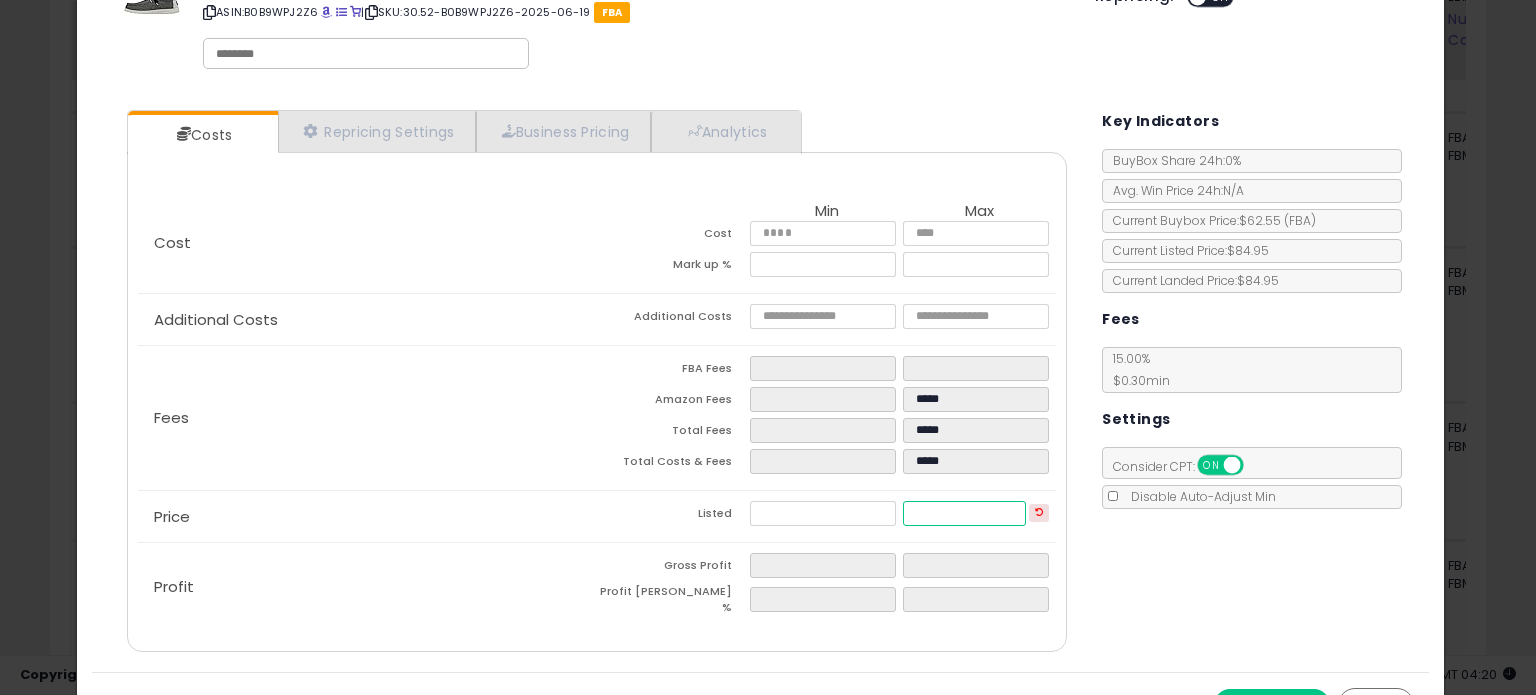 type on "**" 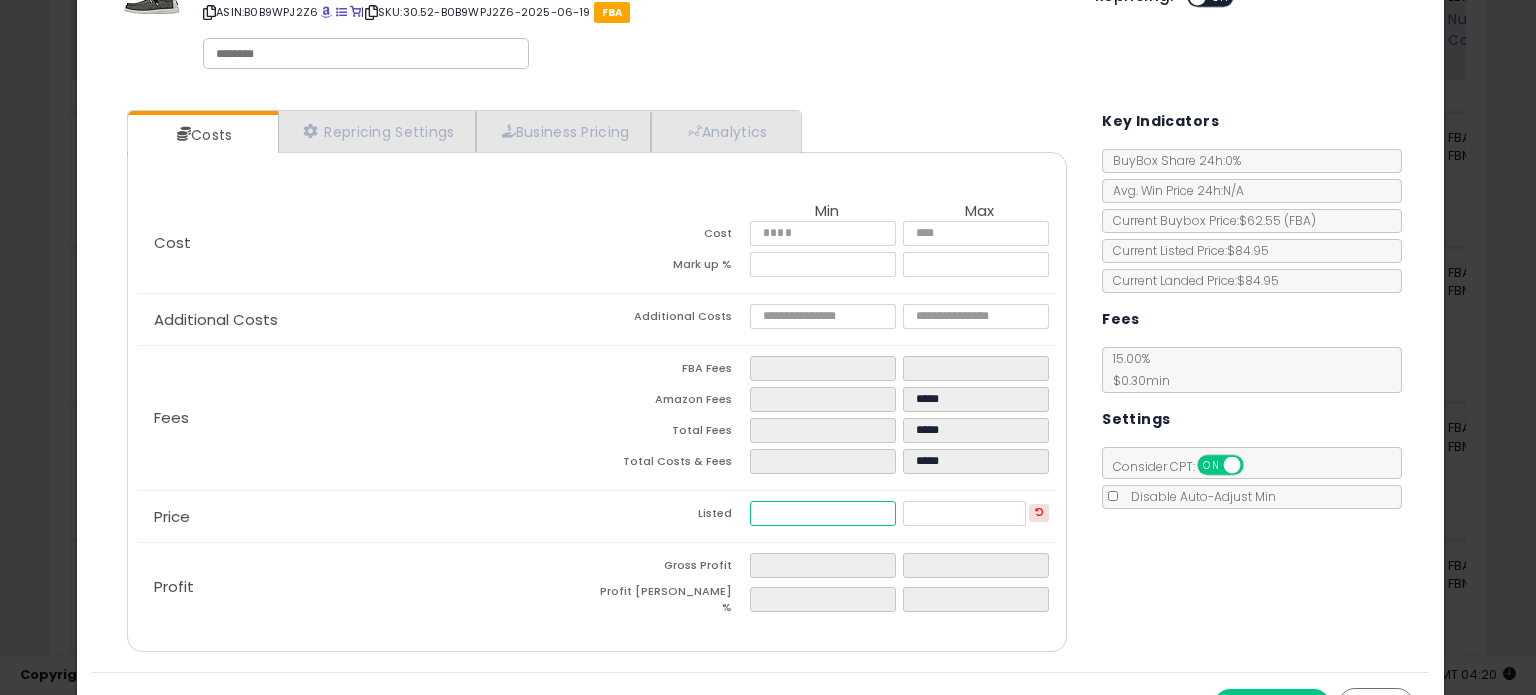 type on "******" 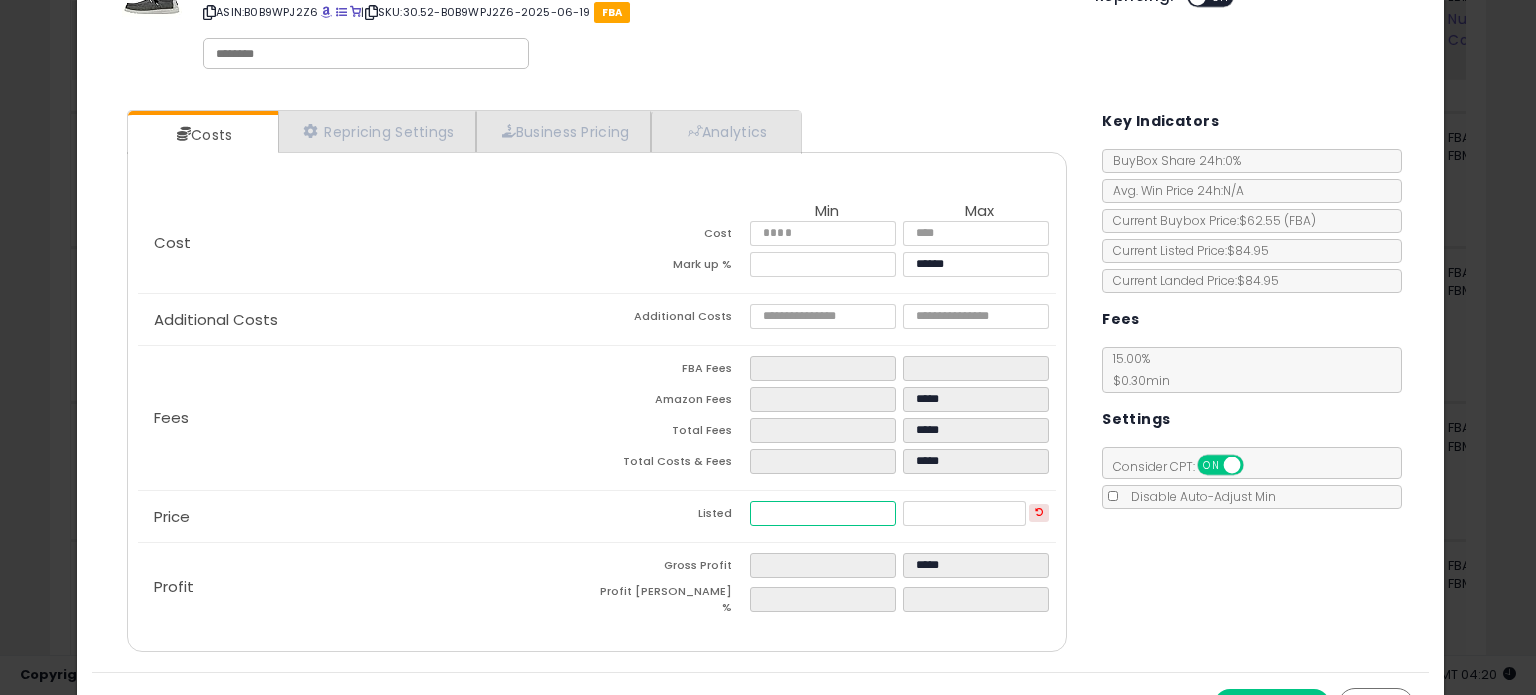 click at bounding box center [822, 513] 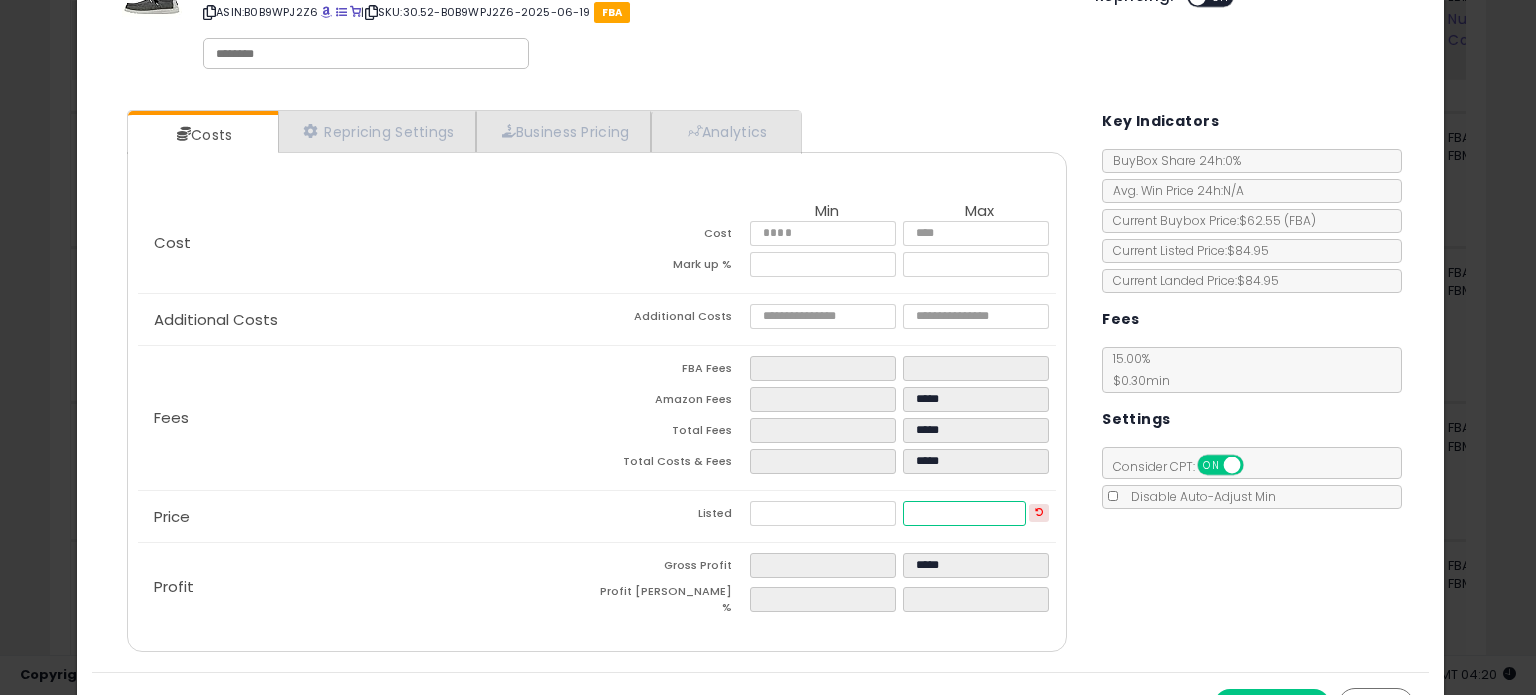 type on "****" 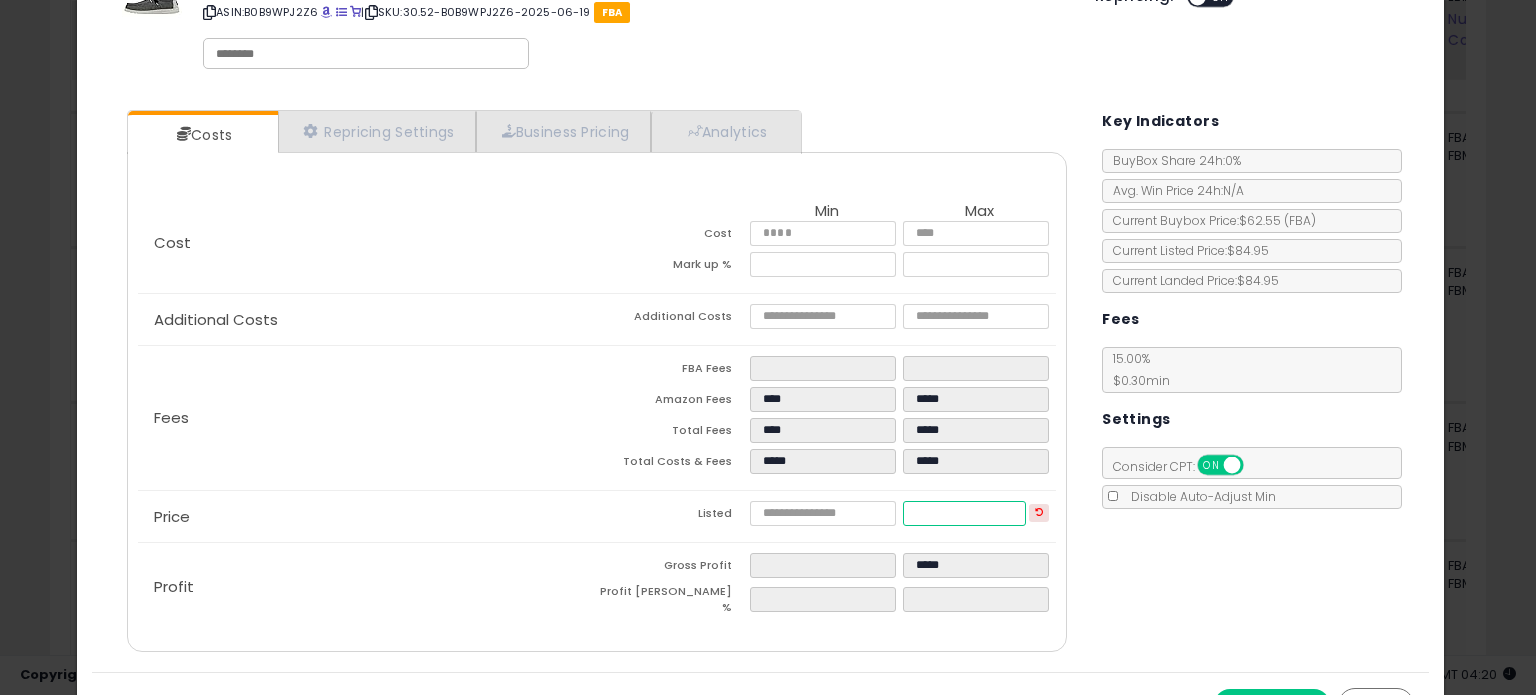 drag, startPoint x: 949, startPoint y: 516, endPoint x: 898, endPoint y: 520, distance: 51.156624 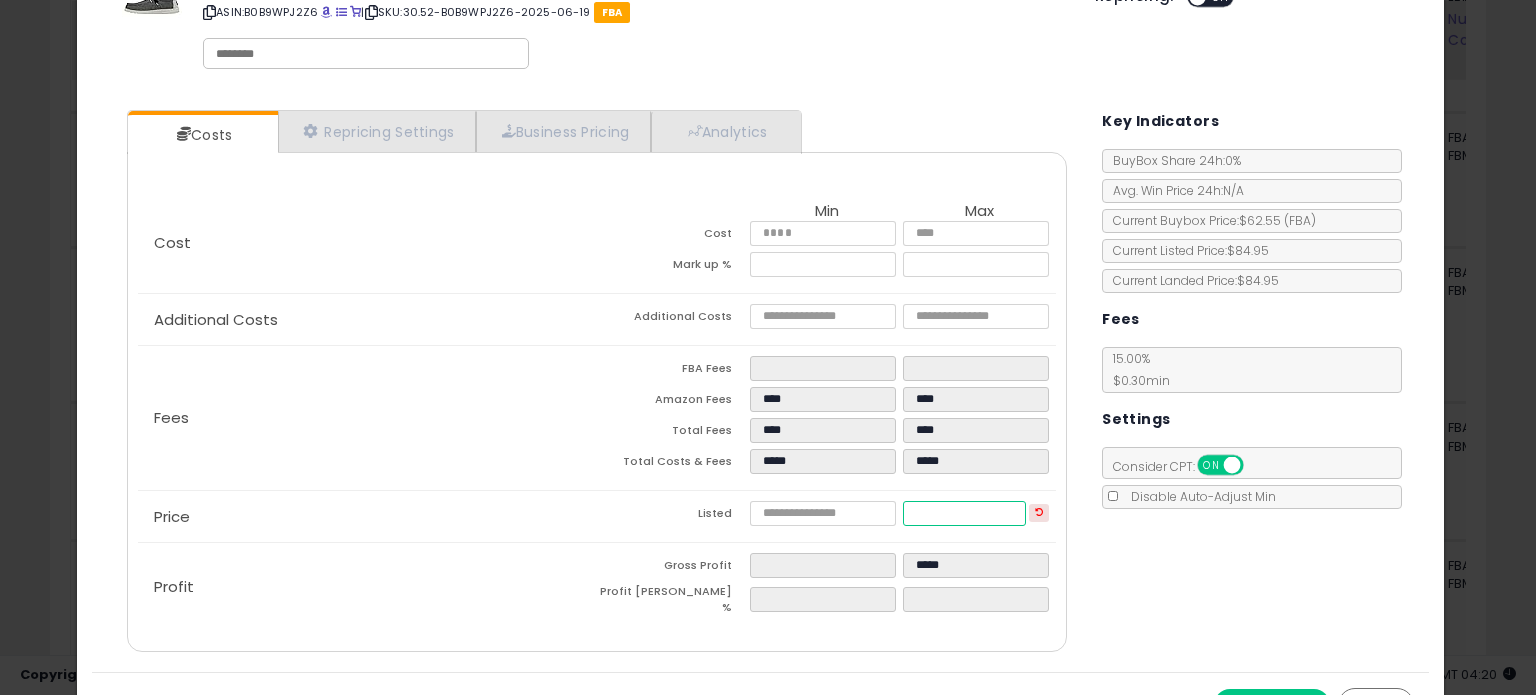 type on "*****" 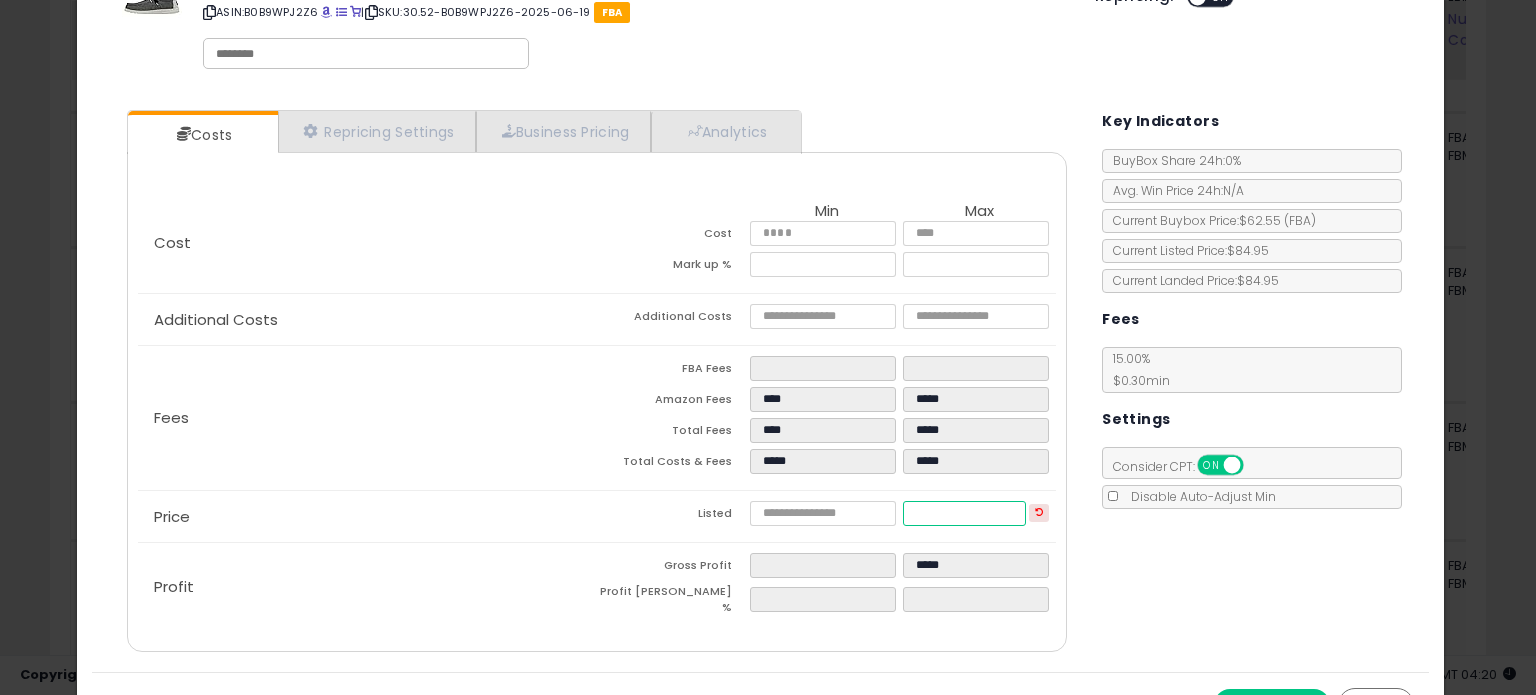 type on "**" 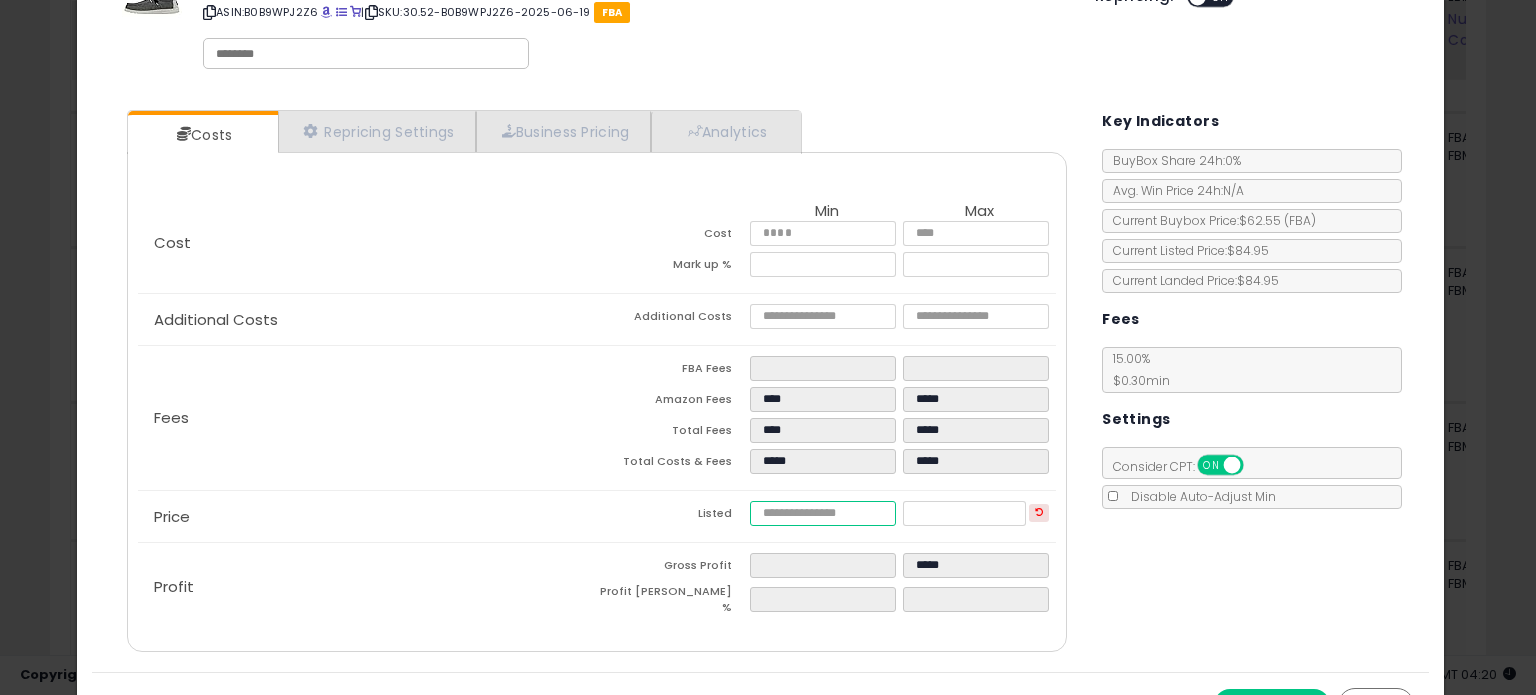 type on "******" 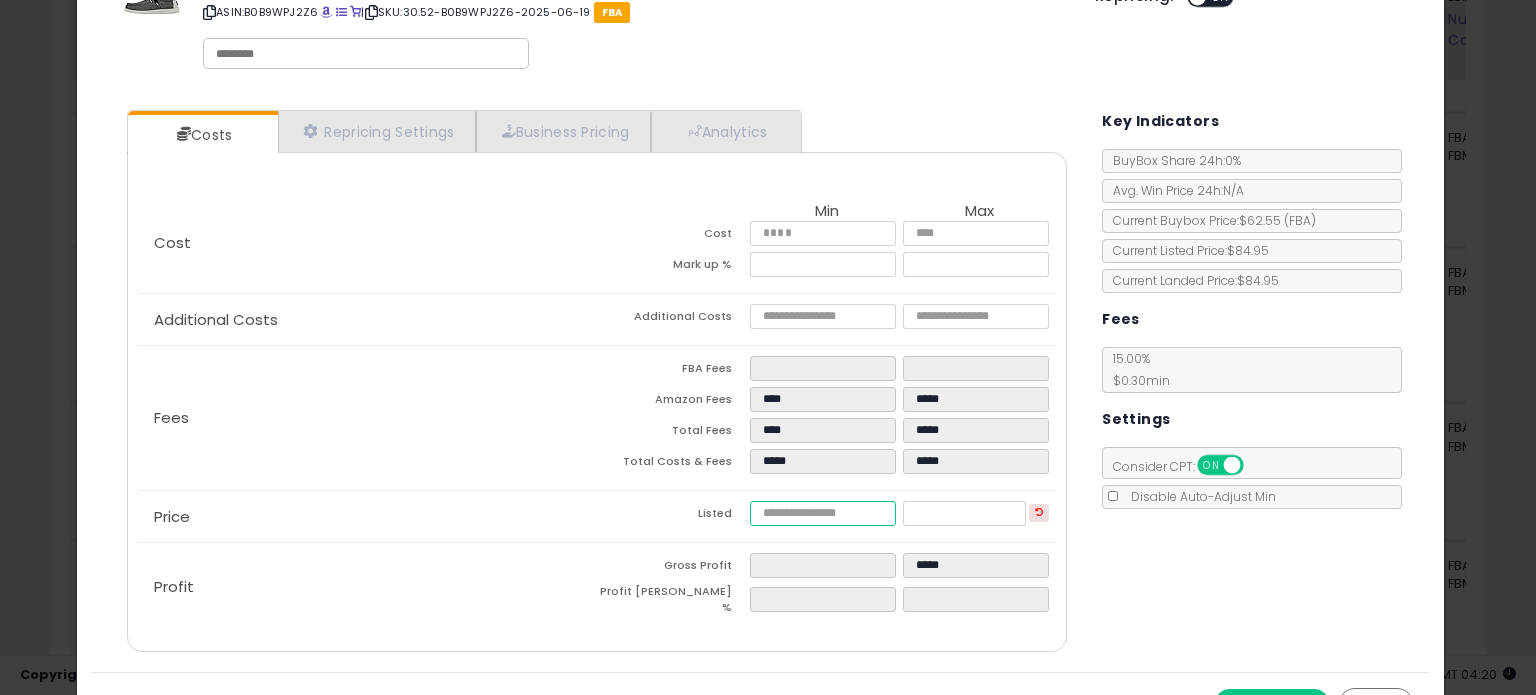 type on "****" 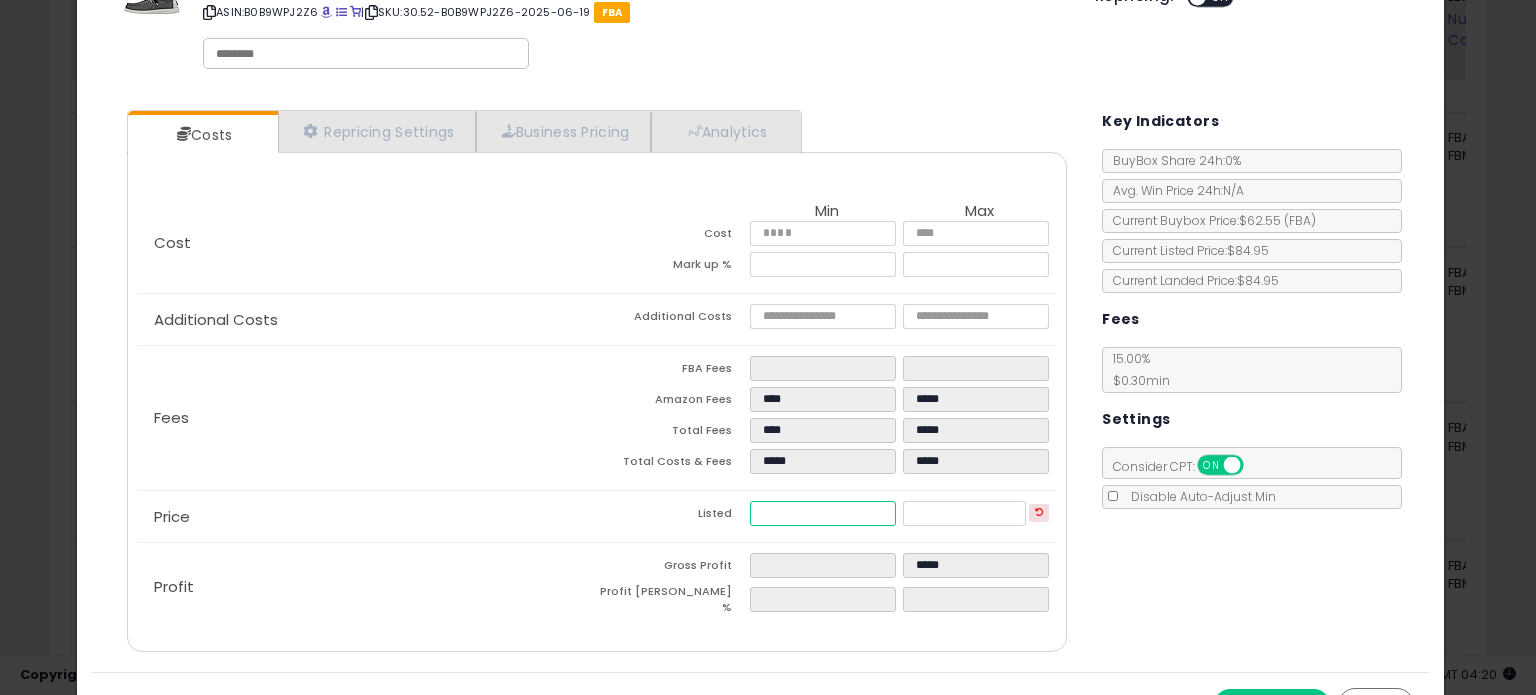 type on "****" 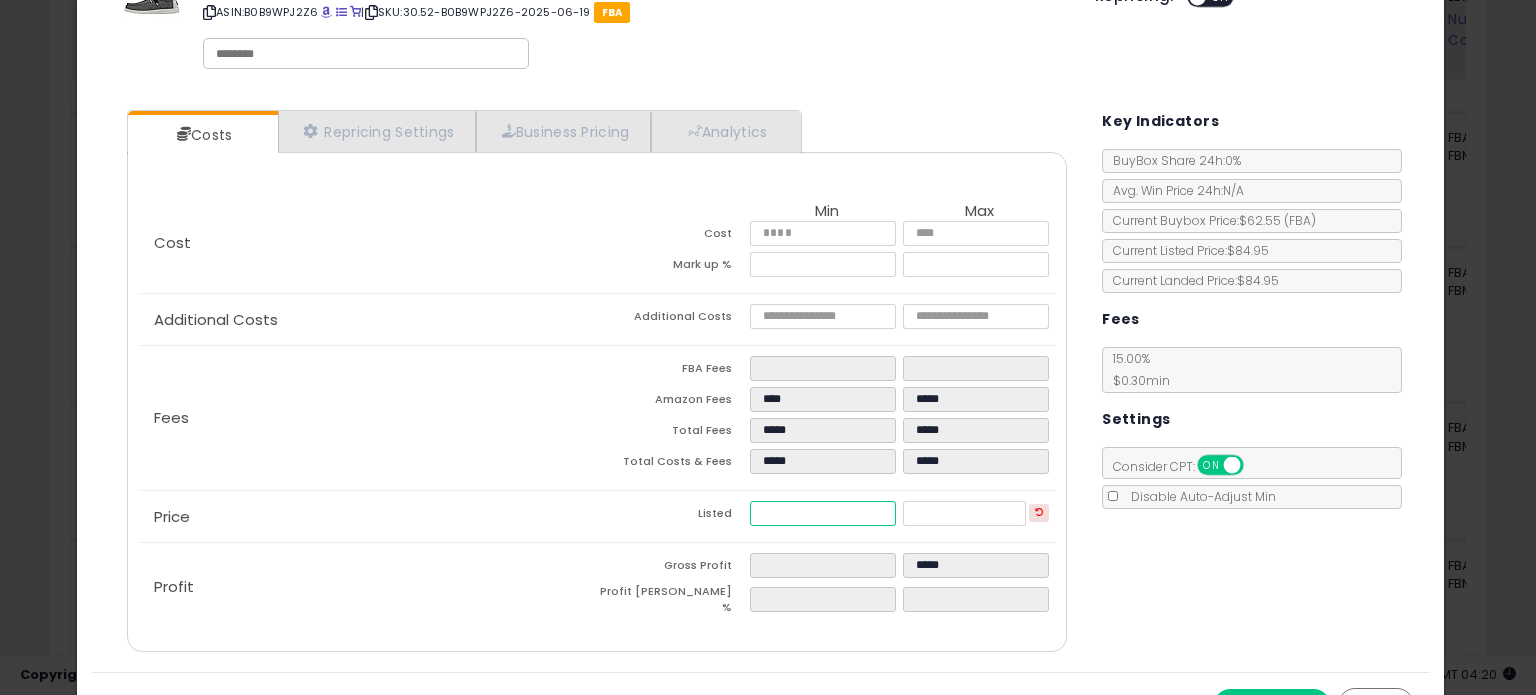 type on "**" 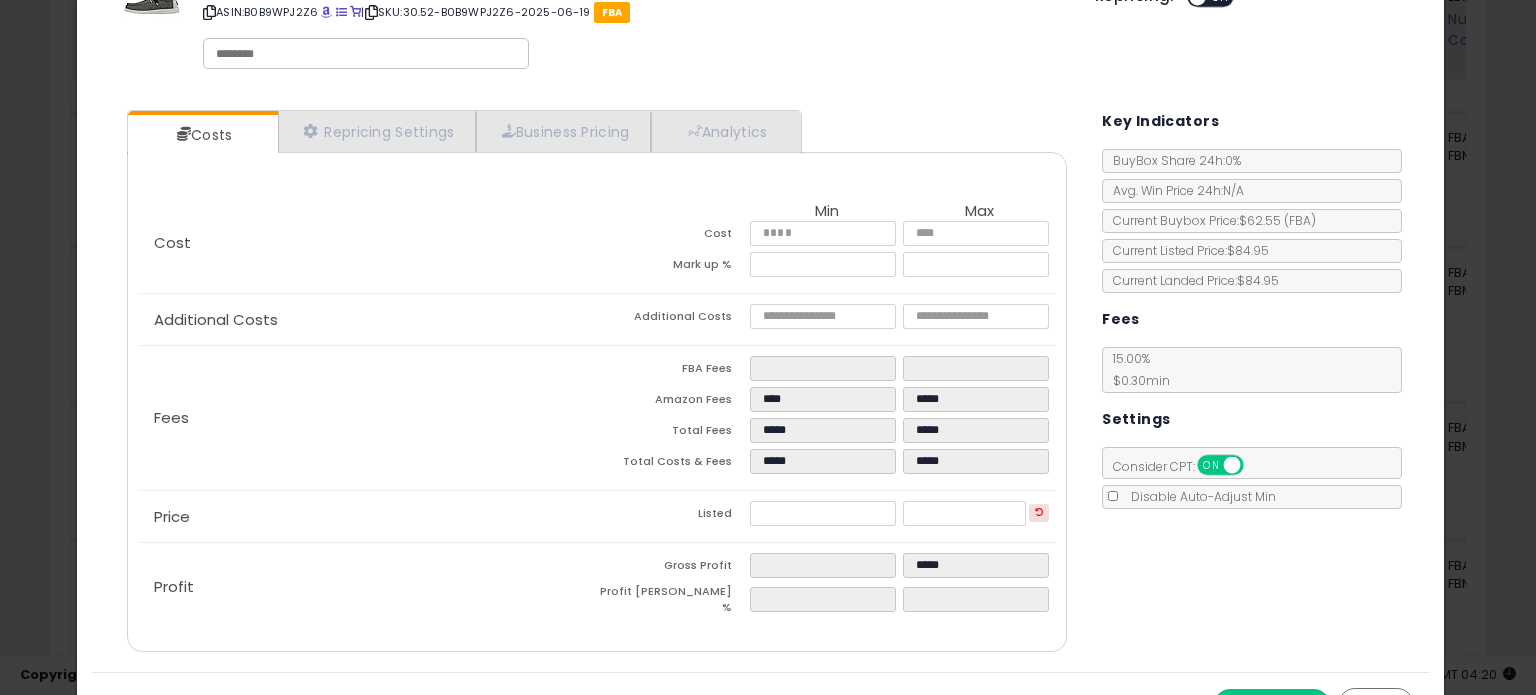 type on "*****" 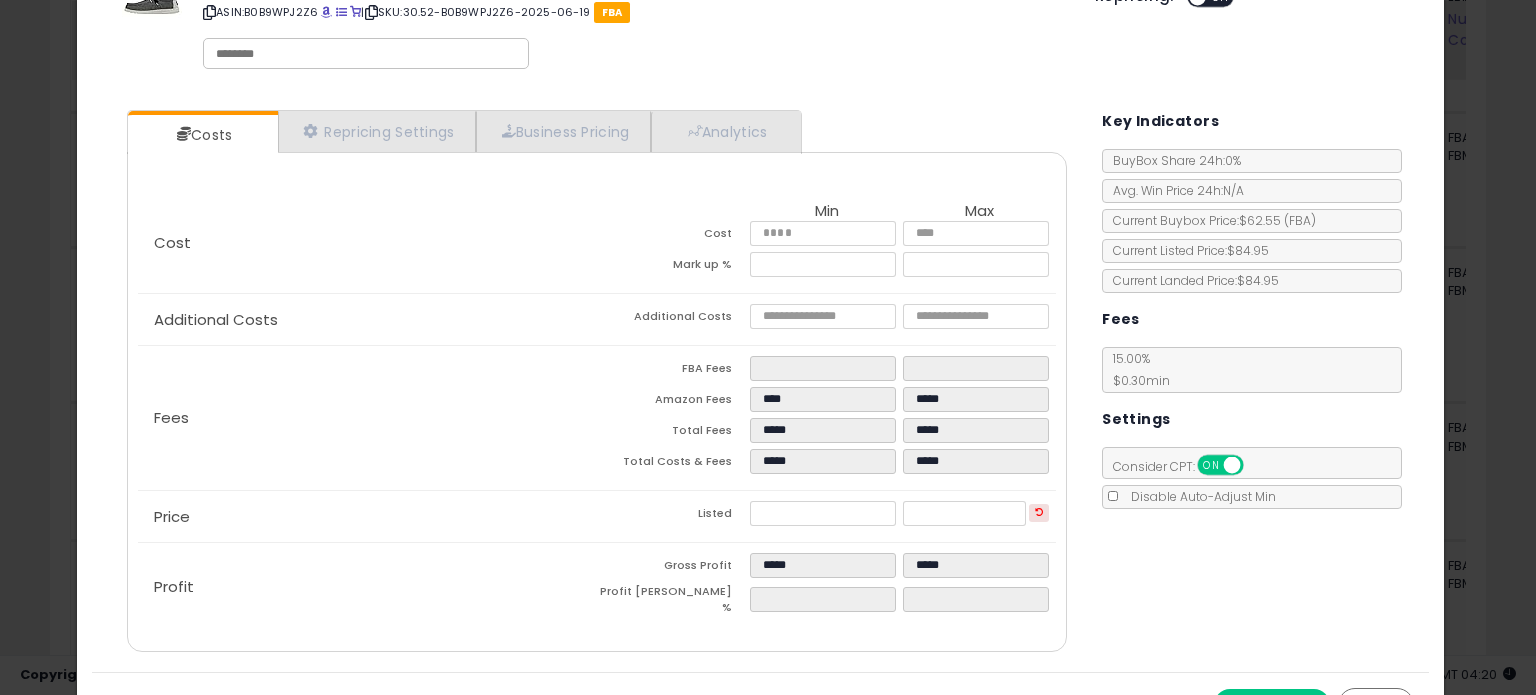 click on "Costs
Repricing Settings
Business Pricing
Analytics
Cost" at bounding box center [760, 383] 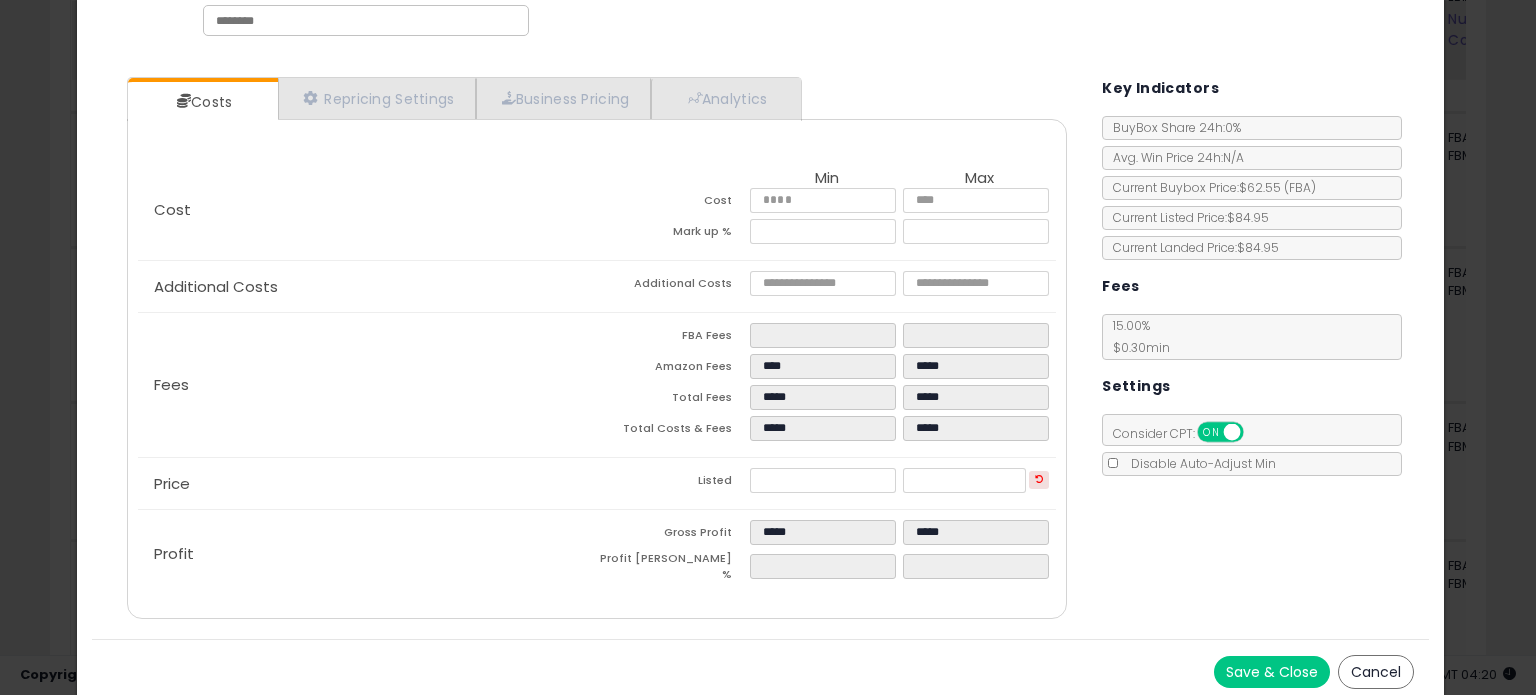 click on "Save & Close" at bounding box center [1272, 672] 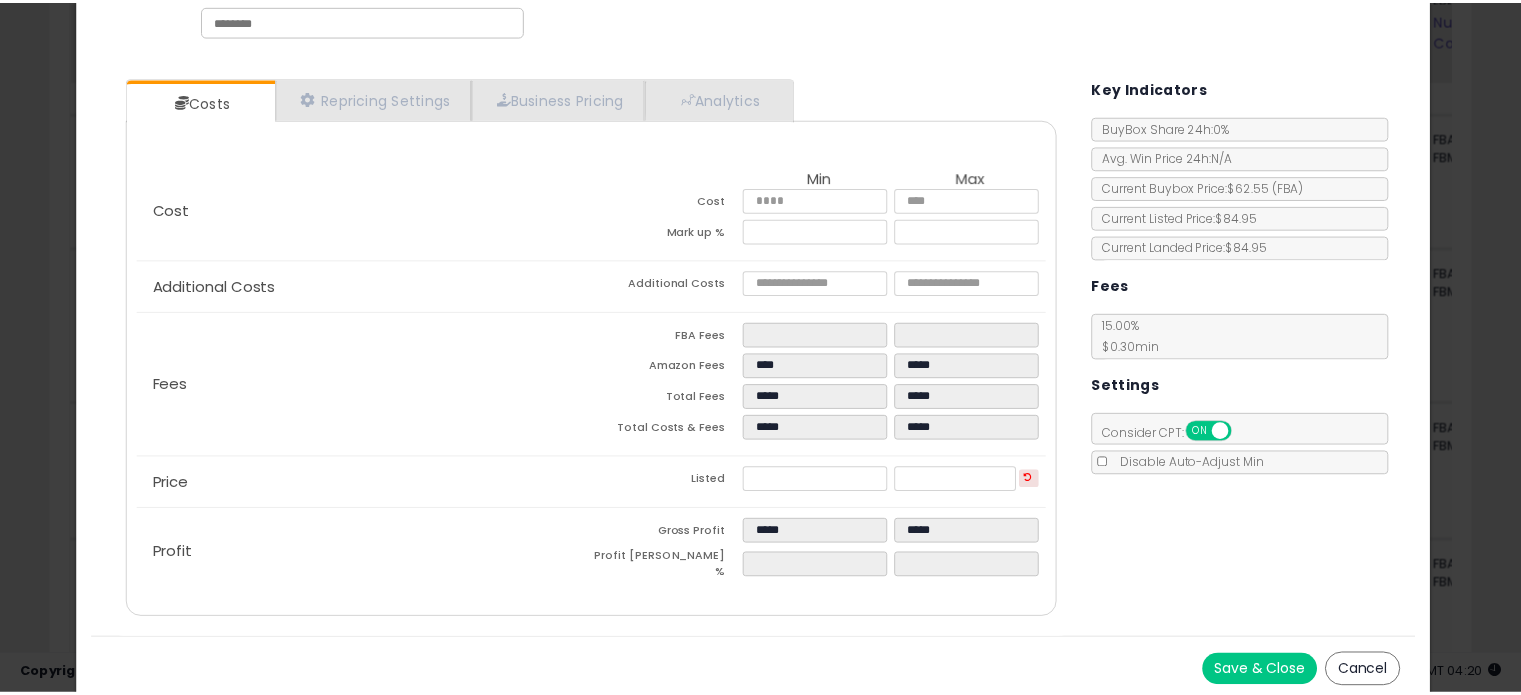 scroll, scrollTop: 0, scrollLeft: 0, axis: both 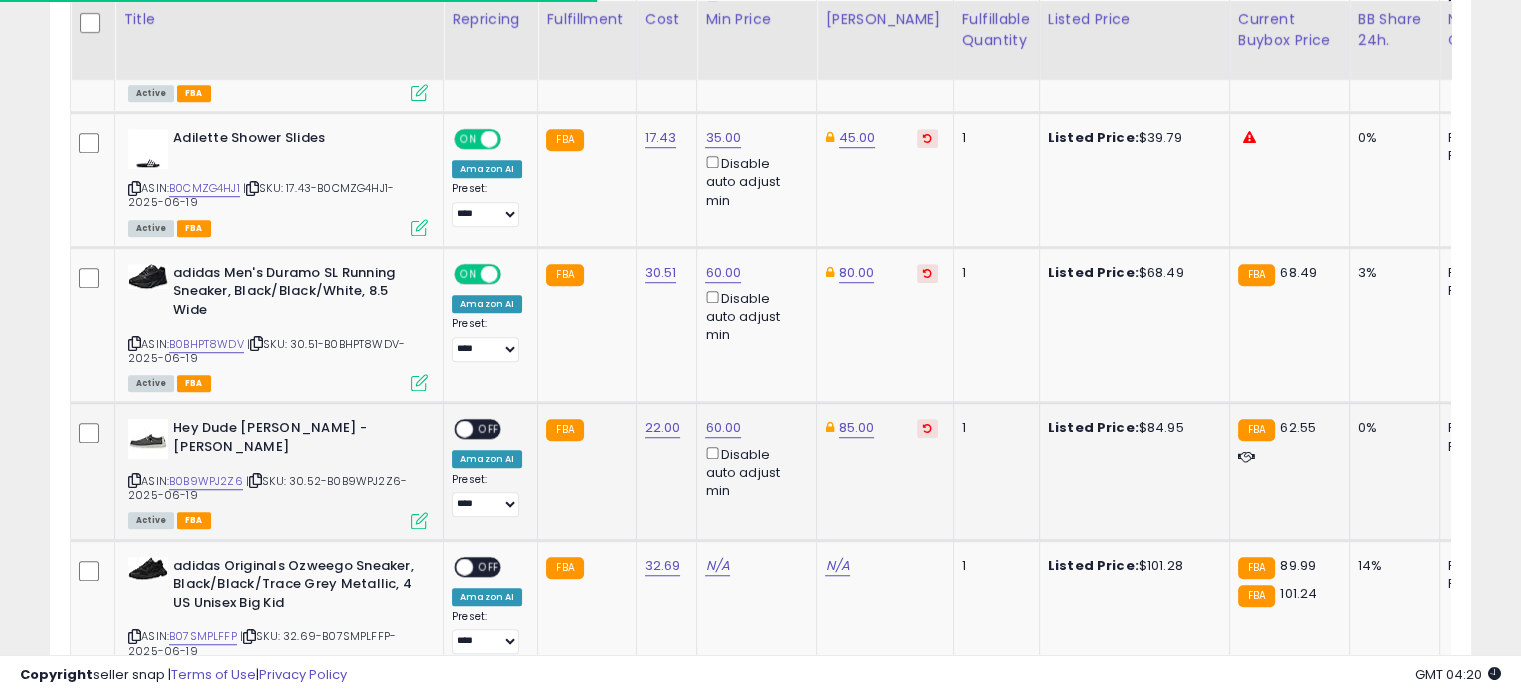 click at bounding box center [464, 429] 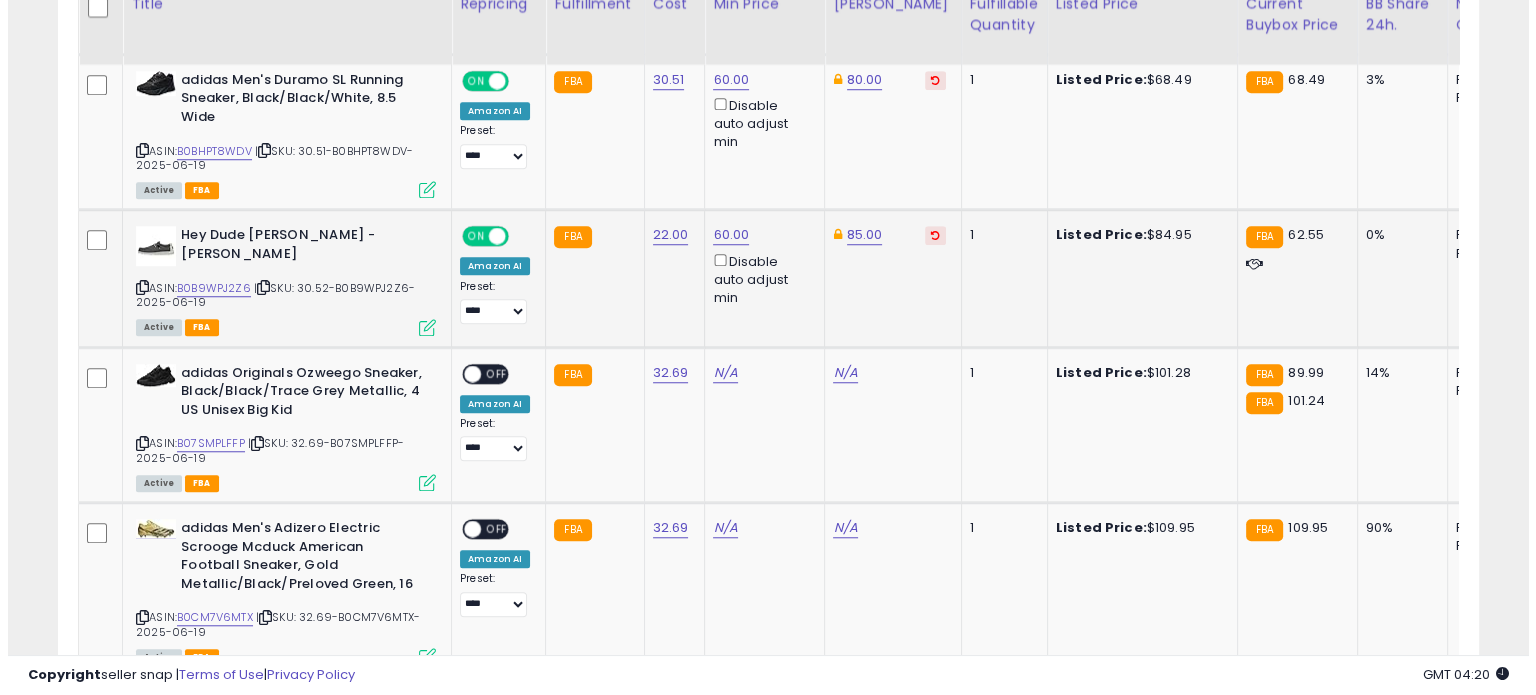 scroll, scrollTop: 1603, scrollLeft: 0, axis: vertical 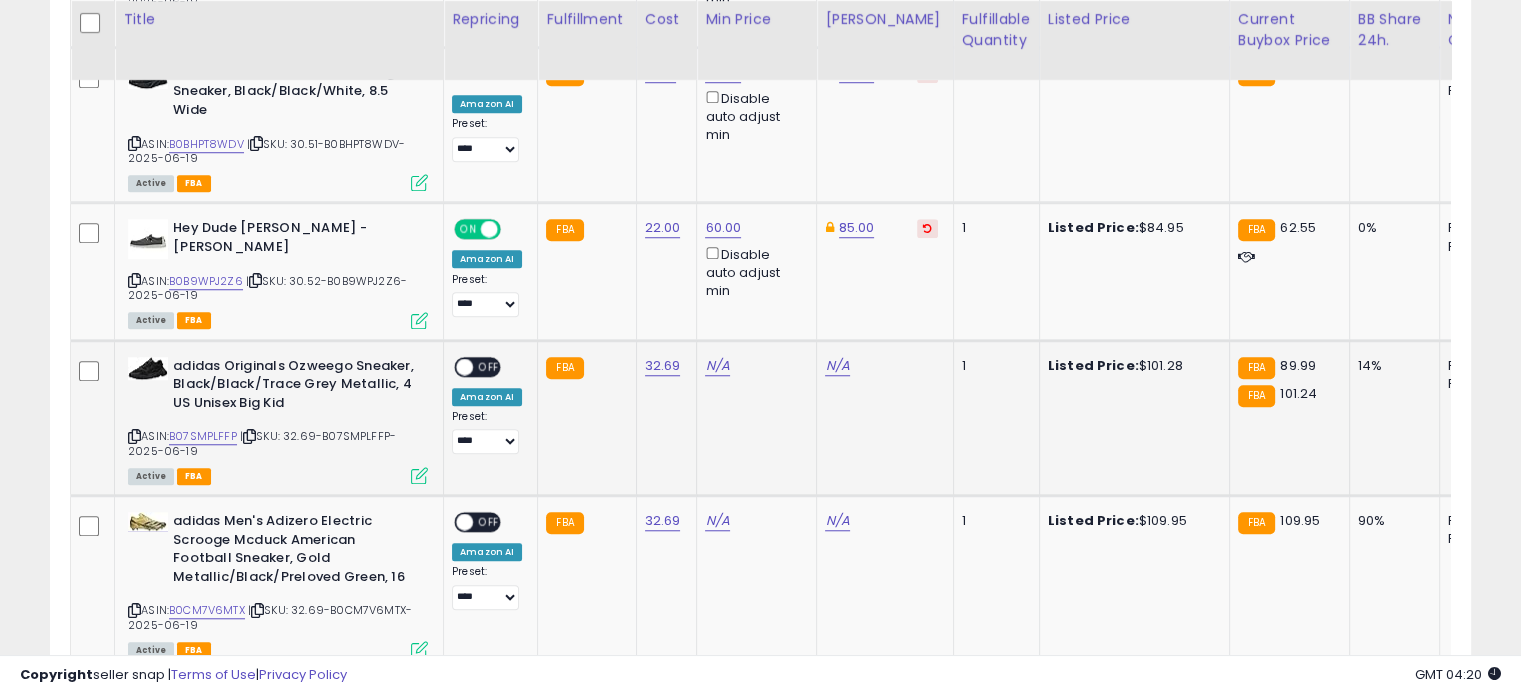 click at bounding box center [419, 475] 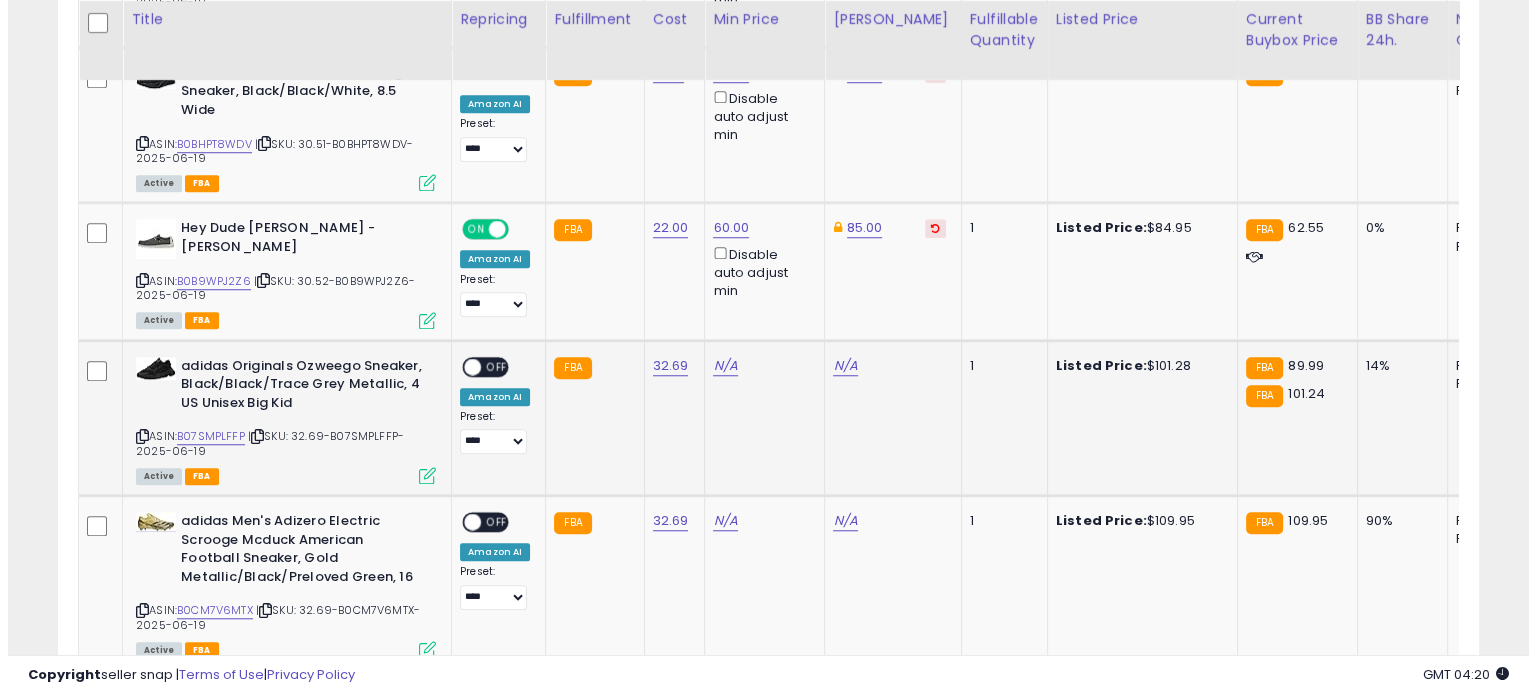 scroll, scrollTop: 999589, scrollLeft: 999168, axis: both 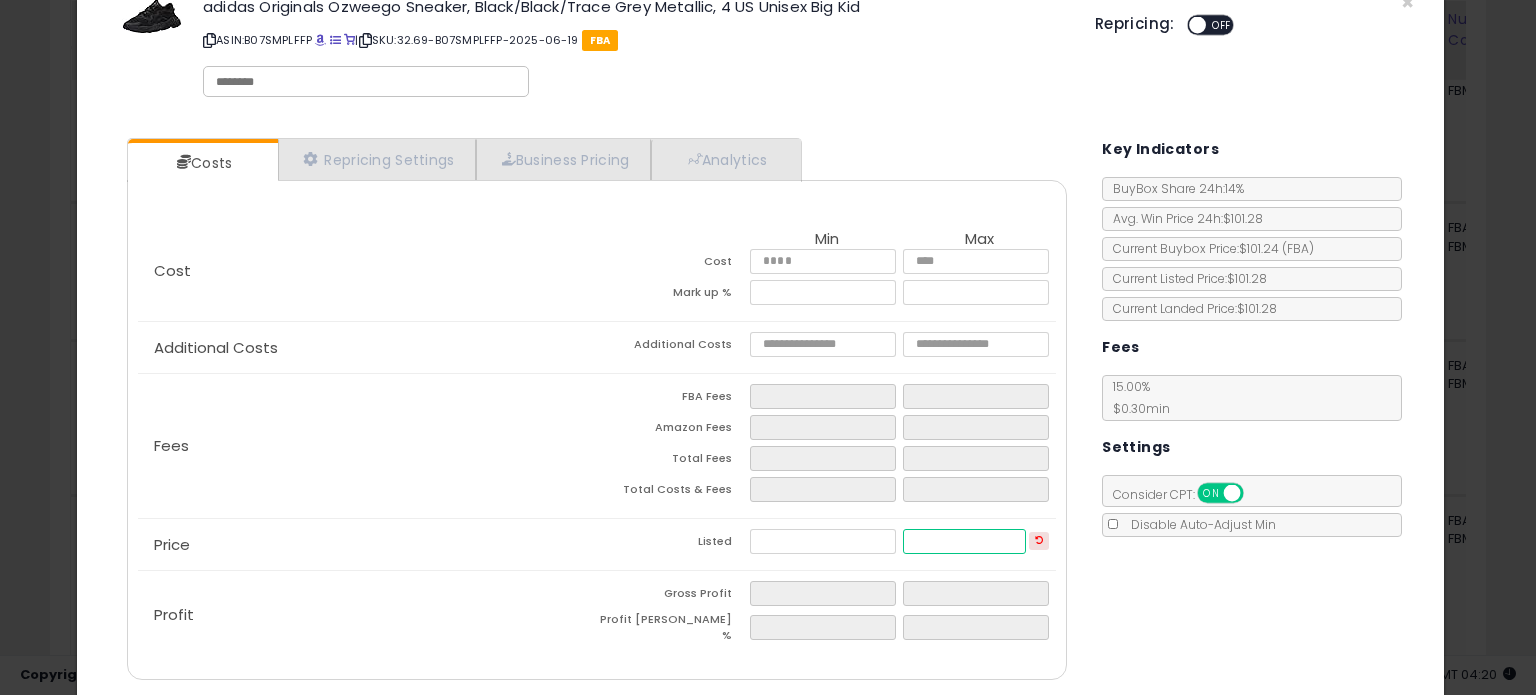 click at bounding box center (964, 541) 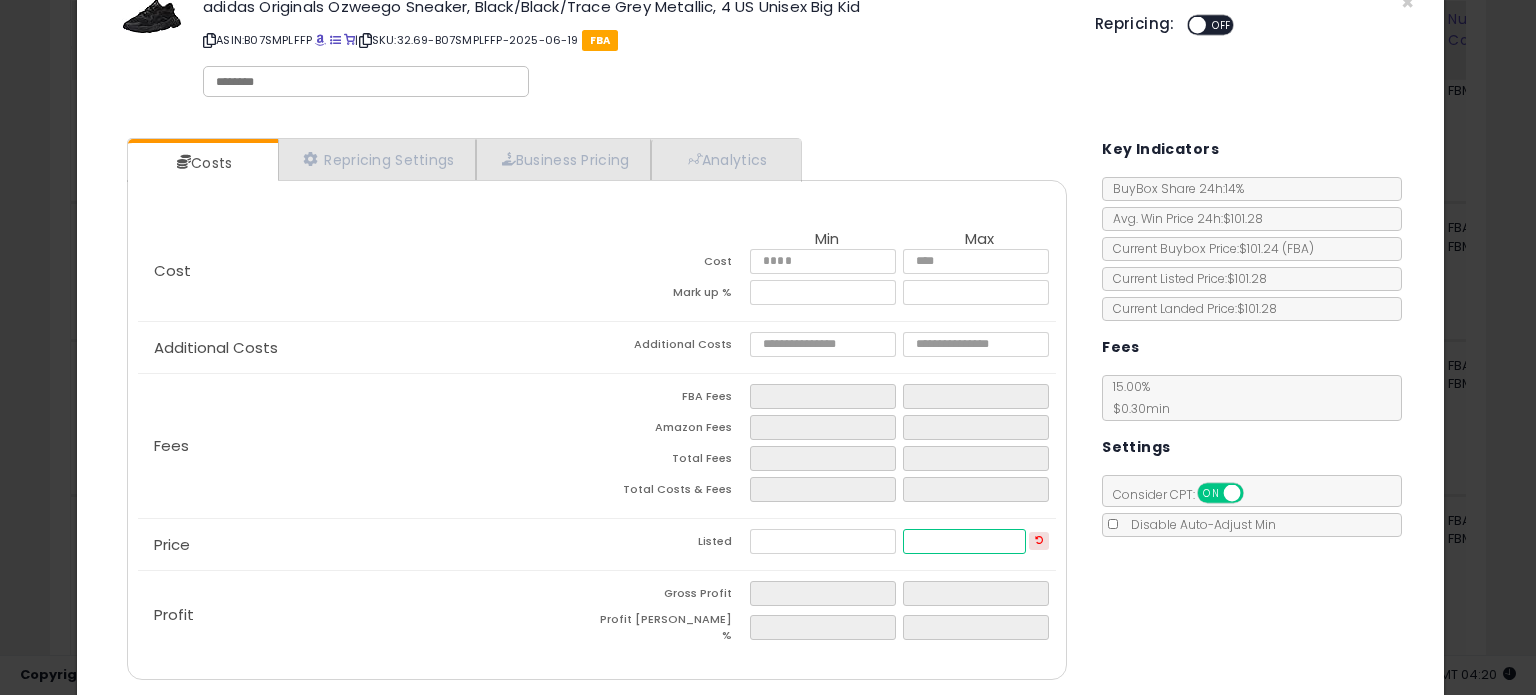 type on "****" 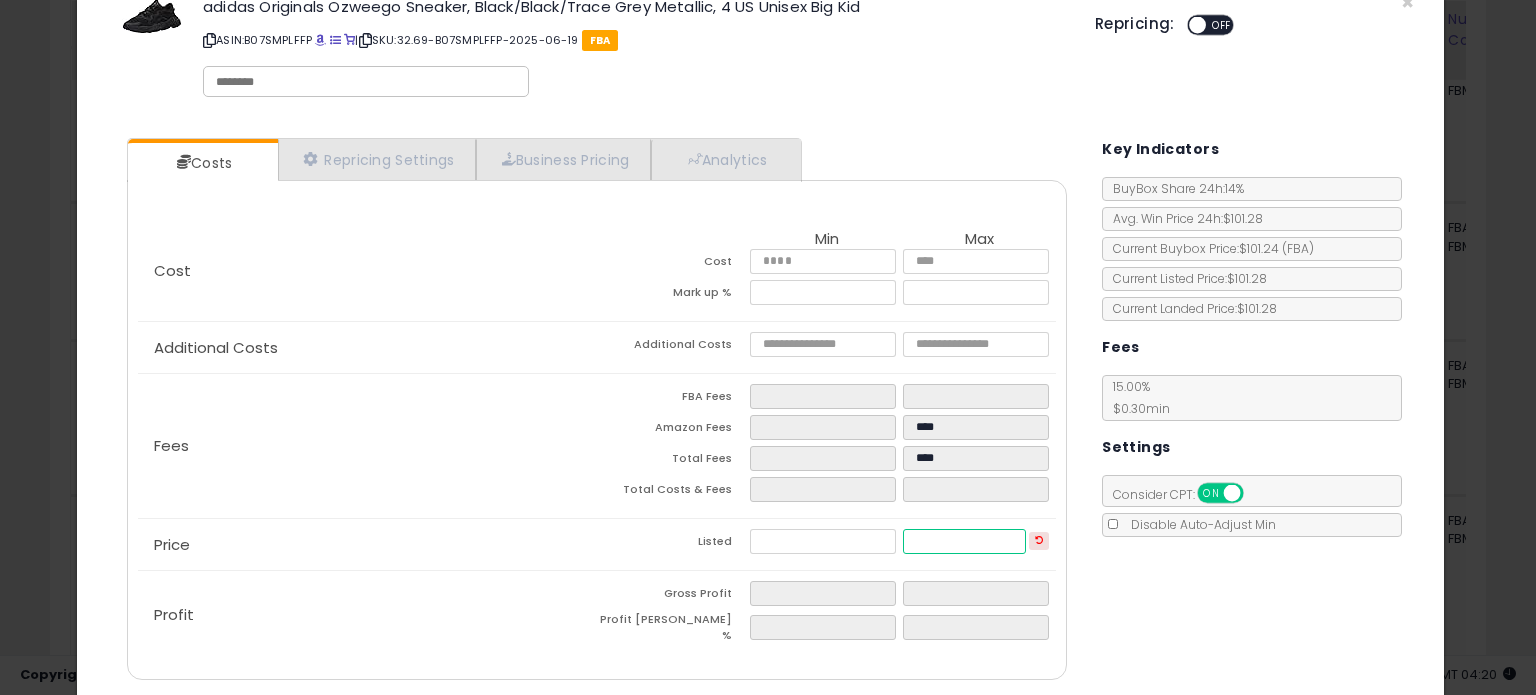 type on "*****" 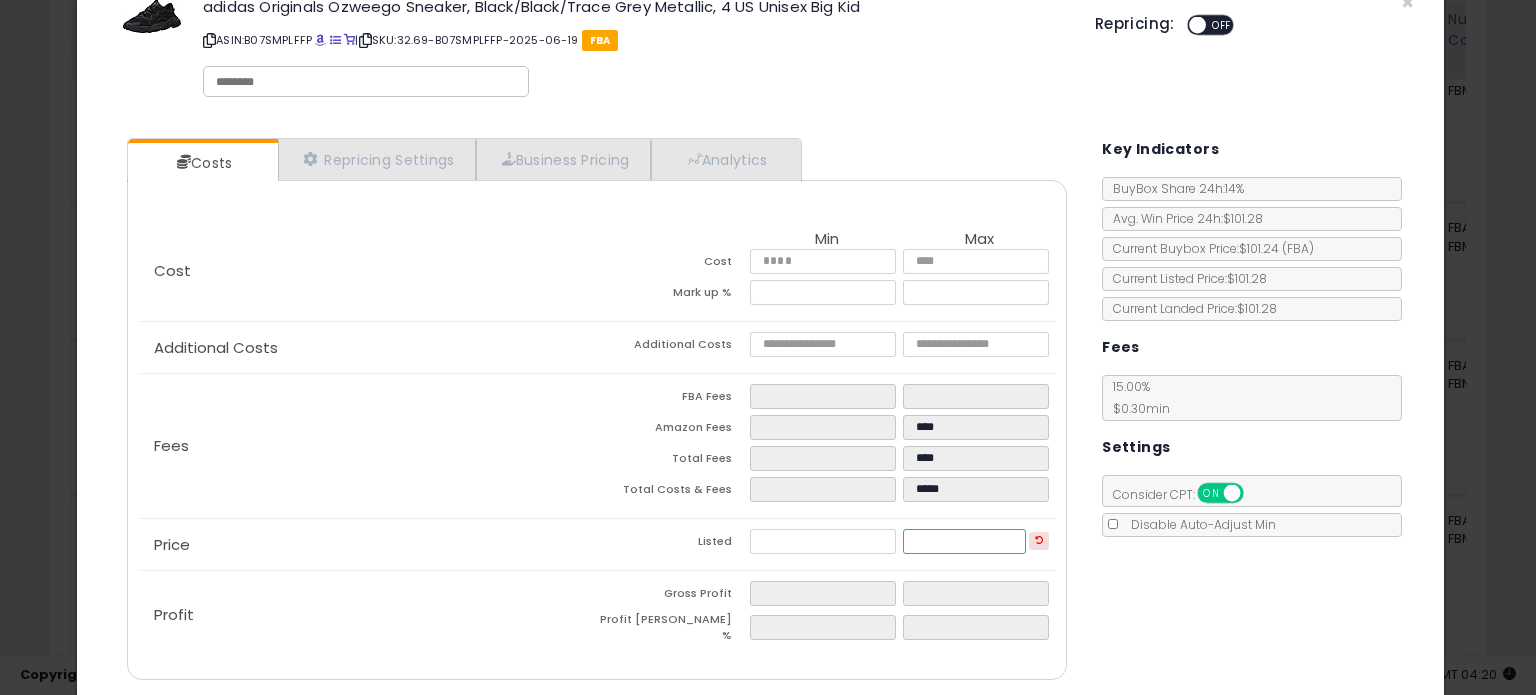 type on "****" 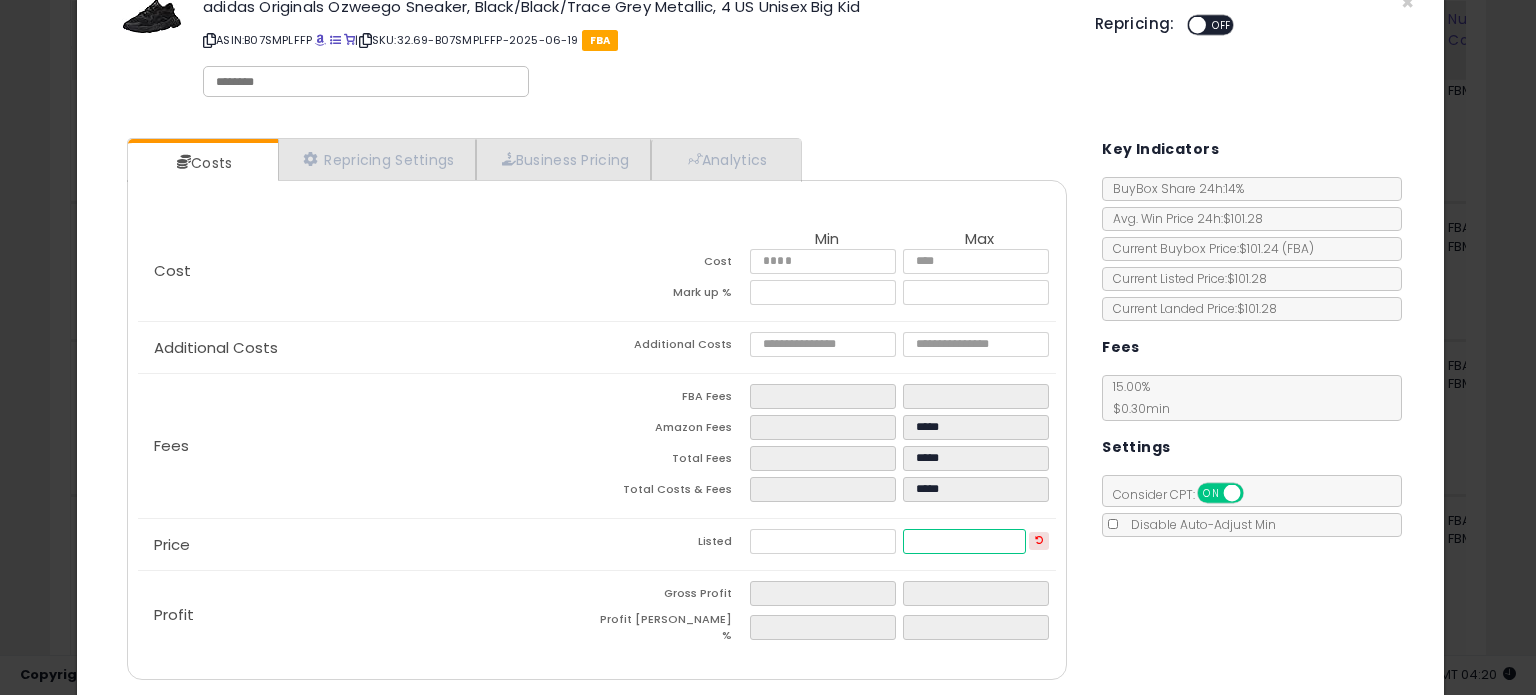 type on "***" 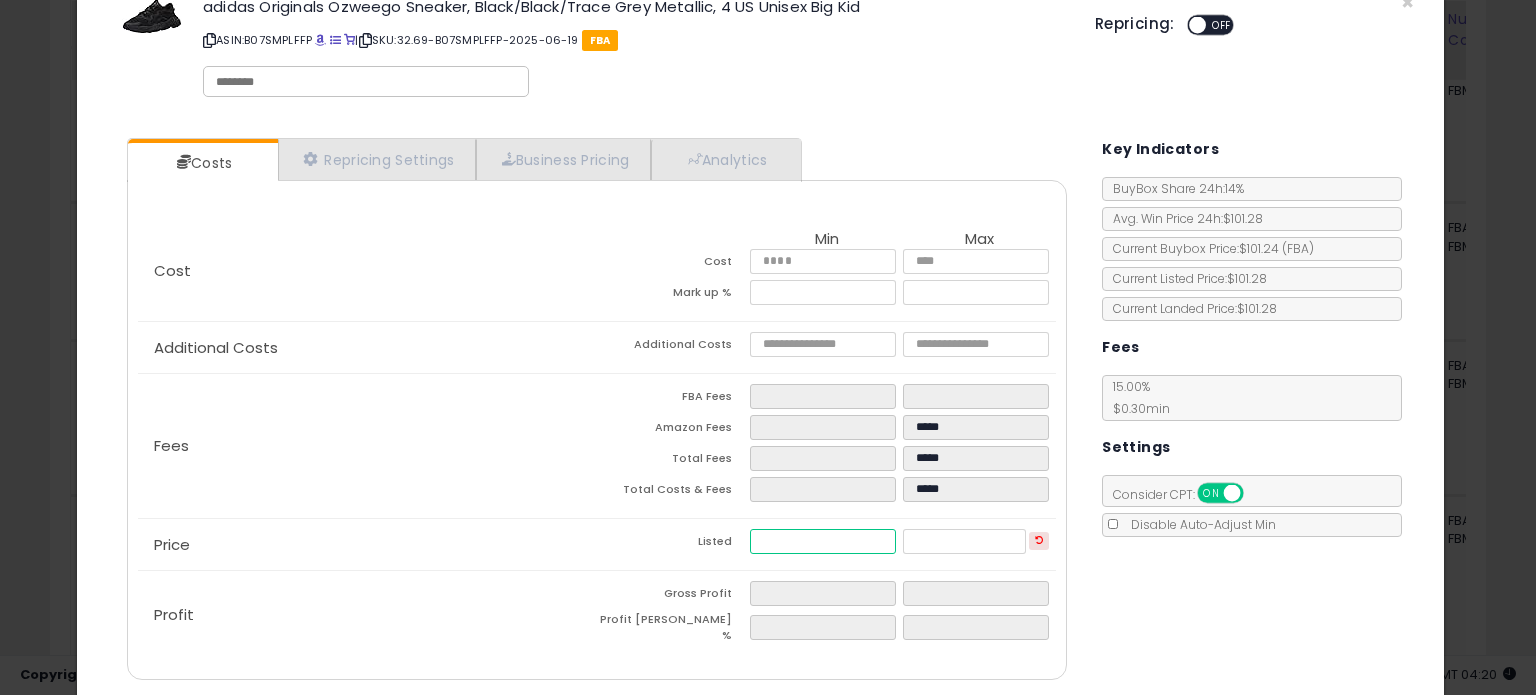 type on "******" 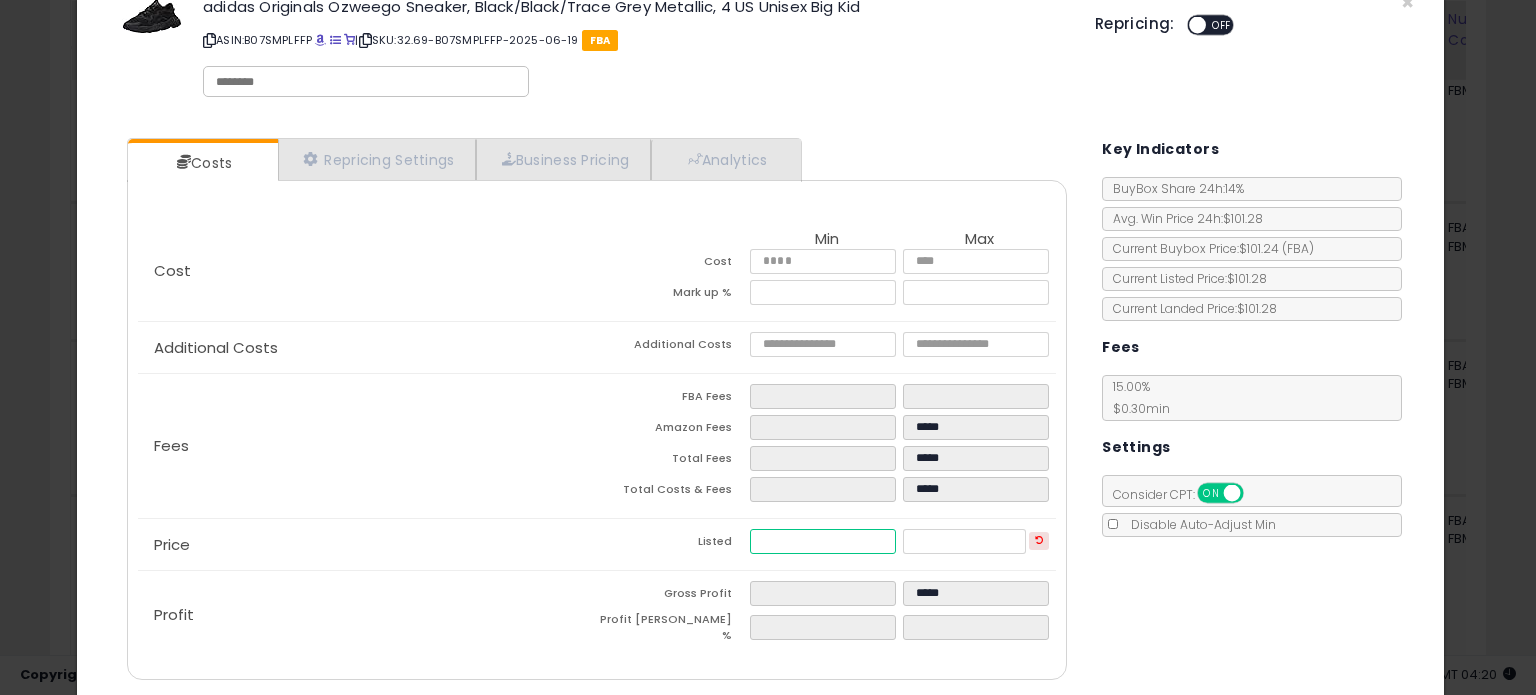 click at bounding box center [822, 541] 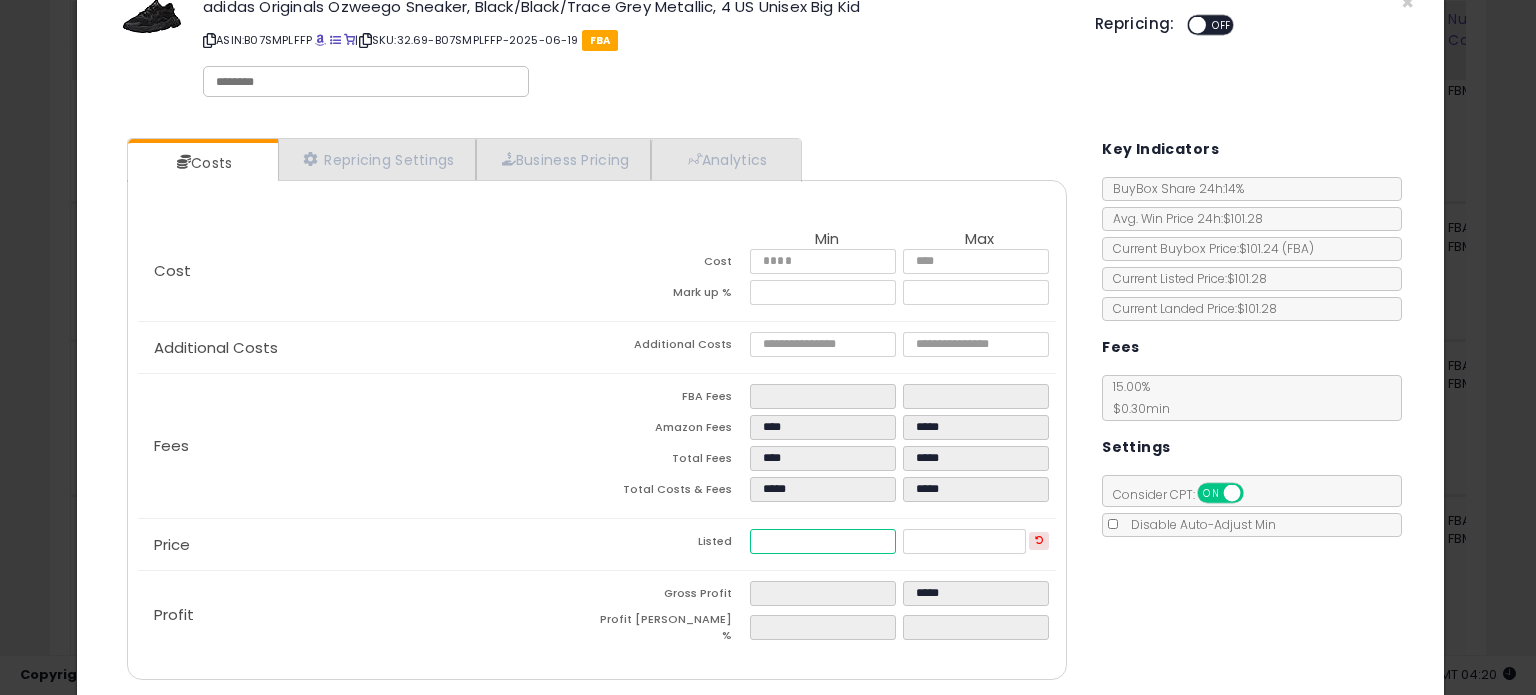 type on "*****" 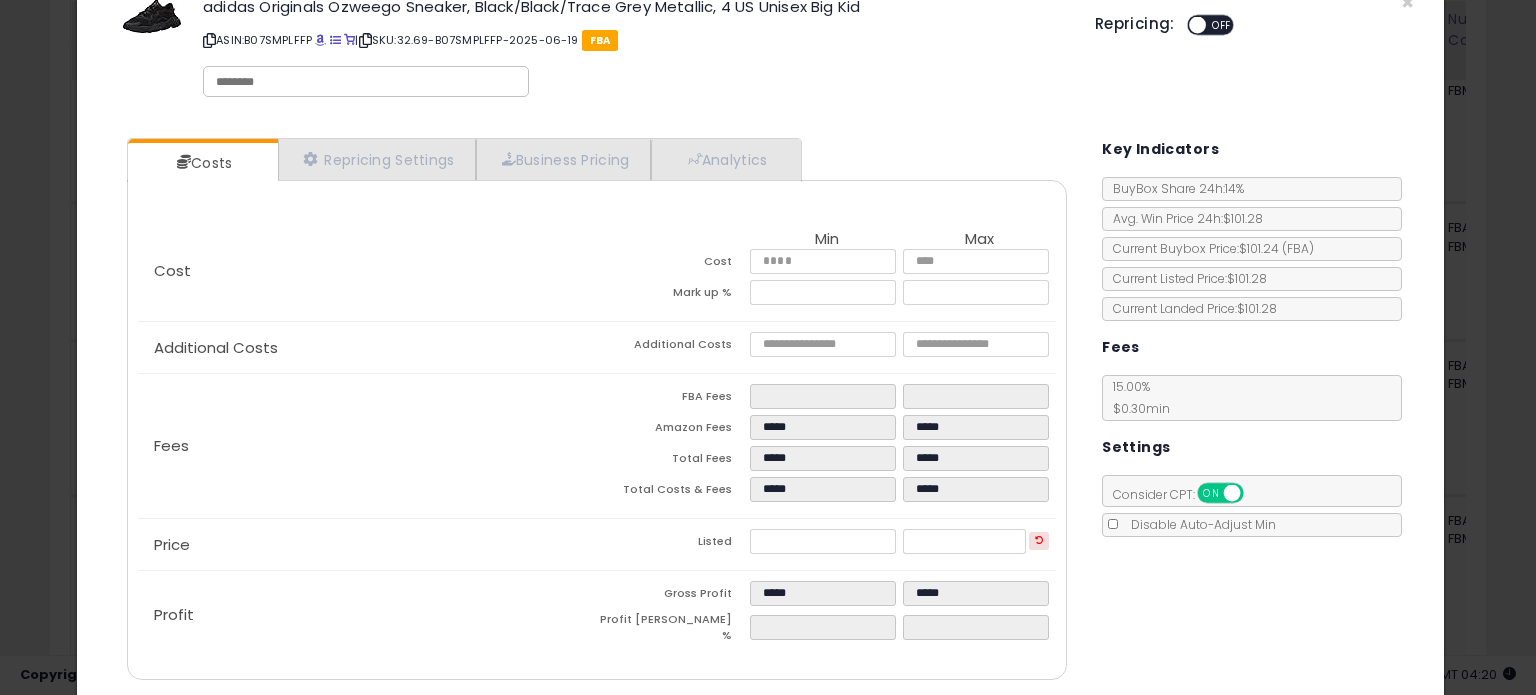 click on "Costs
Repricing Settings
Business Pricing
Analytics
Cost" at bounding box center (597, 411) 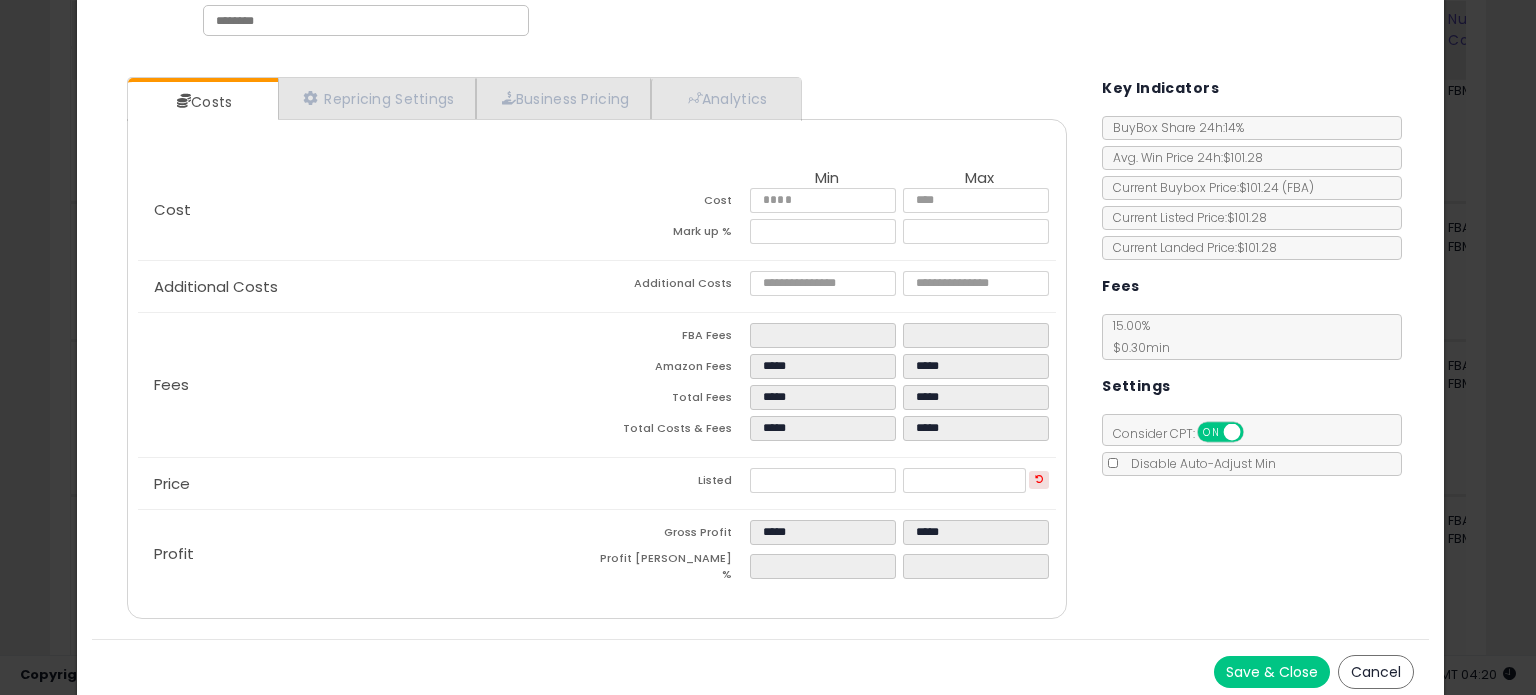 click on "Save & Close" at bounding box center [1272, 672] 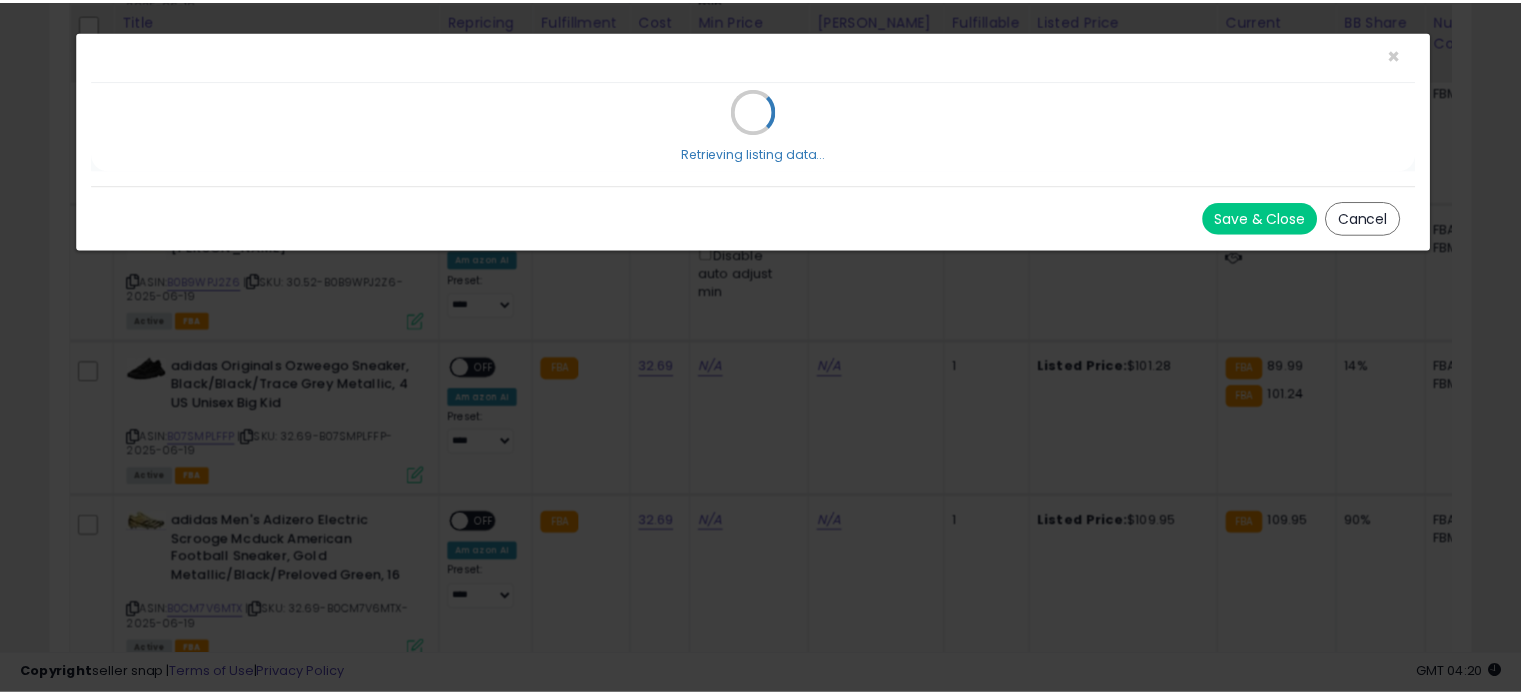 scroll, scrollTop: 0, scrollLeft: 0, axis: both 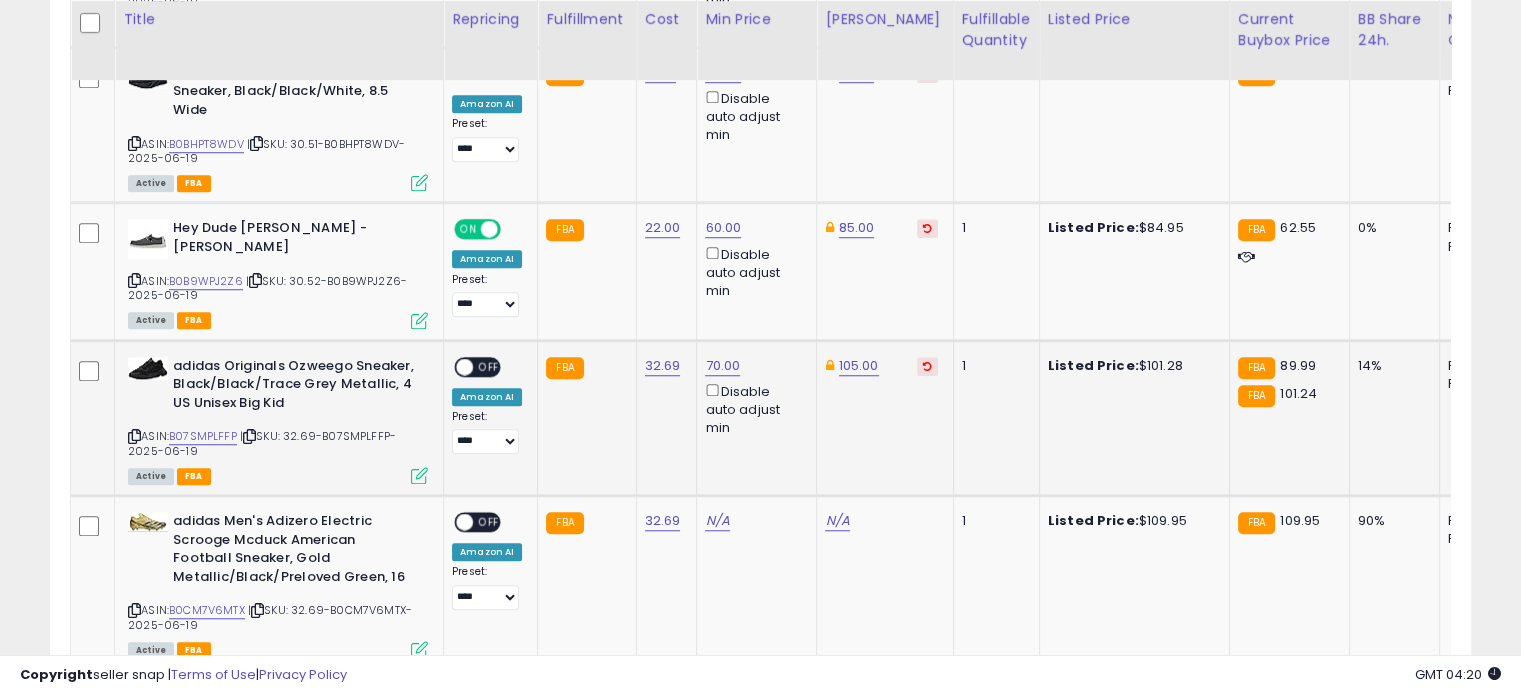 click at bounding box center [464, 366] 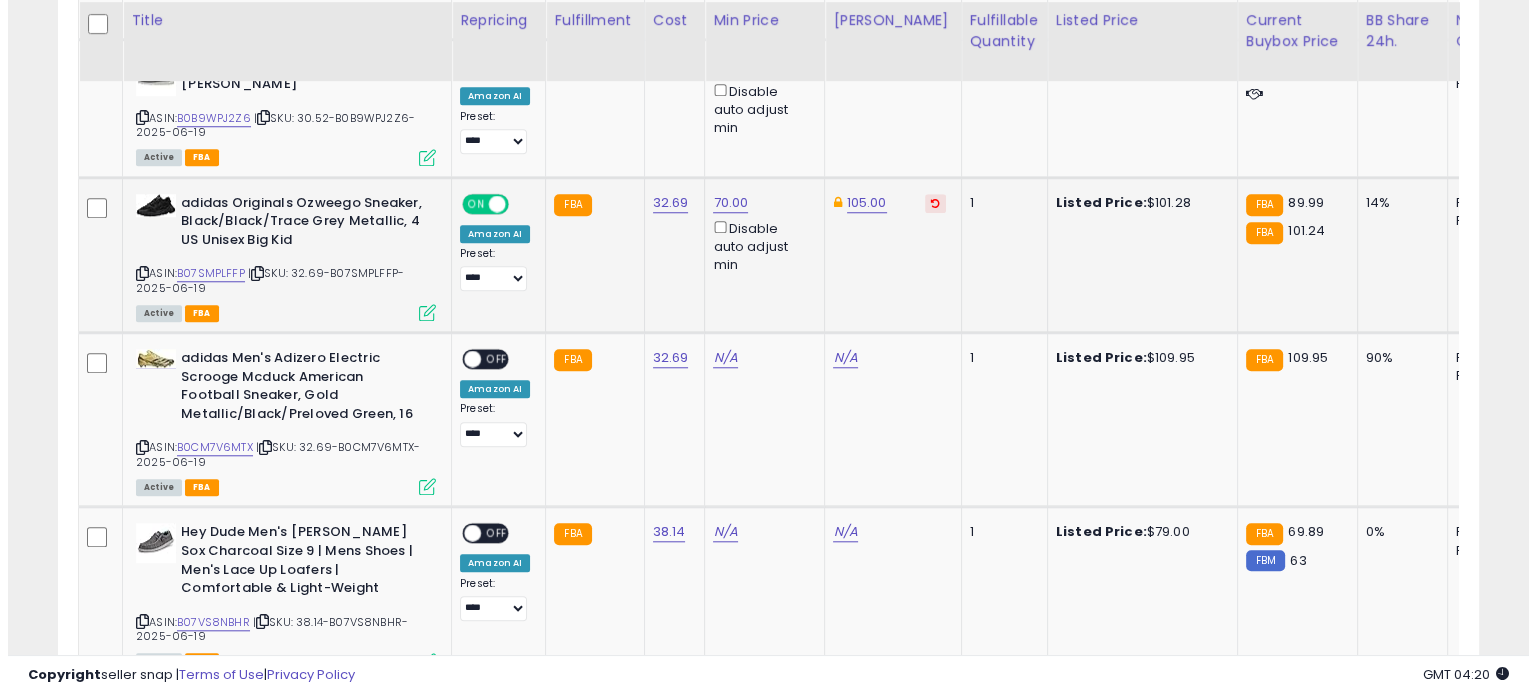 scroll, scrollTop: 1767, scrollLeft: 0, axis: vertical 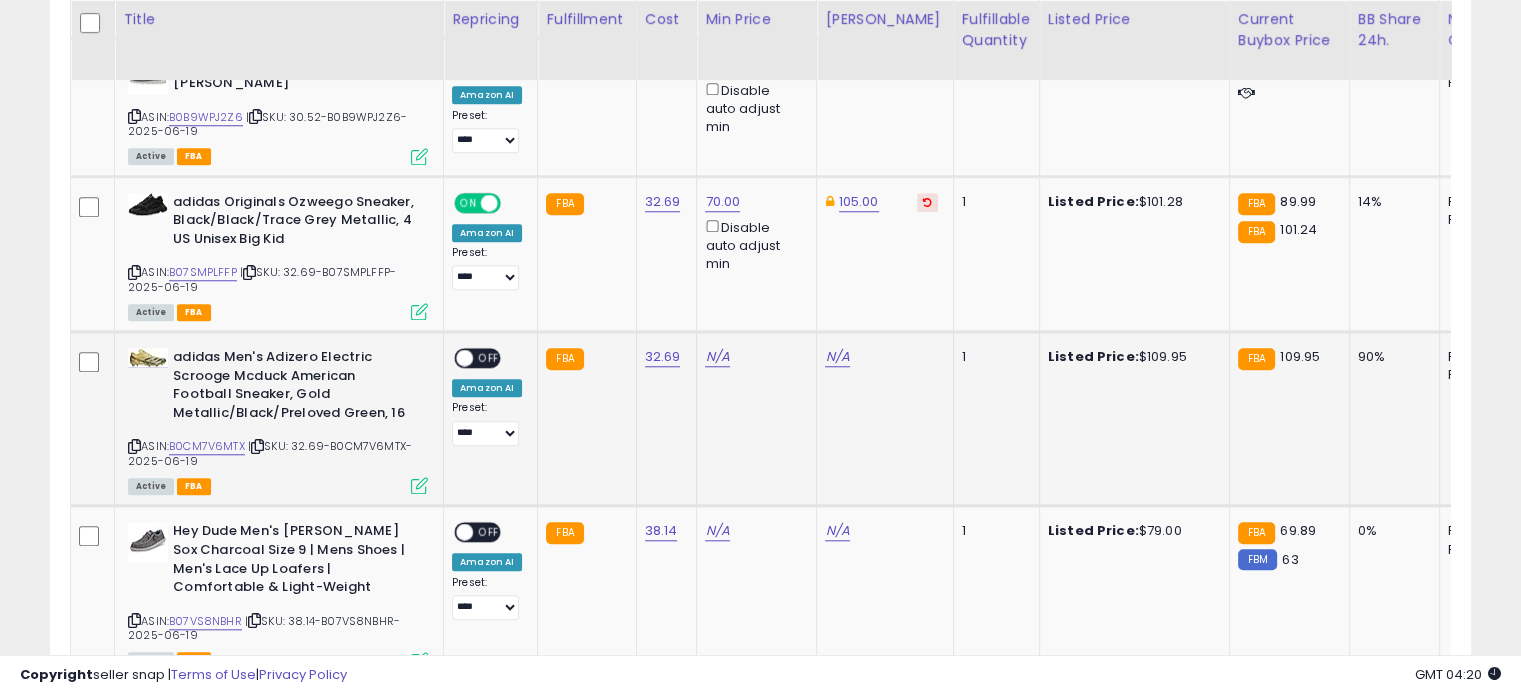 click at bounding box center [419, 485] 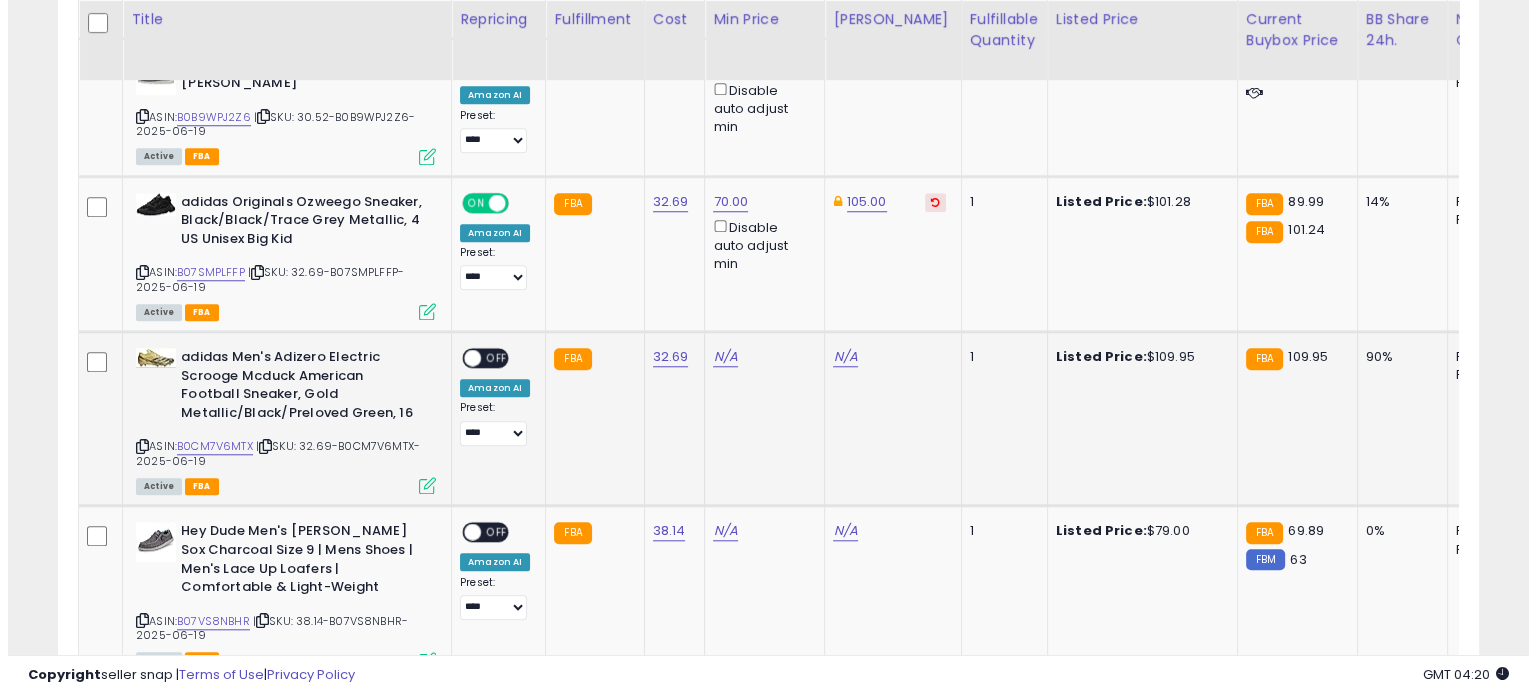 scroll, scrollTop: 999589, scrollLeft: 999168, axis: both 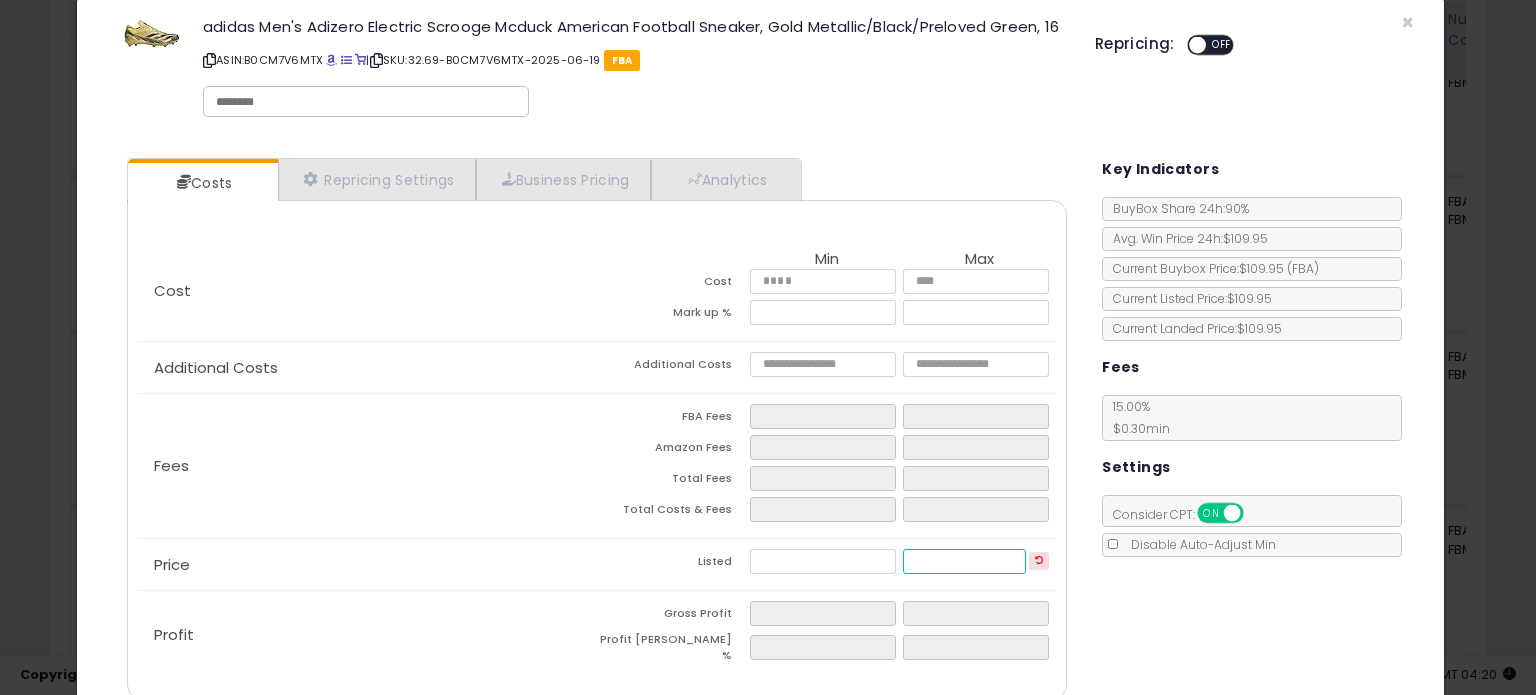 click at bounding box center (964, 561) 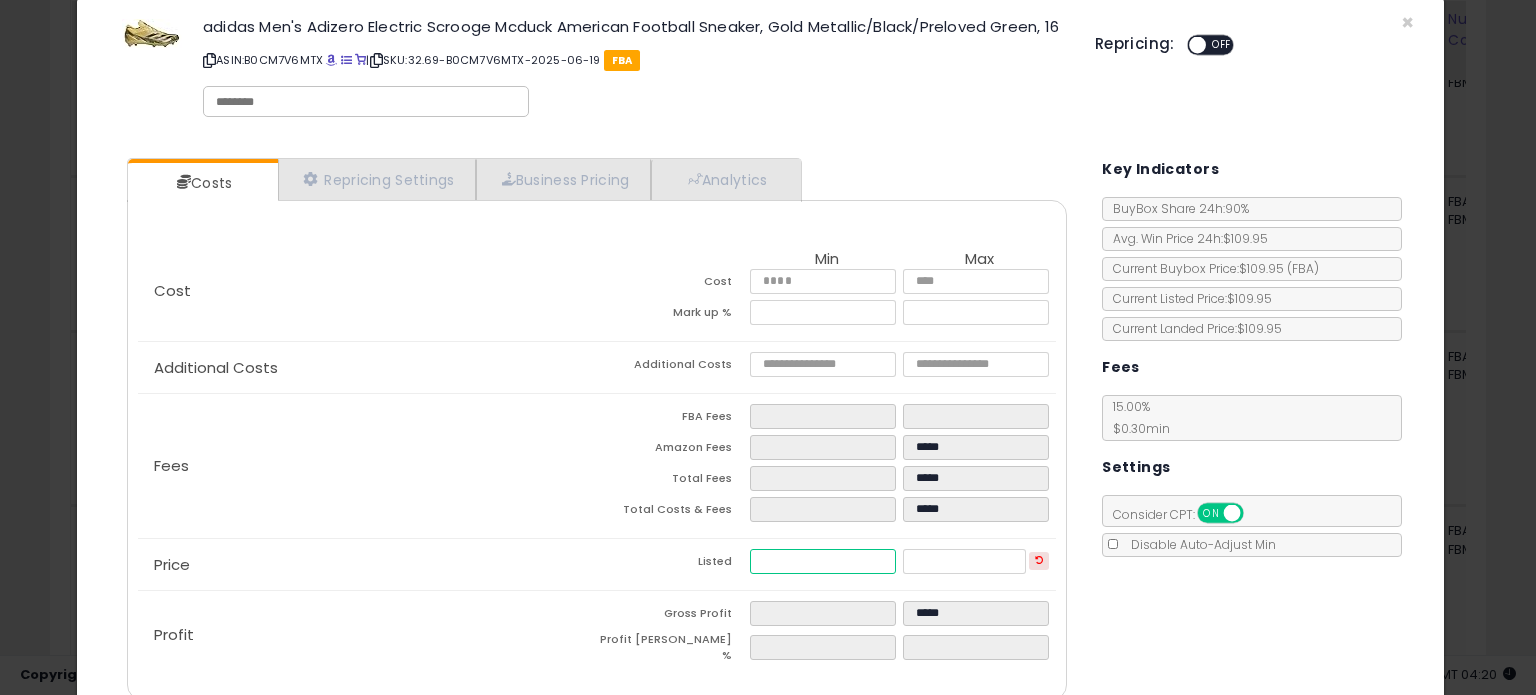 click at bounding box center (822, 561) 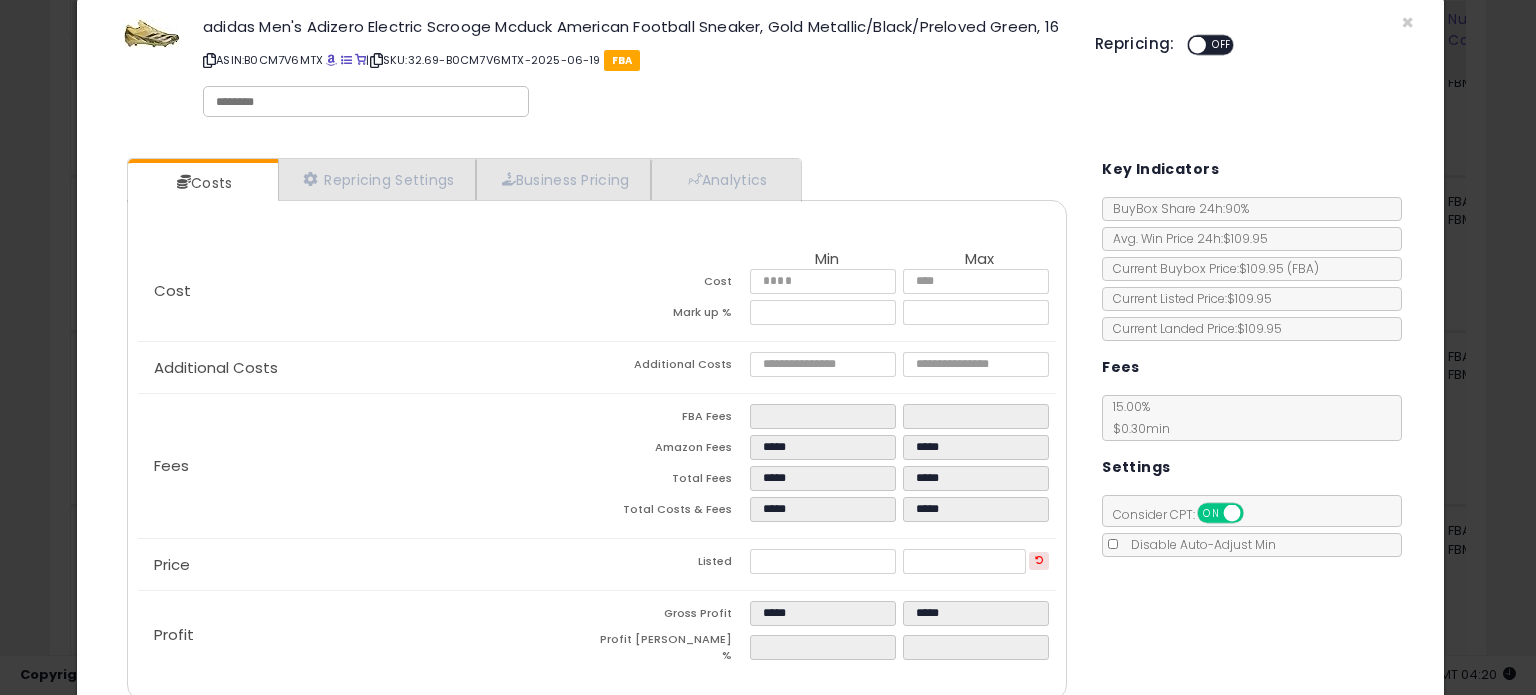 click on "Costs
Repricing Settings
Business Pricing
Analytics
Cost" at bounding box center (760, 431) 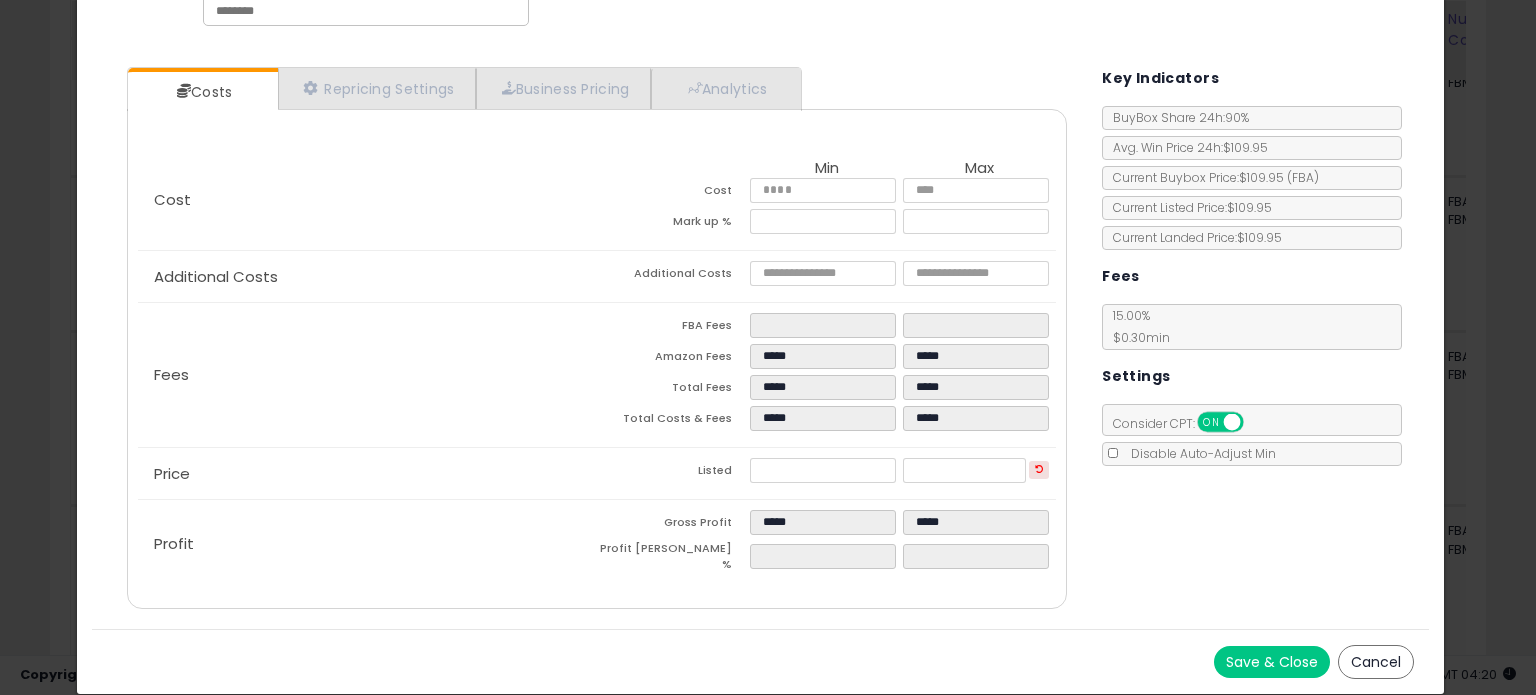 click on "Save & Close" at bounding box center (1272, 662) 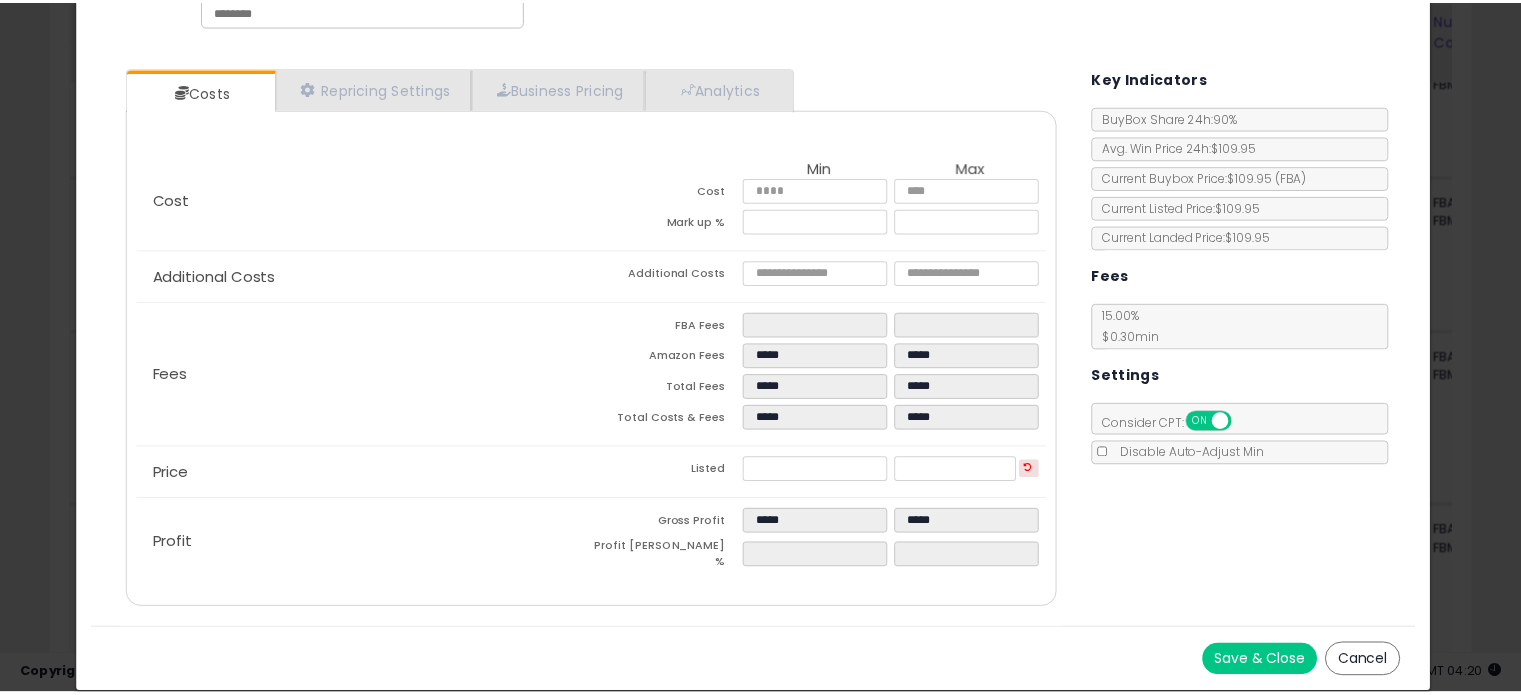 scroll, scrollTop: 0, scrollLeft: 0, axis: both 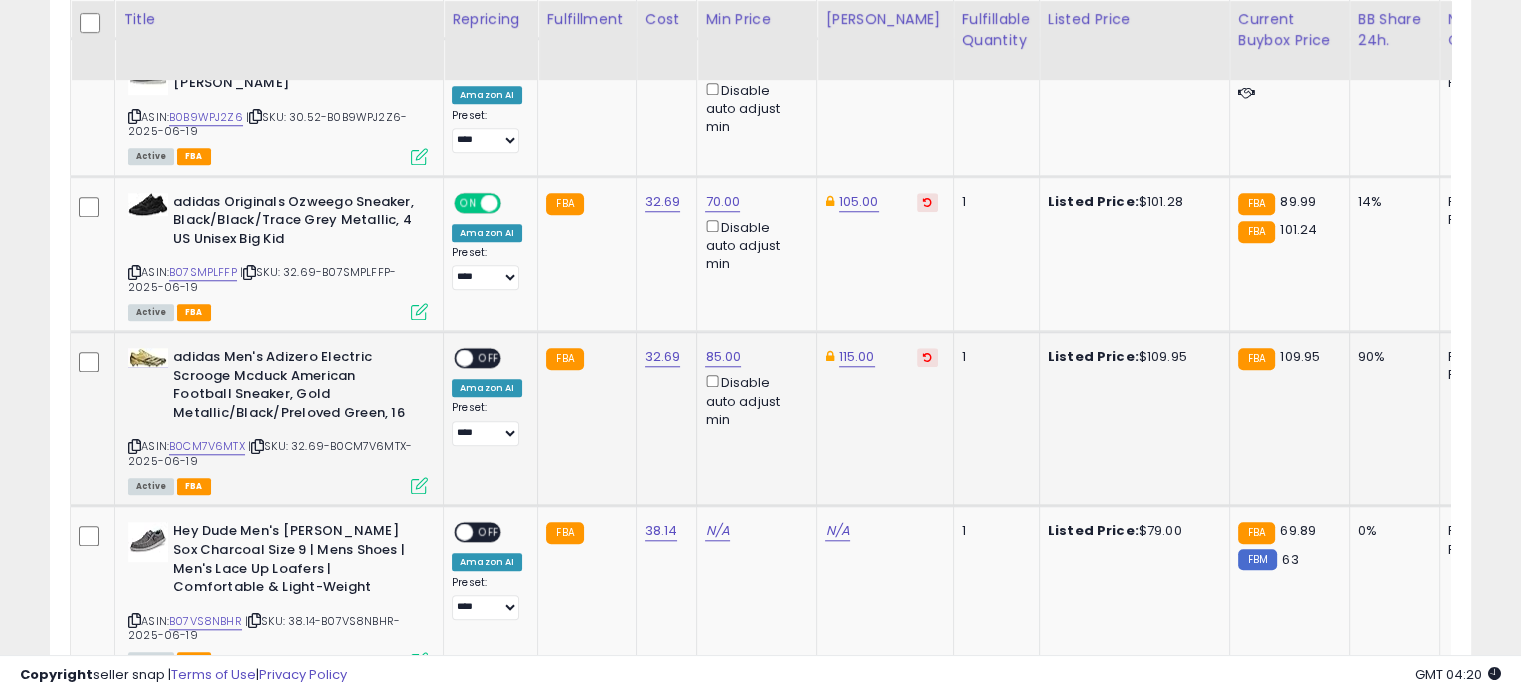 click at bounding box center (464, 358) 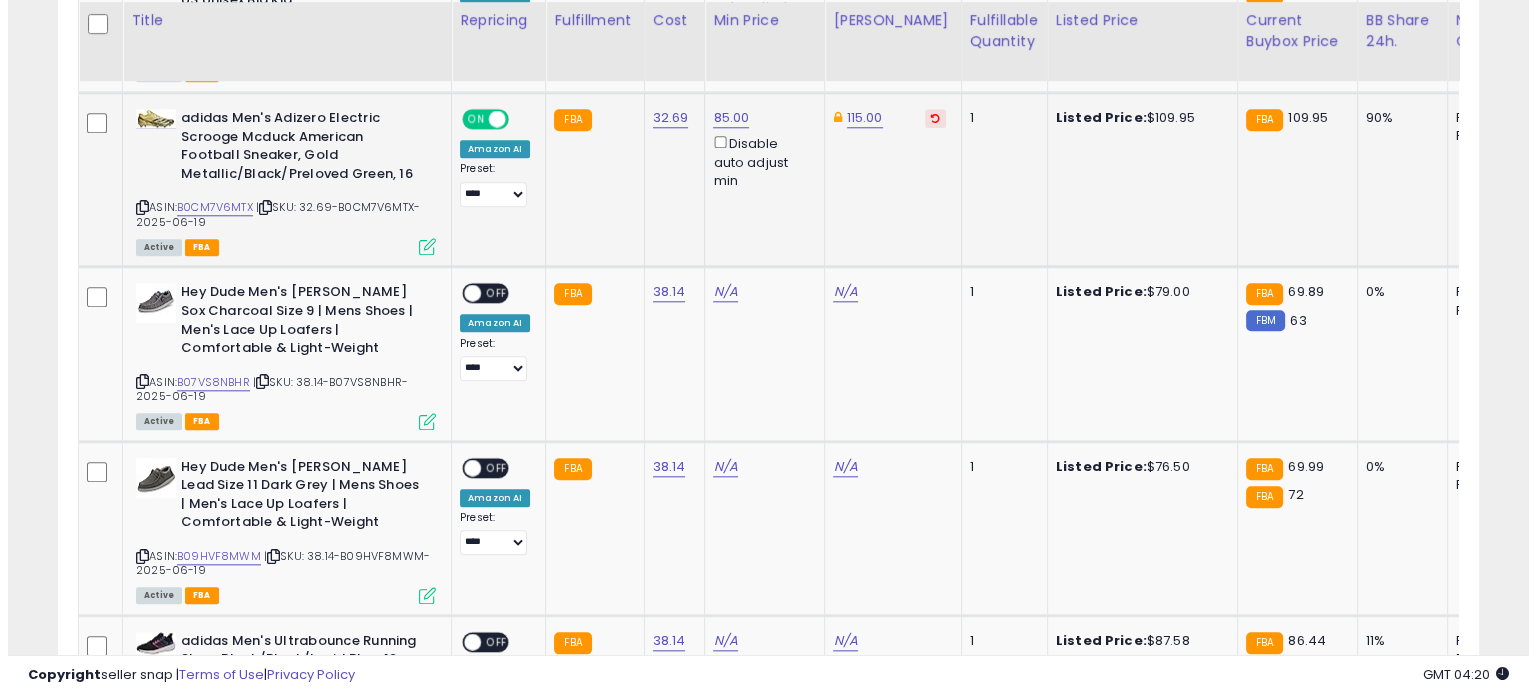 scroll, scrollTop: 2007, scrollLeft: 0, axis: vertical 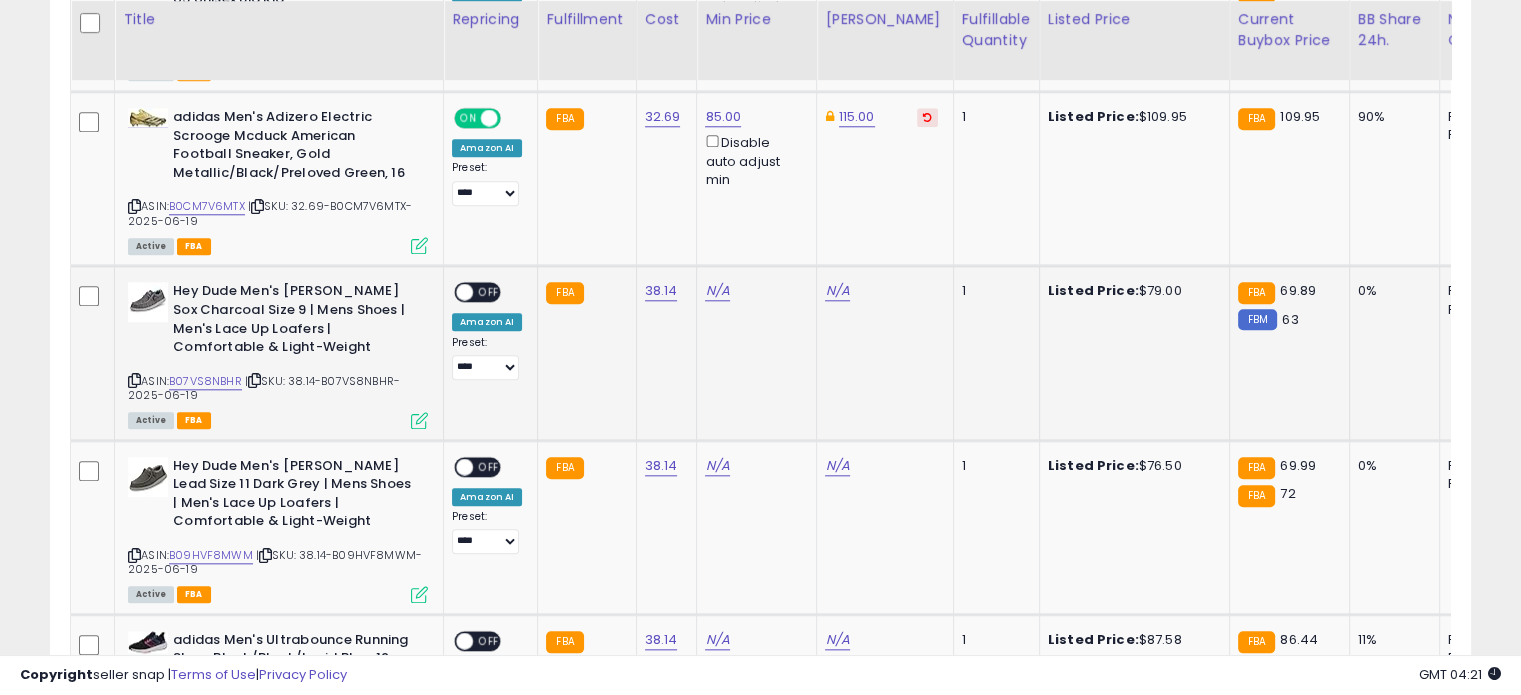 click at bounding box center (419, 420) 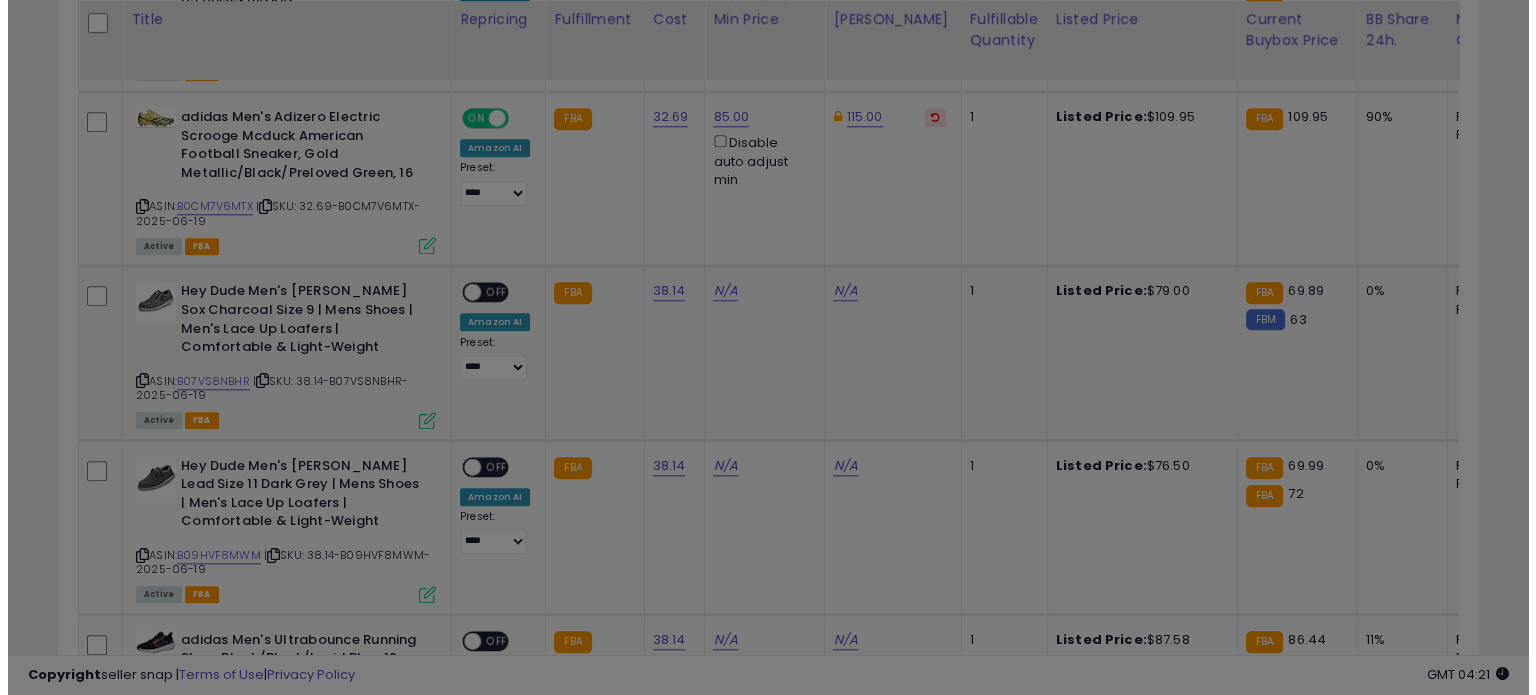 scroll, scrollTop: 999589, scrollLeft: 999168, axis: both 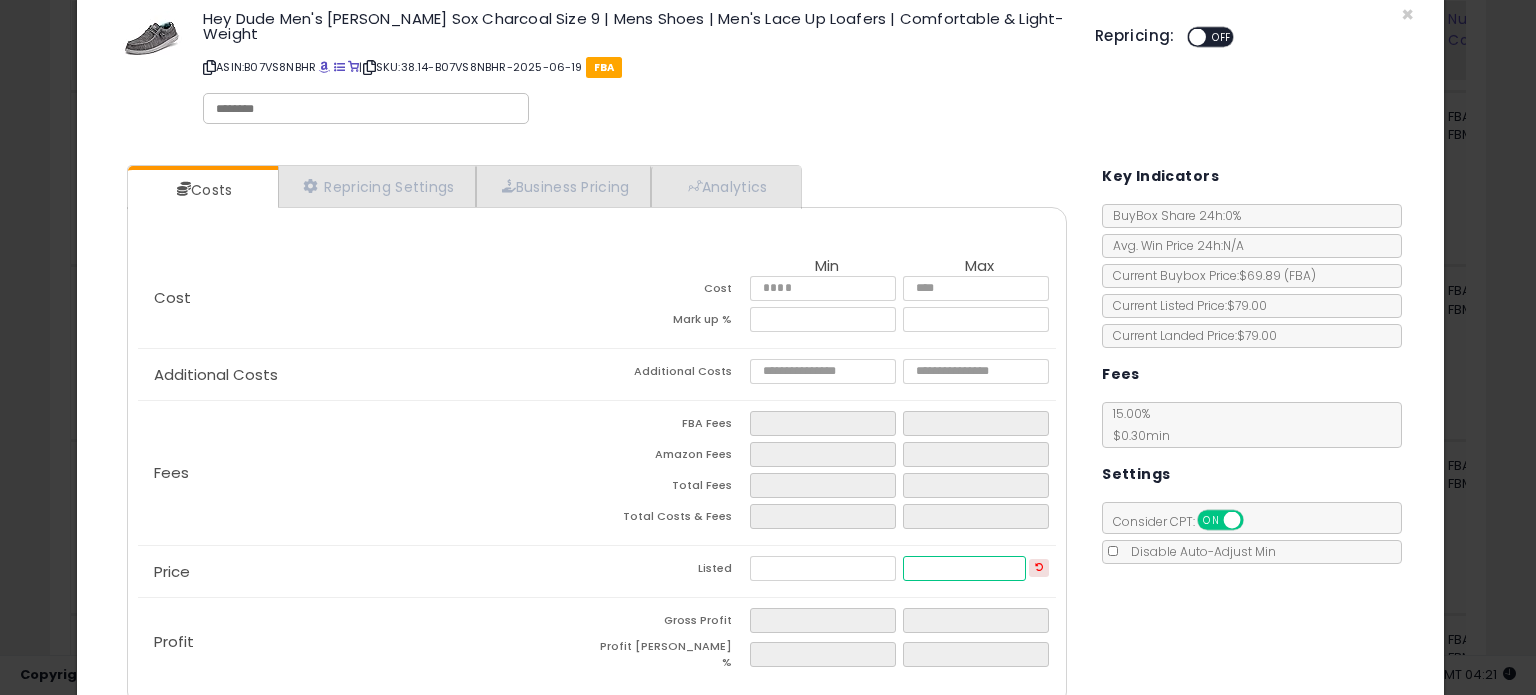 click at bounding box center [964, 568] 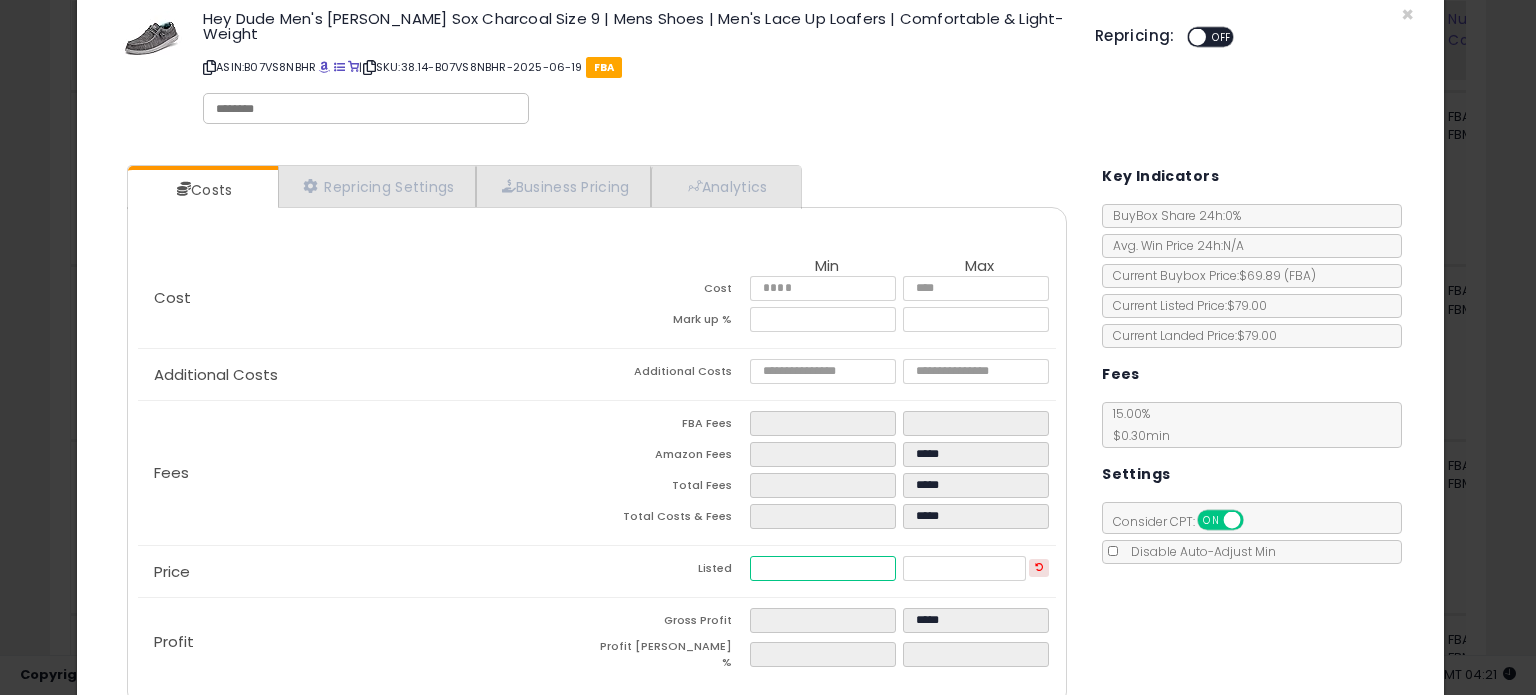 click at bounding box center [822, 568] 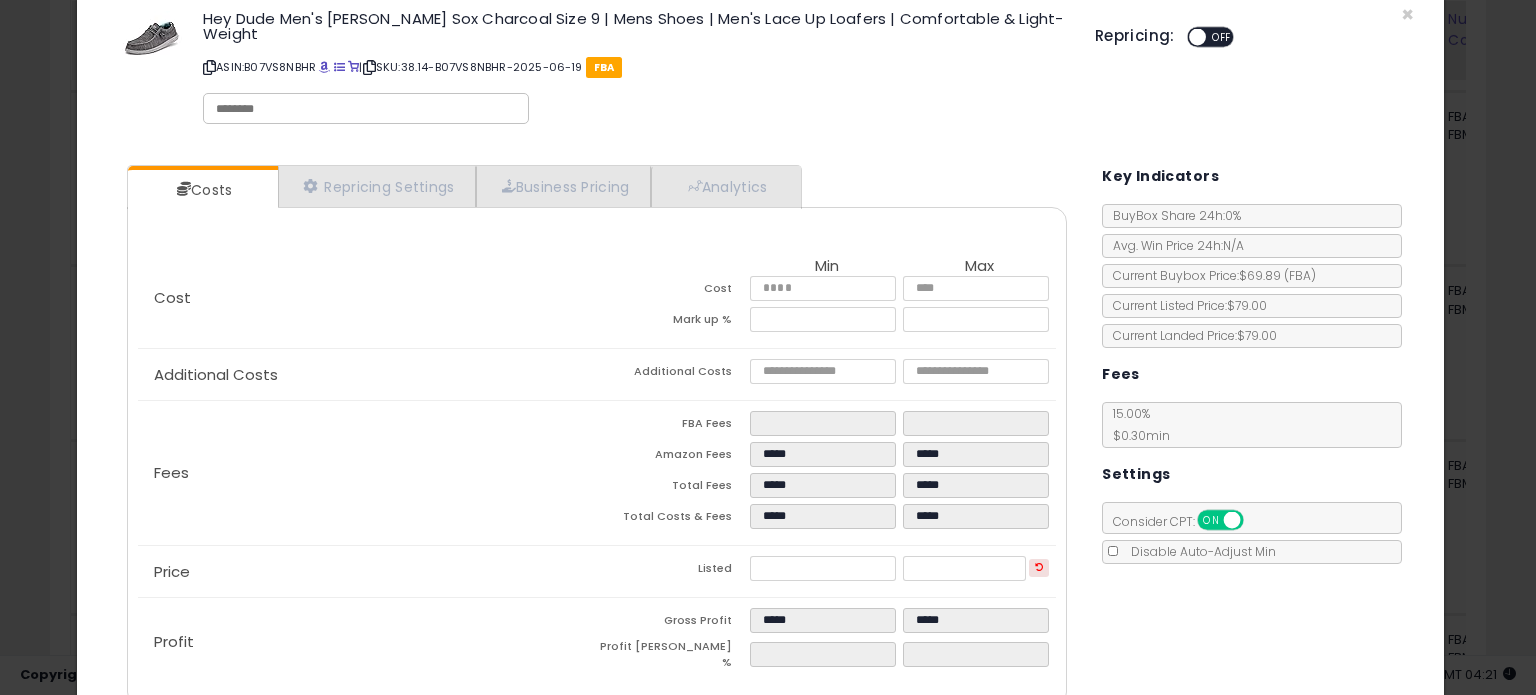 click on "Costs
Repricing Settings
Business Pricing
Analytics
Cost" at bounding box center [760, 438] 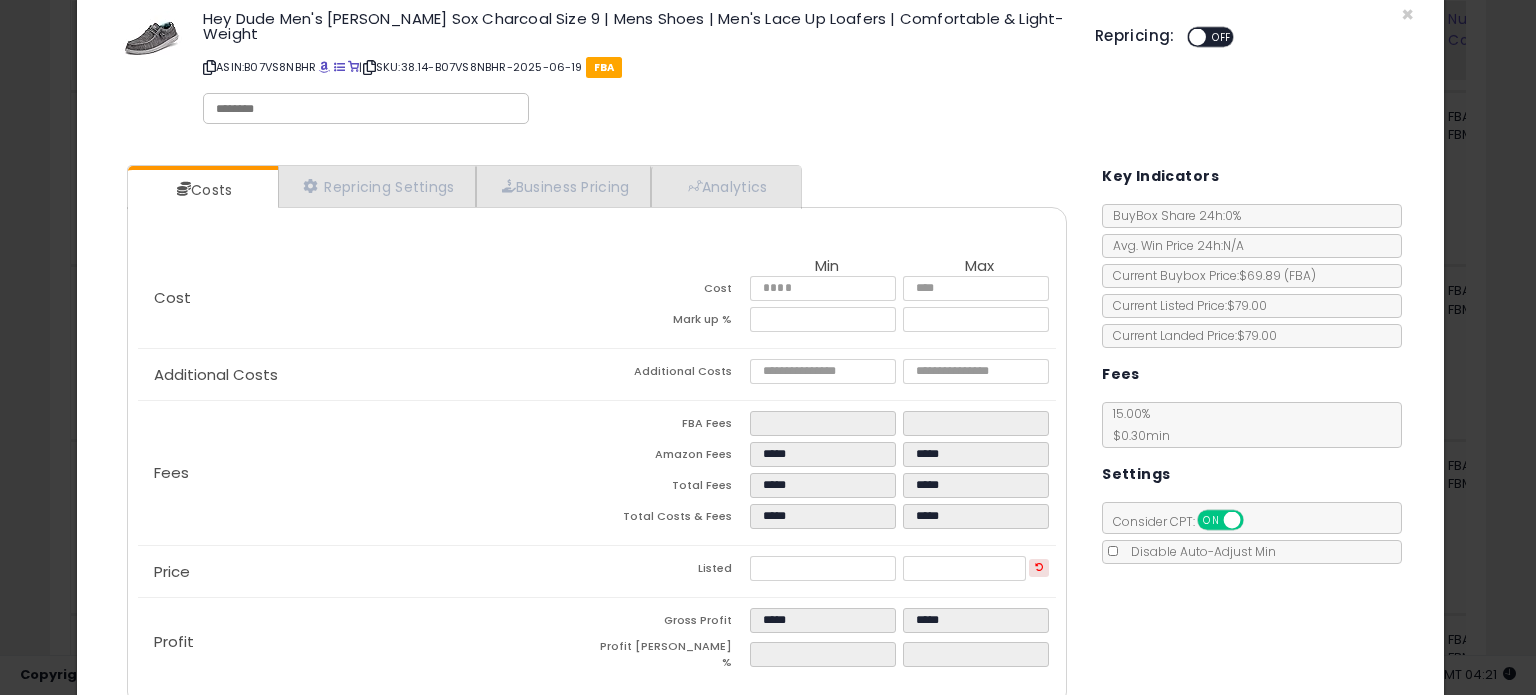 scroll, scrollTop: 113, scrollLeft: 0, axis: vertical 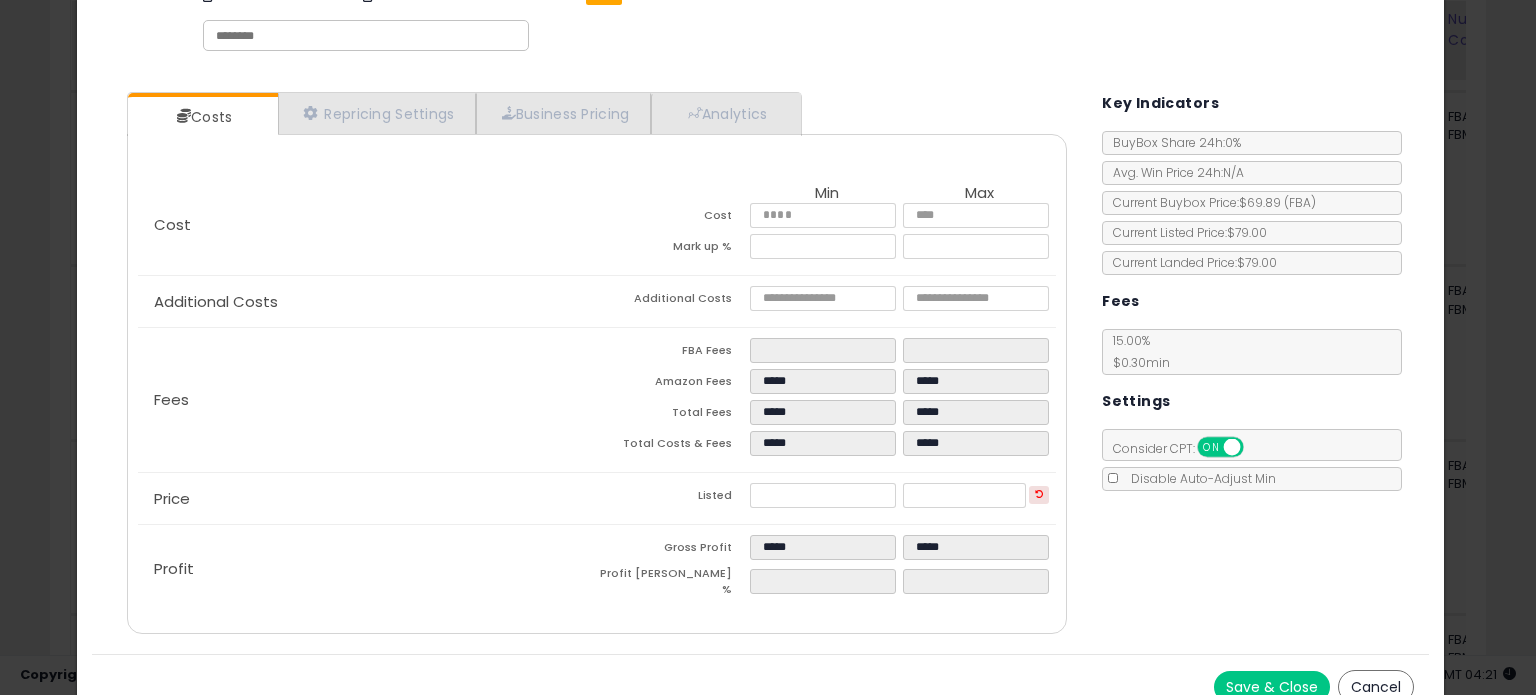 click on "Save & Close" at bounding box center (1272, 687) 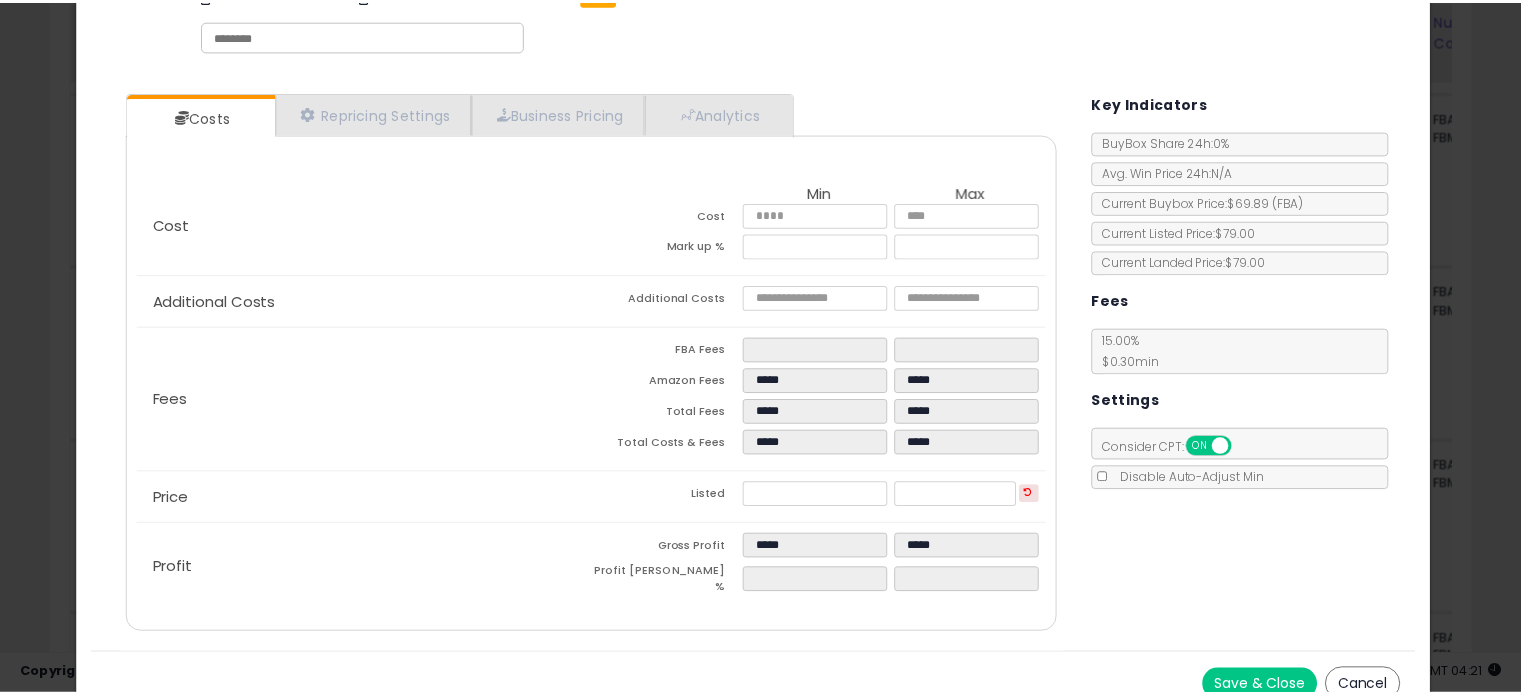 scroll, scrollTop: 0, scrollLeft: 0, axis: both 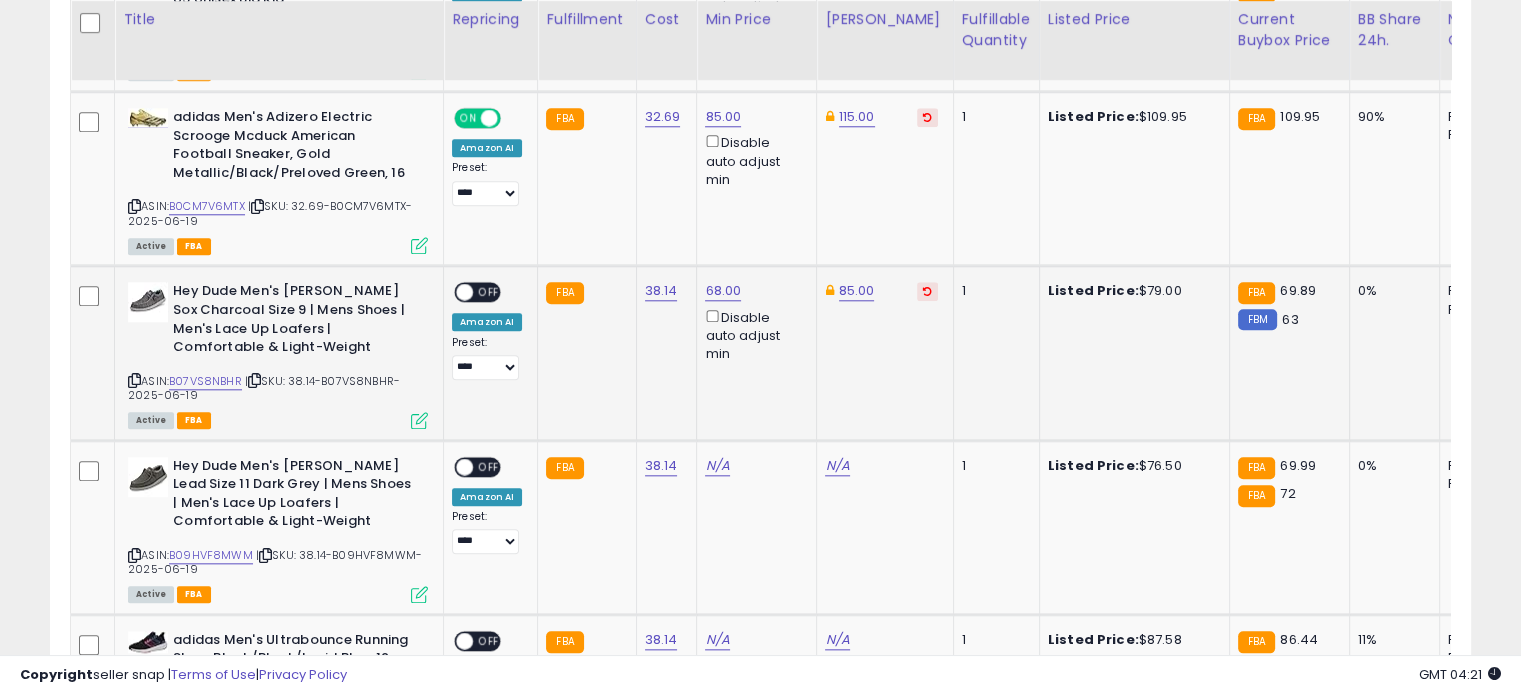 click at bounding box center [464, 292] 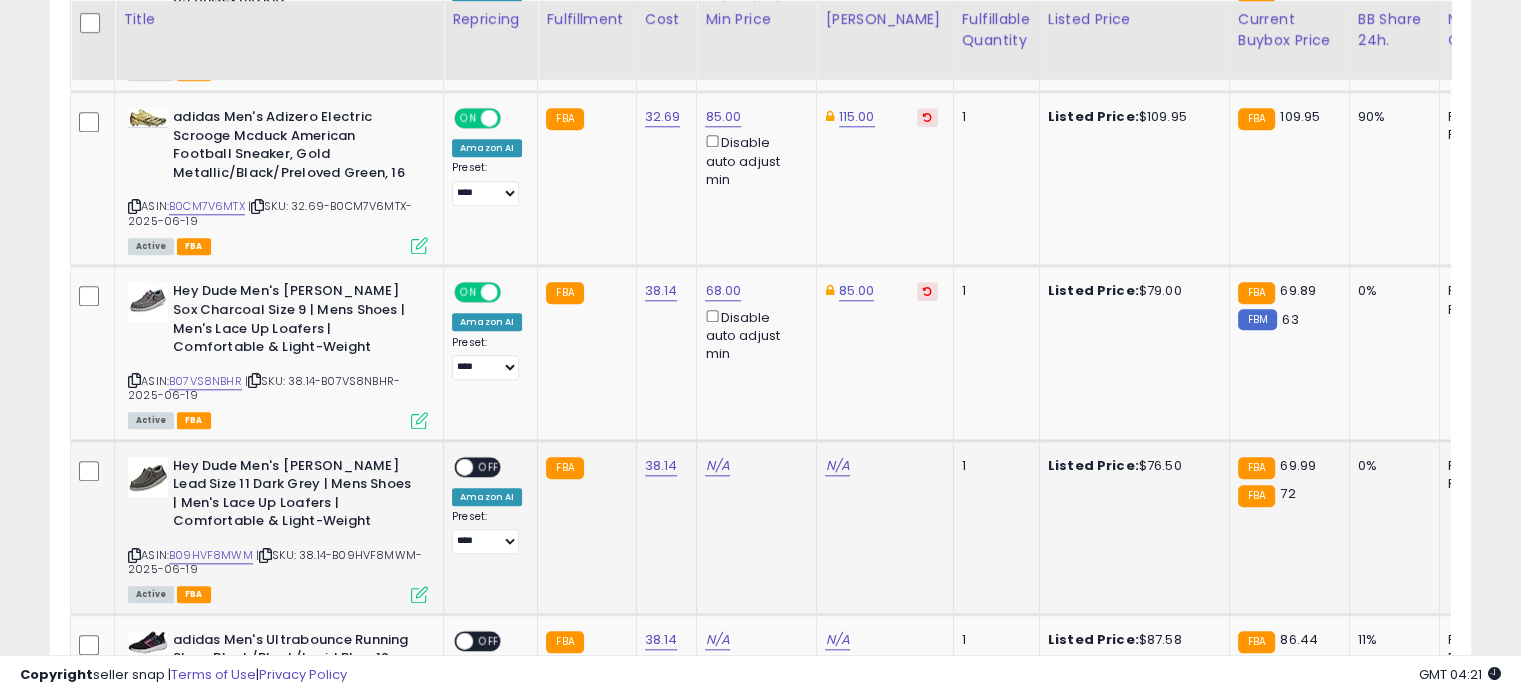 click at bounding box center (419, 594) 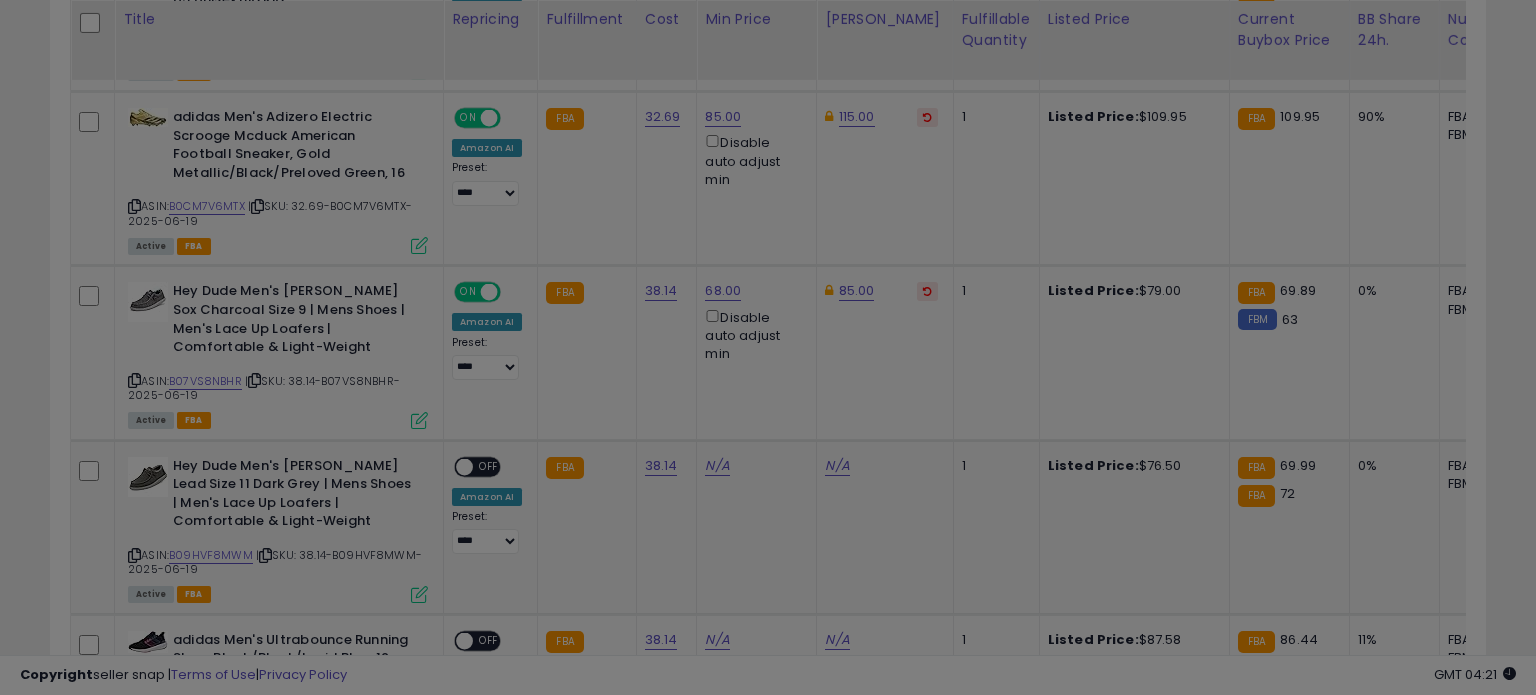 scroll, scrollTop: 999589, scrollLeft: 999168, axis: both 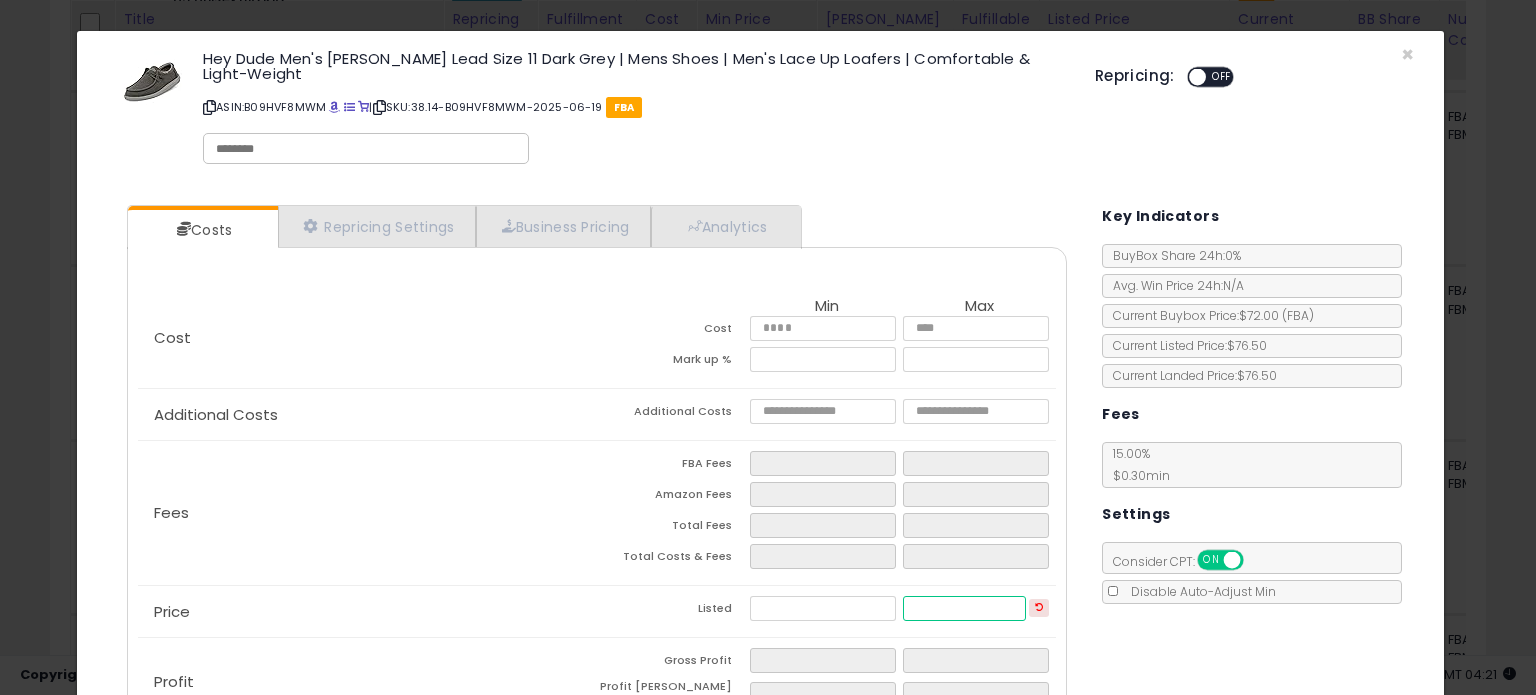 click at bounding box center [964, 608] 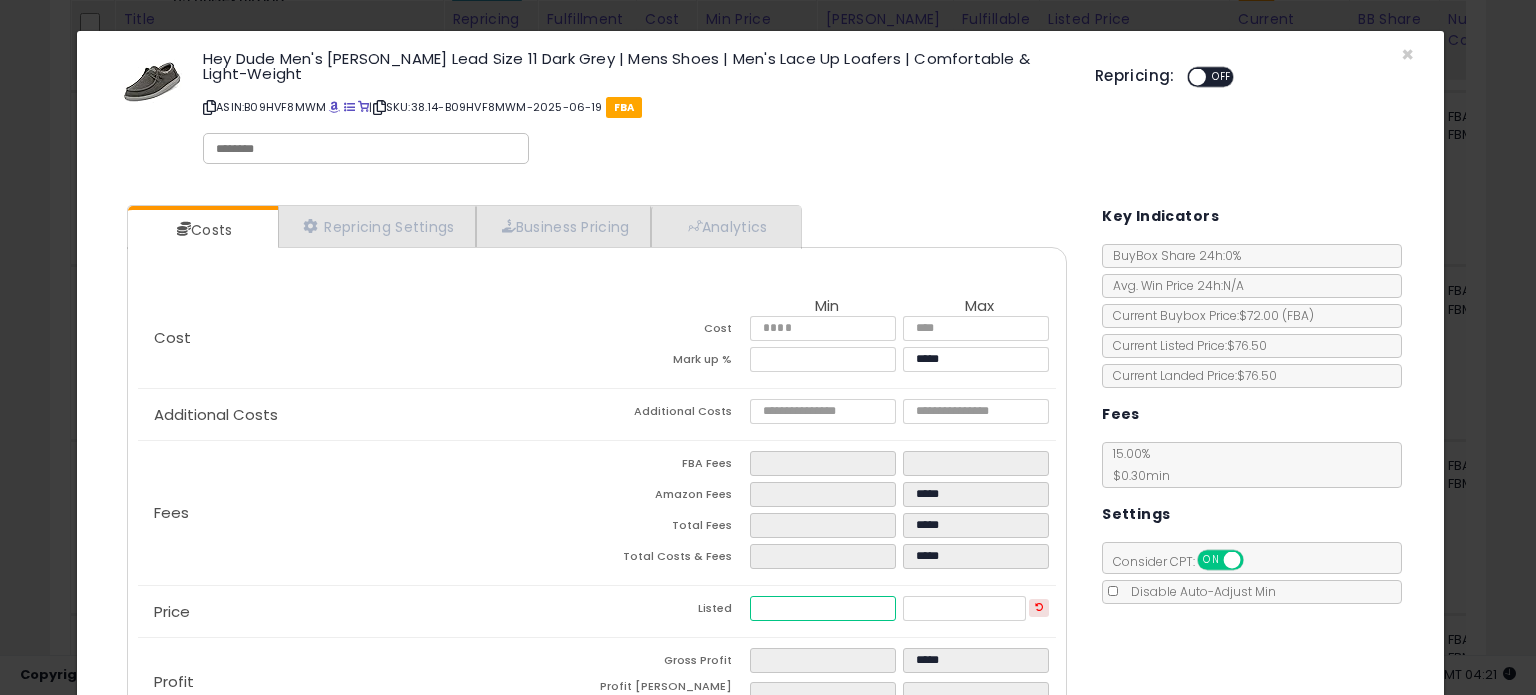 click at bounding box center (822, 608) 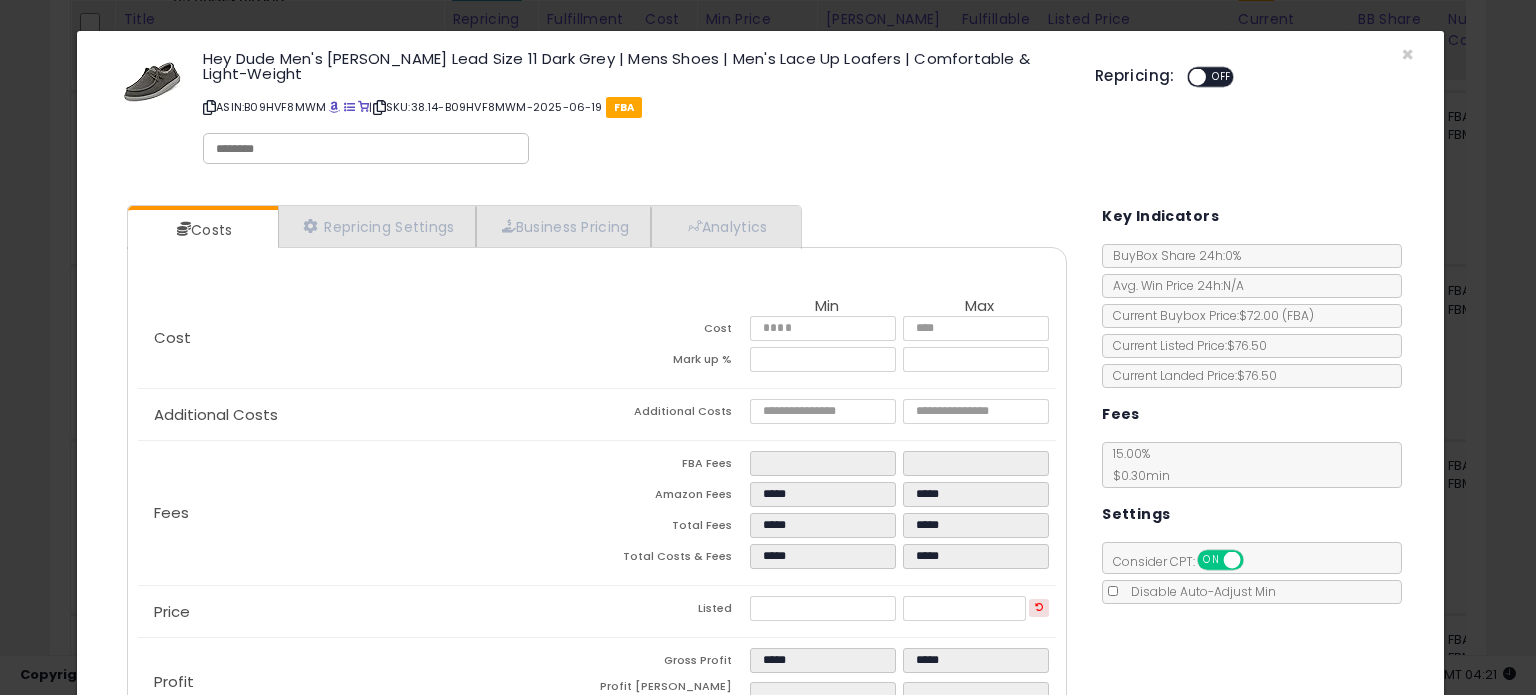 click on "Costs
Repricing Settings
Business Pricing
Analytics
Cost" at bounding box center [760, 478] 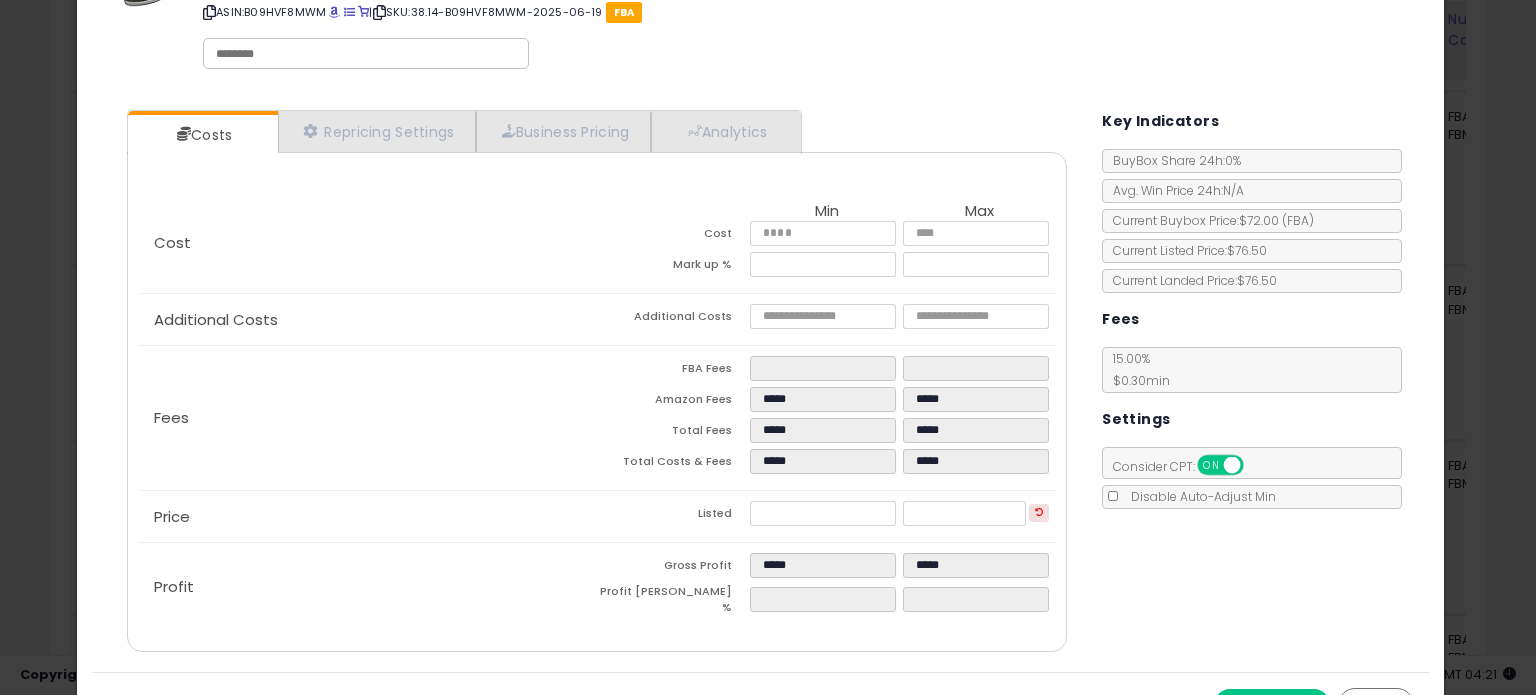 scroll, scrollTop: 128, scrollLeft: 0, axis: vertical 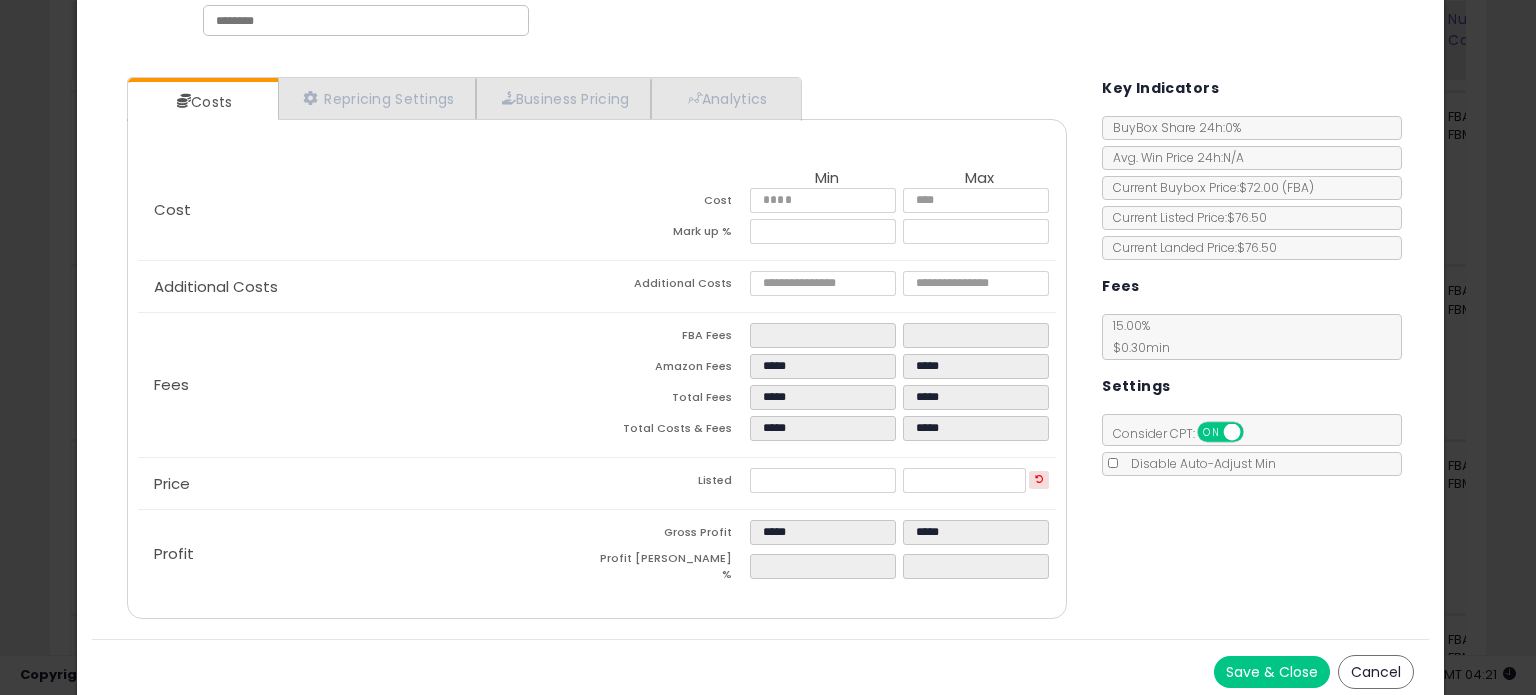 click on "Save & Close" at bounding box center (1272, 672) 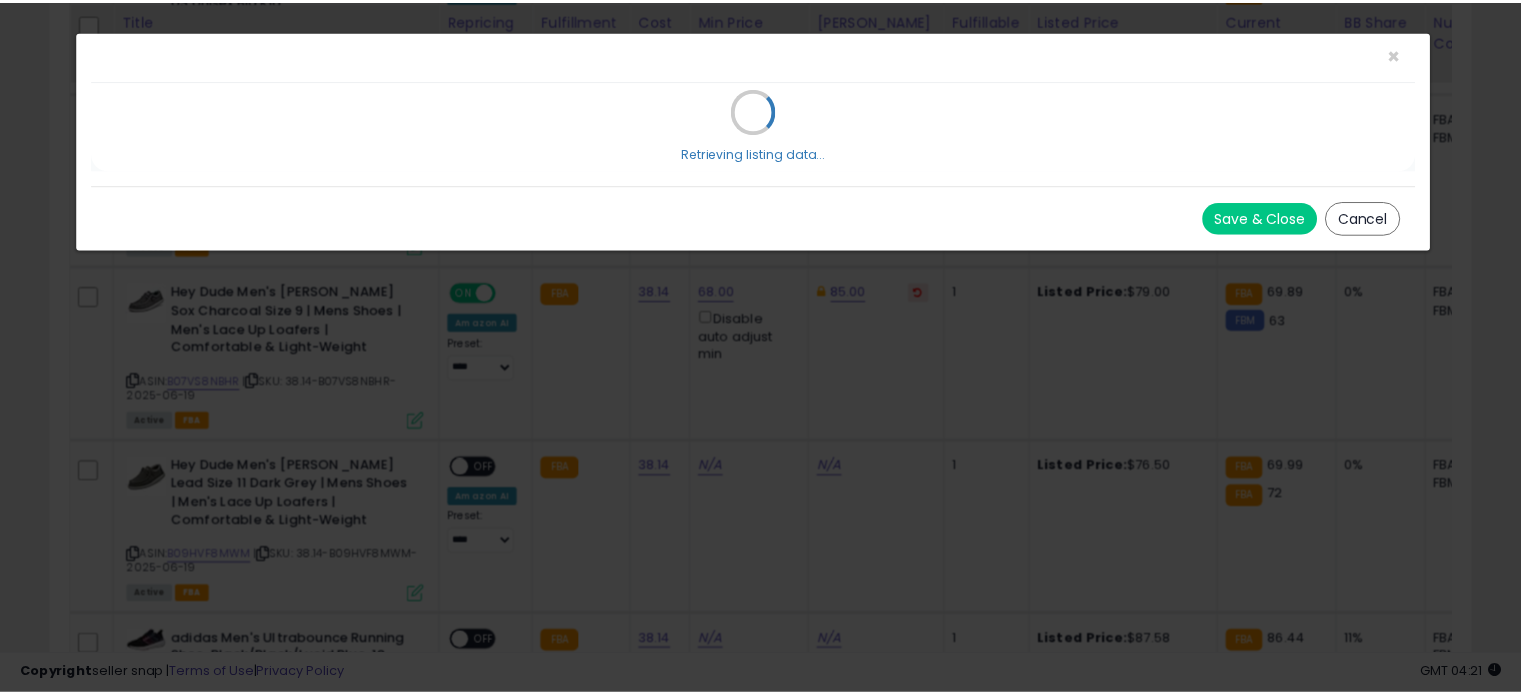 scroll, scrollTop: 0, scrollLeft: 0, axis: both 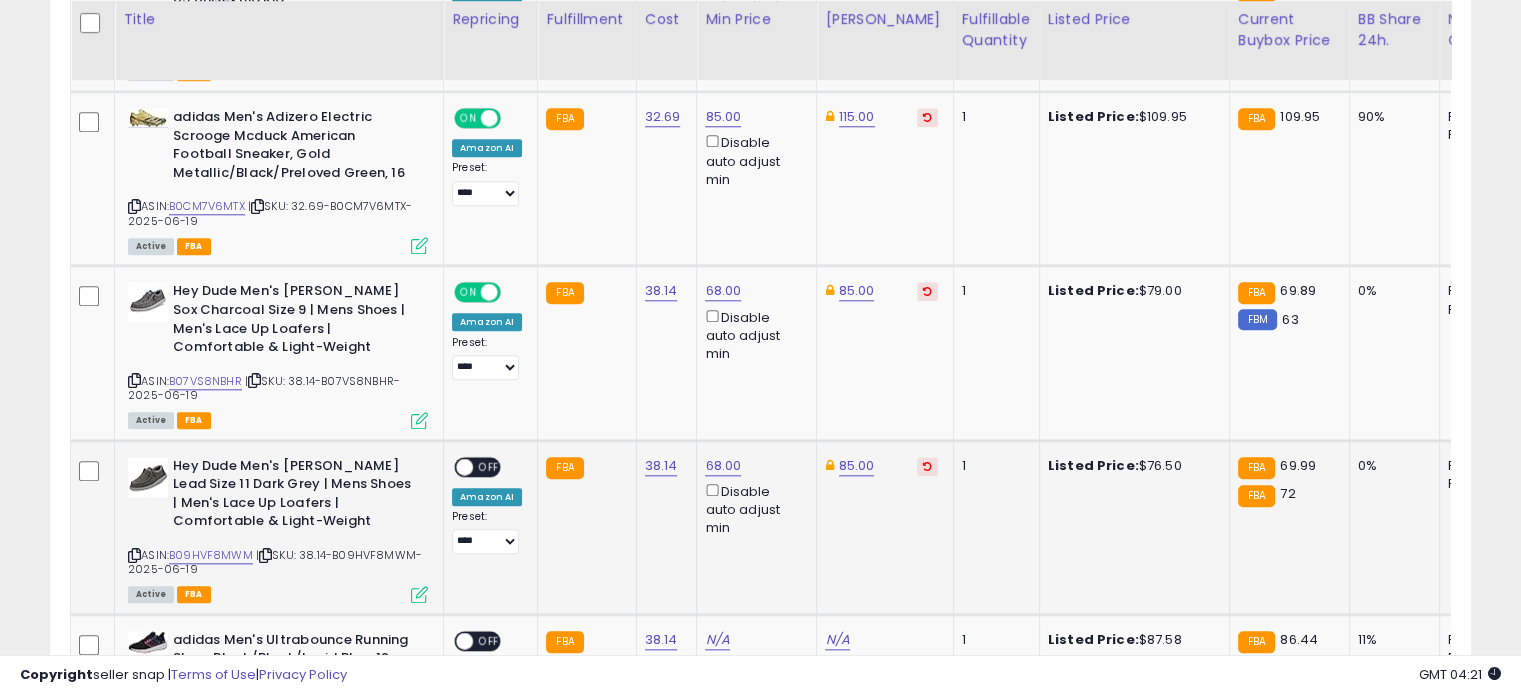 click at bounding box center [464, 466] 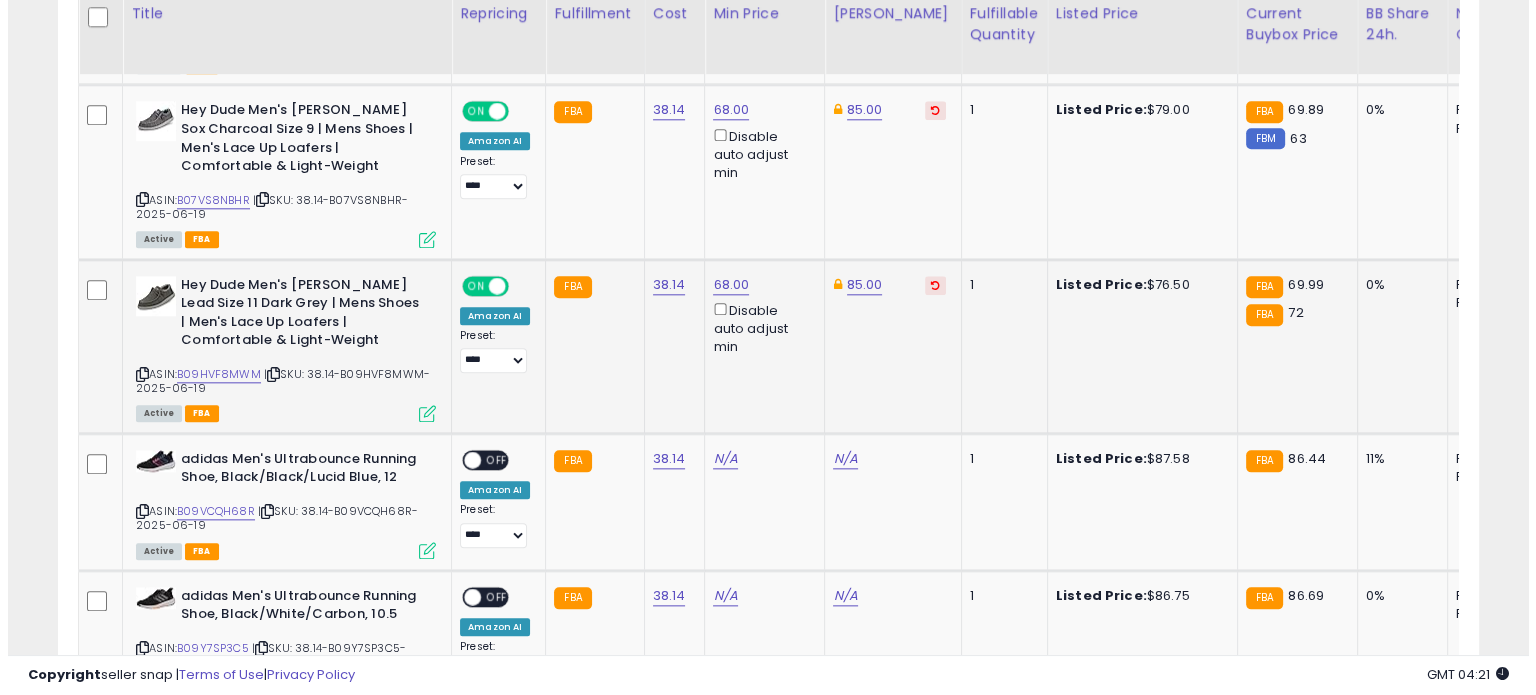 scroll, scrollTop: 2196, scrollLeft: 0, axis: vertical 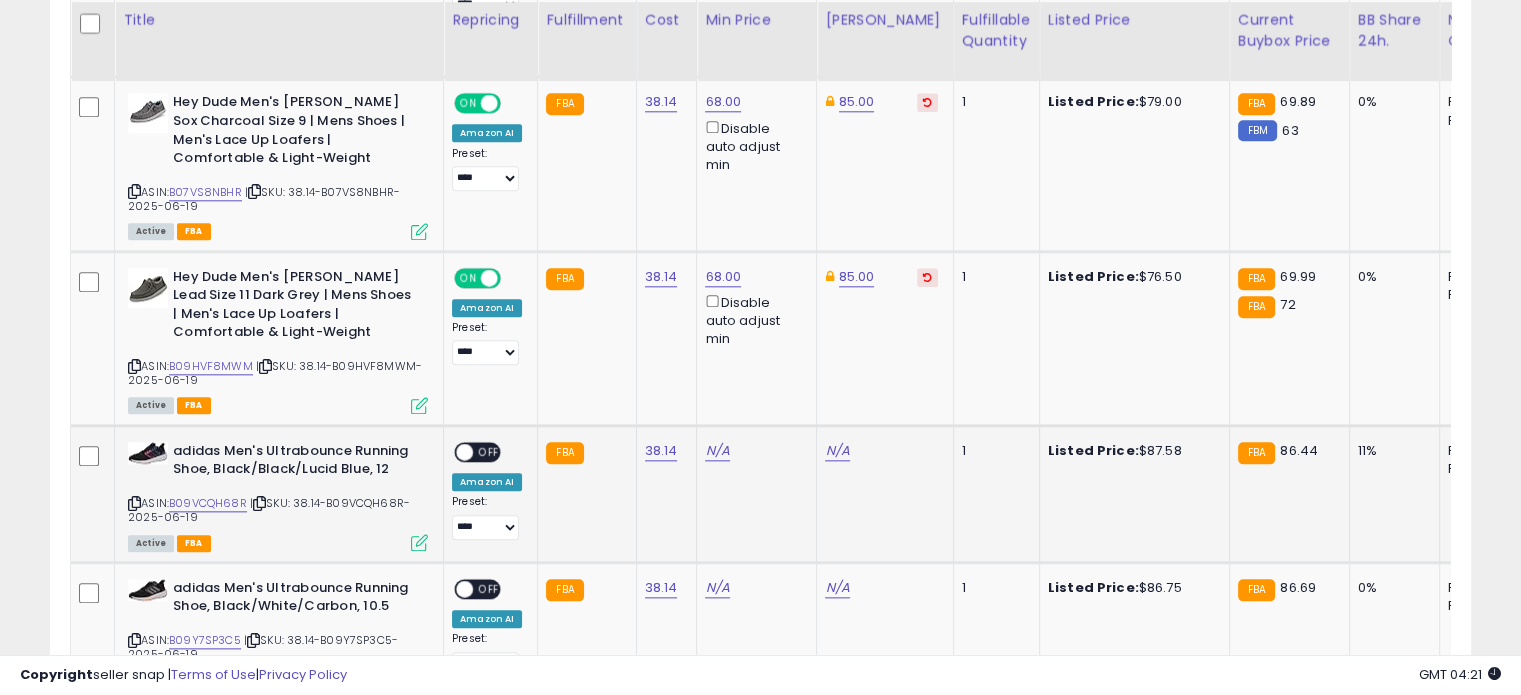 click at bounding box center (419, 542) 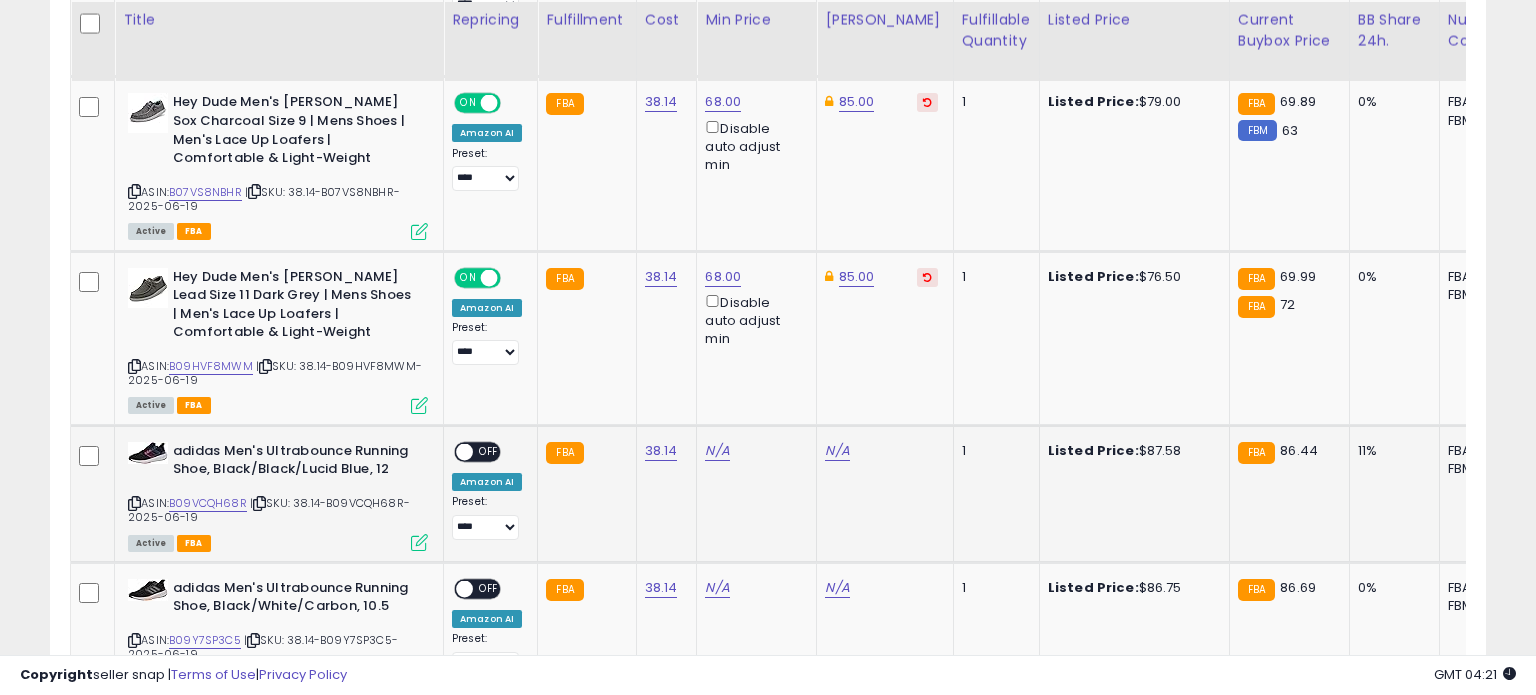scroll, scrollTop: 999589, scrollLeft: 999168, axis: both 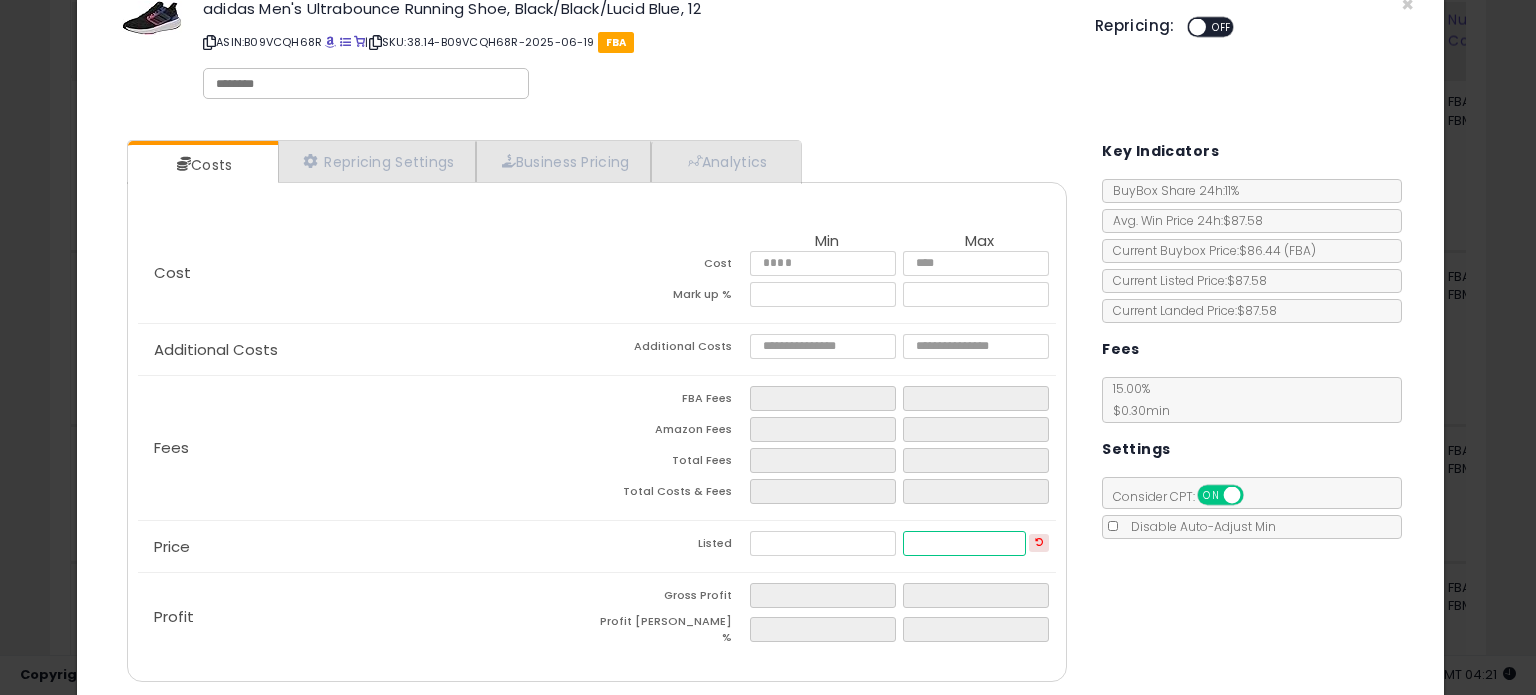 click at bounding box center [964, 543] 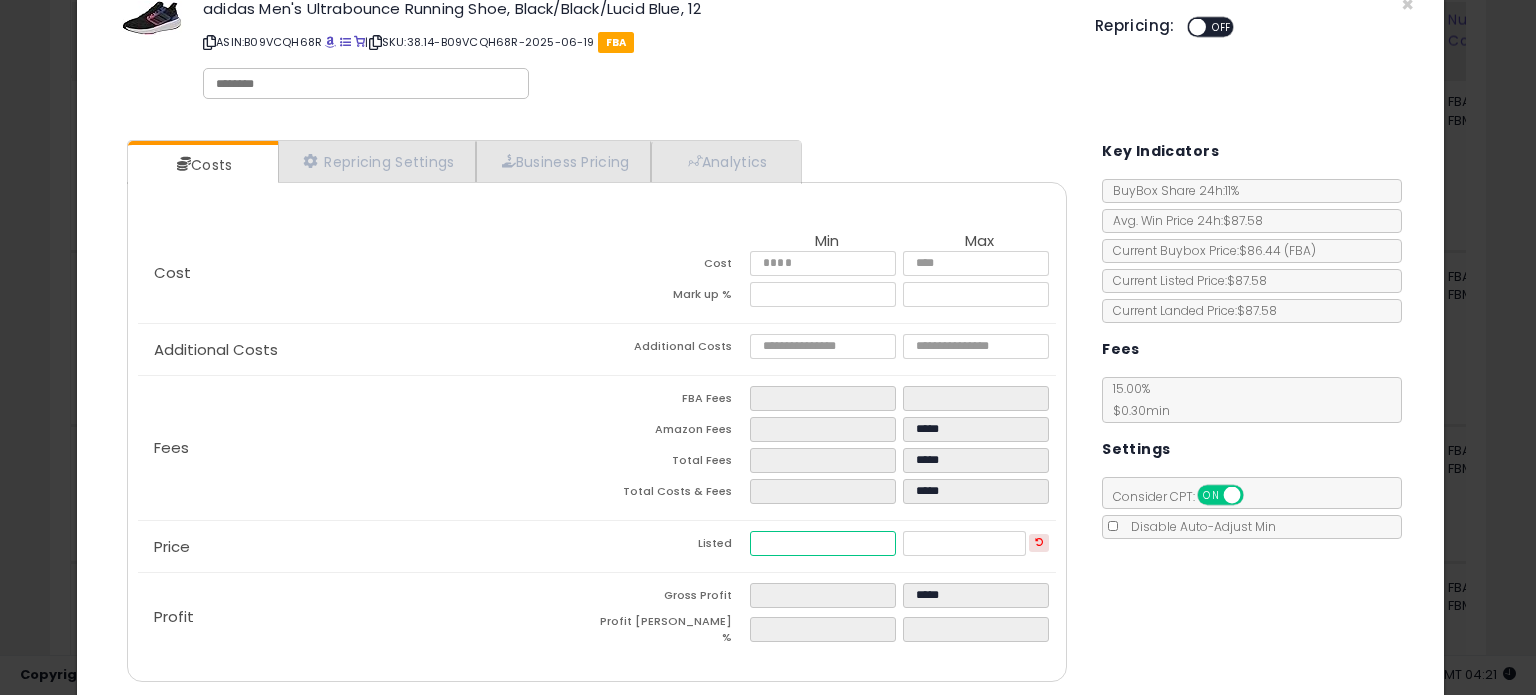 click at bounding box center [822, 543] 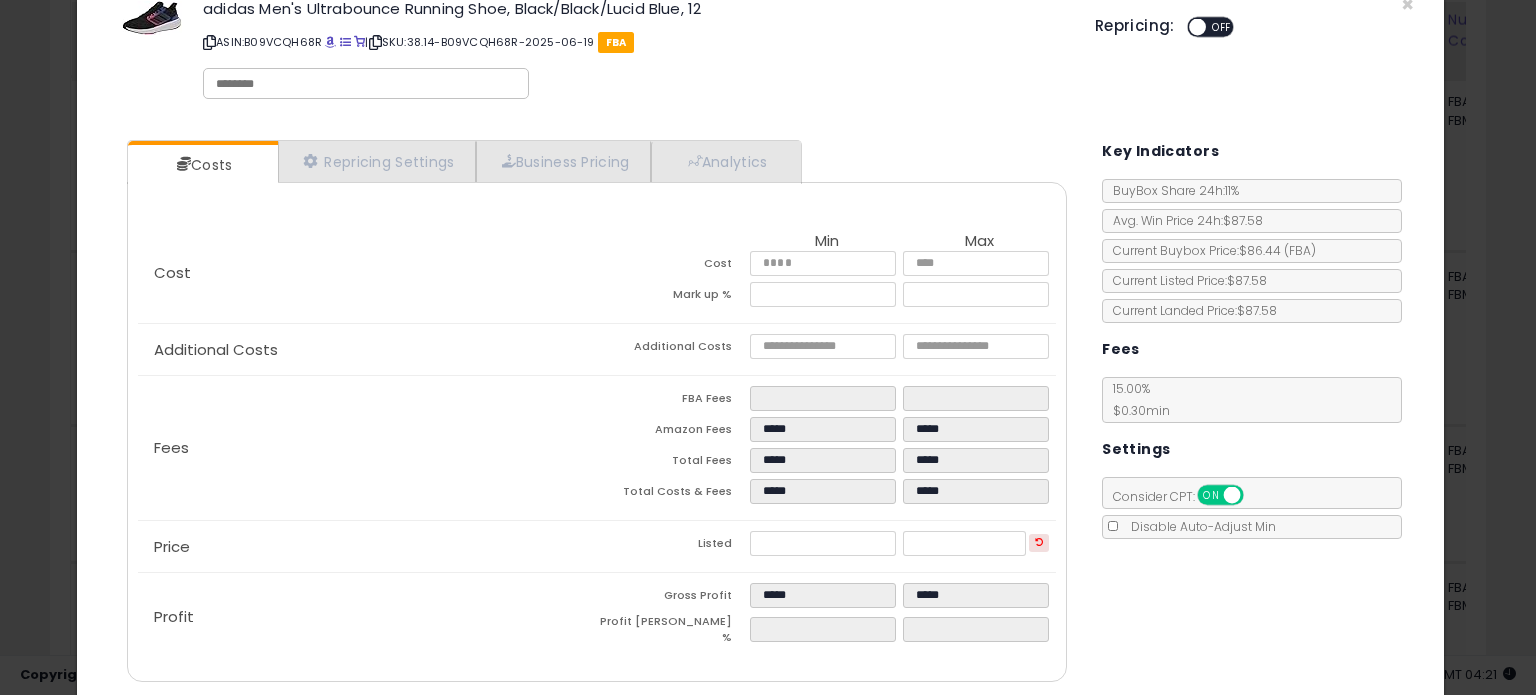 click on "Costs
Repricing Settings
Business Pricing
Analytics
Cost" at bounding box center (760, 413) 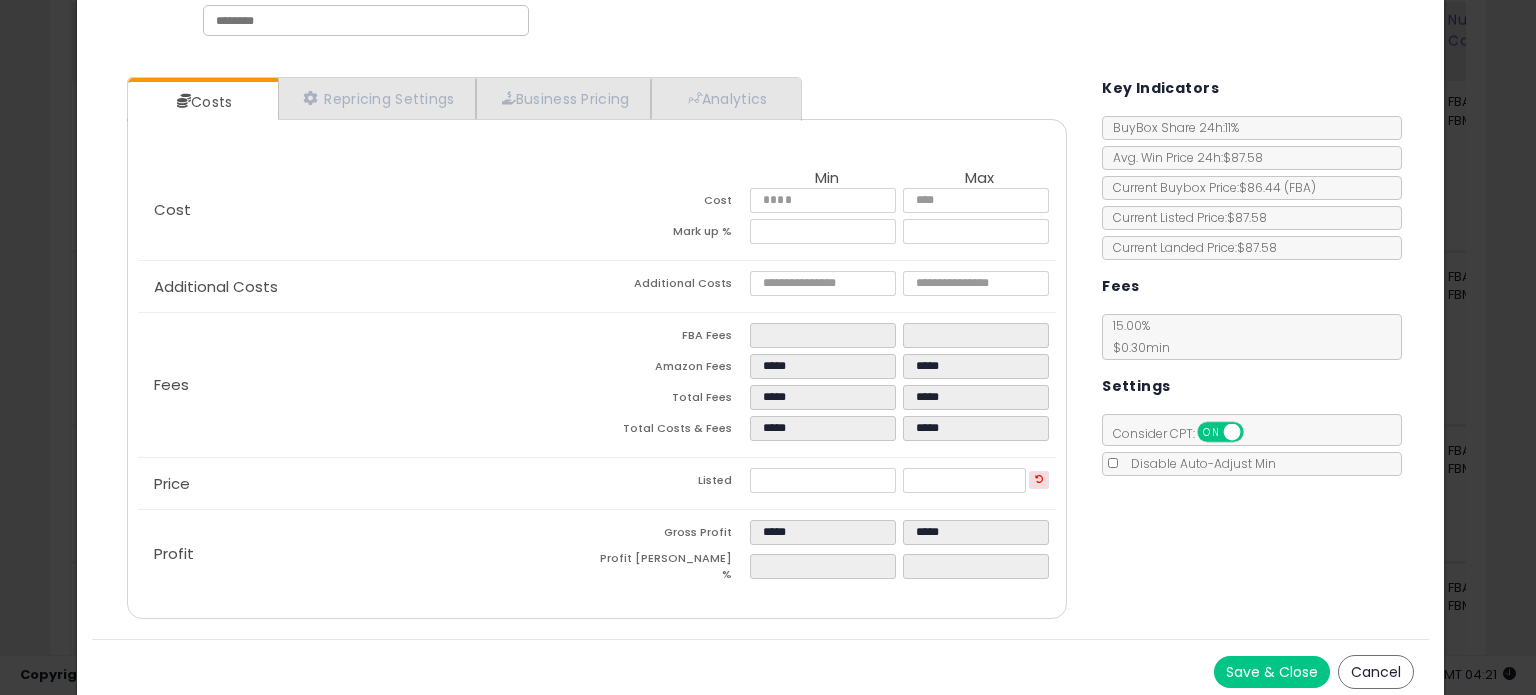 click on "Save & Close" at bounding box center (1272, 672) 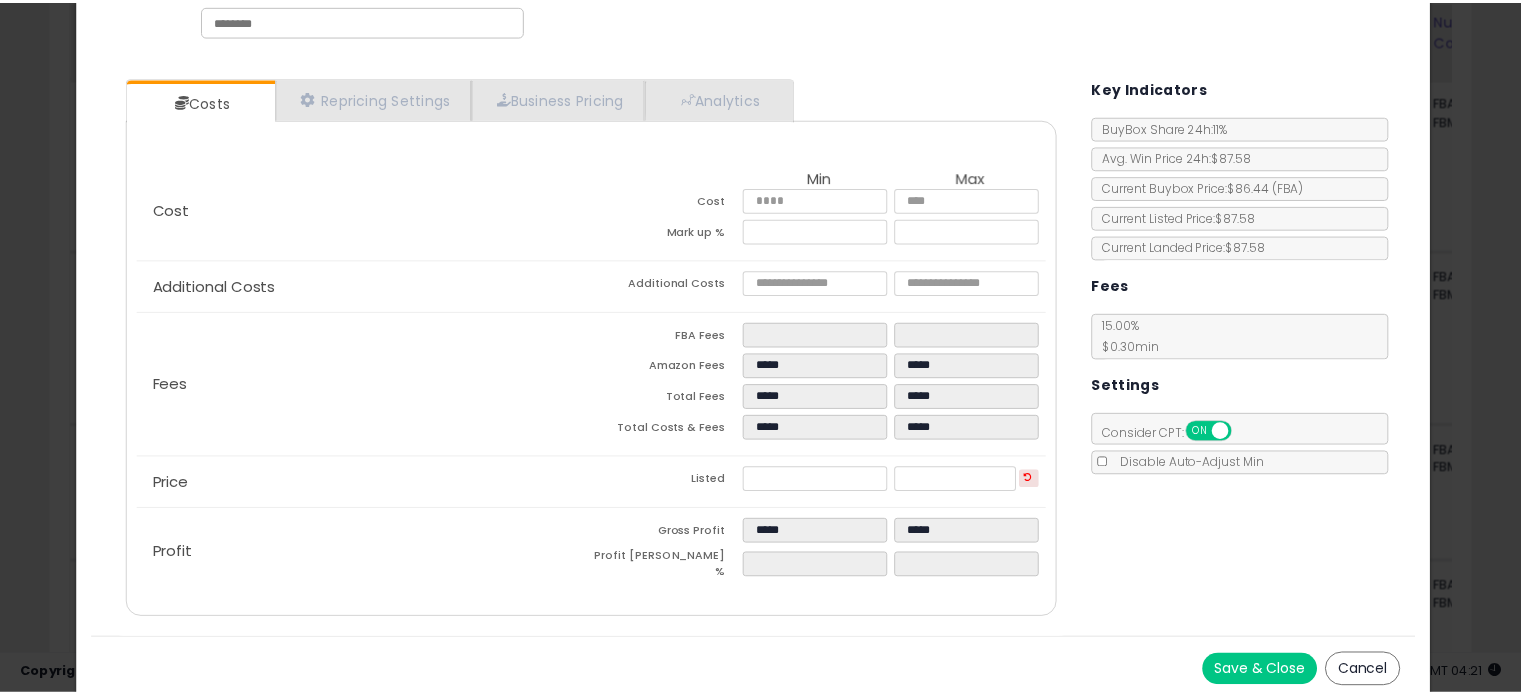 scroll, scrollTop: 0, scrollLeft: 0, axis: both 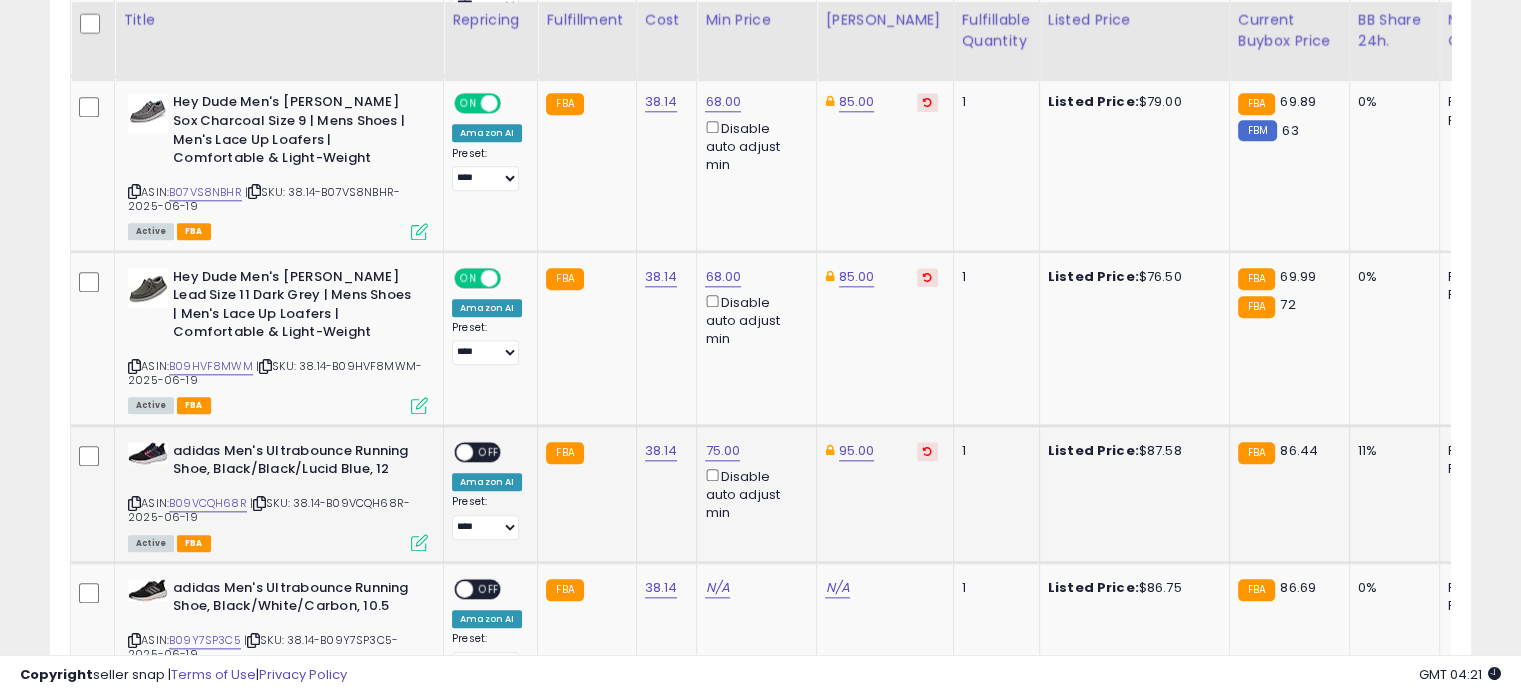 click at bounding box center [464, 451] 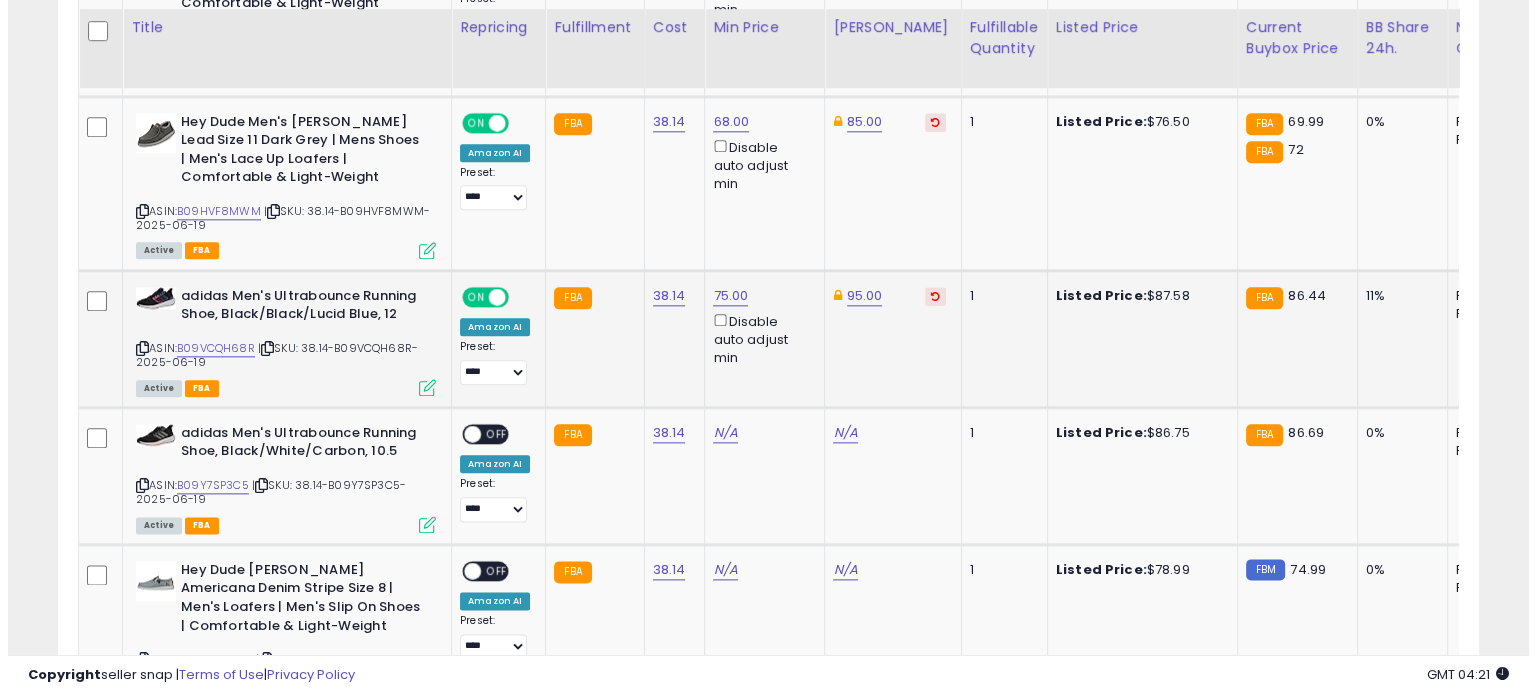 scroll, scrollTop: 2362, scrollLeft: 0, axis: vertical 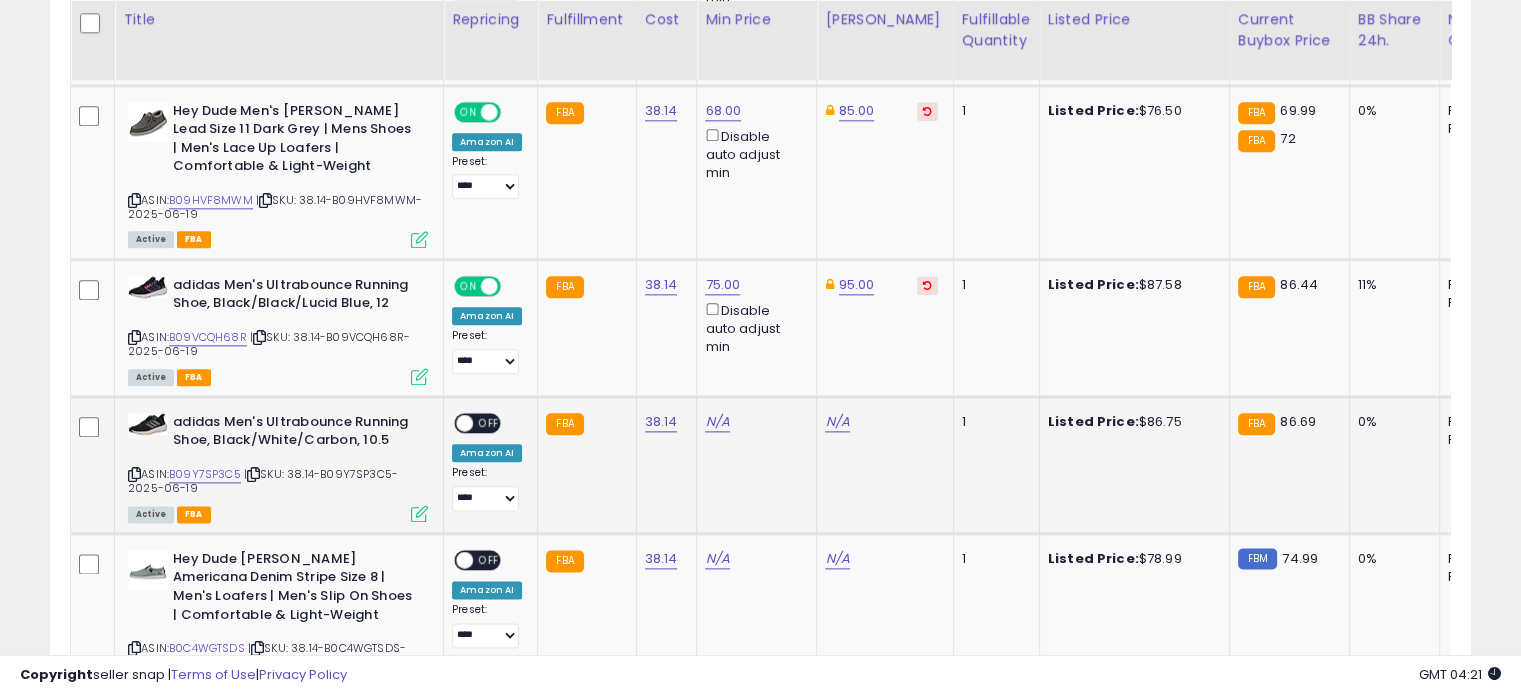 click at bounding box center (419, 513) 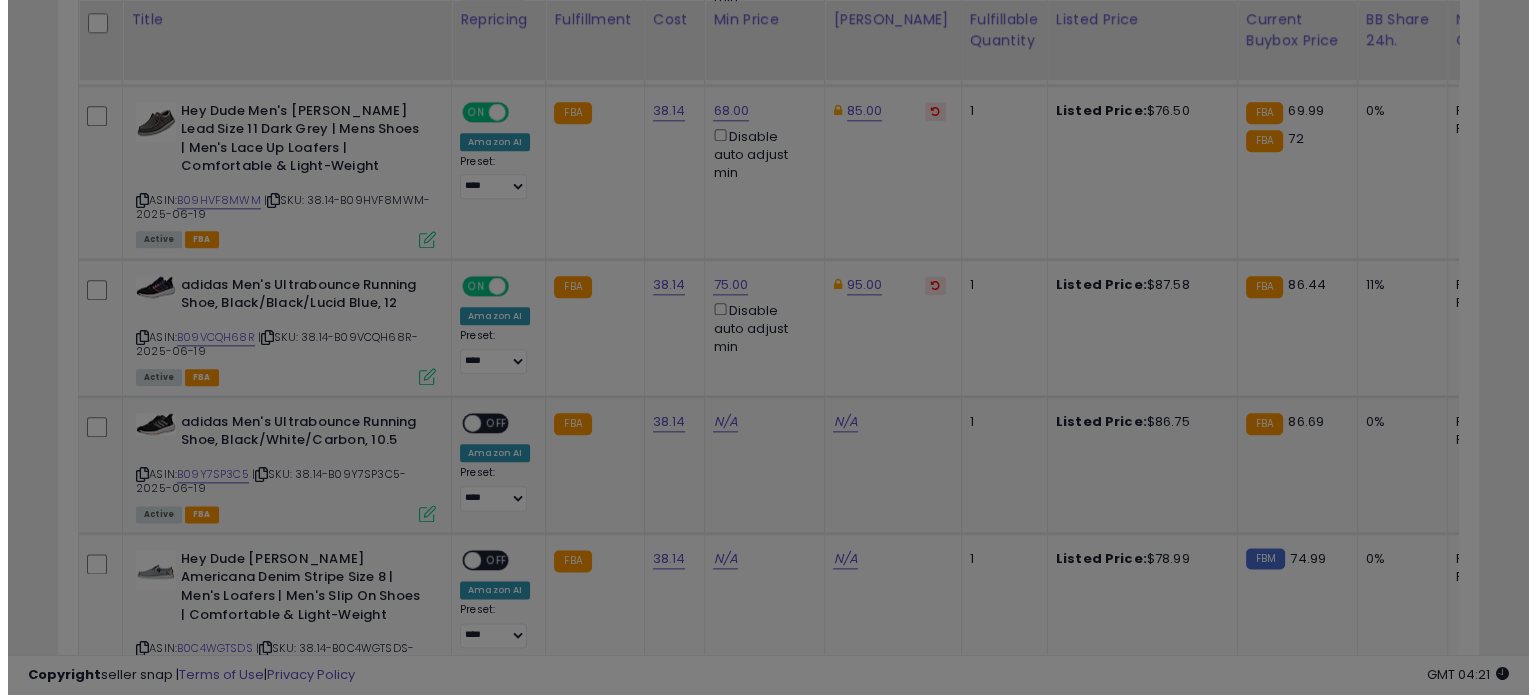 scroll, scrollTop: 999589, scrollLeft: 999168, axis: both 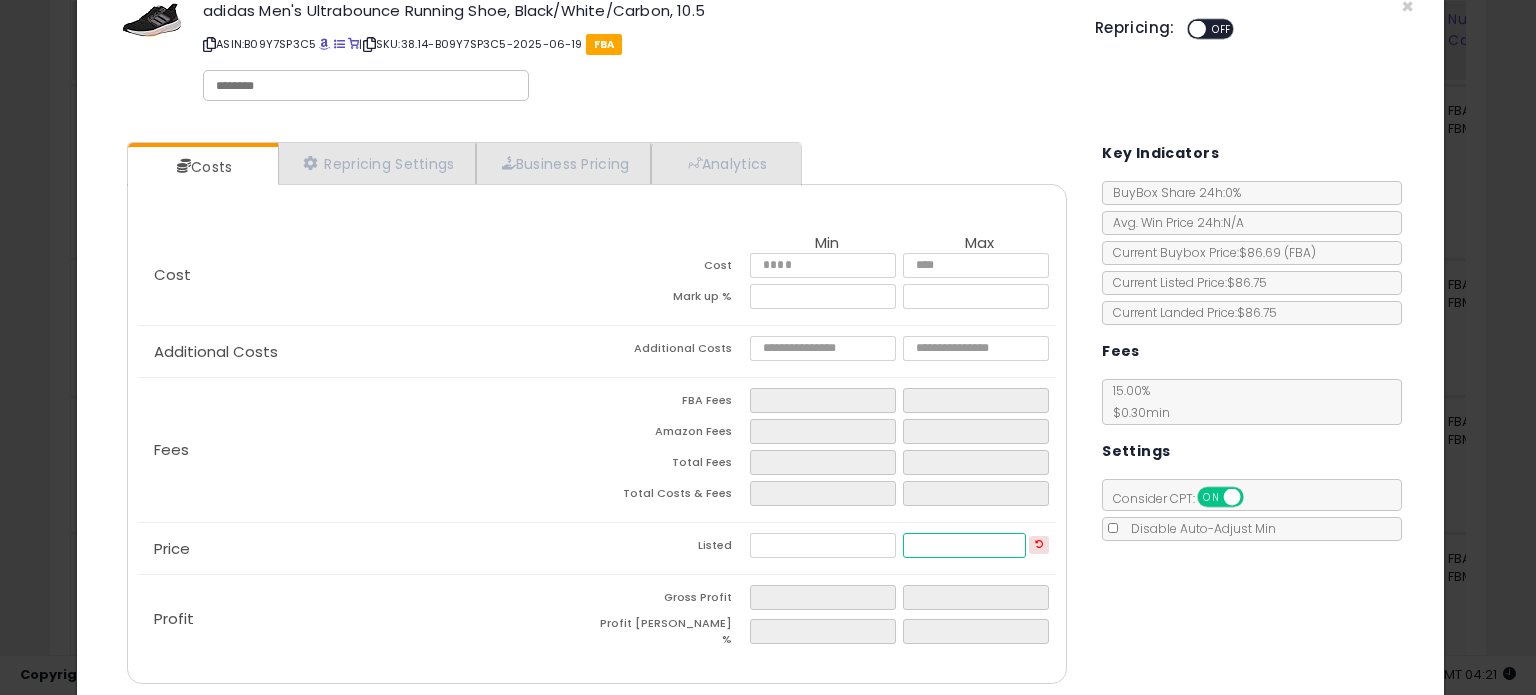click at bounding box center [964, 545] 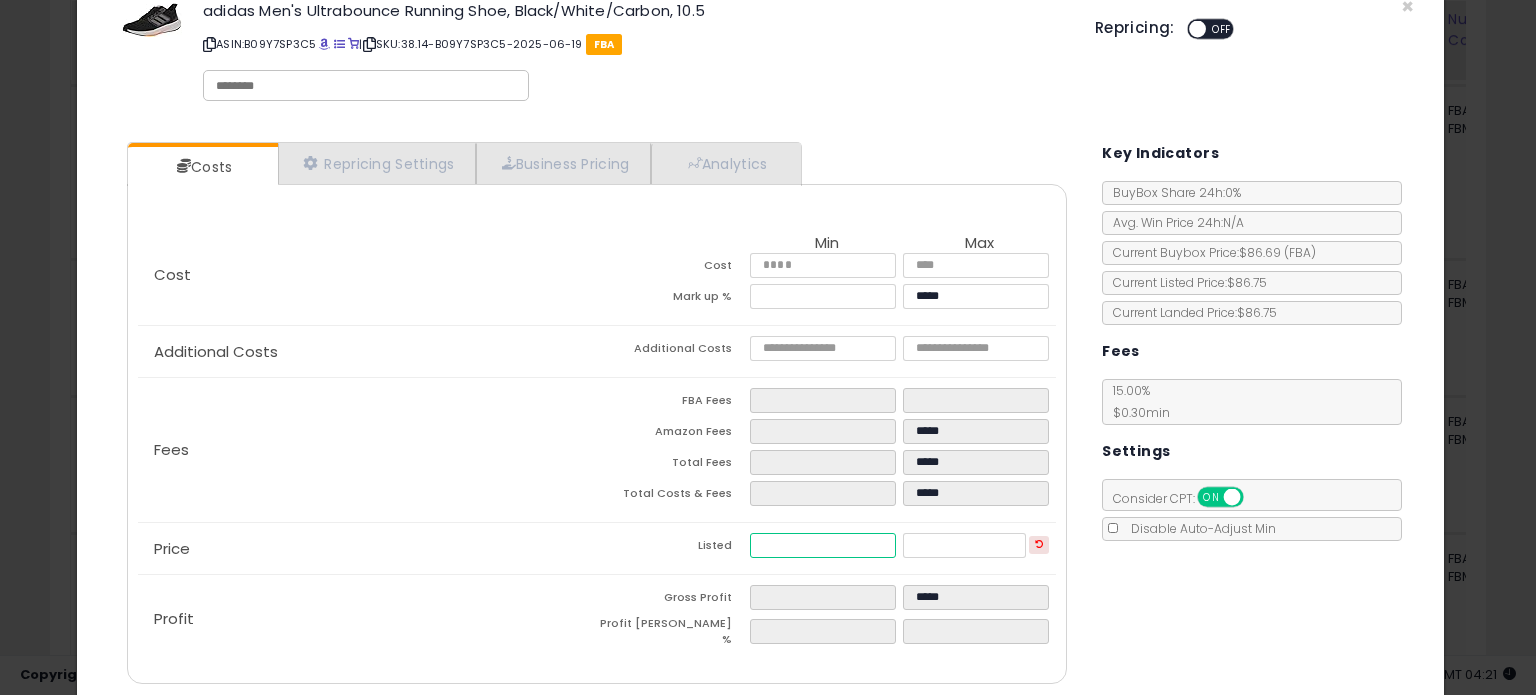 click at bounding box center (822, 545) 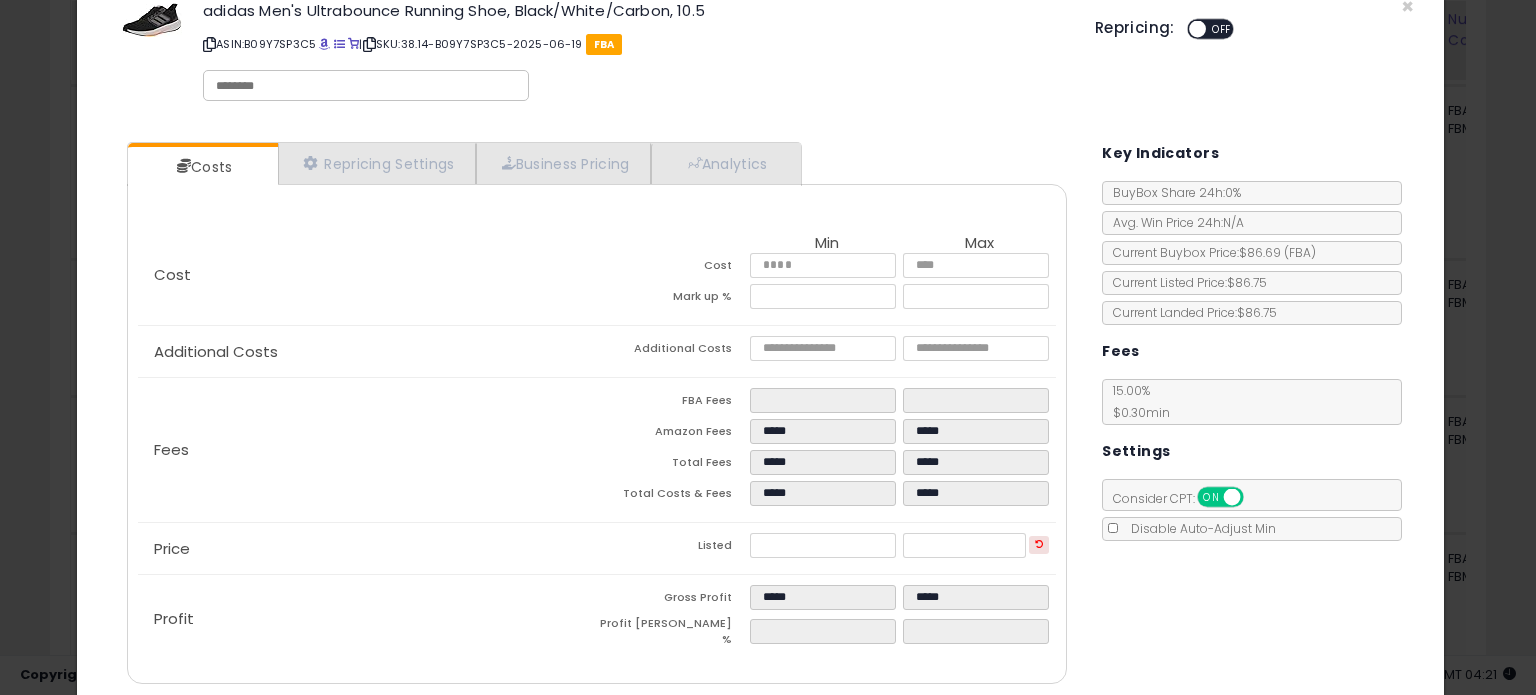 click on "Costs
Repricing Settings
Business Pricing
Analytics
Cost" at bounding box center (760, 415) 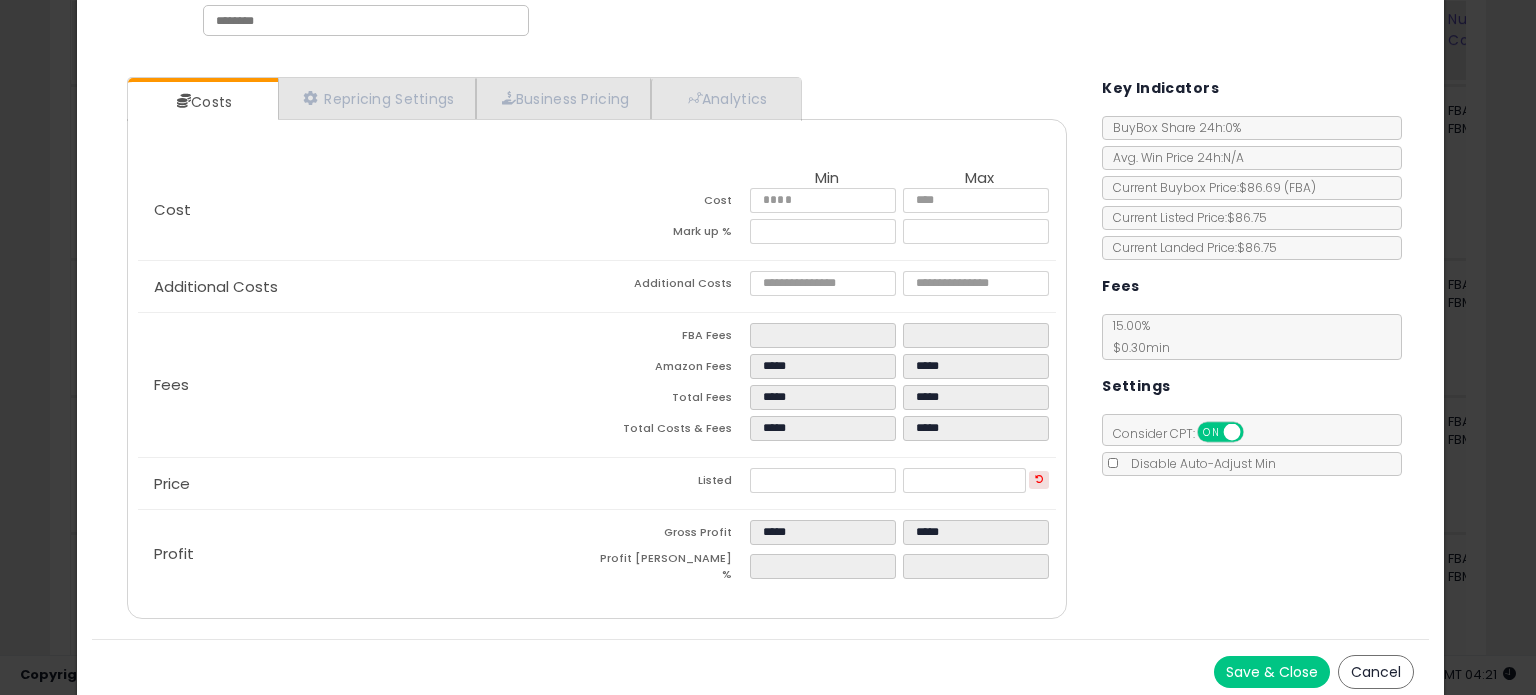 click on "Save & Close" at bounding box center (1272, 672) 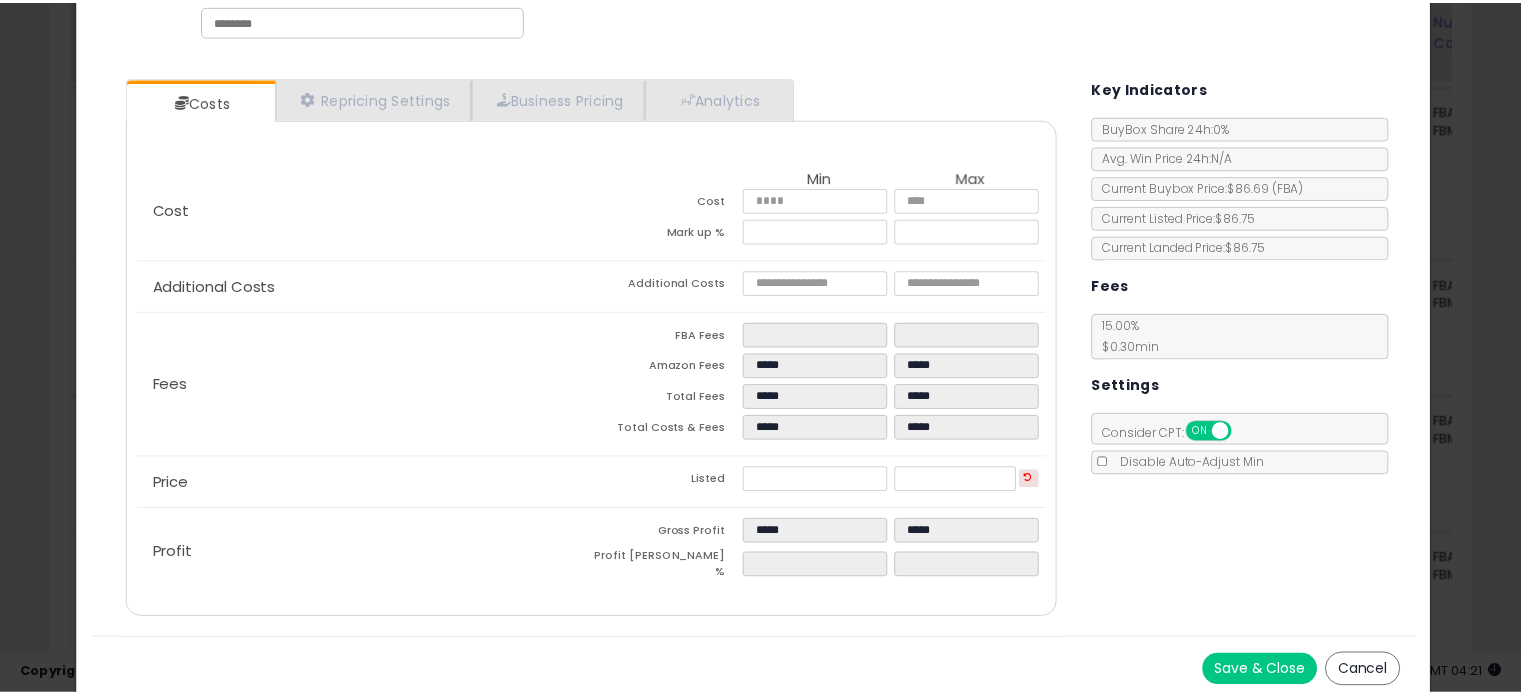 scroll, scrollTop: 0, scrollLeft: 0, axis: both 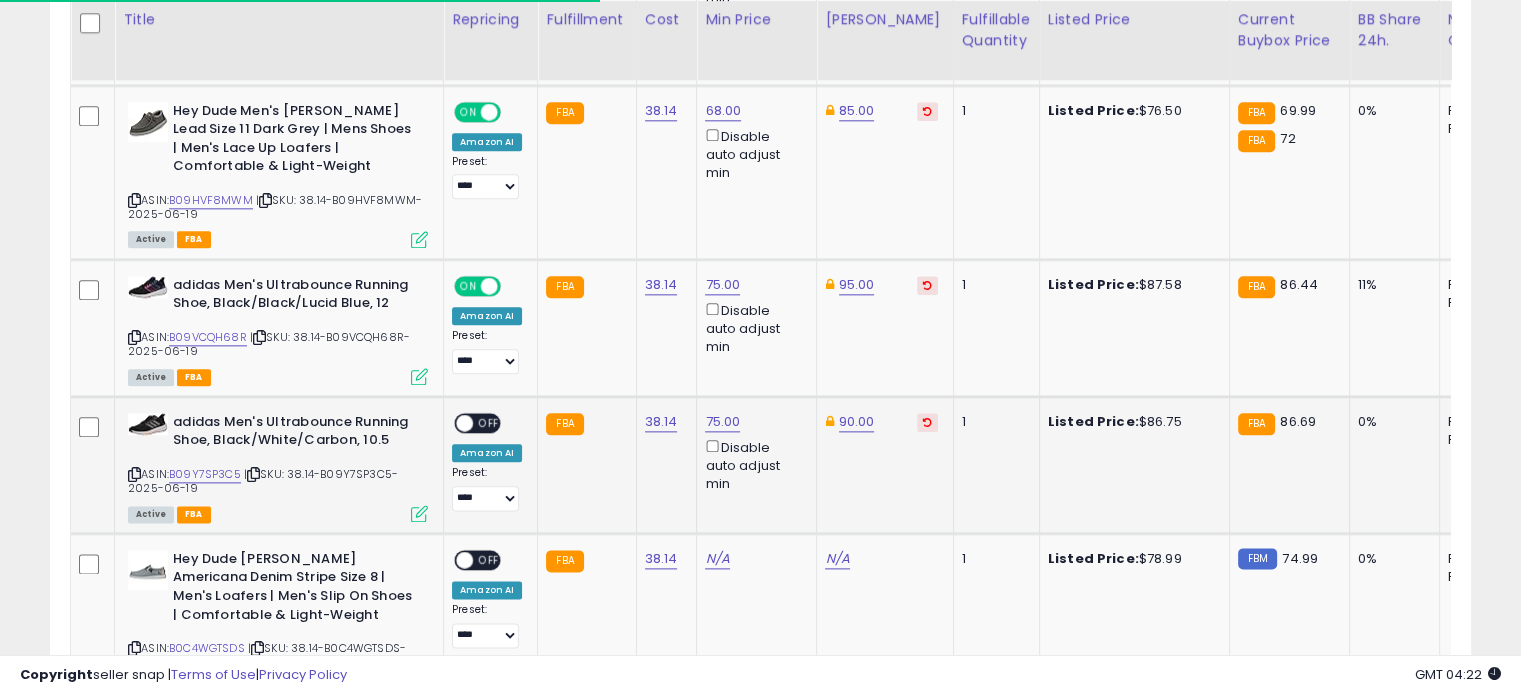 click on "ON" at bounding box center [444, 422] 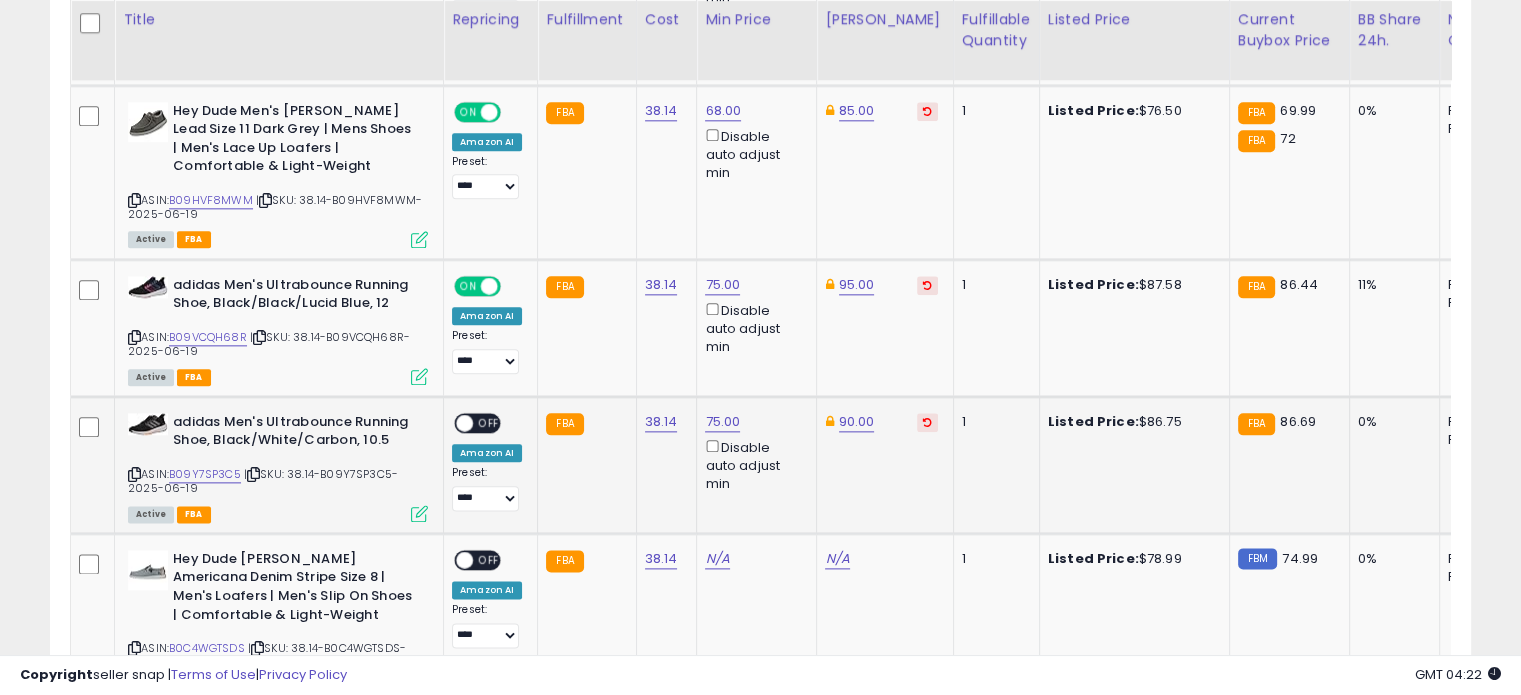 click at bounding box center (464, 422) 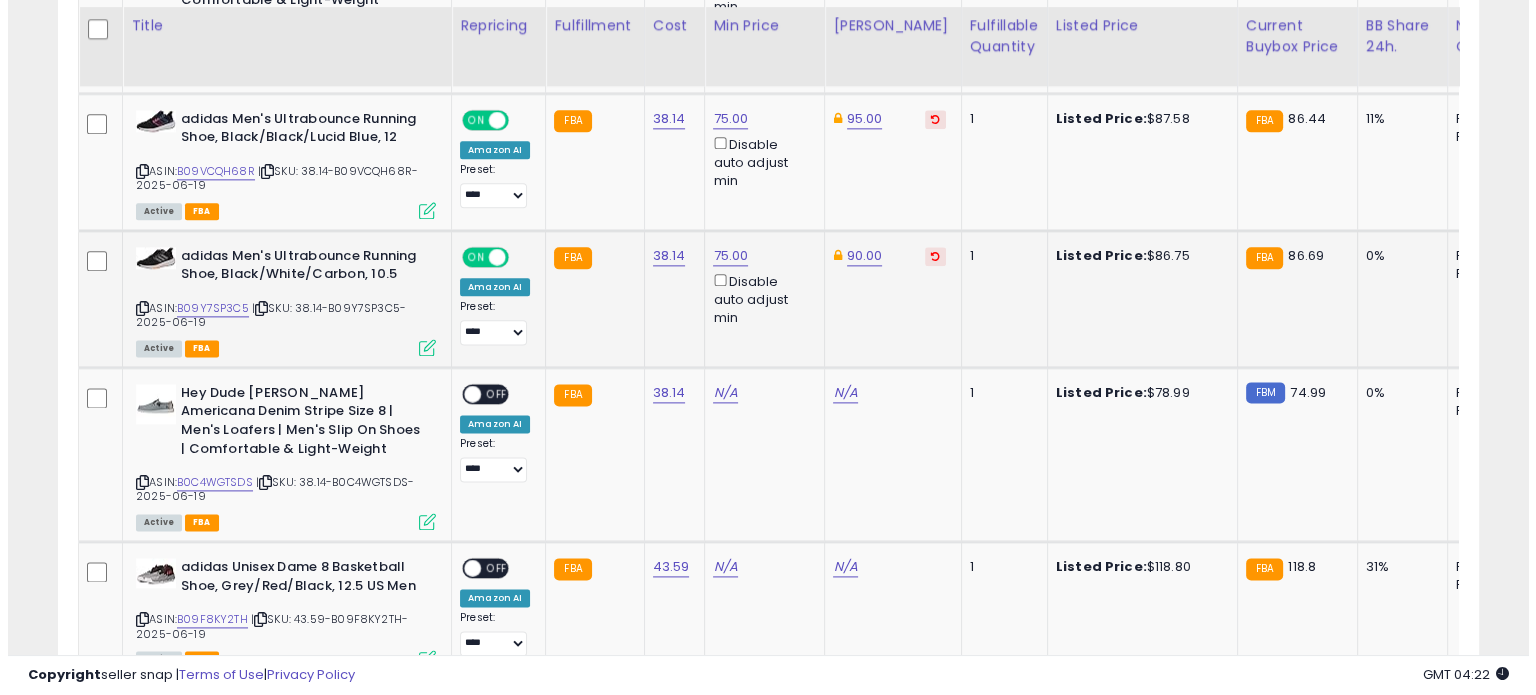 scroll, scrollTop: 2534, scrollLeft: 0, axis: vertical 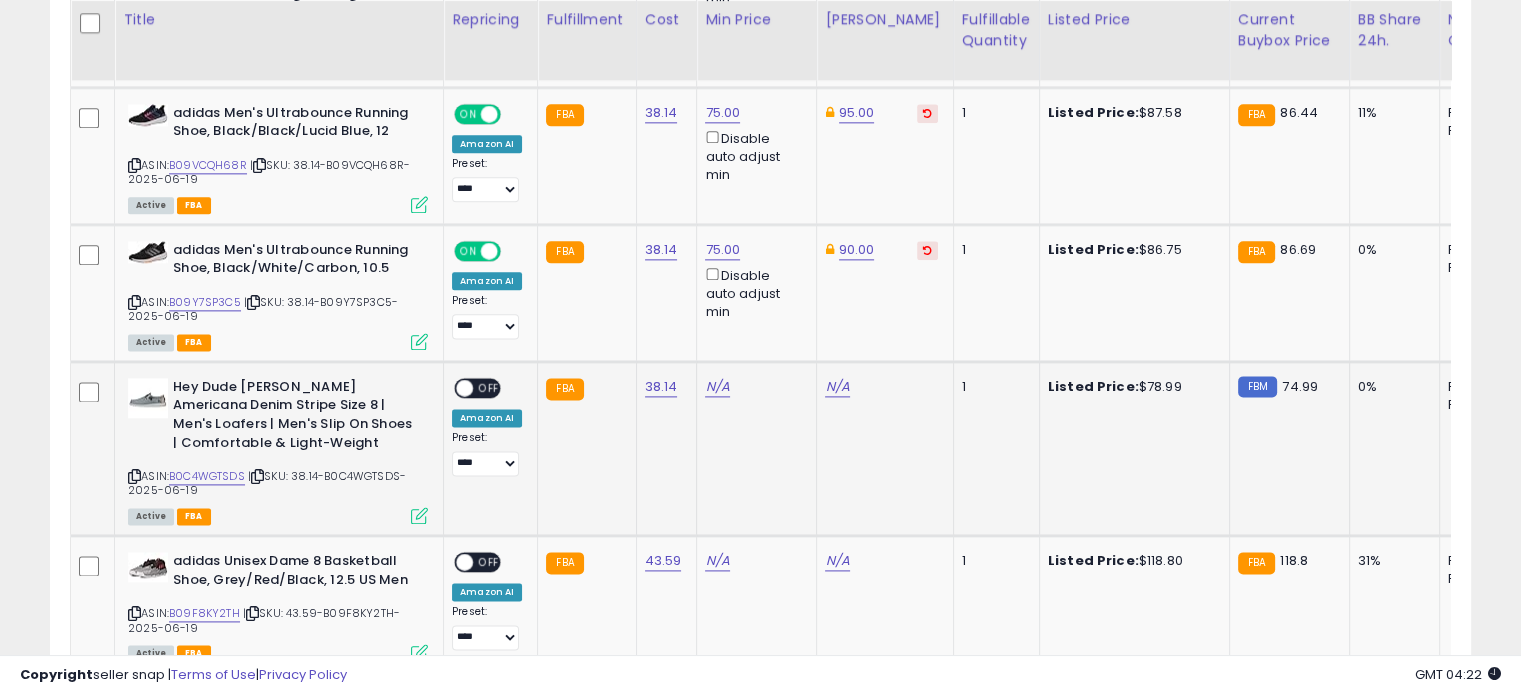 click at bounding box center (419, 515) 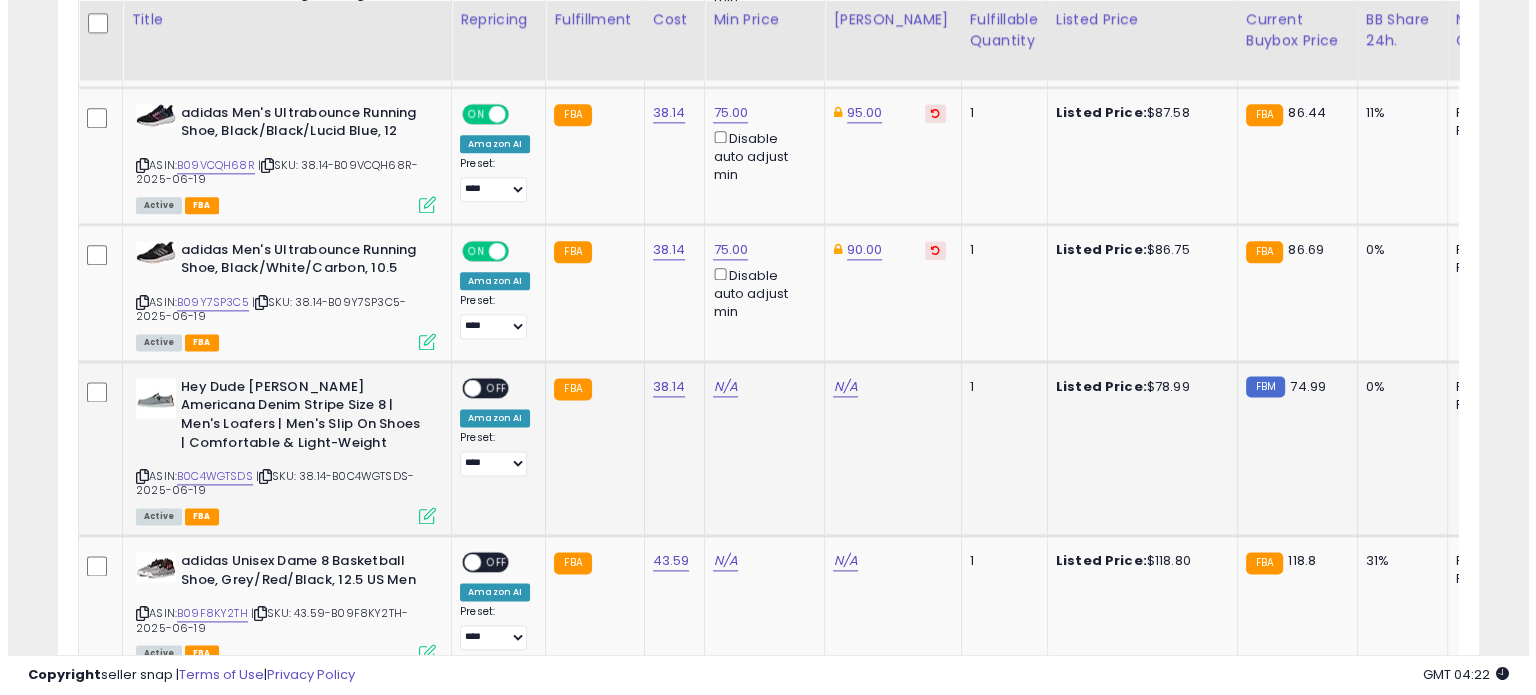 scroll, scrollTop: 999589, scrollLeft: 999168, axis: both 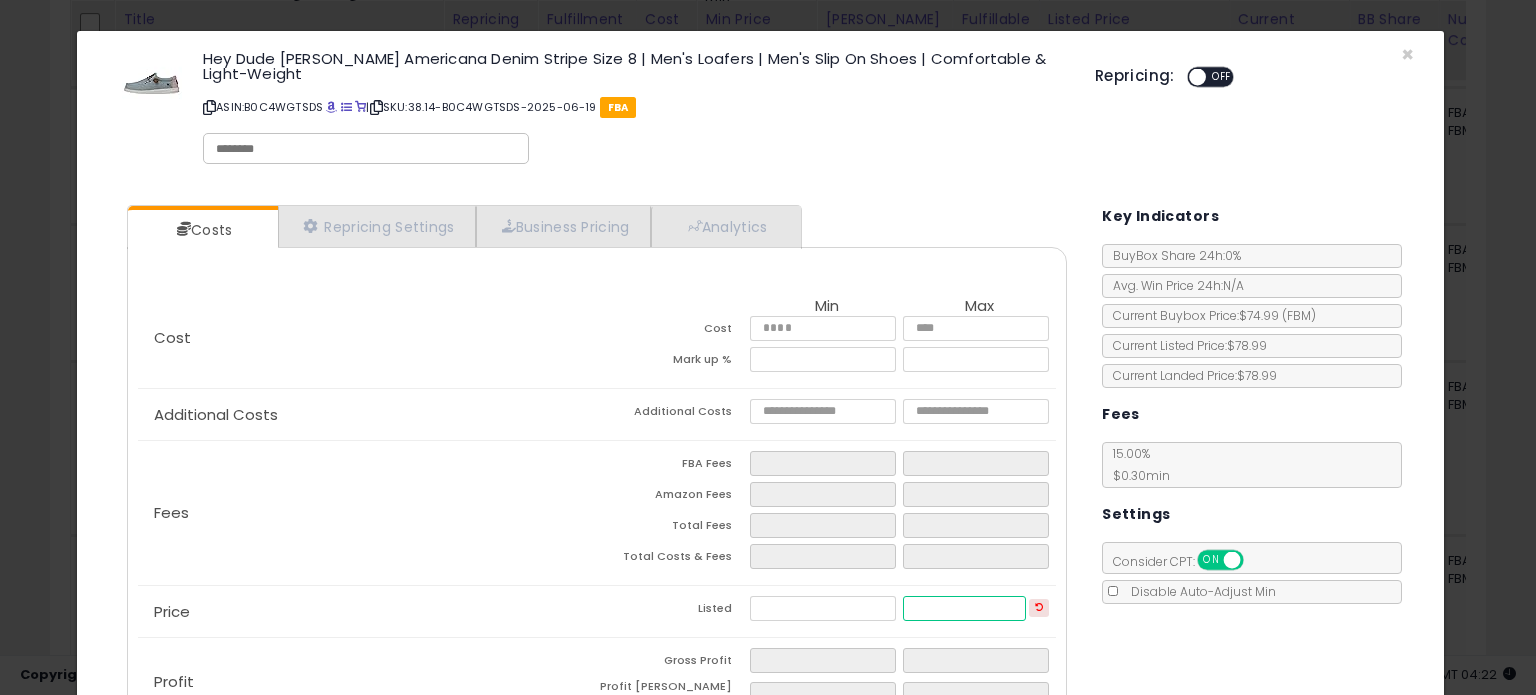 click at bounding box center [964, 608] 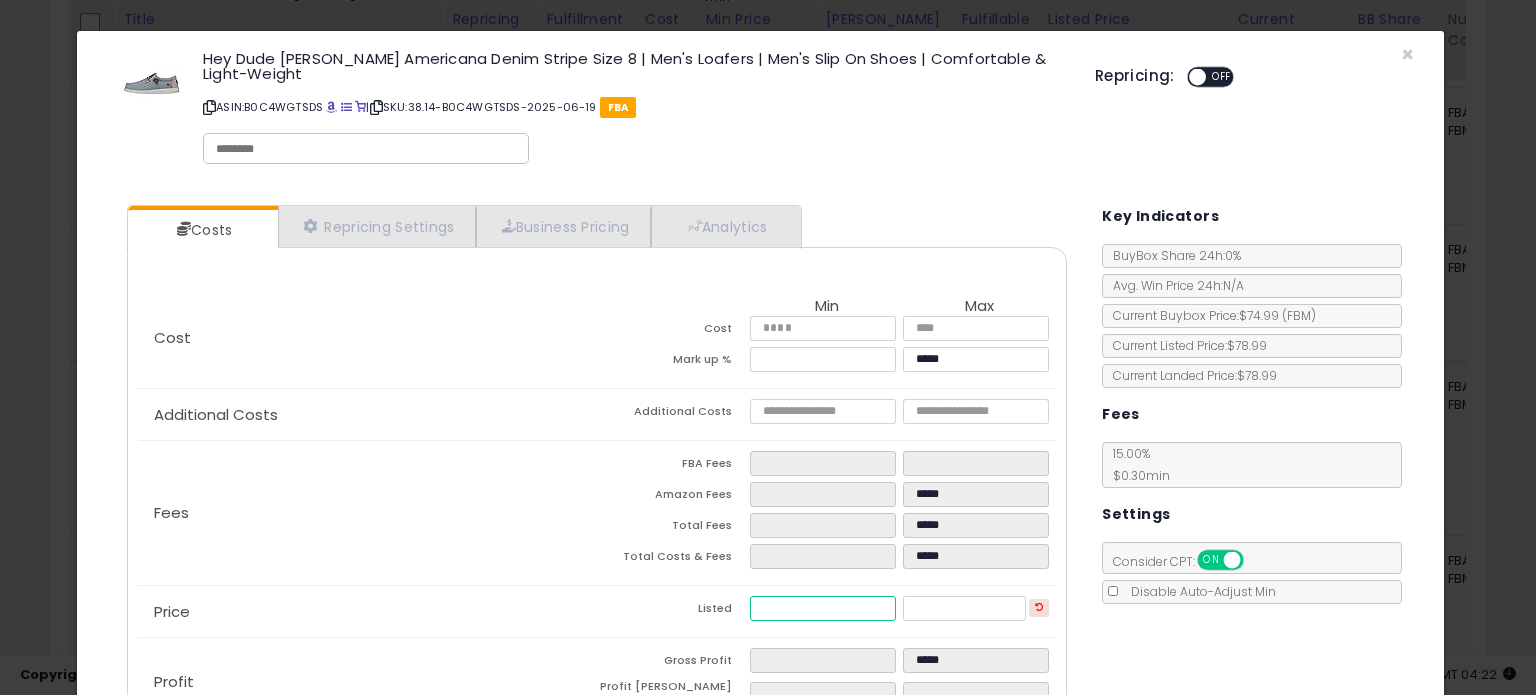 click at bounding box center [822, 608] 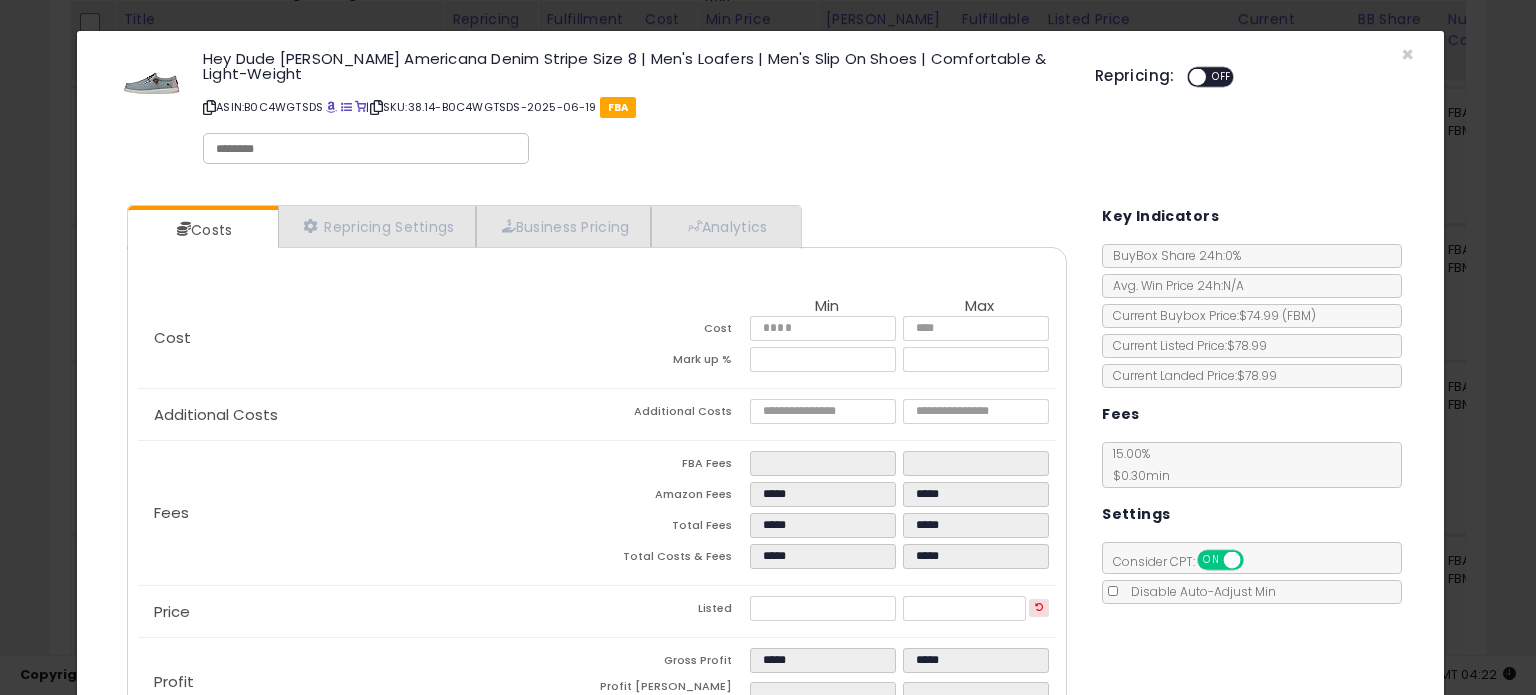 click on "Costs
Repricing Settings
Business Pricing
Analytics
Cost" at bounding box center [760, 478] 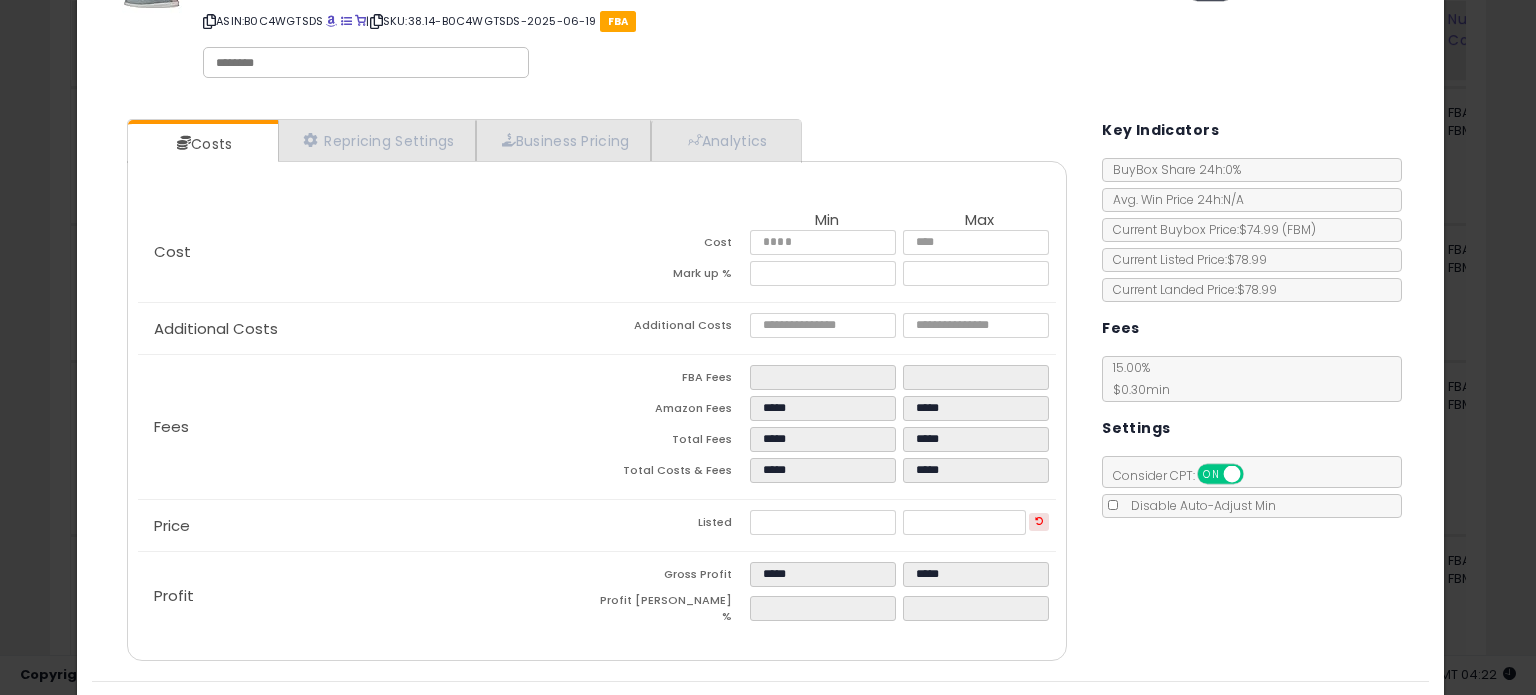 scroll, scrollTop: 128, scrollLeft: 0, axis: vertical 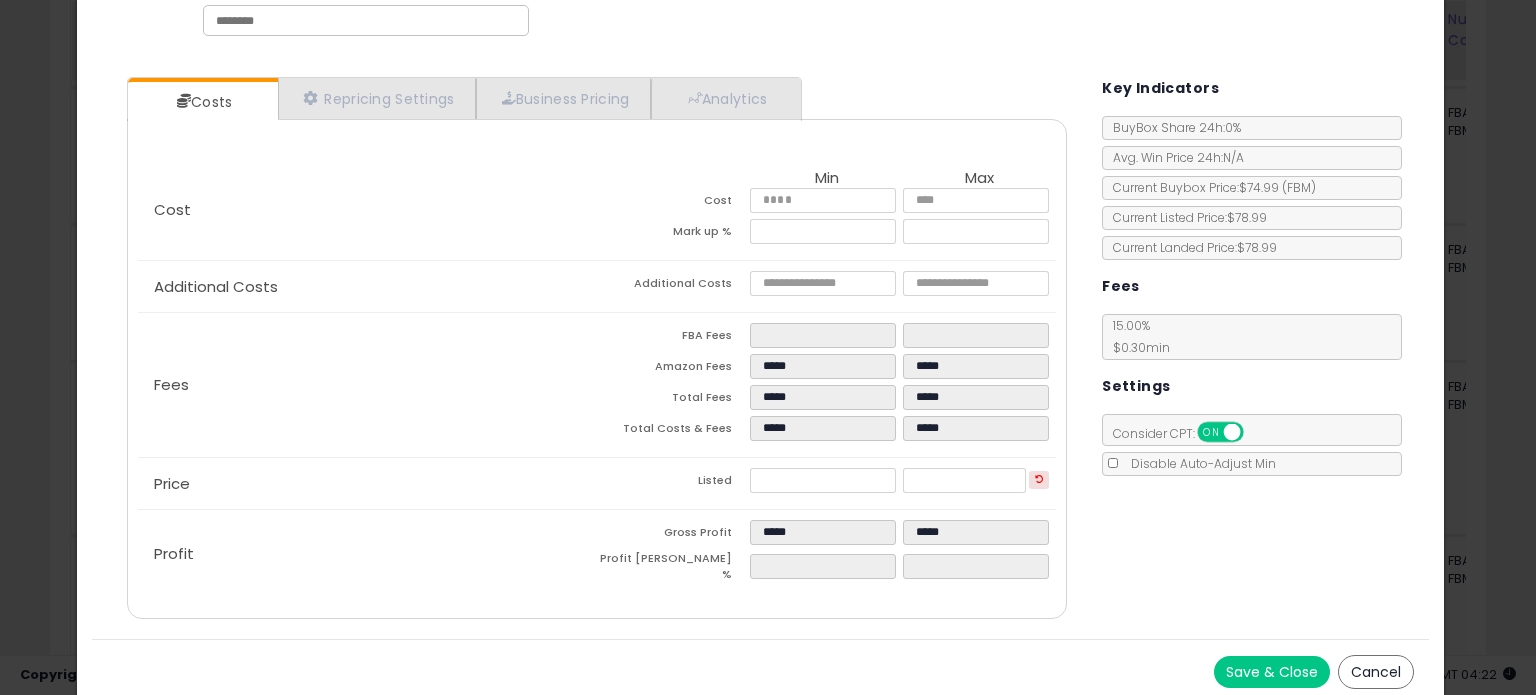 click on "Save & Close" at bounding box center [1272, 672] 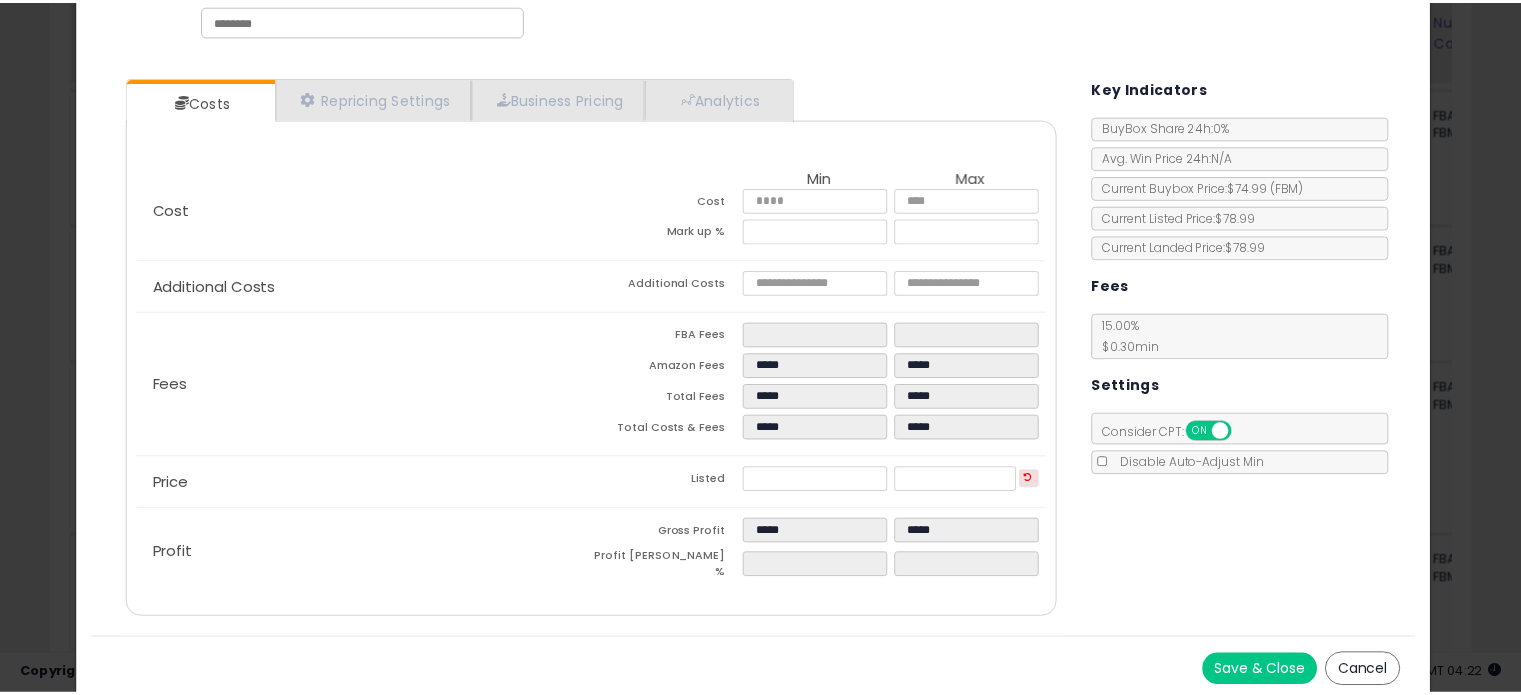 scroll, scrollTop: 0, scrollLeft: 0, axis: both 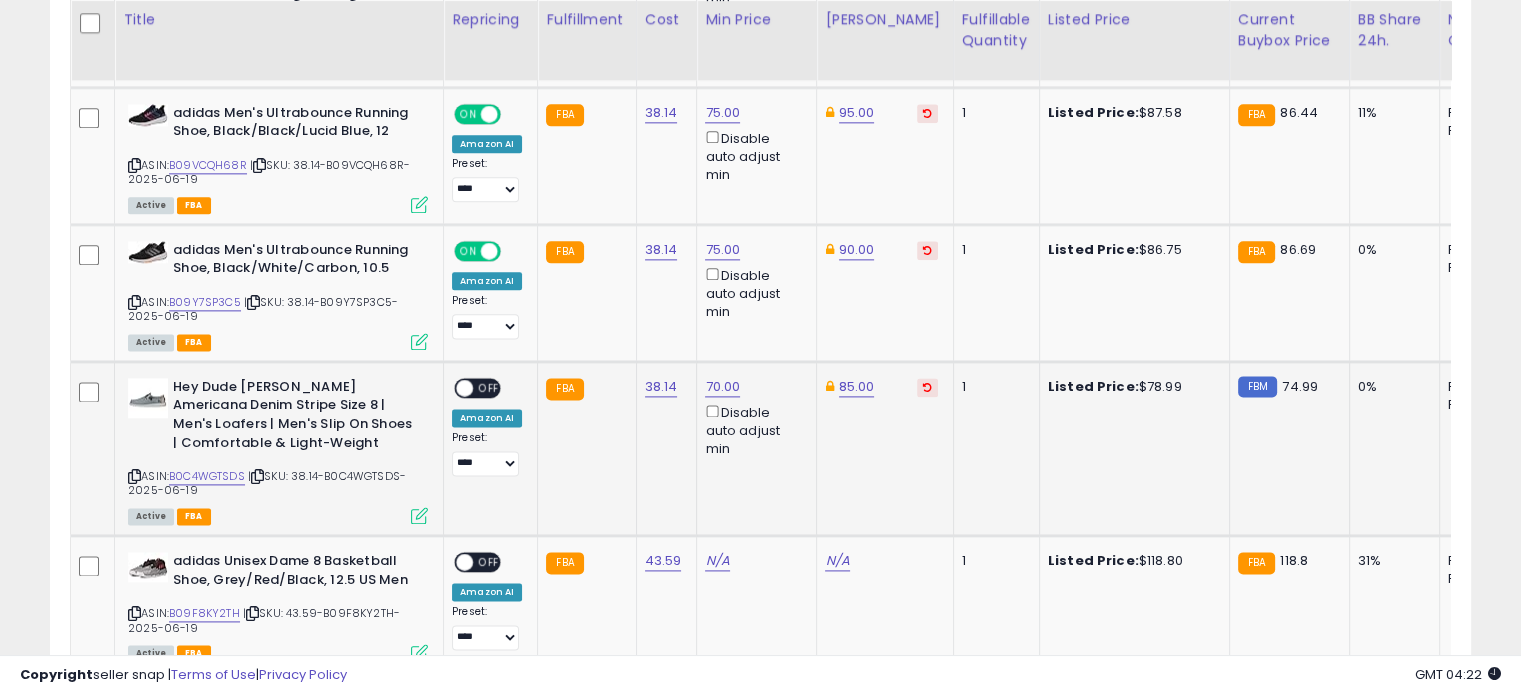 click at bounding box center (464, 387) 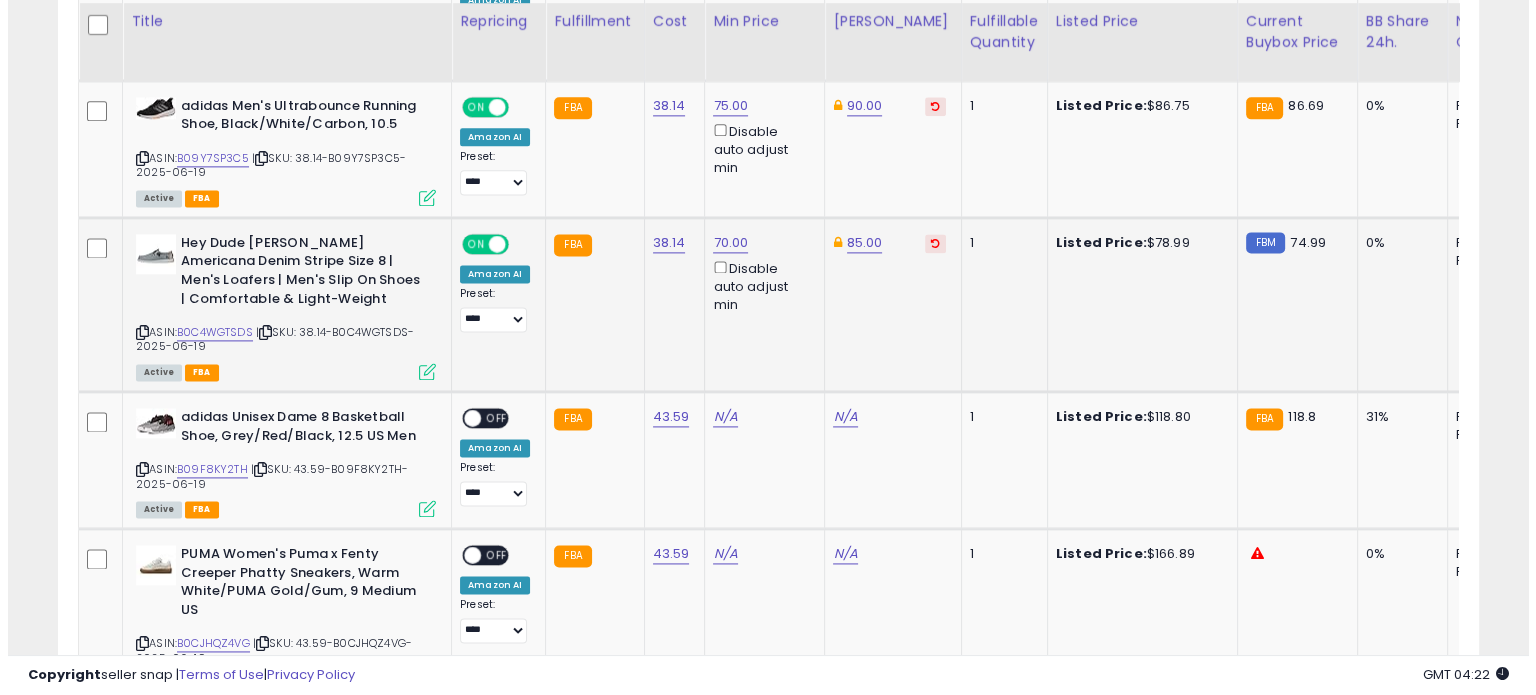 scroll, scrollTop: 2682, scrollLeft: 0, axis: vertical 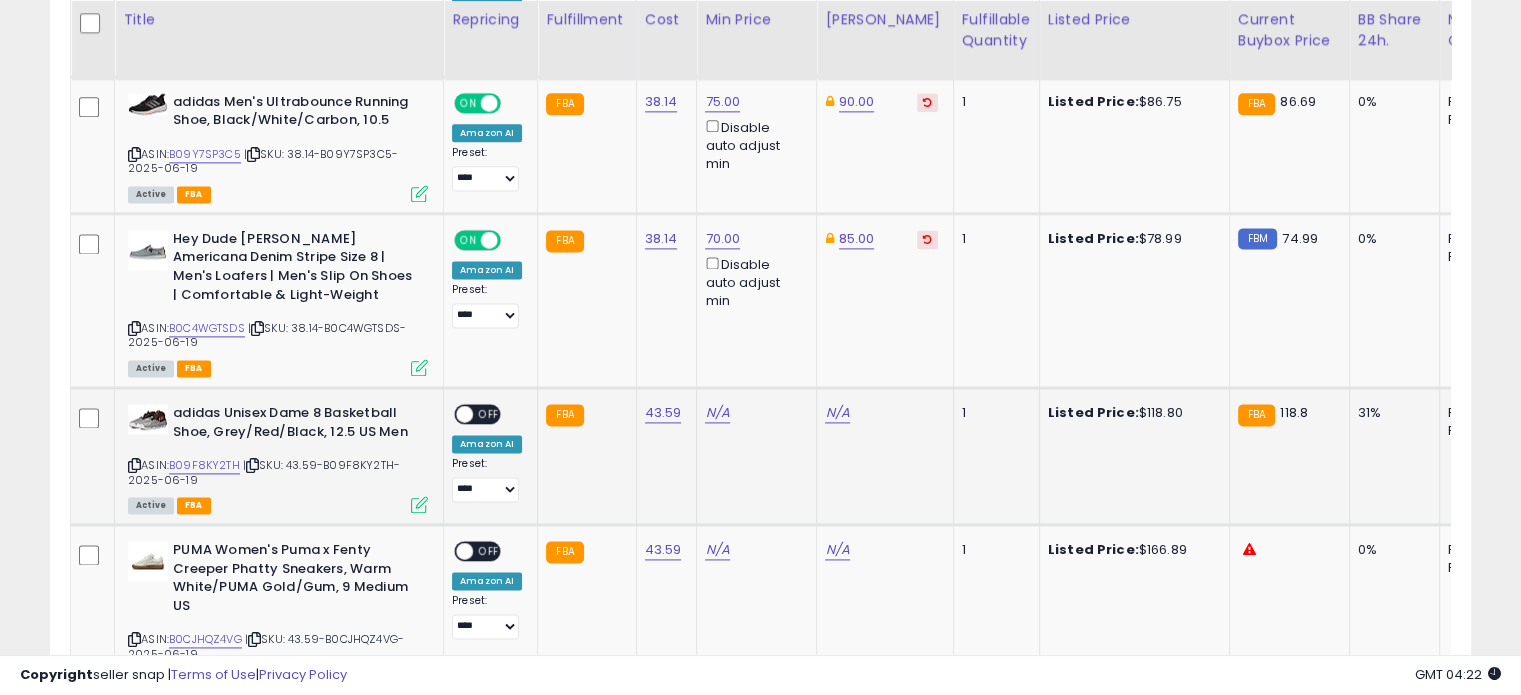 click at bounding box center [419, 504] 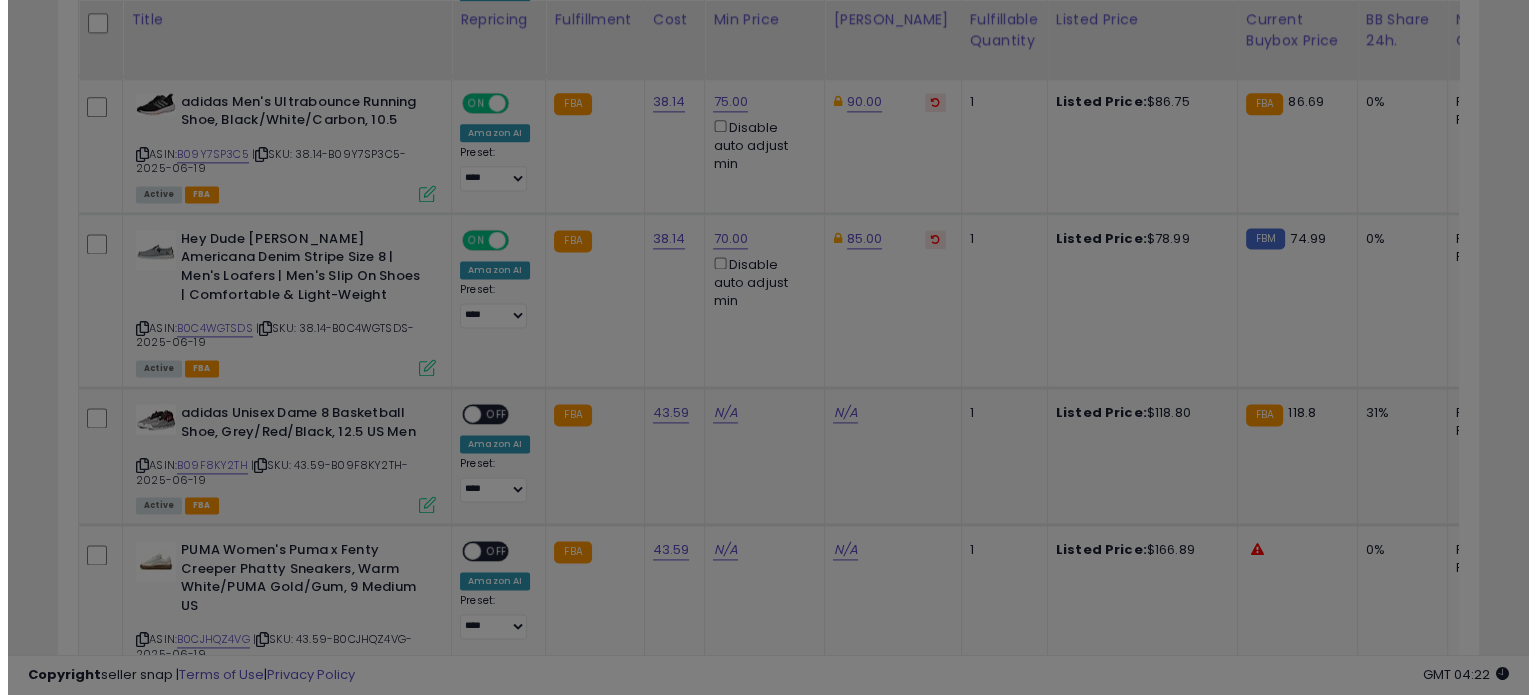 scroll, scrollTop: 999589, scrollLeft: 999168, axis: both 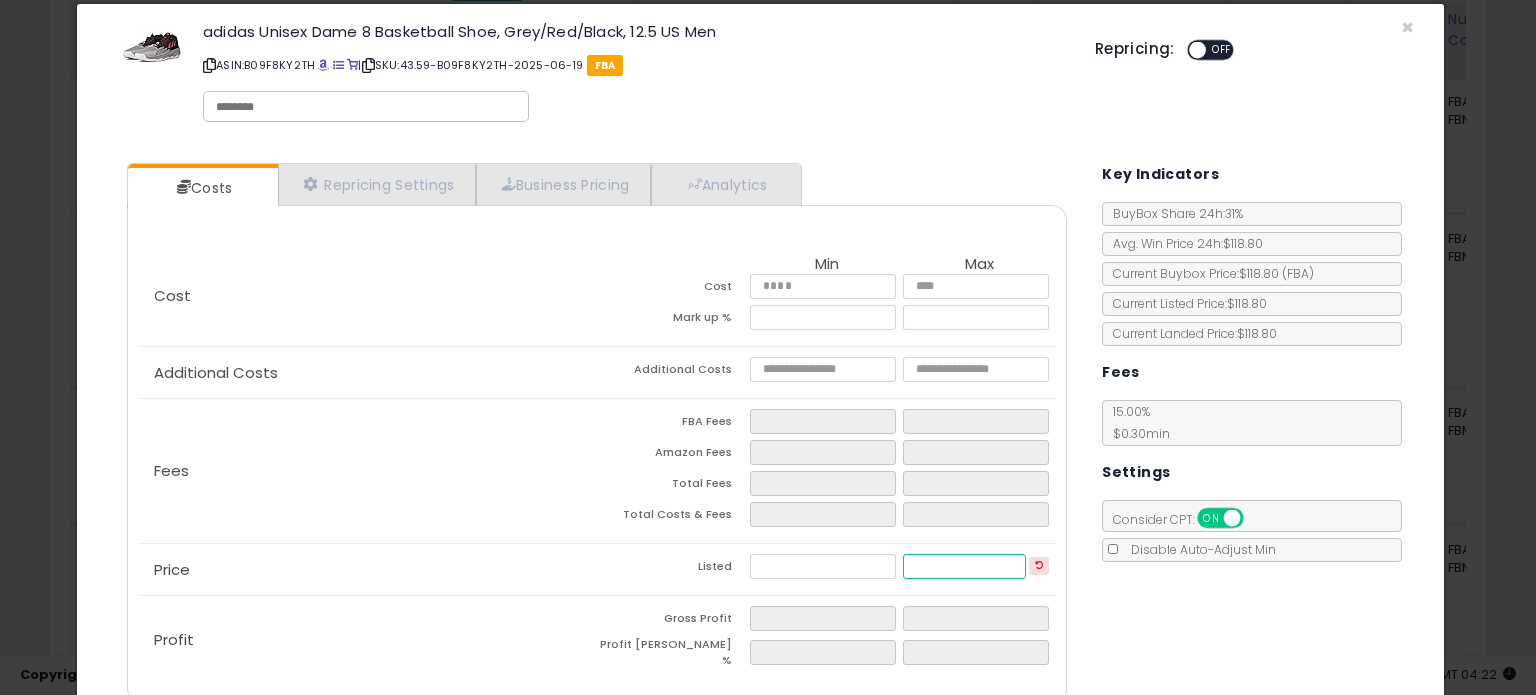 click at bounding box center (964, 566) 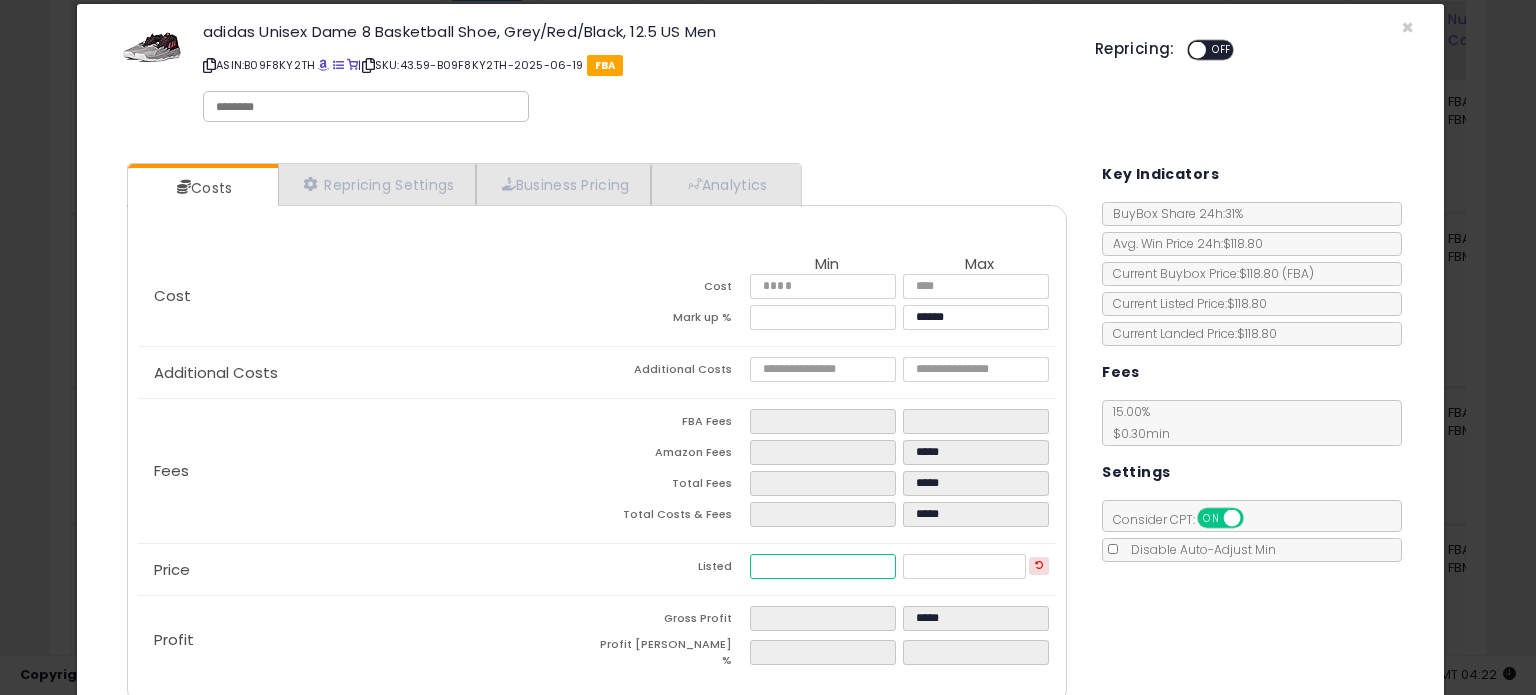 click at bounding box center [822, 566] 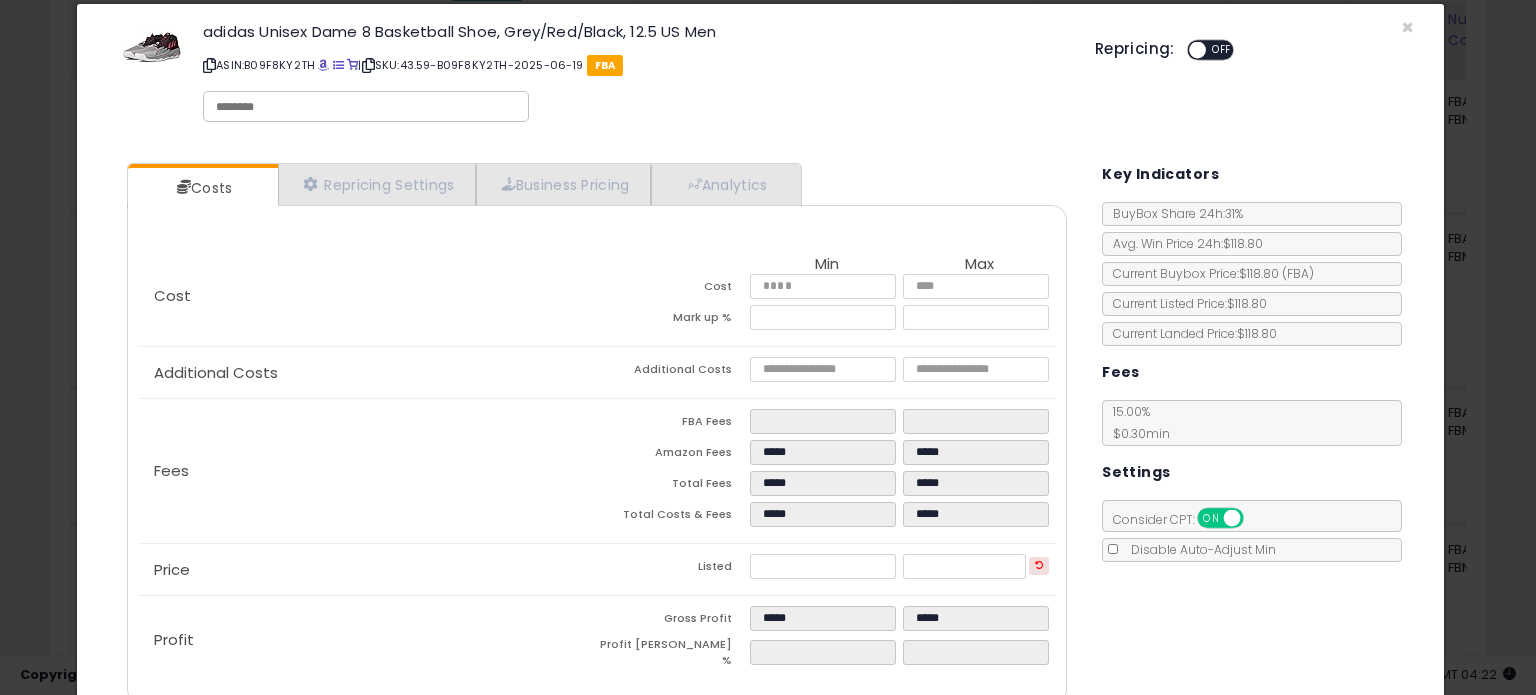 click on "Costs
Repricing Settings
Business Pricing
Analytics
Cost" at bounding box center [760, 436] 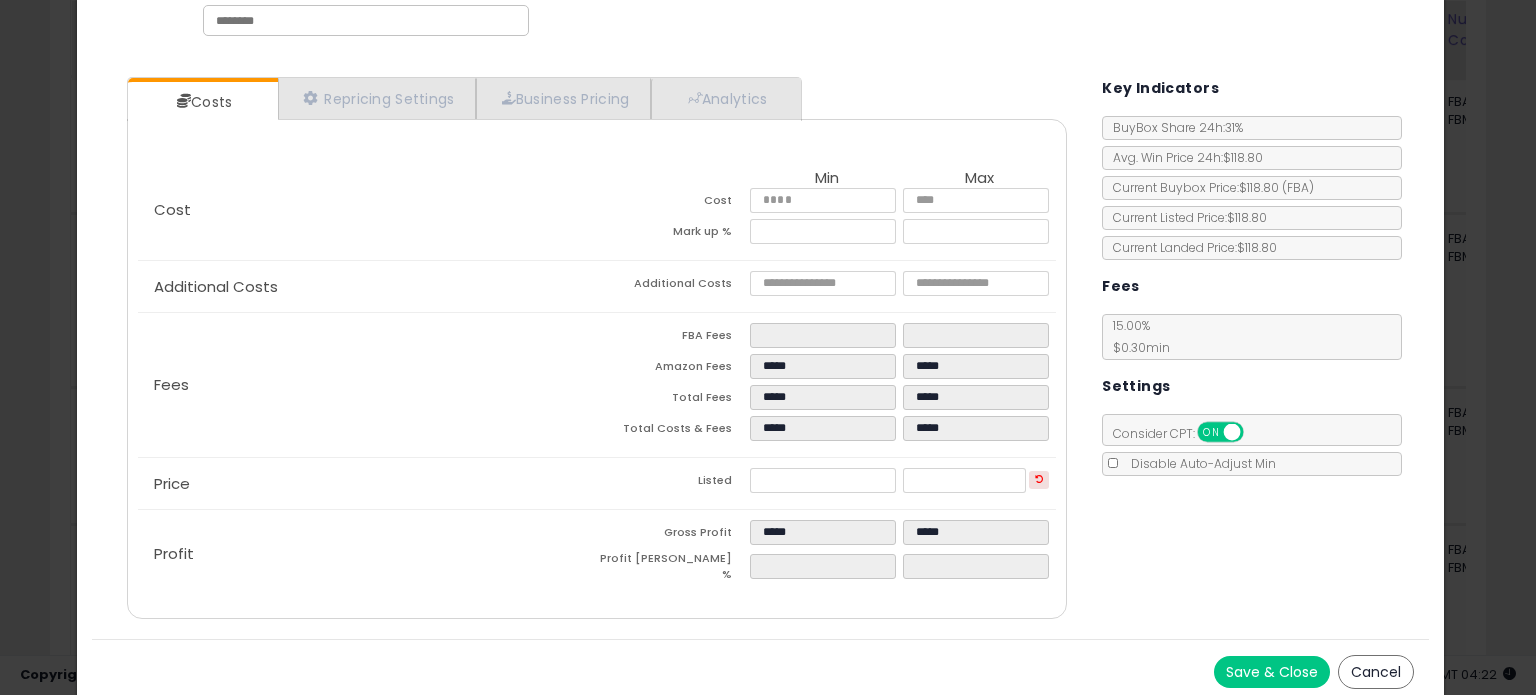 click on "Save & Close" at bounding box center [1272, 672] 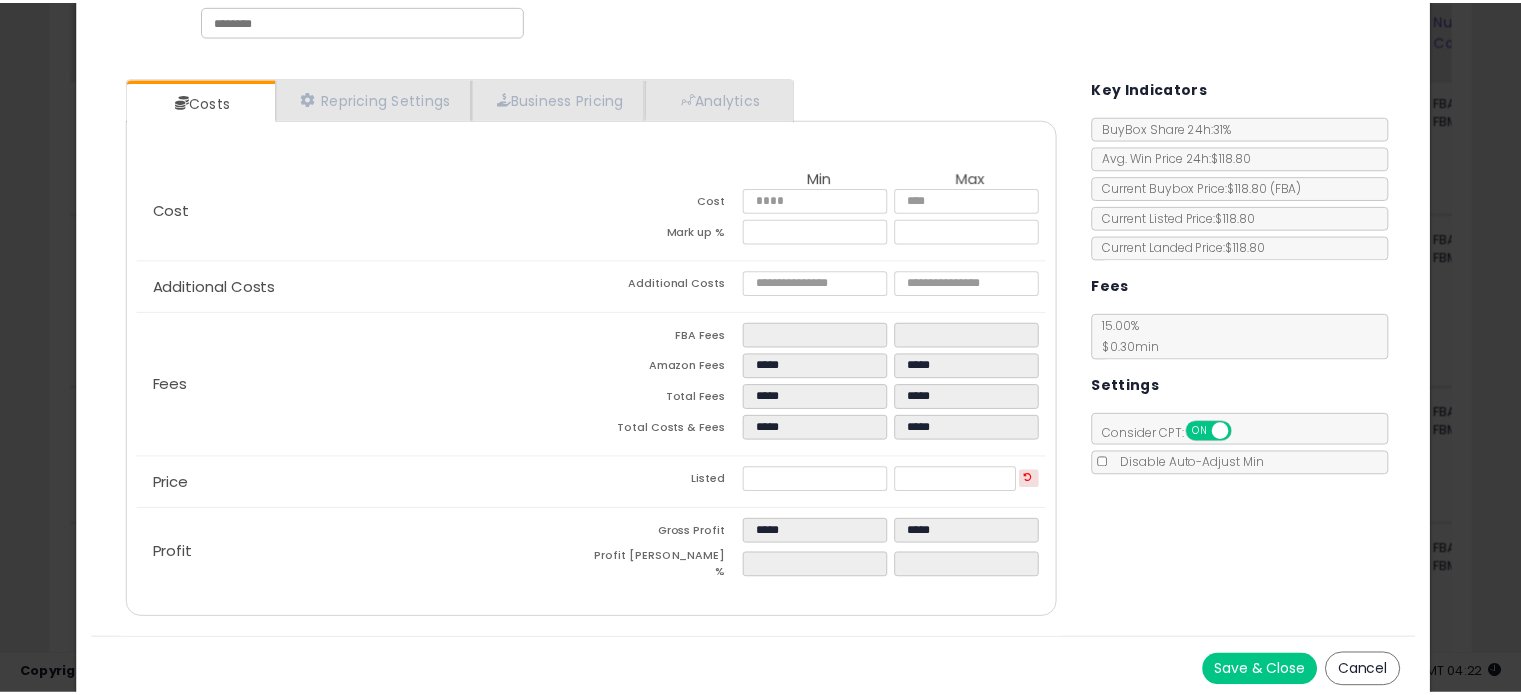 scroll, scrollTop: 0, scrollLeft: 0, axis: both 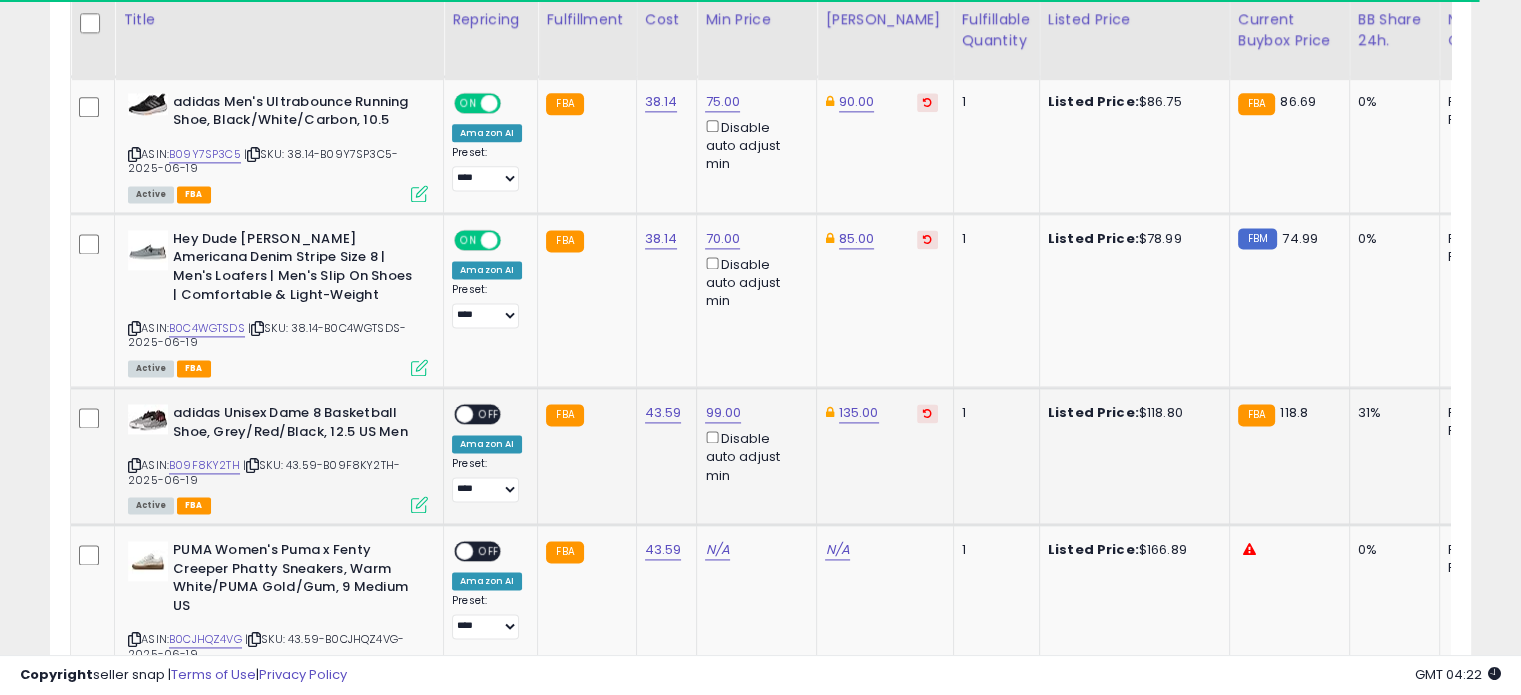 click on "OFF" at bounding box center [489, 414] 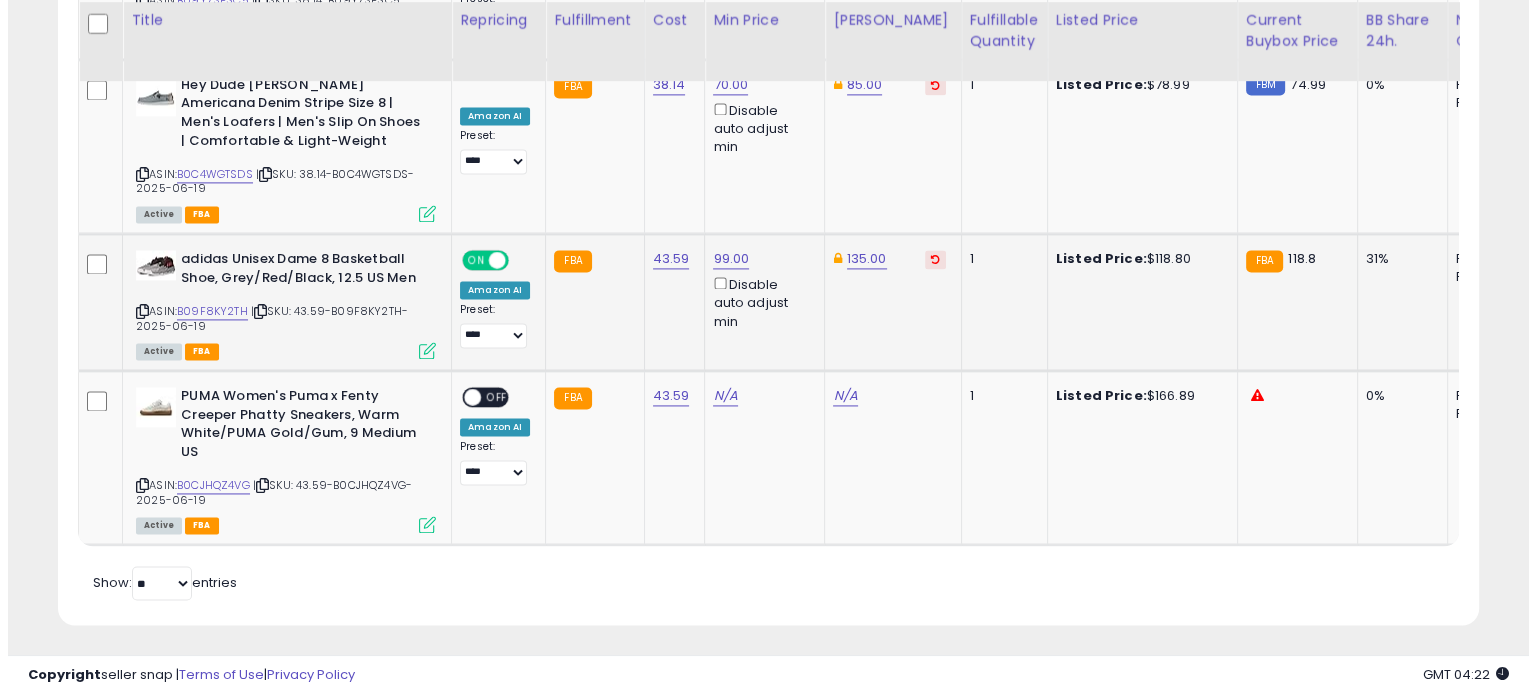 scroll, scrollTop: 2839, scrollLeft: 0, axis: vertical 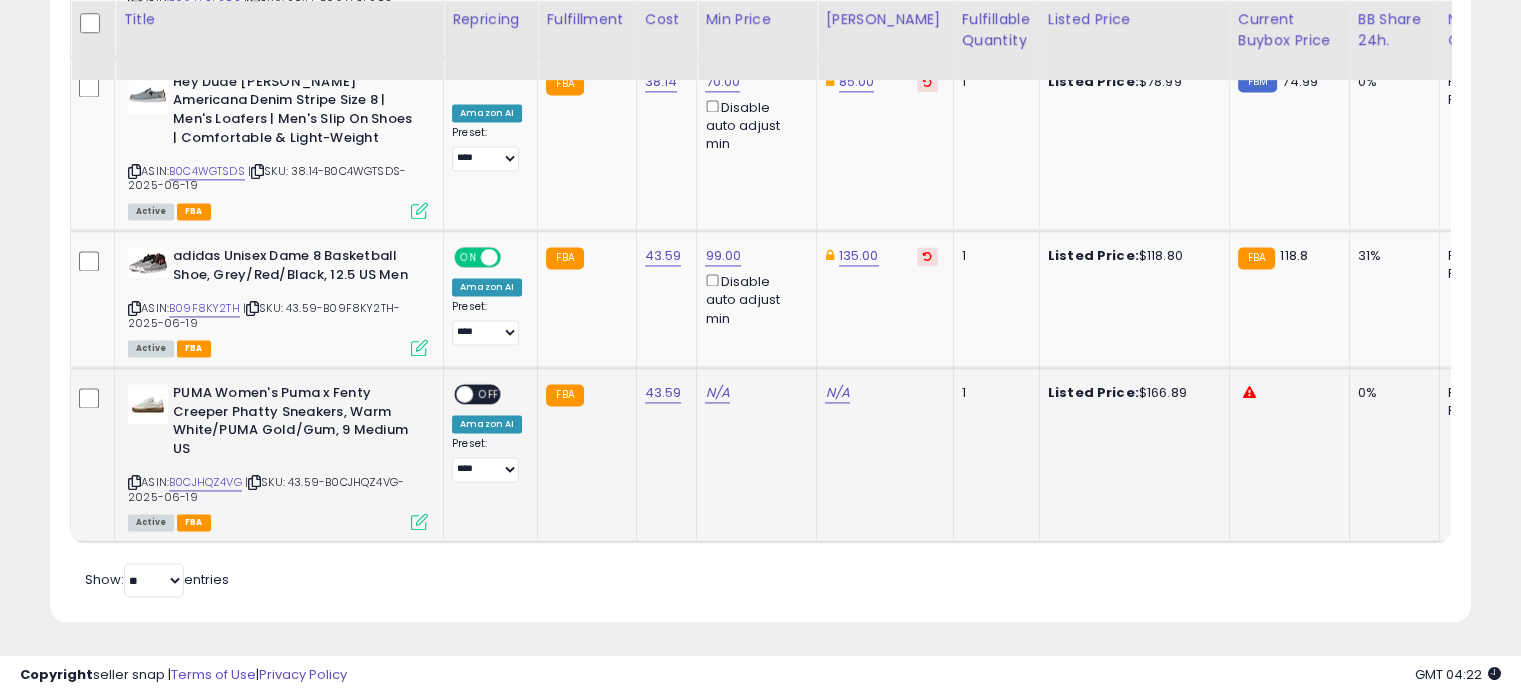 click at bounding box center (419, 521) 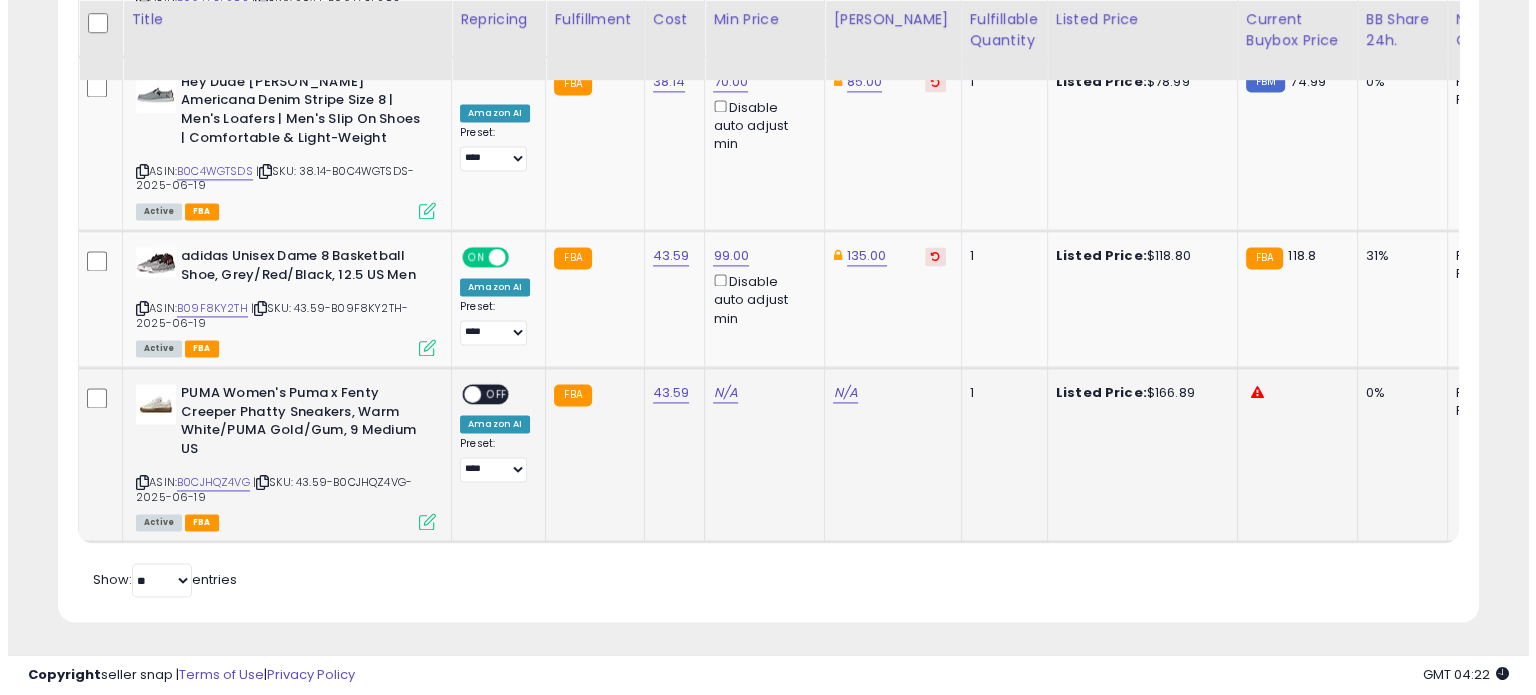 scroll, scrollTop: 999589, scrollLeft: 999168, axis: both 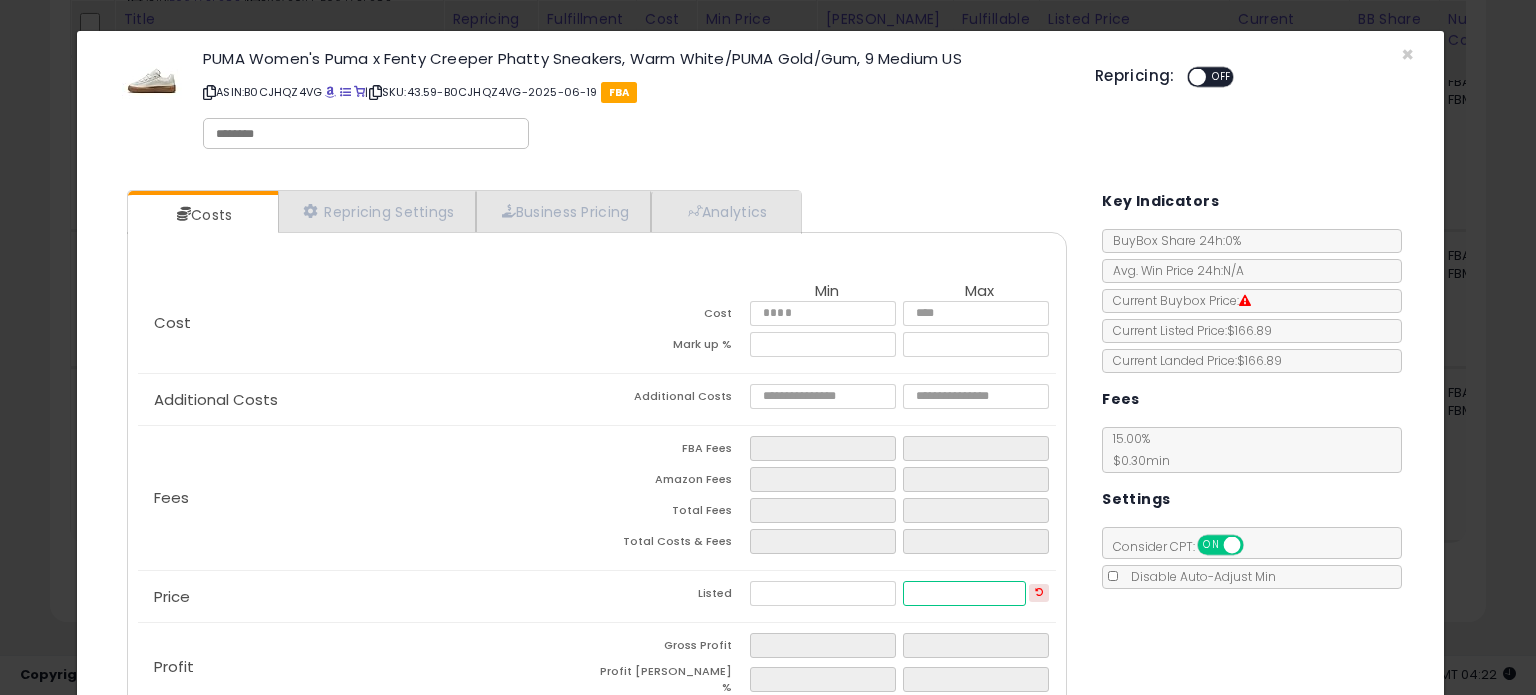 click at bounding box center [964, 593] 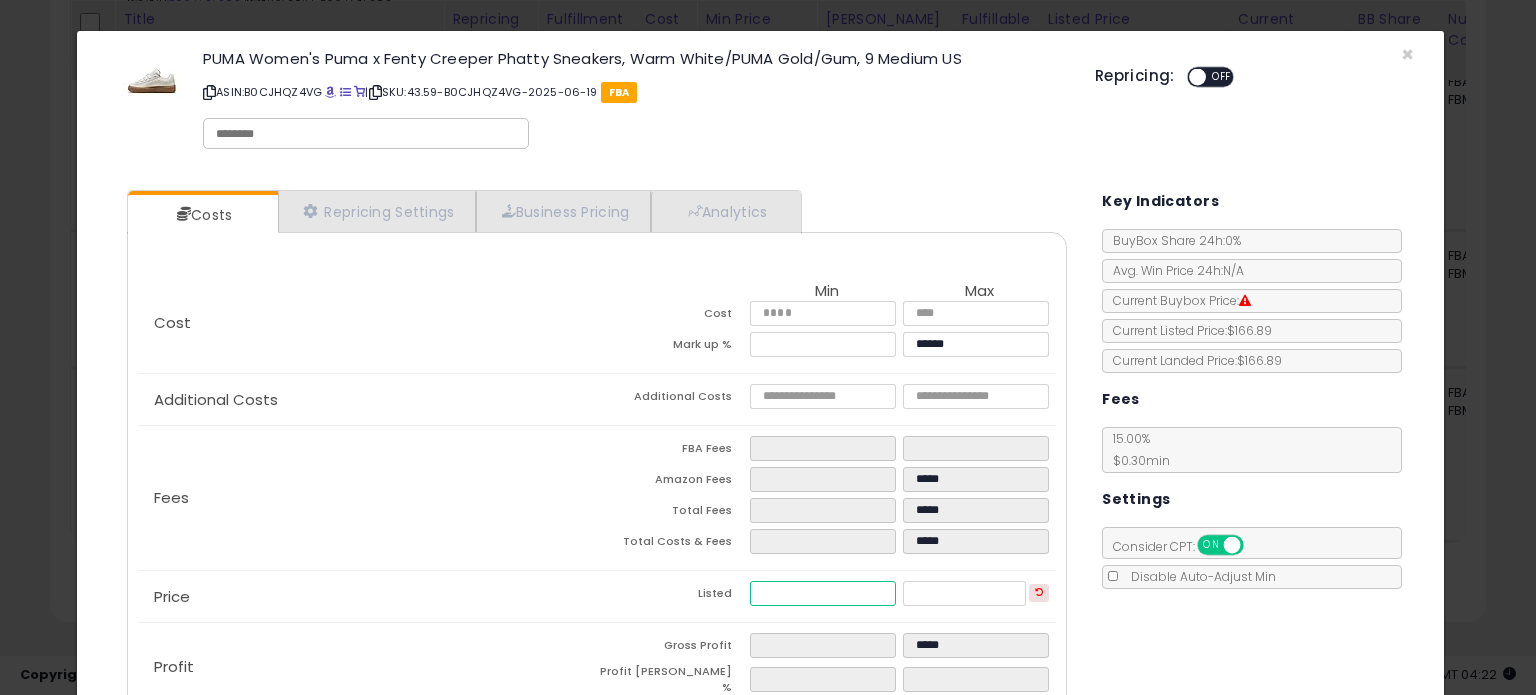 click at bounding box center [822, 593] 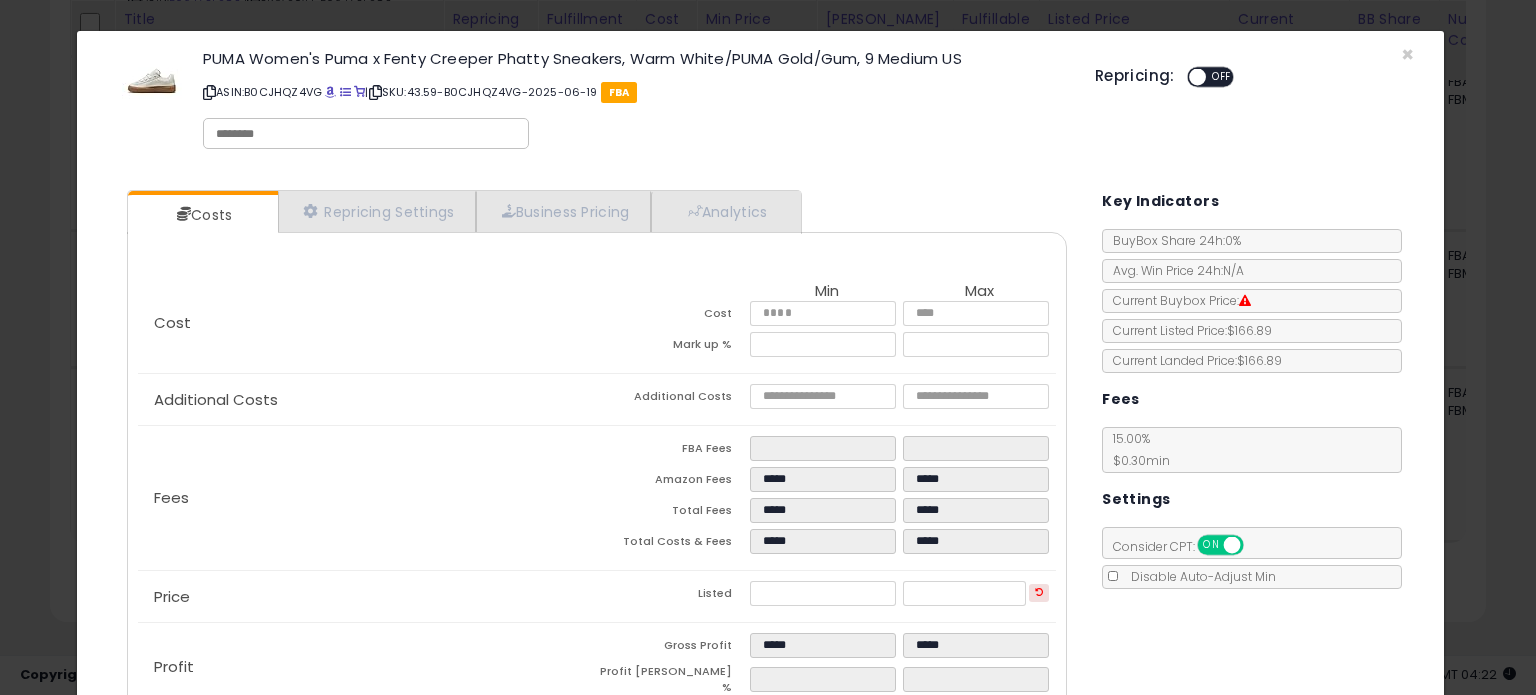click on "Costs
Repricing Settings
Business Pricing
Analytics
Cost" at bounding box center [760, 463] 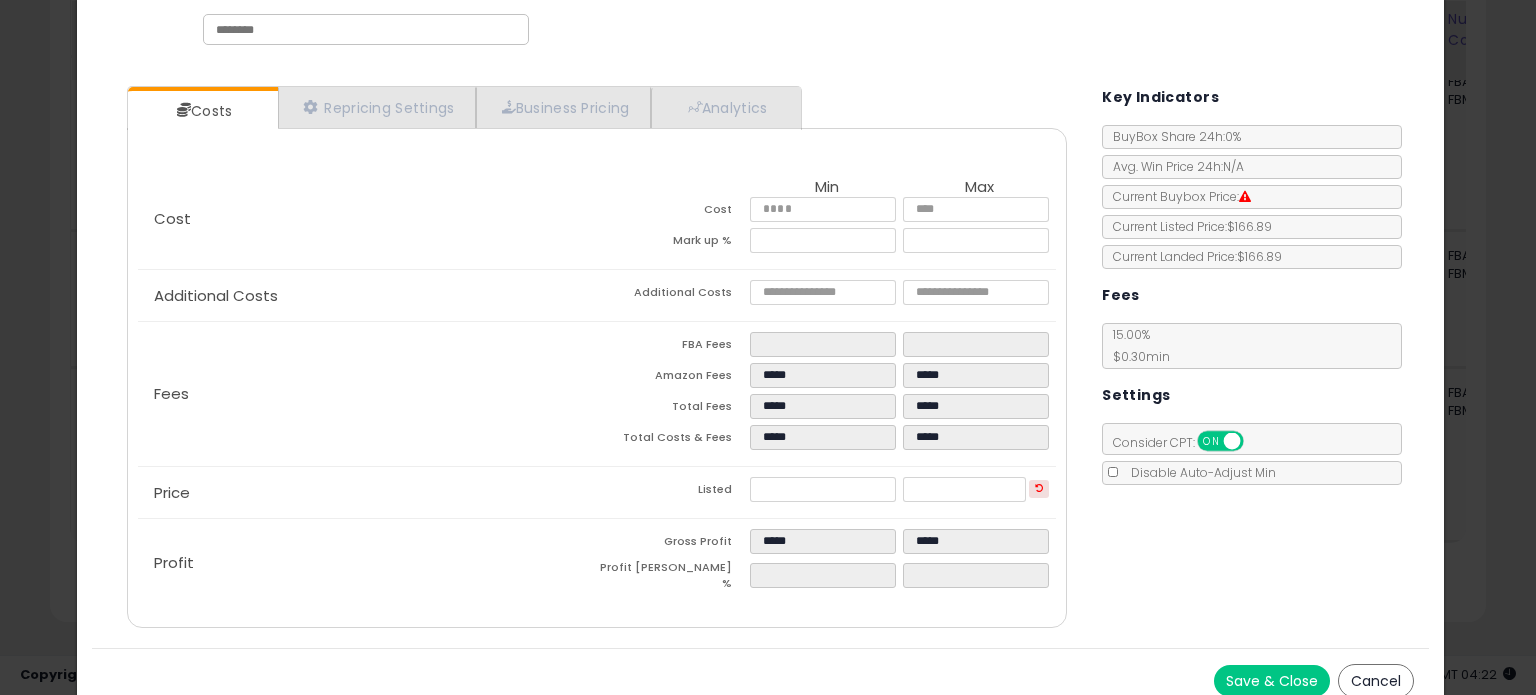 scroll, scrollTop: 113, scrollLeft: 0, axis: vertical 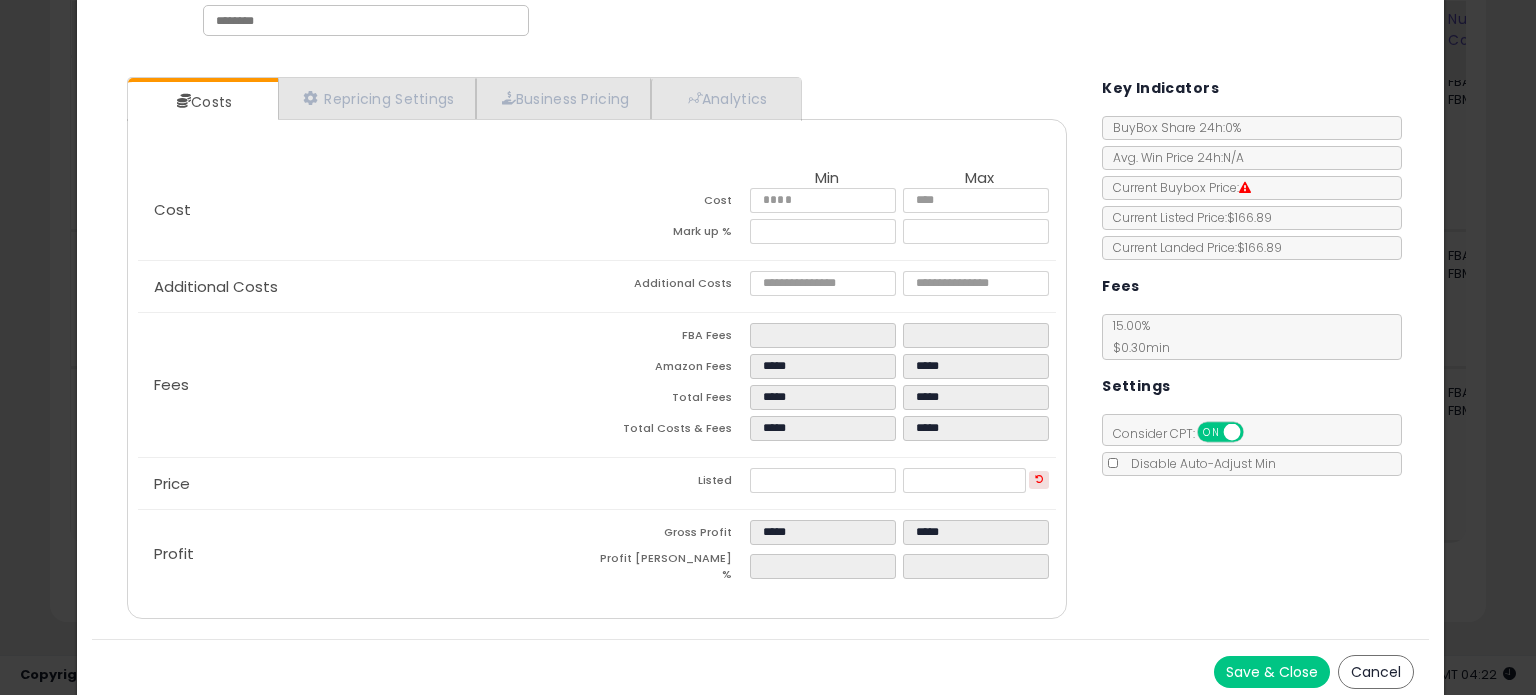 click on "Save & Close" at bounding box center (1272, 672) 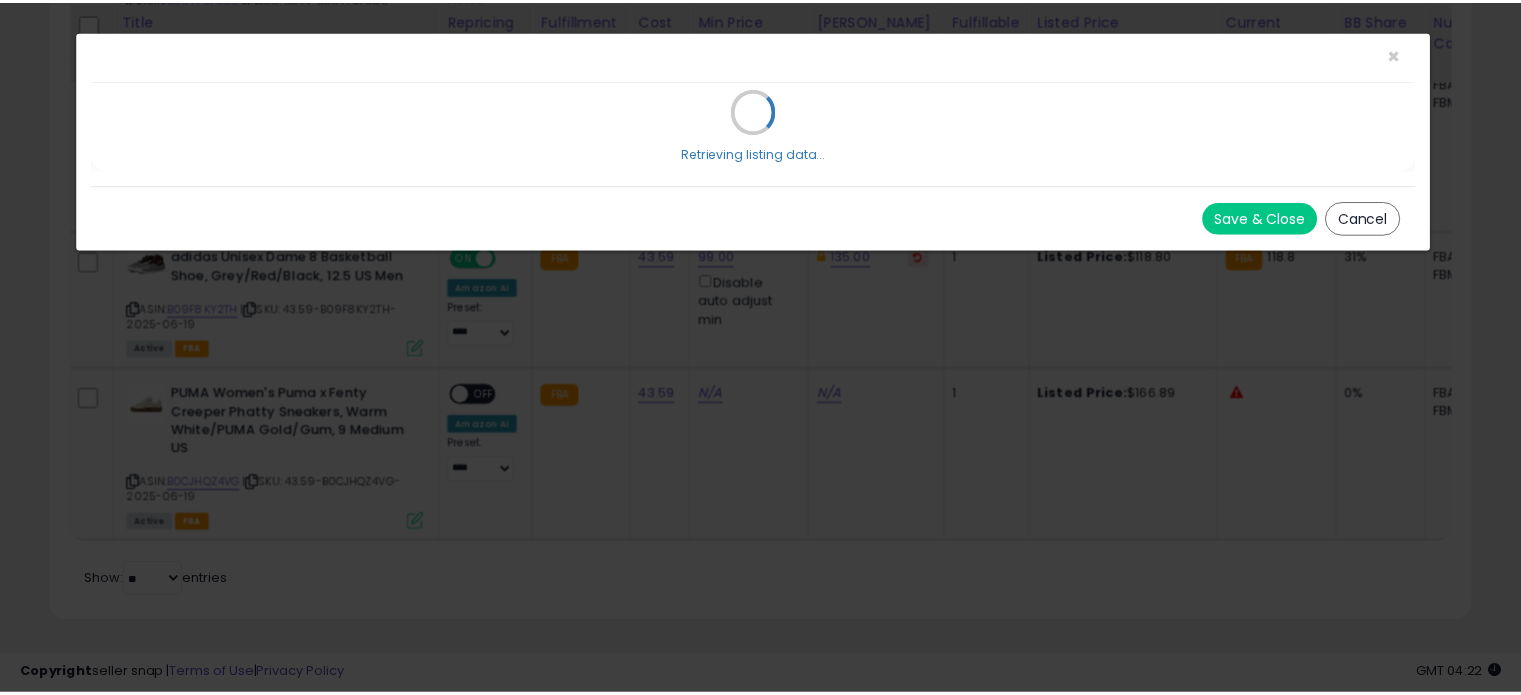 scroll, scrollTop: 0, scrollLeft: 0, axis: both 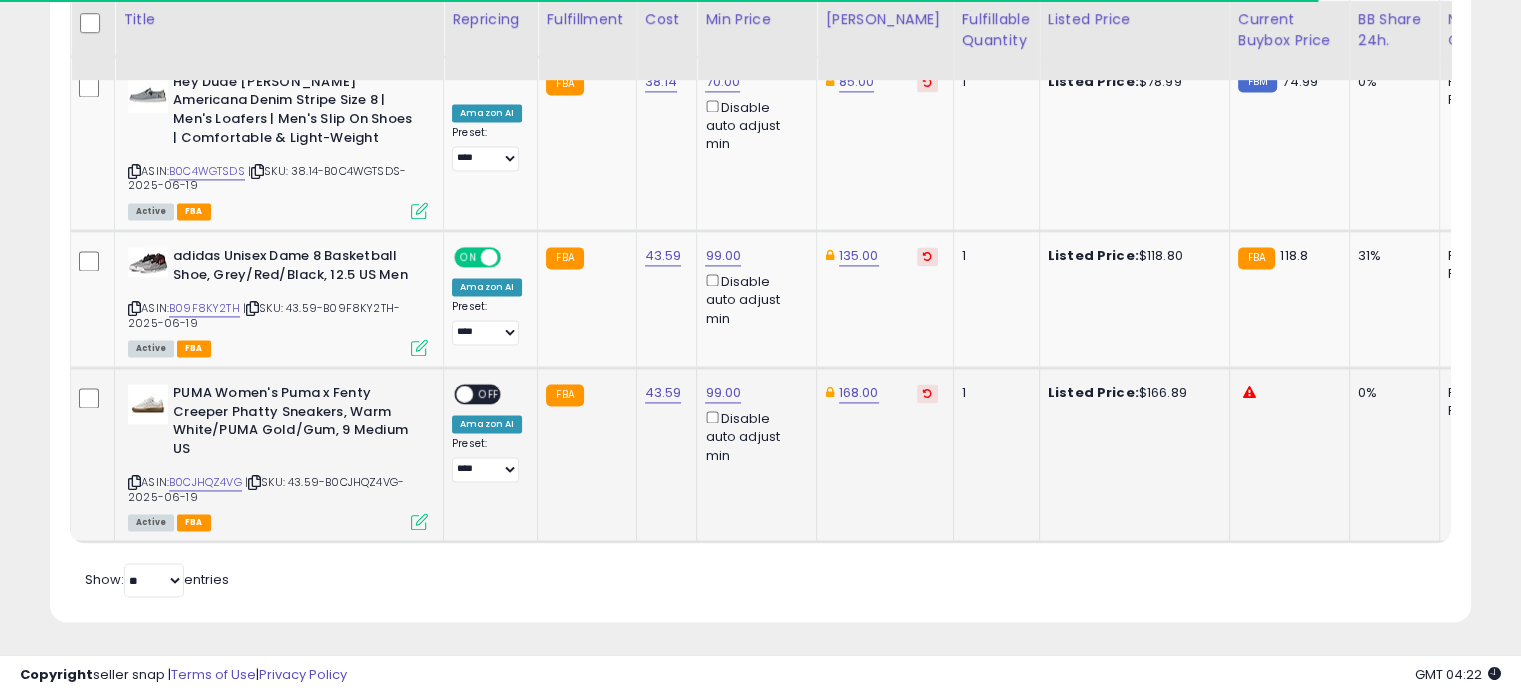 click at bounding box center [464, 394] 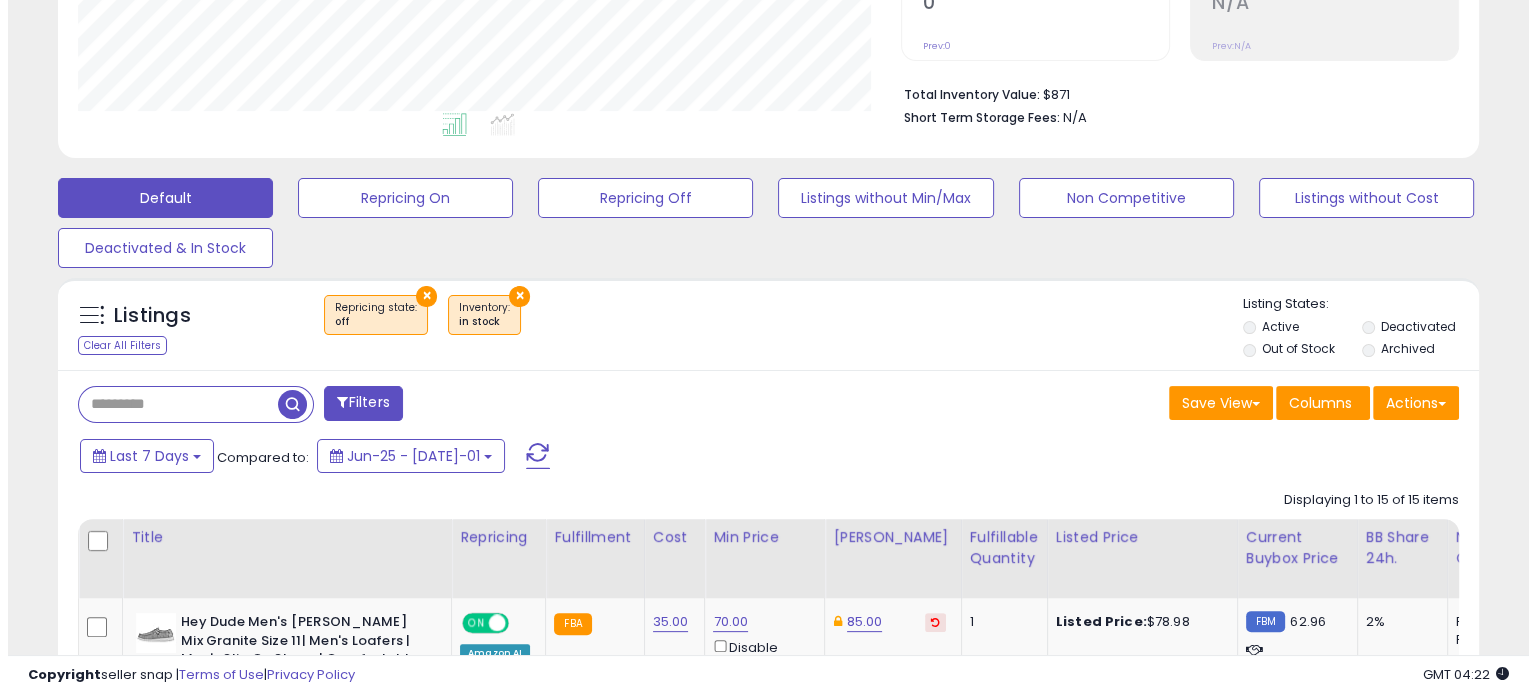 scroll, scrollTop: 455, scrollLeft: 0, axis: vertical 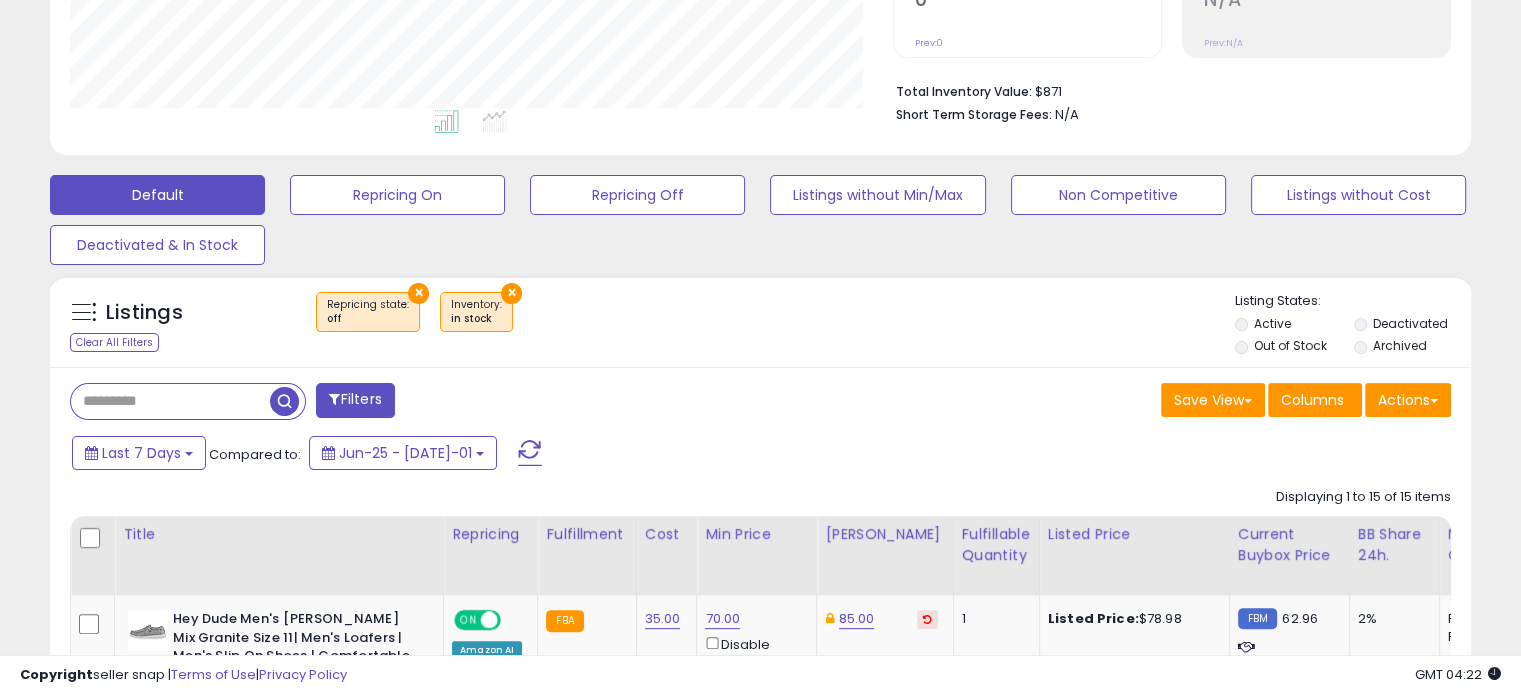 click on "×" at bounding box center (418, 293) 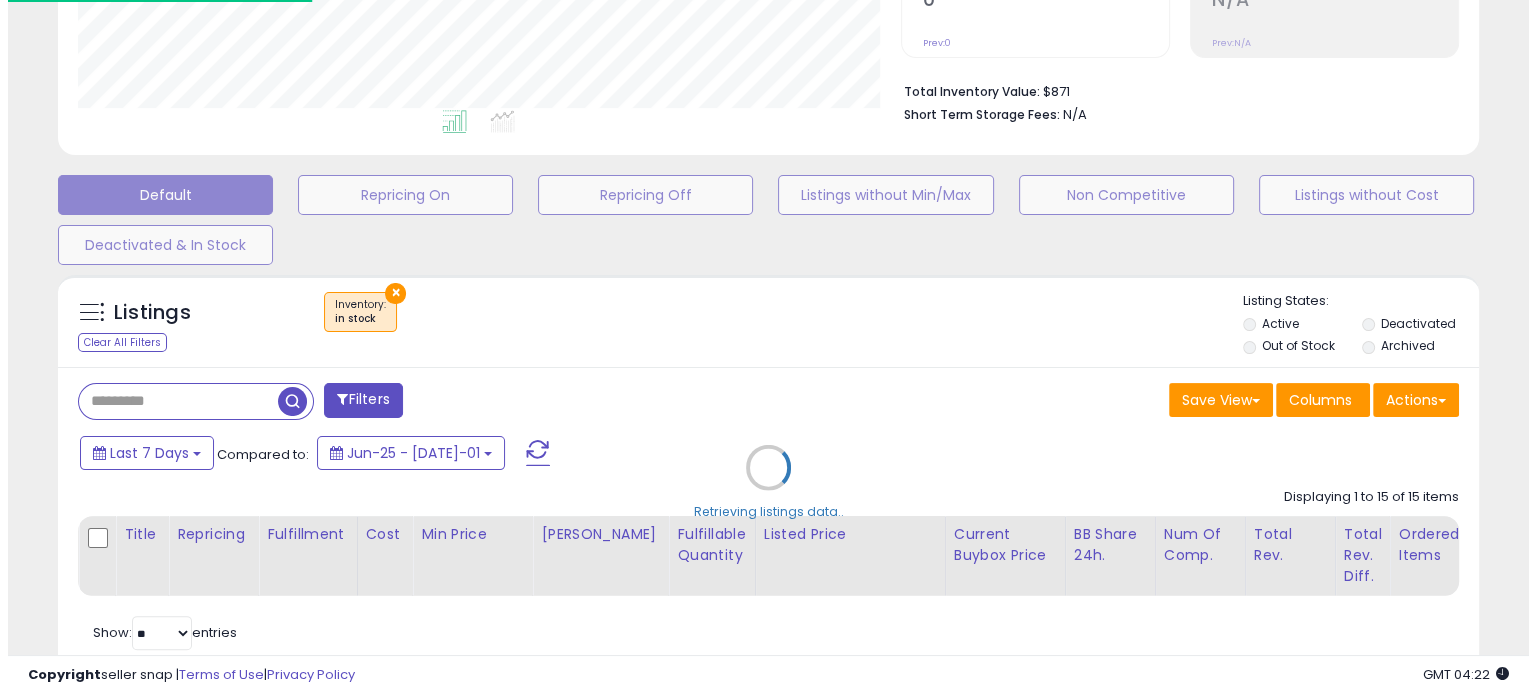 scroll, scrollTop: 999589, scrollLeft: 999168, axis: both 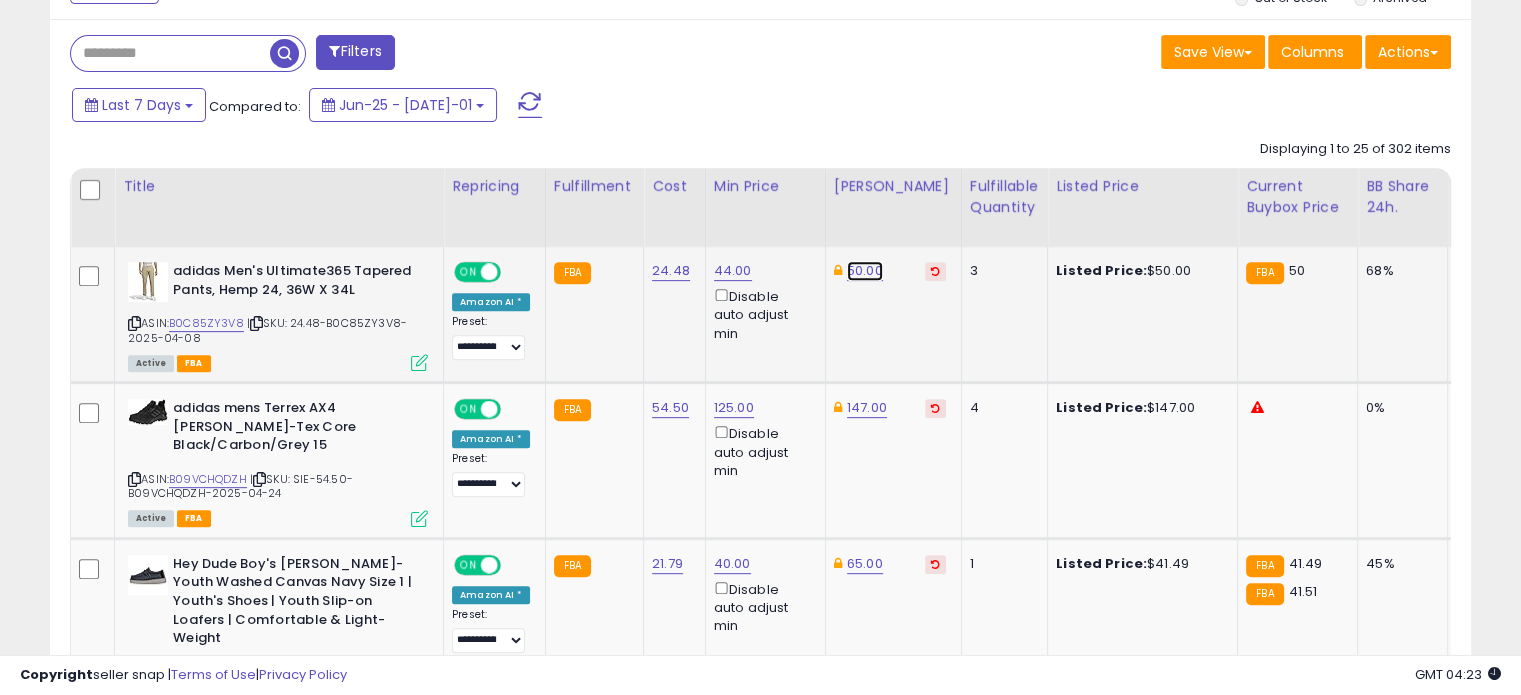 click on "50.00" at bounding box center [865, 271] 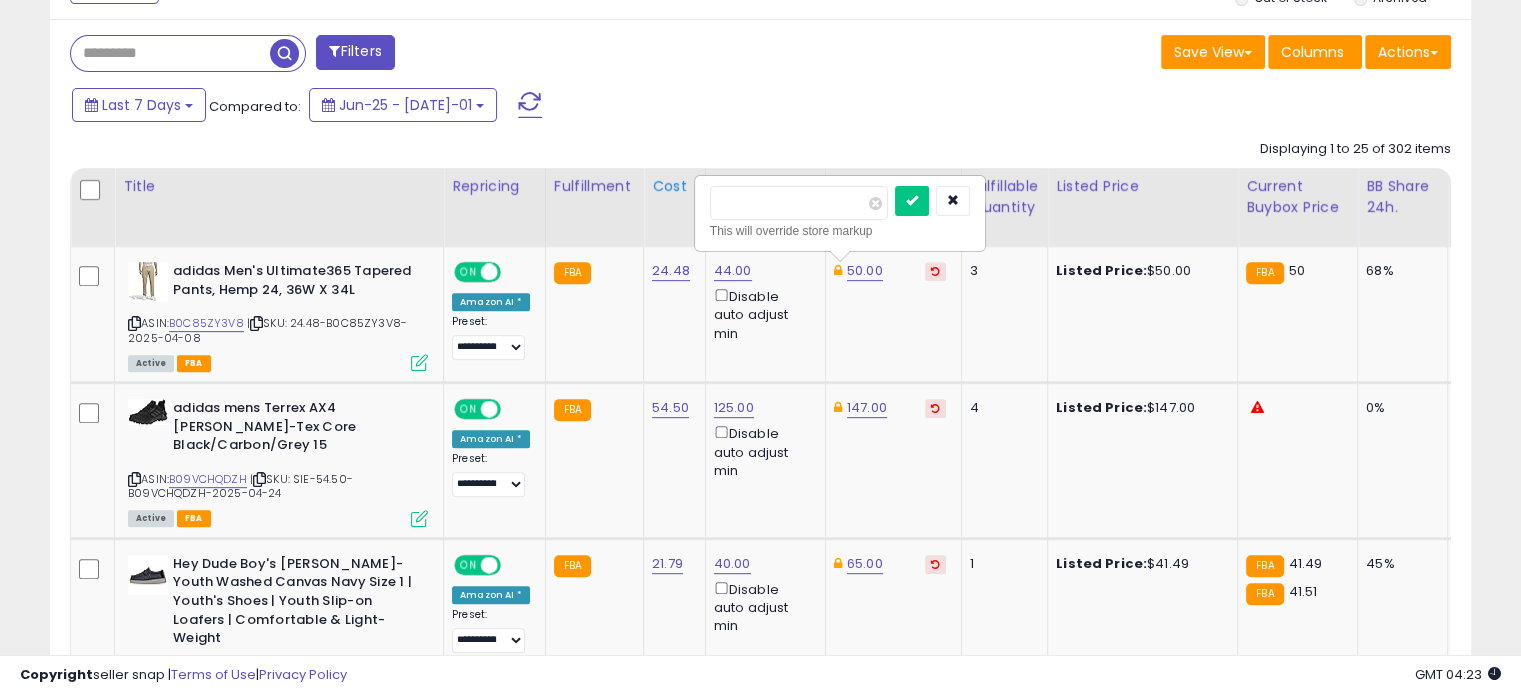 drag, startPoint x: 791, startPoint y: 197, endPoint x: 686, endPoint y: 198, distance: 105.00476 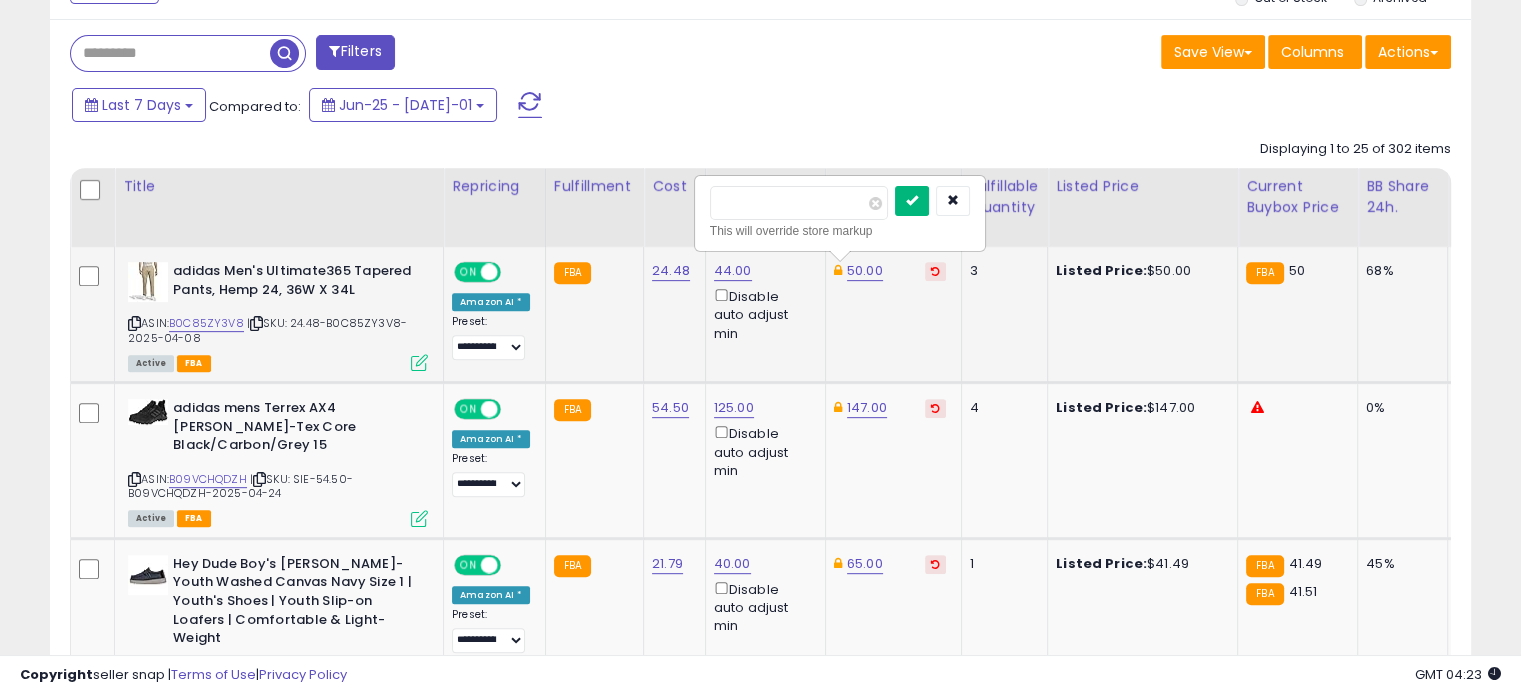 click at bounding box center (912, 201) 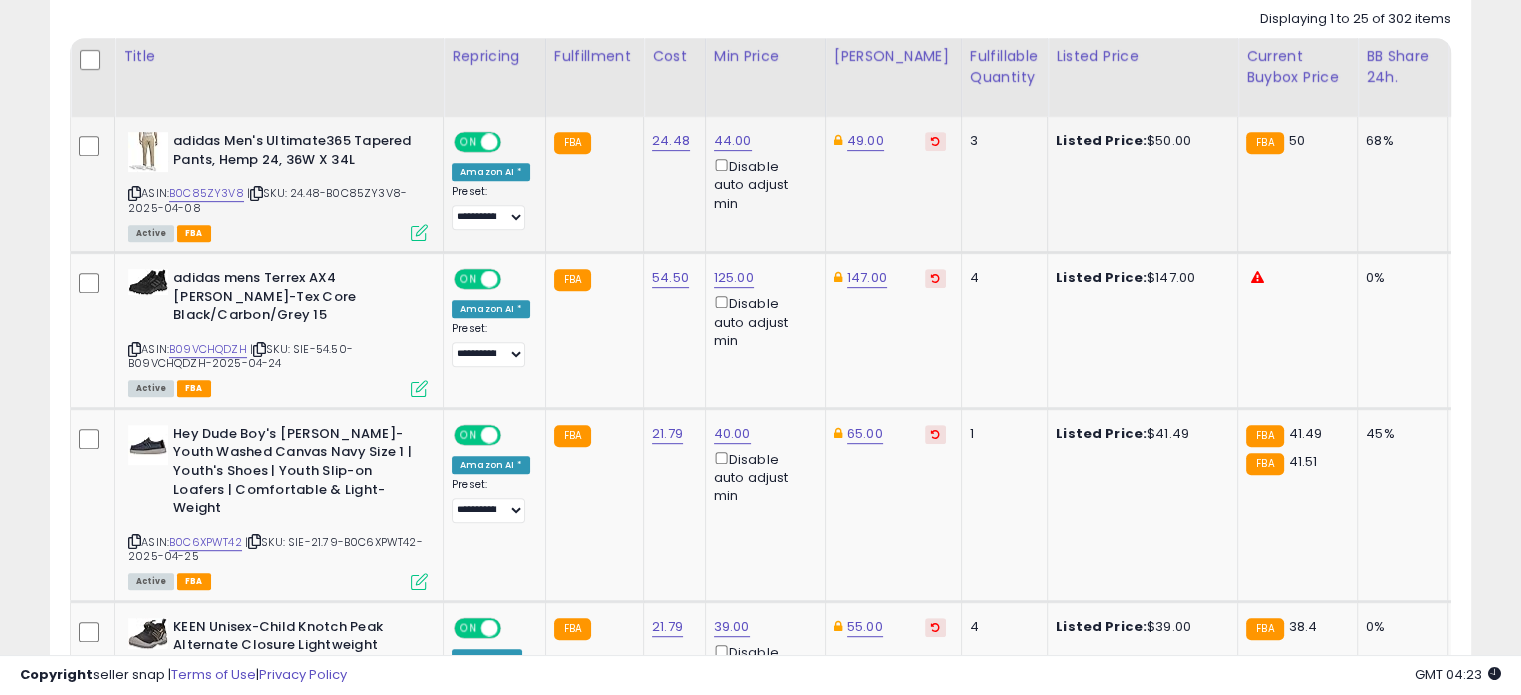 scroll, scrollTop: 940, scrollLeft: 0, axis: vertical 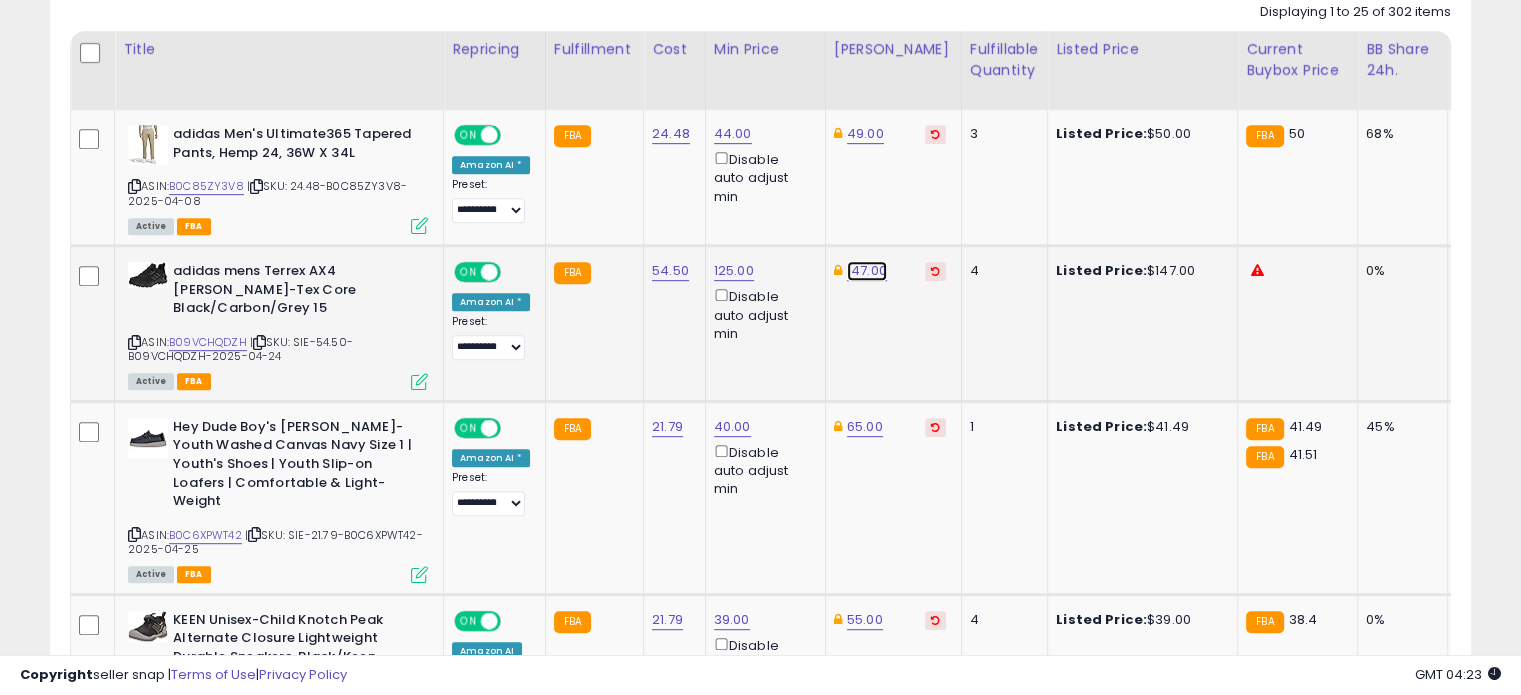 click on "147.00" at bounding box center [865, 134] 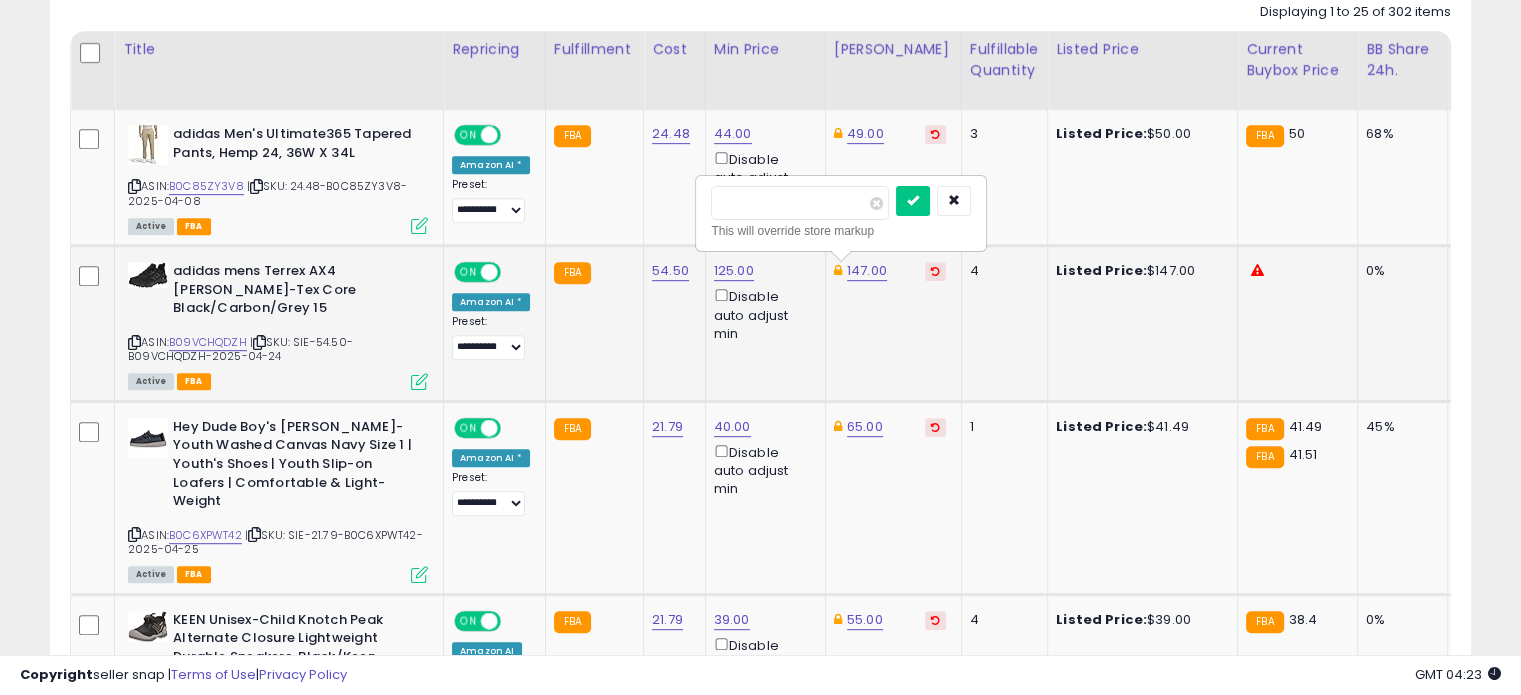 drag, startPoint x: 780, startPoint y: 199, endPoint x: 720, endPoint y: 195, distance: 60.133186 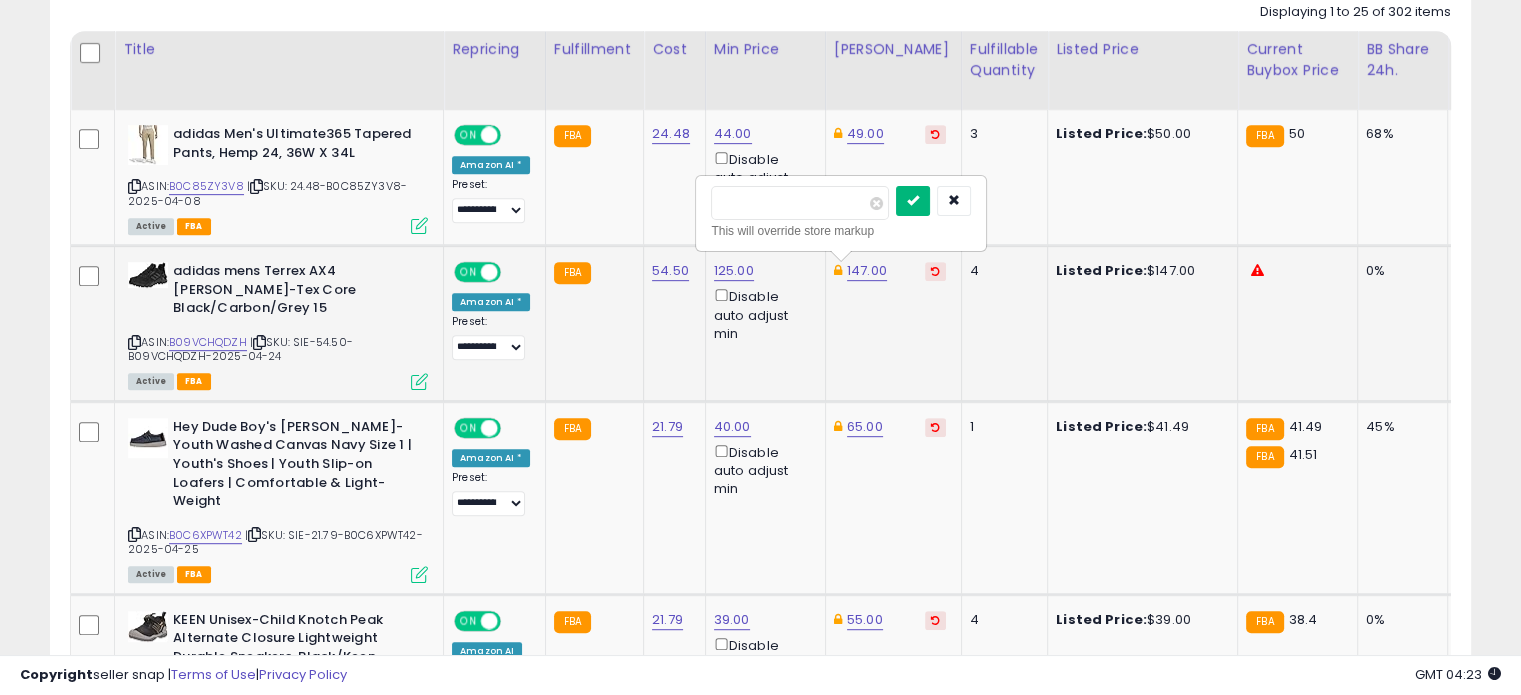click at bounding box center [913, 200] 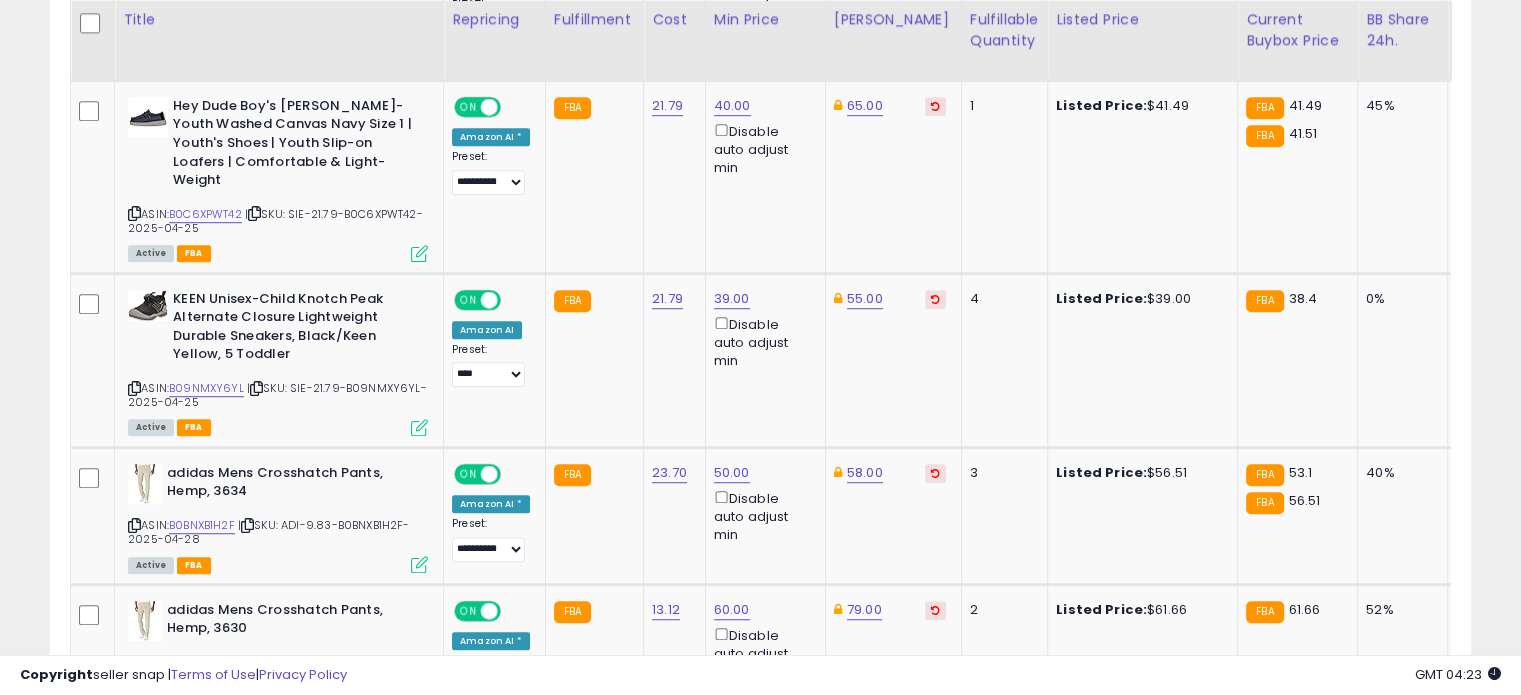 scroll, scrollTop: 1262, scrollLeft: 0, axis: vertical 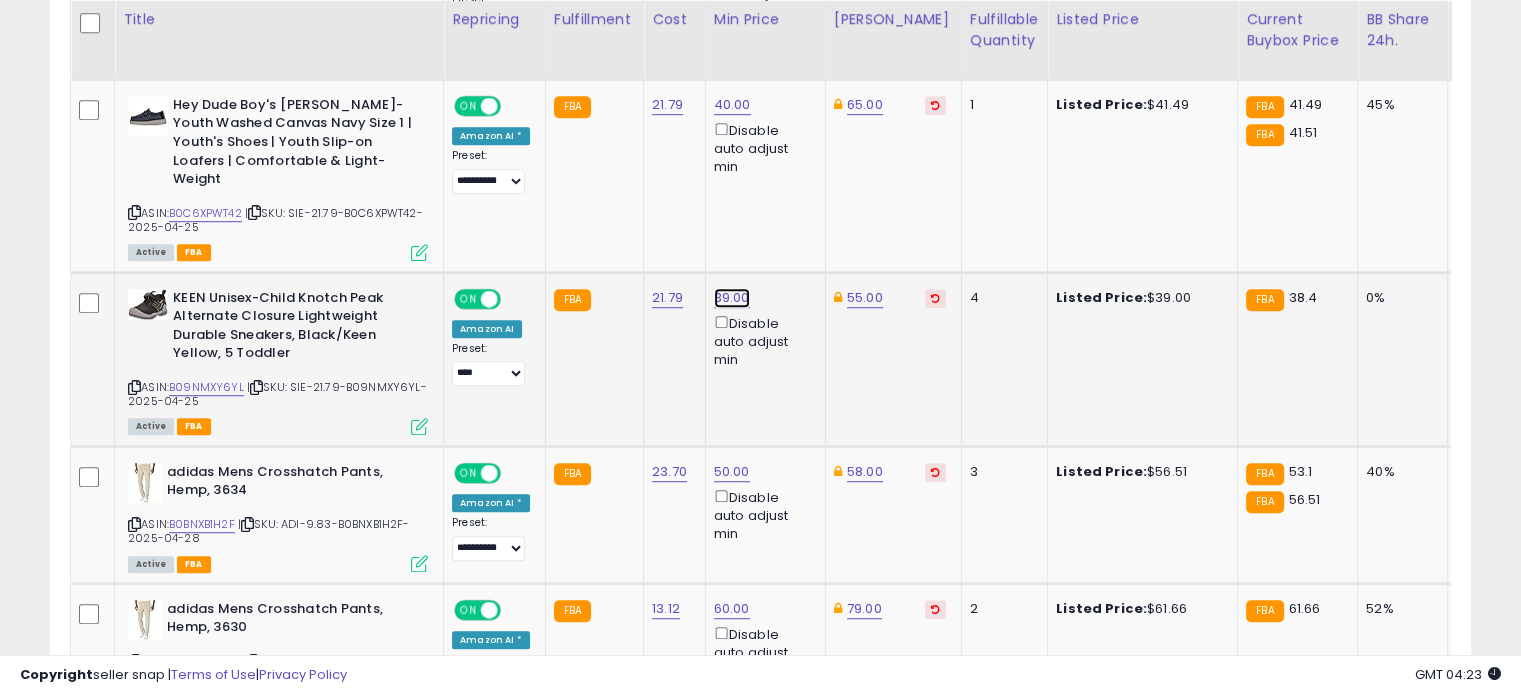 click on "39.00" at bounding box center (733, -188) 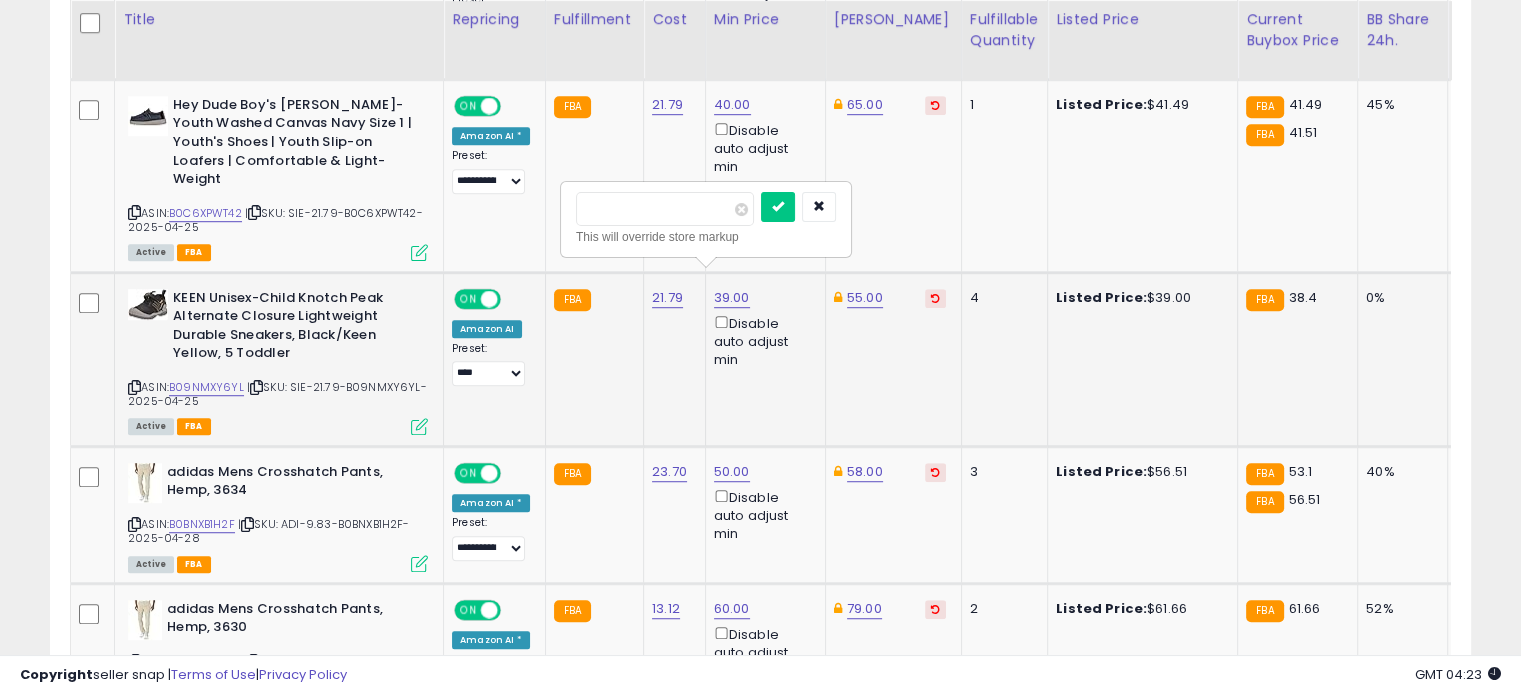 drag, startPoint x: 648, startPoint y: 206, endPoint x: 568, endPoint y: 199, distance: 80.305664 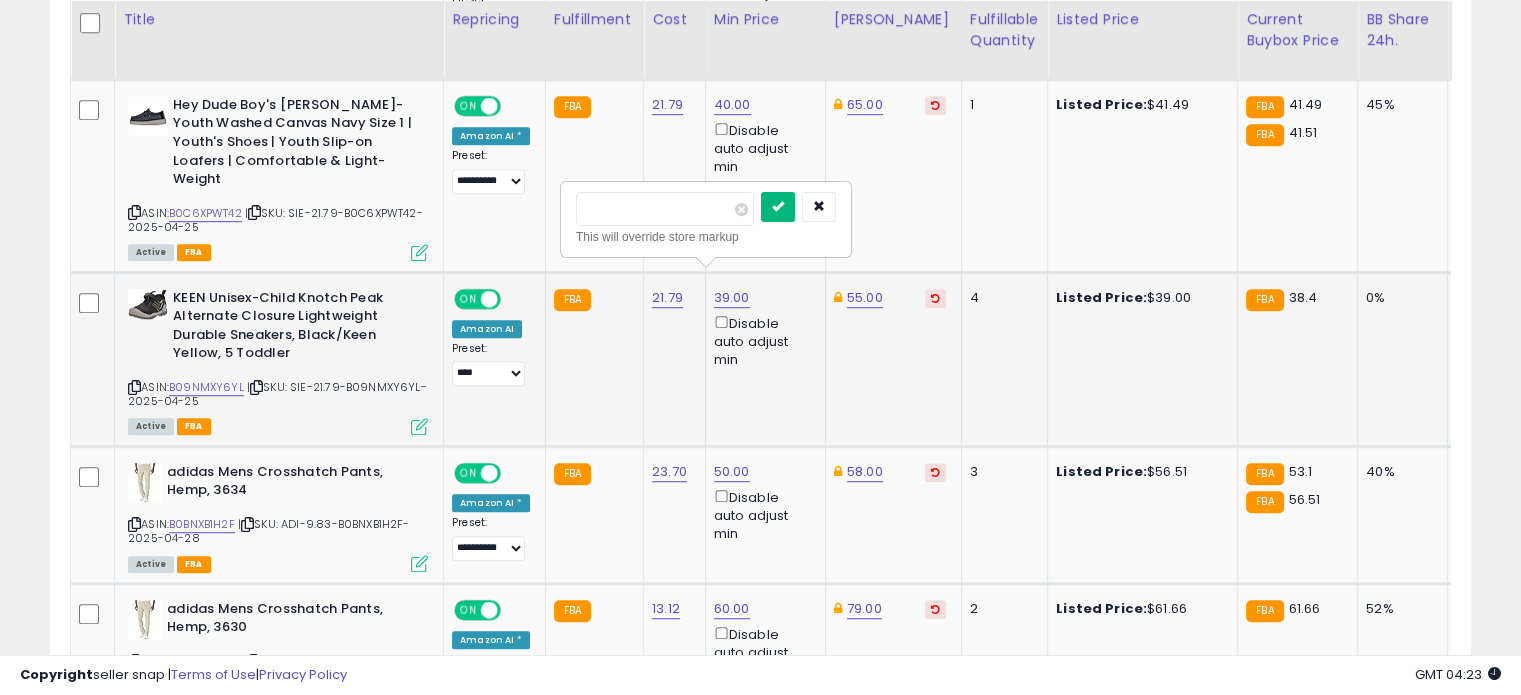 click at bounding box center [778, 206] 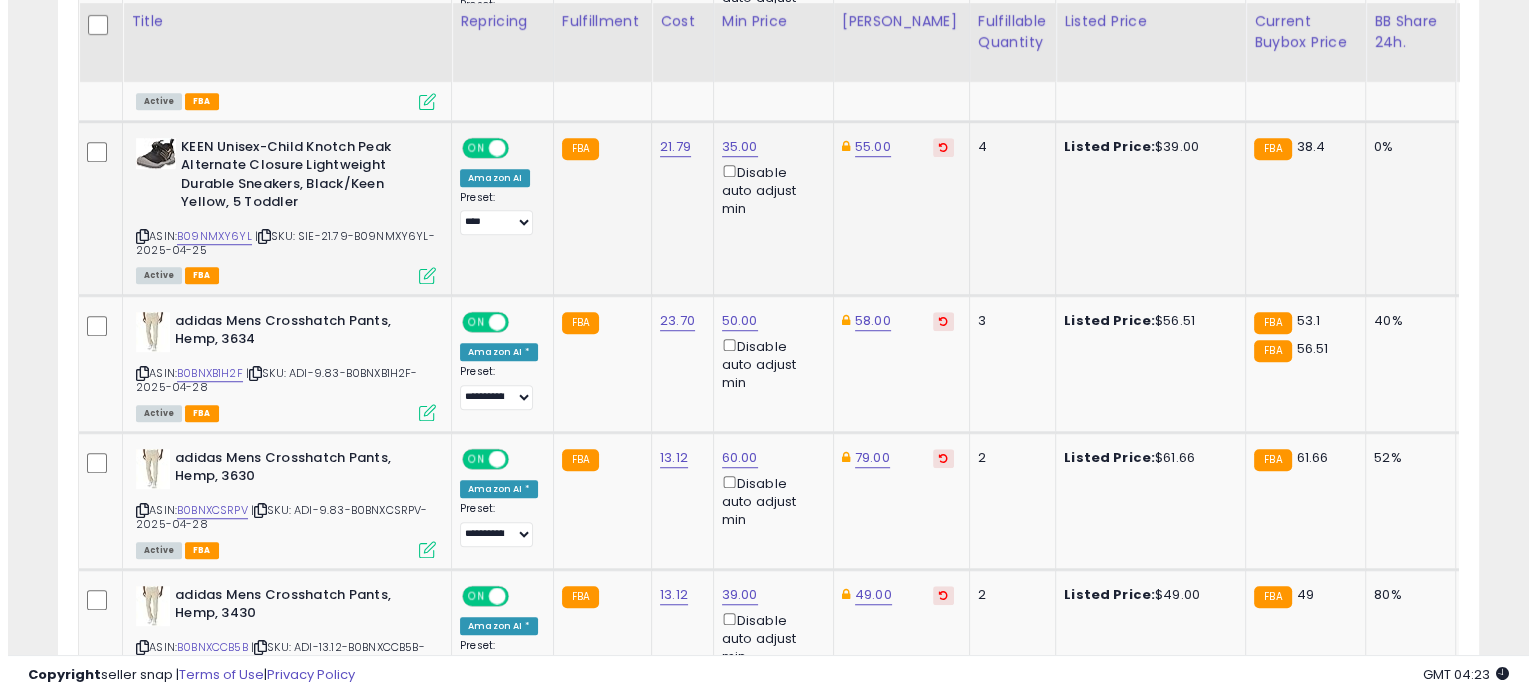 scroll, scrollTop: 1415, scrollLeft: 0, axis: vertical 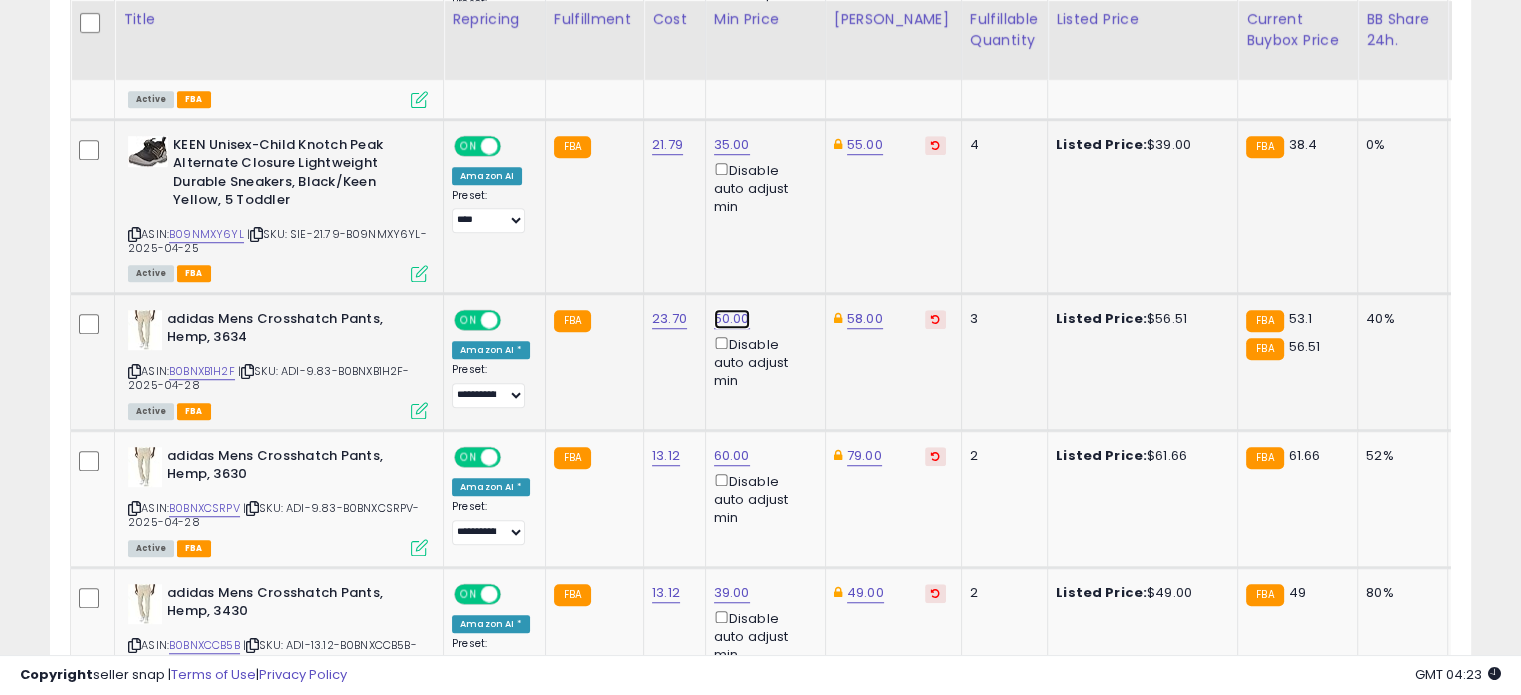 click on "50.00" at bounding box center (733, -341) 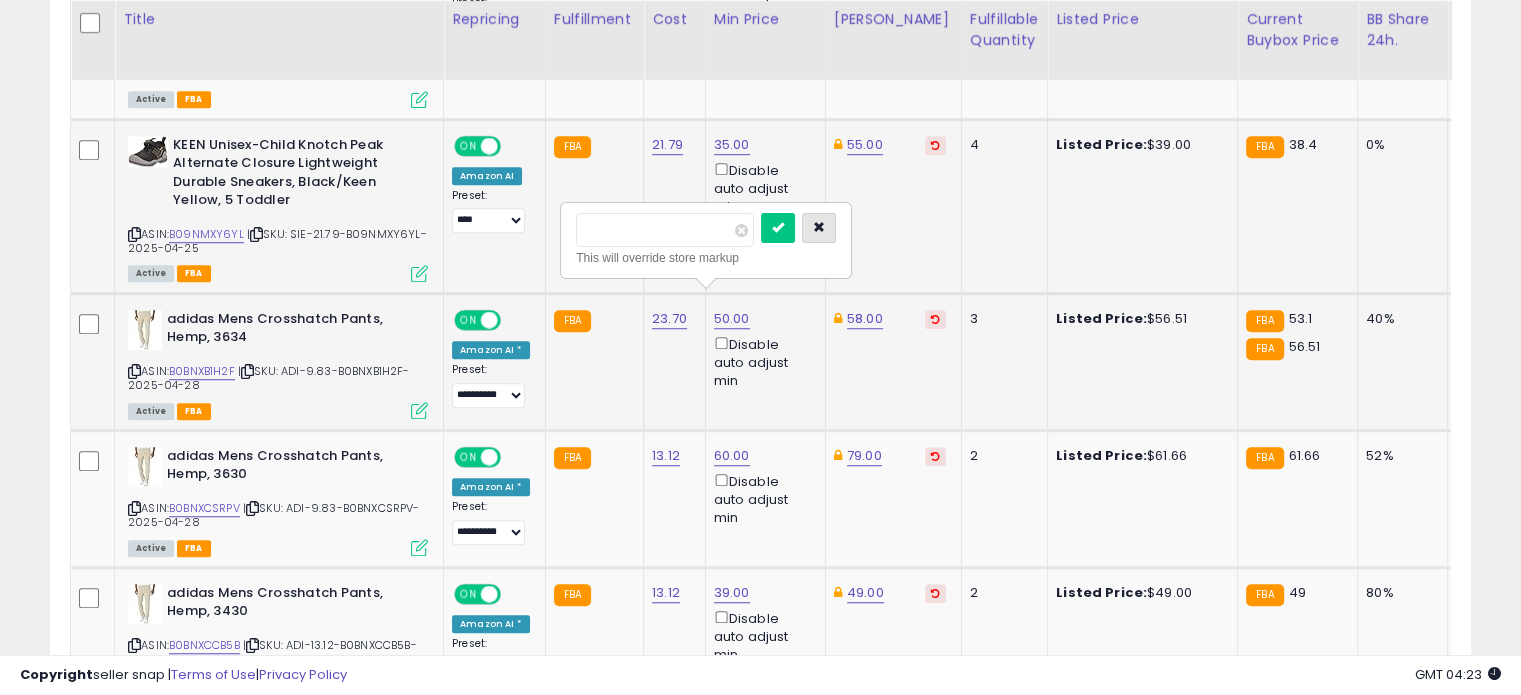 click at bounding box center (819, 227) 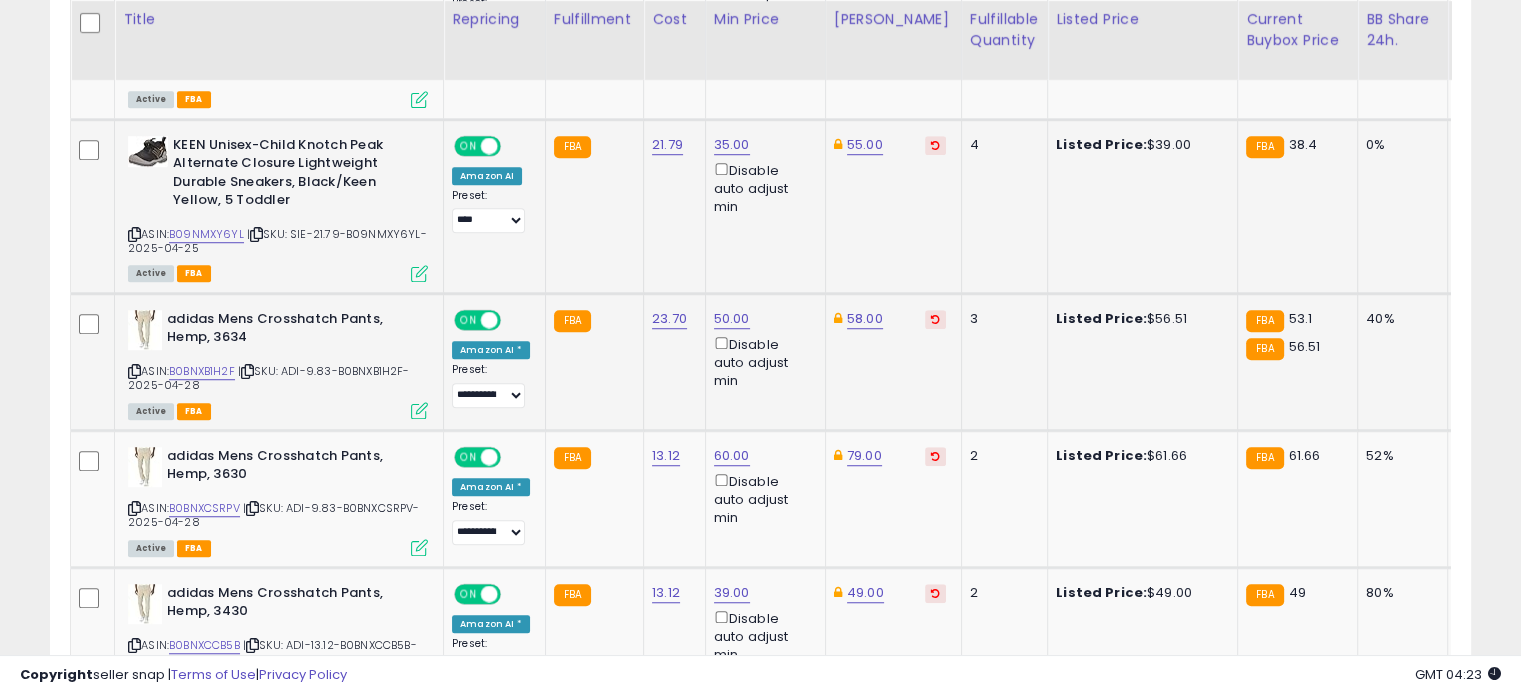 click at bounding box center (419, 410) 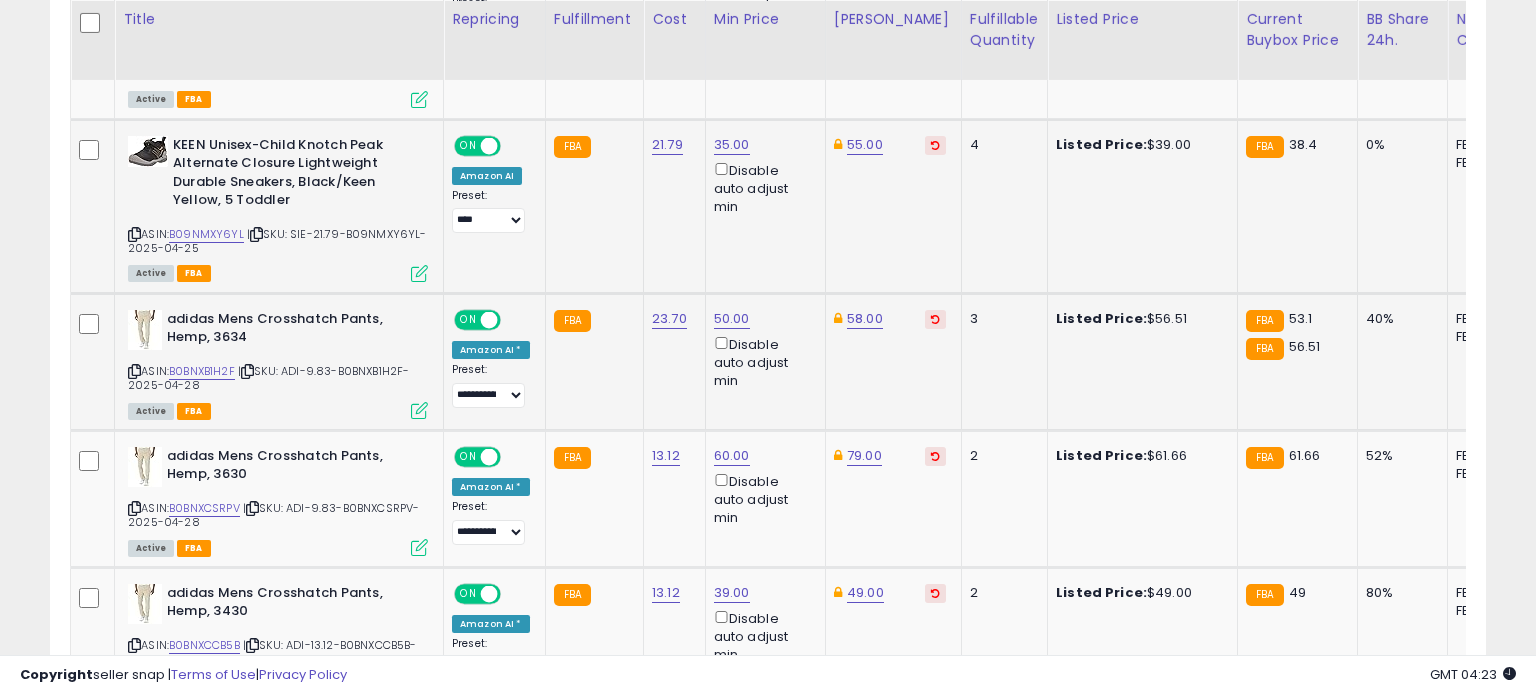 scroll, scrollTop: 999589, scrollLeft: 999168, axis: both 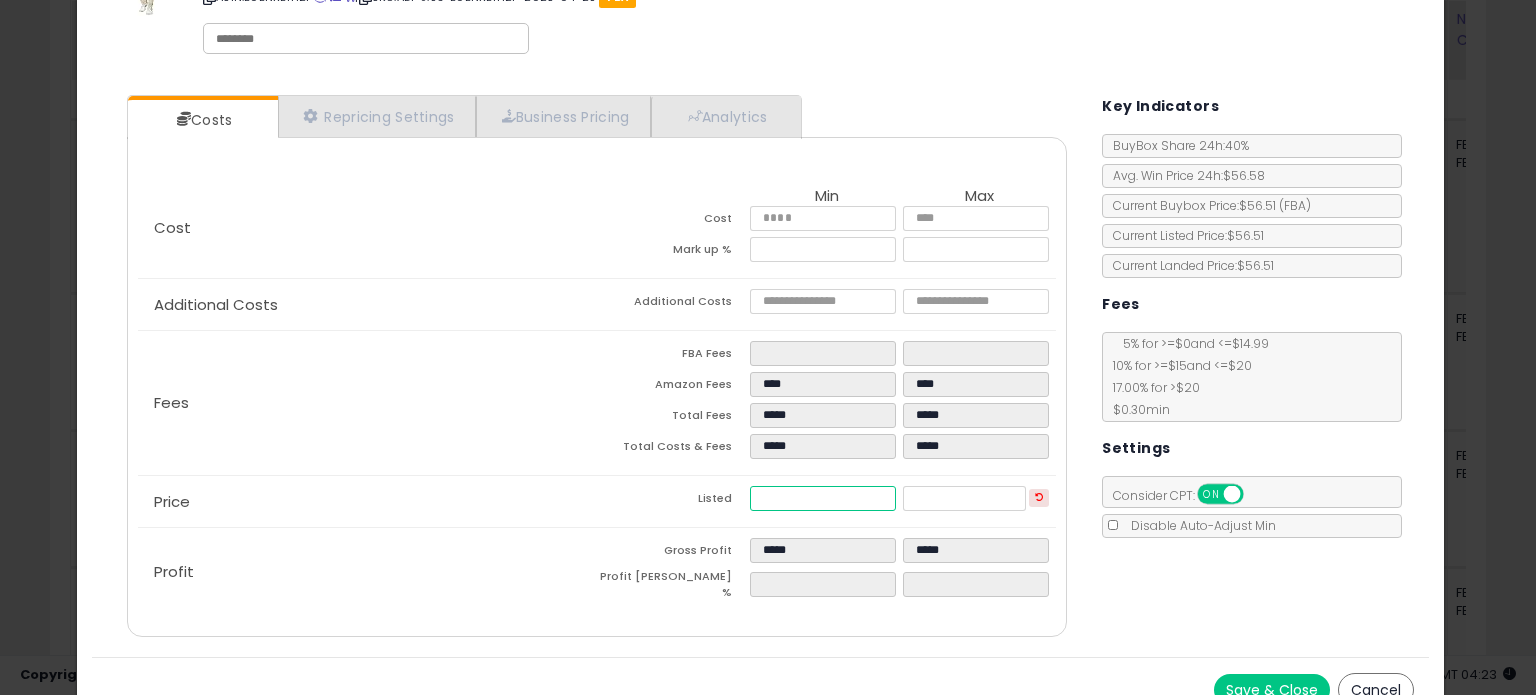 drag, startPoint x: 804, startPoint y: 495, endPoint x: 749, endPoint y: 495, distance: 55 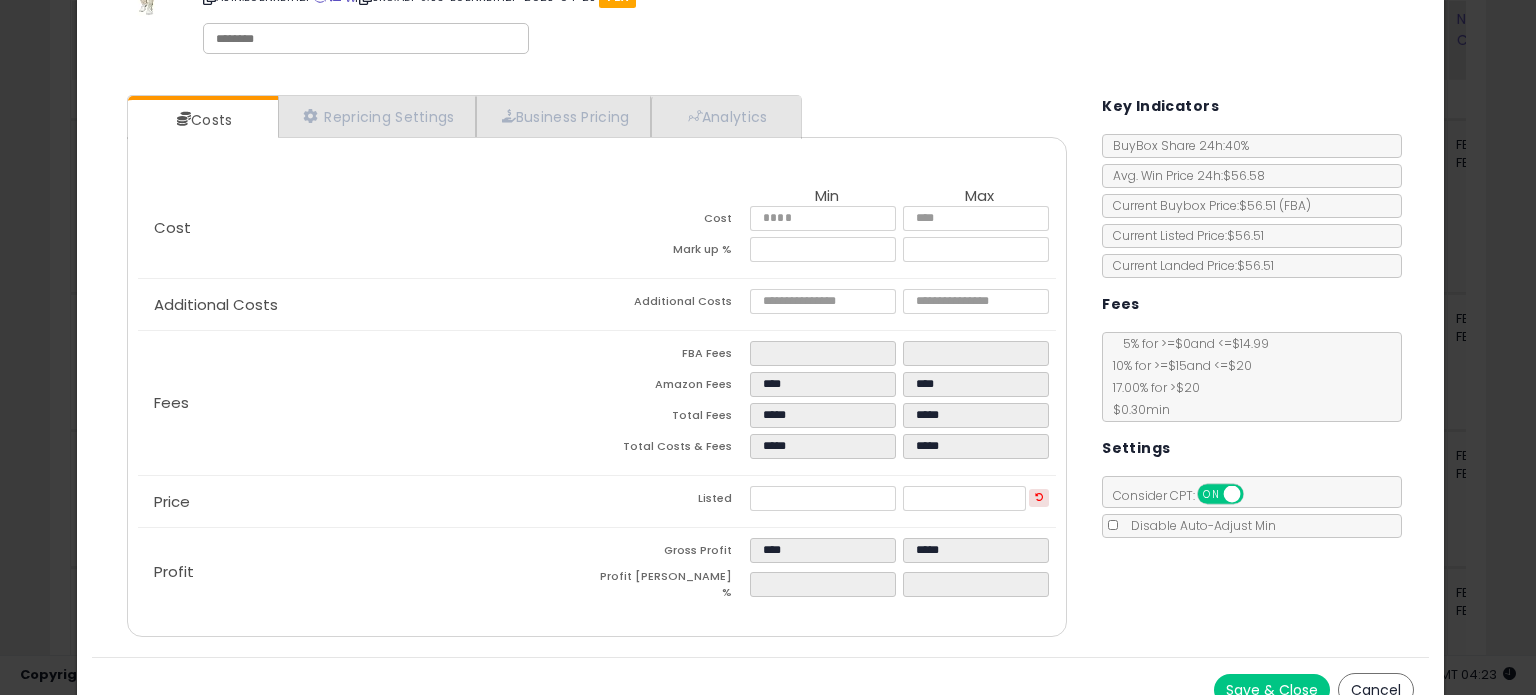 click on "Save & Close" at bounding box center [1272, 690] 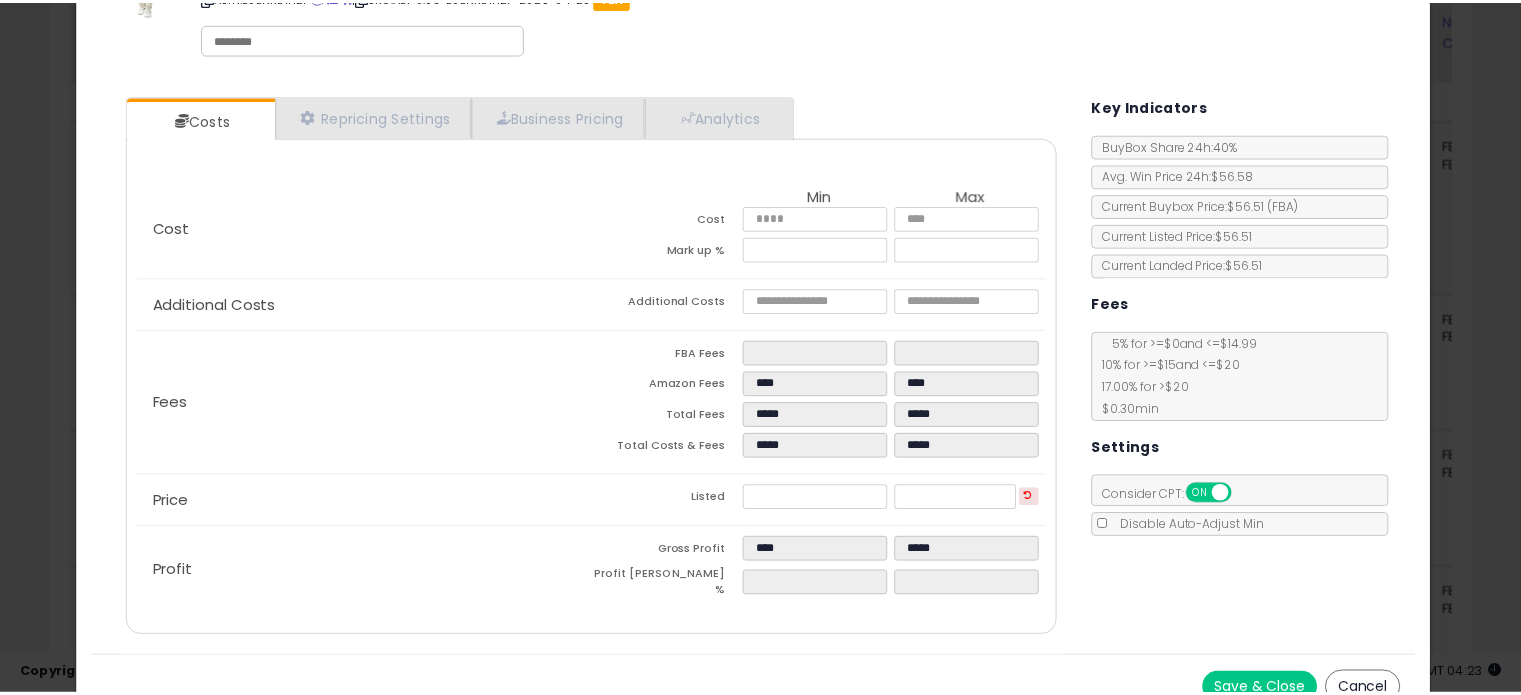 scroll, scrollTop: 0, scrollLeft: 0, axis: both 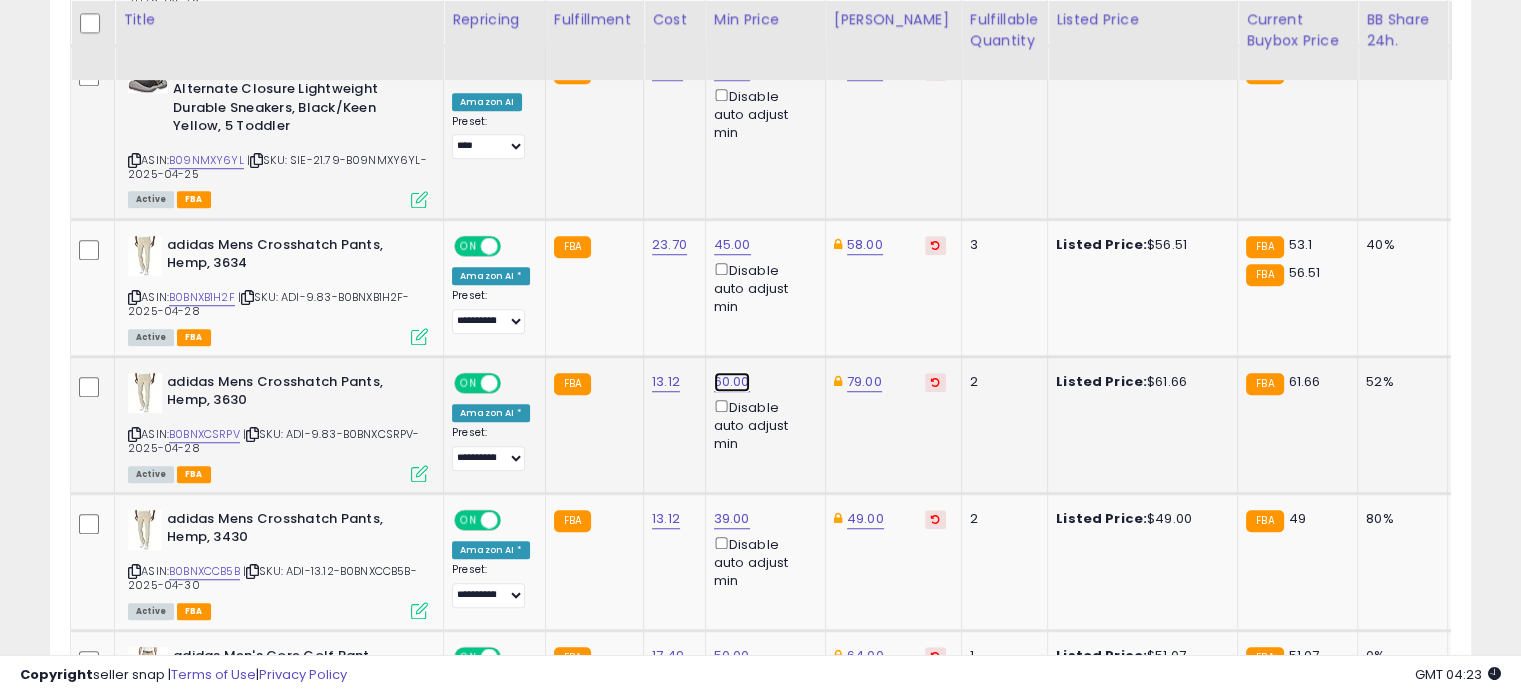 click on "60.00" at bounding box center [733, -415] 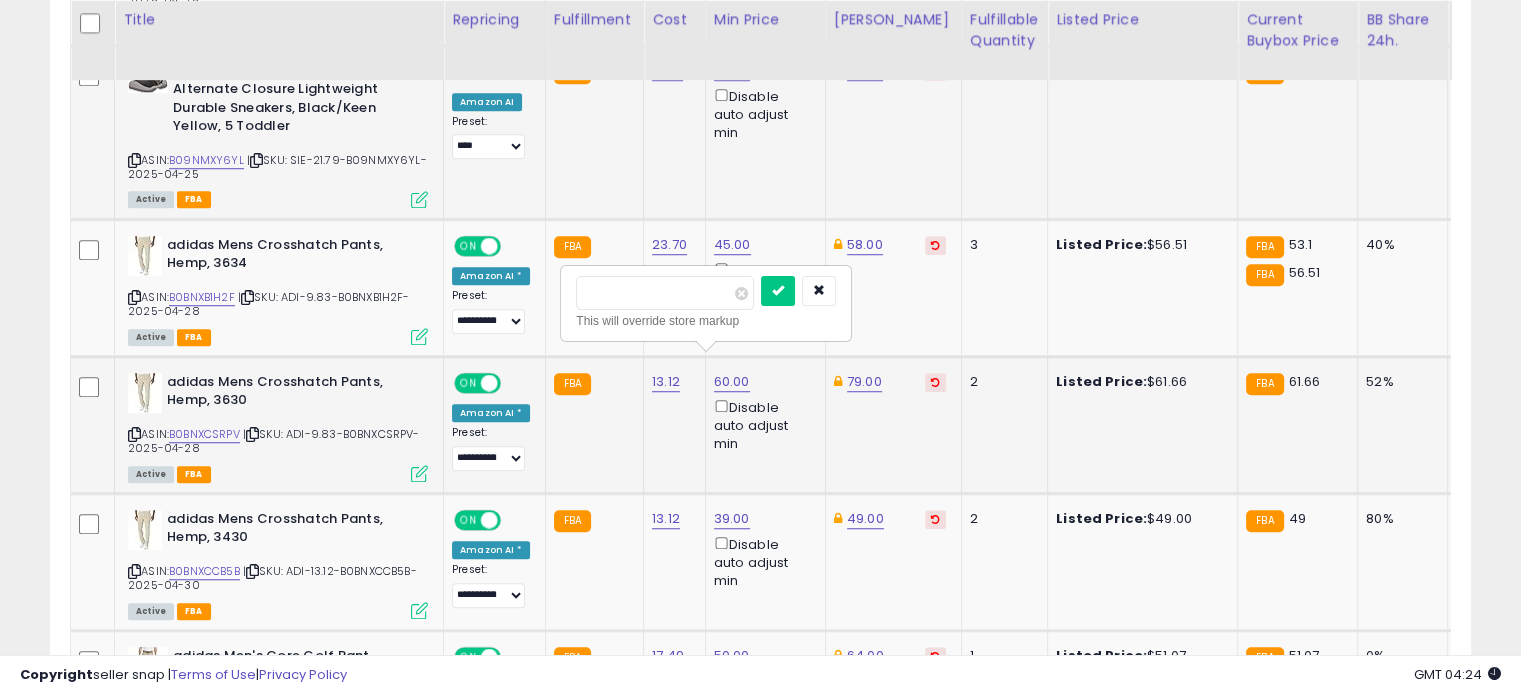 drag, startPoint x: 638, startPoint y: 297, endPoint x: 583, endPoint y: 291, distance: 55.326305 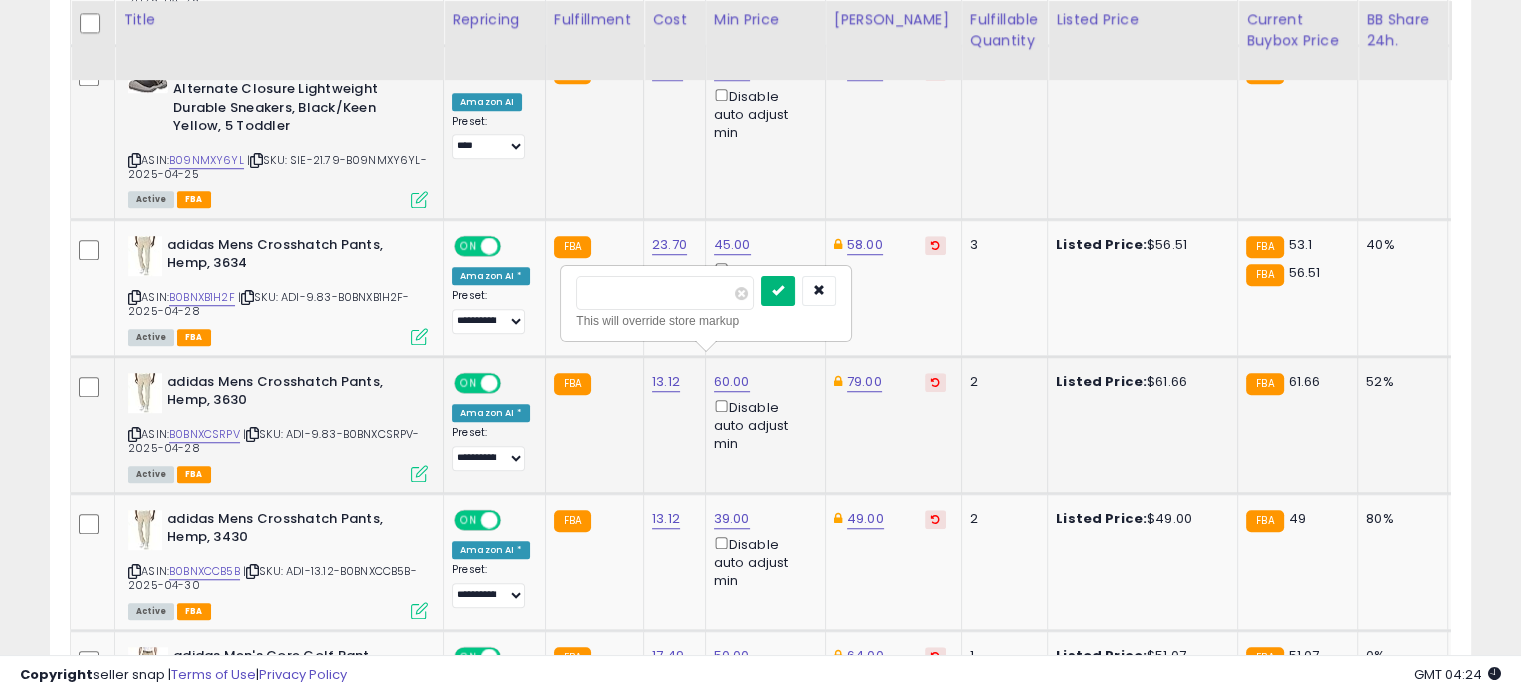 click at bounding box center [778, 290] 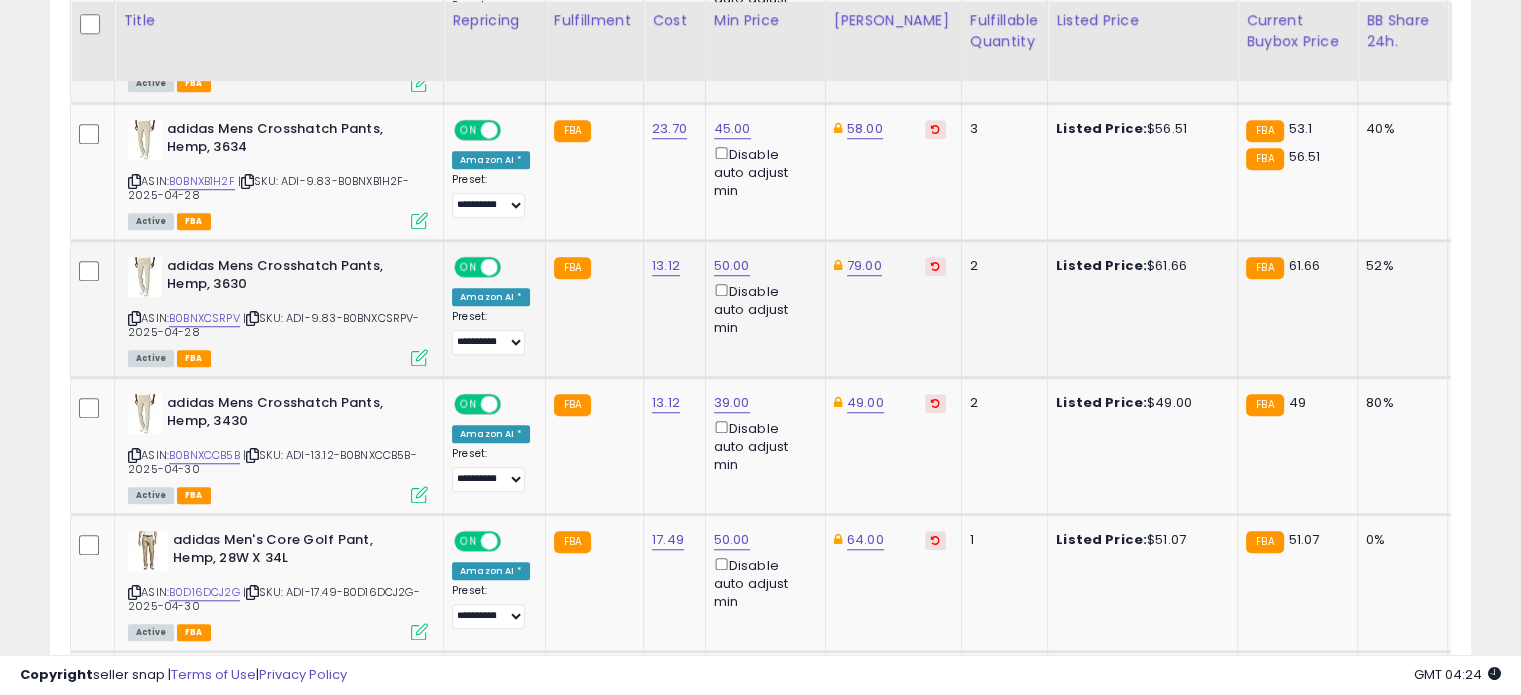 scroll, scrollTop: 1606, scrollLeft: 0, axis: vertical 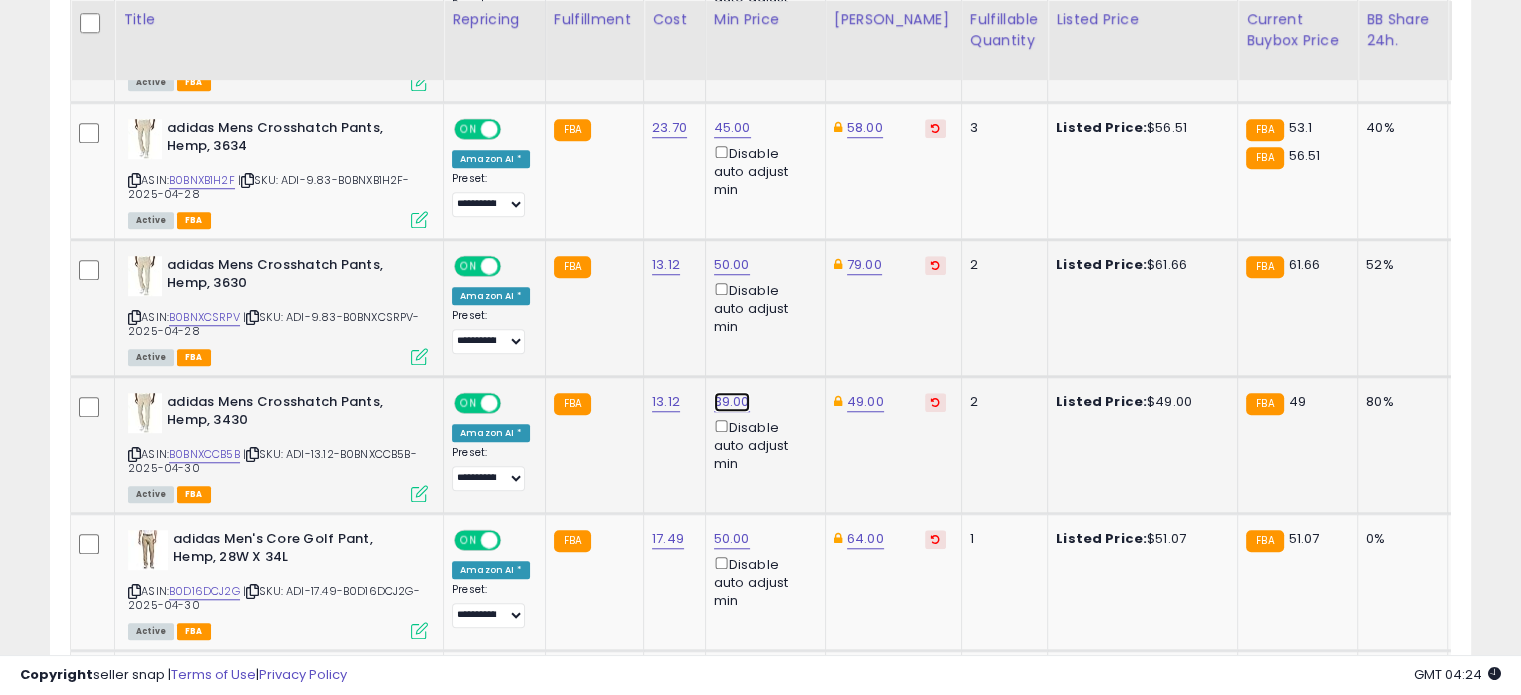 click on "39.00" at bounding box center [733, -532] 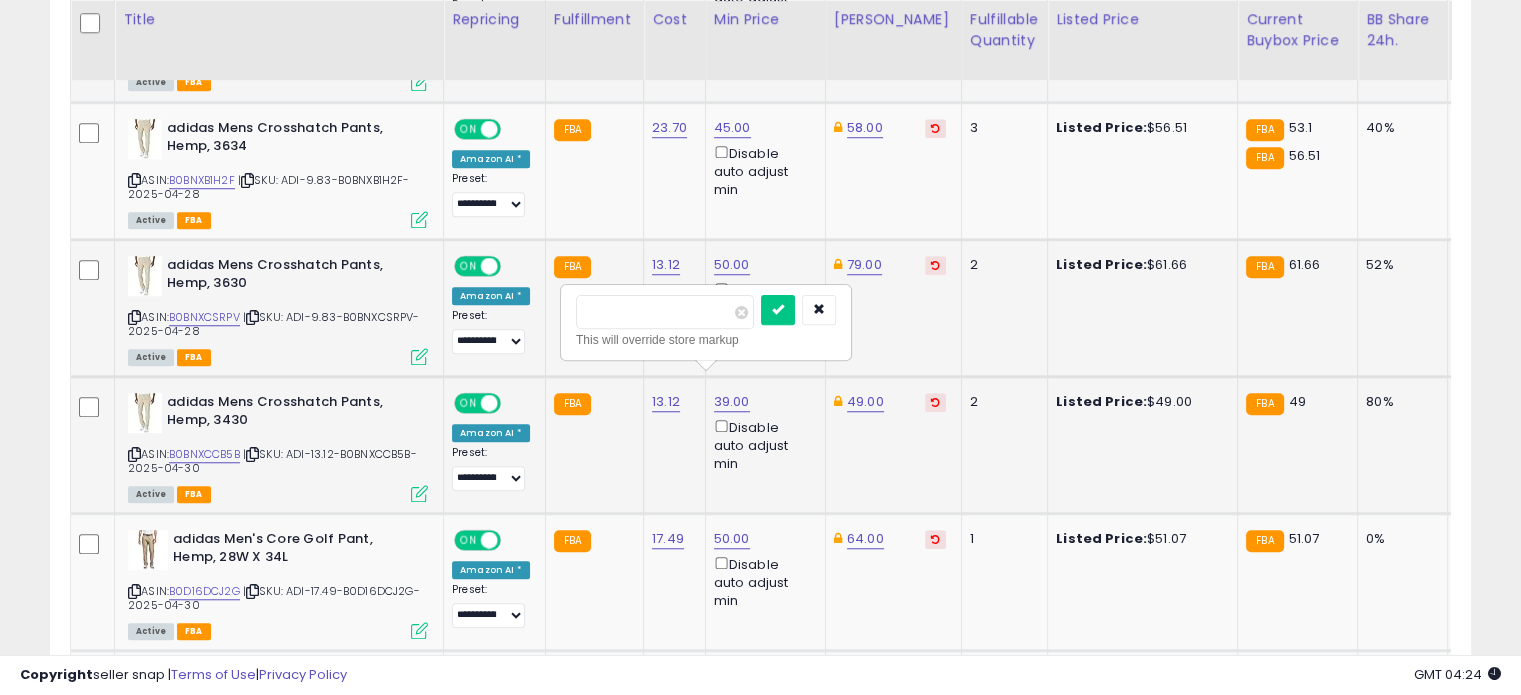 click on "49.00" 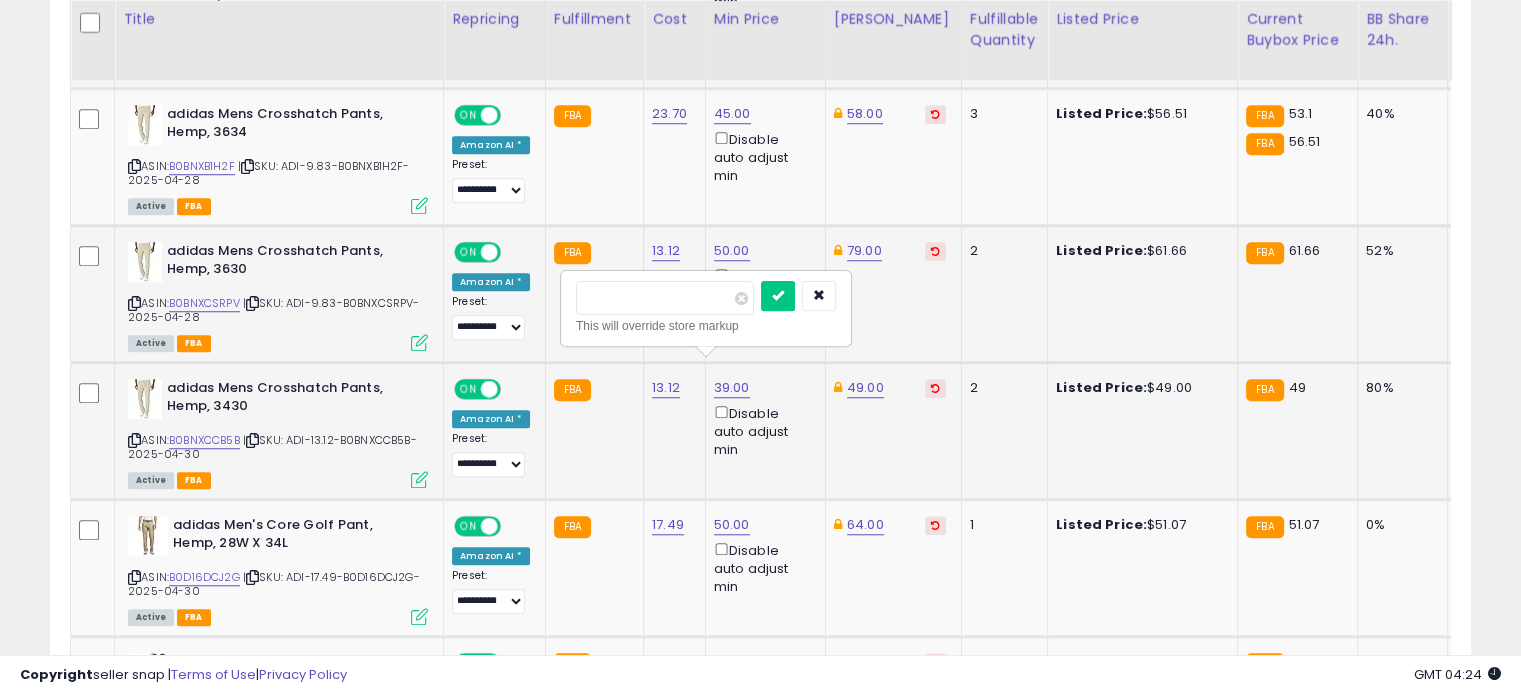 scroll, scrollTop: 1621, scrollLeft: 0, axis: vertical 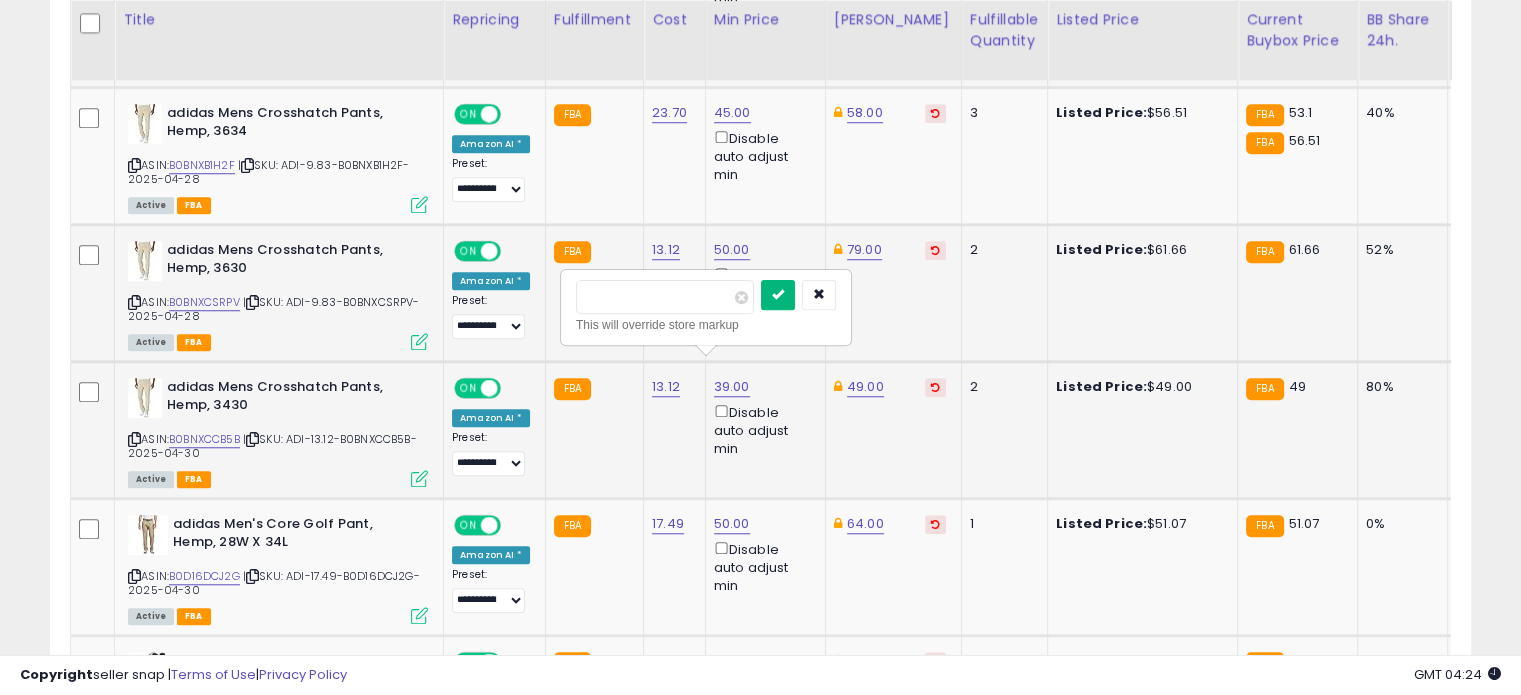 click at bounding box center (778, 294) 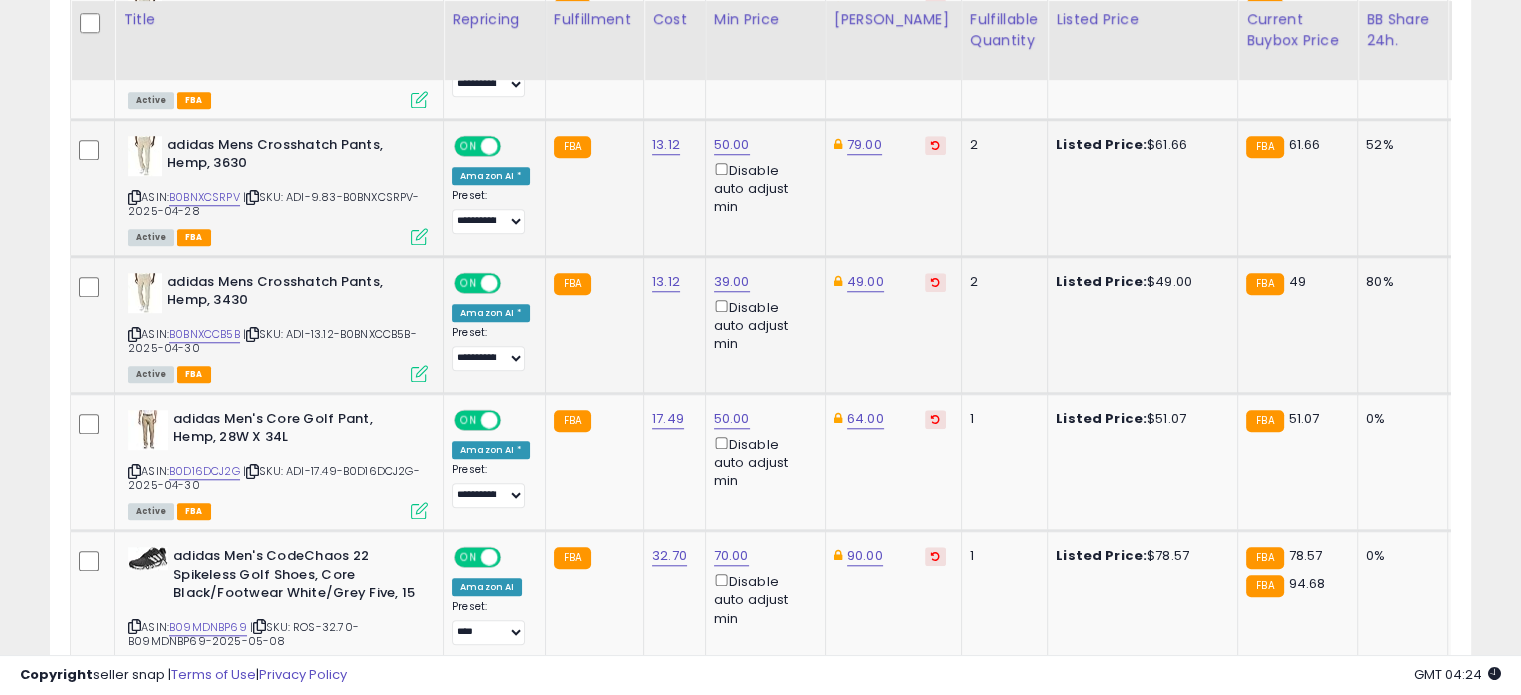 scroll, scrollTop: 1728, scrollLeft: 0, axis: vertical 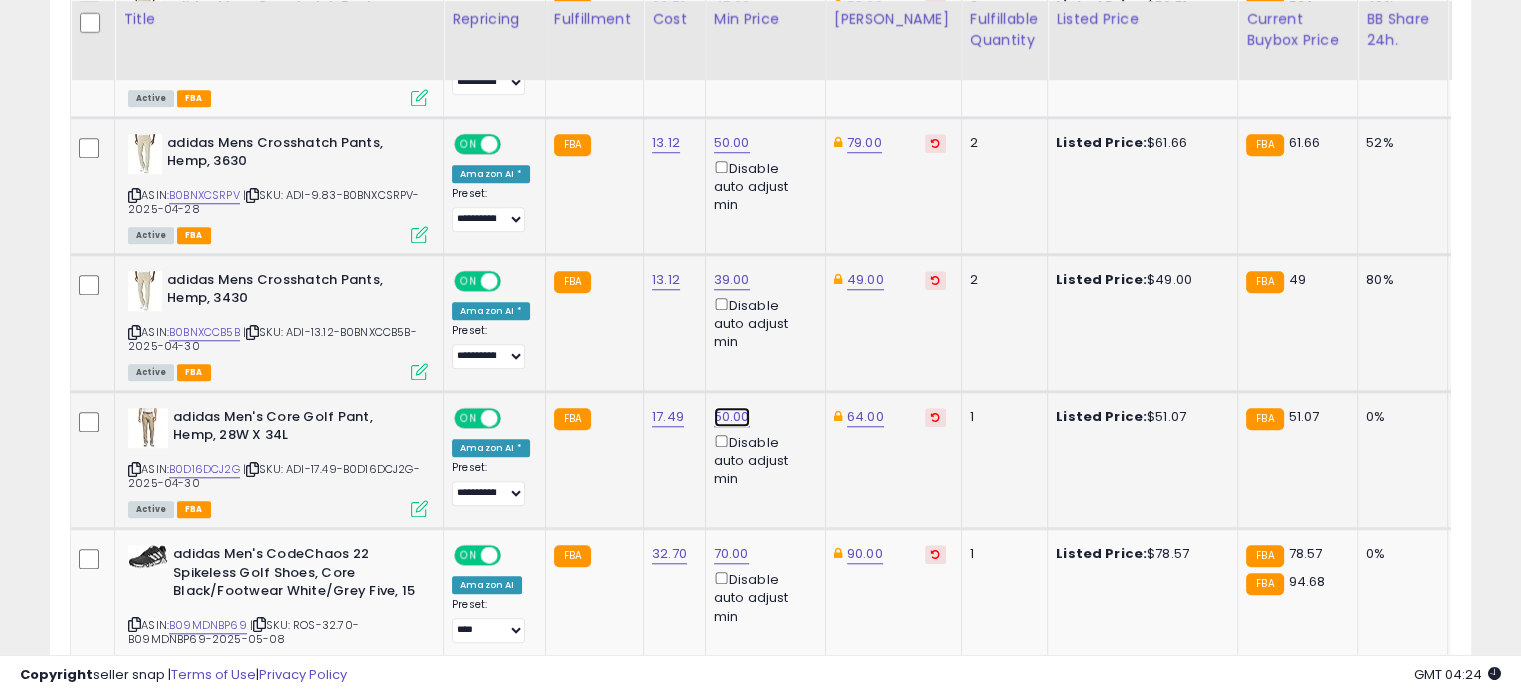 click on "50.00" at bounding box center [733, -654] 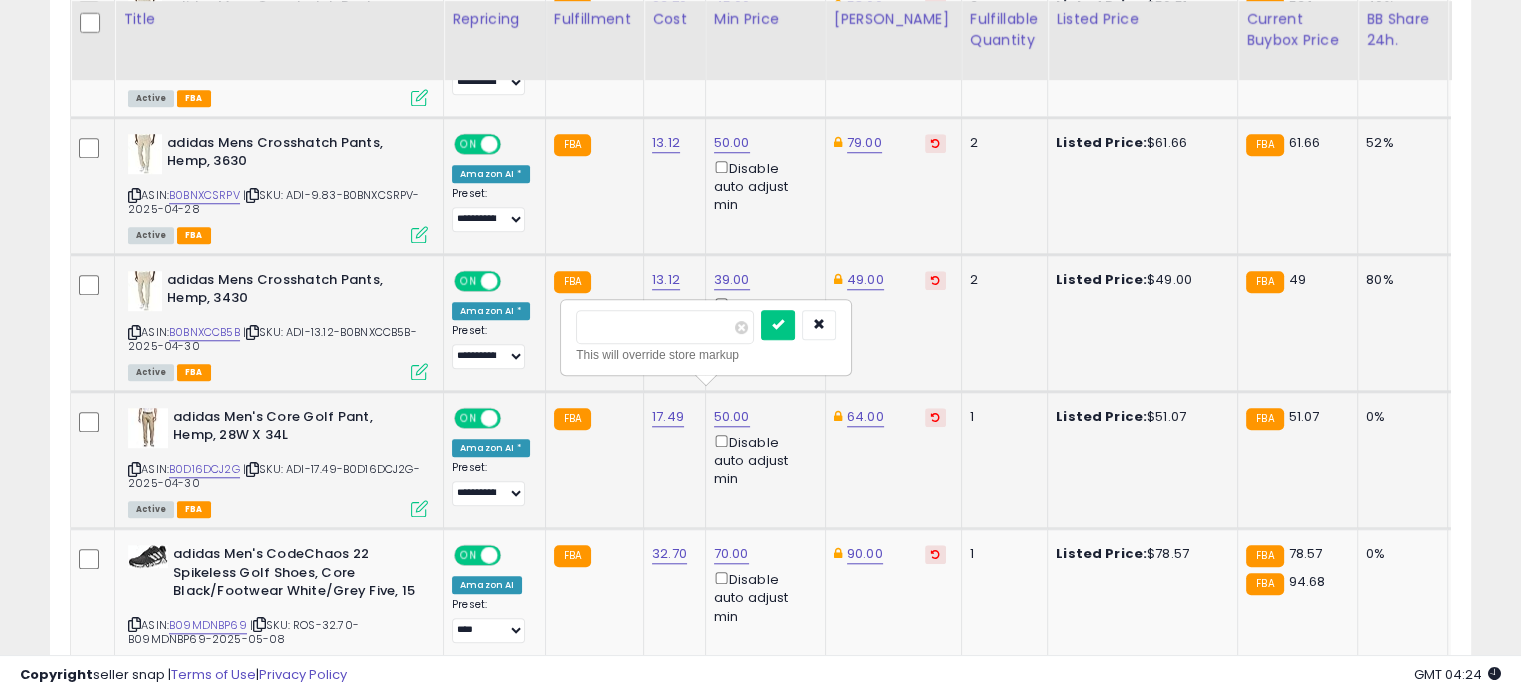 drag, startPoint x: 647, startPoint y: 323, endPoint x: 575, endPoint y: 322, distance: 72.00694 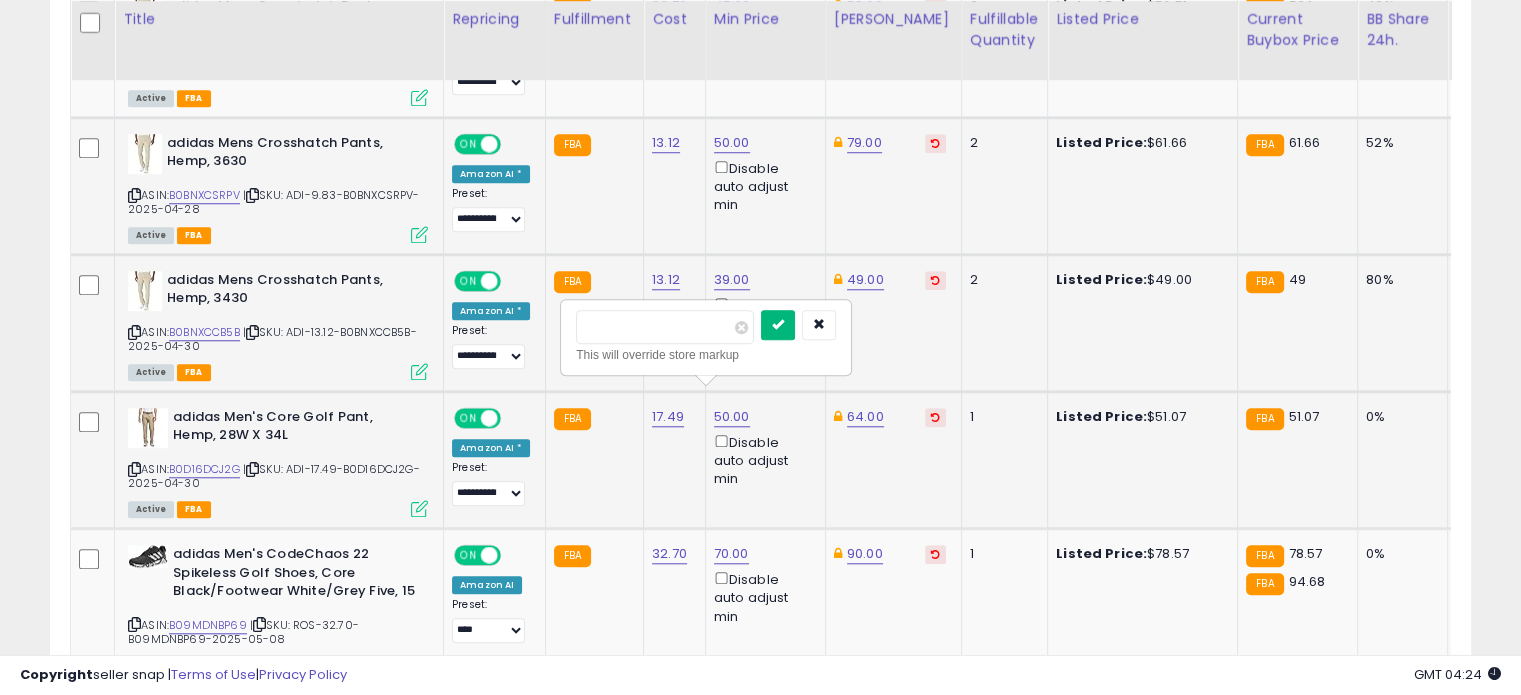 click at bounding box center (778, 325) 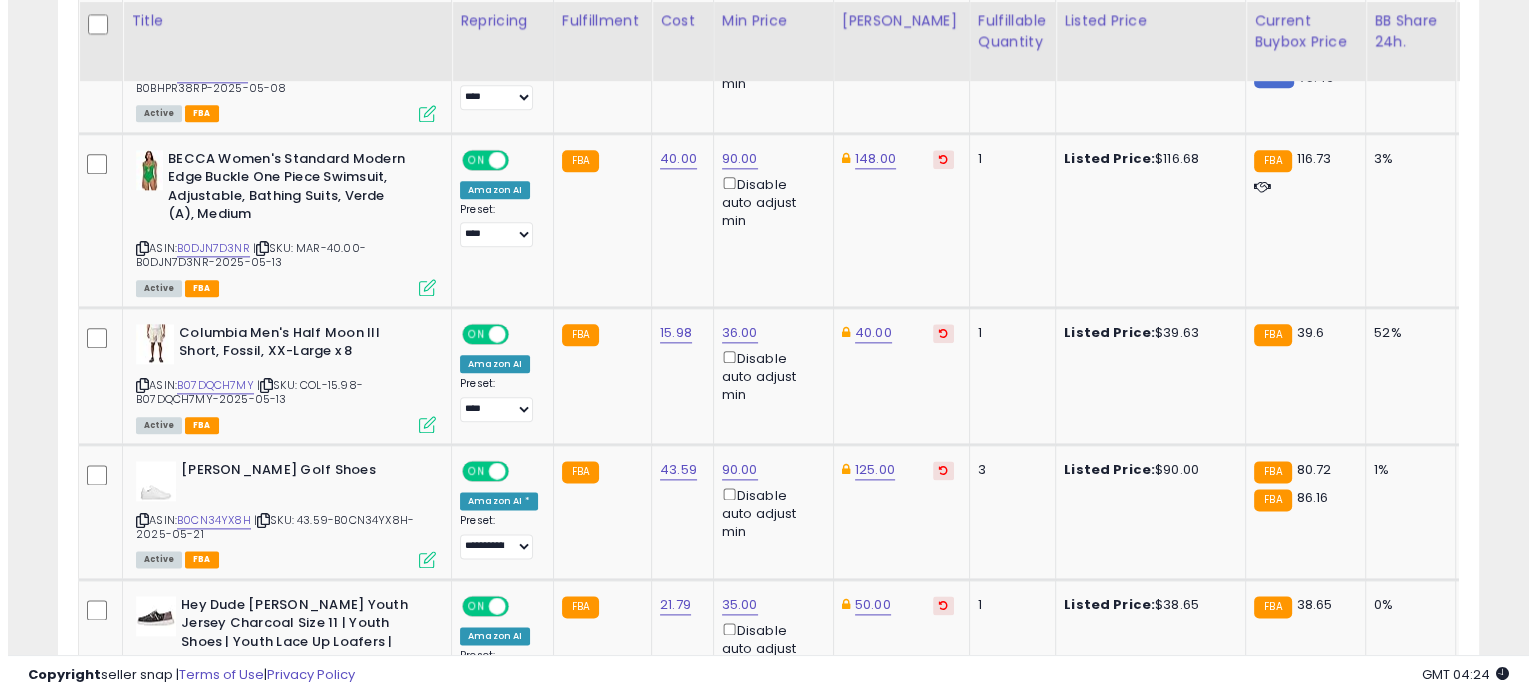 scroll, scrollTop: 2422, scrollLeft: 0, axis: vertical 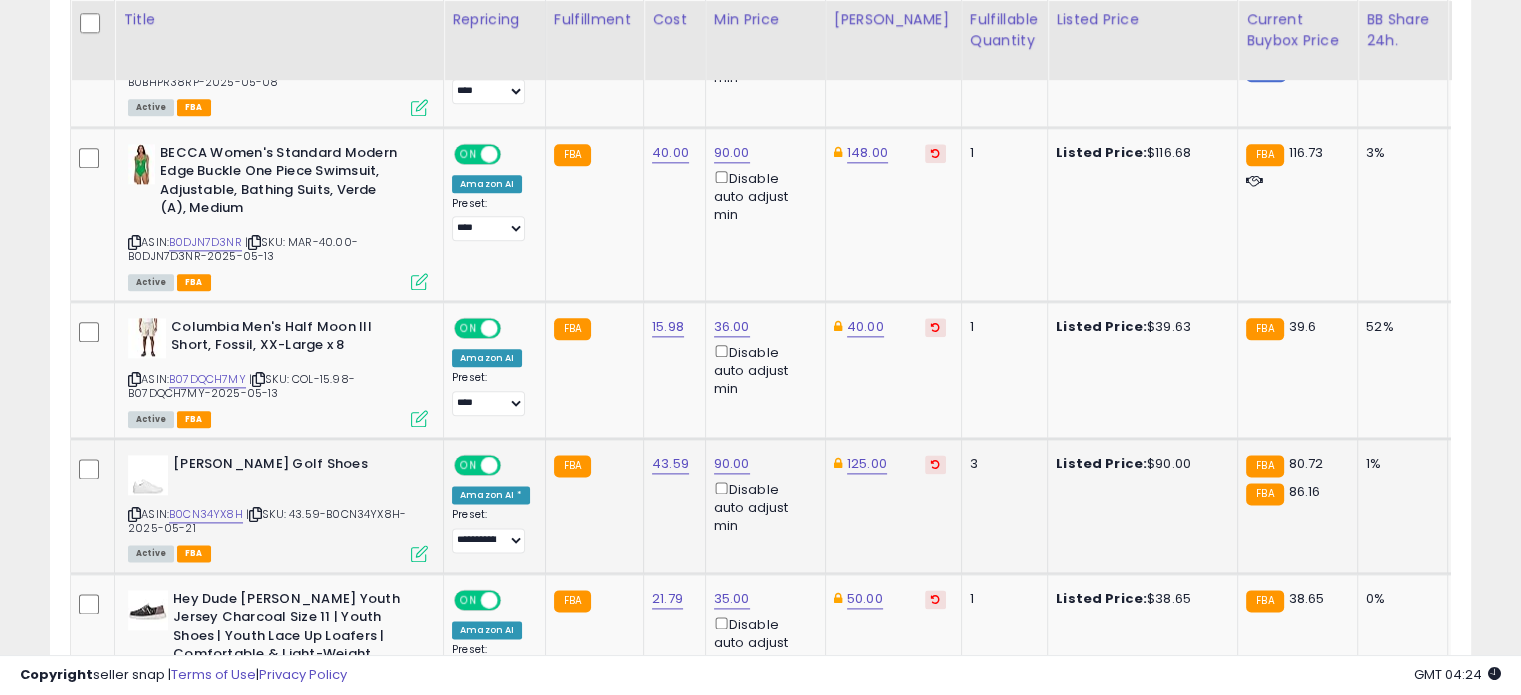 click at bounding box center [419, 553] 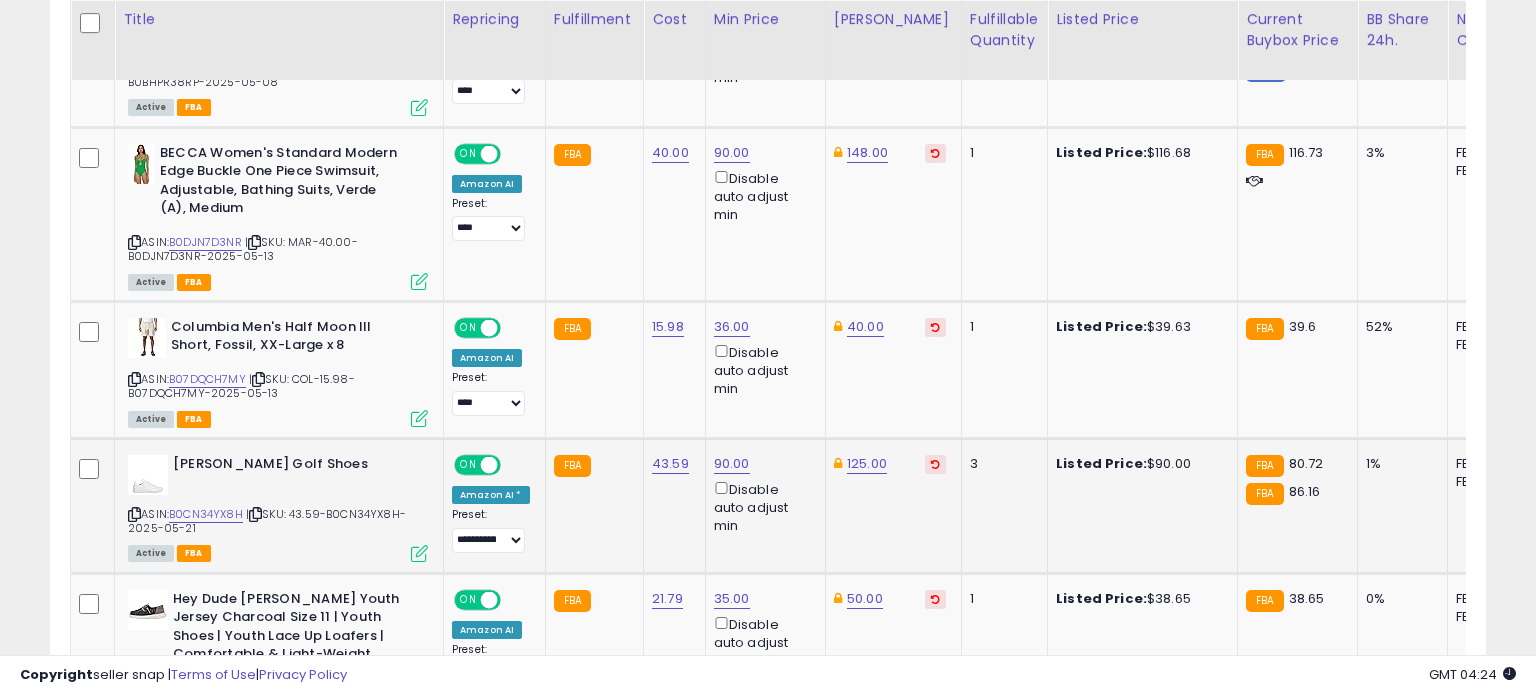 scroll, scrollTop: 999589, scrollLeft: 999168, axis: both 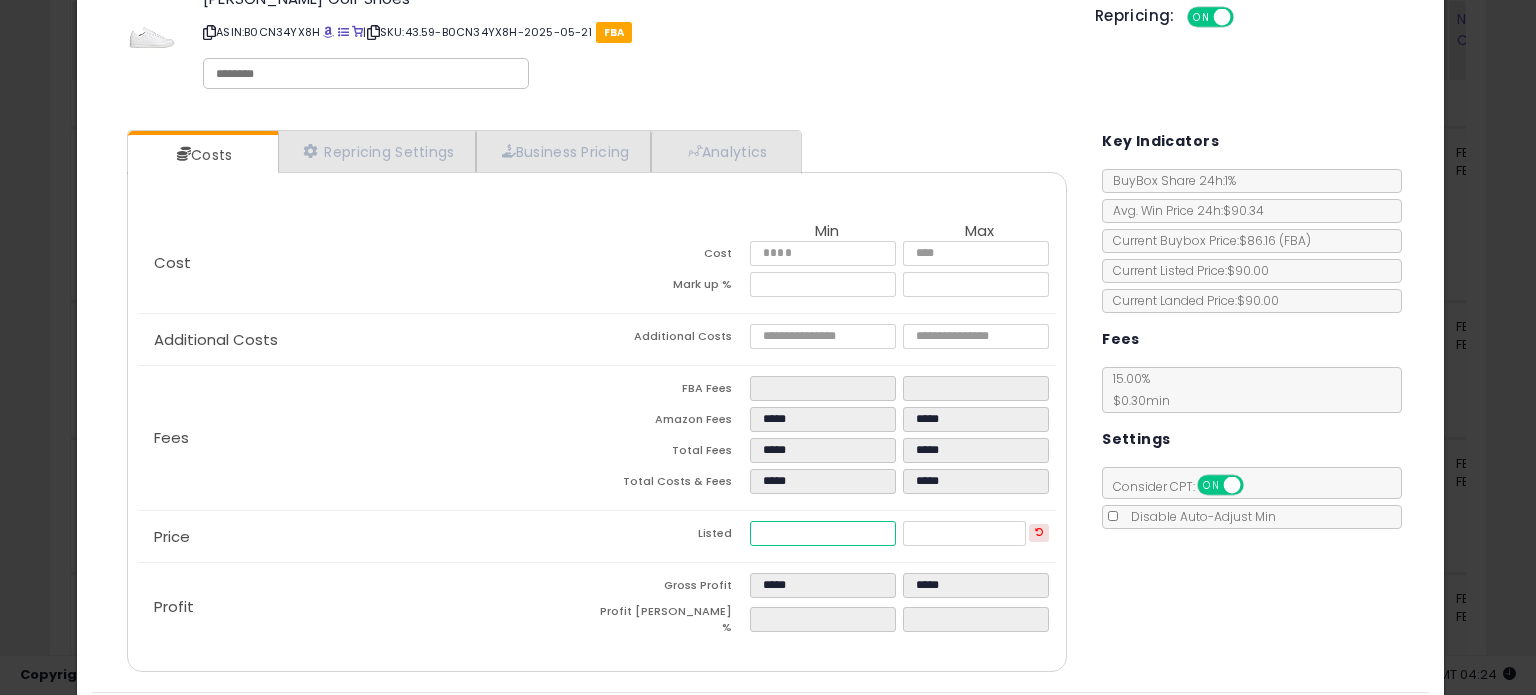drag, startPoint x: 810, startPoint y: 537, endPoint x: 736, endPoint y: 531, distance: 74.24284 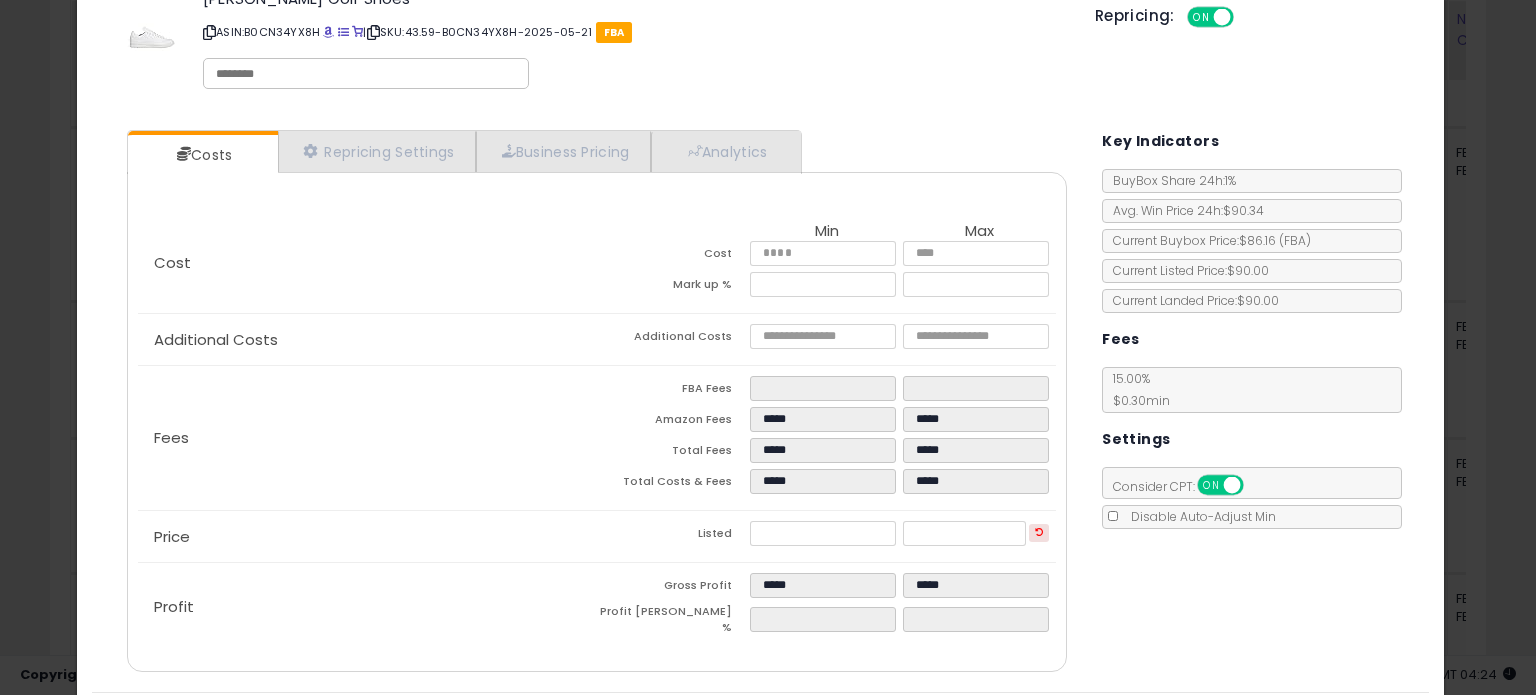 click on "Costs
Repricing Settings
Business Pricing
Analytics
Cost" at bounding box center (760, 403) 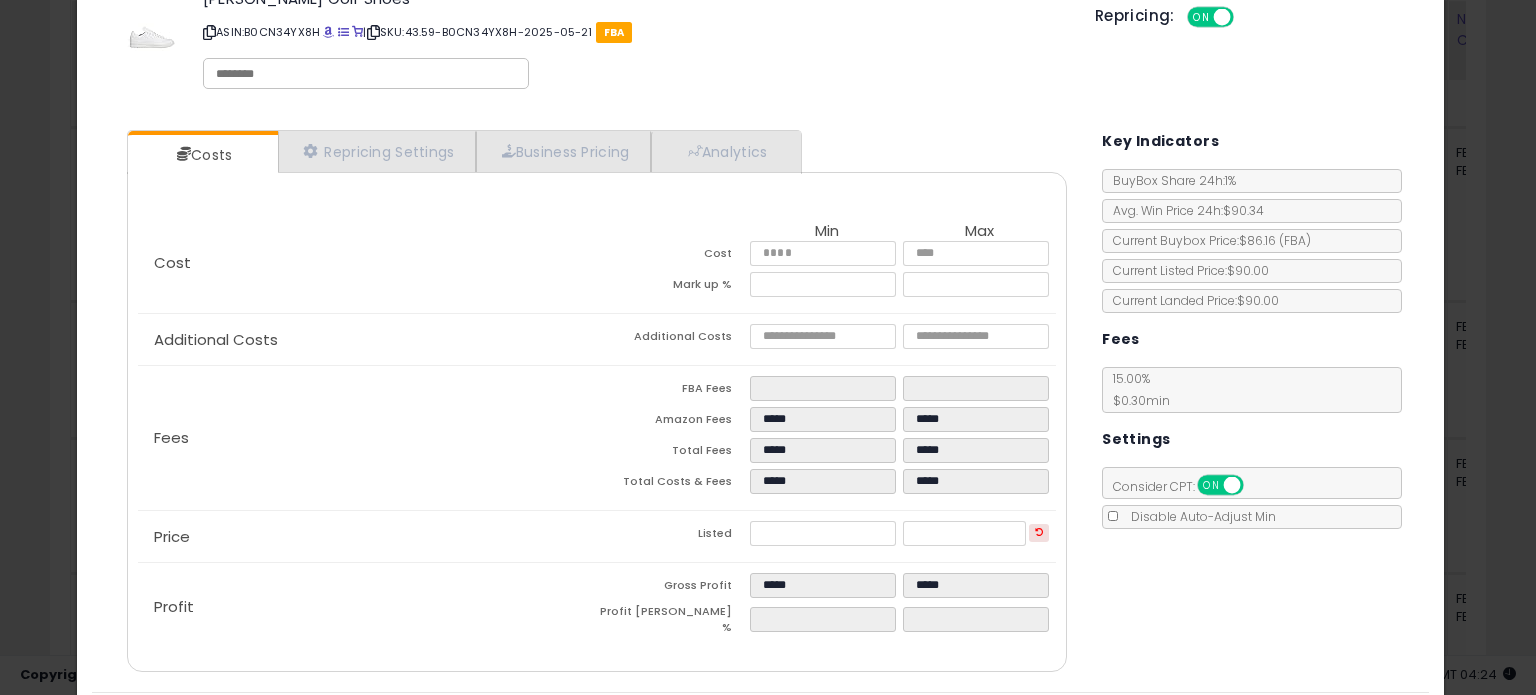scroll, scrollTop: 113, scrollLeft: 0, axis: vertical 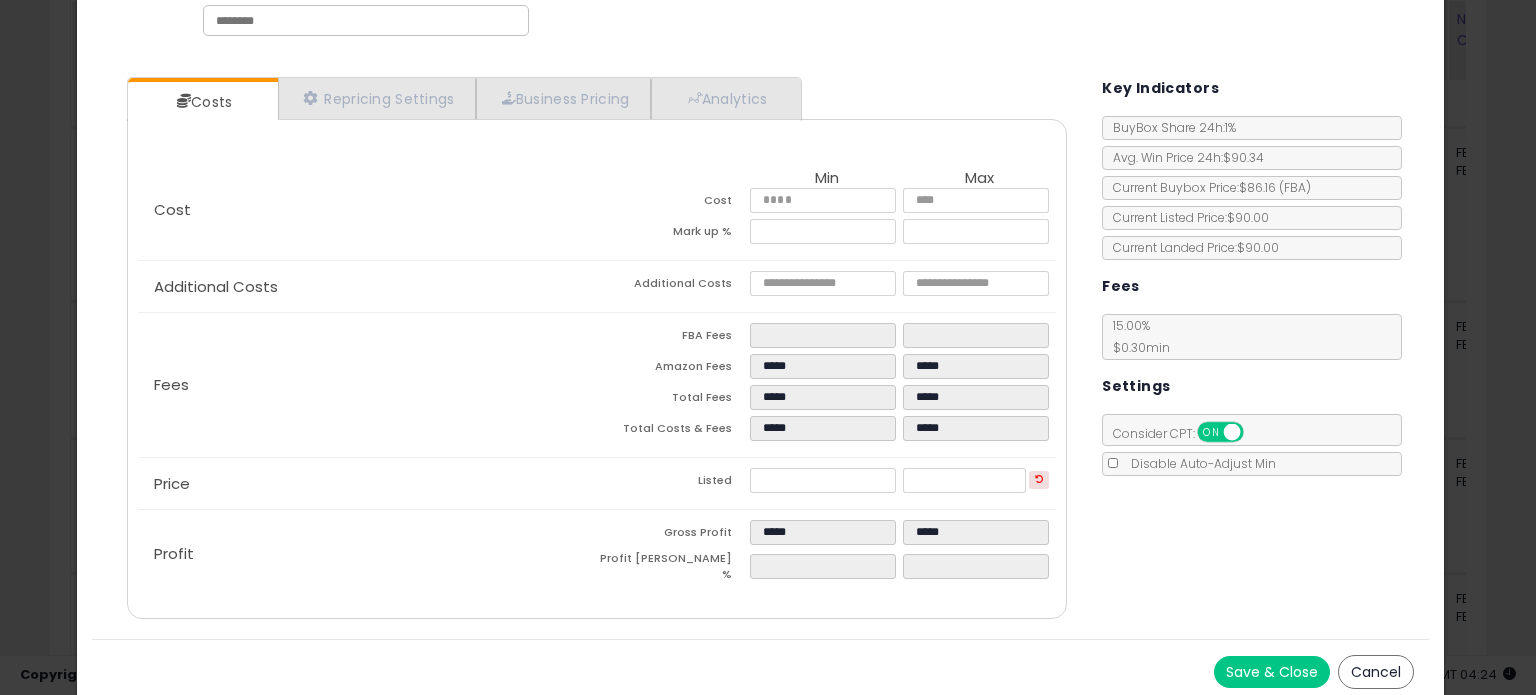 click on "Save & Close" at bounding box center (1272, 672) 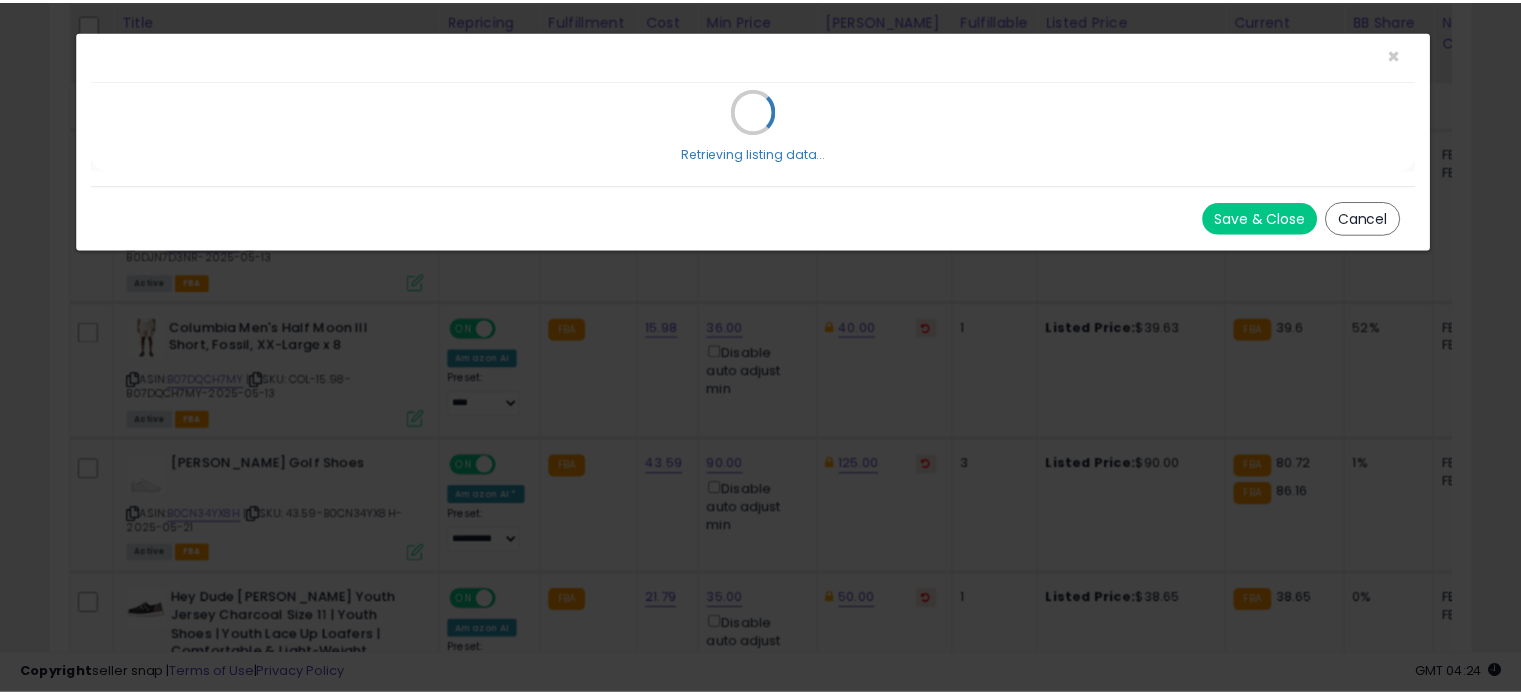 scroll, scrollTop: 0, scrollLeft: 0, axis: both 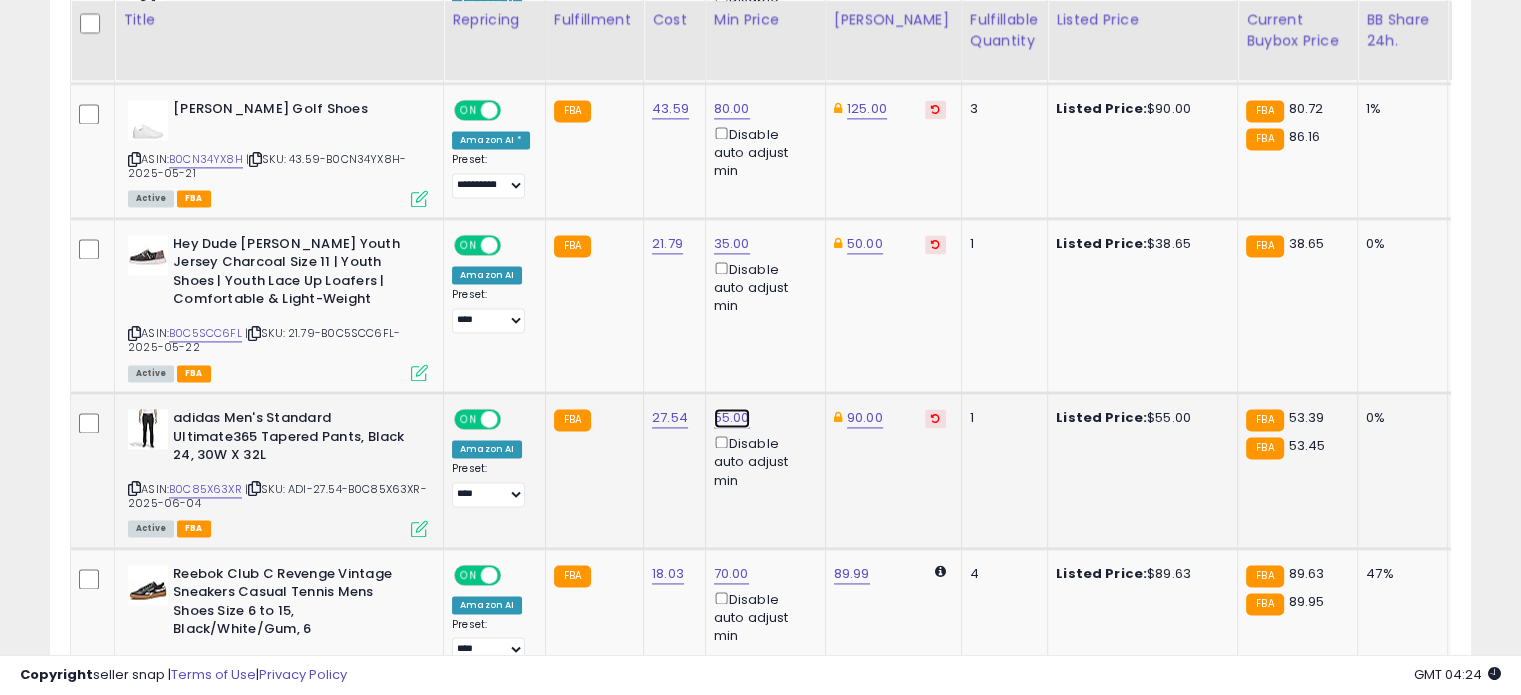 click on "55.00" at bounding box center [733, -1703] 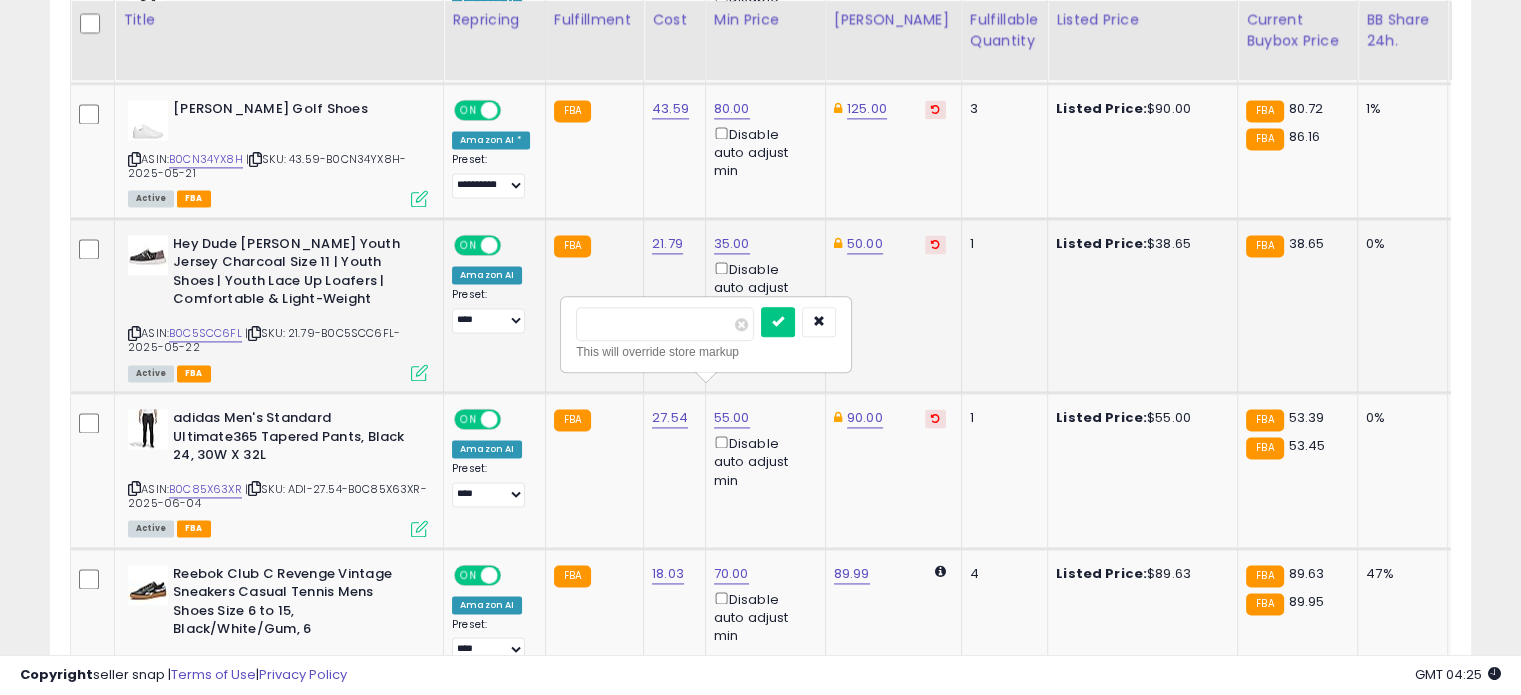 drag, startPoint x: 657, startPoint y: 321, endPoint x: 555, endPoint y: 313, distance: 102.31325 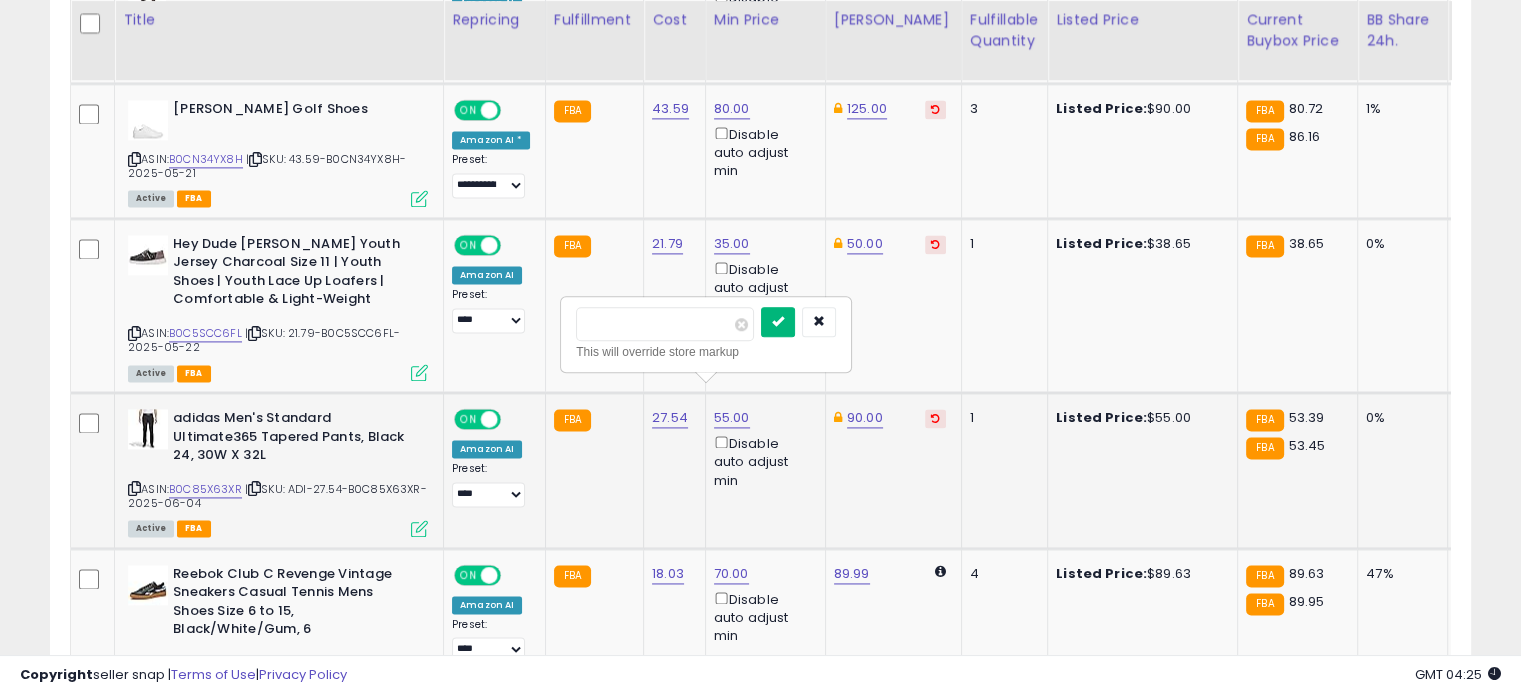click at bounding box center [778, 322] 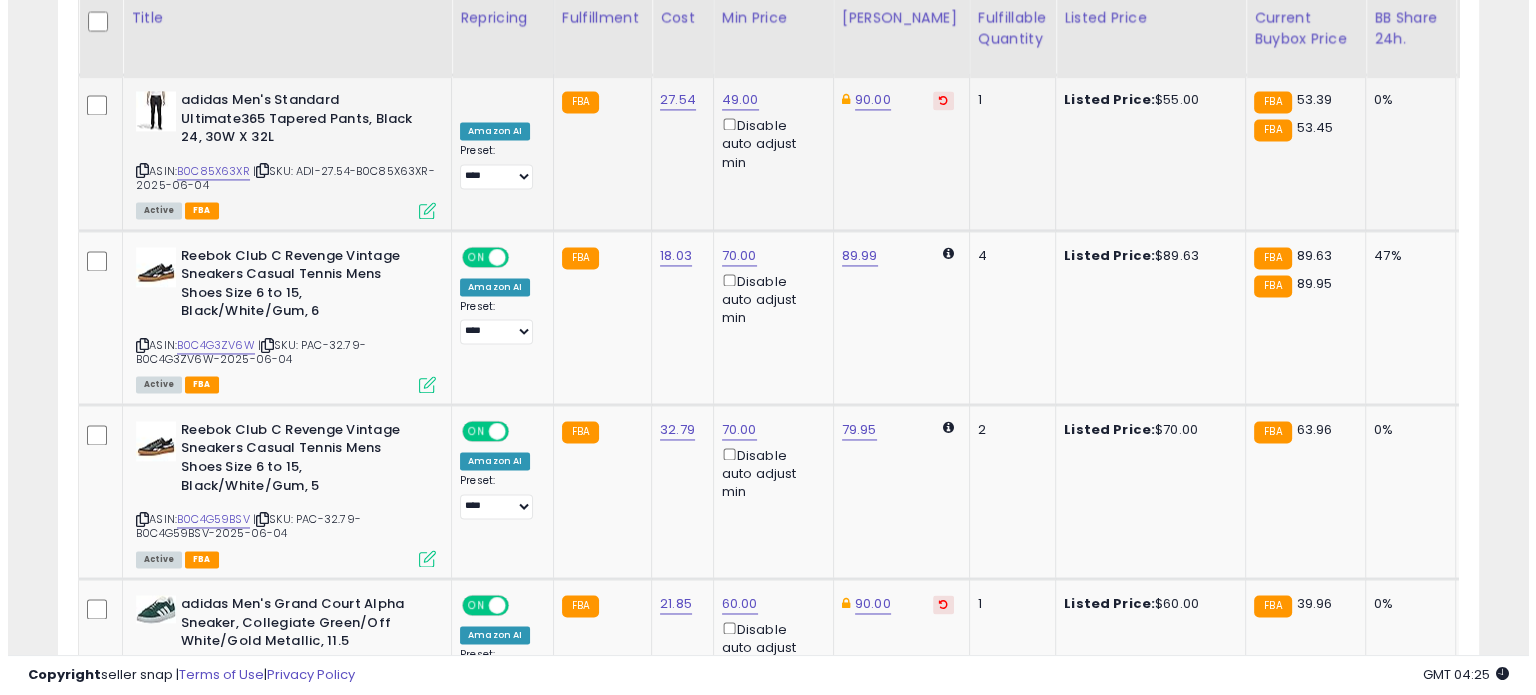 scroll, scrollTop: 3096, scrollLeft: 0, axis: vertical 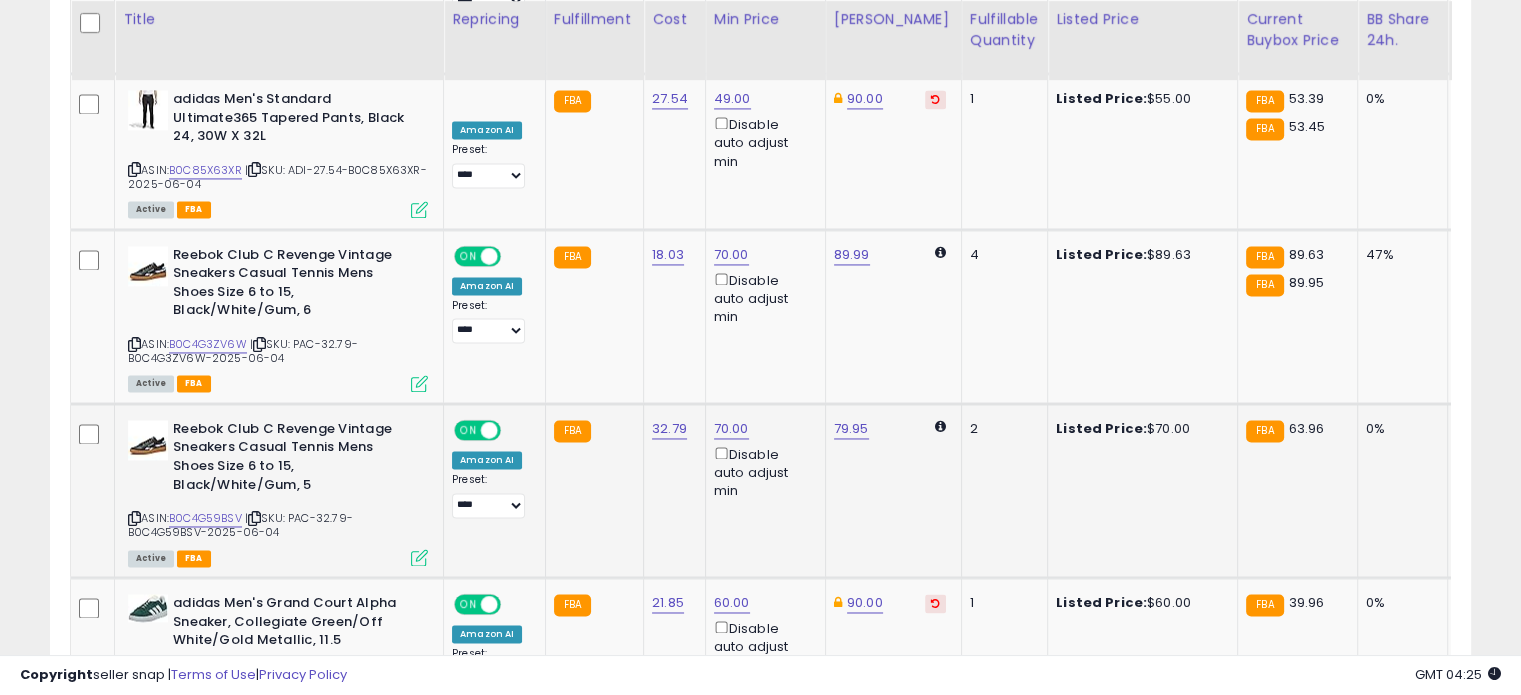click at bounding box center (419, 557) 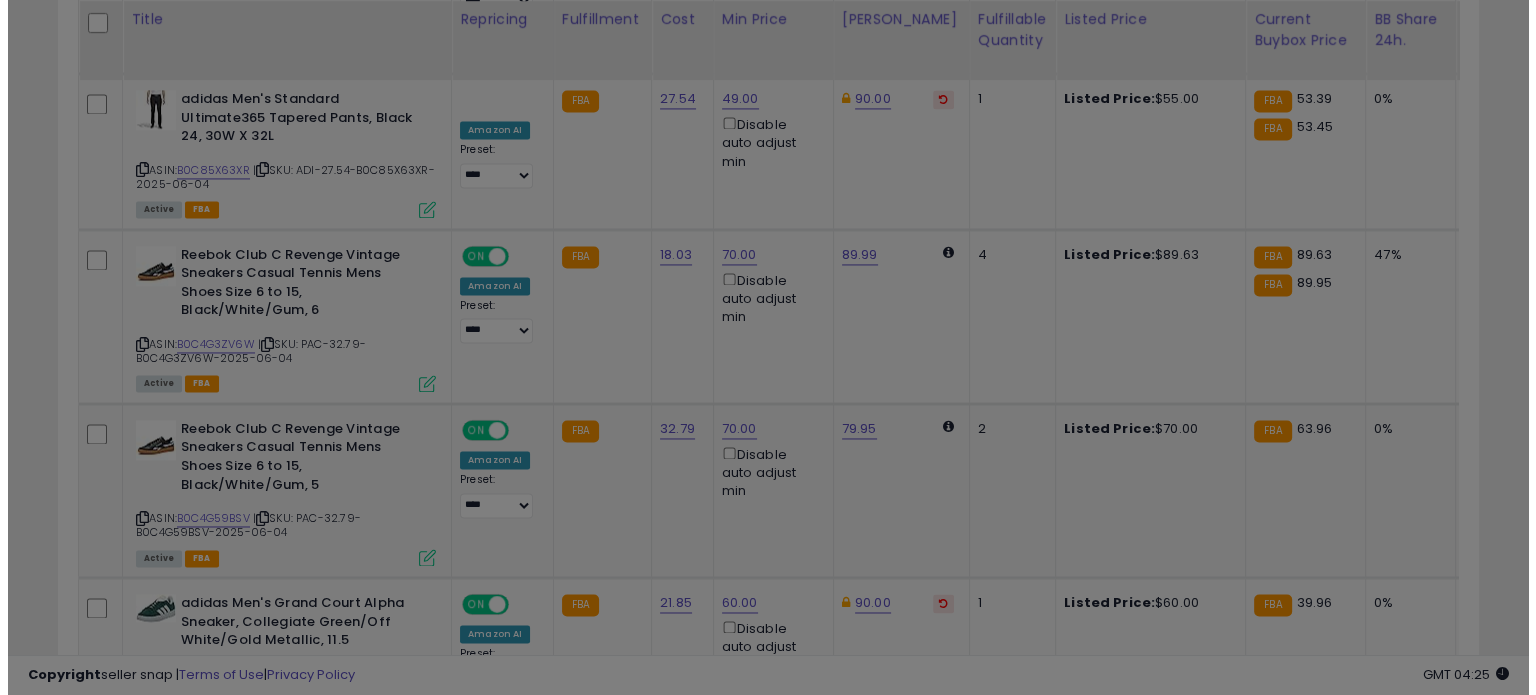 scroll, scrollTop: 999589, scrollLeft: 999168, axis: both 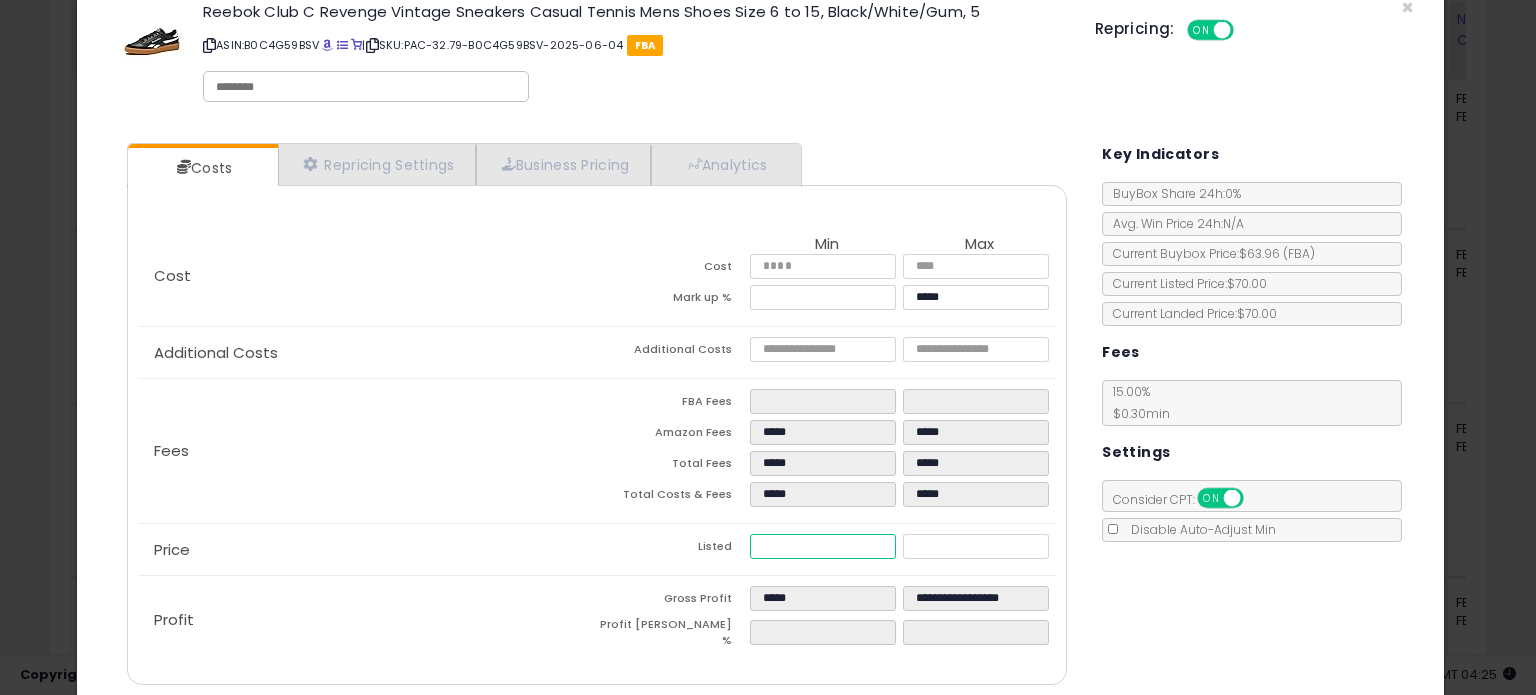 drag, startPoint x: 804, startPoint y: 547, endPoint x: 716, endPoint y: 545, distance: 88.02273 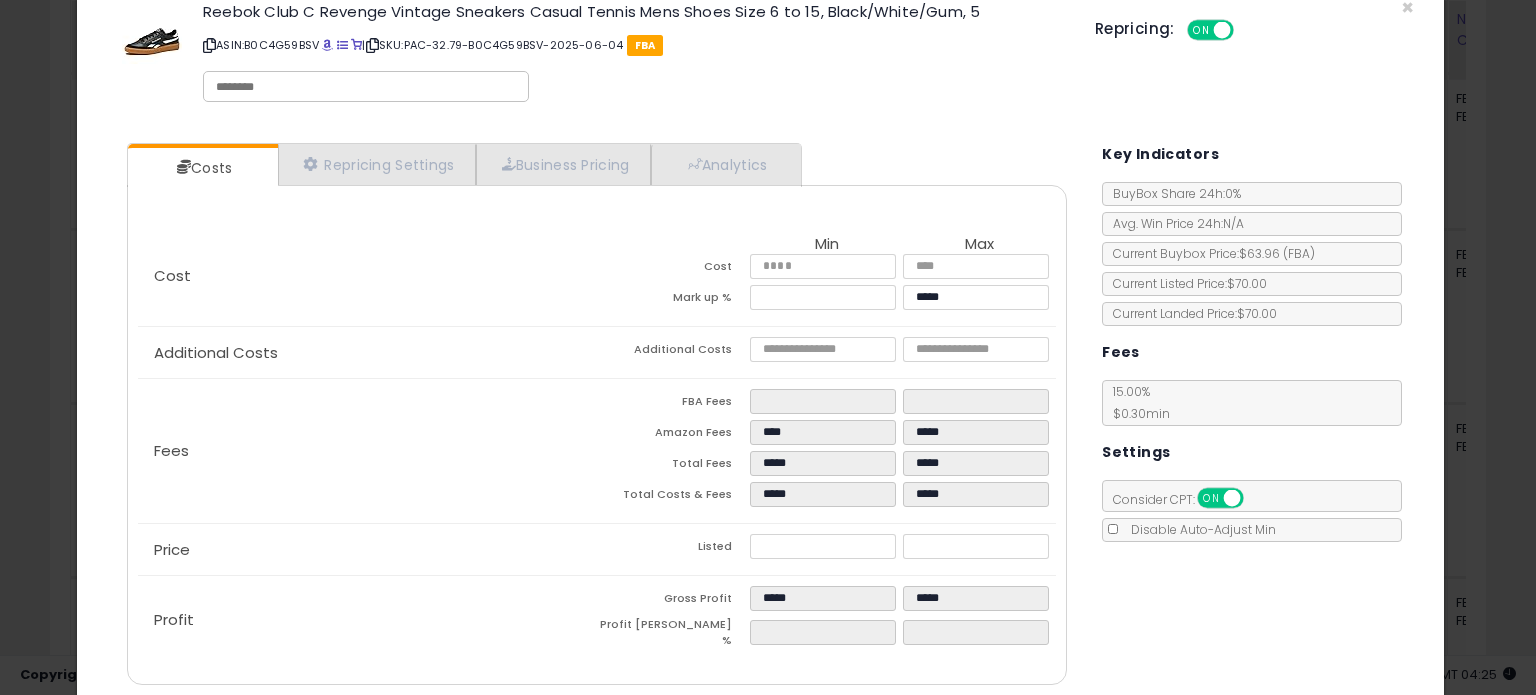 click on "Costs
Repricing Settings
Business Pricing
Analytics
Cost" at bounding box center (760, 416) 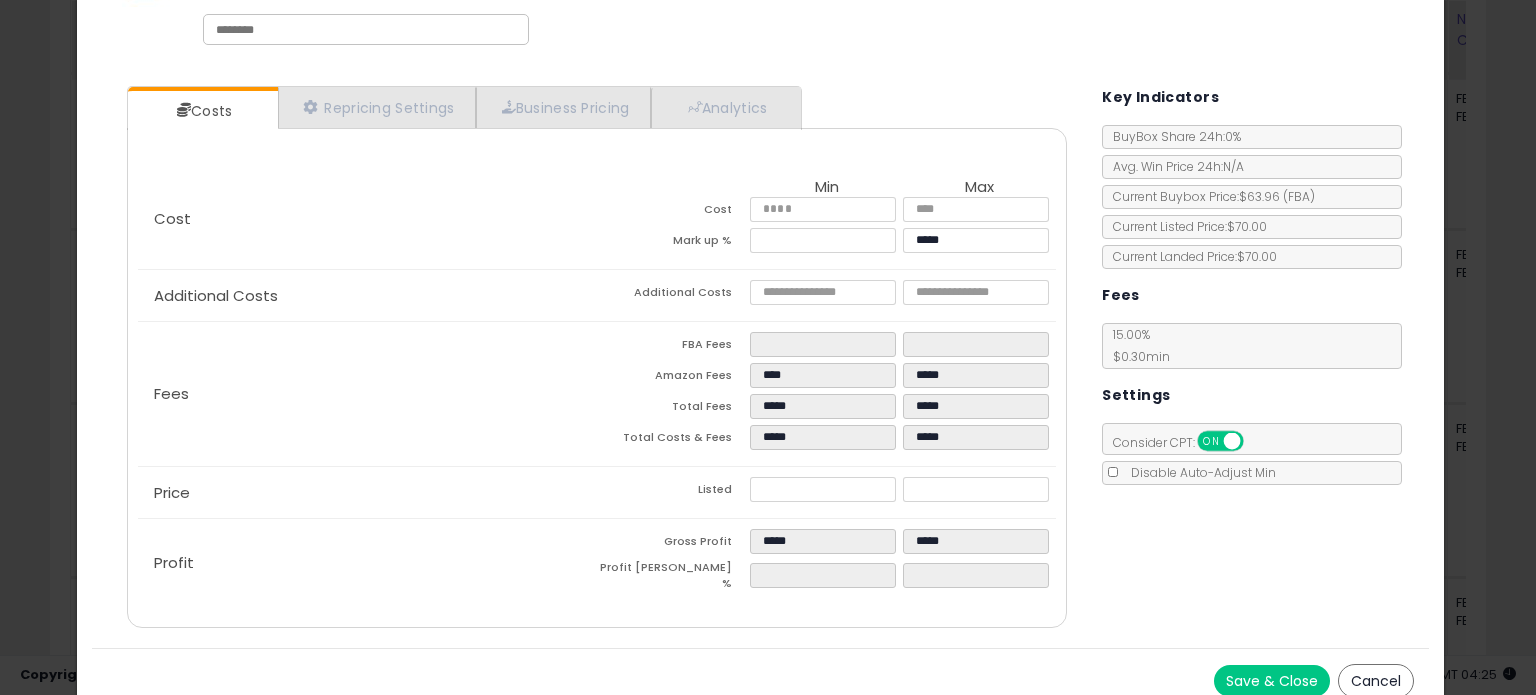 scroll, scrollTop: 112, scrollLeft: 0, axis: vertical 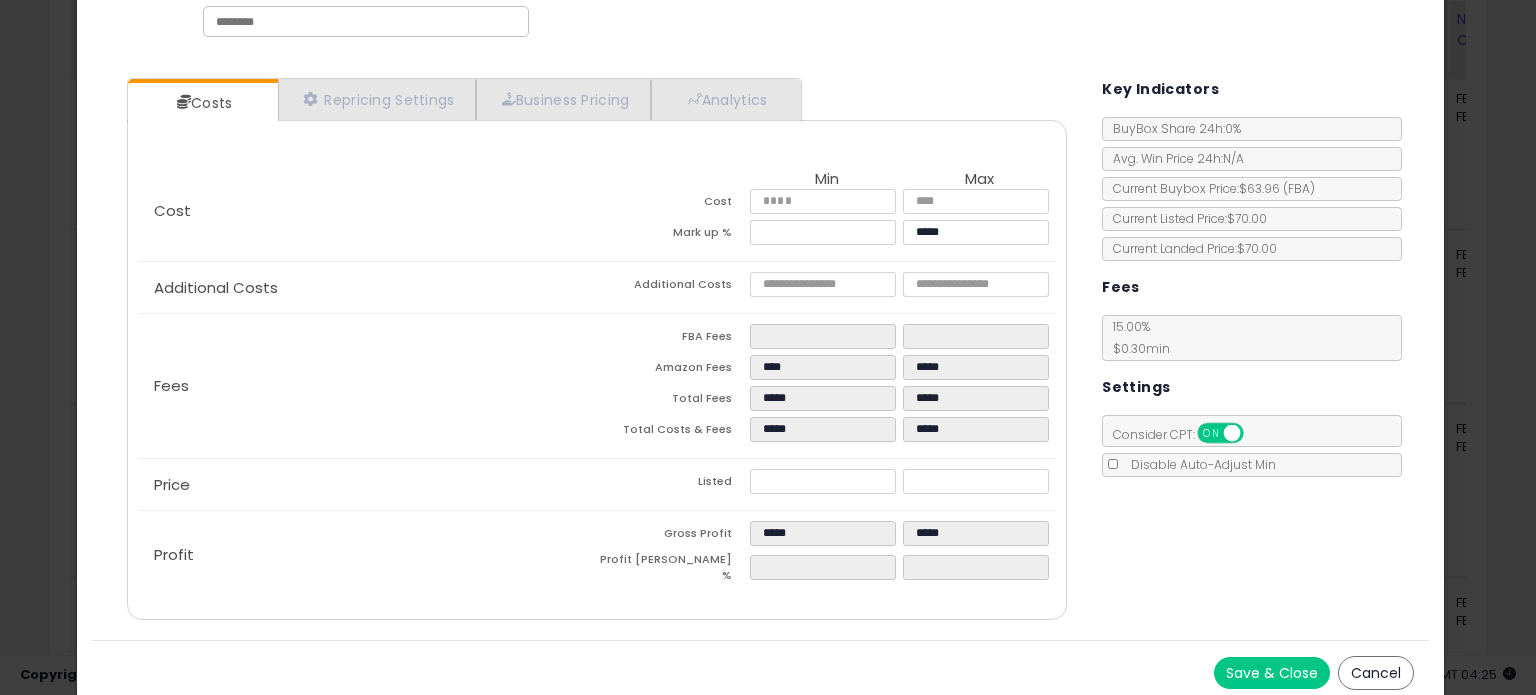 click on "Save & Close" at bounding box center (1272, 673) 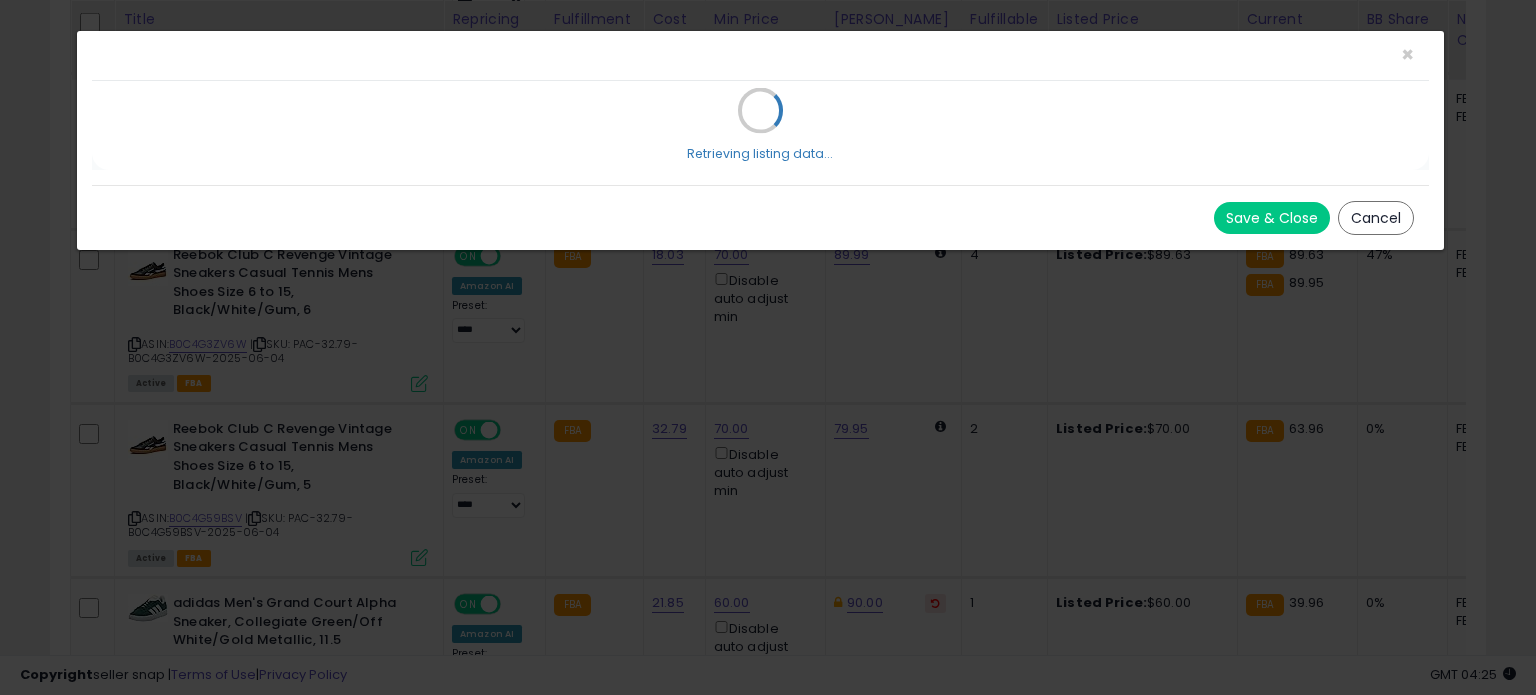scroll, scrollTop: 0, scrollLeft: 0, axis: both 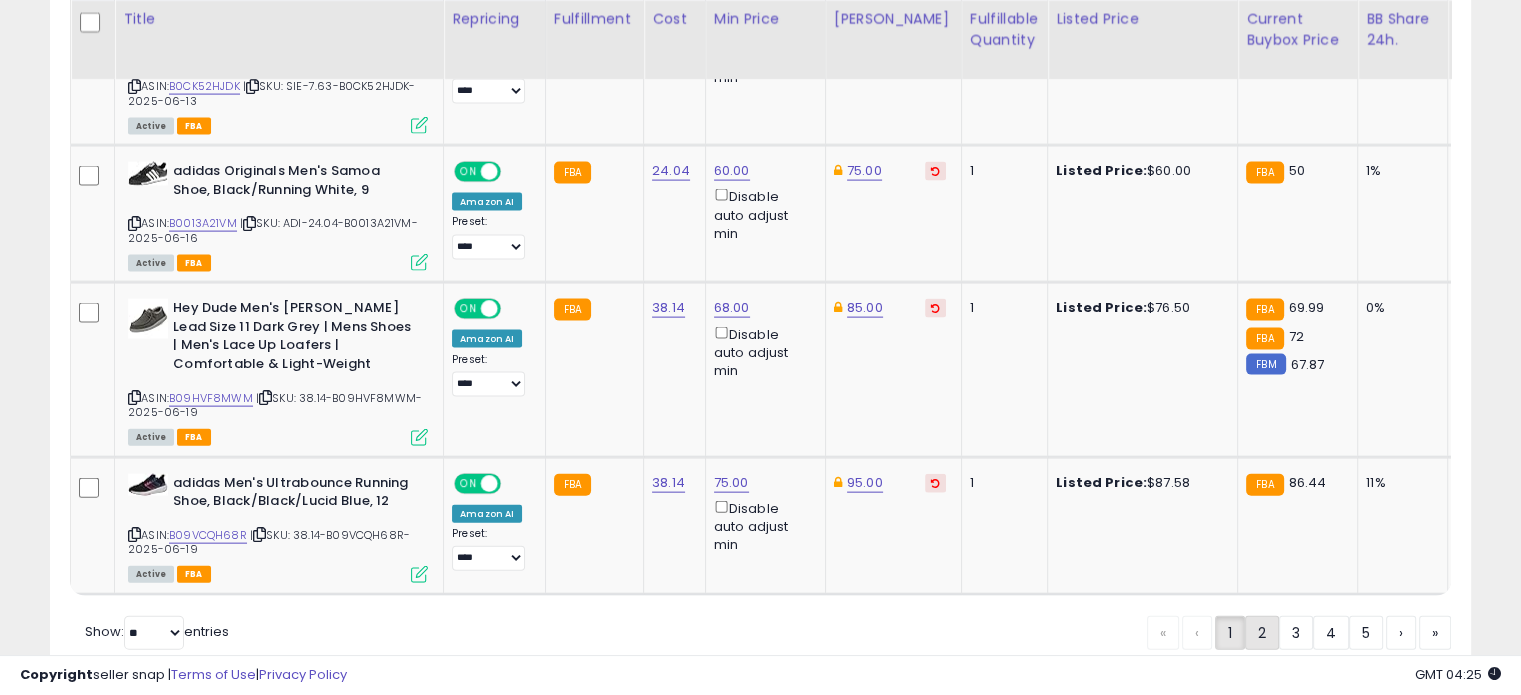 click on "2" 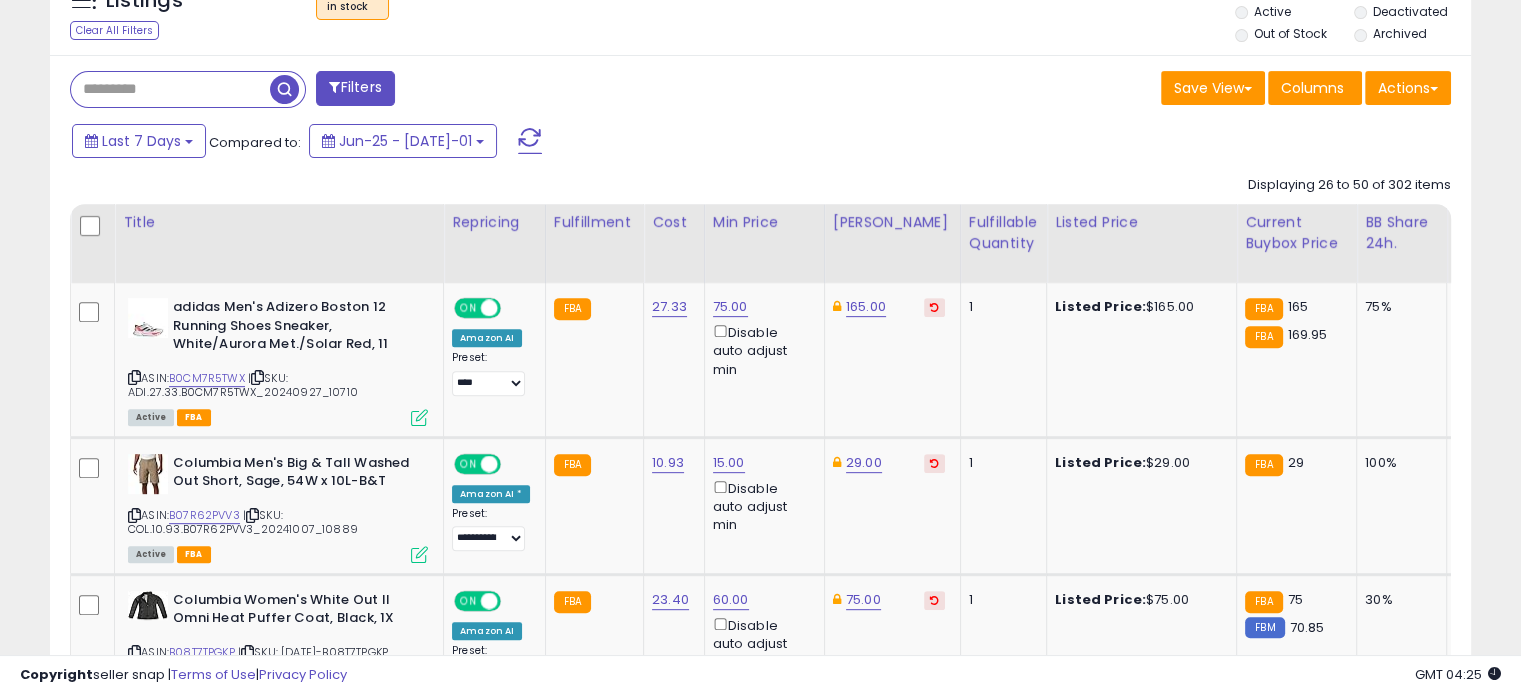 scroll, scrollTop: 768, scrollLeft: 0, axis: vertical 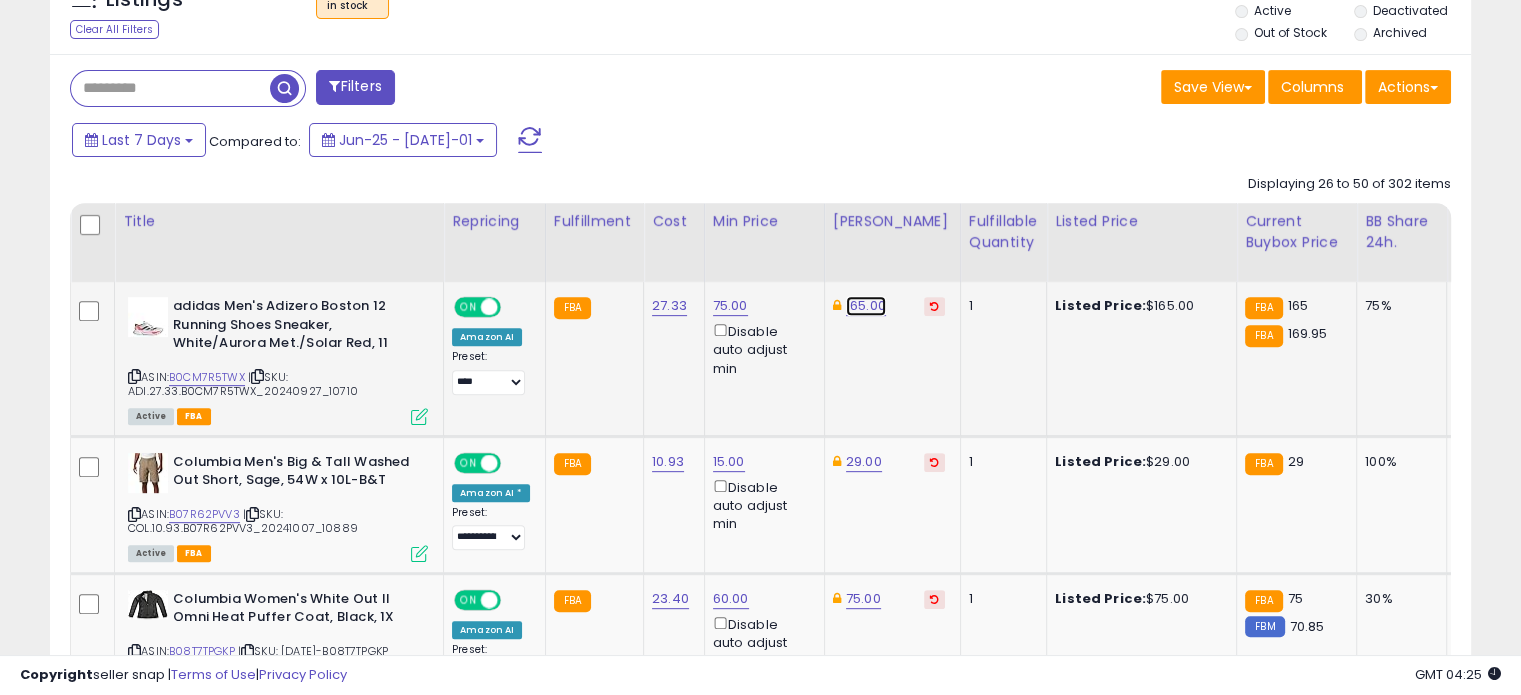 click on "165.00" at bounding box center (866, 306) 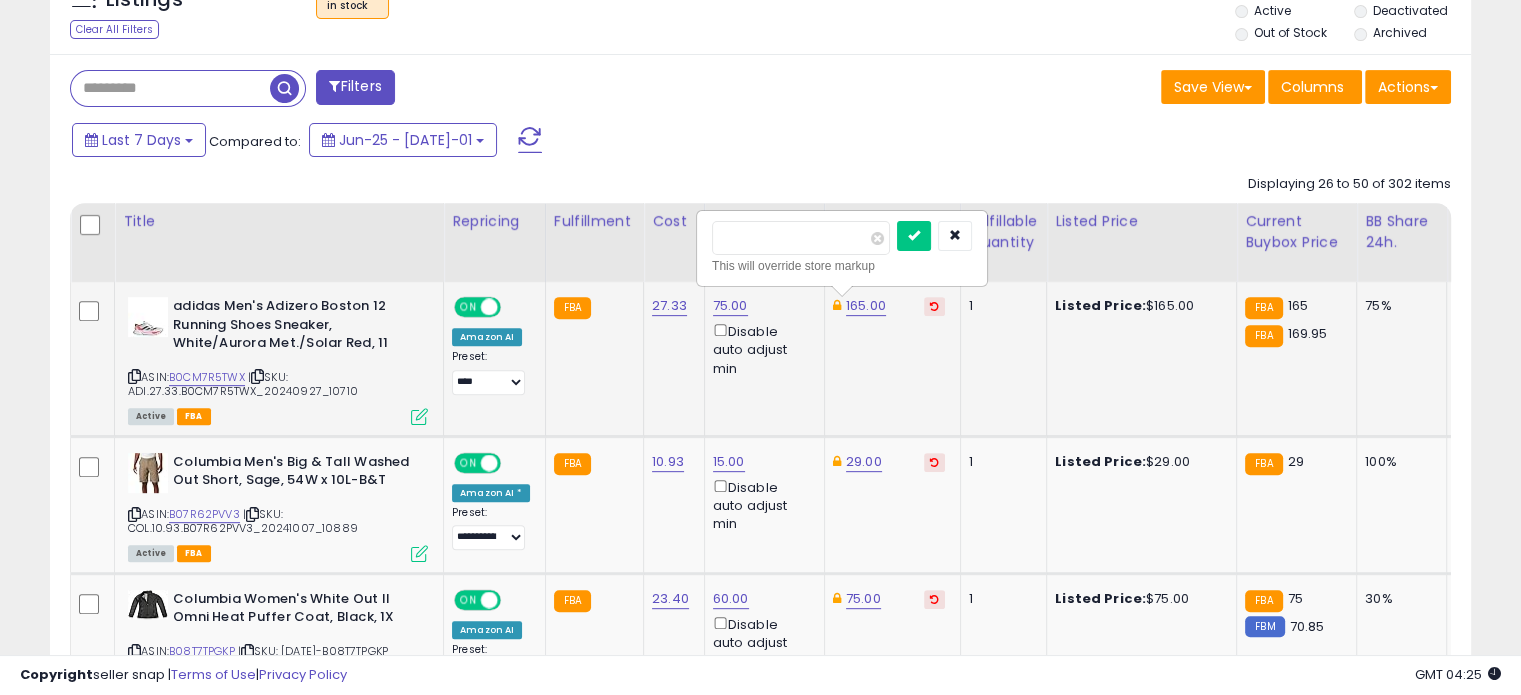 drag, startPoint x: 788, startPoint y: 229, endPoint x: 725, endPoint y: 227, distance: 63.03174 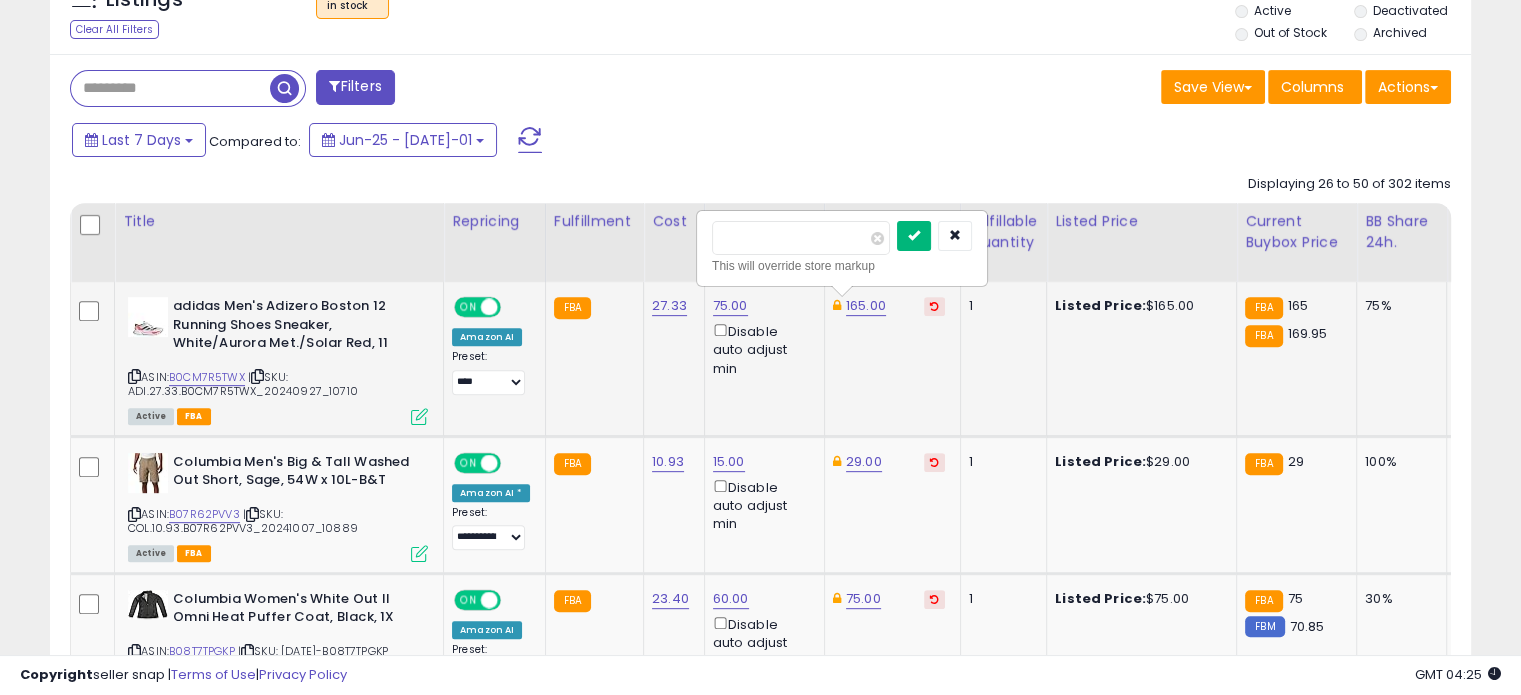 click at bounding box center [914, 236] 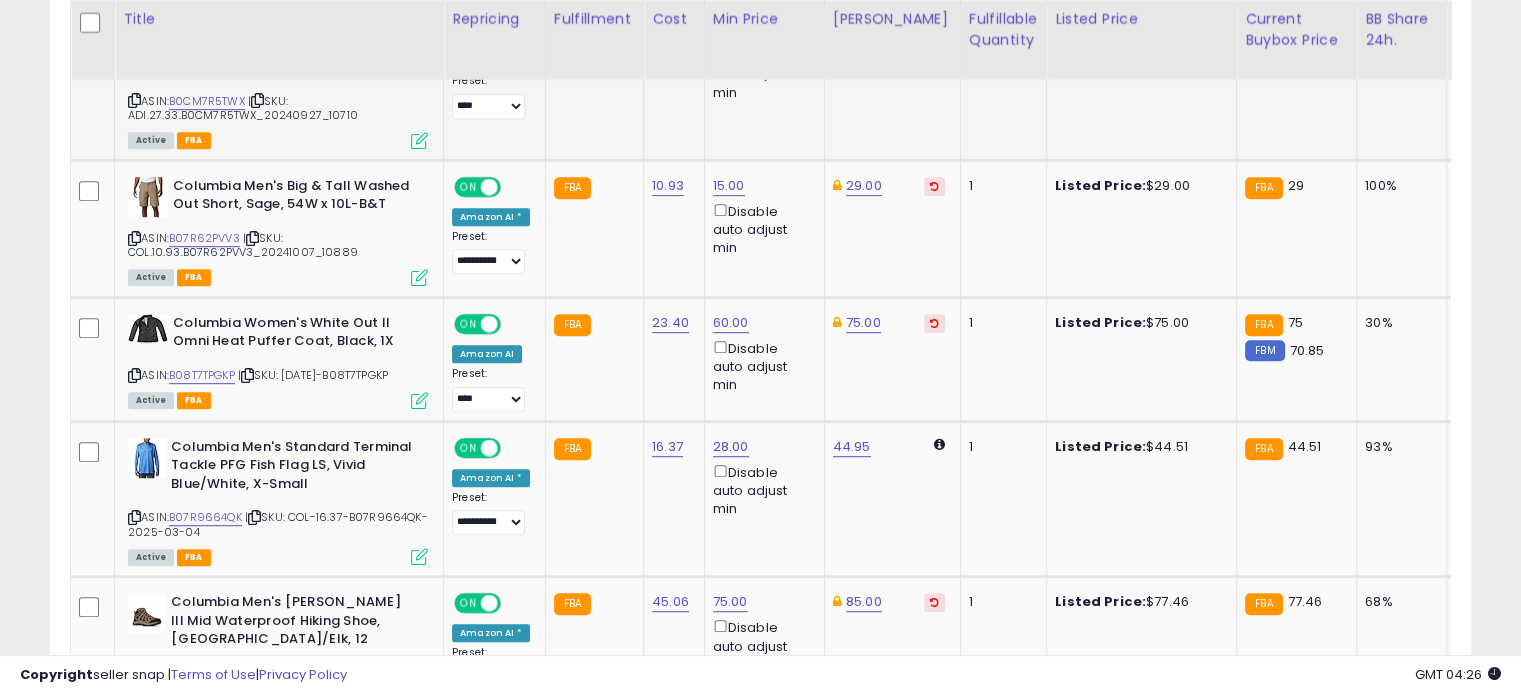 scroll, scrollTop: 1048, scrollLeft: 0, axis: vertical 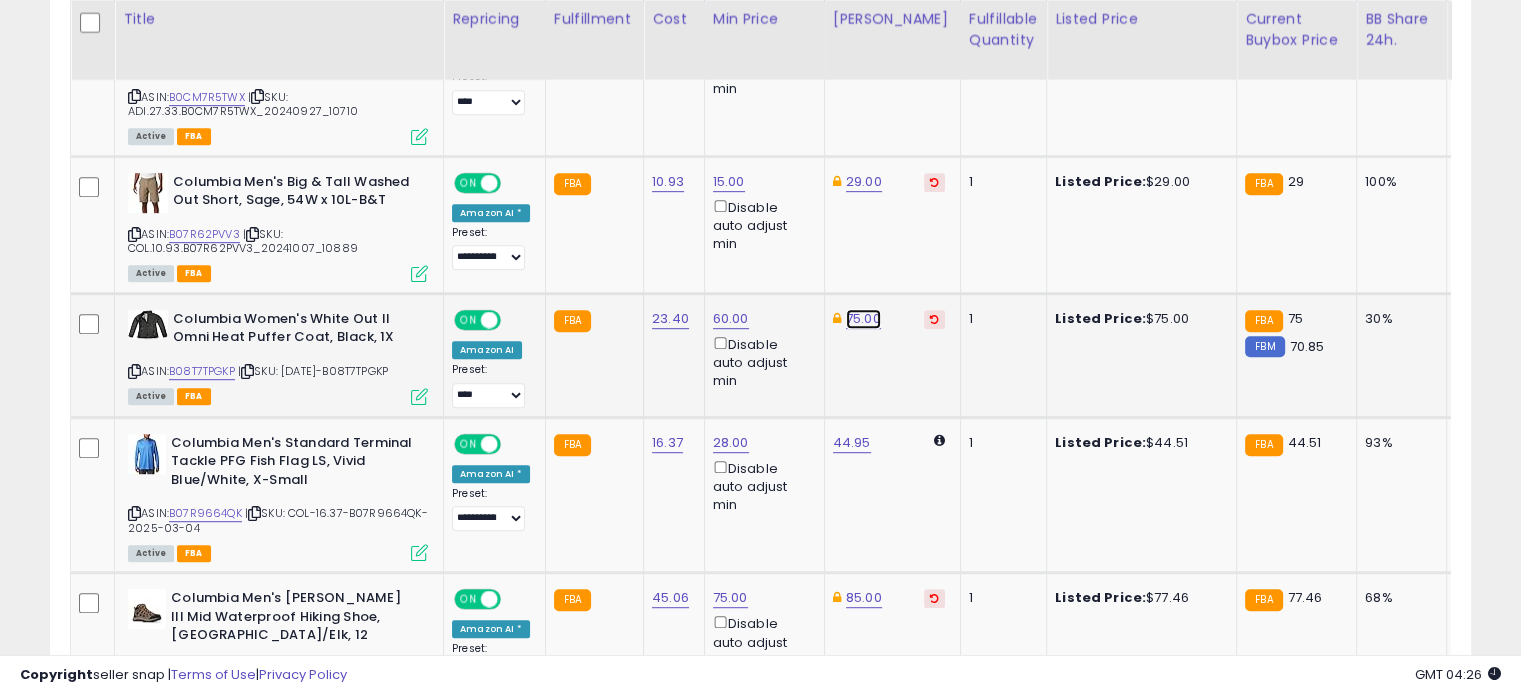 click on "75.00" at bounding box center (864, 26) 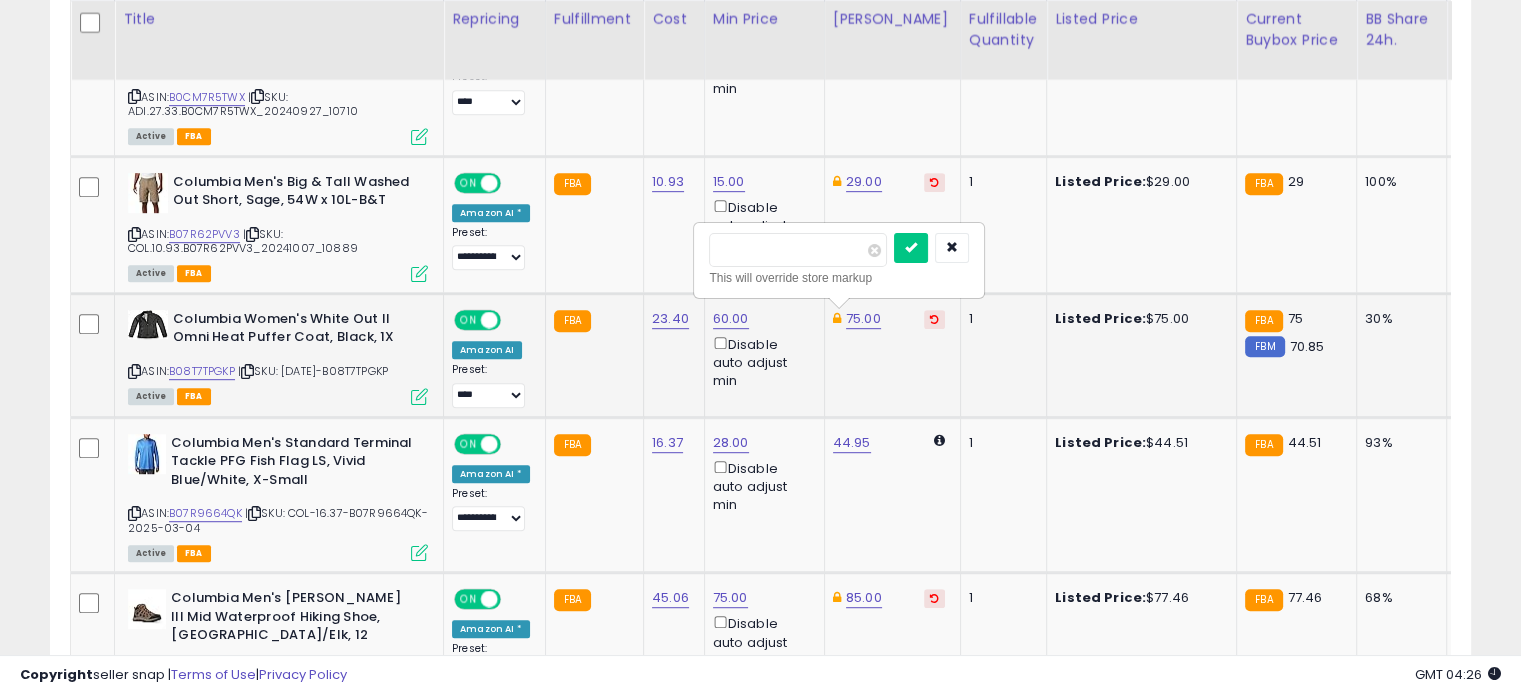 drag, startPoint x: 755, startPoint y: 237, endPoint x: 711, endPoint y: 239, distance: 44.04543 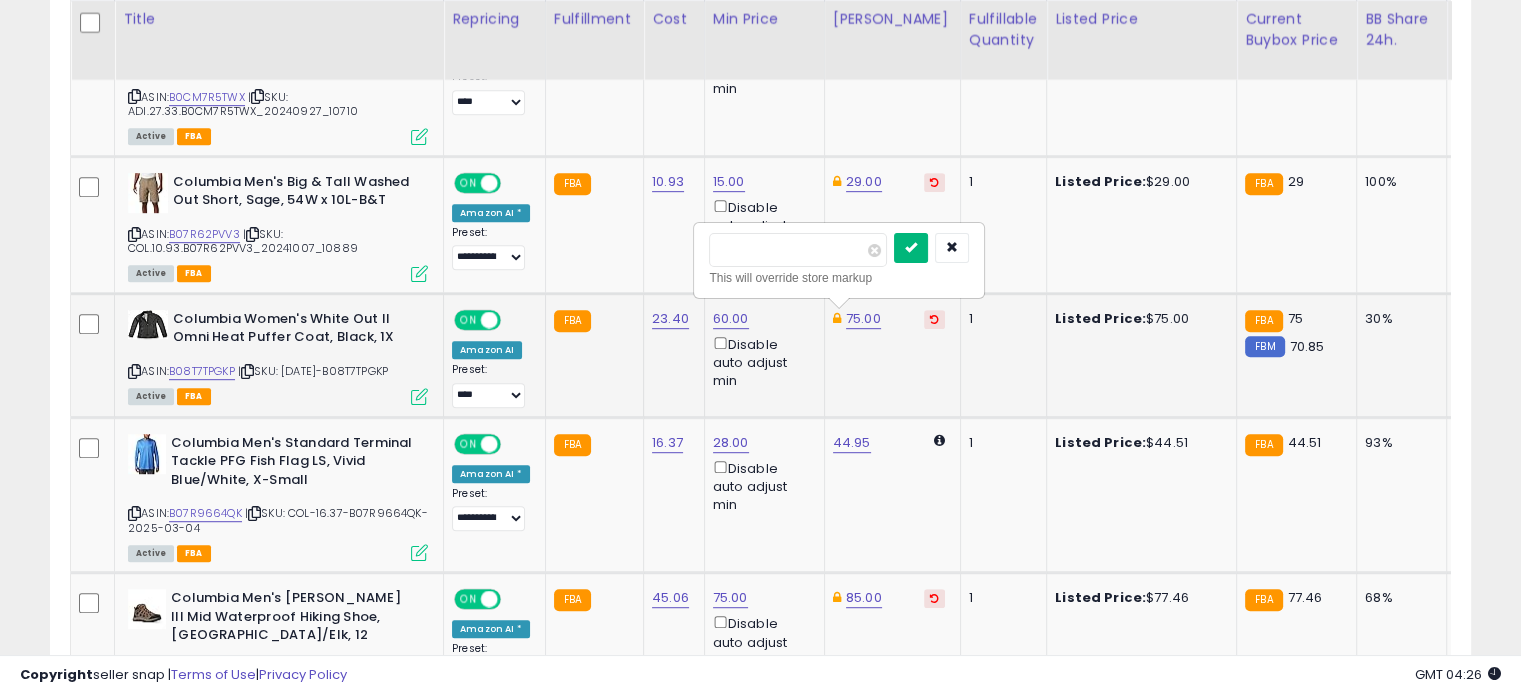 click at bounding box center (911, 247) 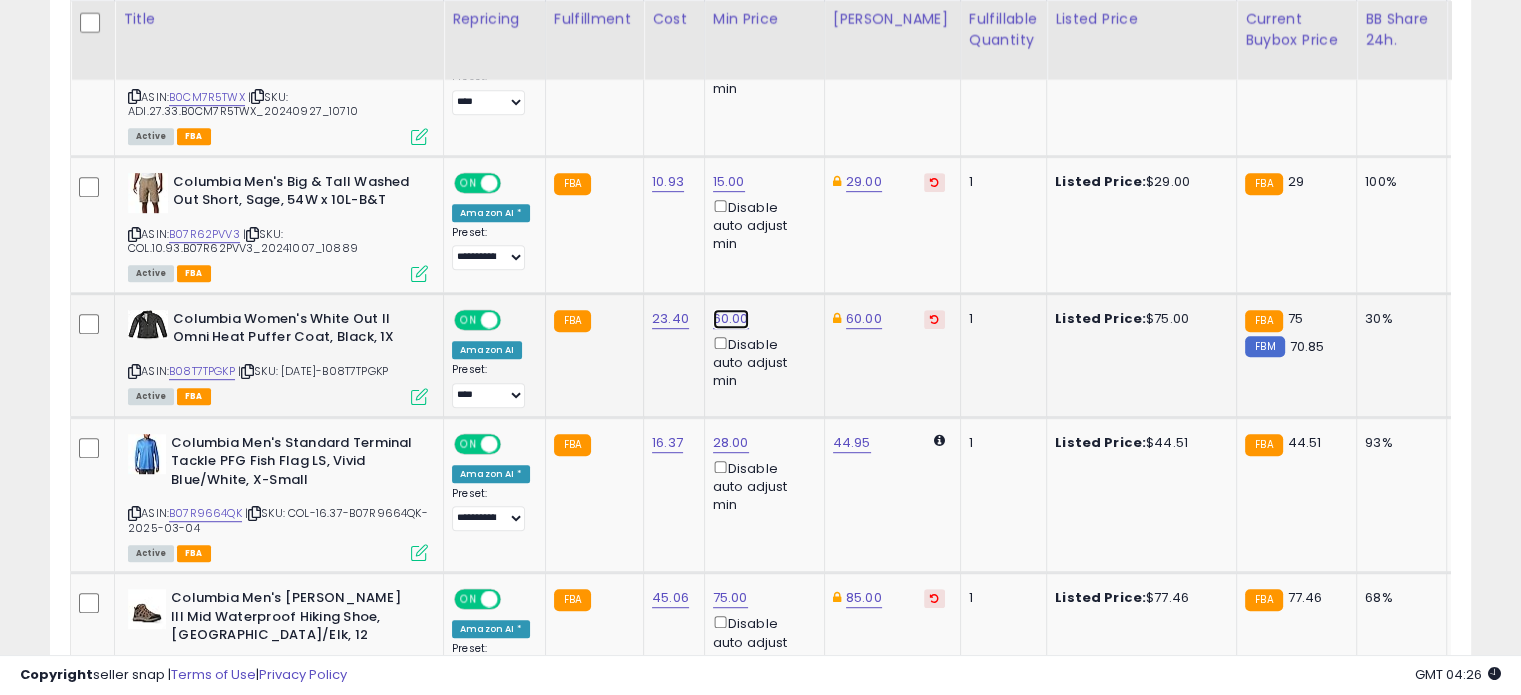 click on "60.00" at bounding box center [730, 26] 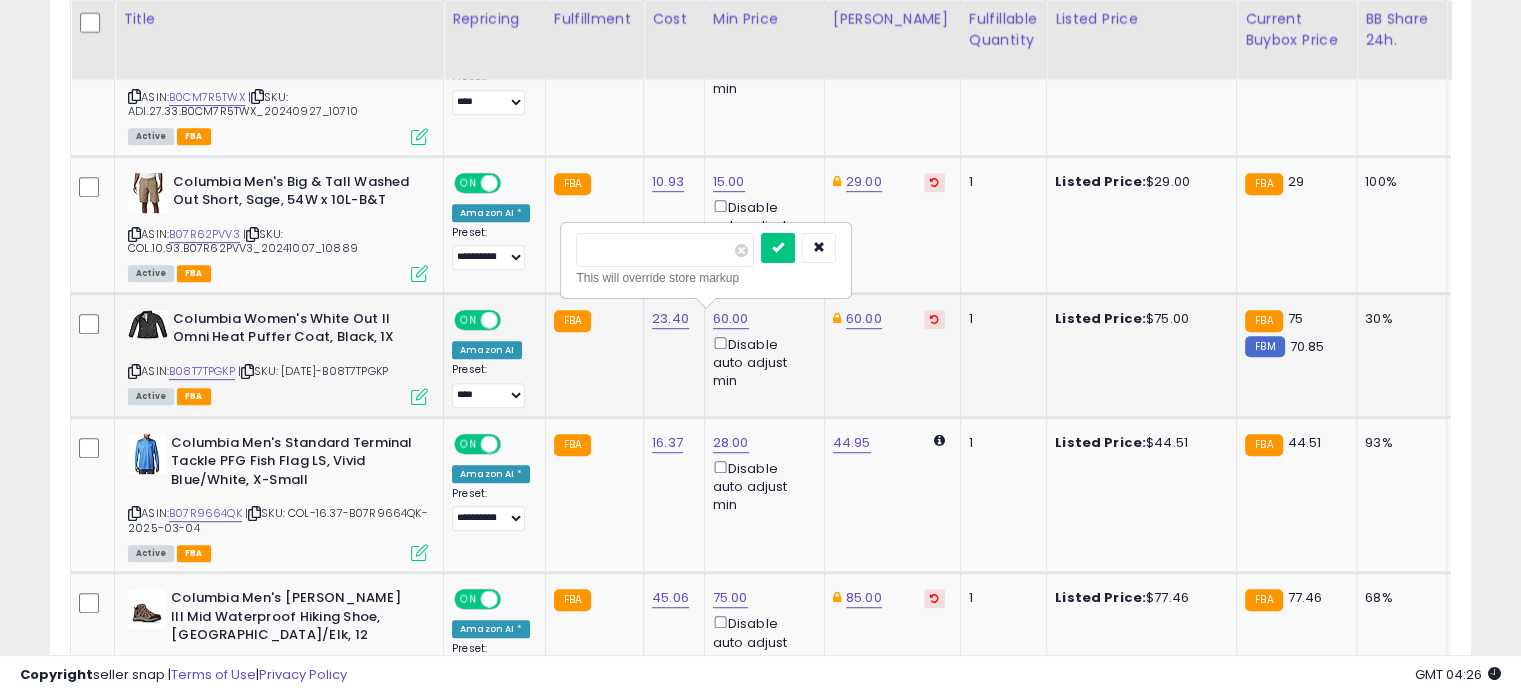 drag, startPoint x: 647, startPoint y: 254, endPoint x: 580, endPoint y: 243, distance: 67.89698 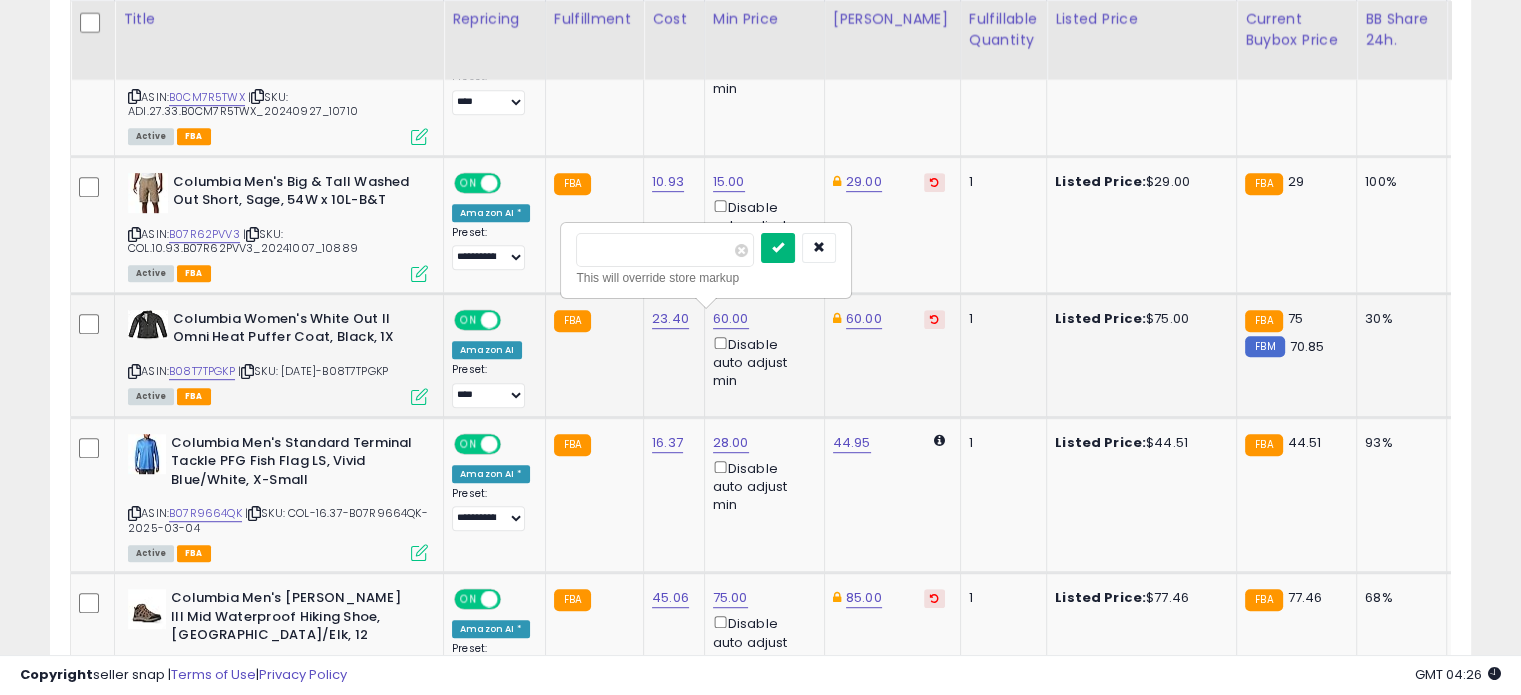 click at bounding box center (778, 247) 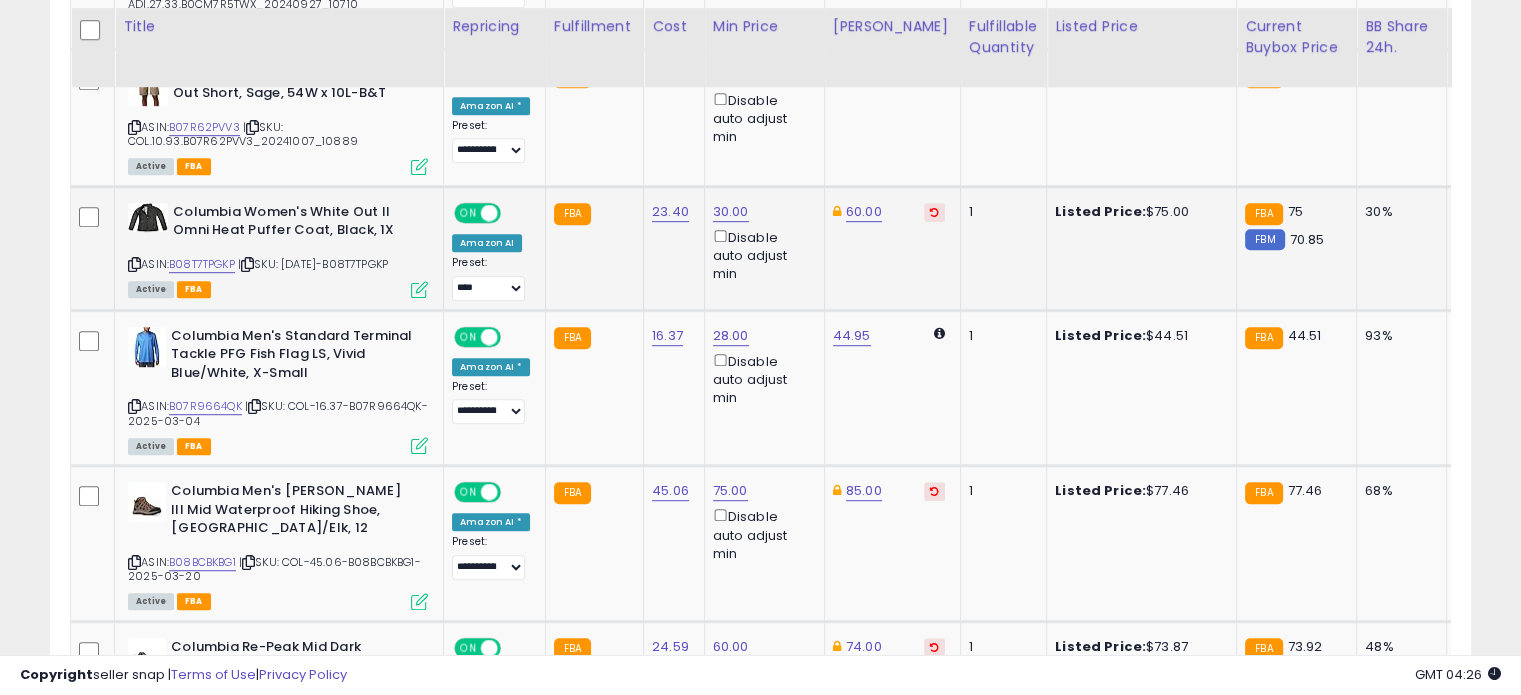 scroll, scrollTop: 1175, scrollLeft: 0, axis: vertical 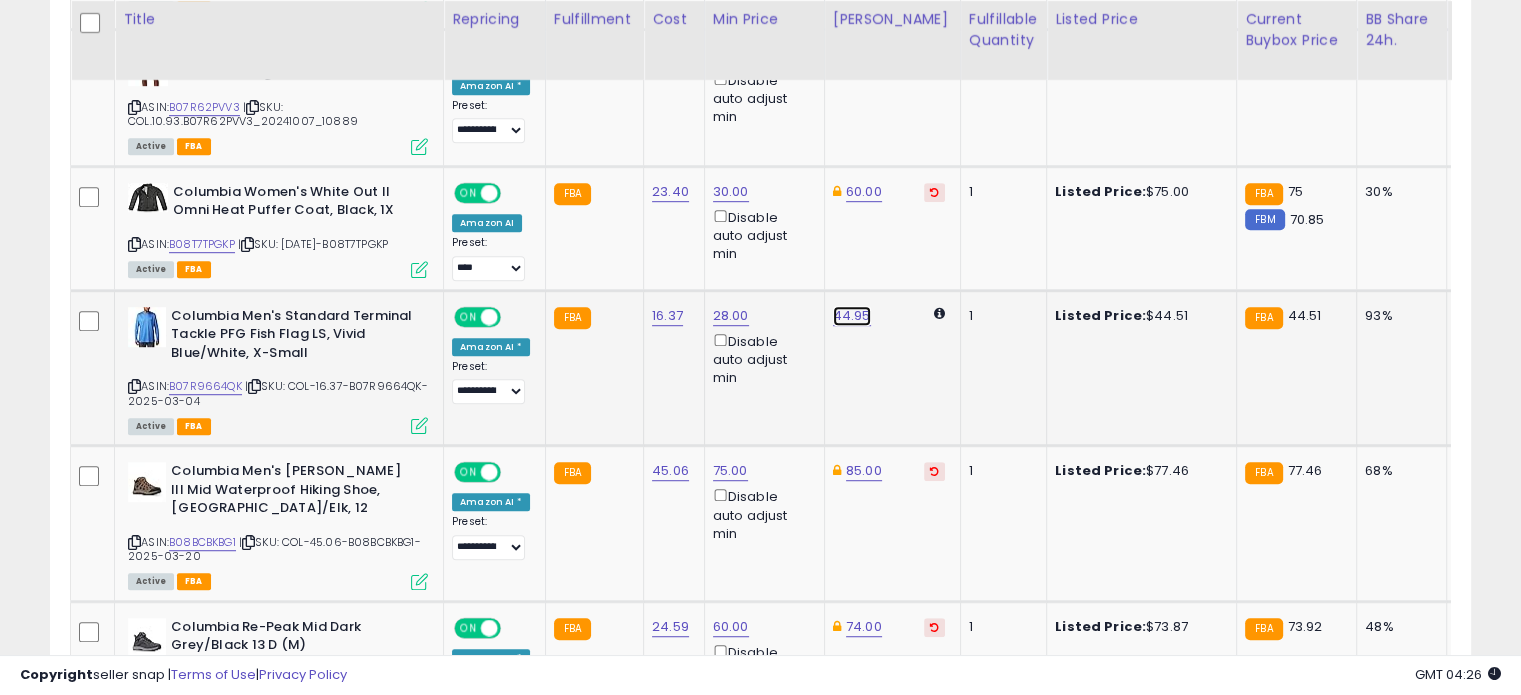 click on "44.95" at bounding box center [852, 316] 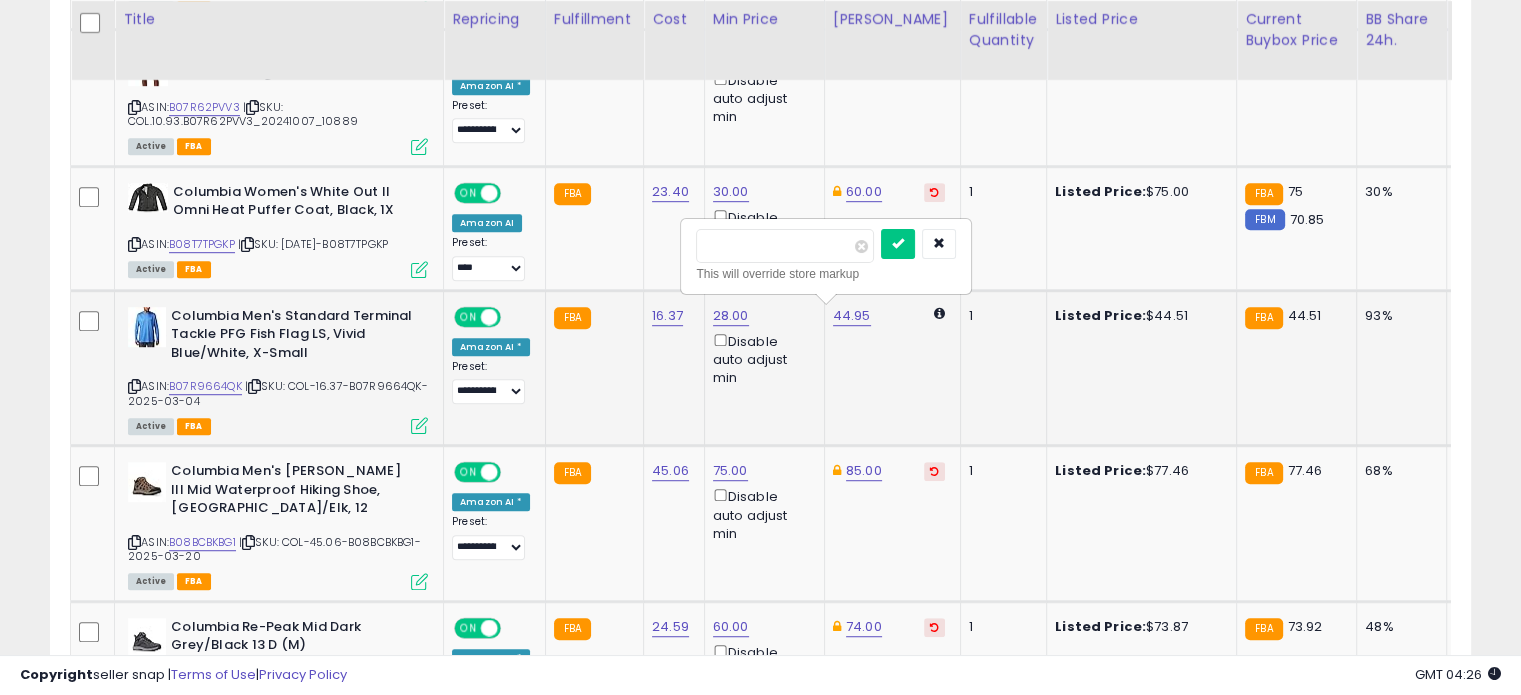 drag, startPoint x: 772, startPoint y: 239, endPoint x: 704, endPoint y: 239, distance: 68 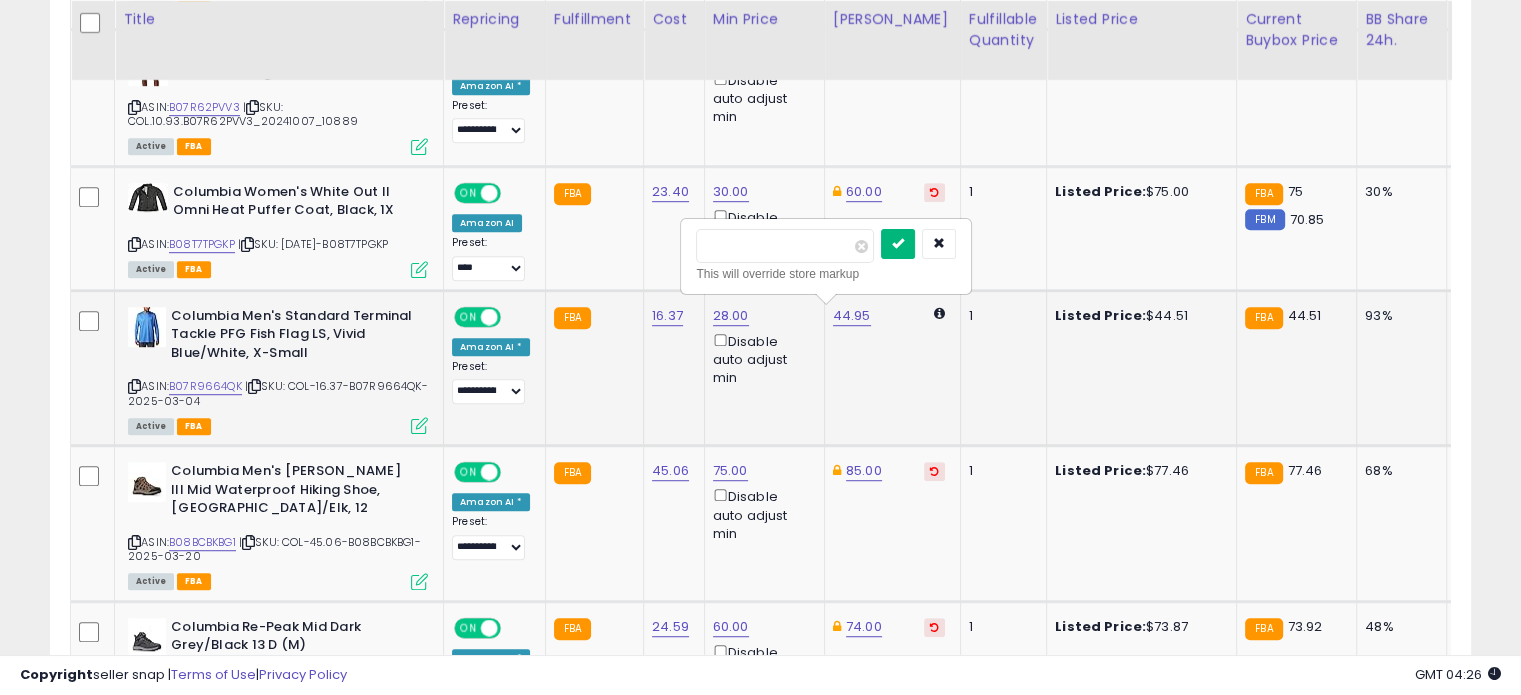 click at bounding box center [898, 243] 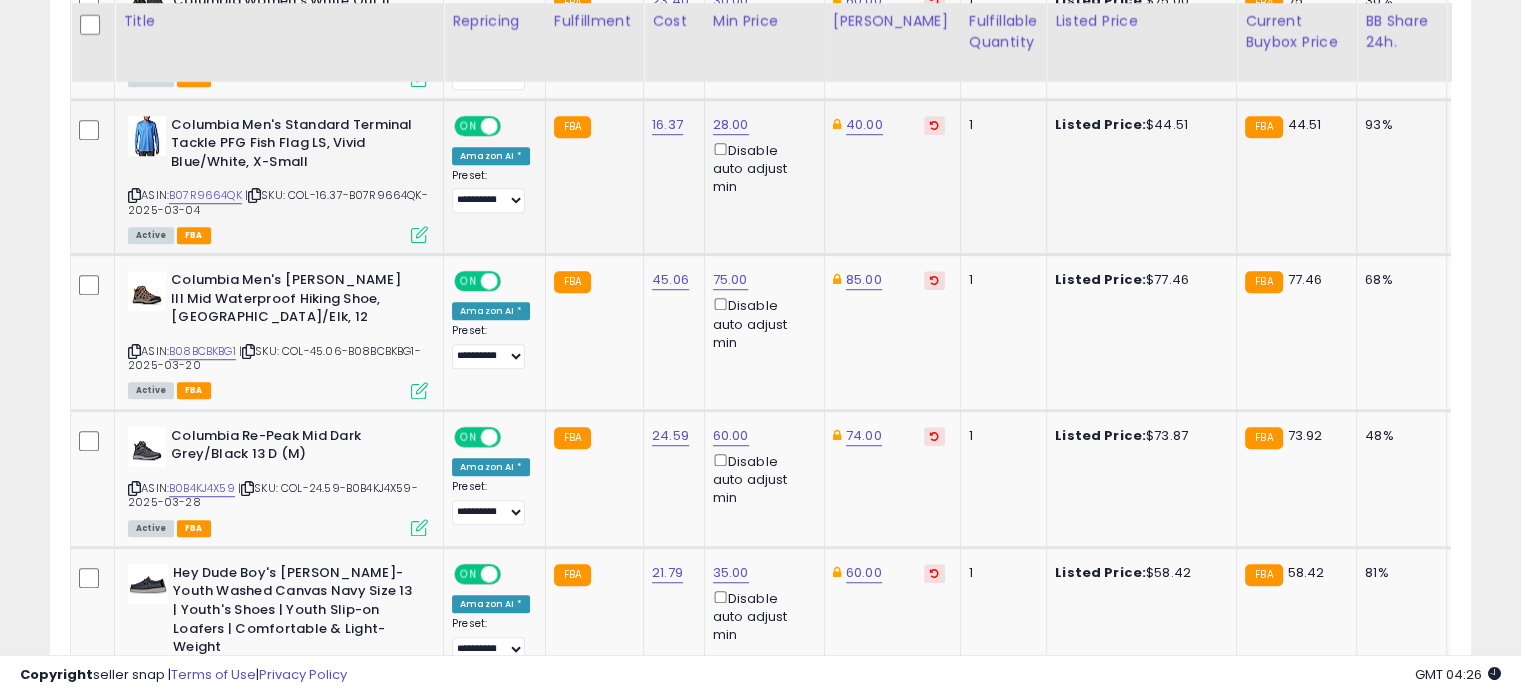 scroll, scrollTop: 1370, scrollLeft: 0, axis: vertical 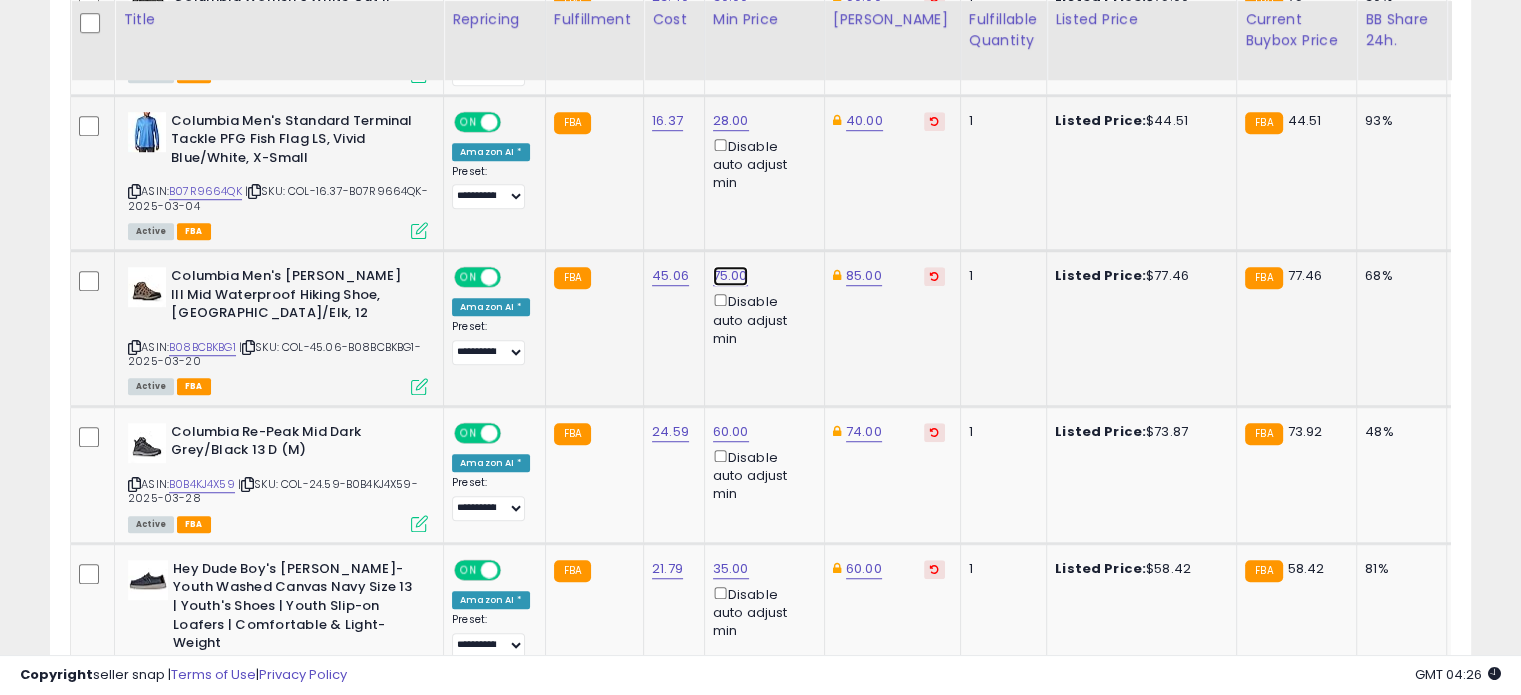 click on "75.00" at bounding box center [730, -296] 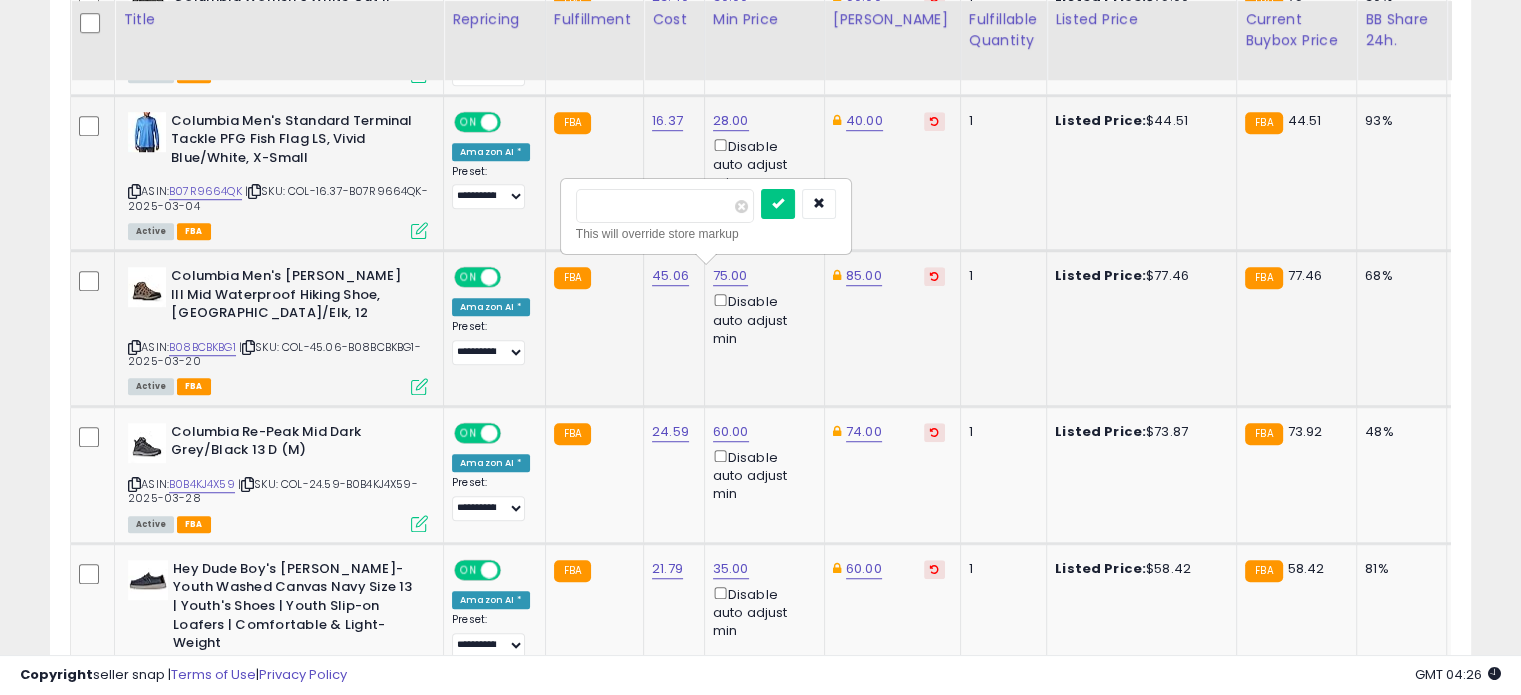 drag, startPoint x: 644, startPoint y: 216, endPoint x: 580, endPoint y: 206, distance: 64.77654 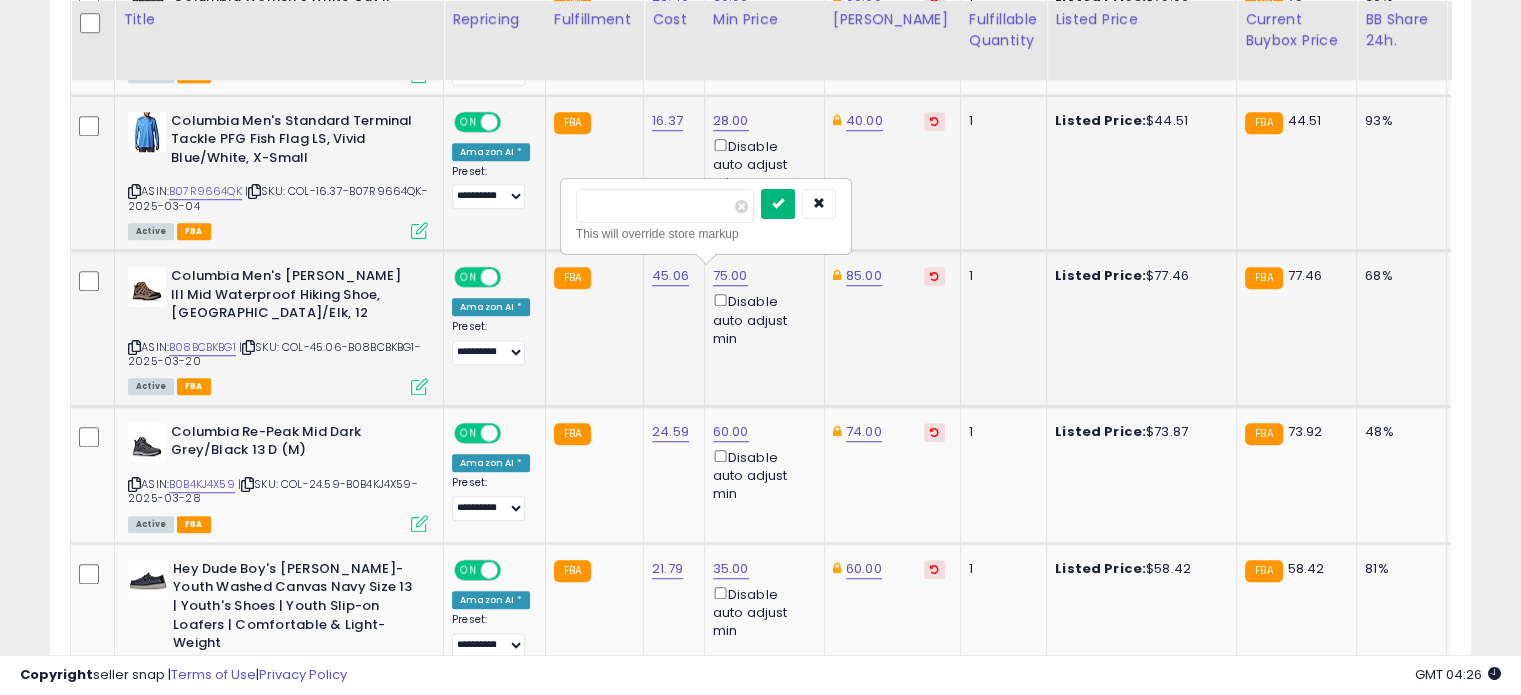 click at bounding box center (778, 203) 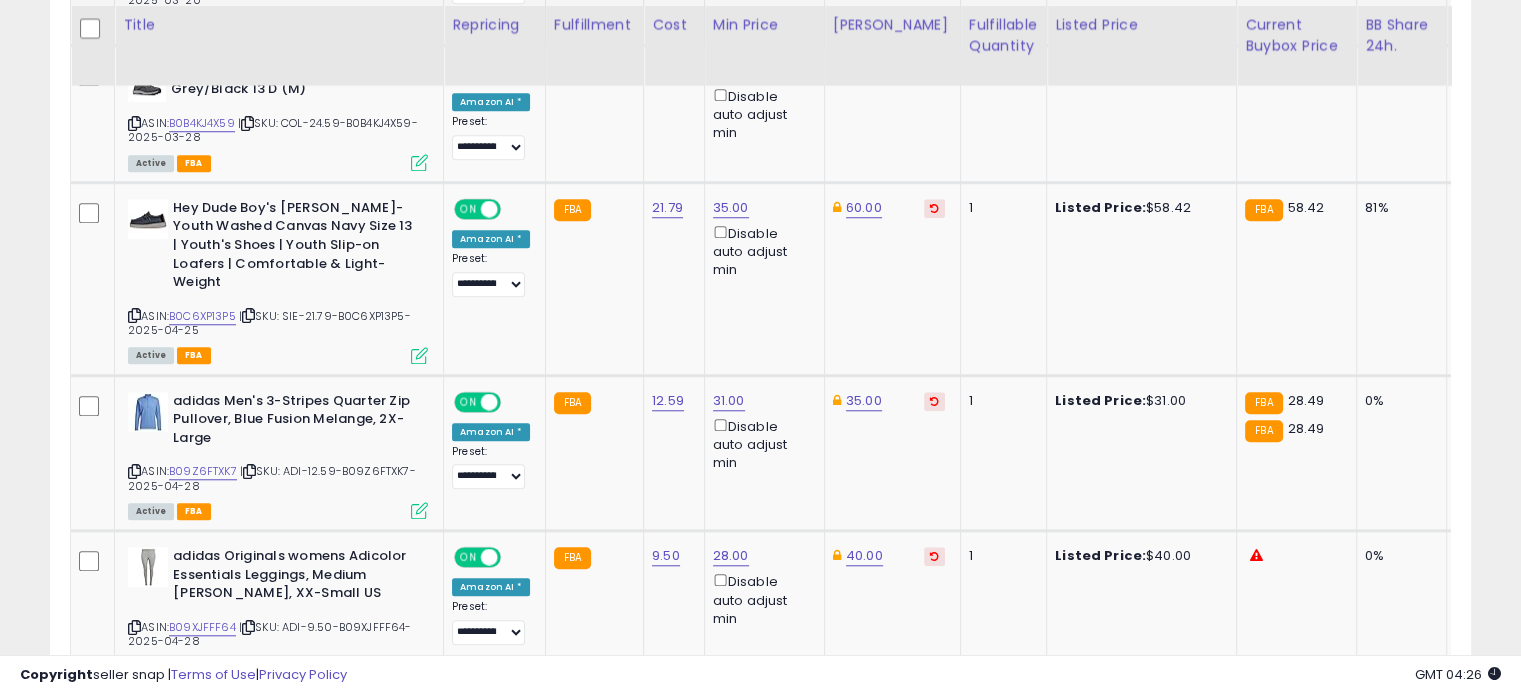 scroll, scrollTop: 1736, scrollLeft: 0, axis: vertical 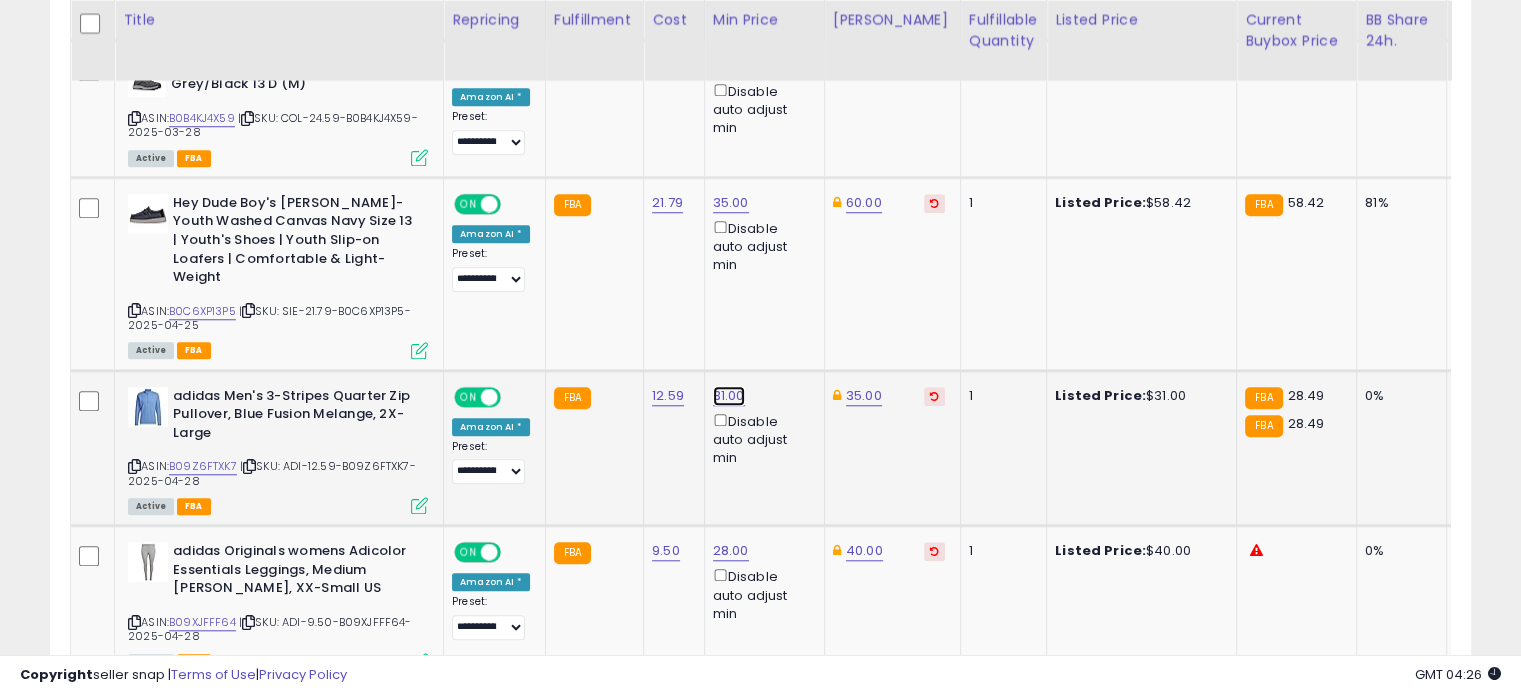 click on "31.00" at bounding box center (730, -662) 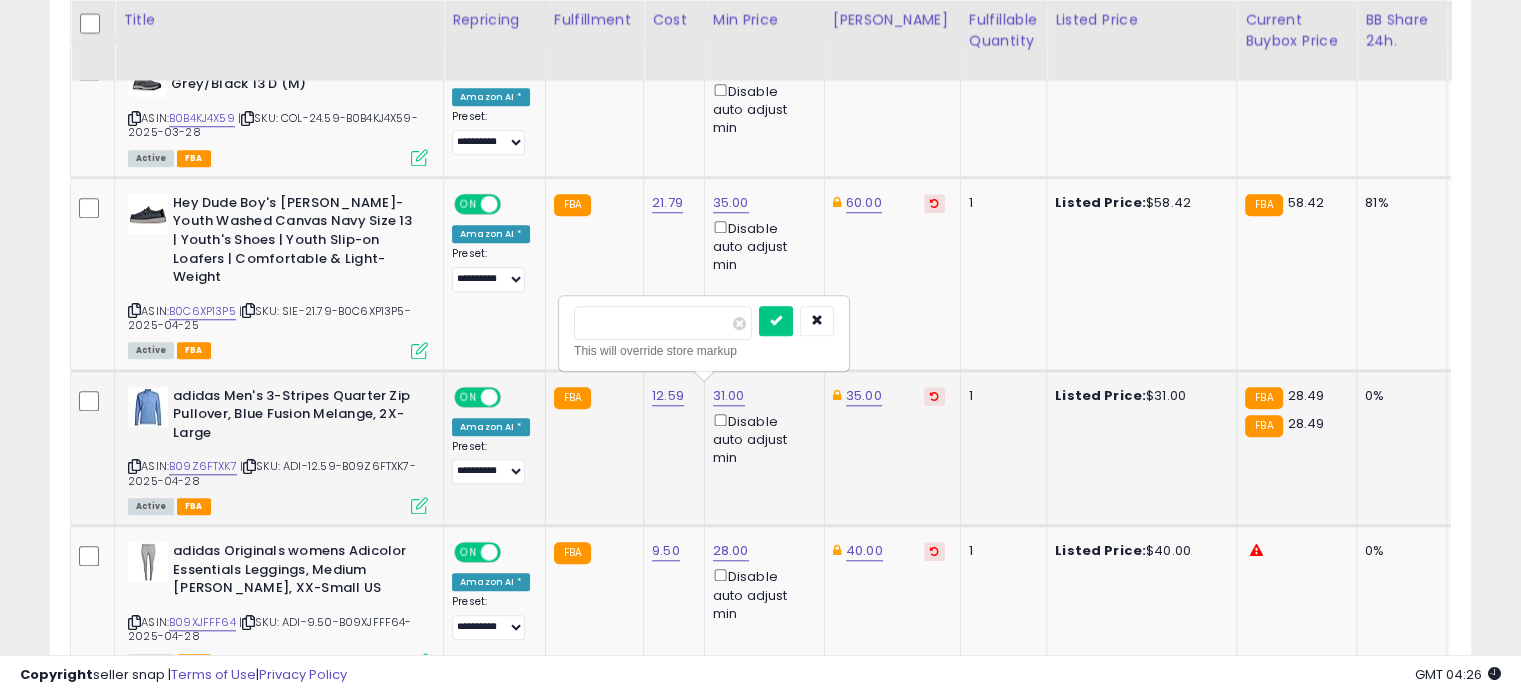 drag, startPoint x: 641, startPoint y: 325, endPoint x: 563, endPoint y: 325, distance: 78 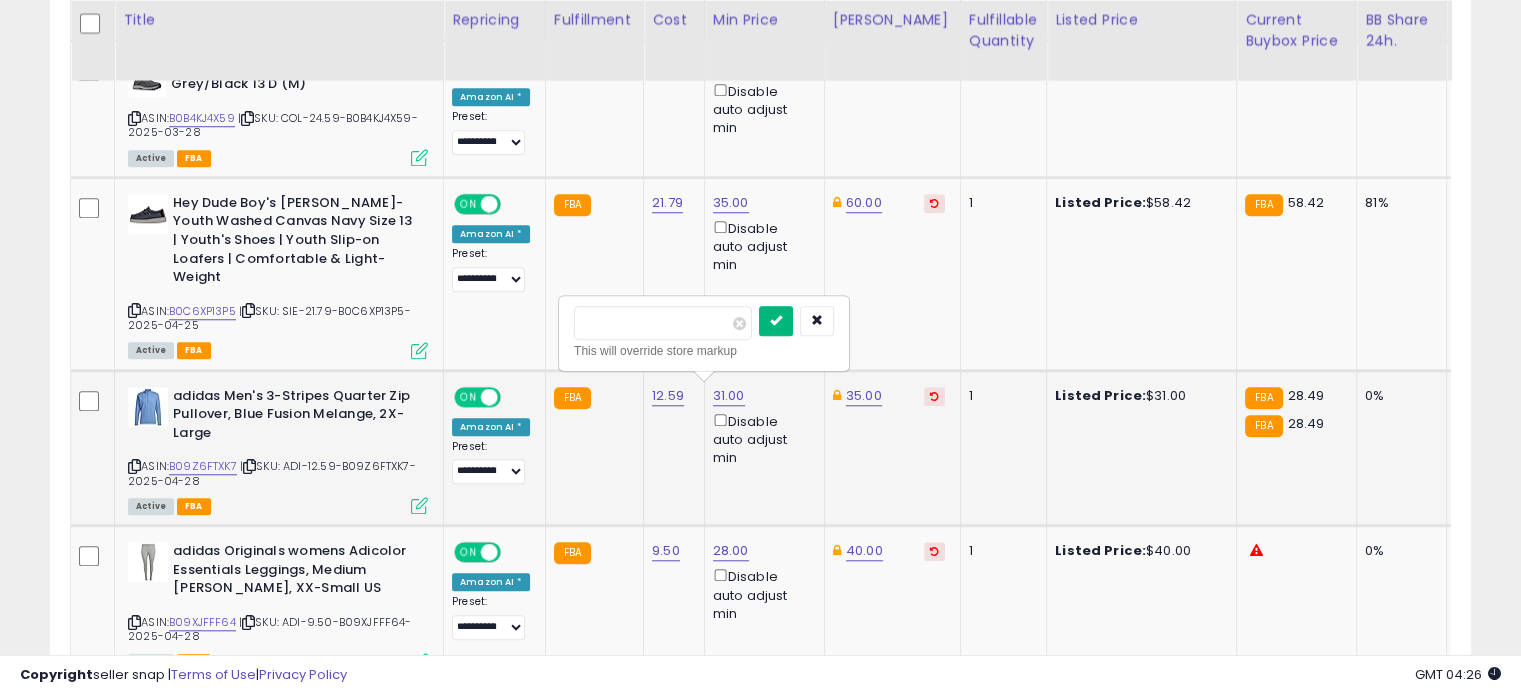 click at bounding box center (776, 321) 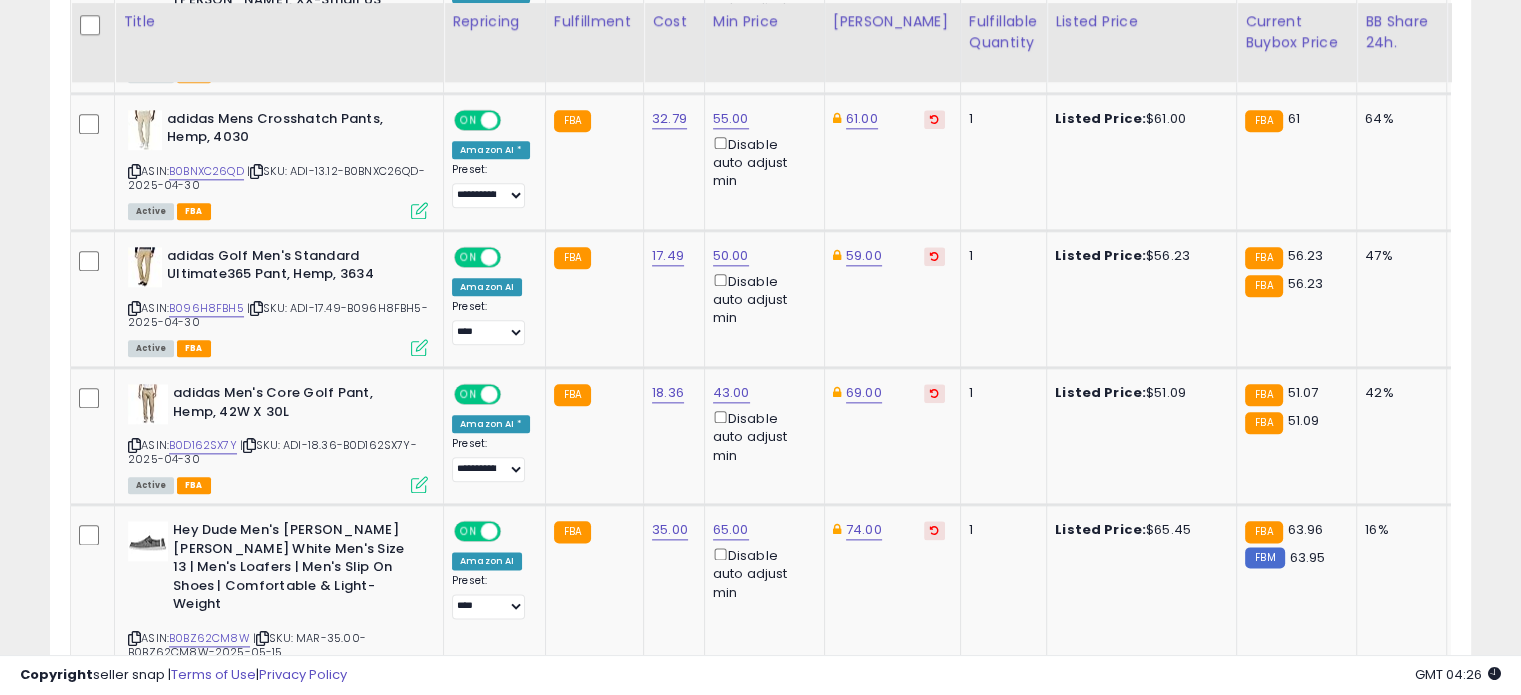 scroll, scrollTop: 2326, scrollLeft: 0, axis: vertical 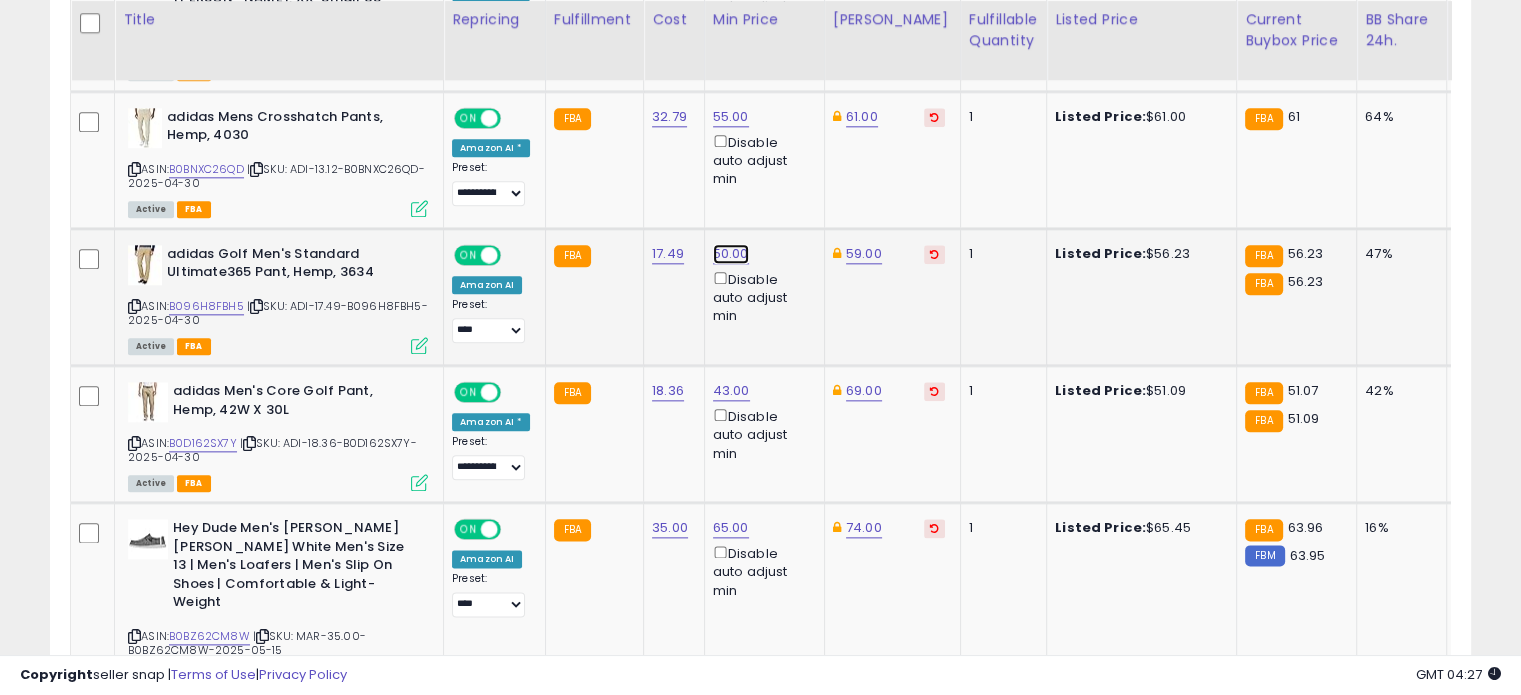 click on "50.00" at bounding box center (730, -1252) 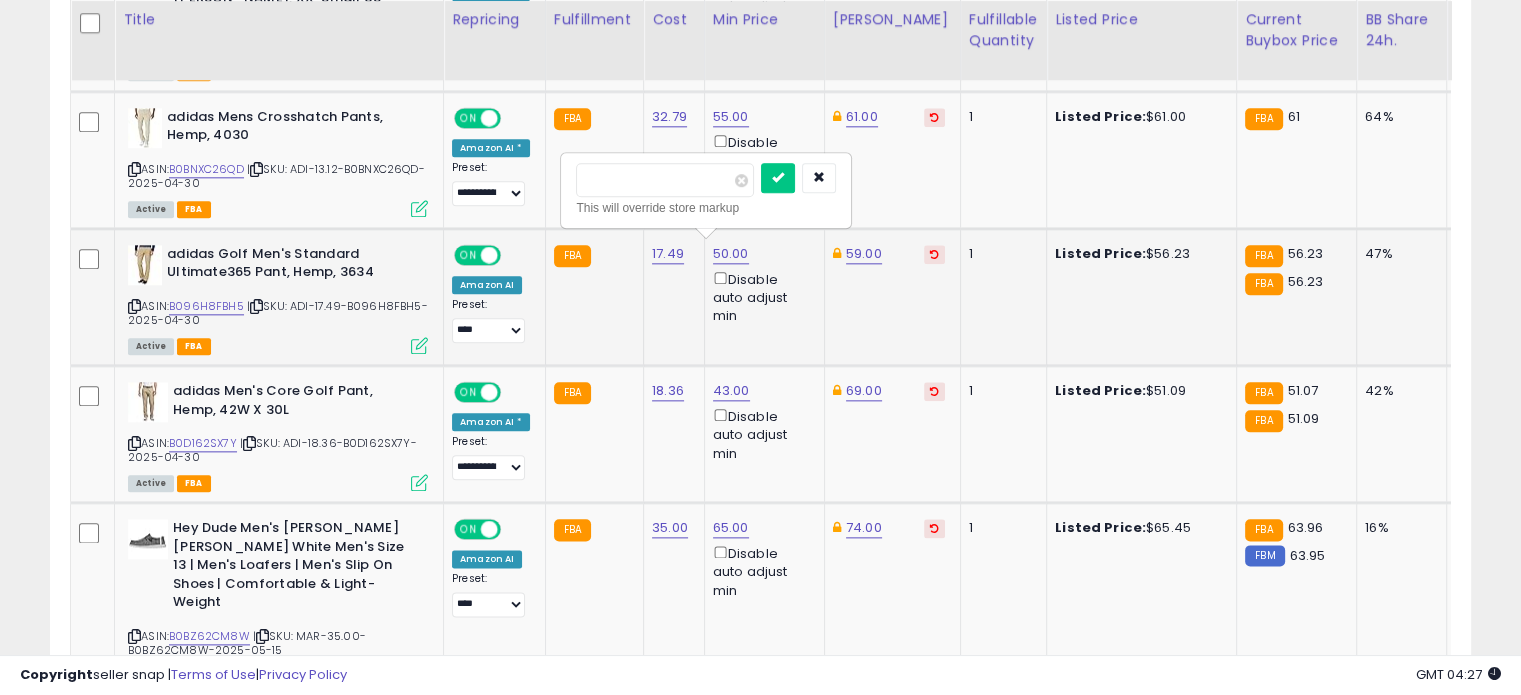 drag, startPoint x: 656, startPoint y: 181, endPoint x: 572, endPoint y: 172, distance: 84.48077 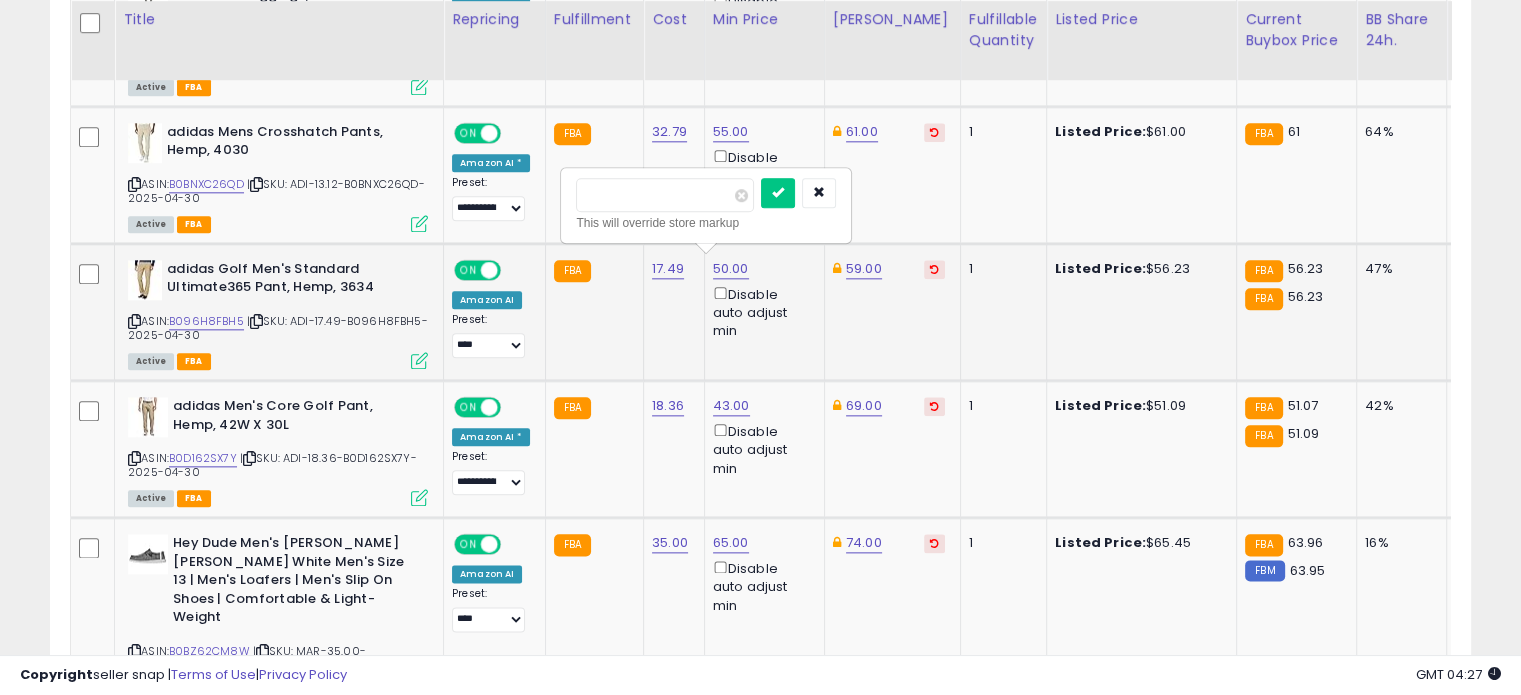 scroll, scrollTop: 2310, scrollLeft: 0, axis: vertical 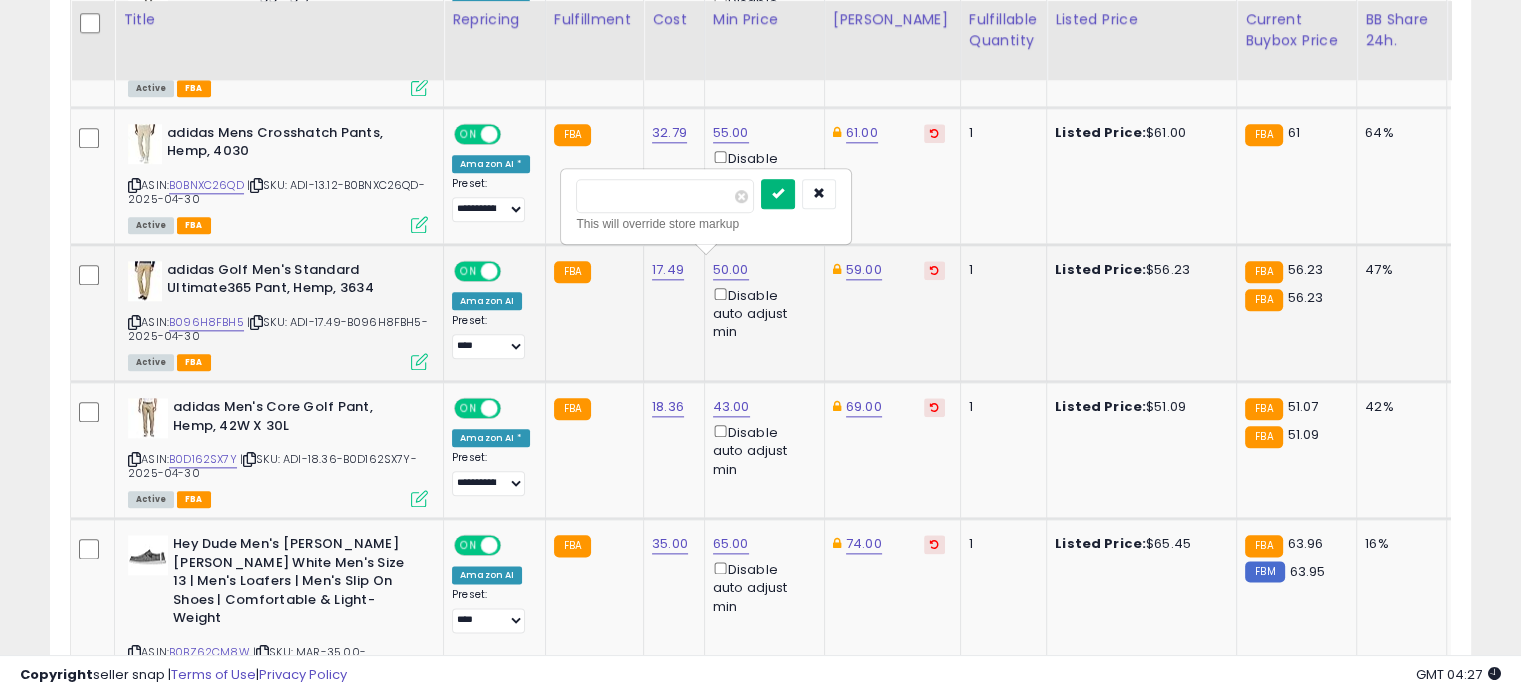 click at bounding box center [778, 193] 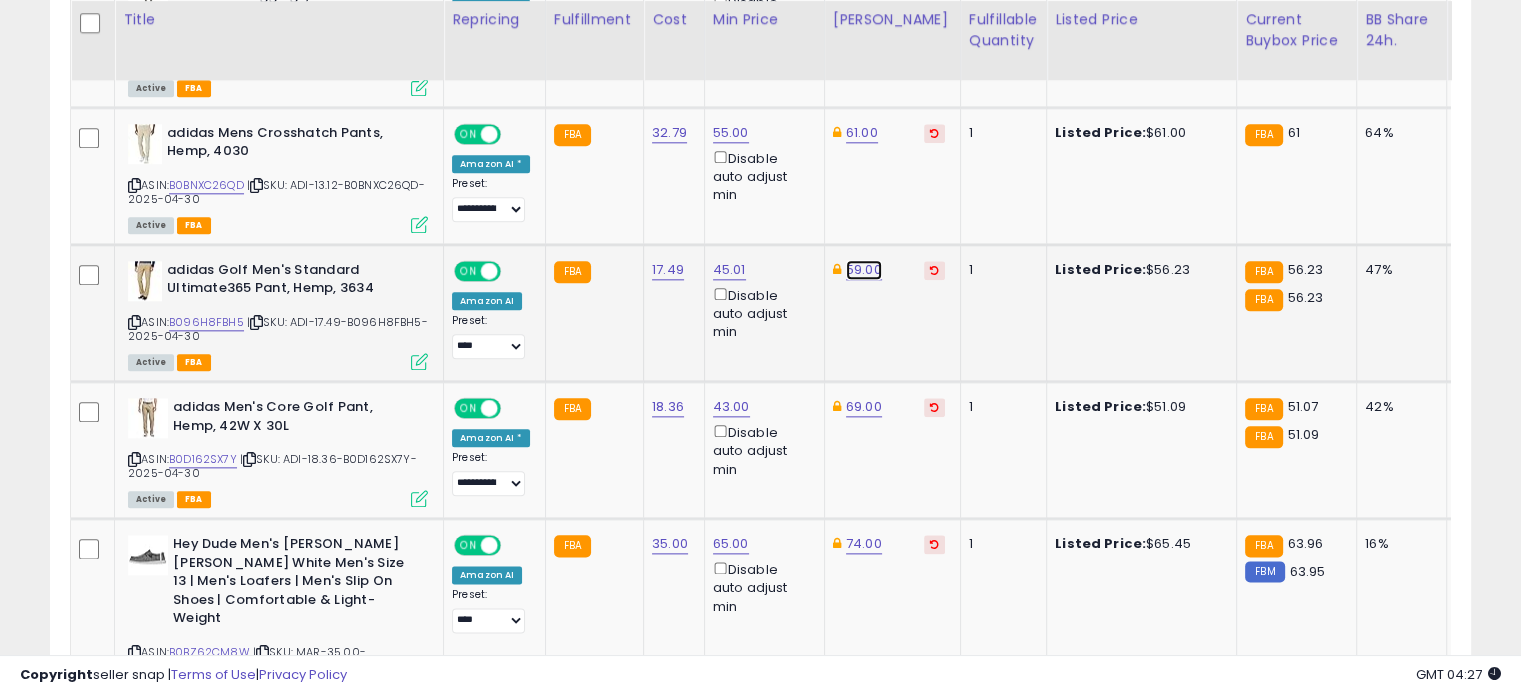 click on "59.00" at bounding box center (864, -1236) 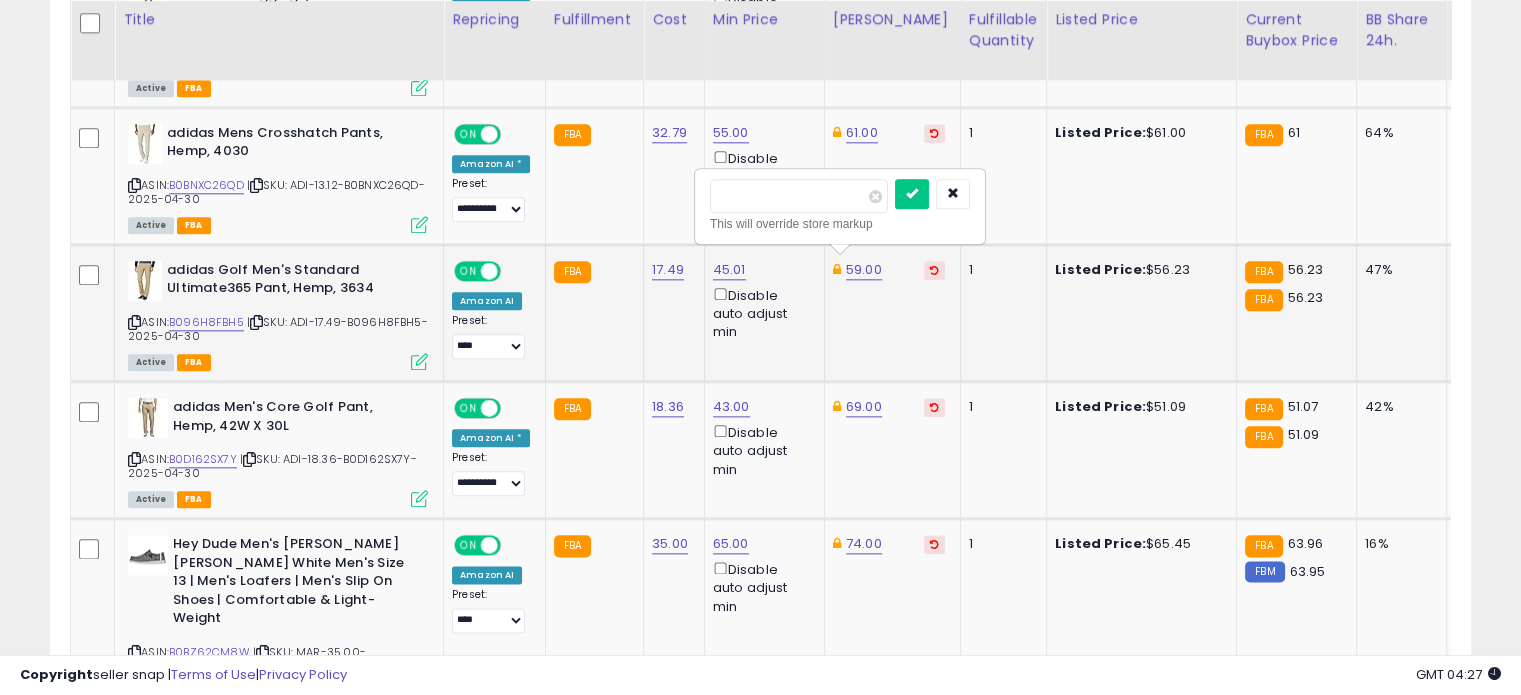 drag, startPoint x: 782, startPoint y: 191, endPoint x: 696, endPoint y: 191, distance: 86 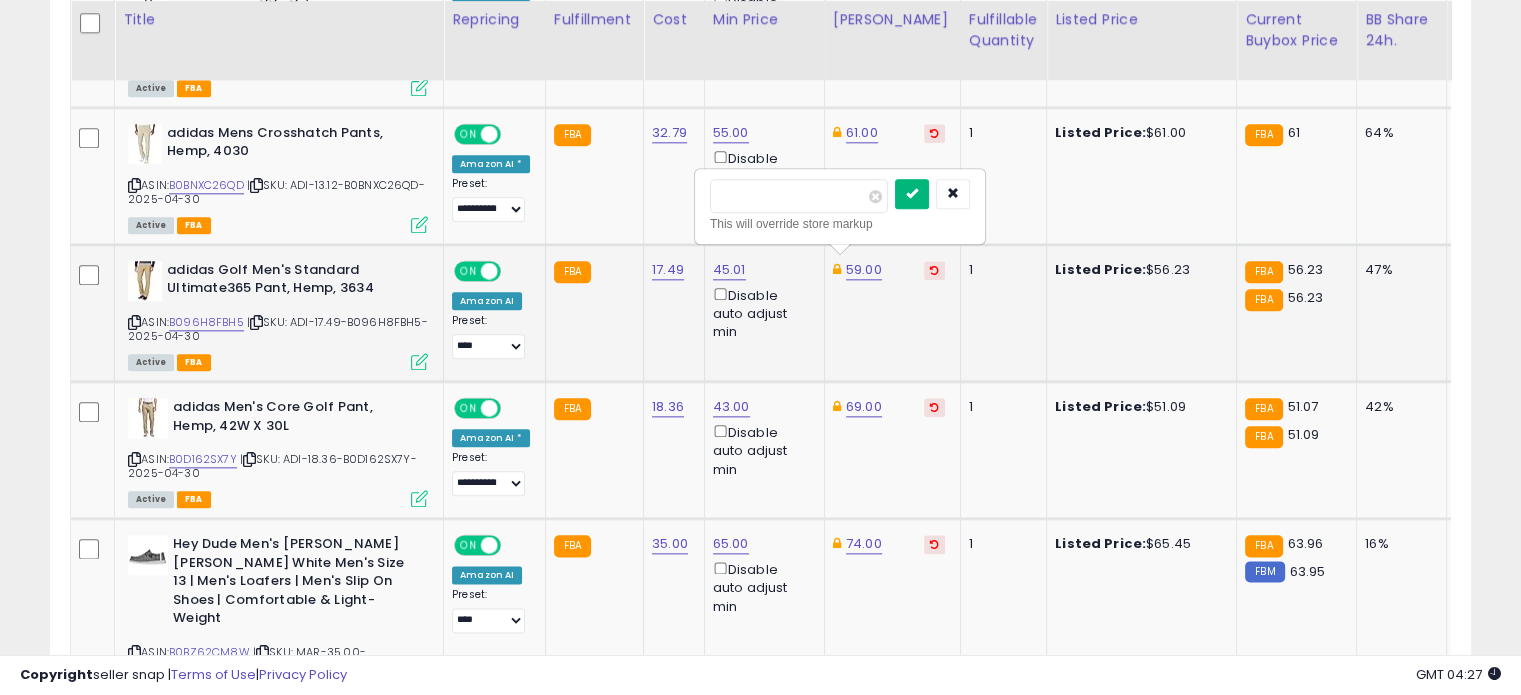 click at bounding box center [912, 193] 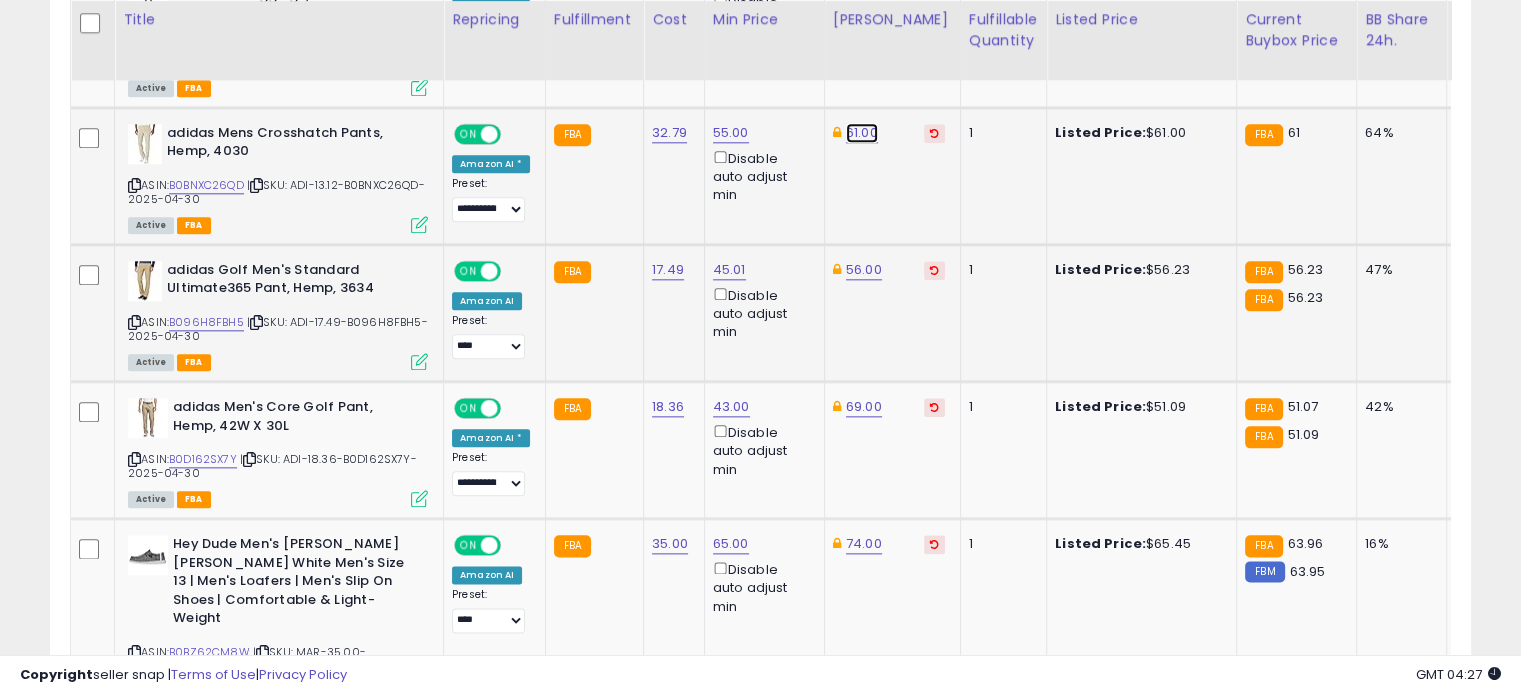 click on "61.00" at bounding box center [864, -1236] 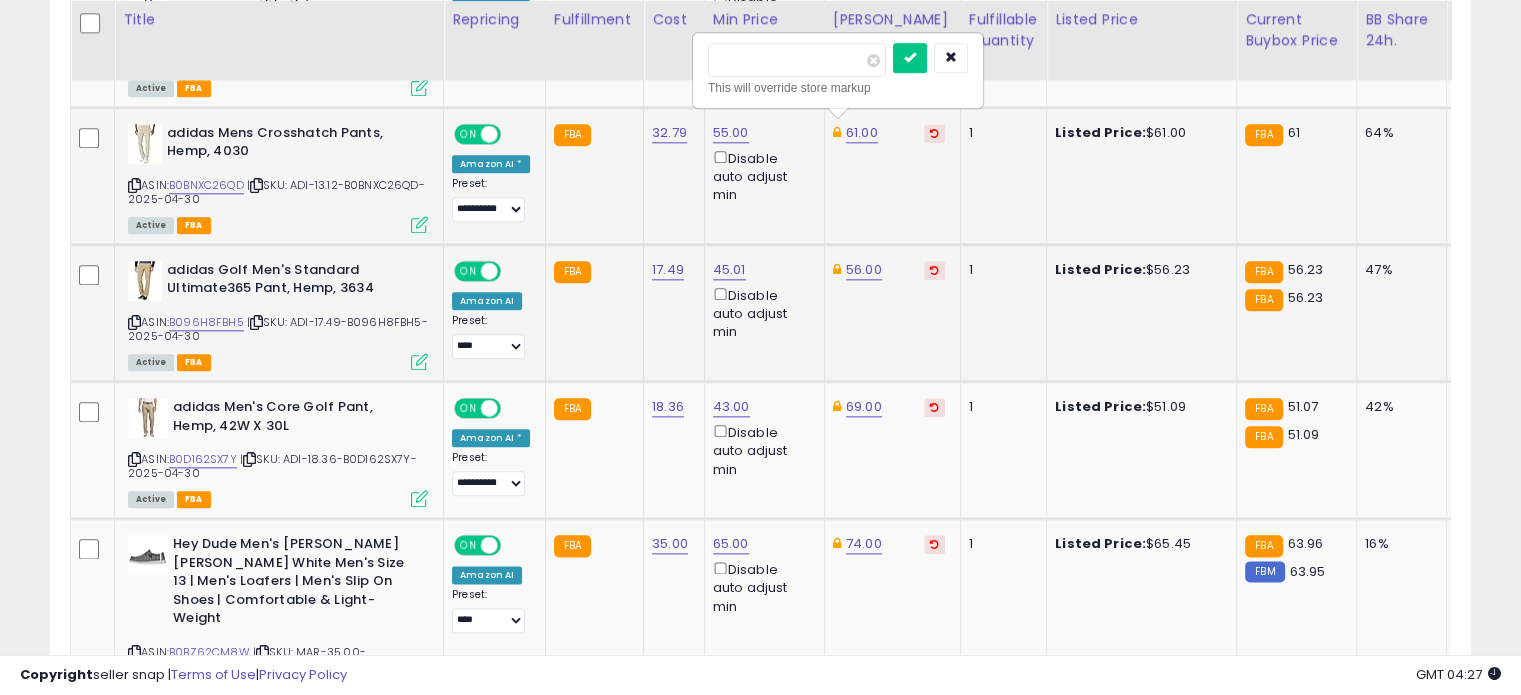 drag, startPoint x: 767, startPoint y: 45, endPoint x: 710, endPoint y: 51, distance: 57.31492 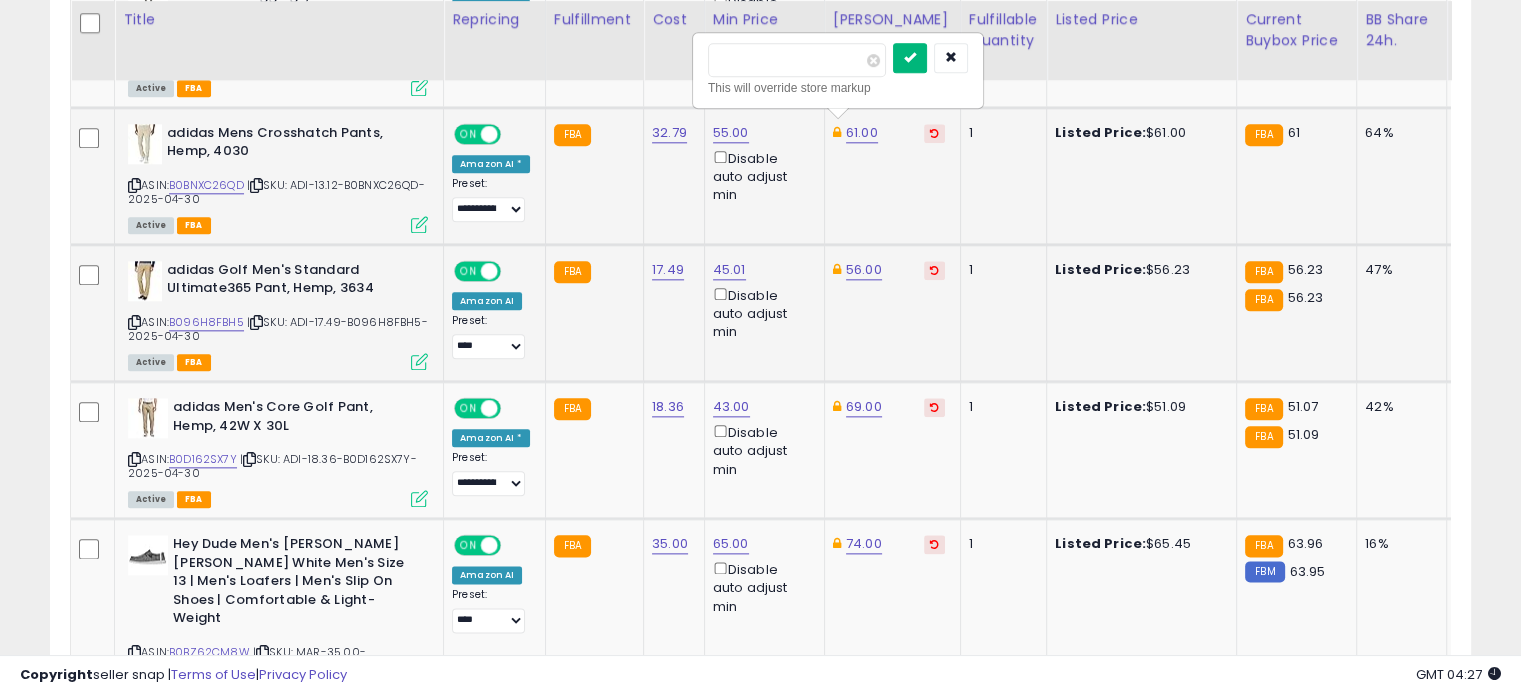 click at bounding box center [910, 58] 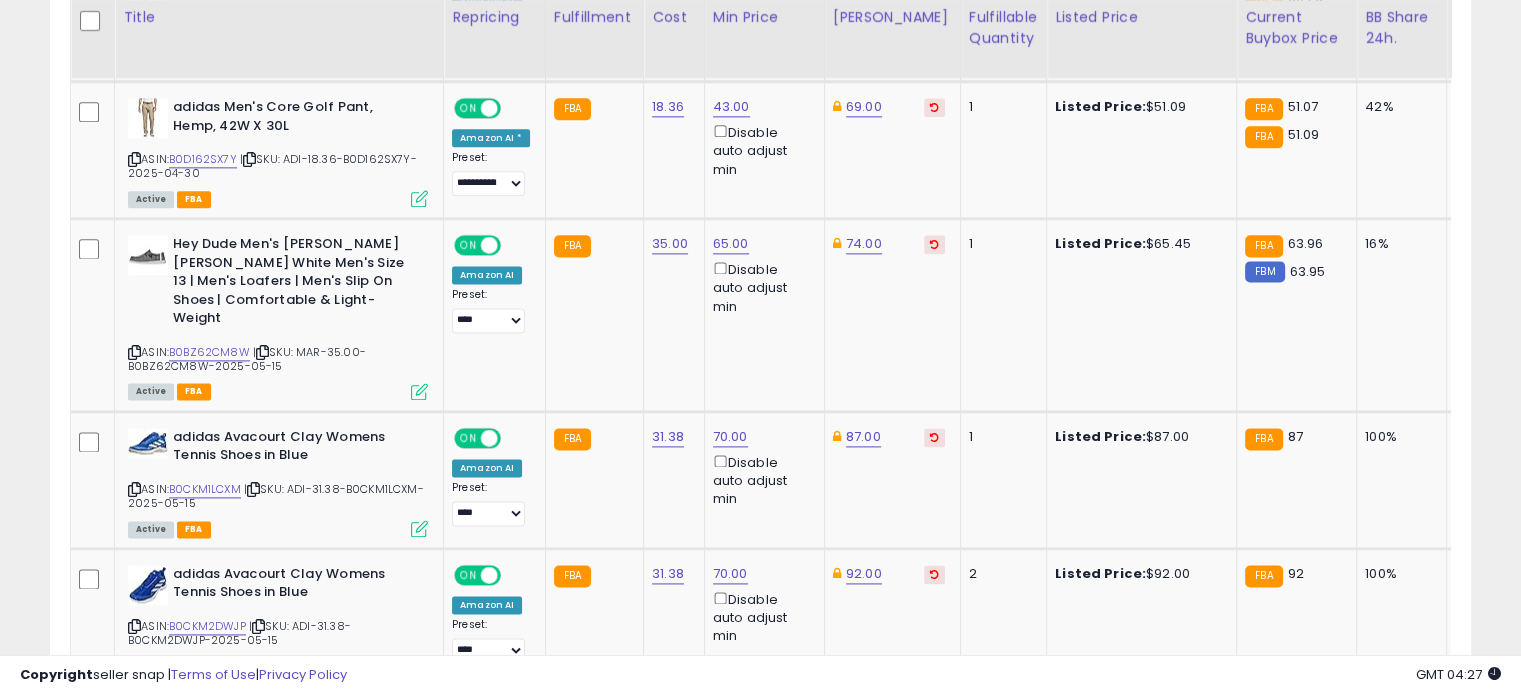 scroll, scrollTop: 2618, scrollLeft: 0, axis: vertical 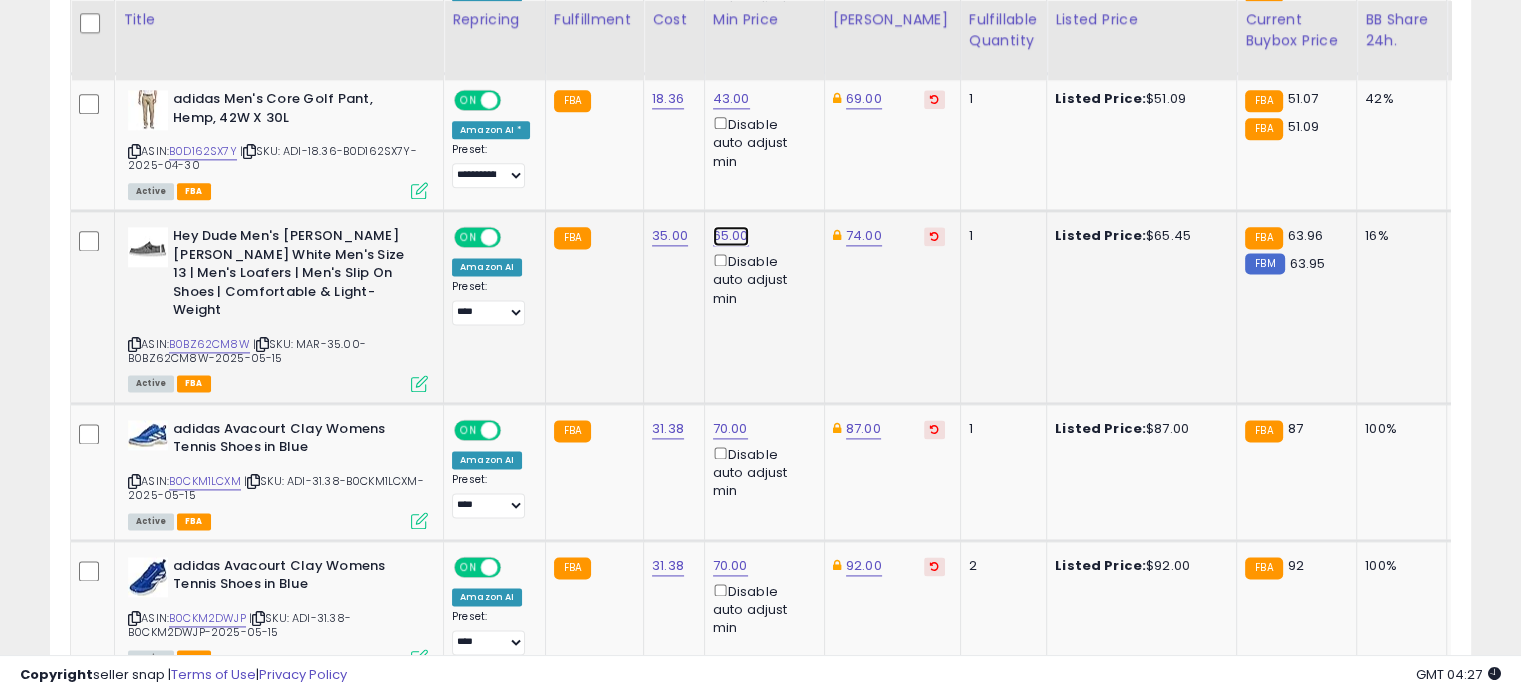 click on "65.00" at bounding box center [730, -1544] 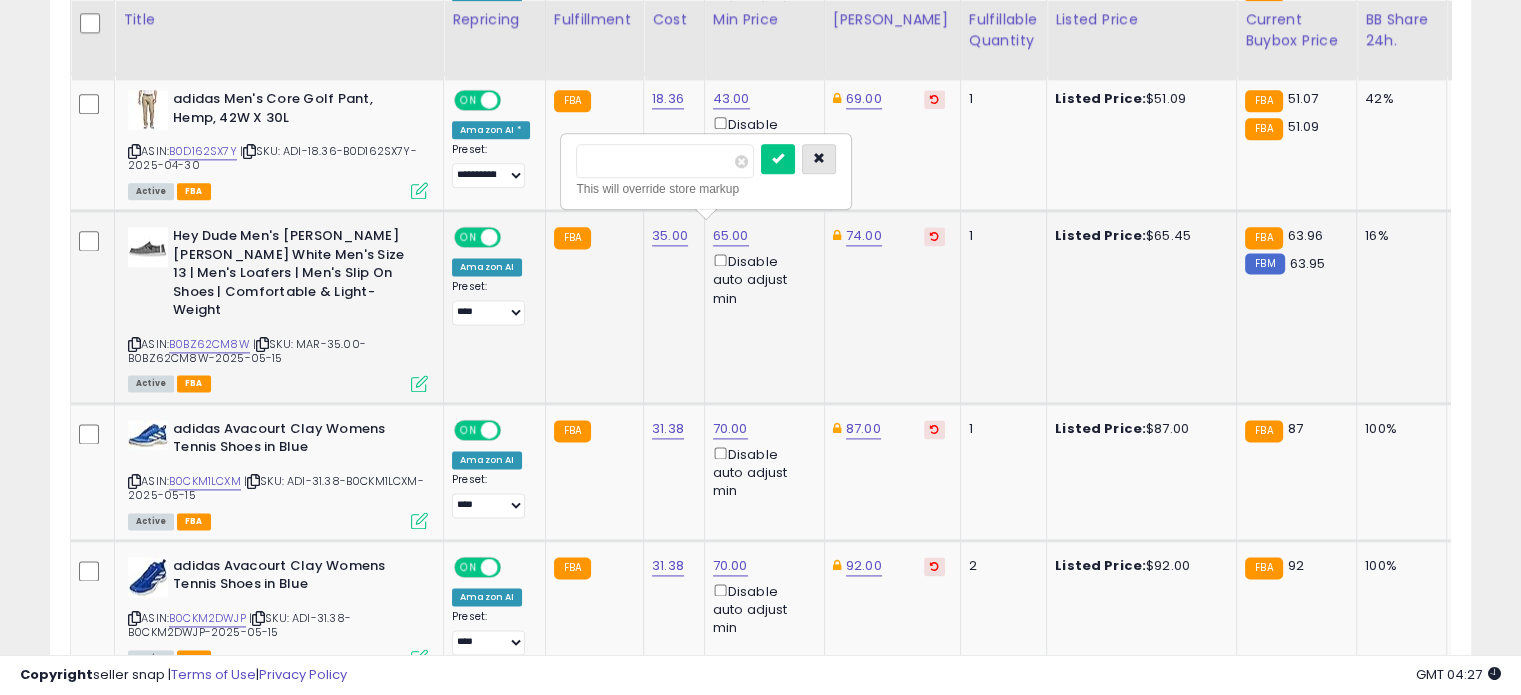 click at bounding box center (819, 158) 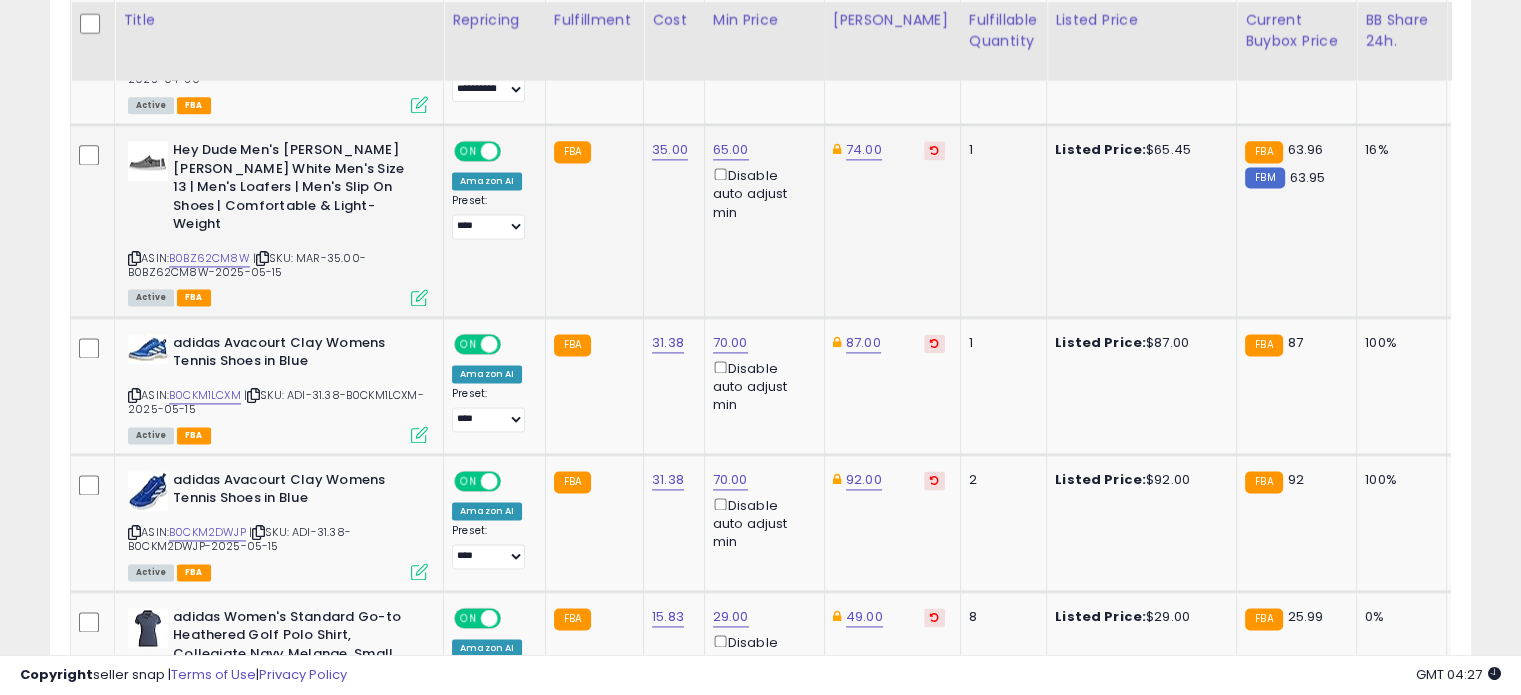 scroll, scrollTop: 2706, scrollLeft: 0, axis: vertical 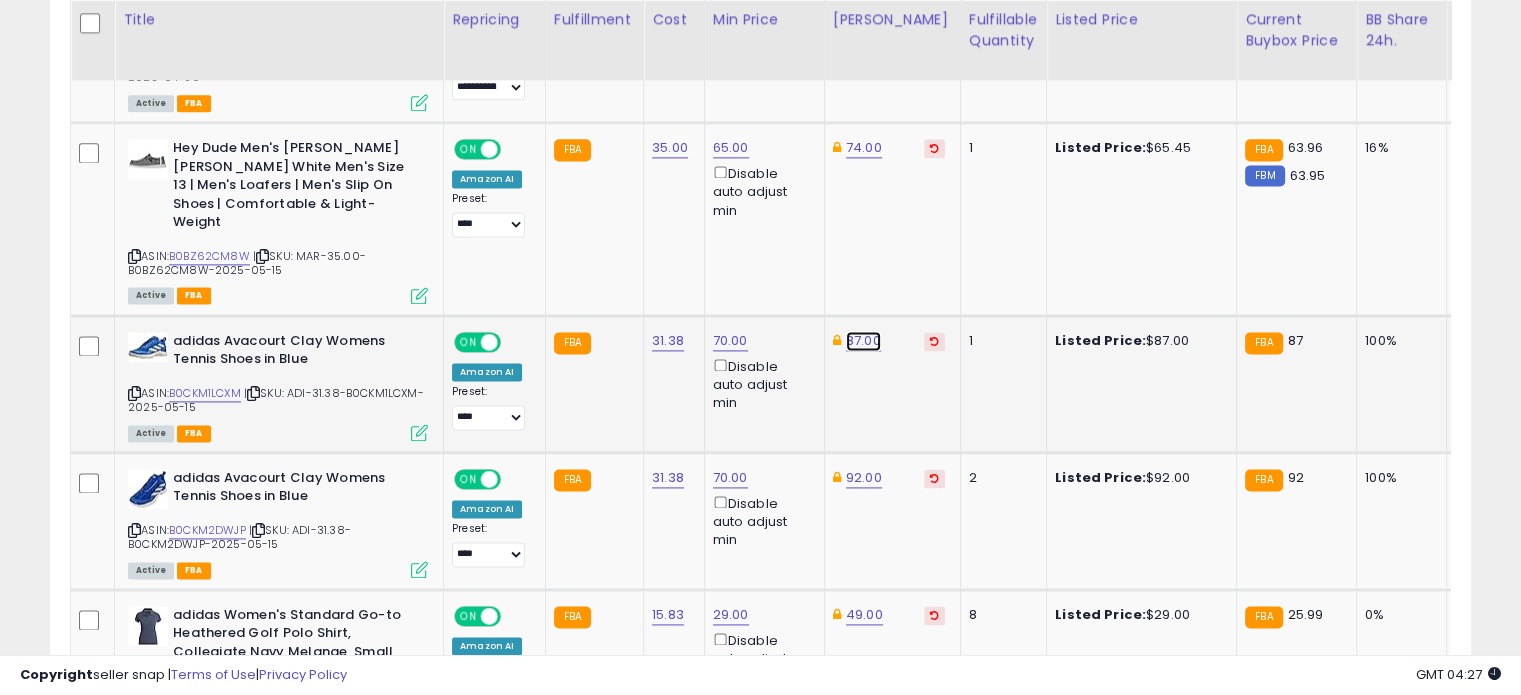 click on "87.00" at bounding box center (864, -1632) 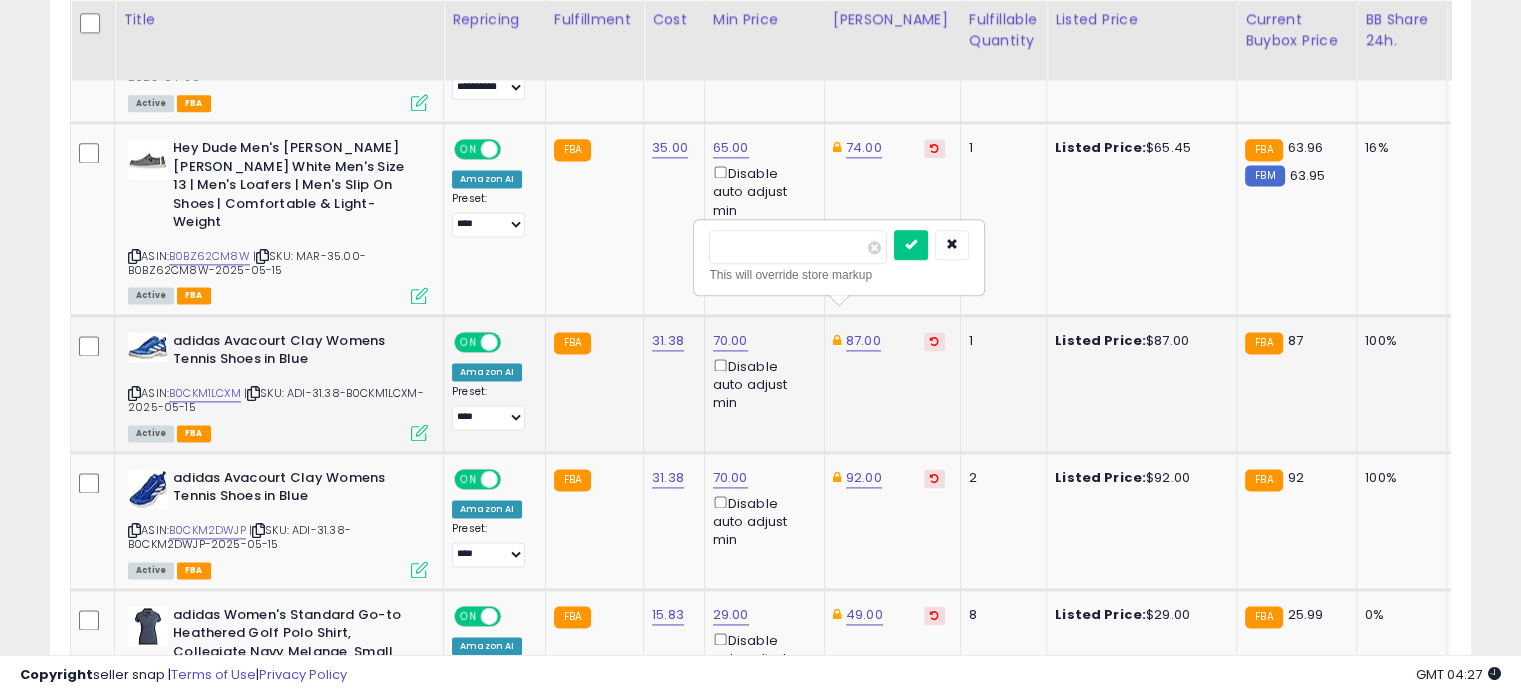 drag, startPoint x: 789, startPoint y: 252, endPoint x: 693, endPoint y: 248, distance: 96.0833 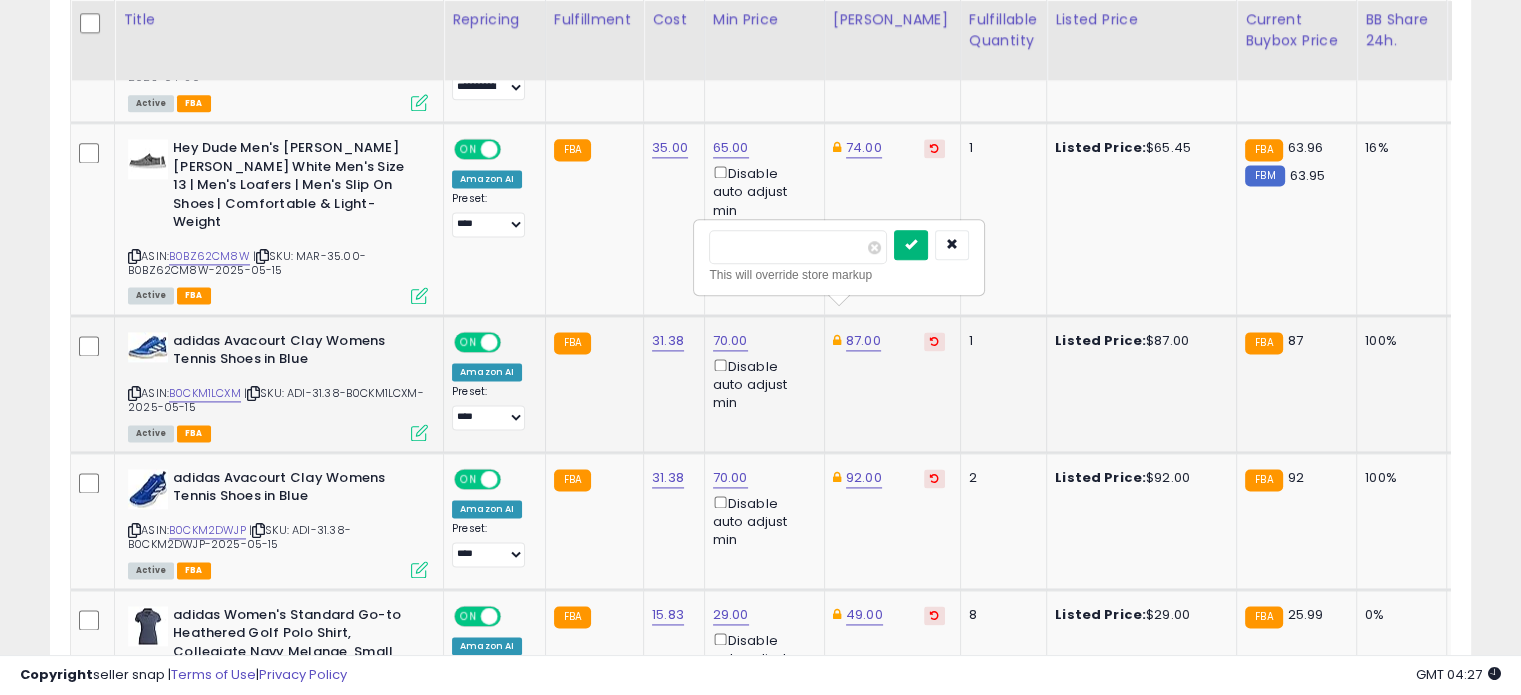click at bounding box center [911, 244] 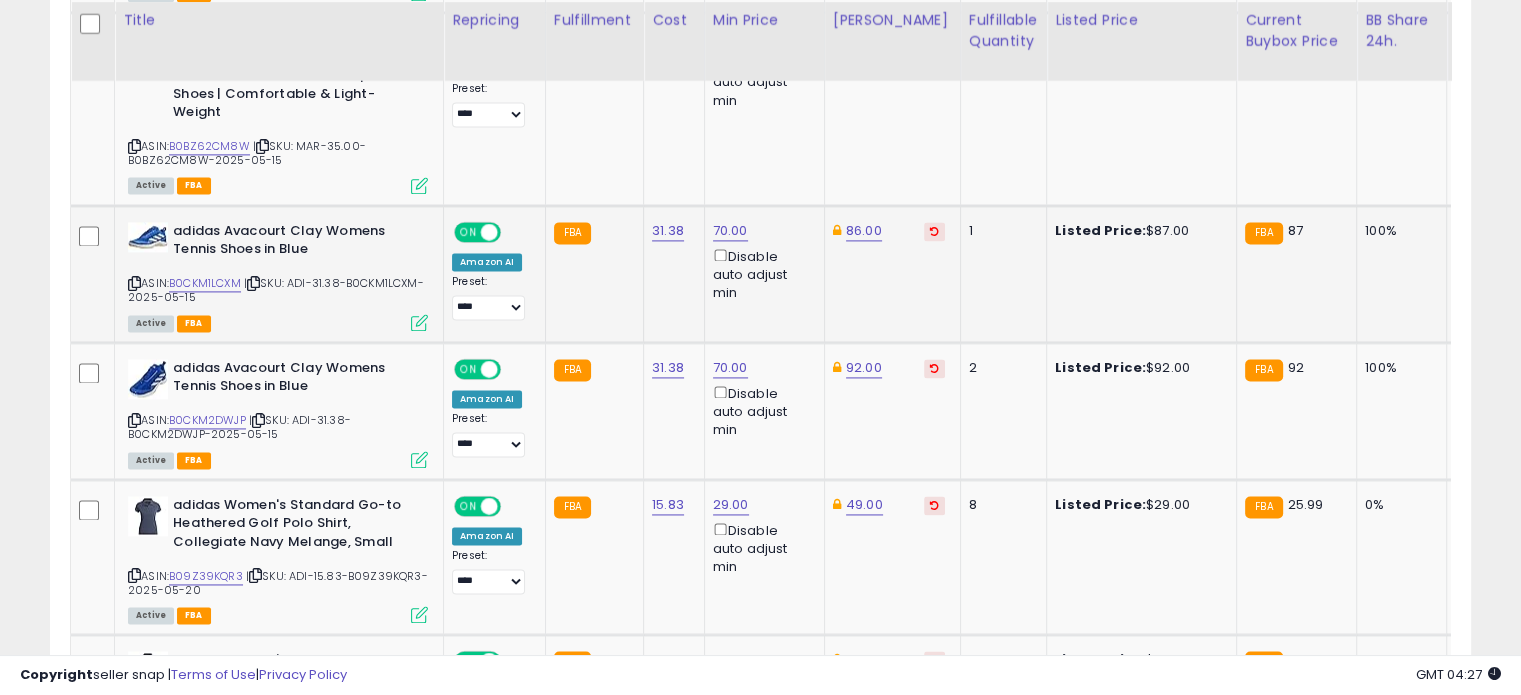 scroll, scrollTop: 2818, scrollLeft: 0, axis: vertical 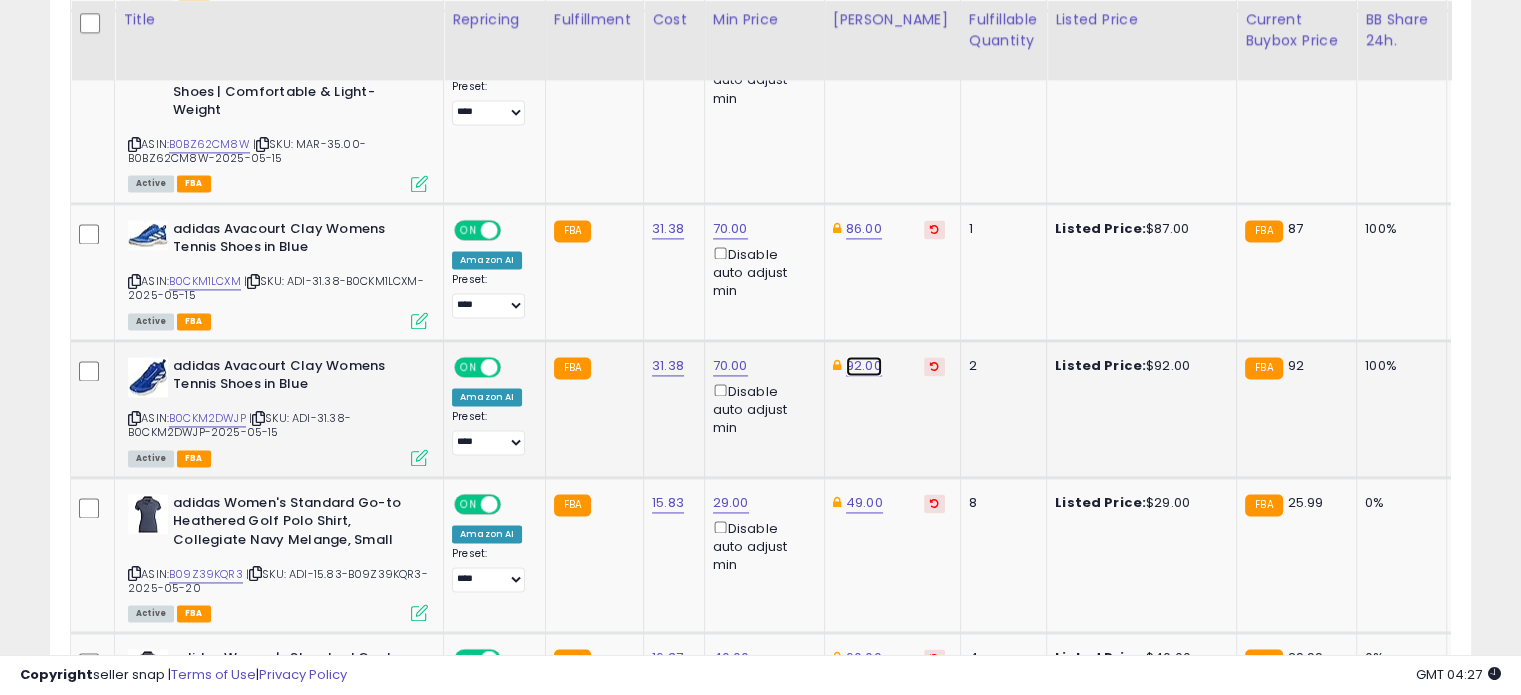 click on "92.00" at bounding box center (864, -1744) 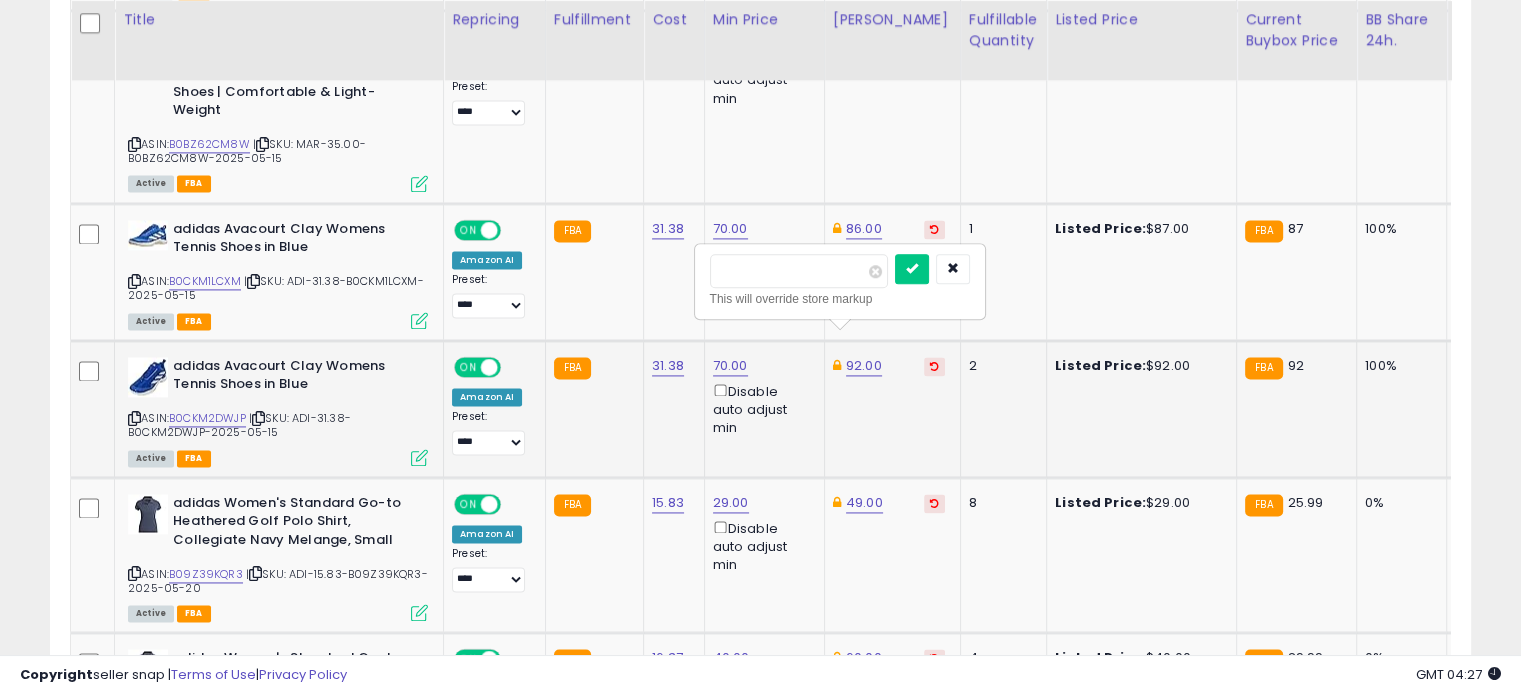 drag, startPoint x: 795, startPoint y: 264, endPoint x: 710, endPoint y: 260, distance: 85.09406 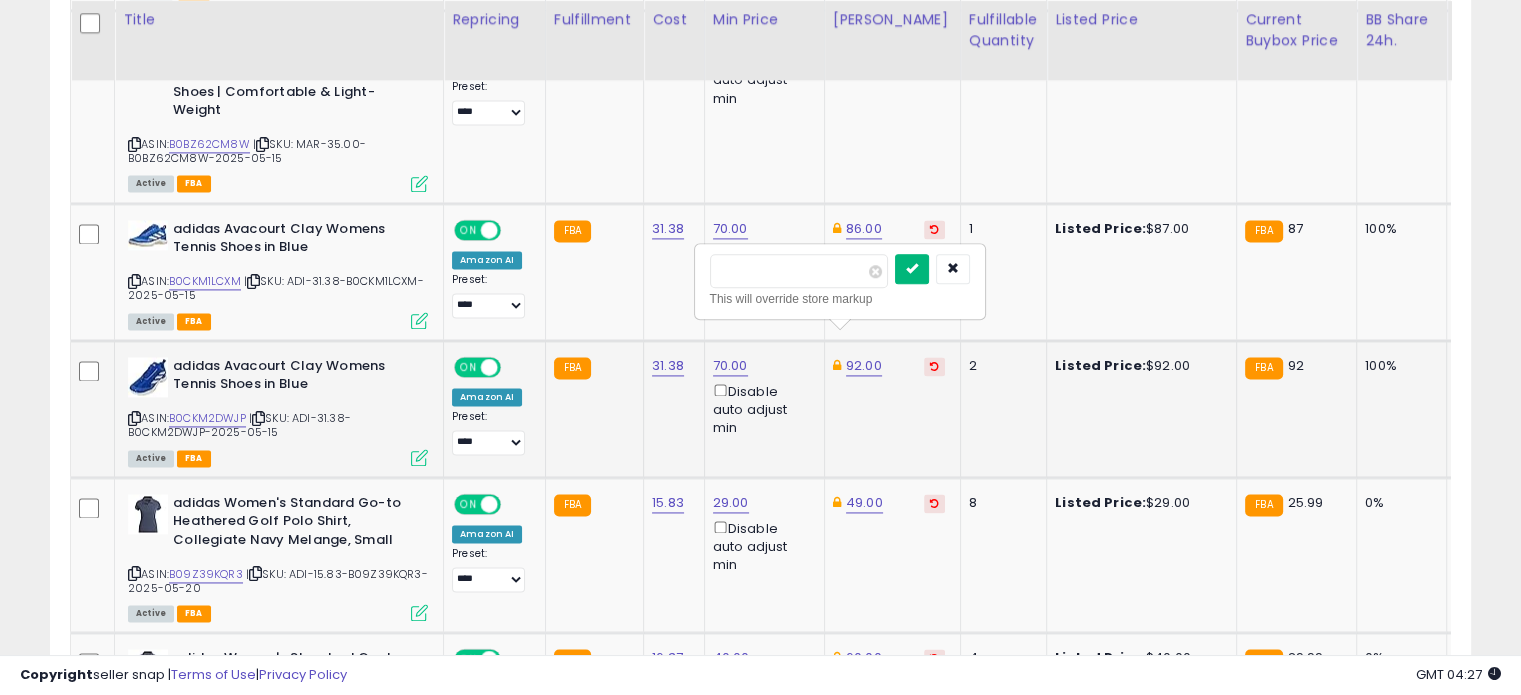 click at bounding box center (912, 268) 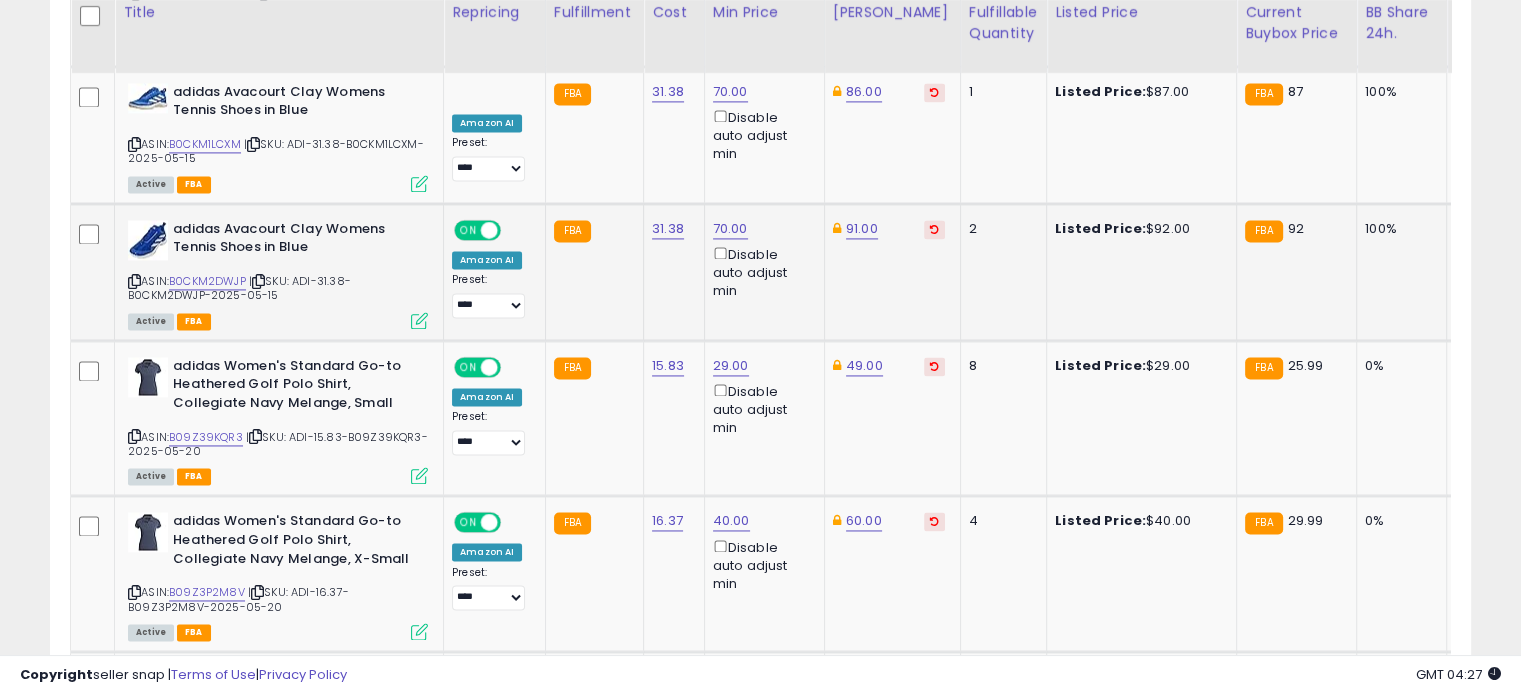 scroll, scrollTop: 2962, scrollLeft: 0, axis: vertical 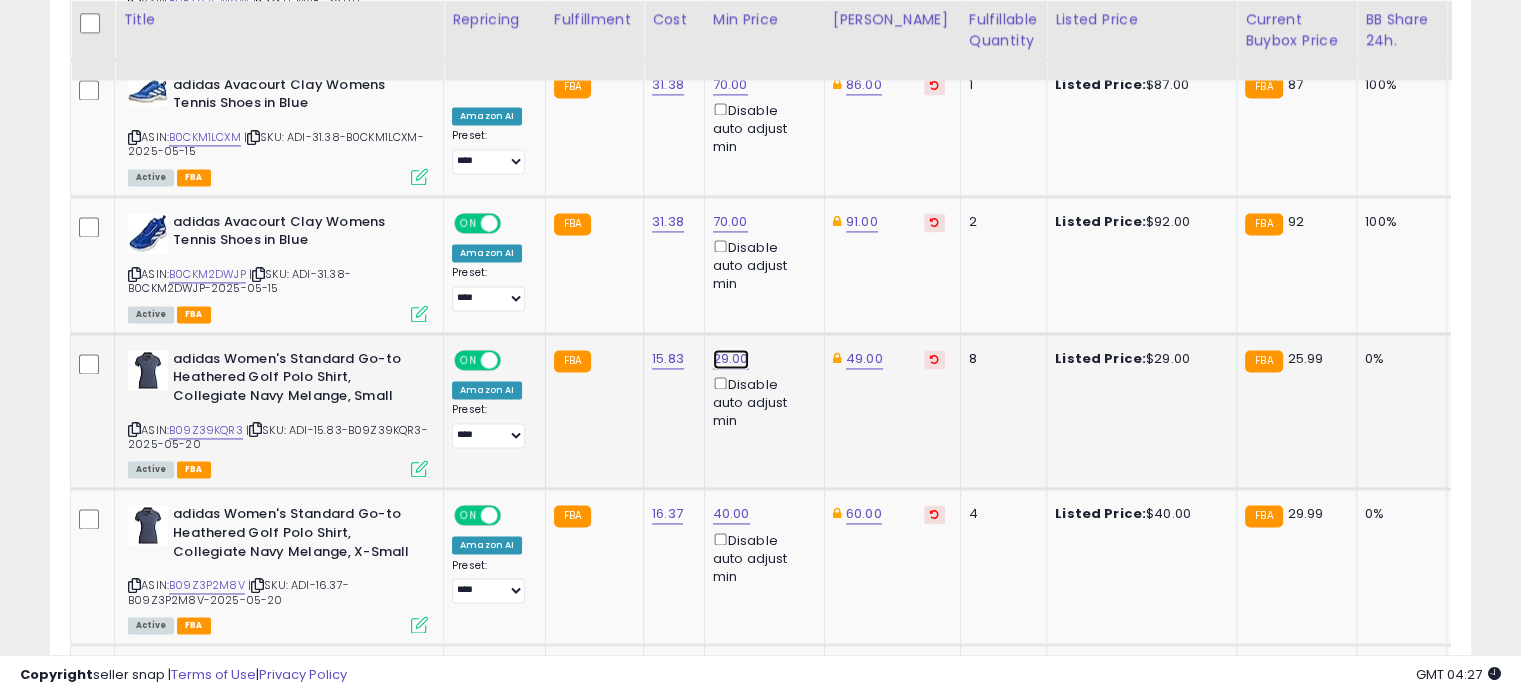 click on "29.00" at bounding box center [730, -1888] 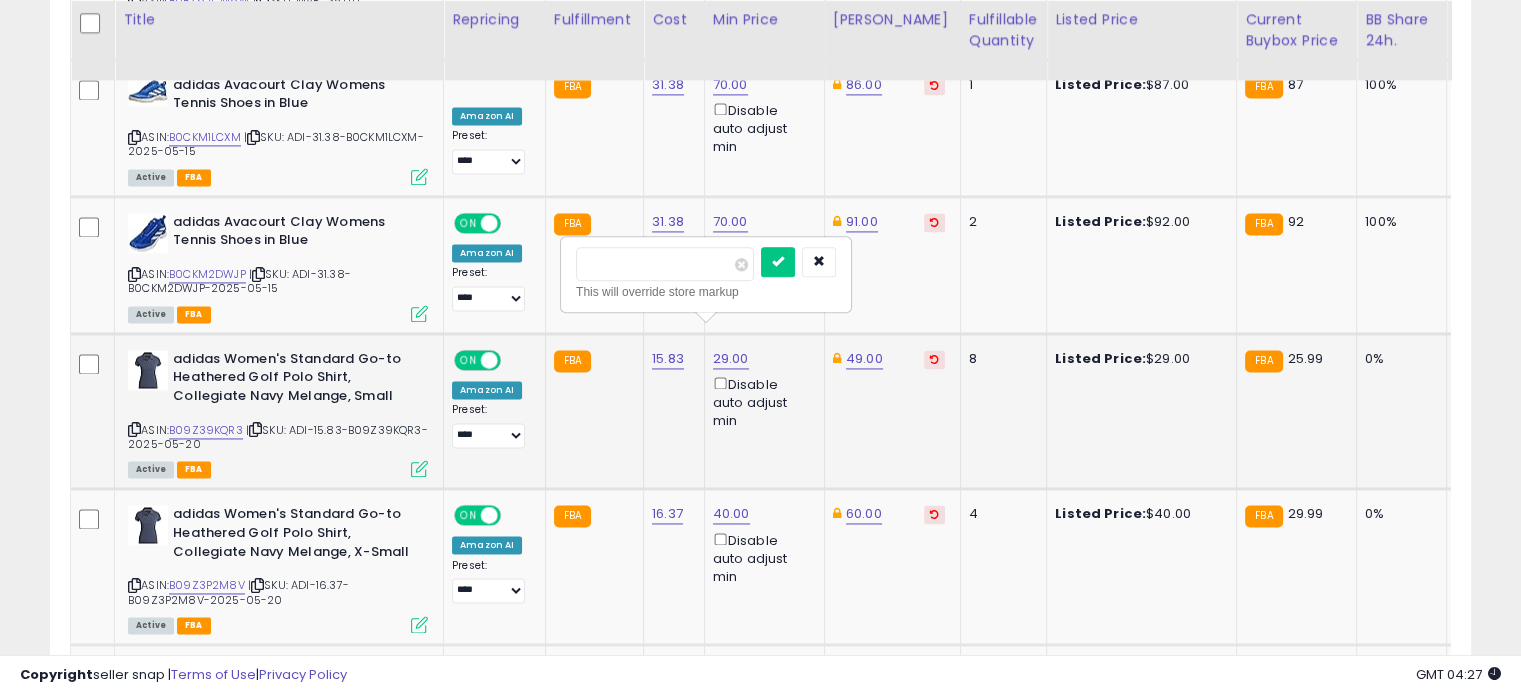 drag, startPoint x: 640, startPoint y: 268, endPoint x: 585, endPoint y: 266, distance: 55.03635 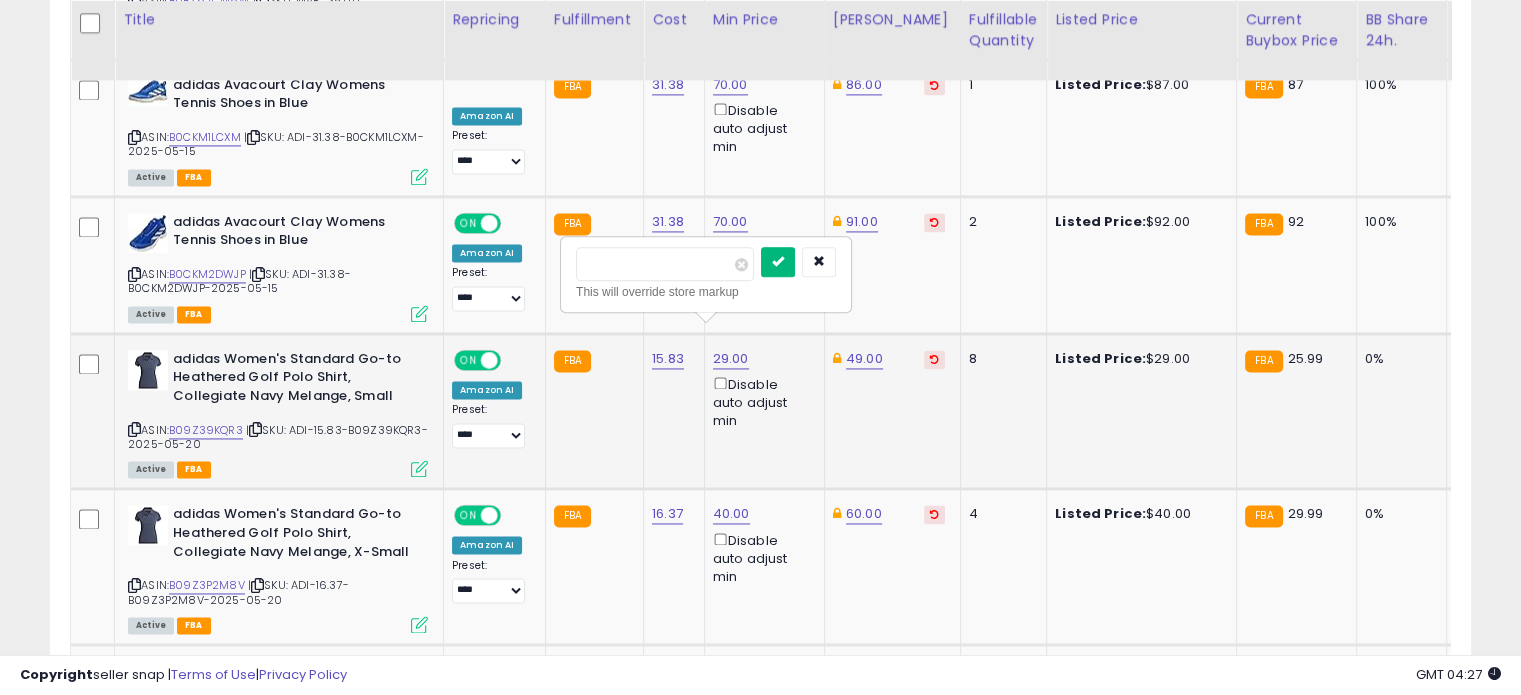 click at bounding box center (778, 261) 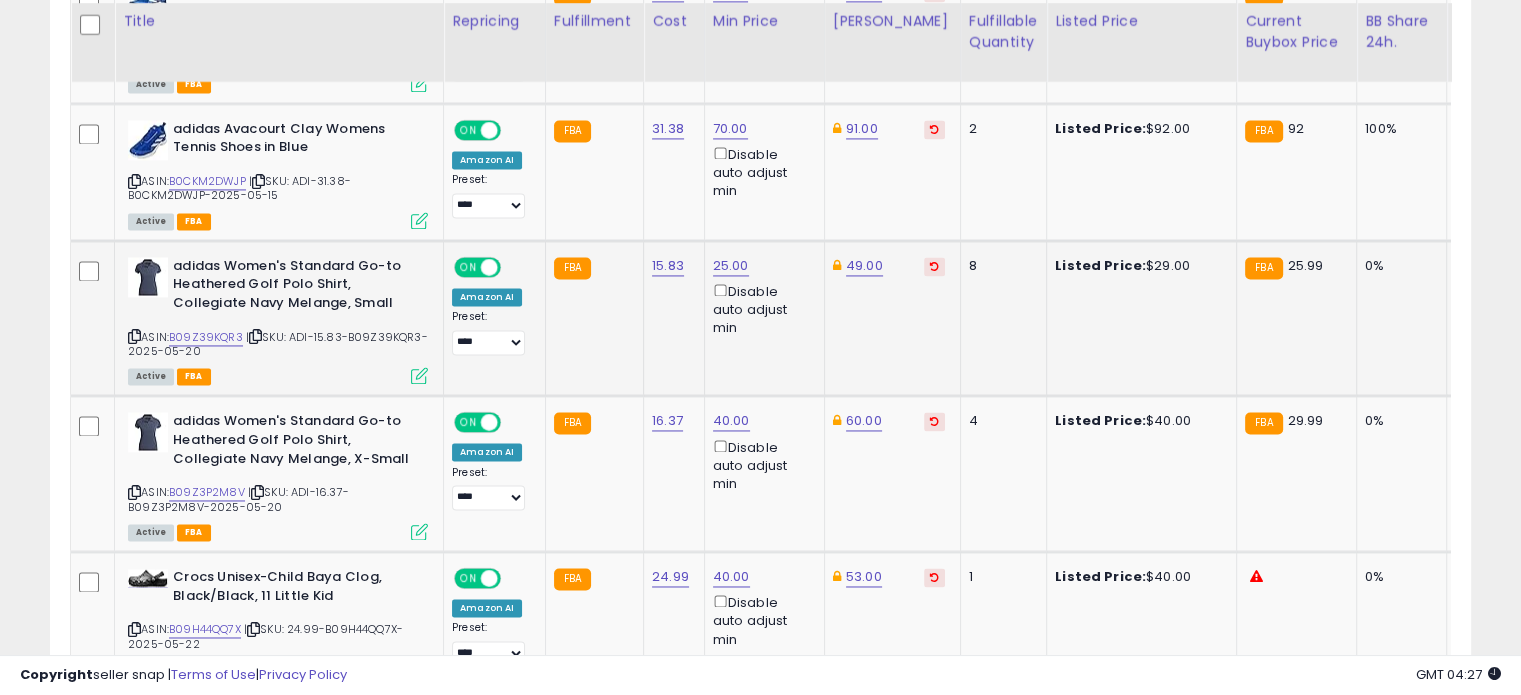 scroll, scrollTop: 3058, scrollLeft: 0, axis: vertical 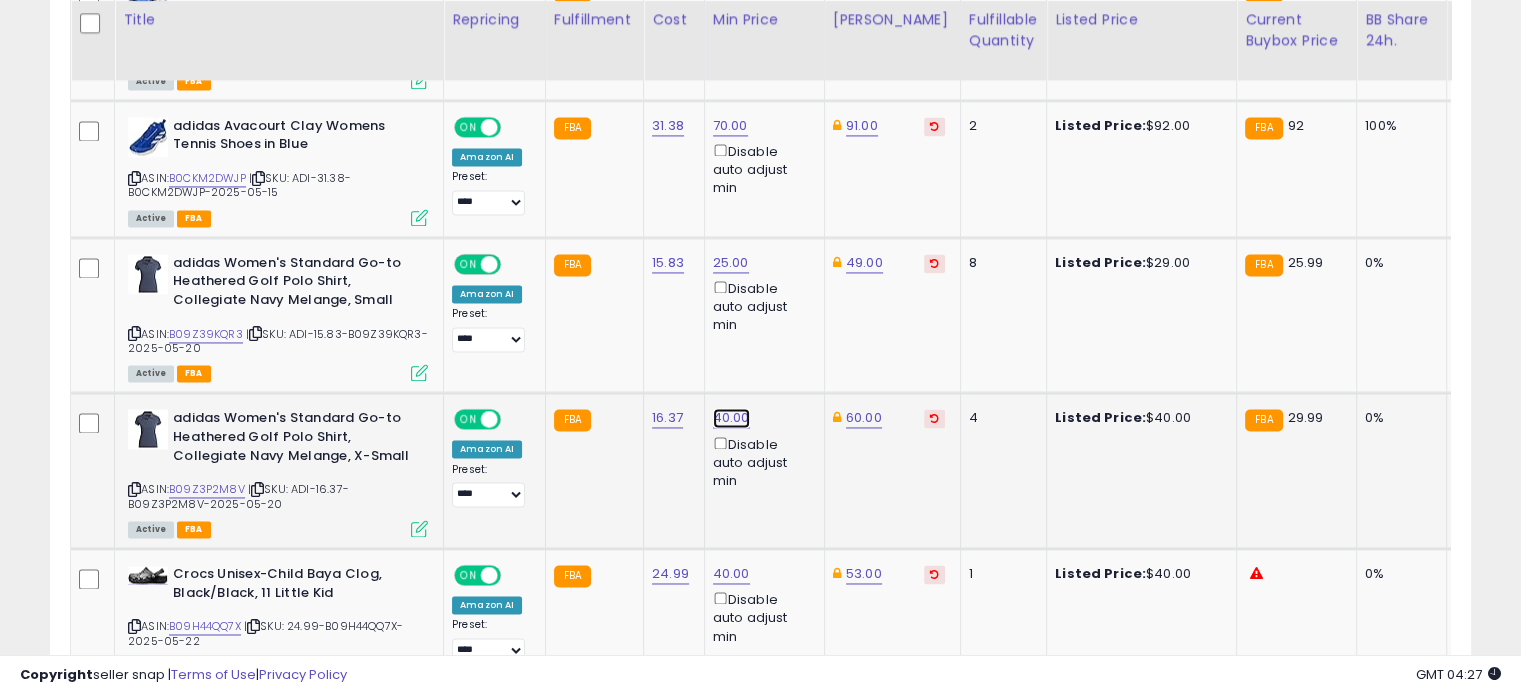 click on "40.00" at bounding box center [730, -1984] 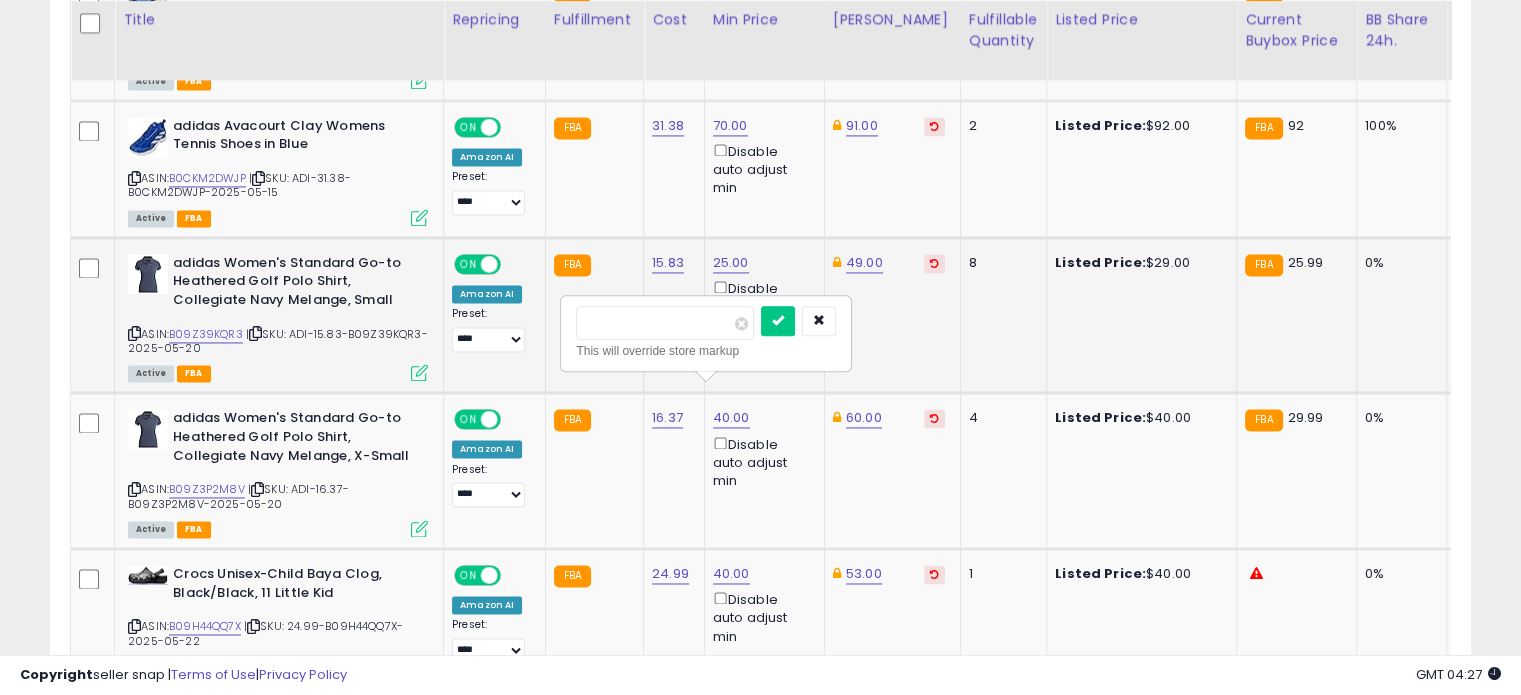 drag, startPoint x: 642, startPoint y: 319, endPoint x: 551, endPoint y: 316, distance: 91.04944 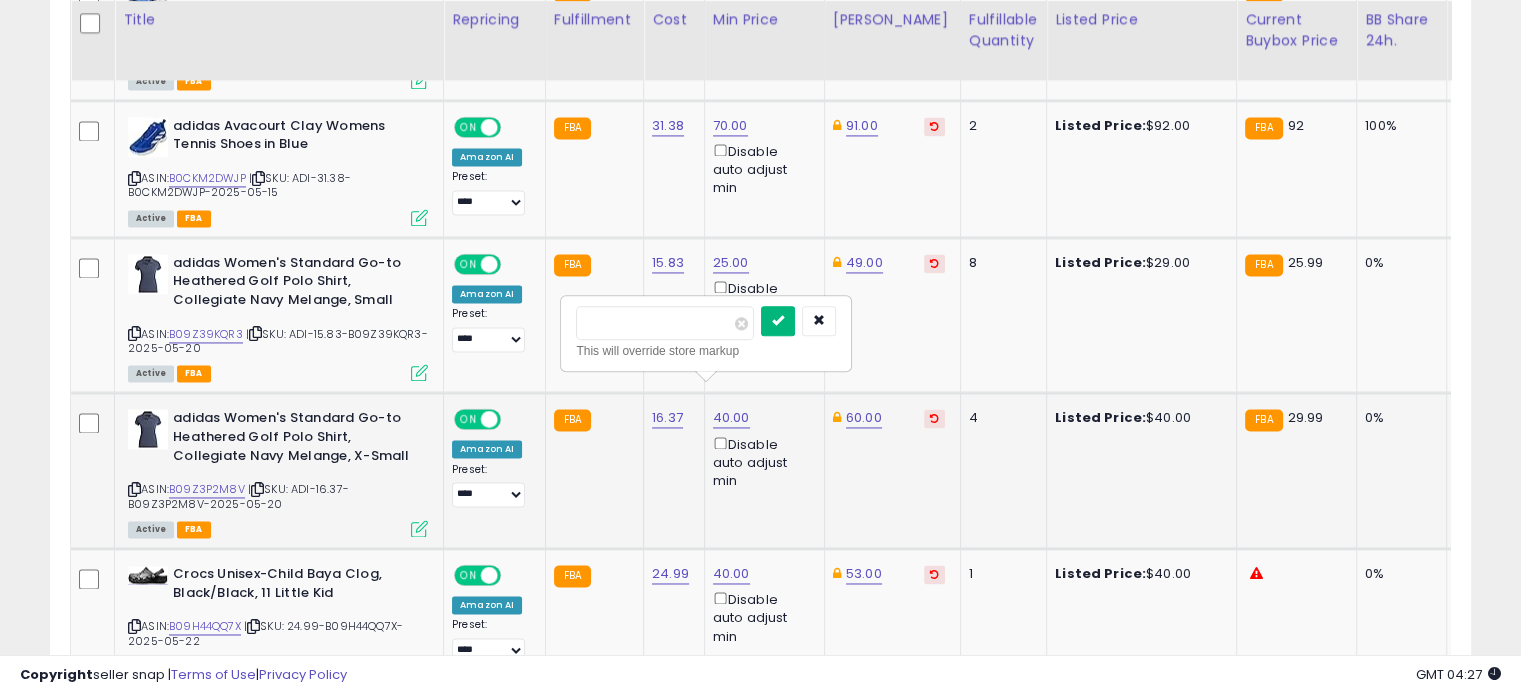 click at bounding box center (778, 320) 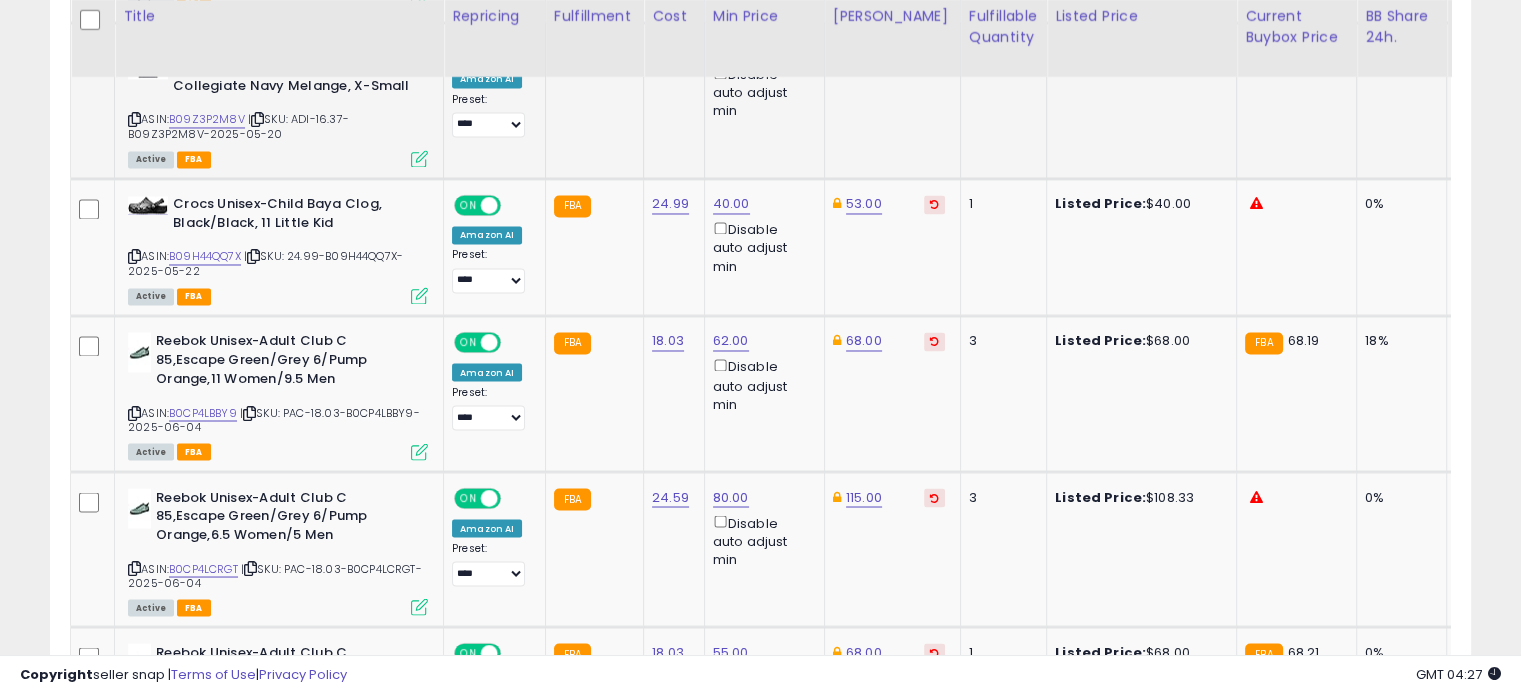 scroll, scrollTop: 3428, scrollLeft: 0, axis: vertical 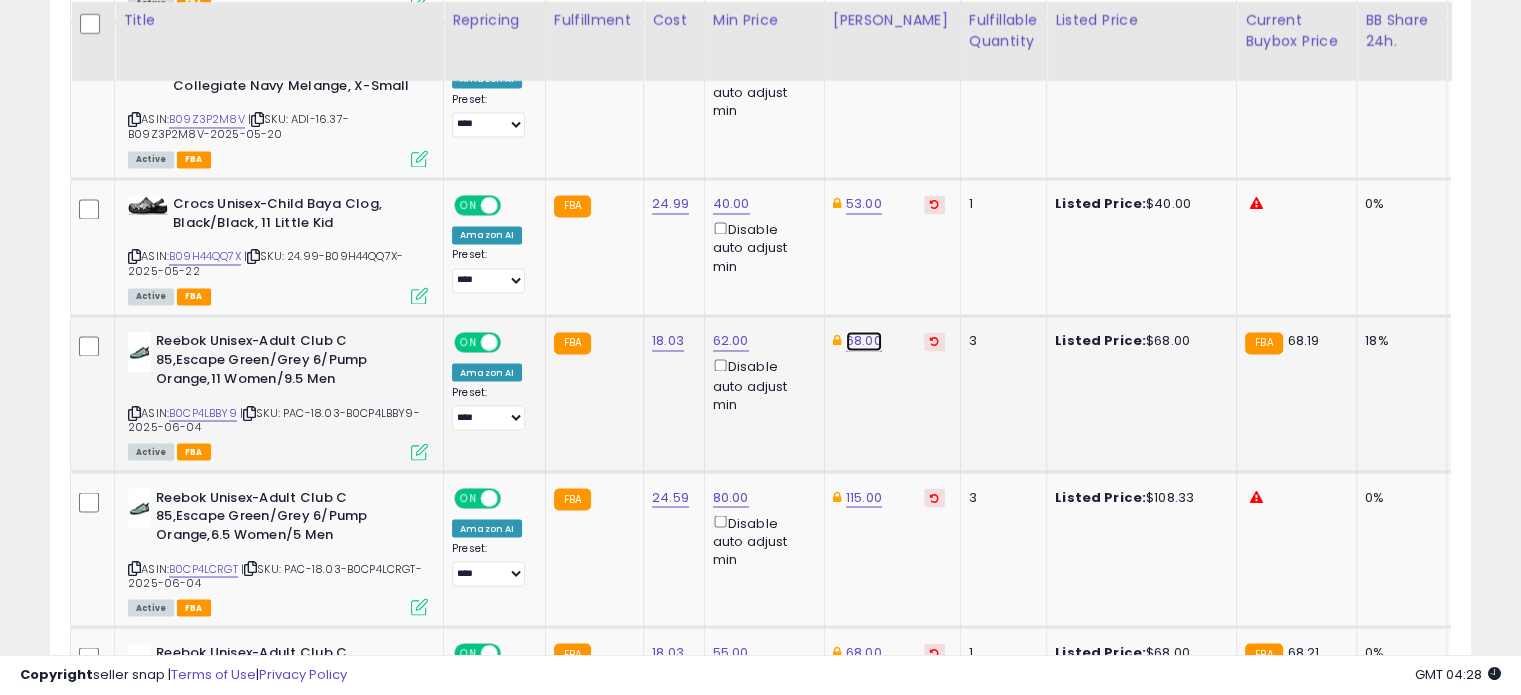 click on "68.00" at bounding box center (864, -2354) 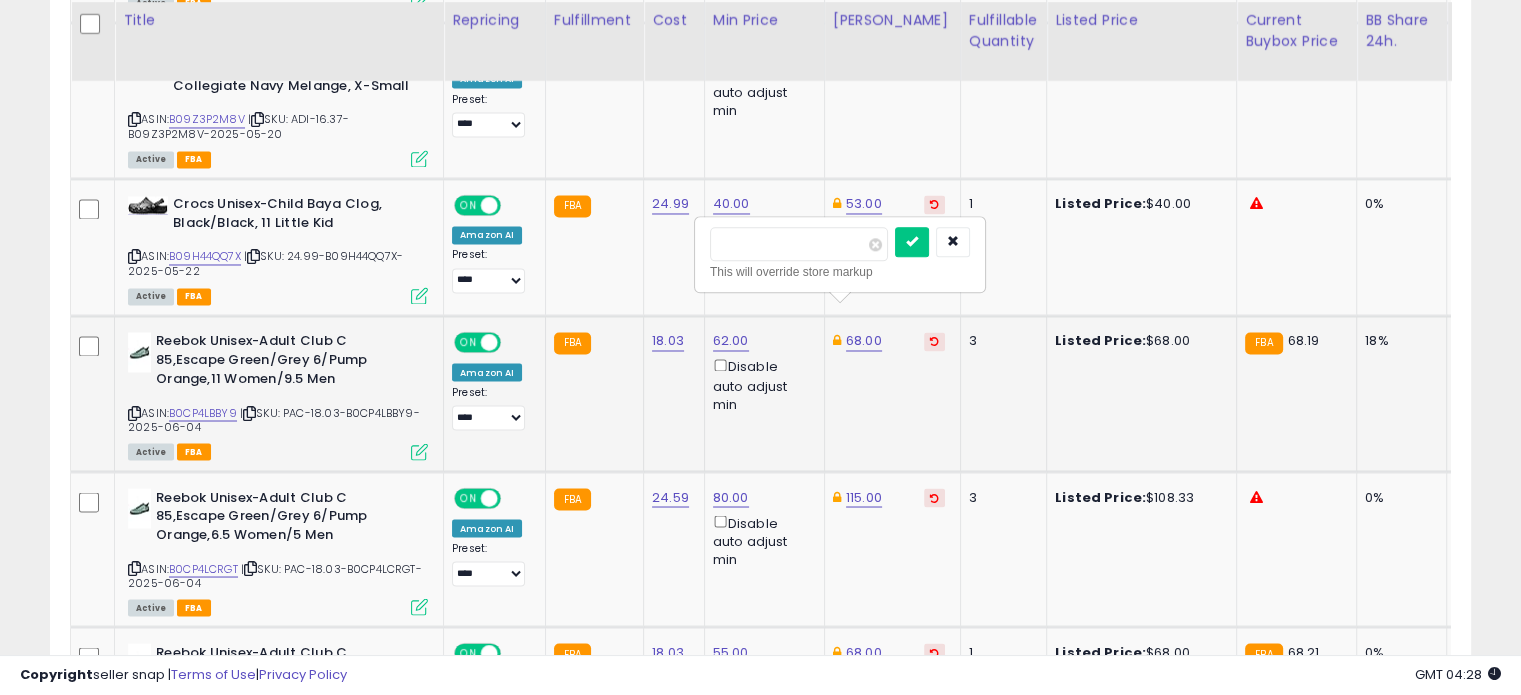 drag, startPoint x: 764, startPoint y: 239, endPoint x: 725, endPoint y: 238, distance: 39.012817 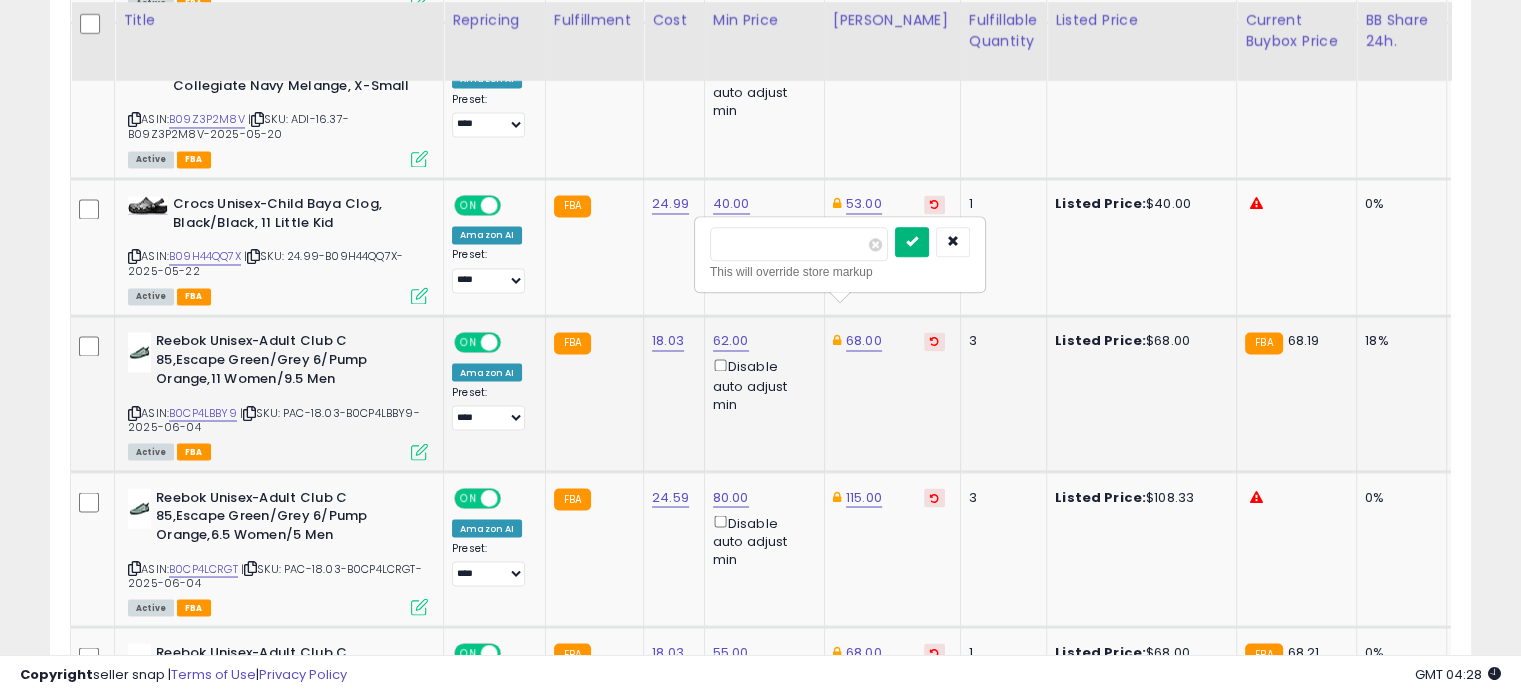click at bounding box center (912, 241) 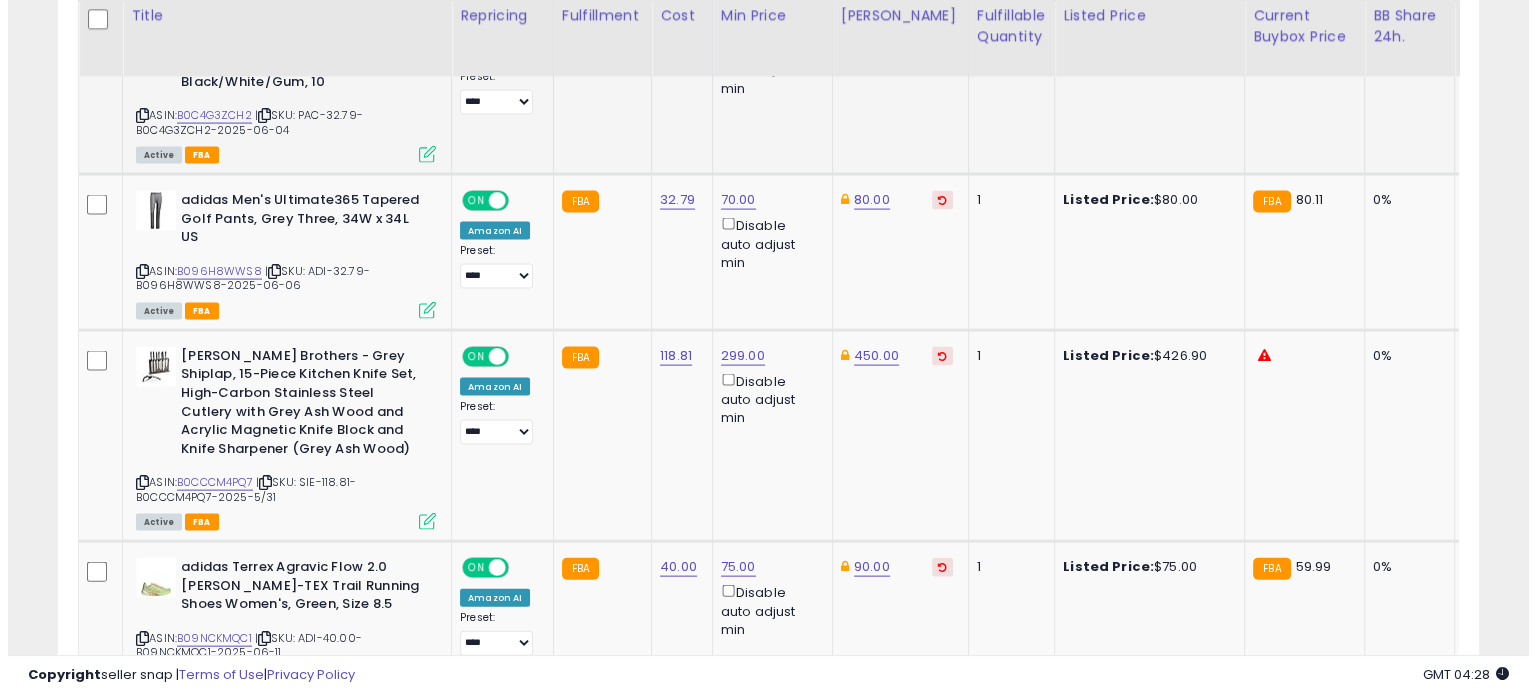 scroll, scrollTop: 4214, scrollLeft: 0, axis: vertical 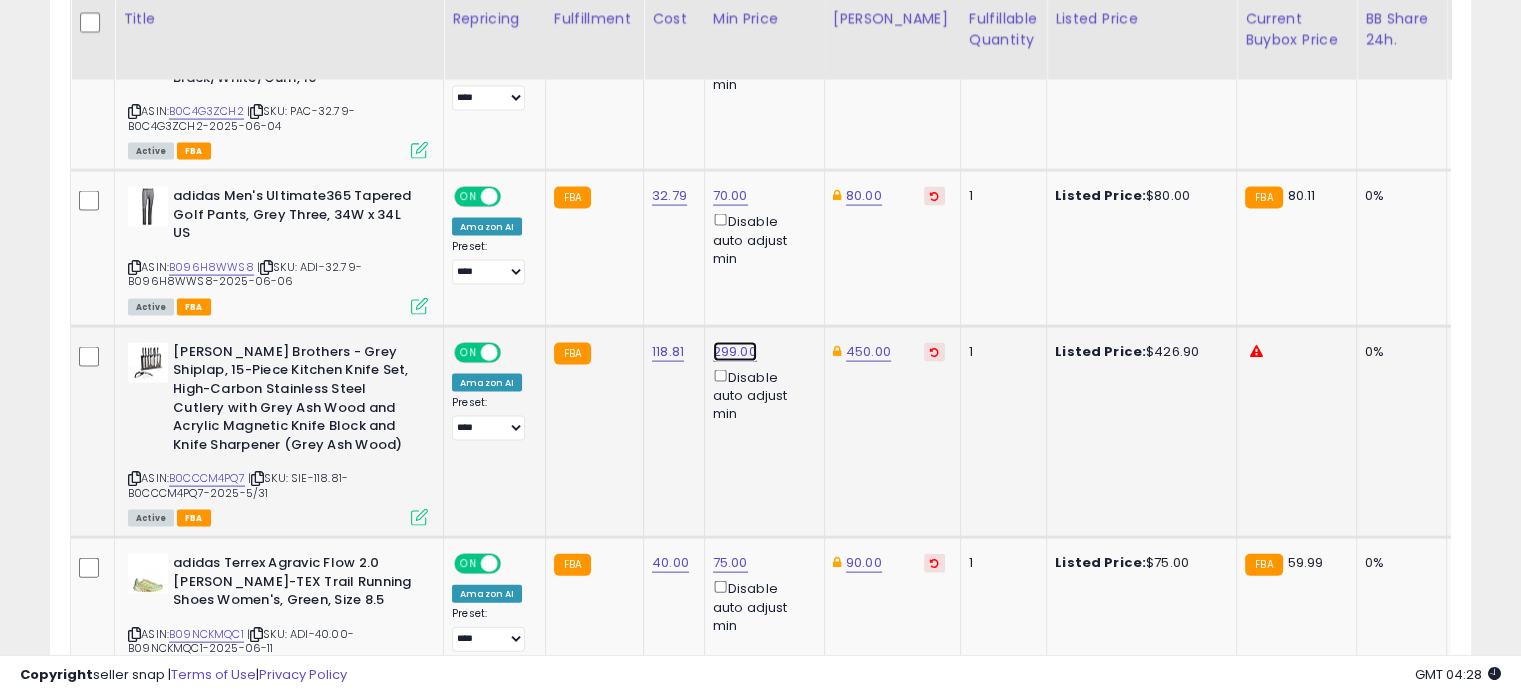 click on "299.00" at bounding box center [730, -3140] 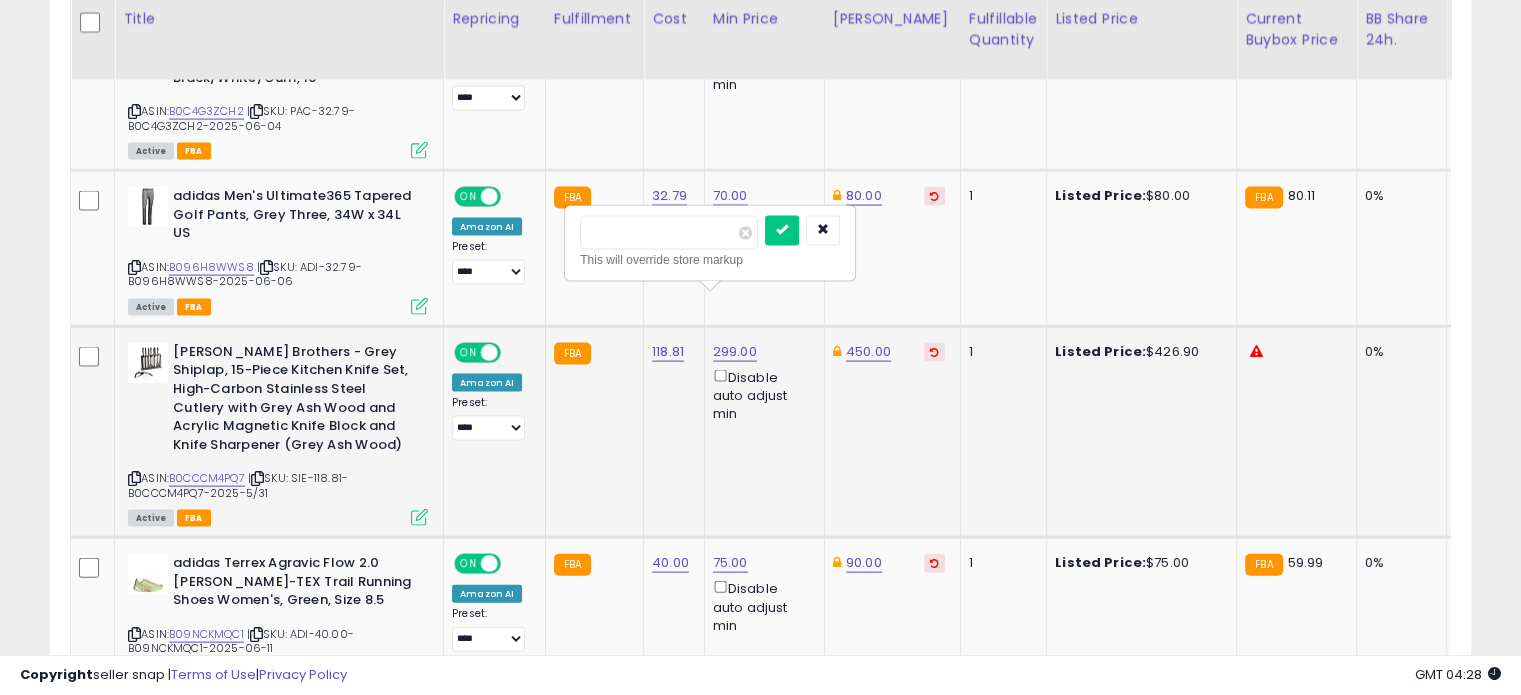 click on "[PERSON_NAME] Brothers - Grey Shiplap, 15-Piece Kitchen Knife Set, High-Carbon Stainless Steel Cutlery with Grey Ash Wood and Acrylic Magnetic Knife Block and Knife Sharpener (Grey Ash Wood)  ASIN:  B0CCCM4PQ7    |   SKU: SIE-118.81-B0CCCM4PQ7-2025-5/31 Active FBA" 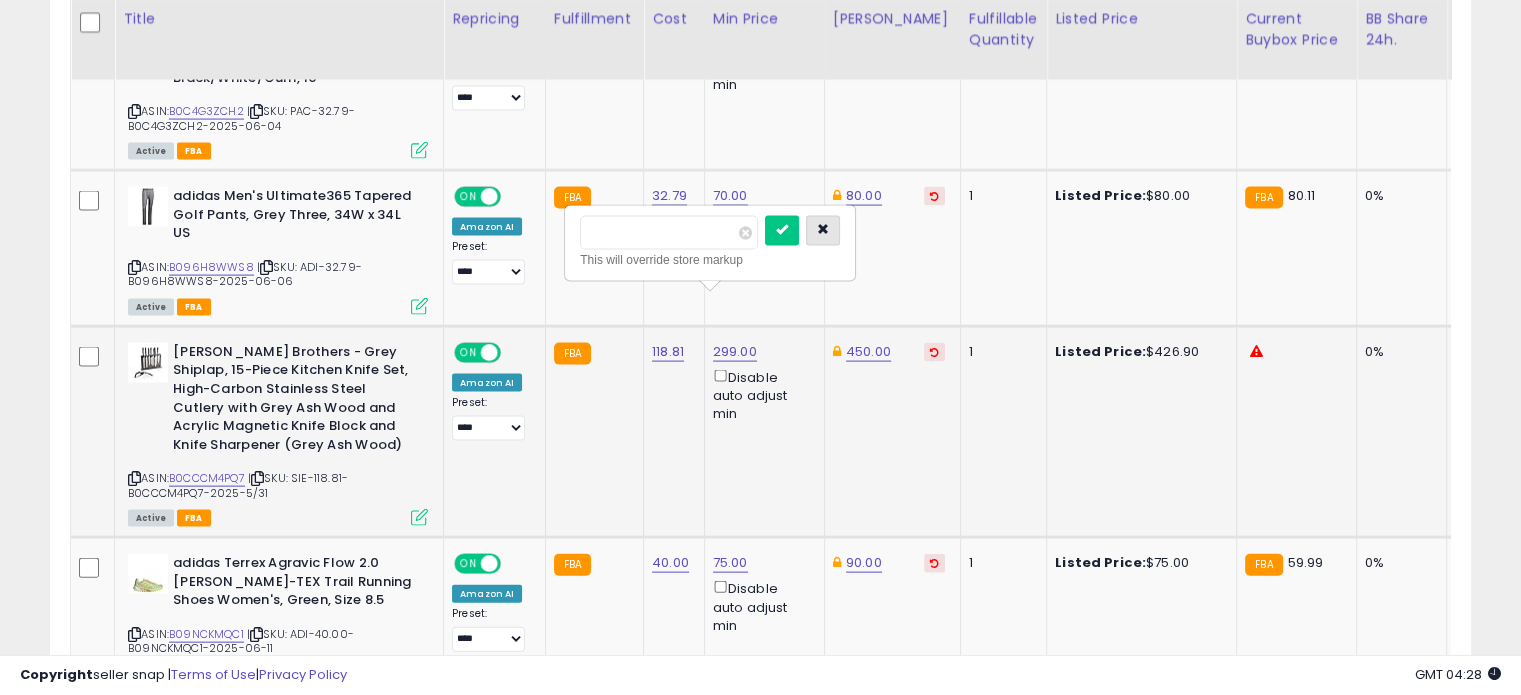 click at bounding box center [823, 230] 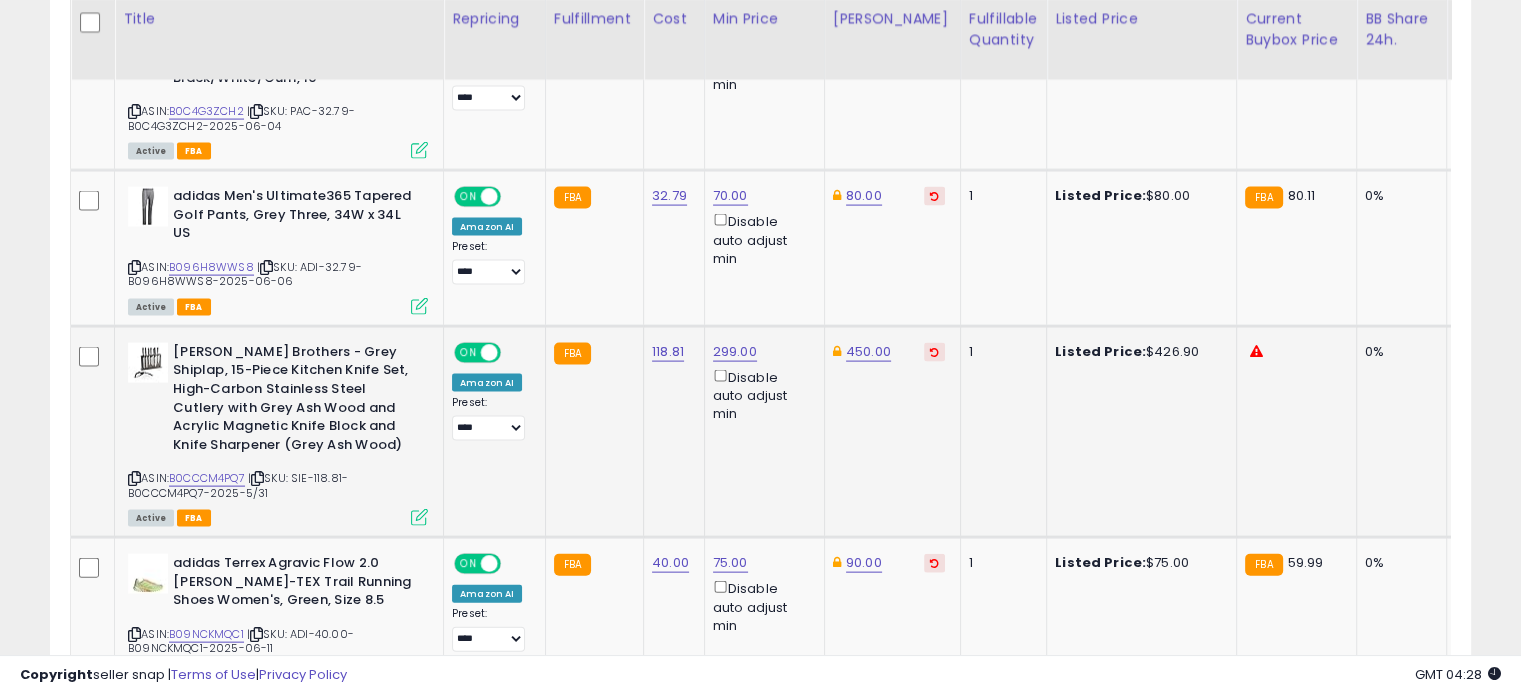 click at bounding box center (419, 517) 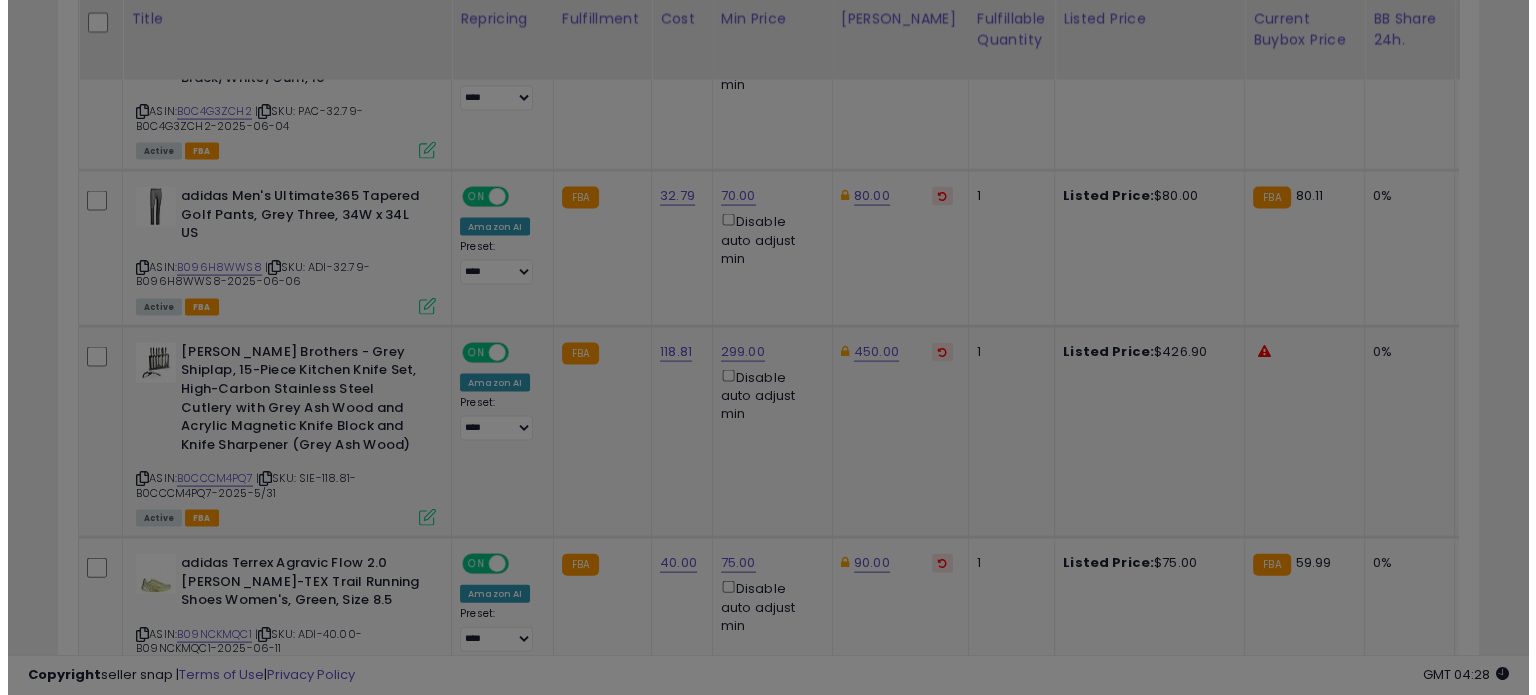scroll, scrollTop: 999589, scrollLeft: 999168, axis: both 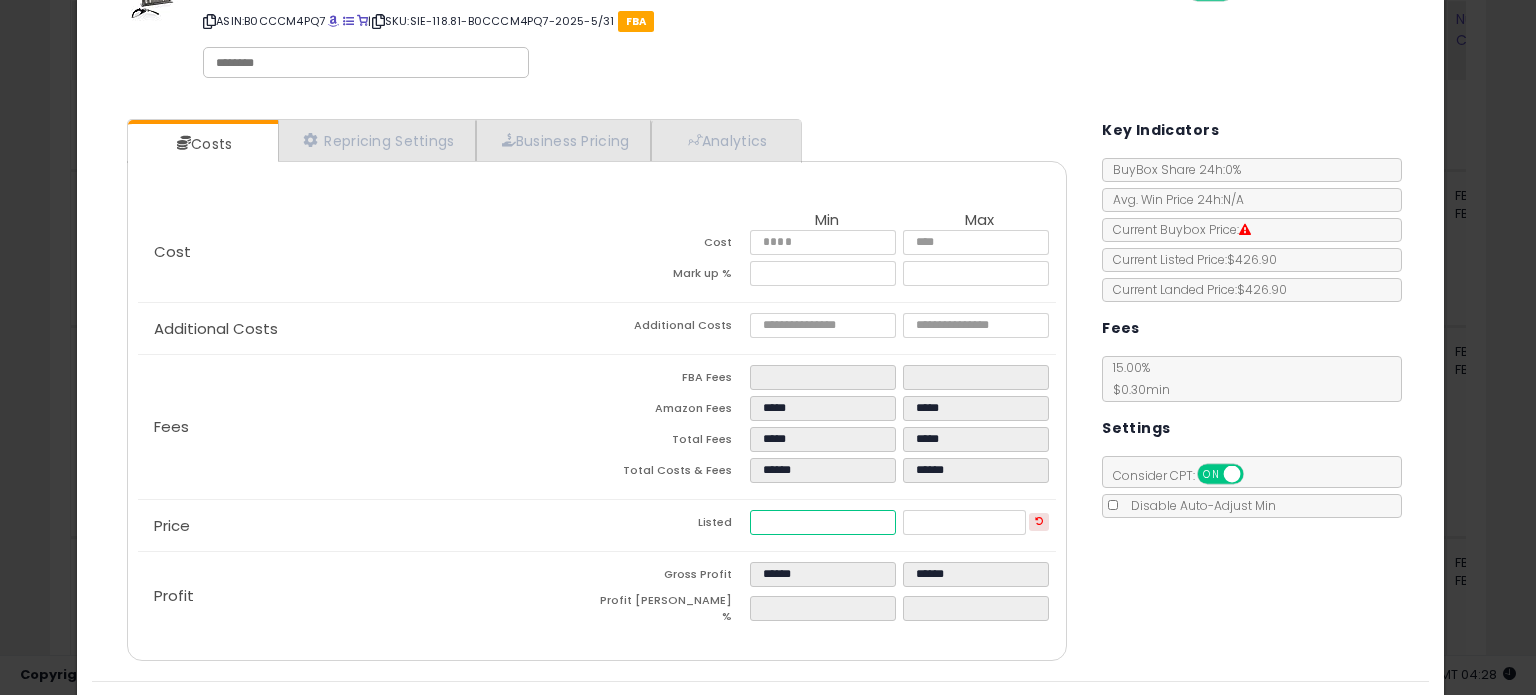 drag, startPoint x: 806, startPoint y: 529, endPoint x: 748, endPoint y: 520, distance: 58.694122 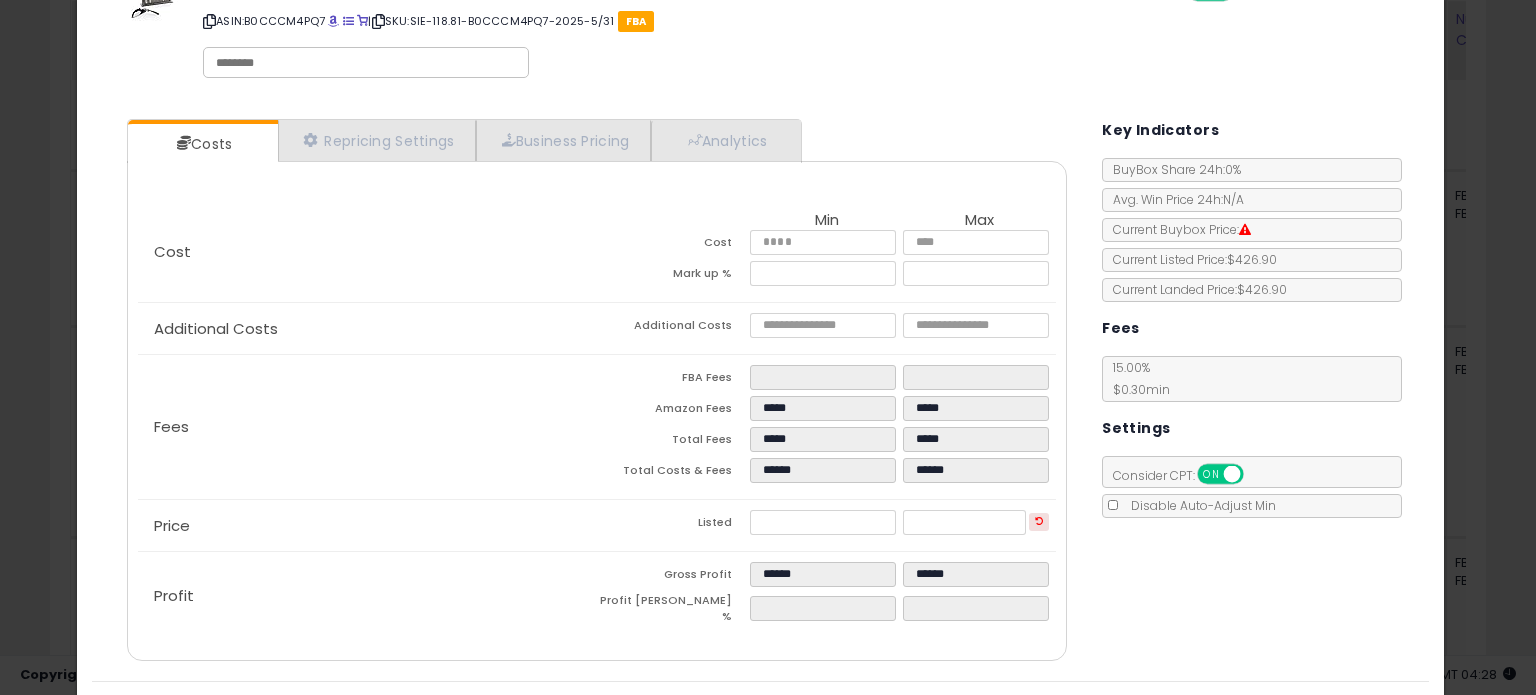 click on "Costs
Repricing Settings
Business Pricing
Analytics
Cost" at bounding box center (760, 392) 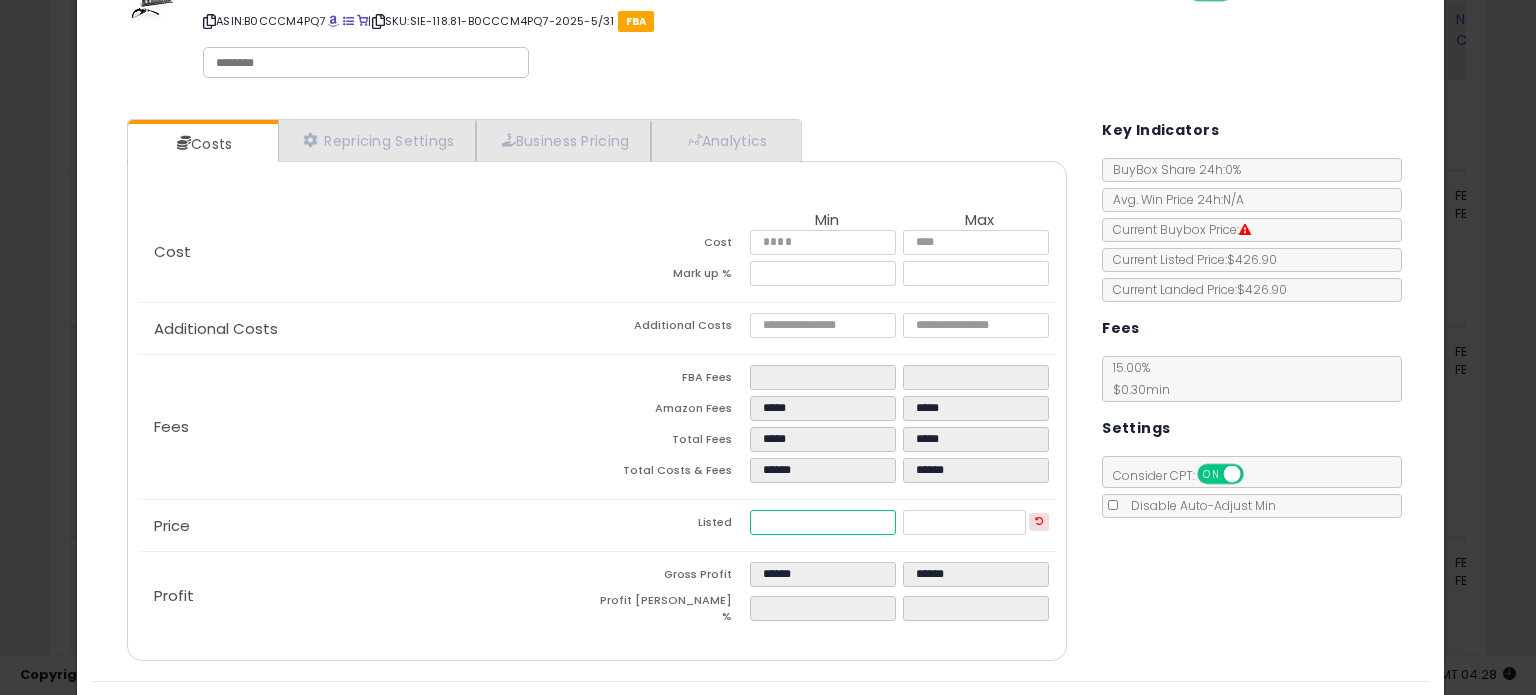 drag, startPoint x: 811, startPoint y: 524, endPoint x: 730, endPoint y: 516, distance: 81.394104 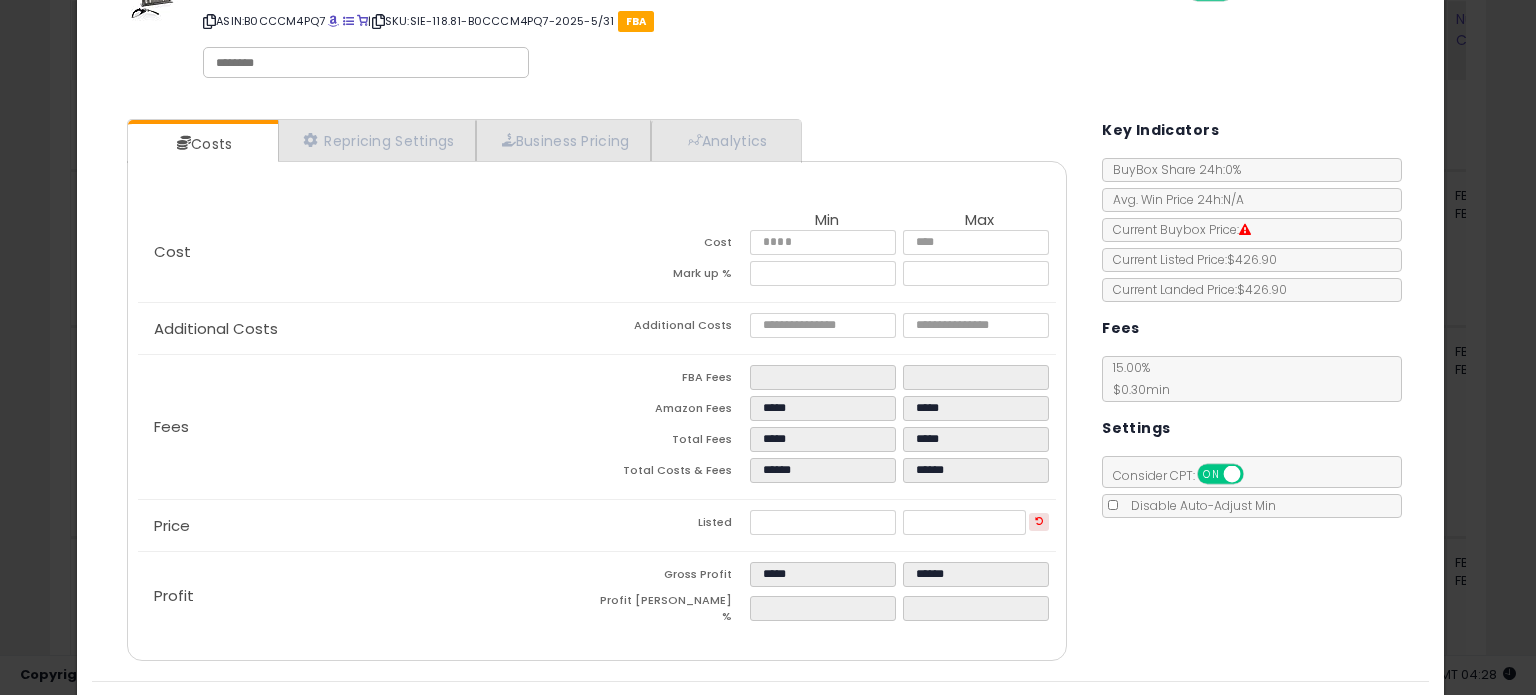click on "Costs
Repricing Settings
Business Pricing
Analytics
Cost" at bounding box center (760, 392) 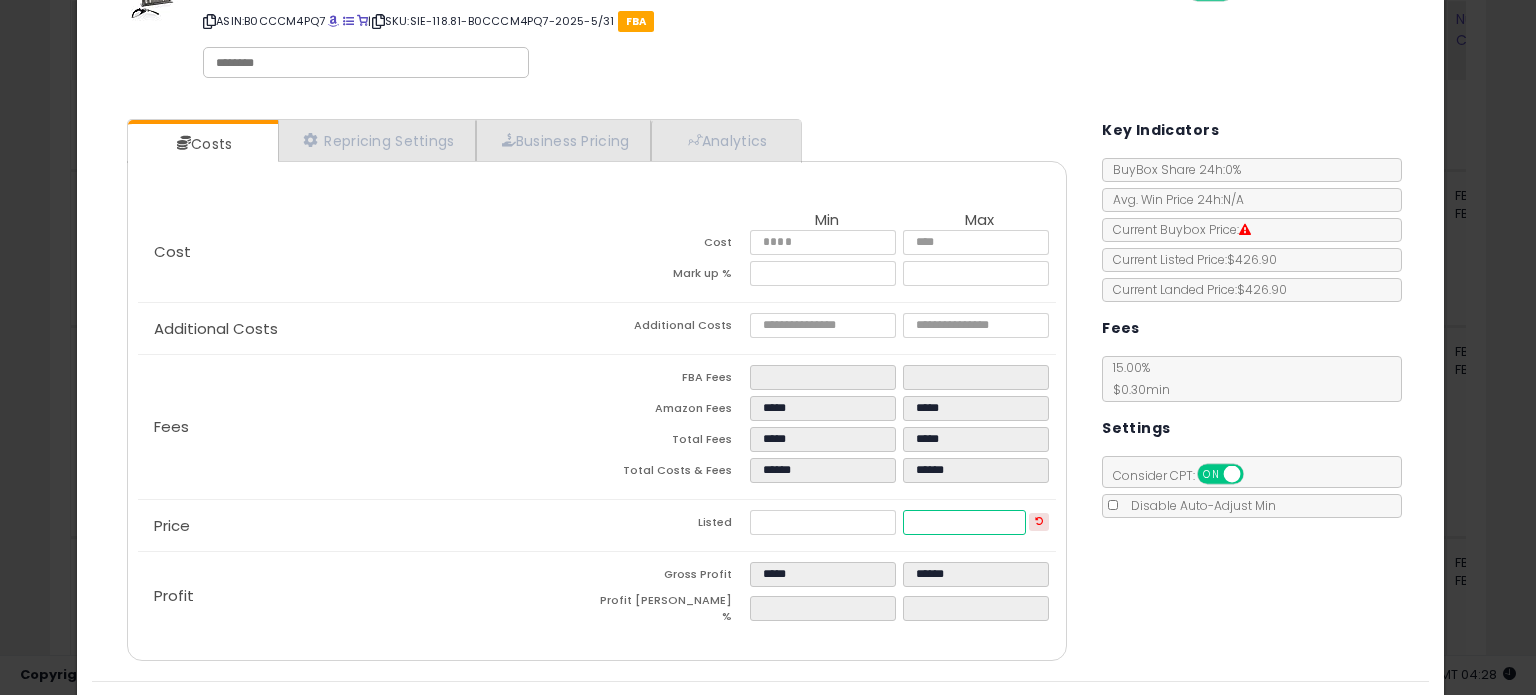 drag, startPoint x: 964, startPoint y: 526, endPoint x: 886, endPoint y: 514, distance: 78.91768 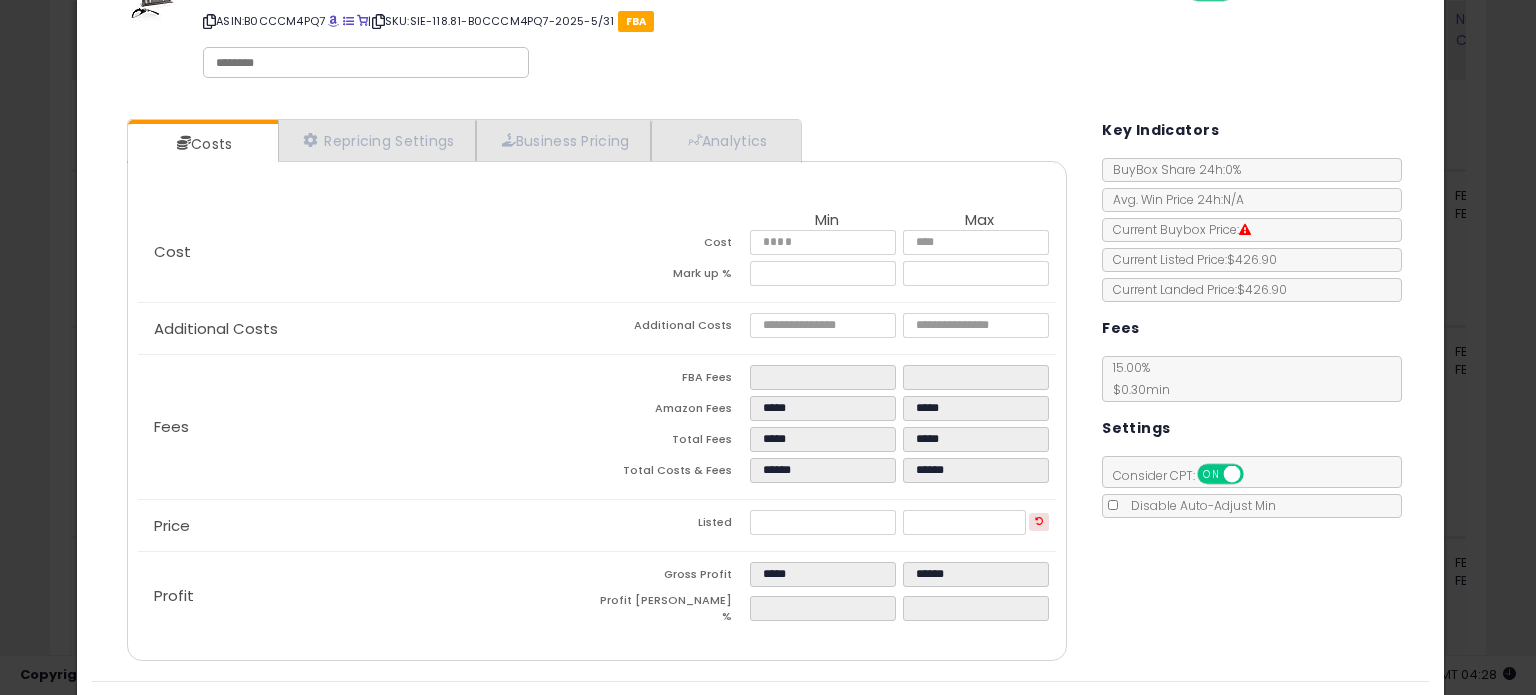 click on "Costs
Repricing Settings
Business Pricing
Analytics
Cost" at bounding box center [760, 392] 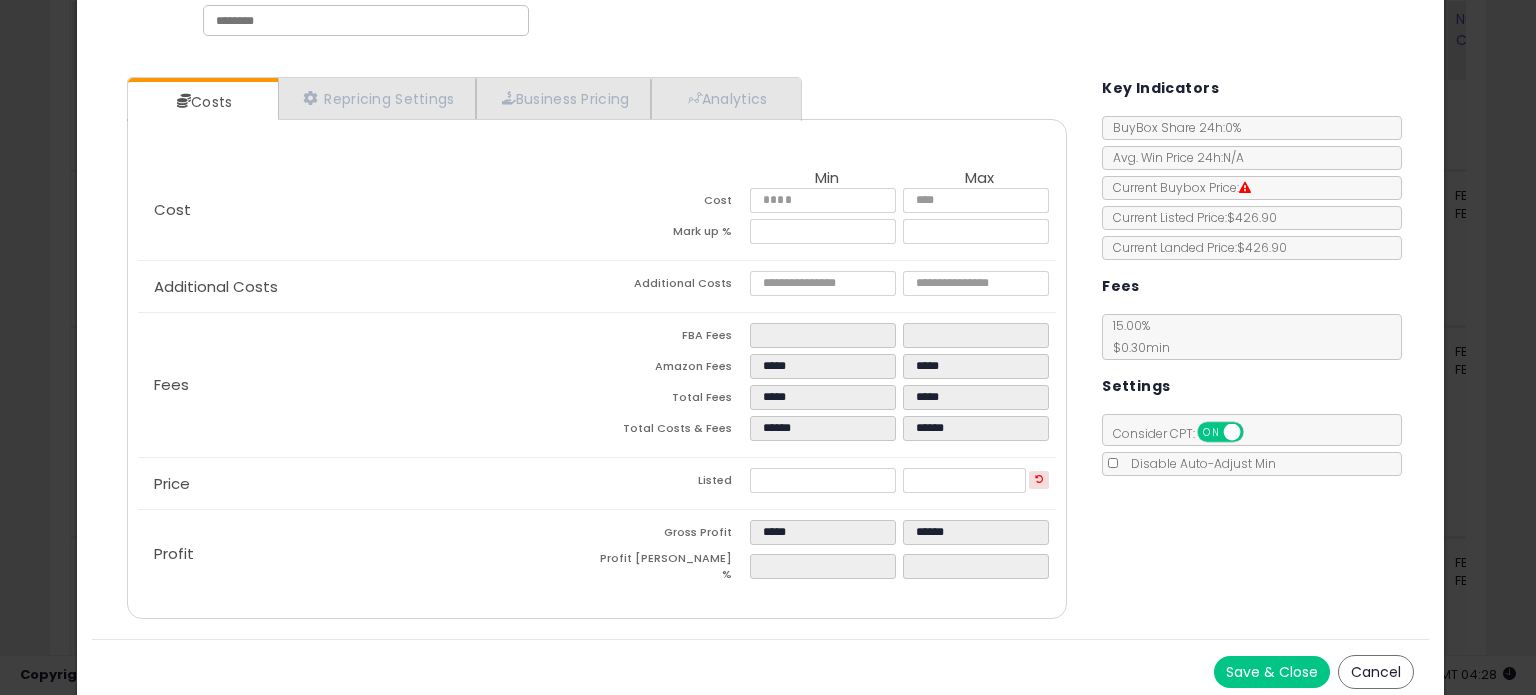 click on "Save & Close" at bounding box center (1272, 672) 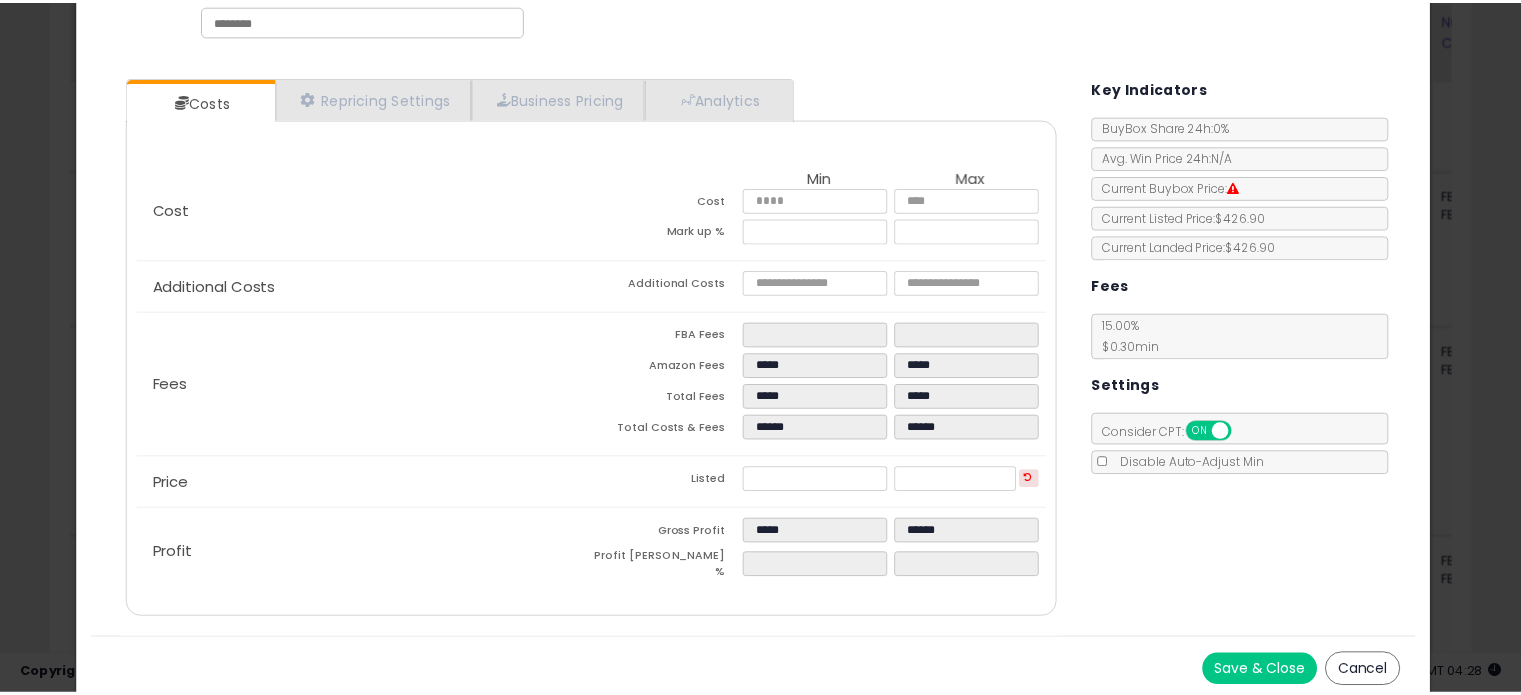 scroll, scrollTop: 0, scrollLeft: 0, axis: both 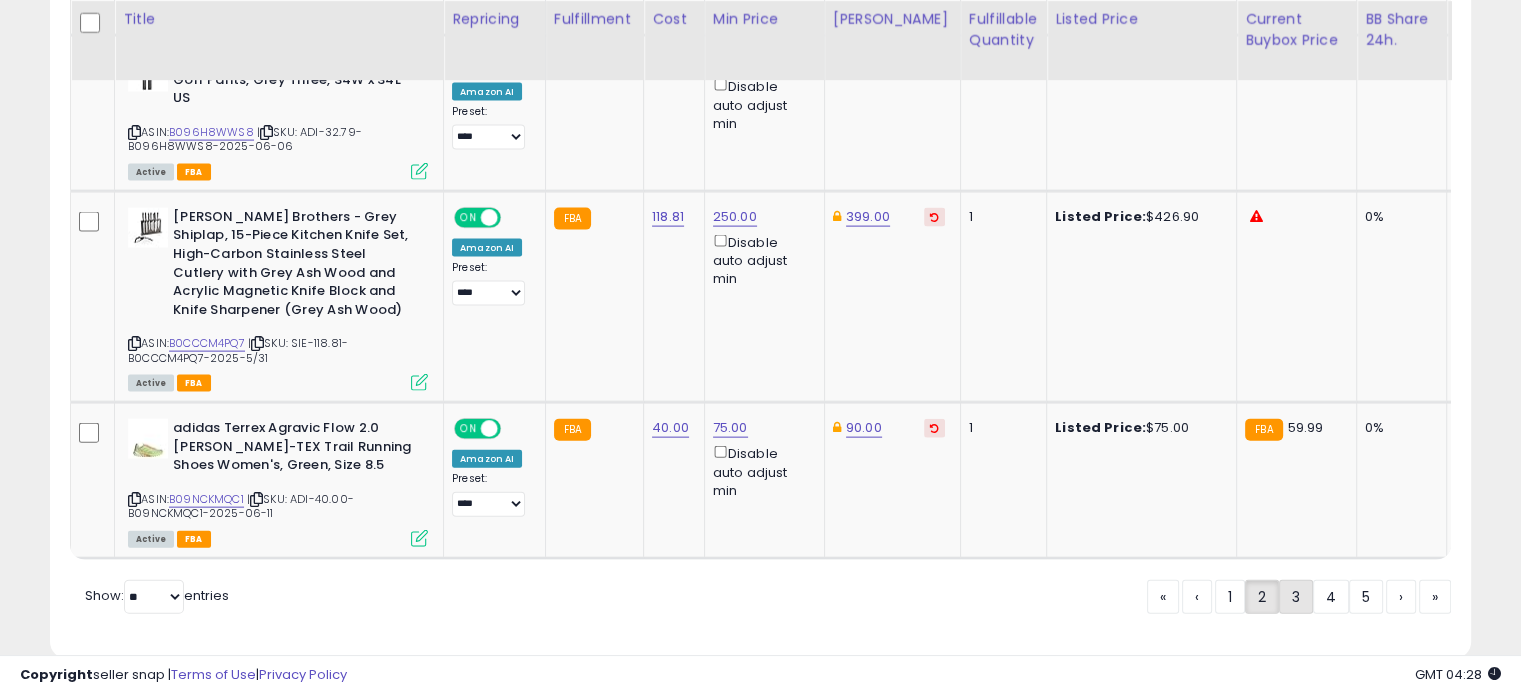 click on "3" 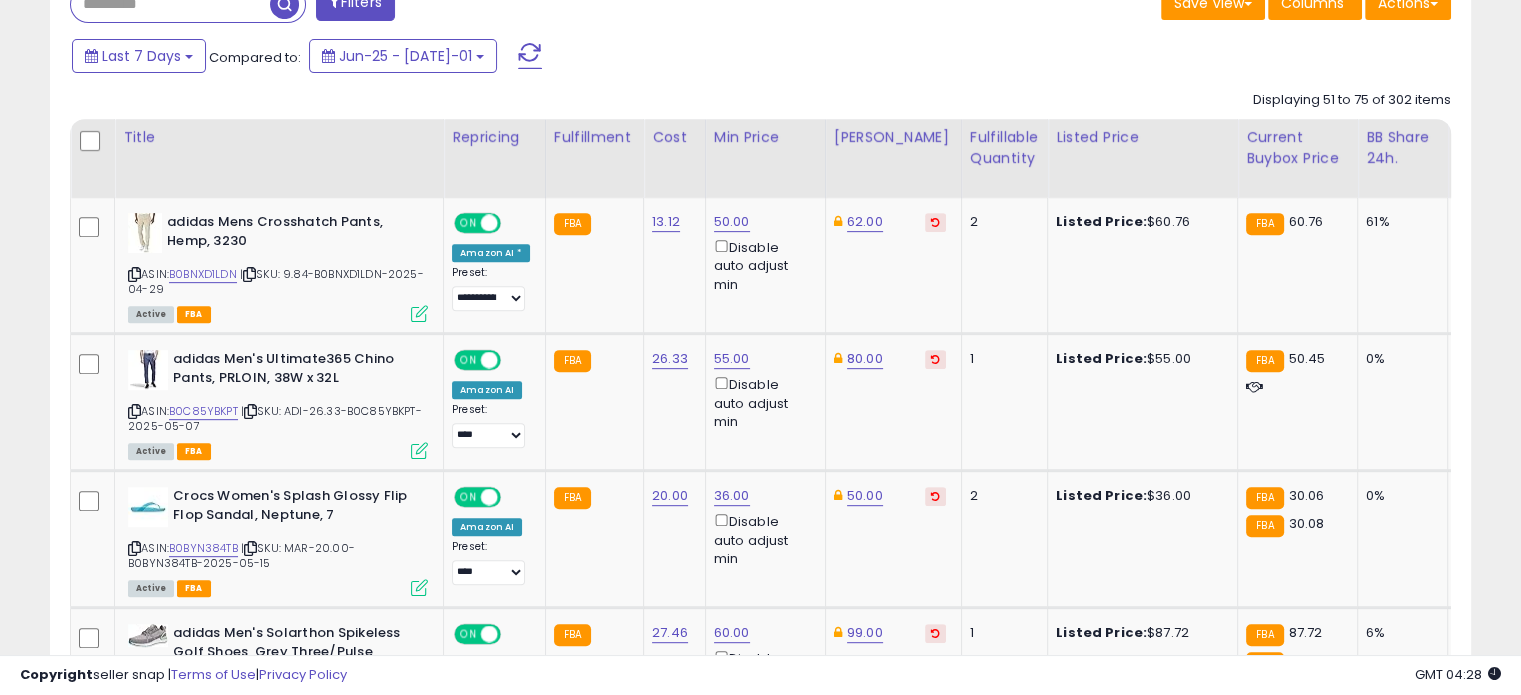 scroll, scrollTop: 852, scrollLeft: 0, axis: vertical 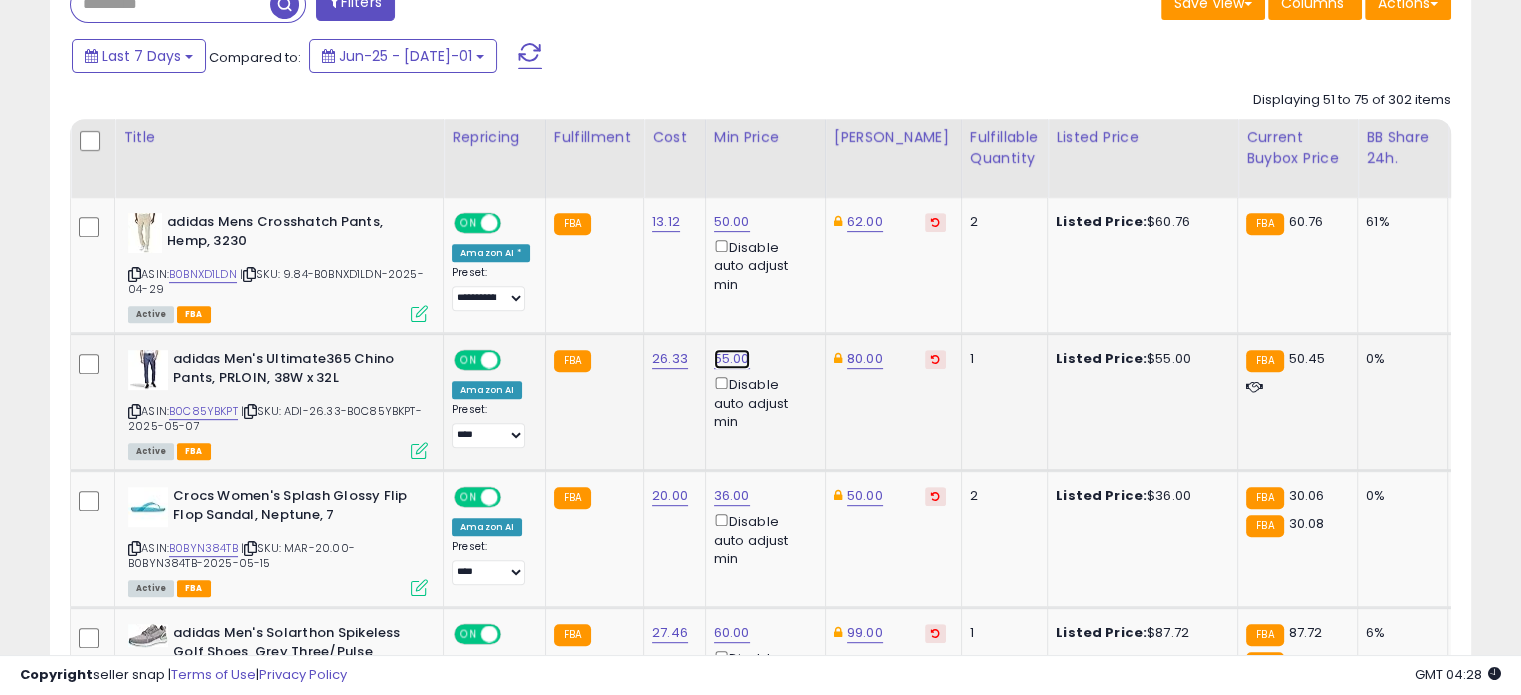 click on "55.00" at bounding box center (732, 222) 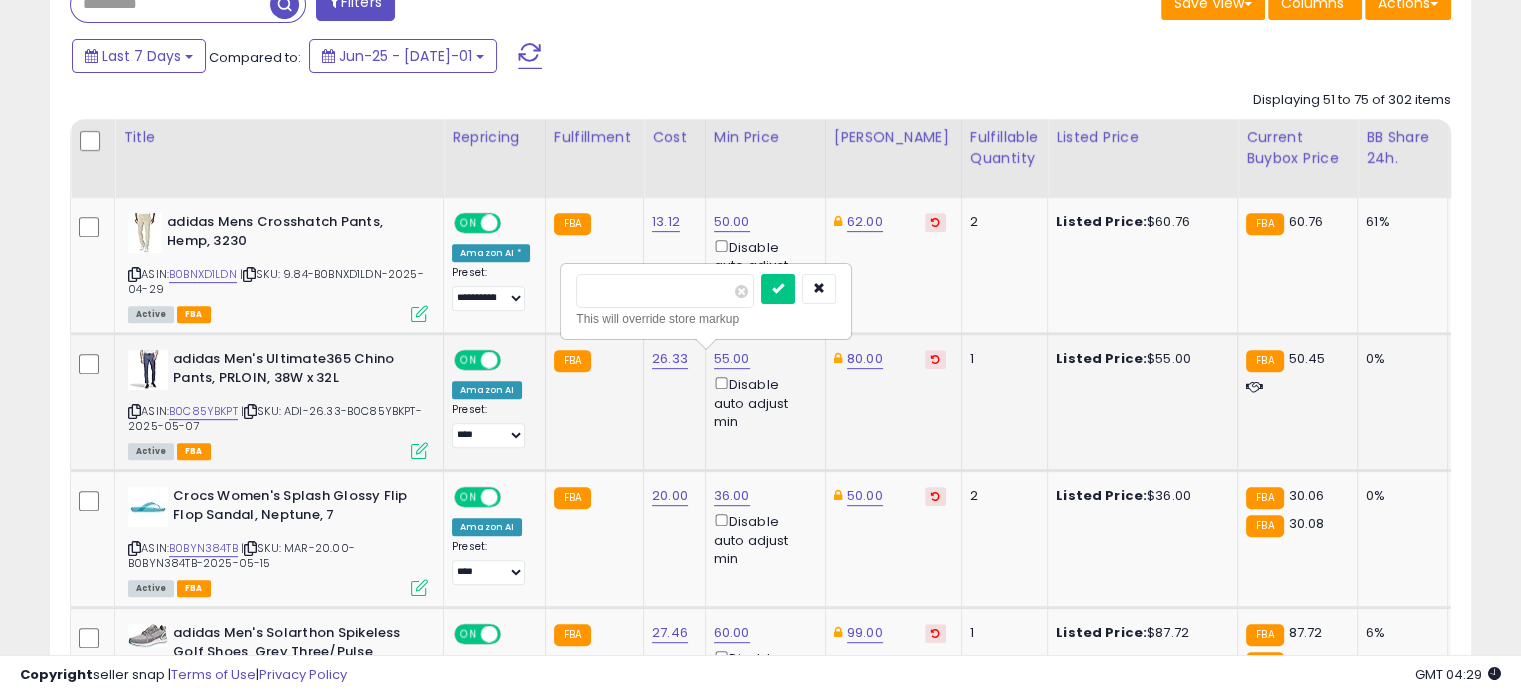 drag, startPoint x: 634, startPoint y: 285, endPoint x: 580, endPoint y: 289, distance: 54.147945 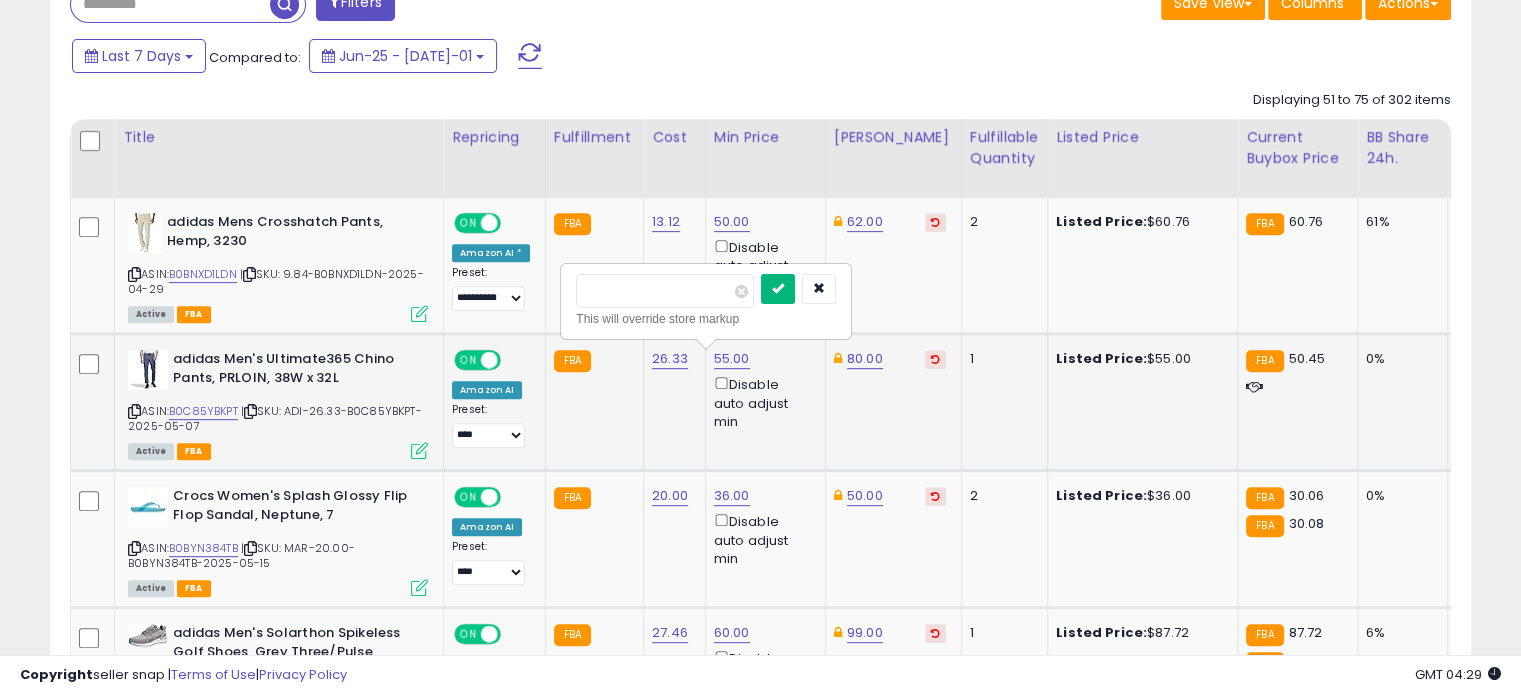 click at bounding box center (778, 288) 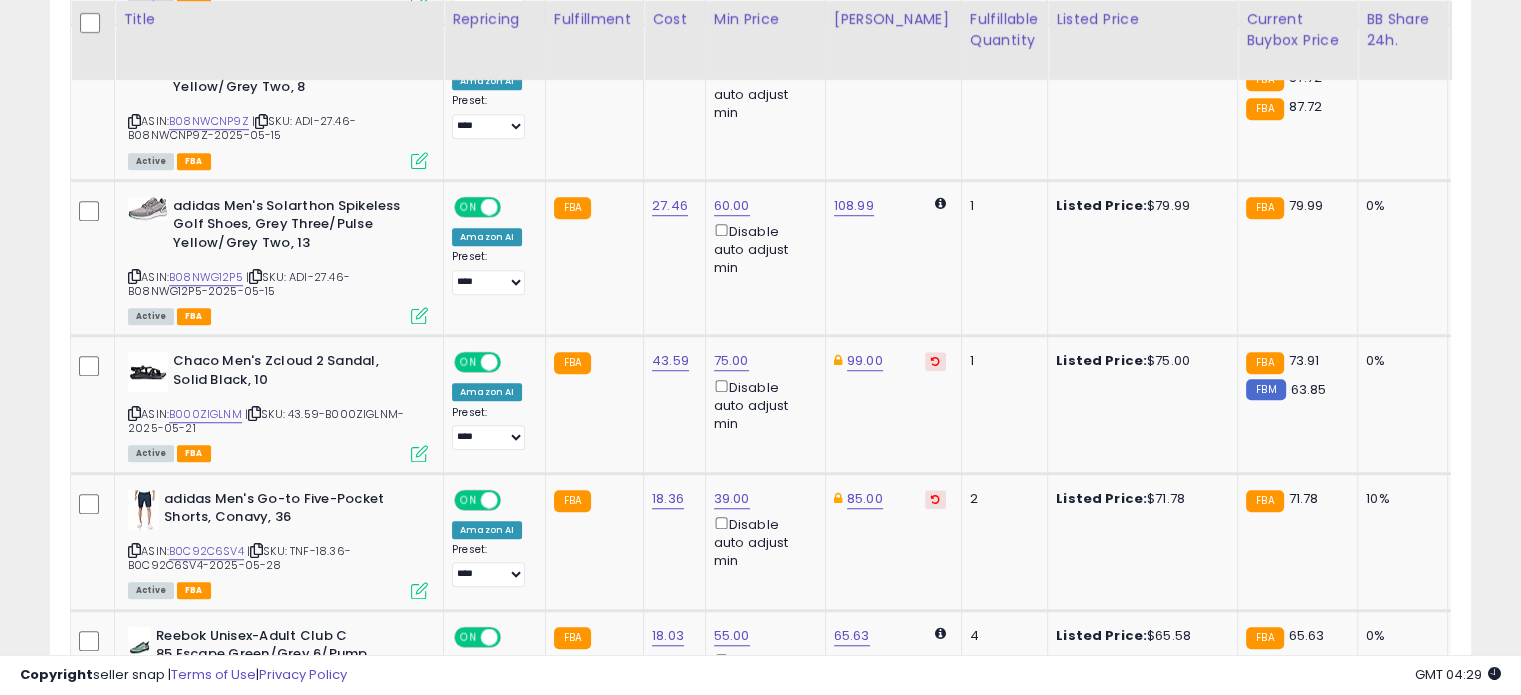 scroll, scrollTop: 1438, scrollLeft: 0, axis: vertical 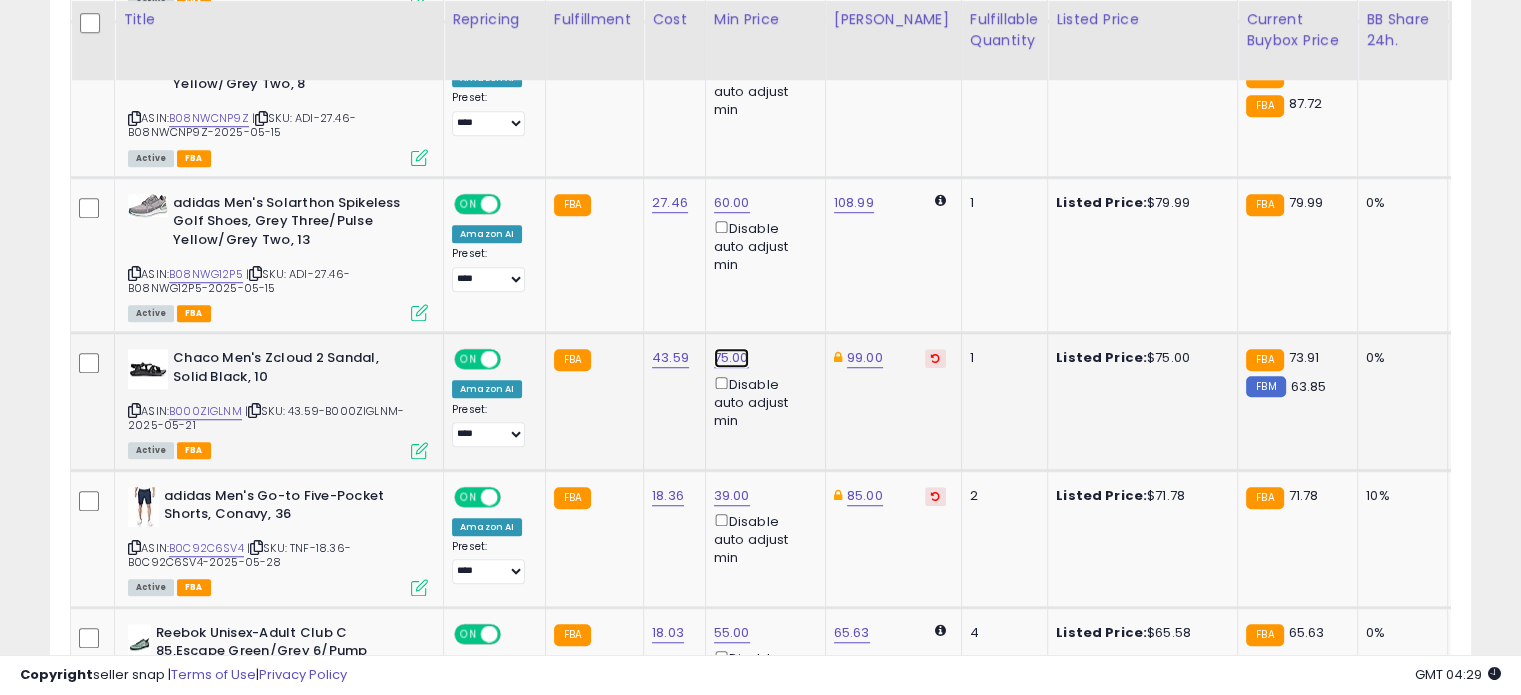 click on "75.00" at bounding box center [732, -364] 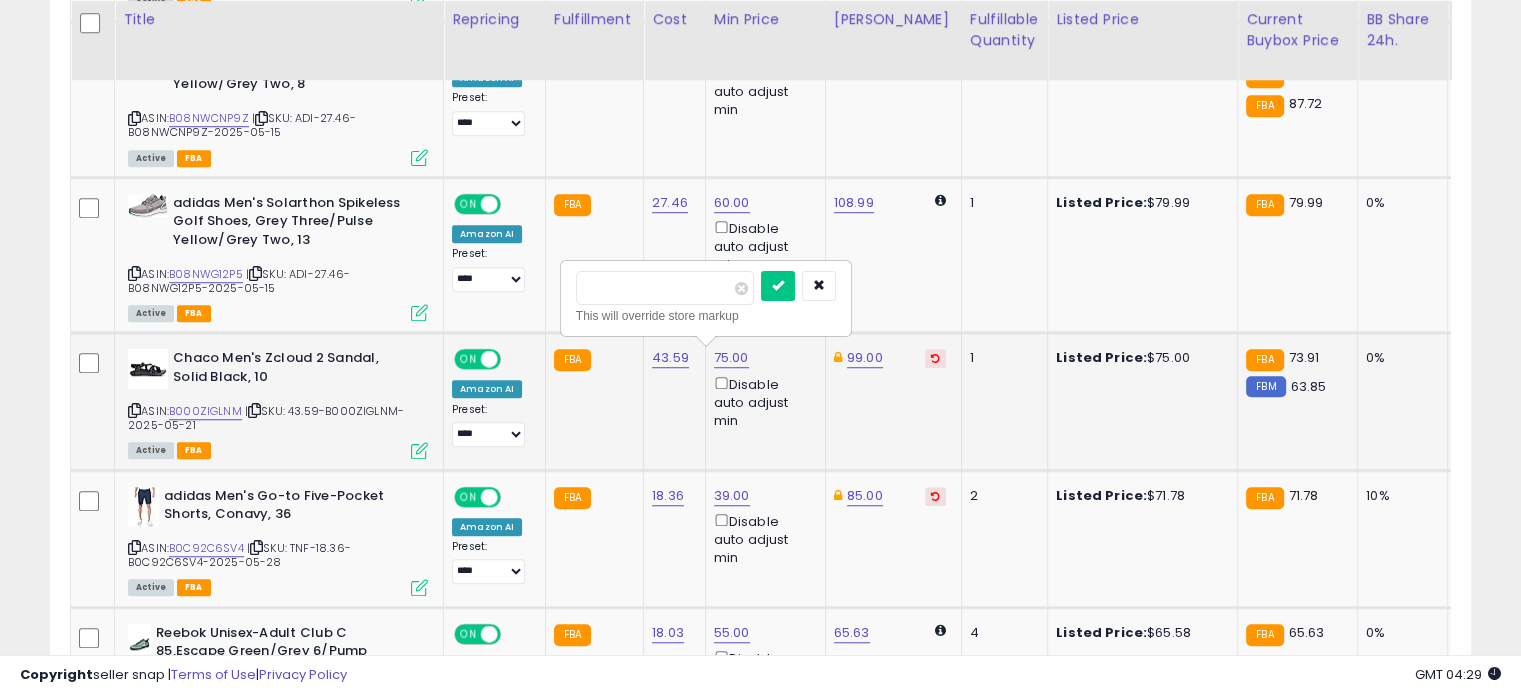 drag, startPoint x: 679, startPoint y: 271, endPoint x: 576, endPoint y: 282, distance: 103.58572 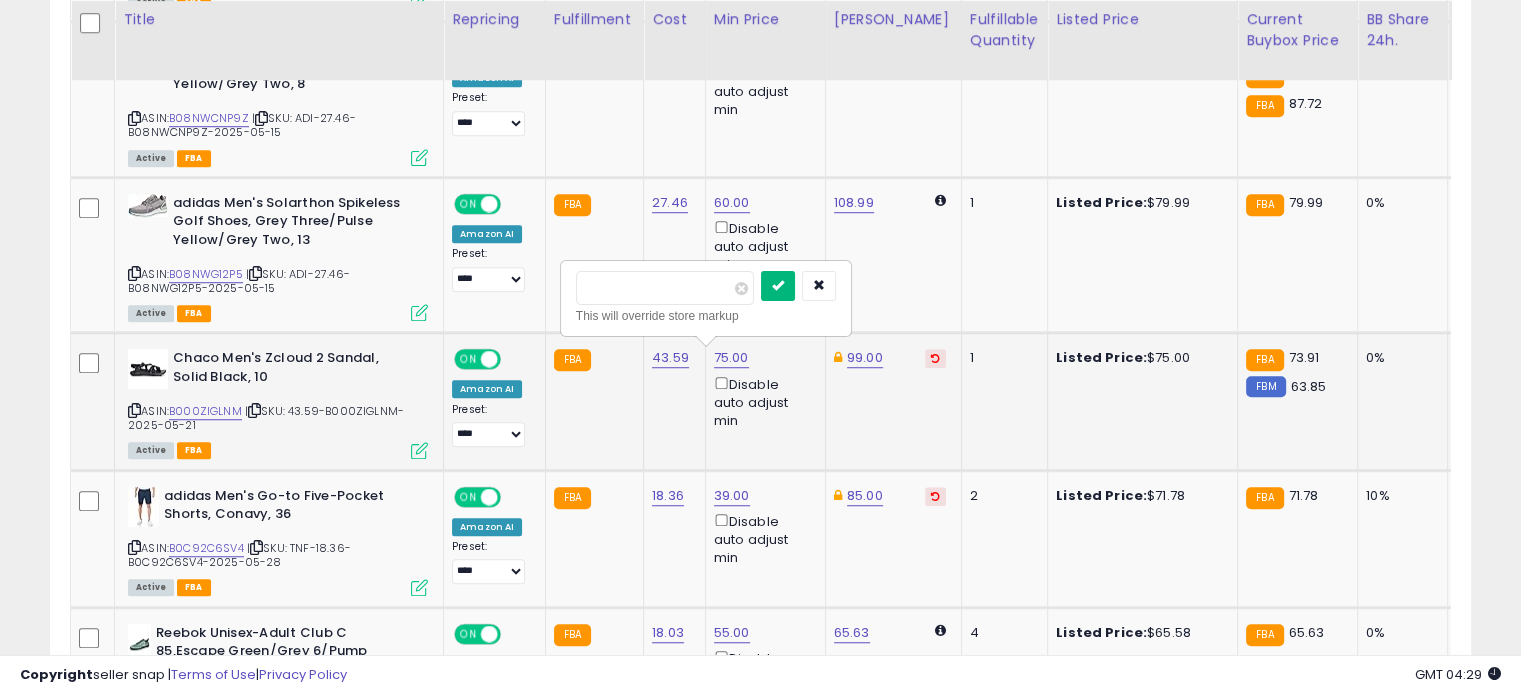 click at bounding box center [778, 285] 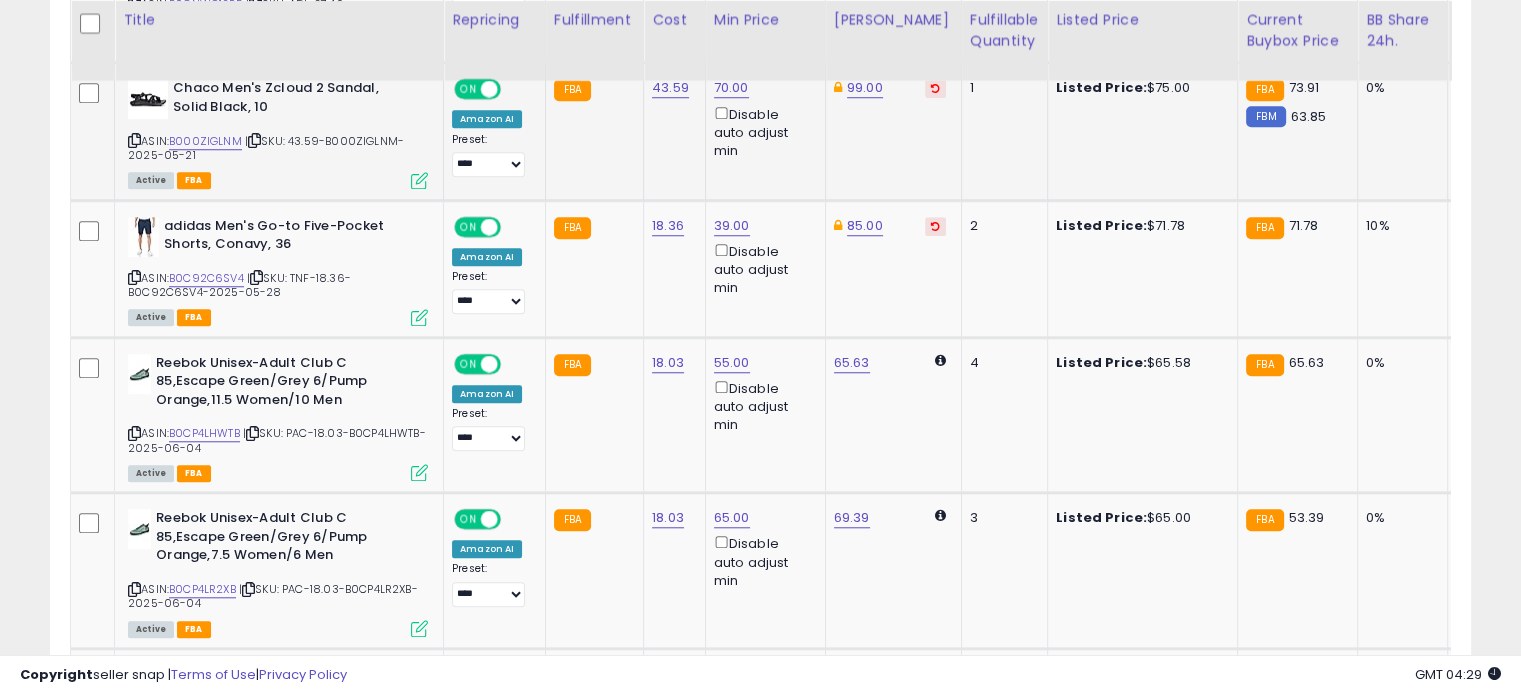scroll, scrollTop: 1714, scrollLeft: 0, axis: vertical 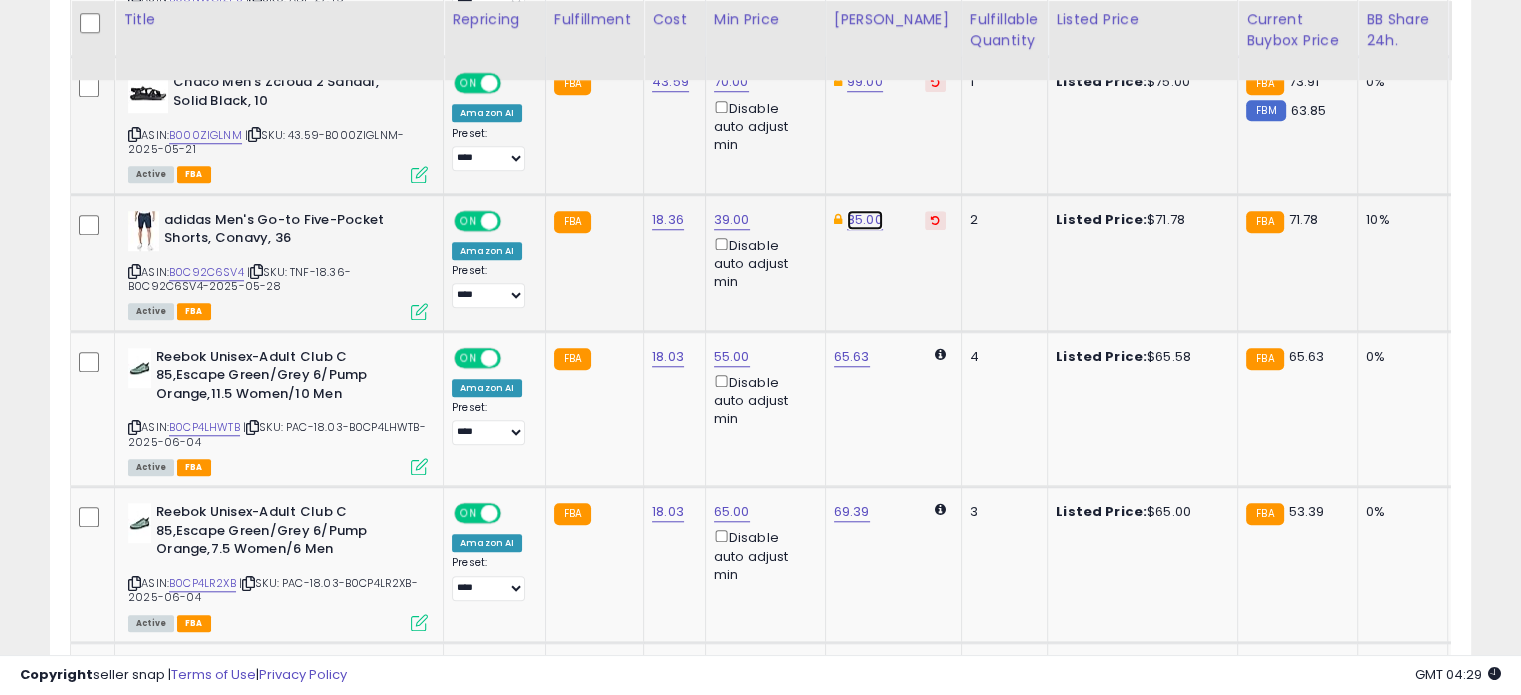 click on "85.00" at bounding box center (865, -640) 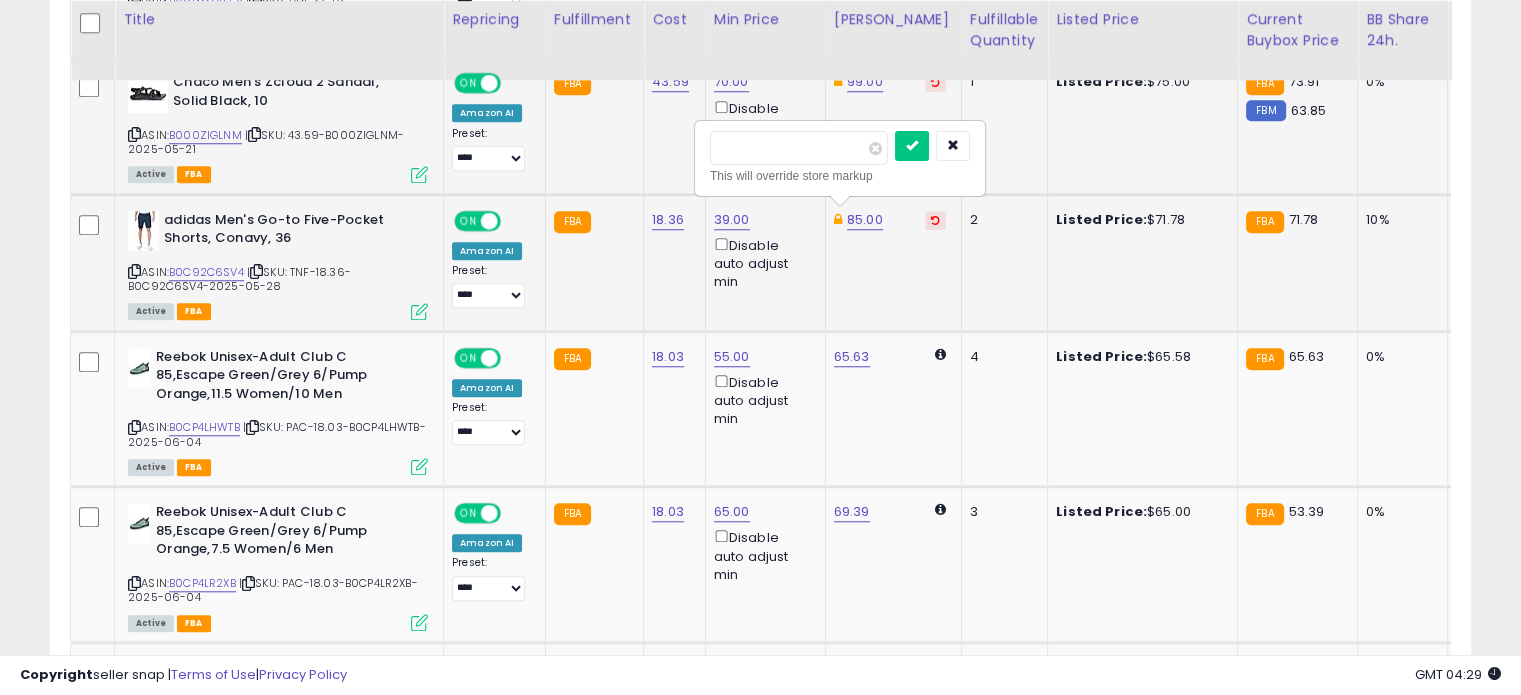 drag, startPoint x: 785, startPoint y: 144, endPoint x: 717, endPoint y: 126, distance: 70.34202 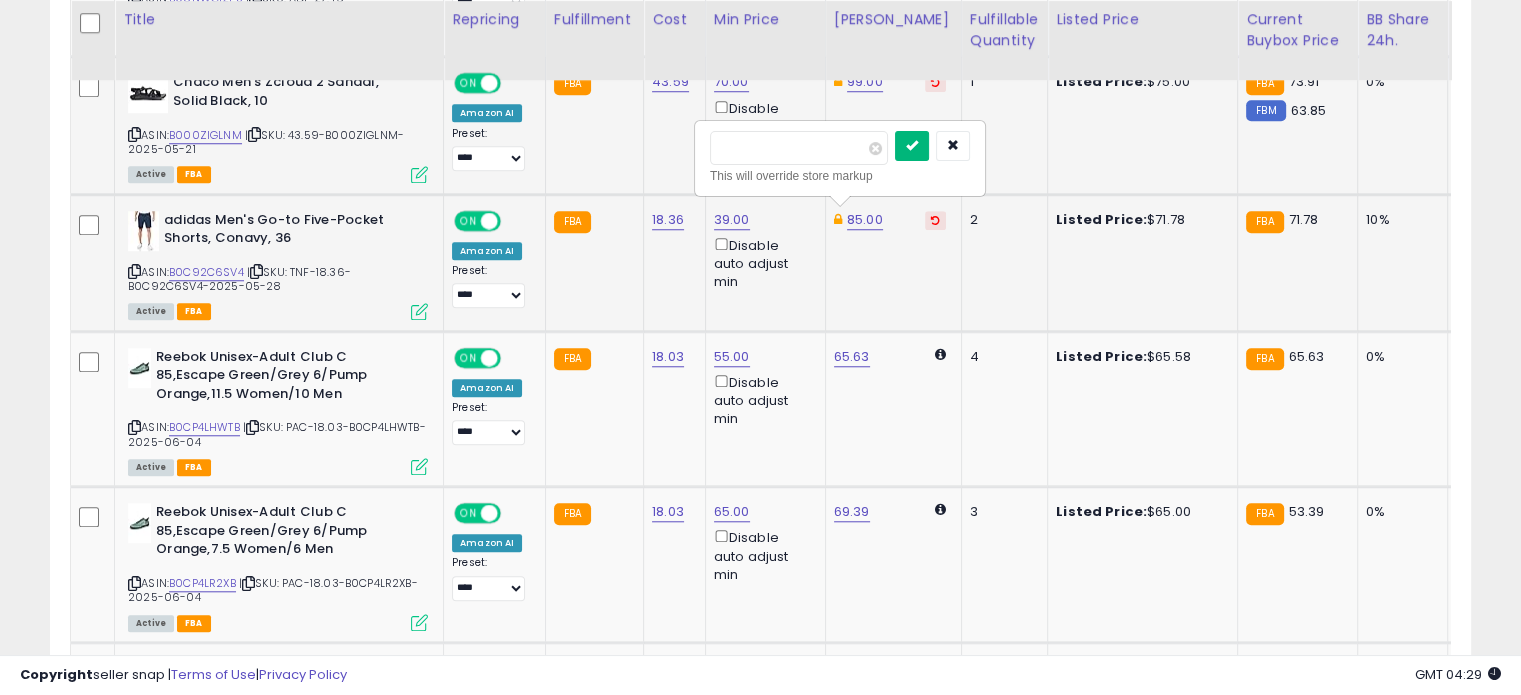 click at bounding box center [912, 145] 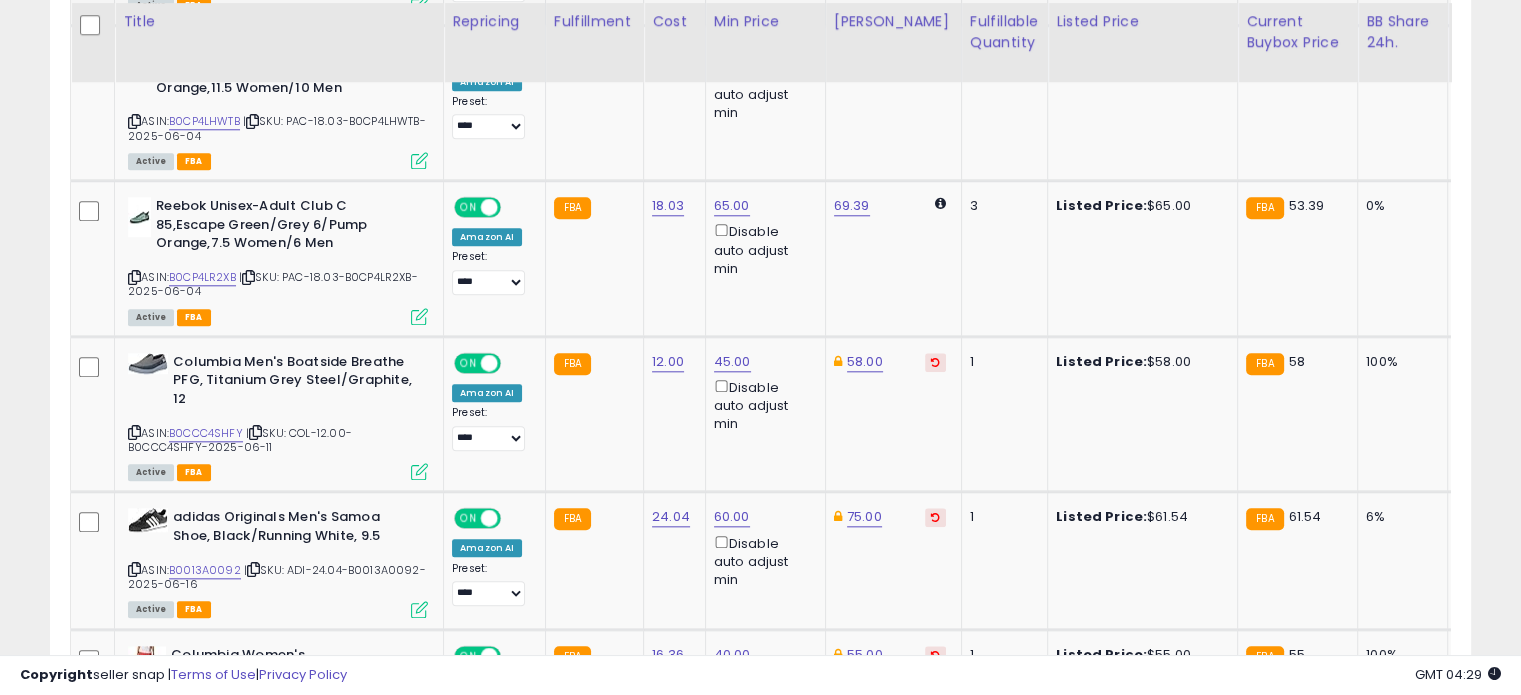 scroll, scrollTop: 2022, scrollLeft: 0, axis: vertical 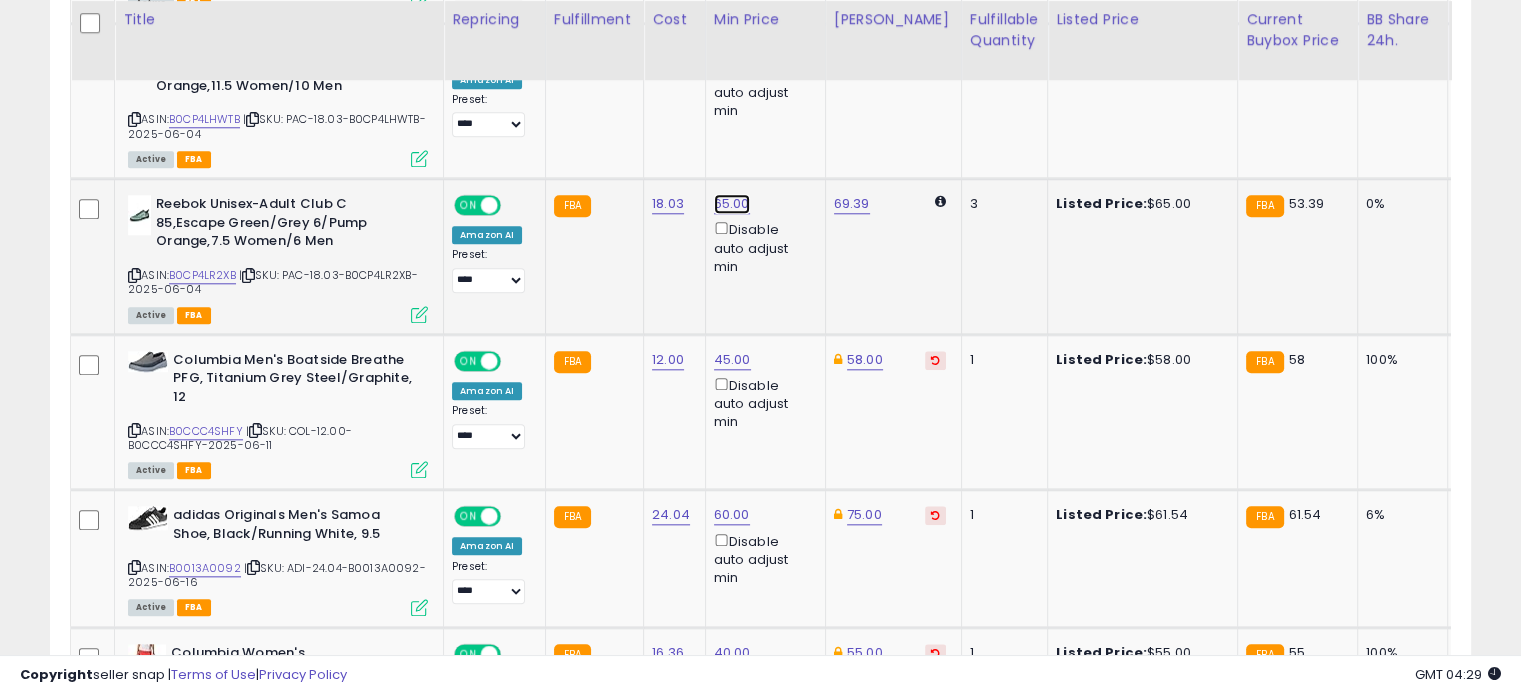 click on "65.00" at bounding box center [732, -948] 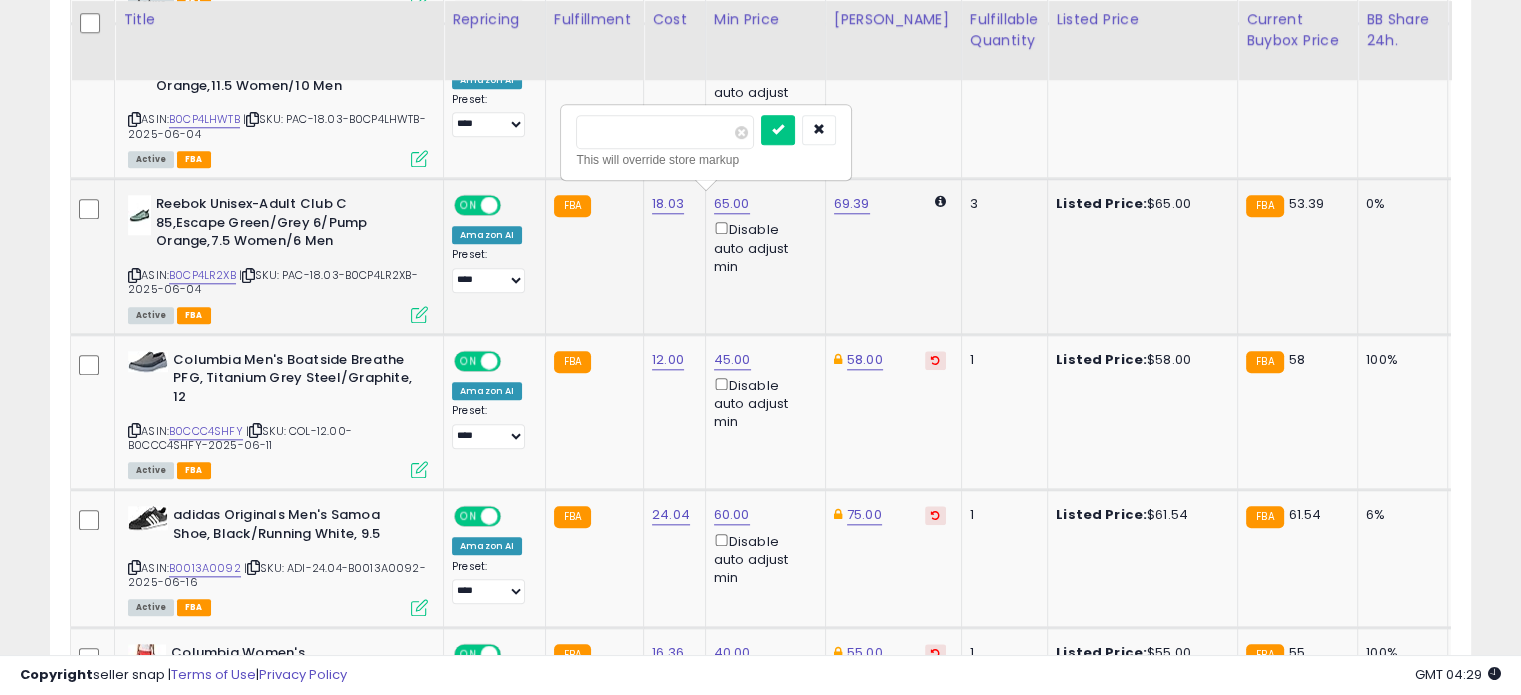 drag, startPoint x: 652, startPoint y: 131, endPoint x: 577, endPoint y: 114, distance: 76.902534 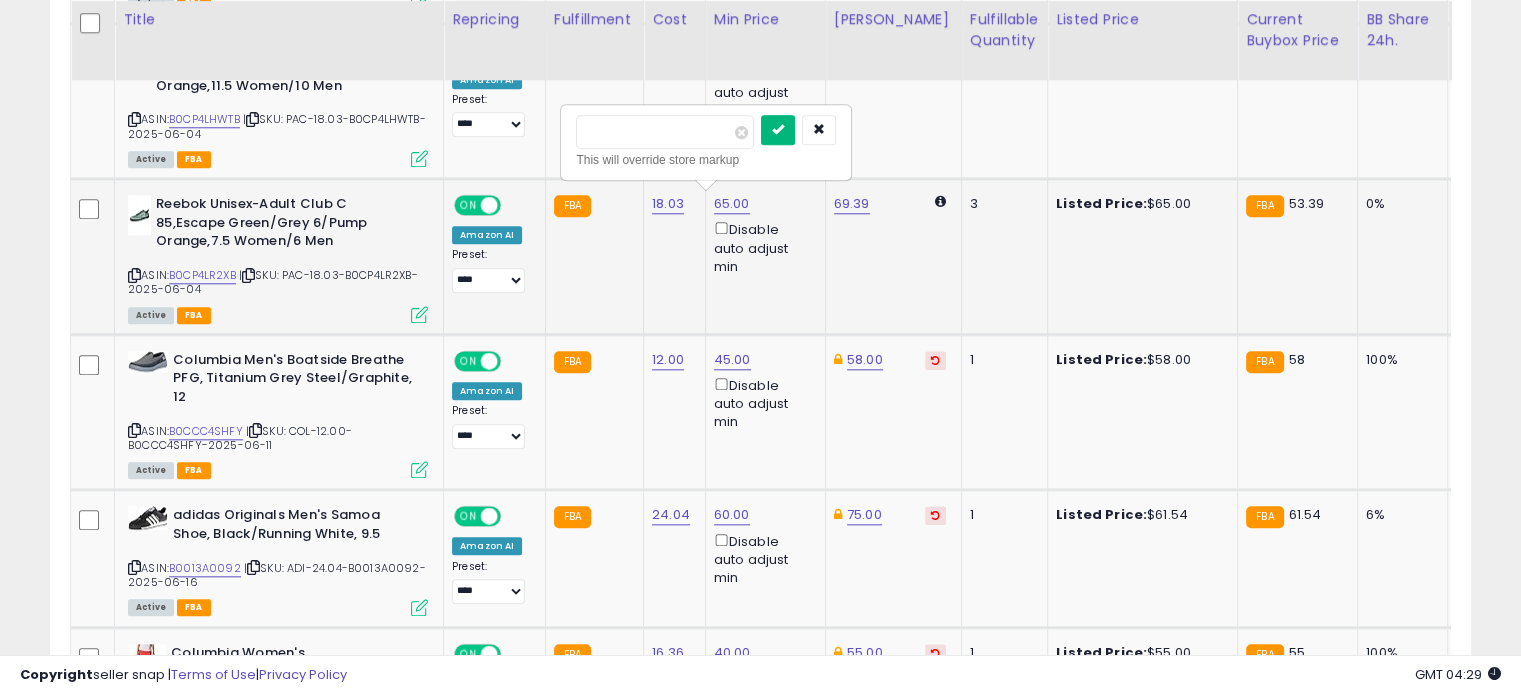 click at bounding box center [778, 129] 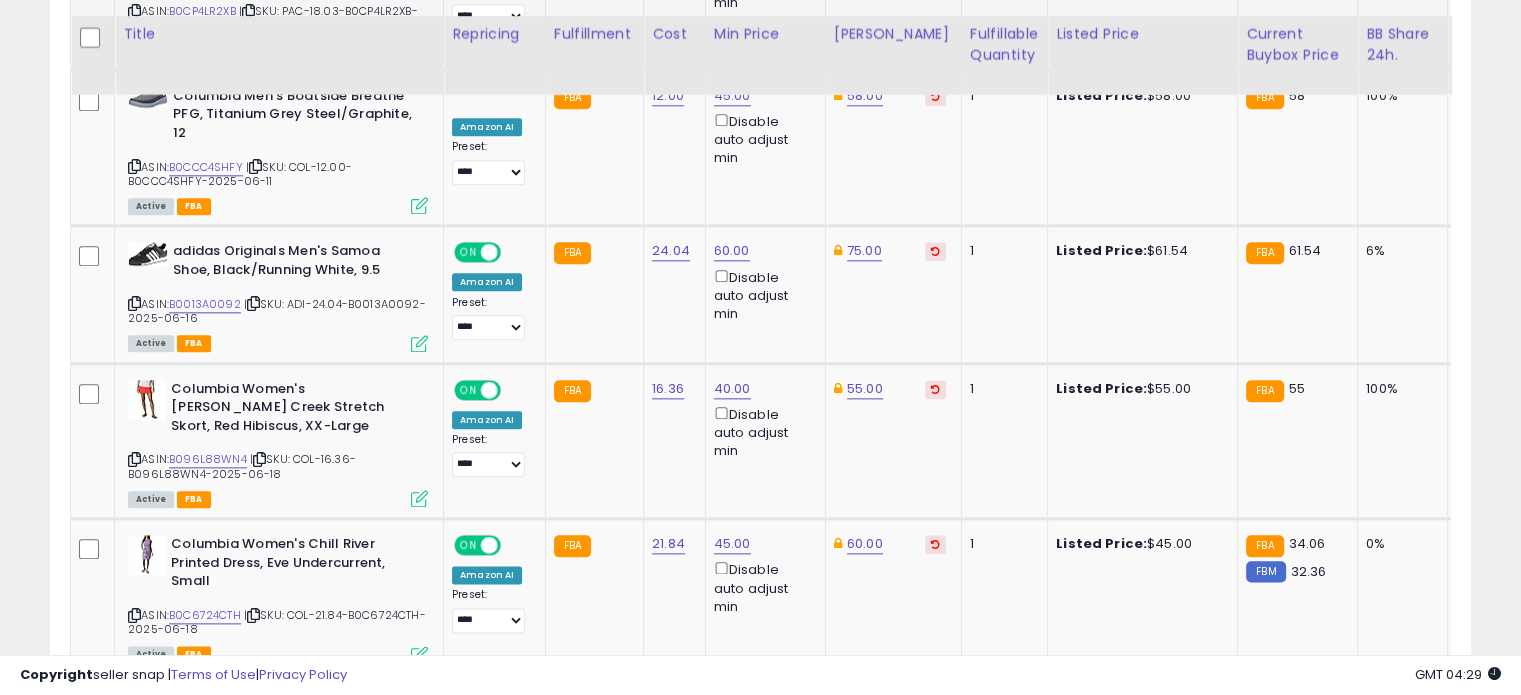 scroll, scrollTop: 2314, scrollLeft: 0, axis: vertical 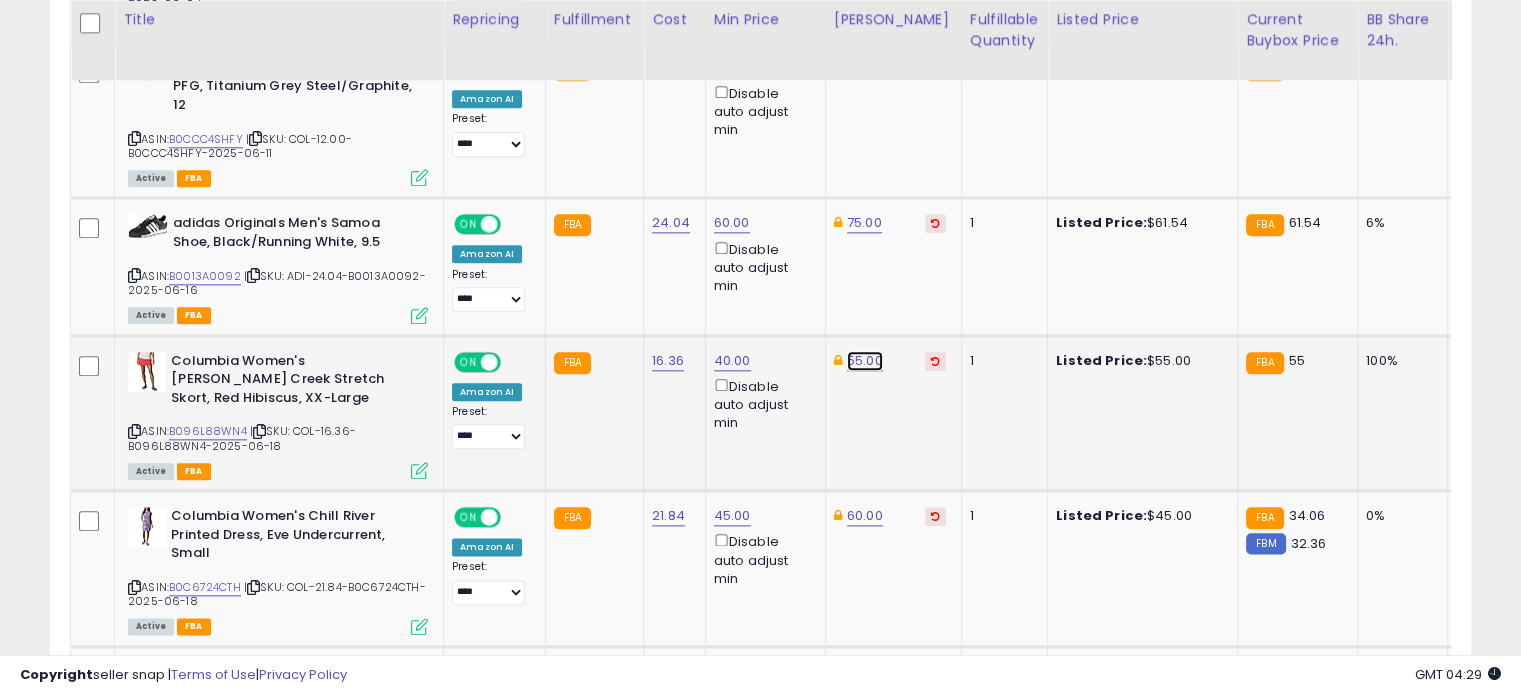 click on "55.00" at bounding box center [865, -1240] 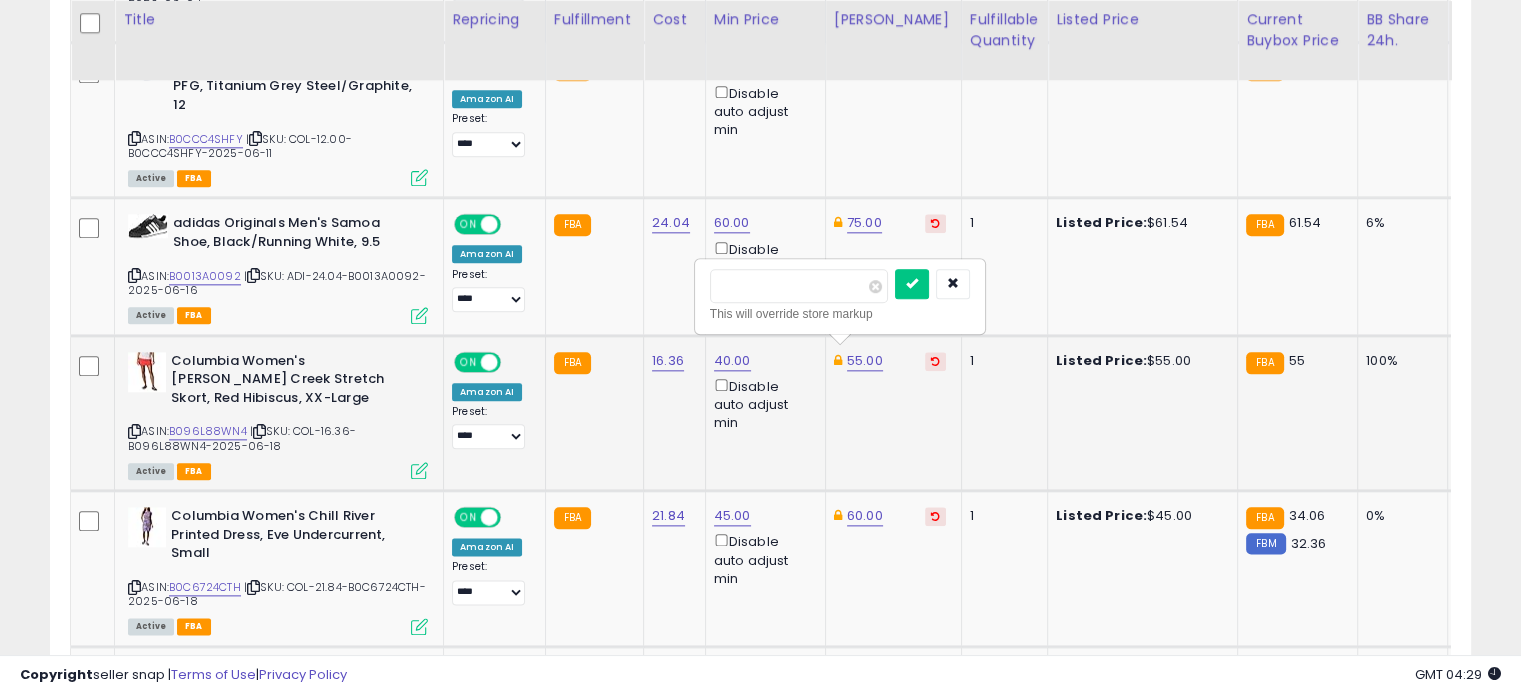 drag, startPoint x: 779, startPoint y: 284, endPoint x: 721, endPoint y: 282, distance: 58.034473 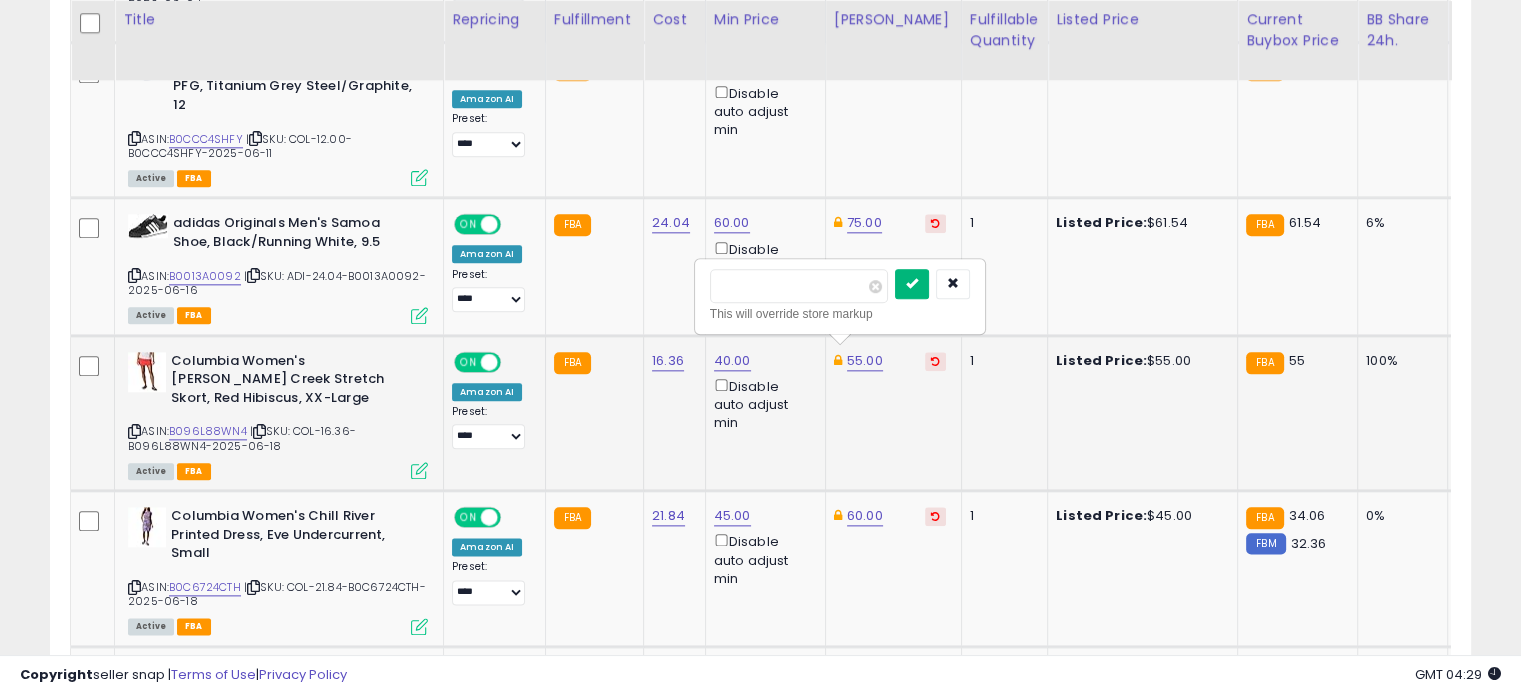 click at bounding box center (912, 284) 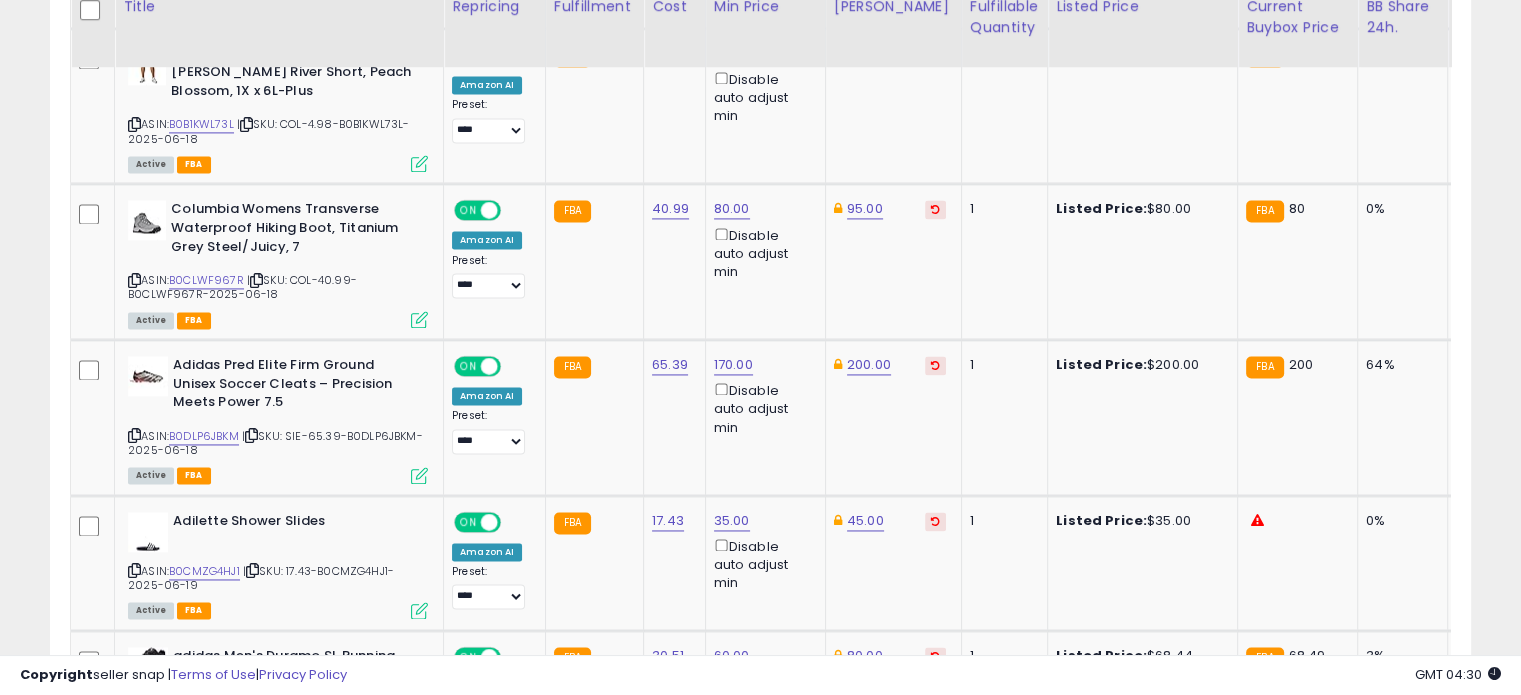 scroll, scrollTop: 2936, scrollLeft: 0, axis: vertical 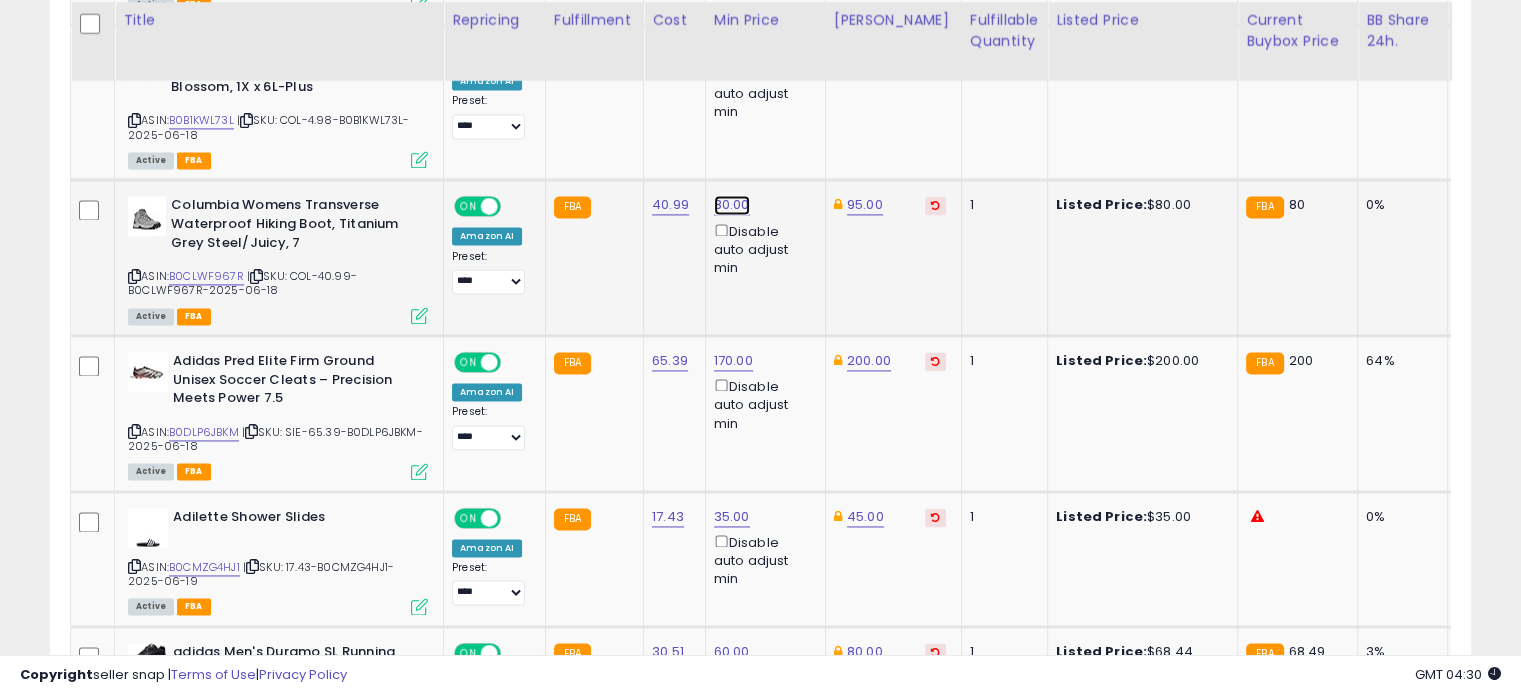 click on "80.00" at bounding box center [732, -1862] 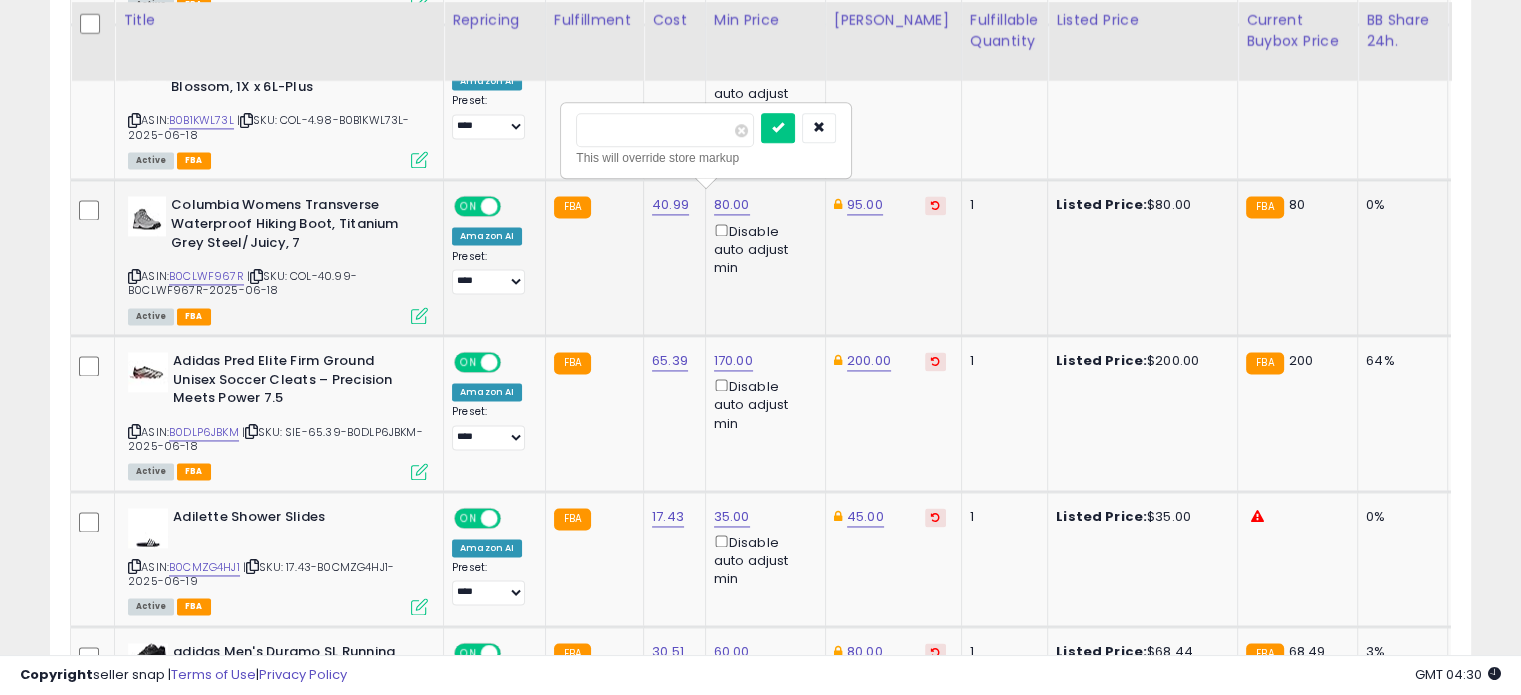 drag, startPoint x: 643, startPoint y: 119, endPoint x: 577, endPoint y: 119, distance: 66 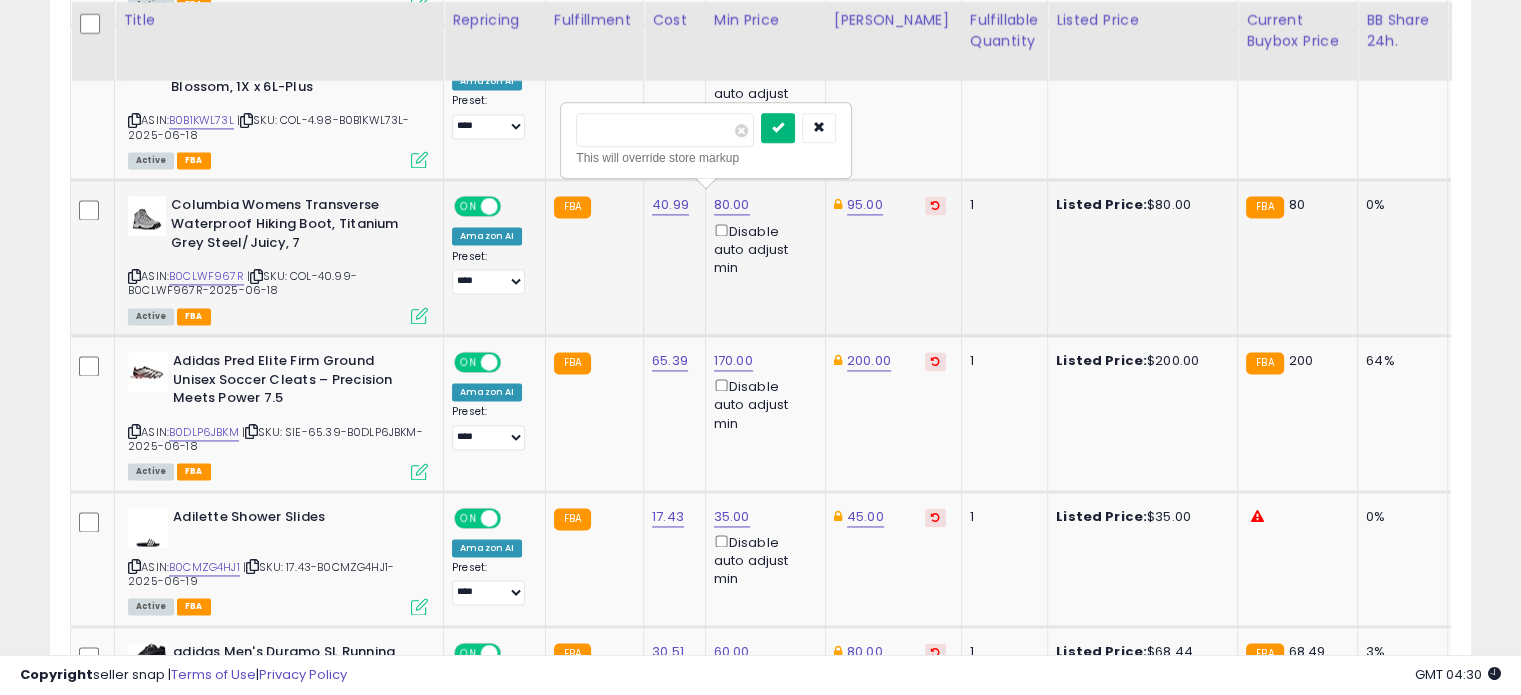 click at bounding box center (778, 128) 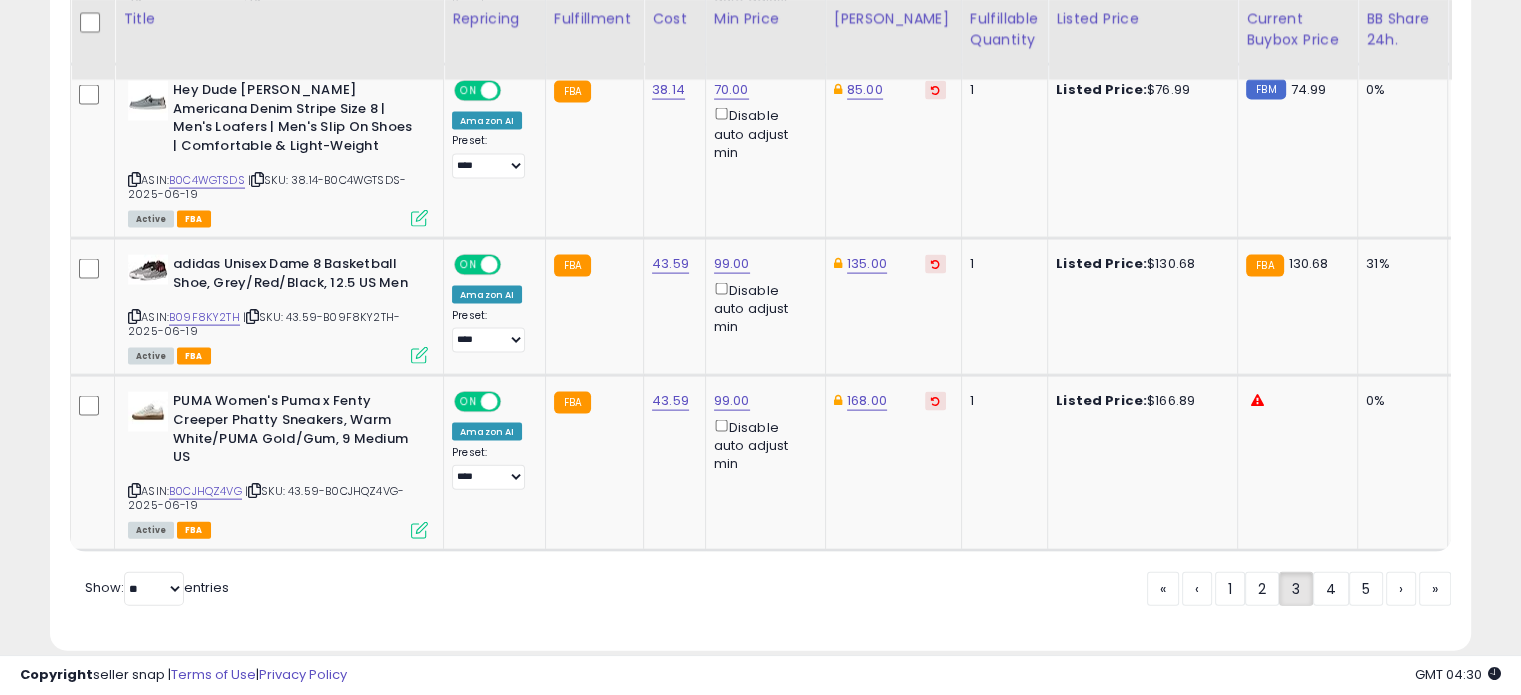 scroll, scrollTop: 4324, scrollLeft: 0, axis: vertical 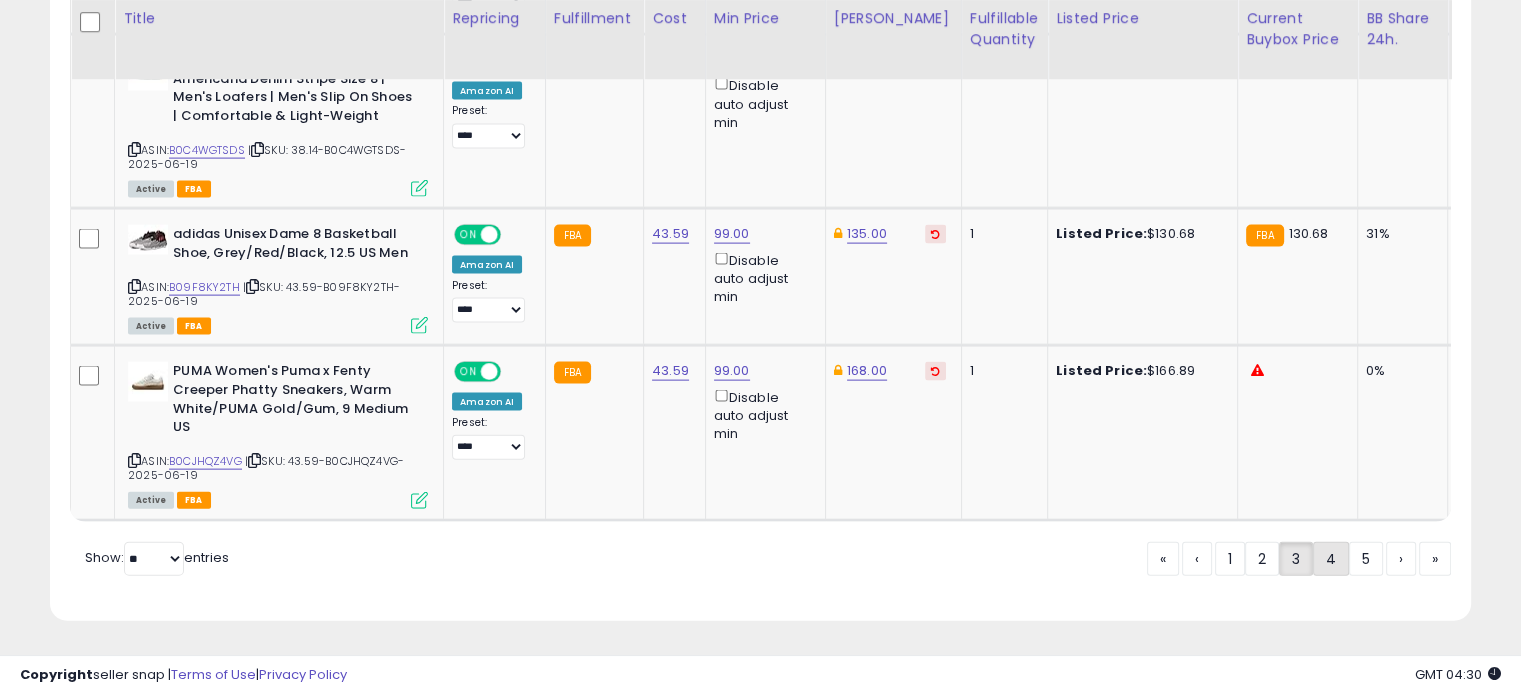 click on "4" 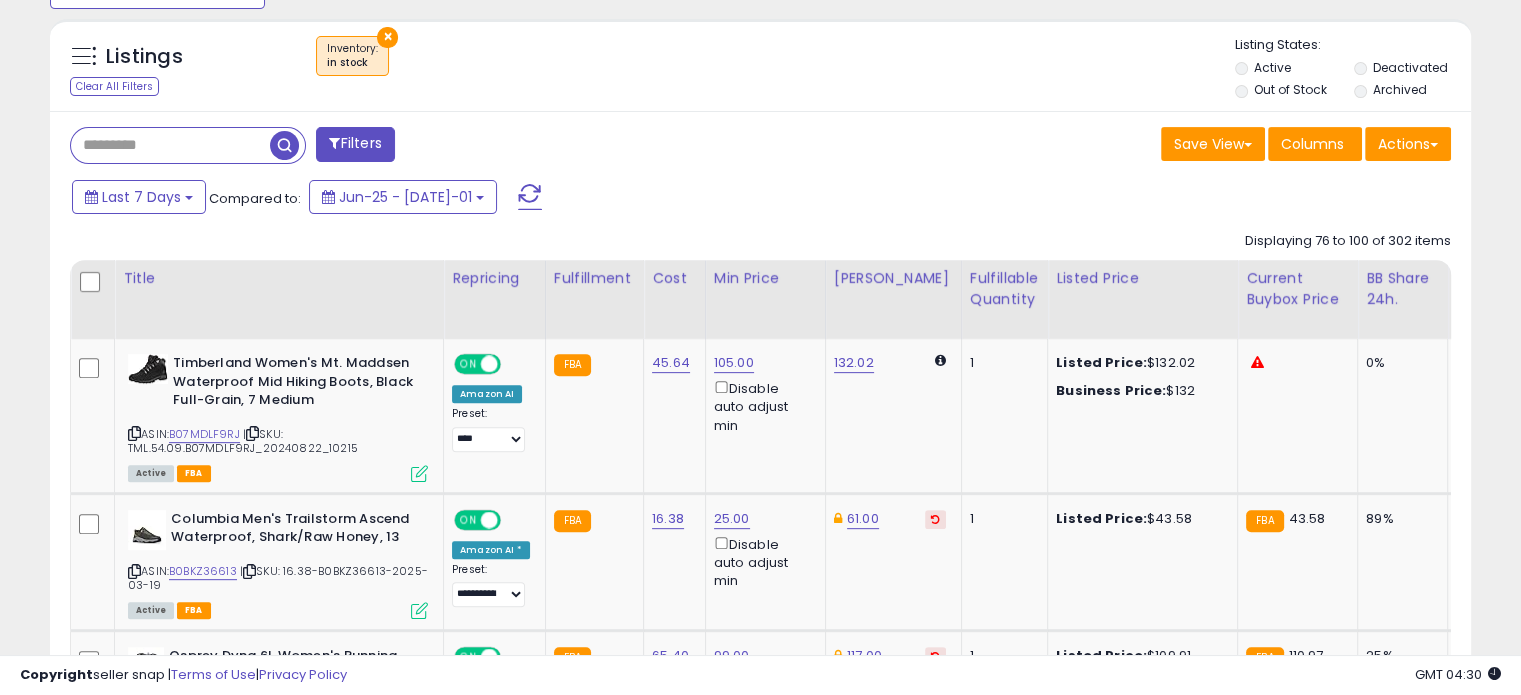 scroll, scrollTop: 728, scrollLeft: 0, axis: vertical 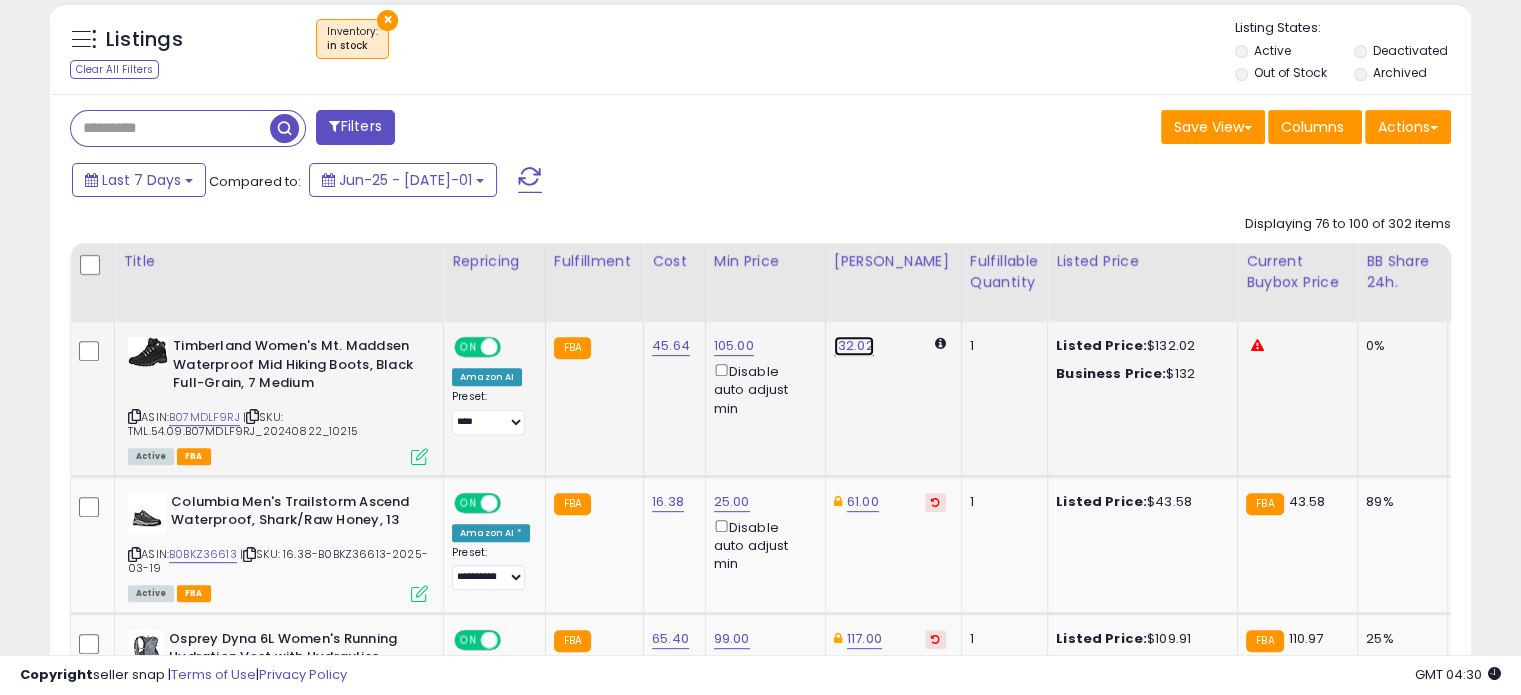 click on "132.02" at bounding box center [854, 346] 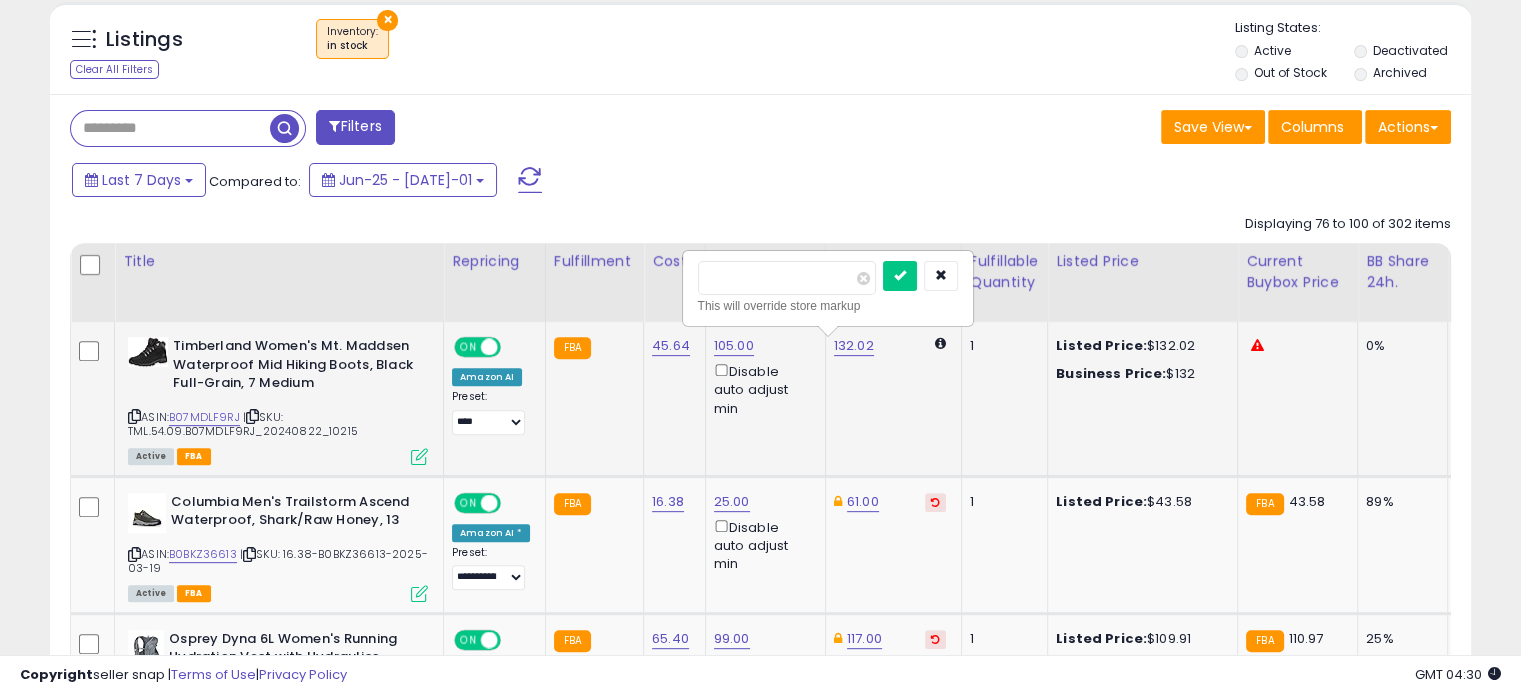 drag, startPoint x: 772, startPoint y: 268, endPoint x: 708, endPoint y: 267, distance: 64.00781 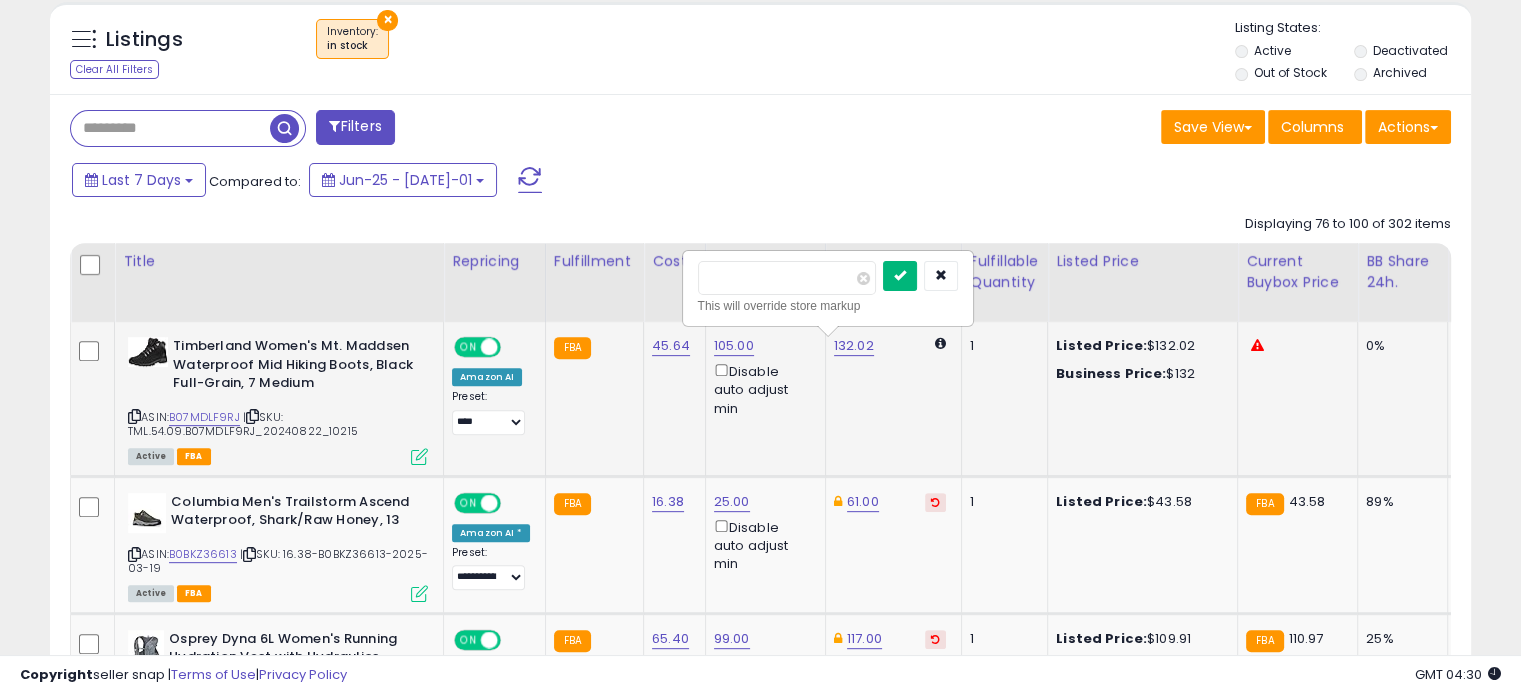 click at bounding box center (900, 275) 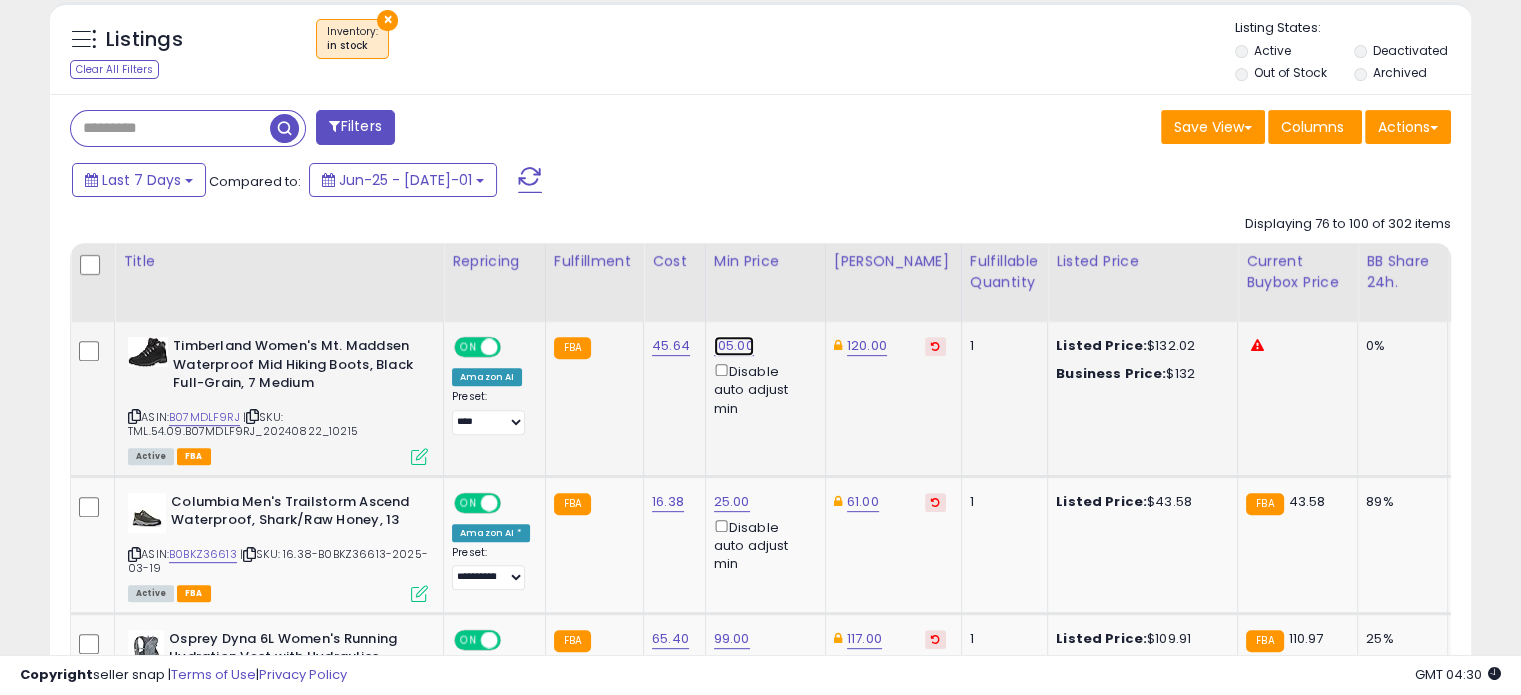 click on "105.00" at bounding box center [734, 346] 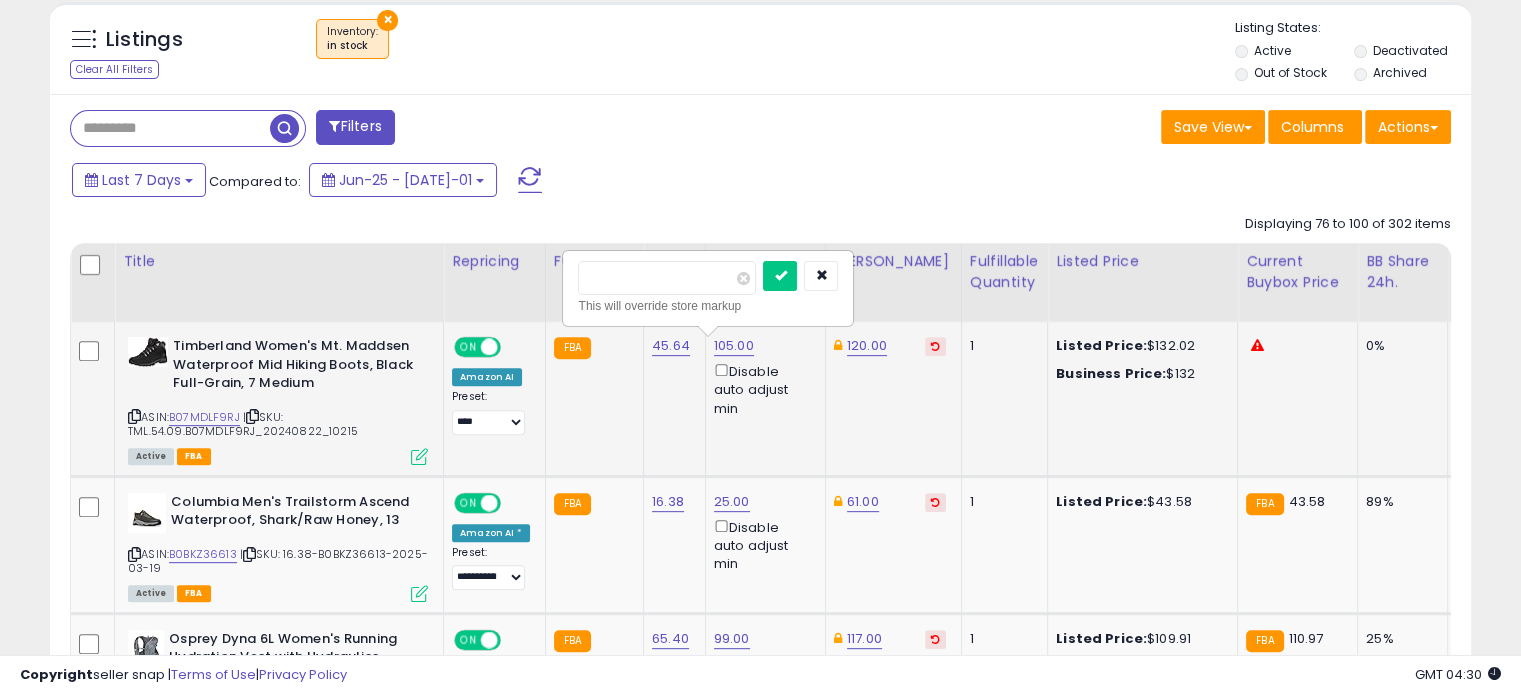 drag, startPoint x: 658, startPoint y: 283, endPoint x: 586, endPoint y: 274, distance: 72.56032 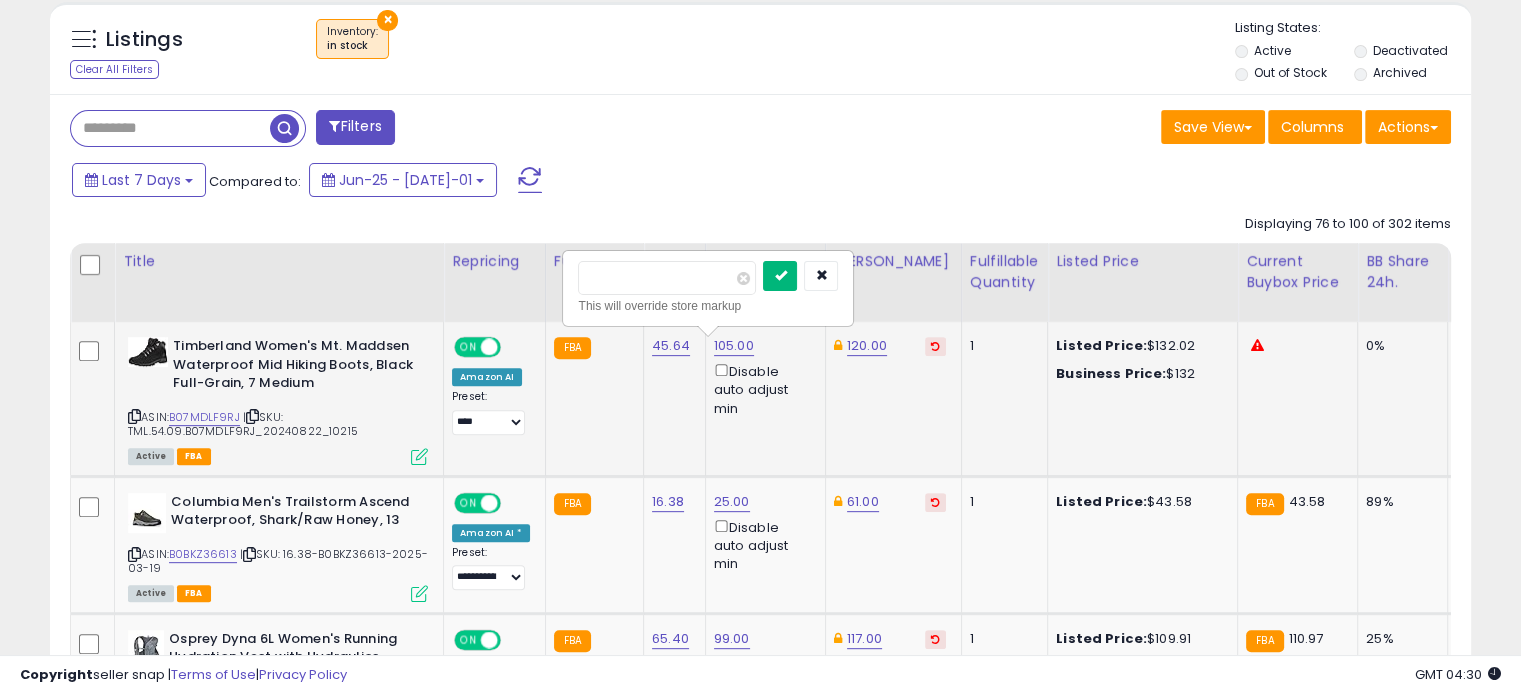 click at bounding box center [780, 276] 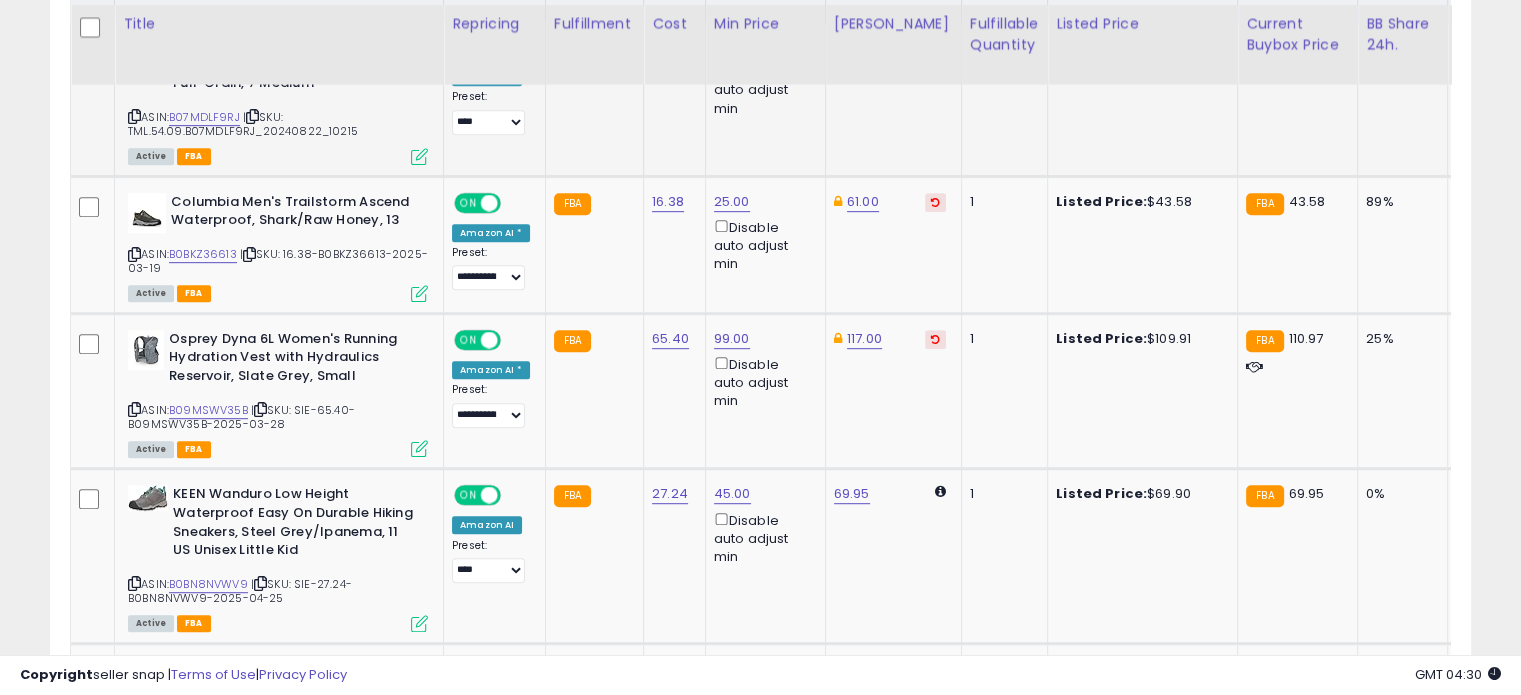 scroll, scrollTop: 1042, scrollLeft: 0, axis: vertical 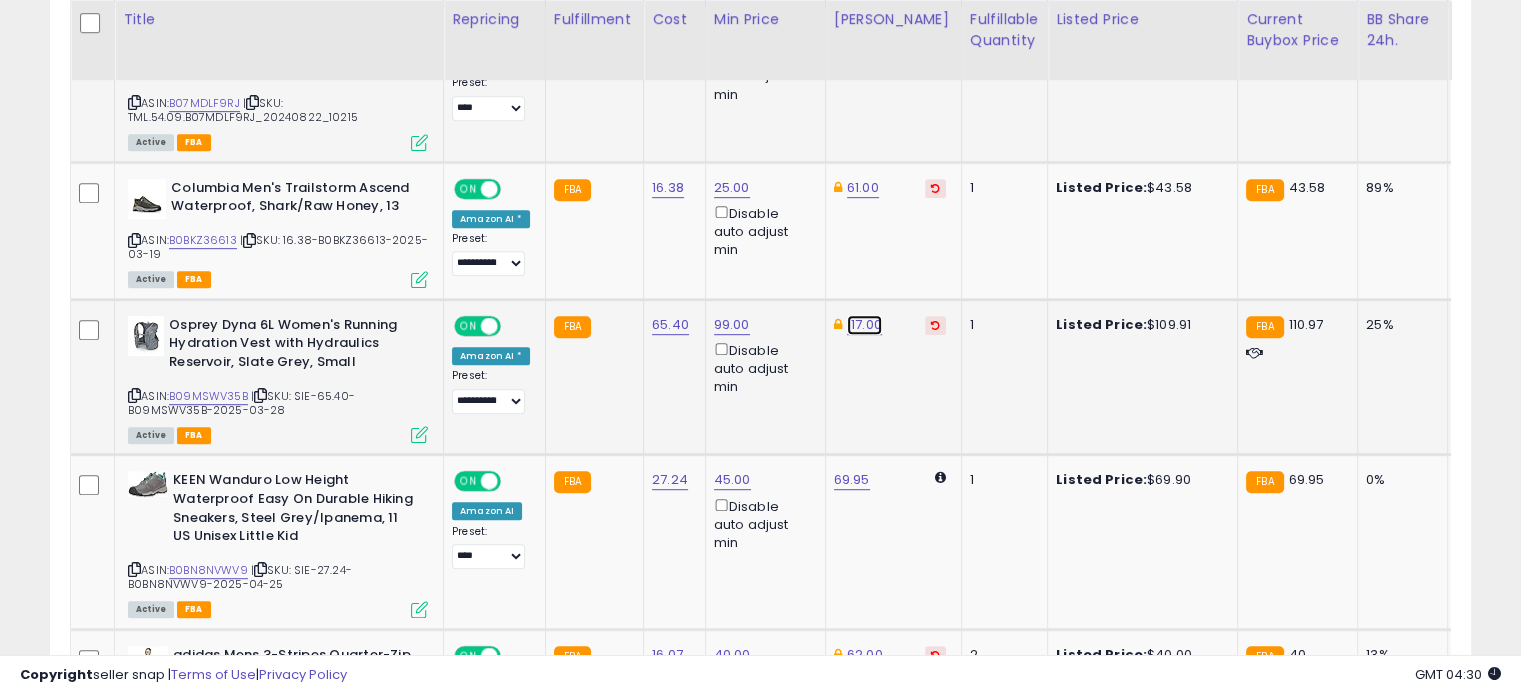 click on "117.00" at bounding box center [867, 32] 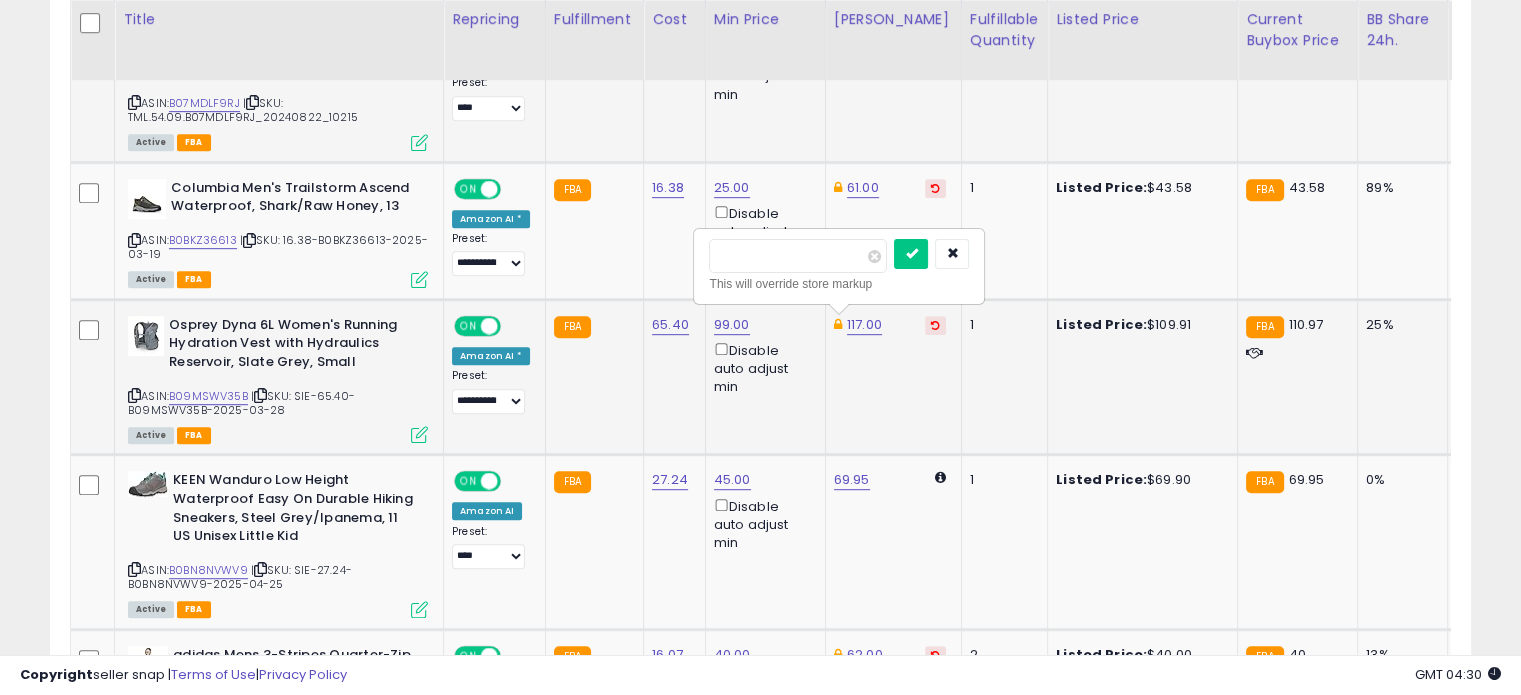 drag, startPoint x: 780, startPoint y: 245, endPoint x: 694, endPoint y: 245, distance: 86 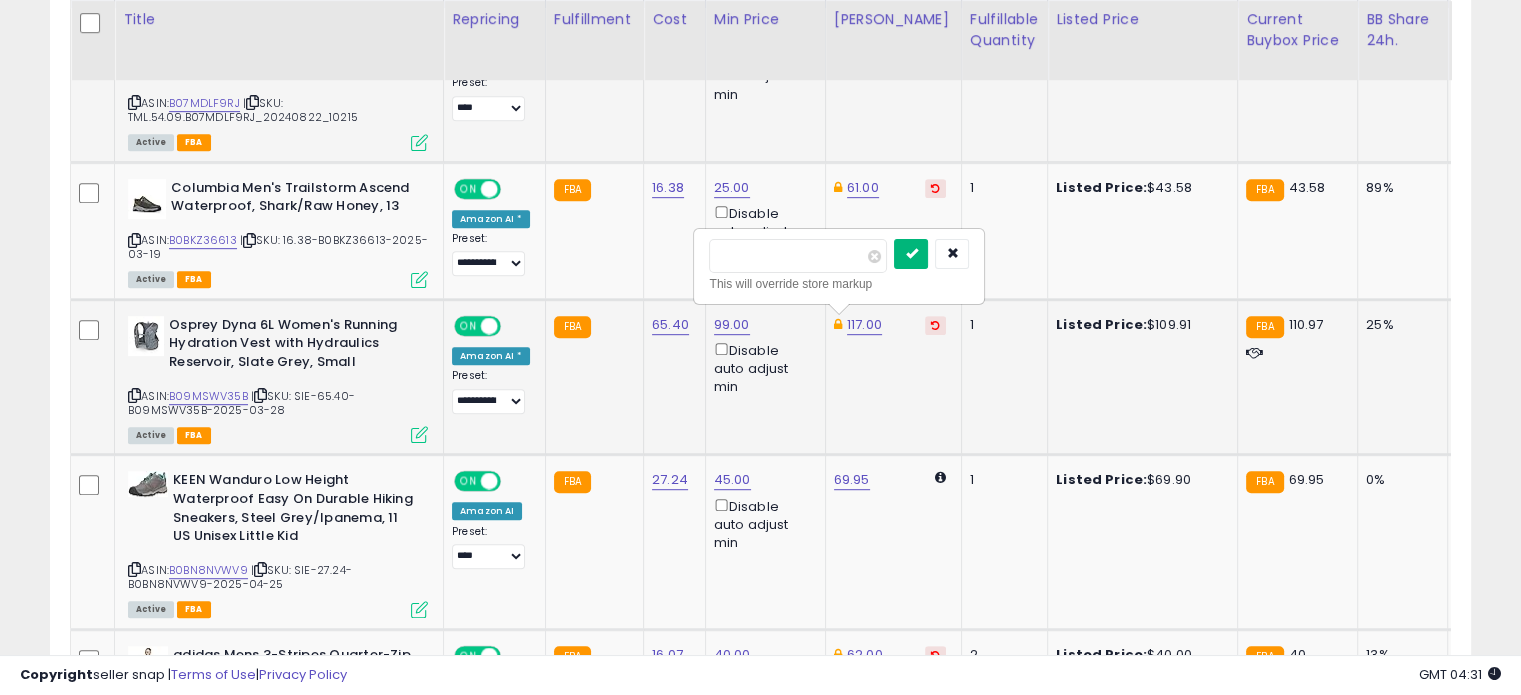 click at bounding box center (911, 253) 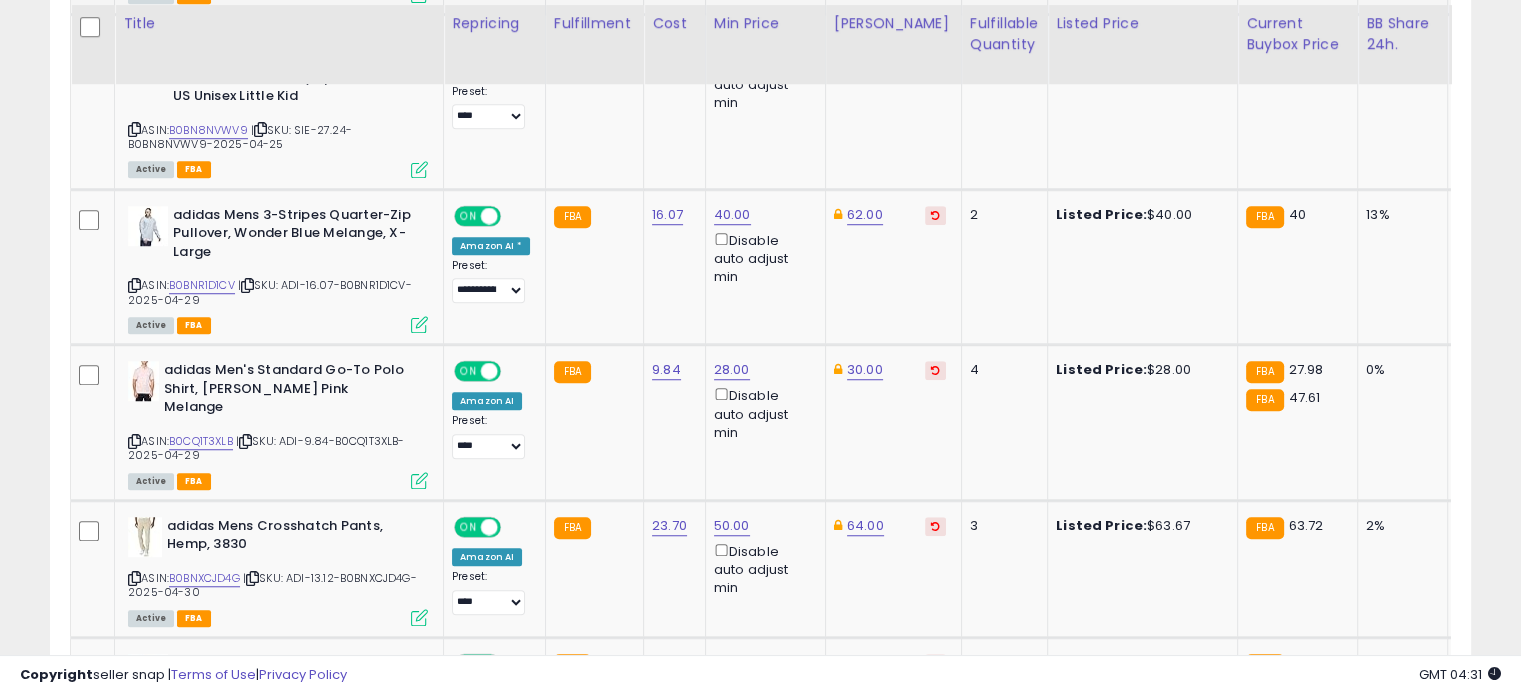 scroll, scrollTop: 1487, scrollLeft: 0, axis: vertical 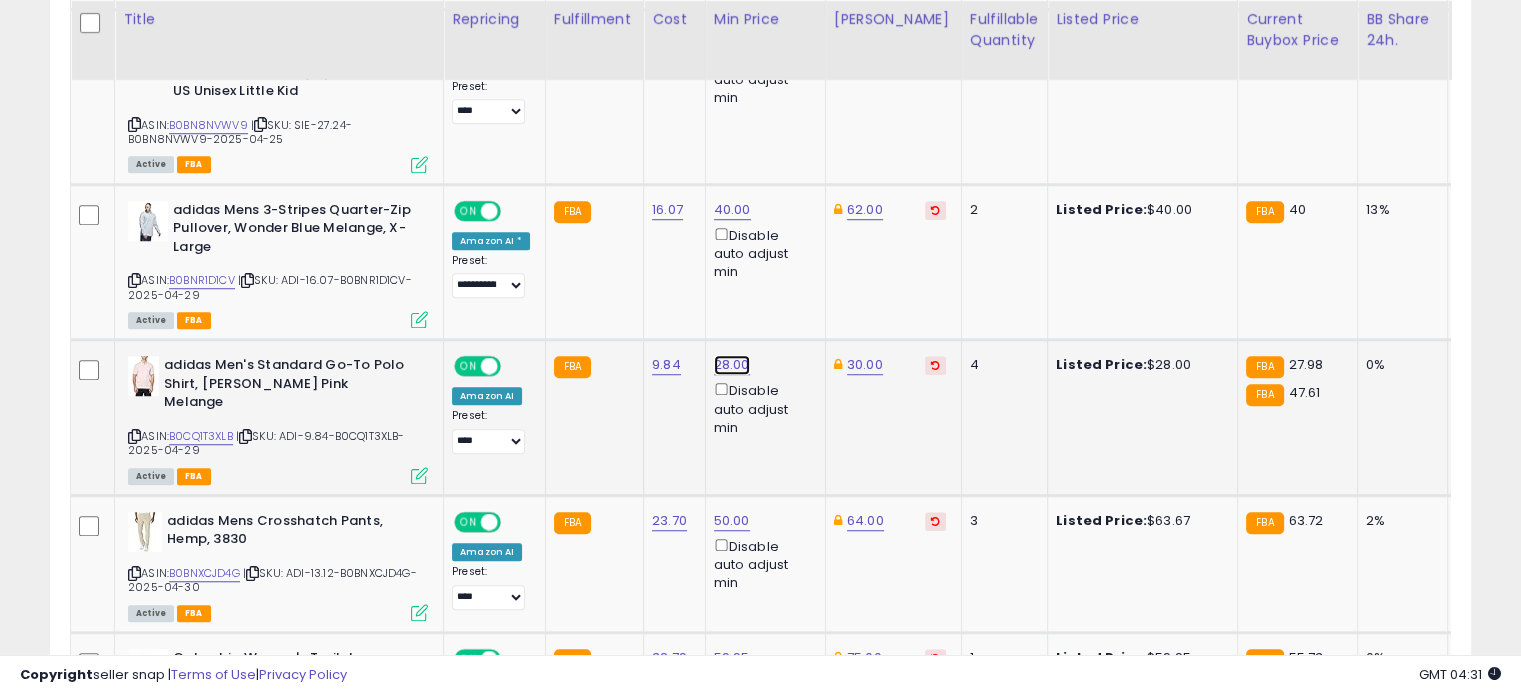 click on "28.00" at bounding box center [732, -413] 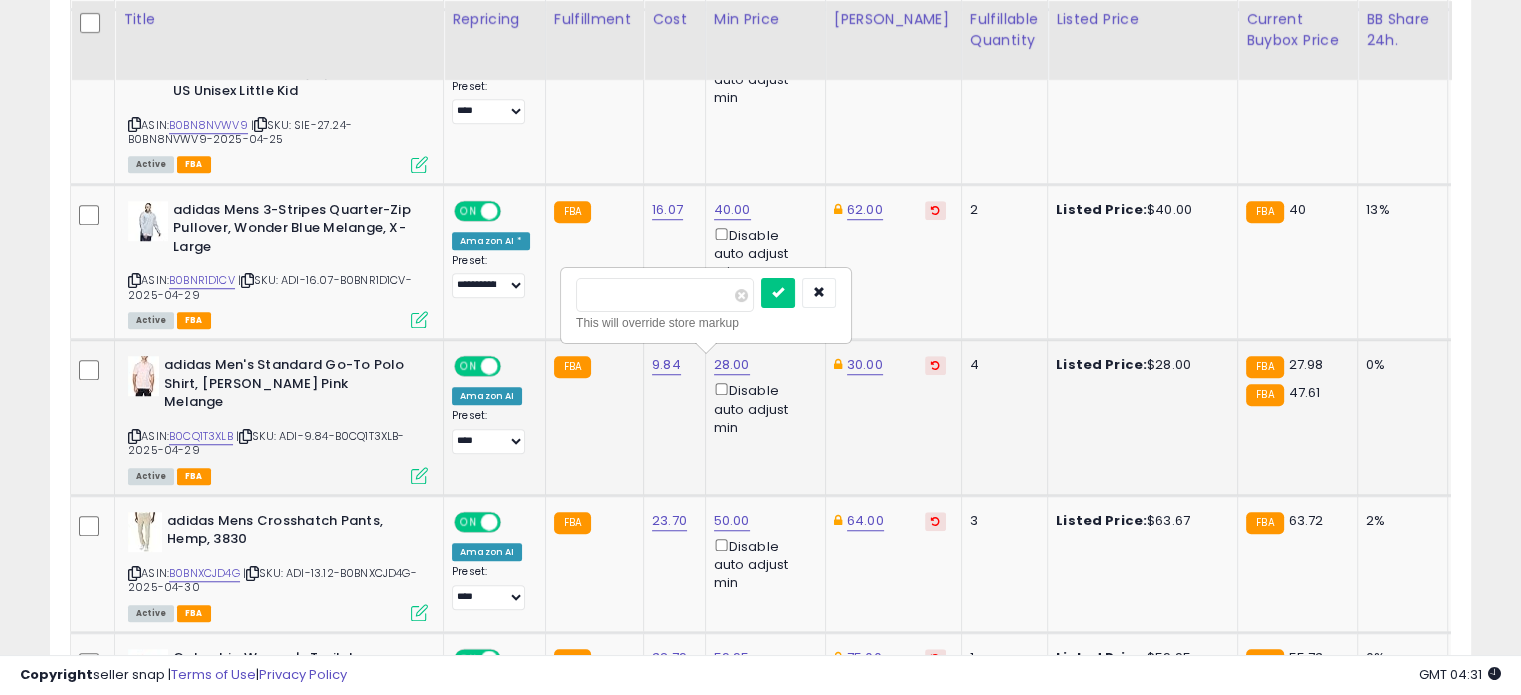 drag, startPoint x: 642, startPoint y: 286, endPoint x: 580, endPoint y: 285, distance: 62.008064 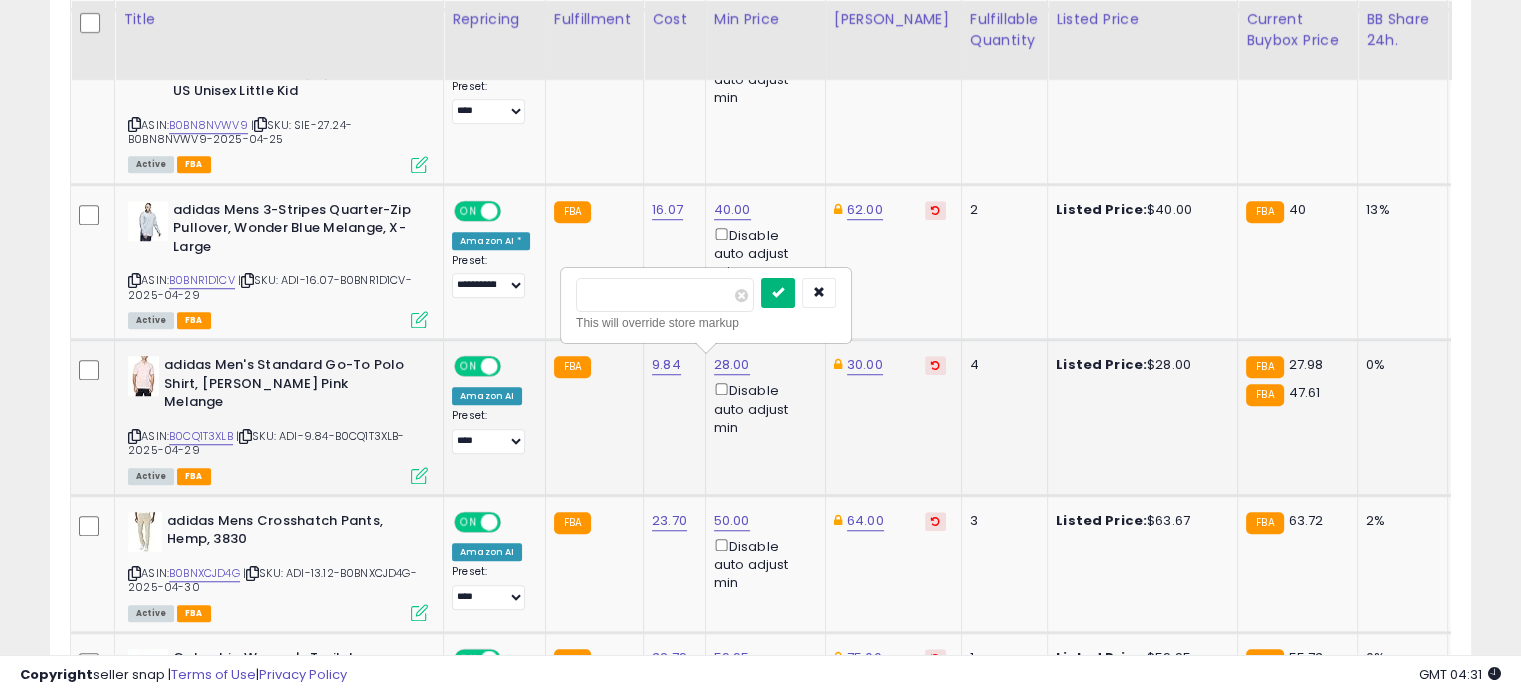 click at bounding box center [778, 293] 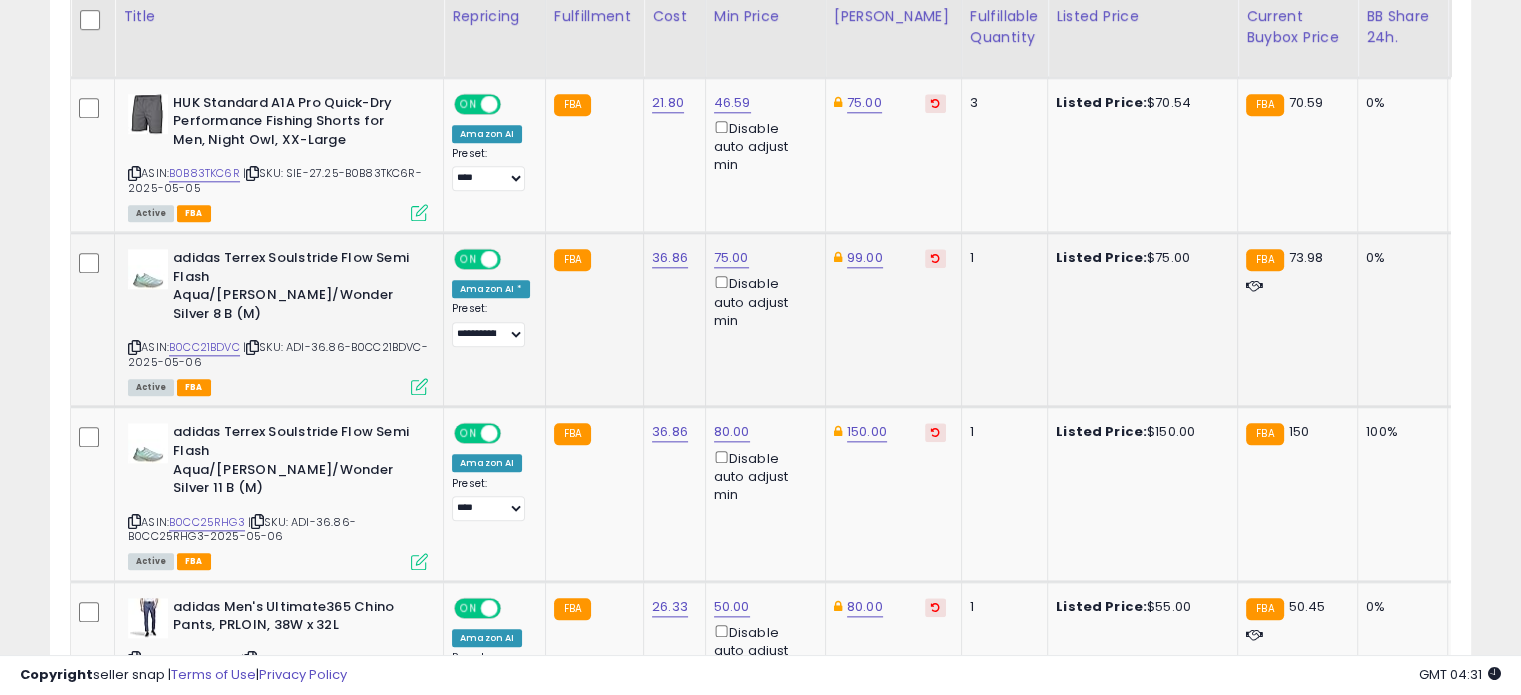 scroll, scrollTop: 2200, scrollLeft: 0, axis: vertical 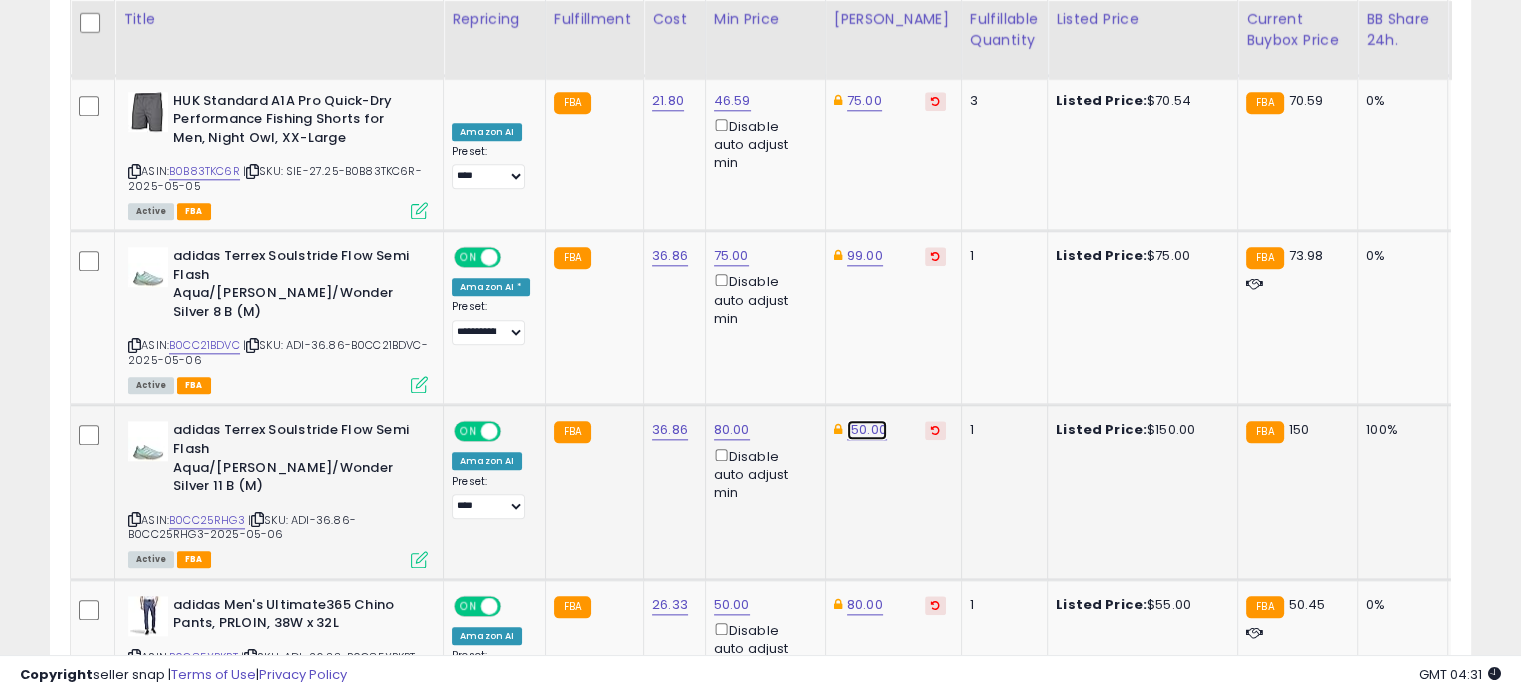 click on "150.00" at bounding box center [867, -1126] 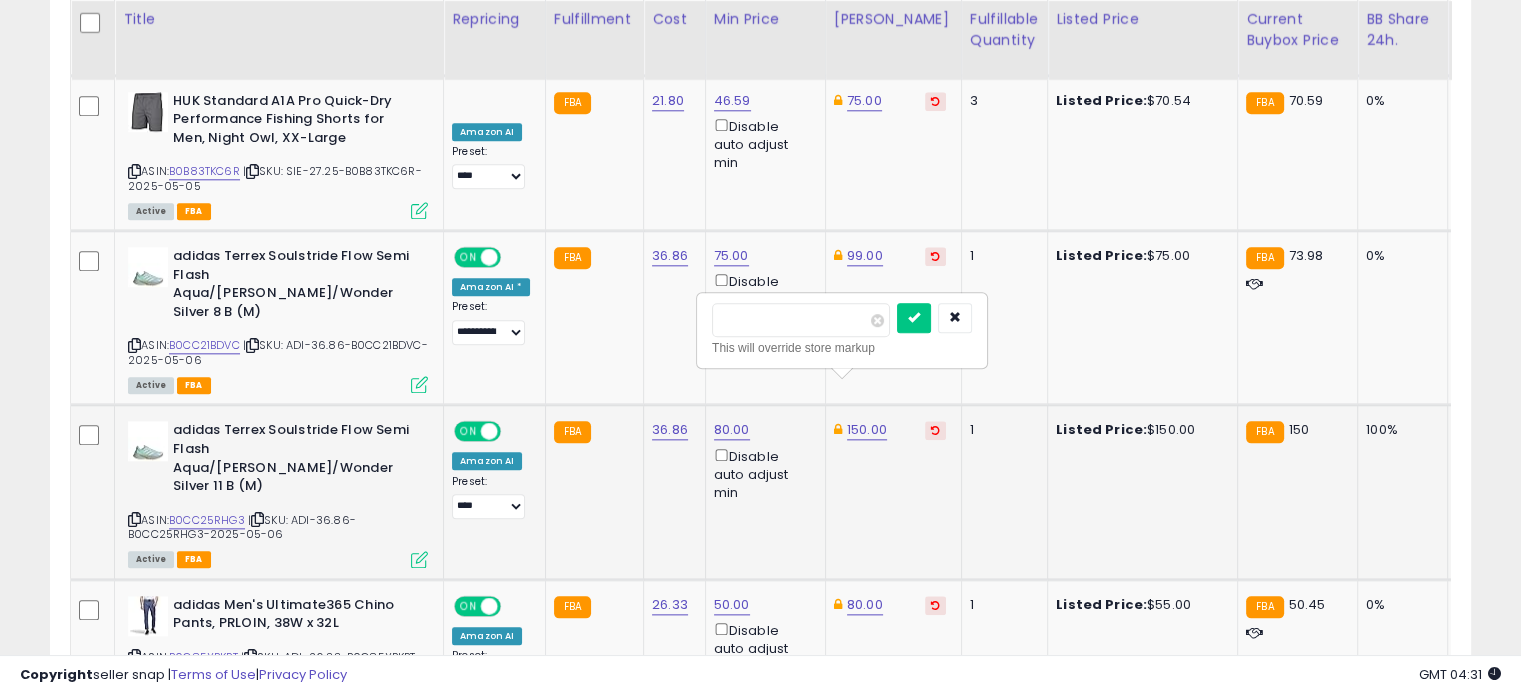 drag, startPoint x: 779, startPoint y: 314, endPoint x: 716, endPoint y: 320, distance: 63.28507 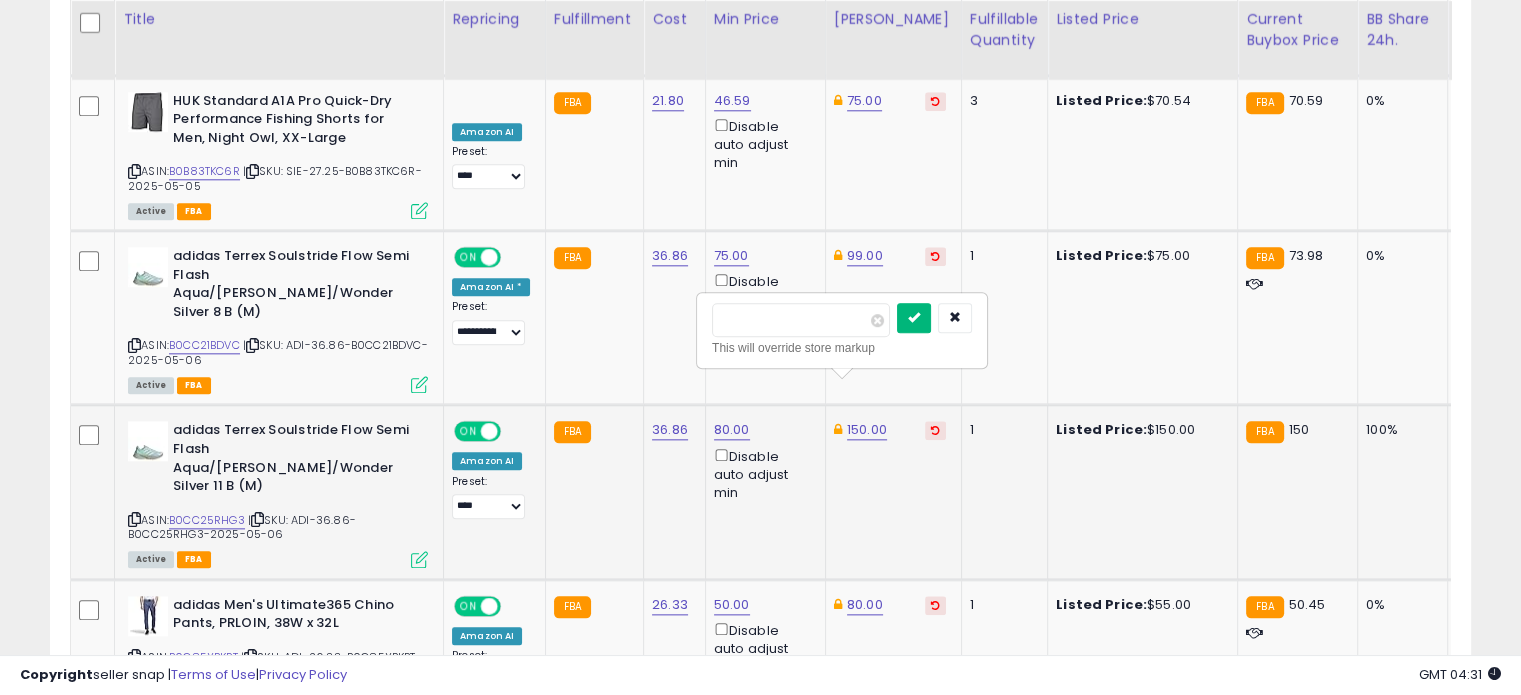 click at bounding box center (914, 317) 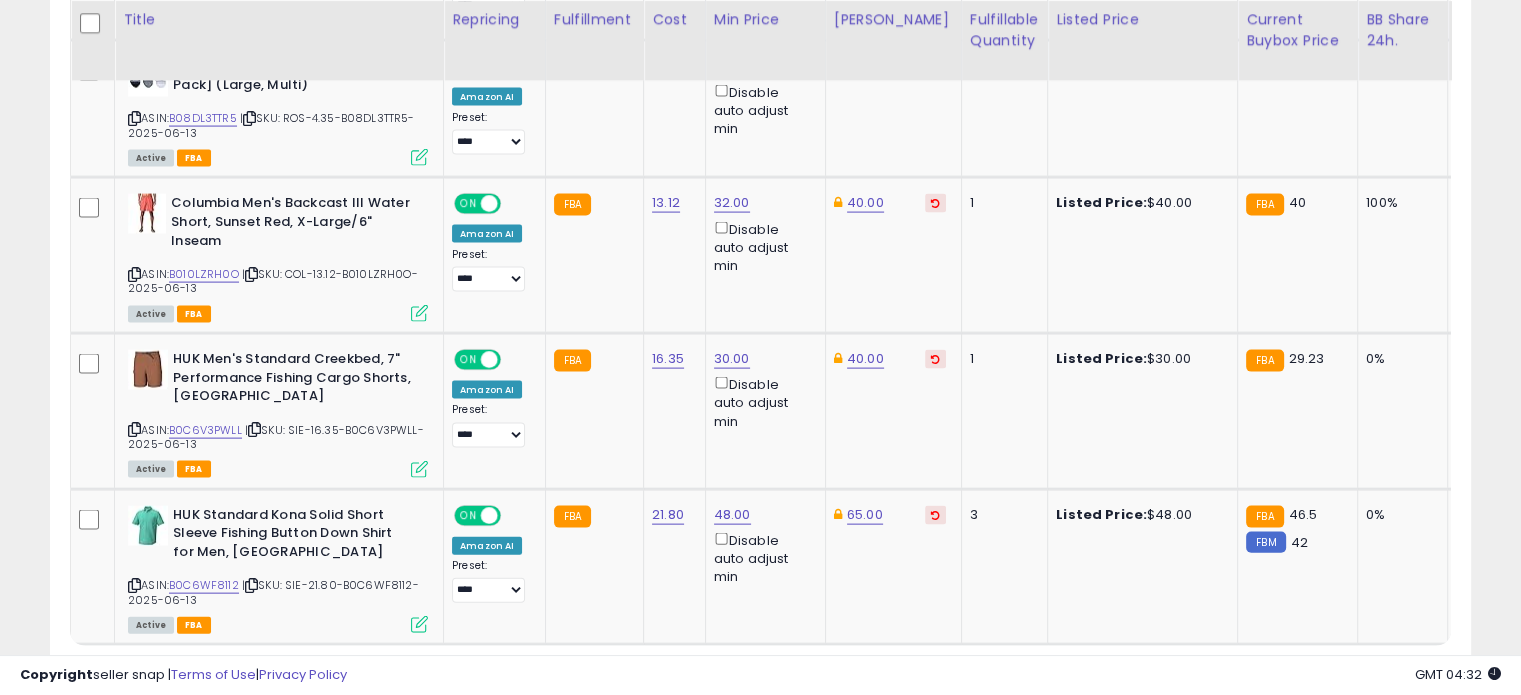 scroll, scrollTop: 4222, scrollLeft: 0, axis: vertical 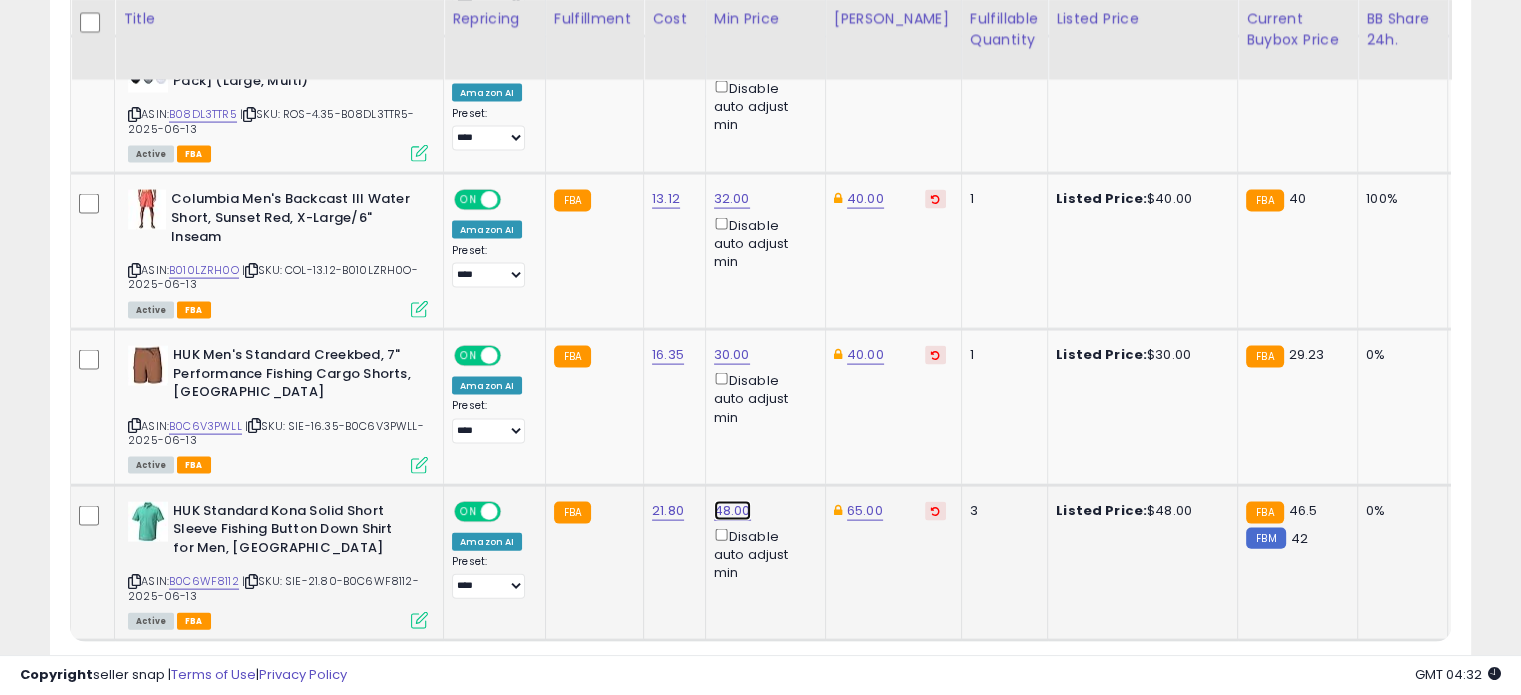 click on "48.00" at bounding box center [732, -3148] 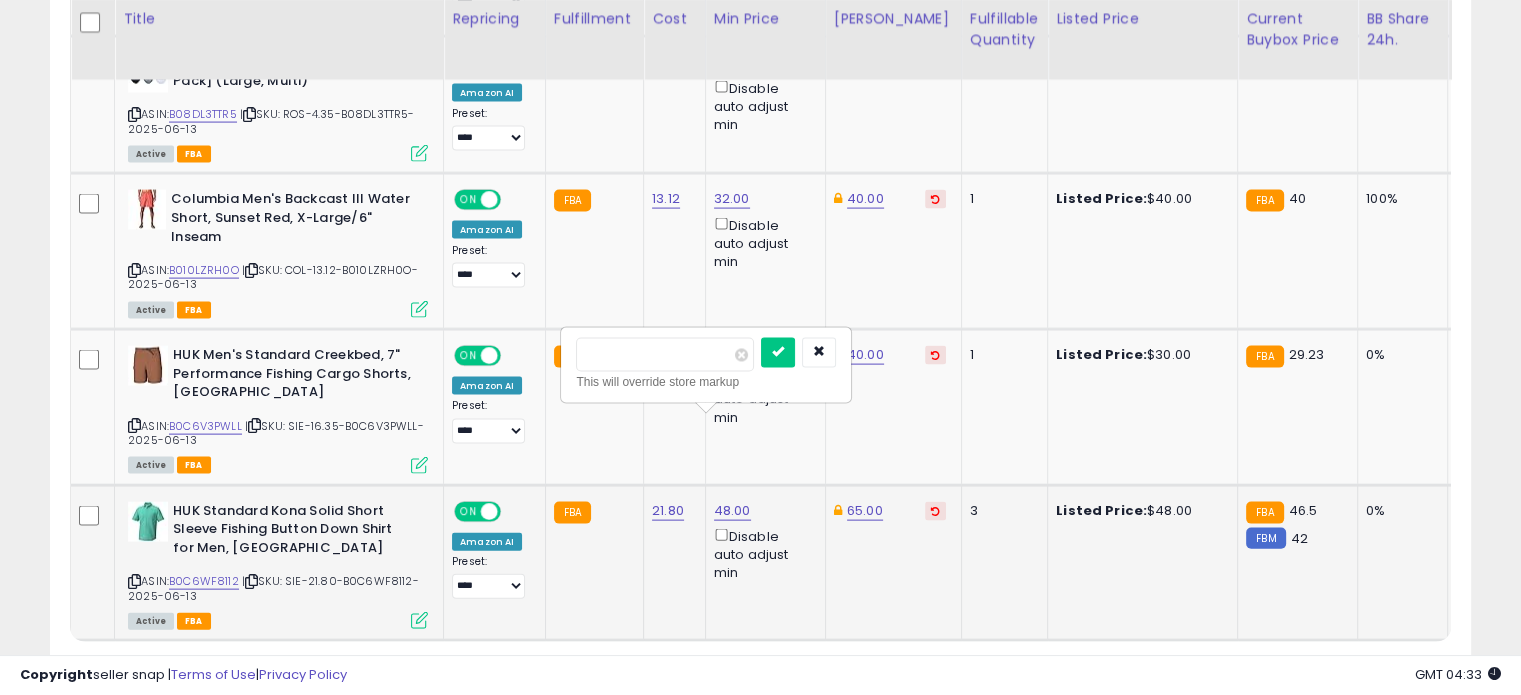 drag, startPoint x: 640, startPoint y: 358, endPoint x: 569, endPoint y: 353, distance: 71.17584 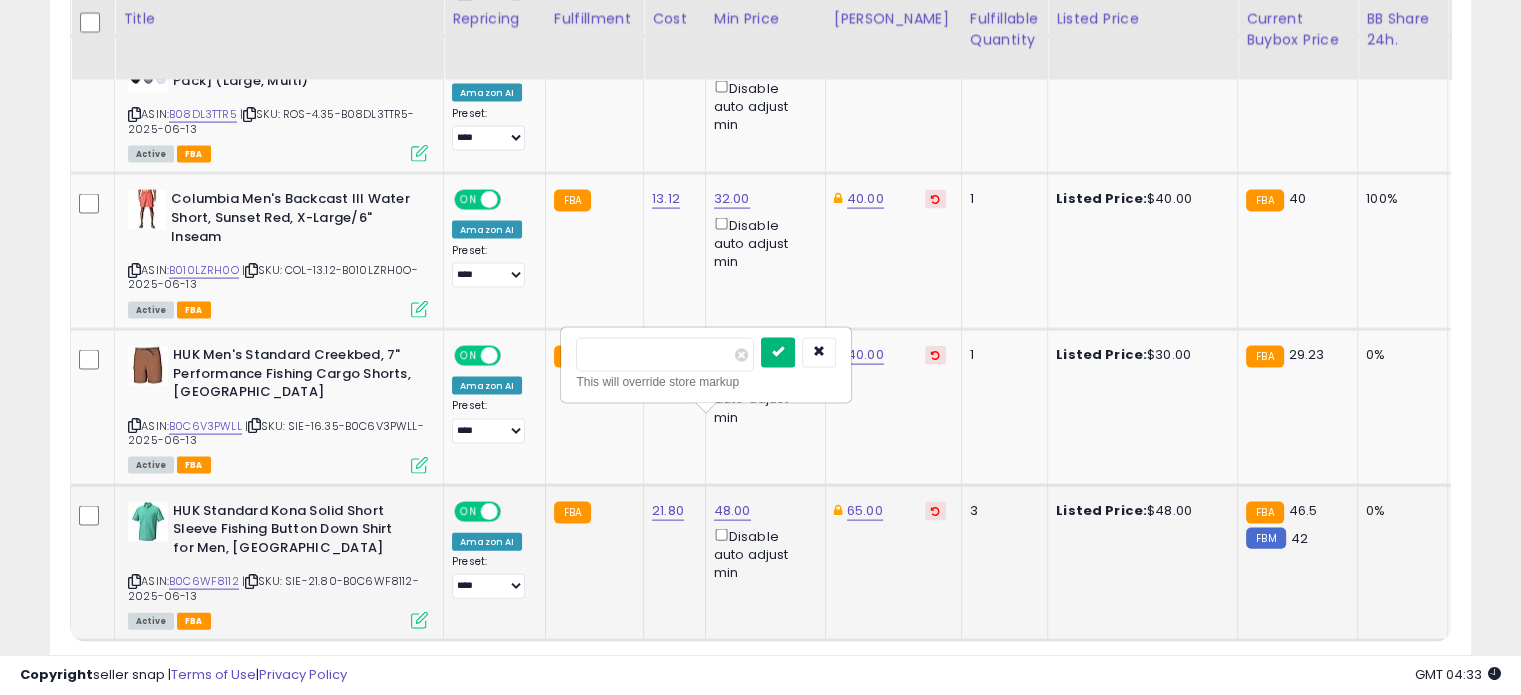 click at bounding box center [778, 352] 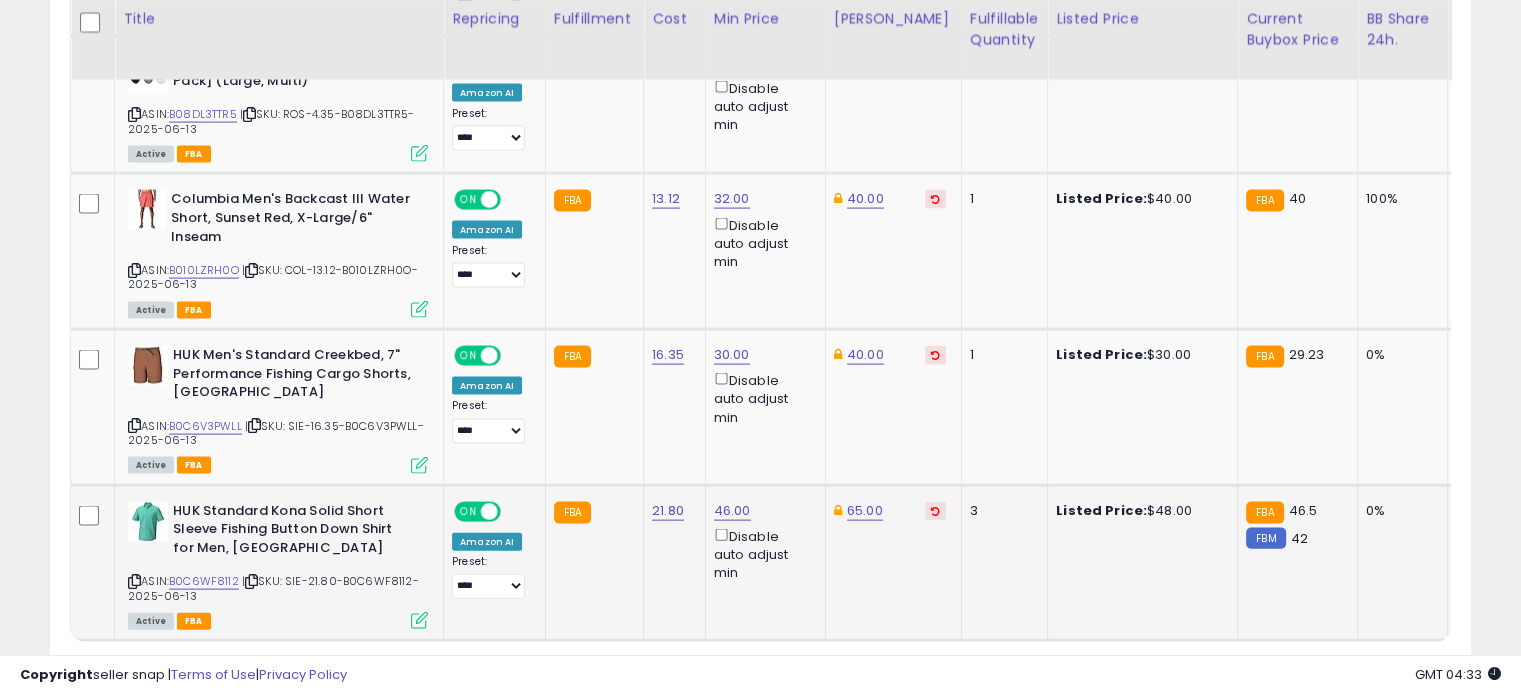 click on "5" 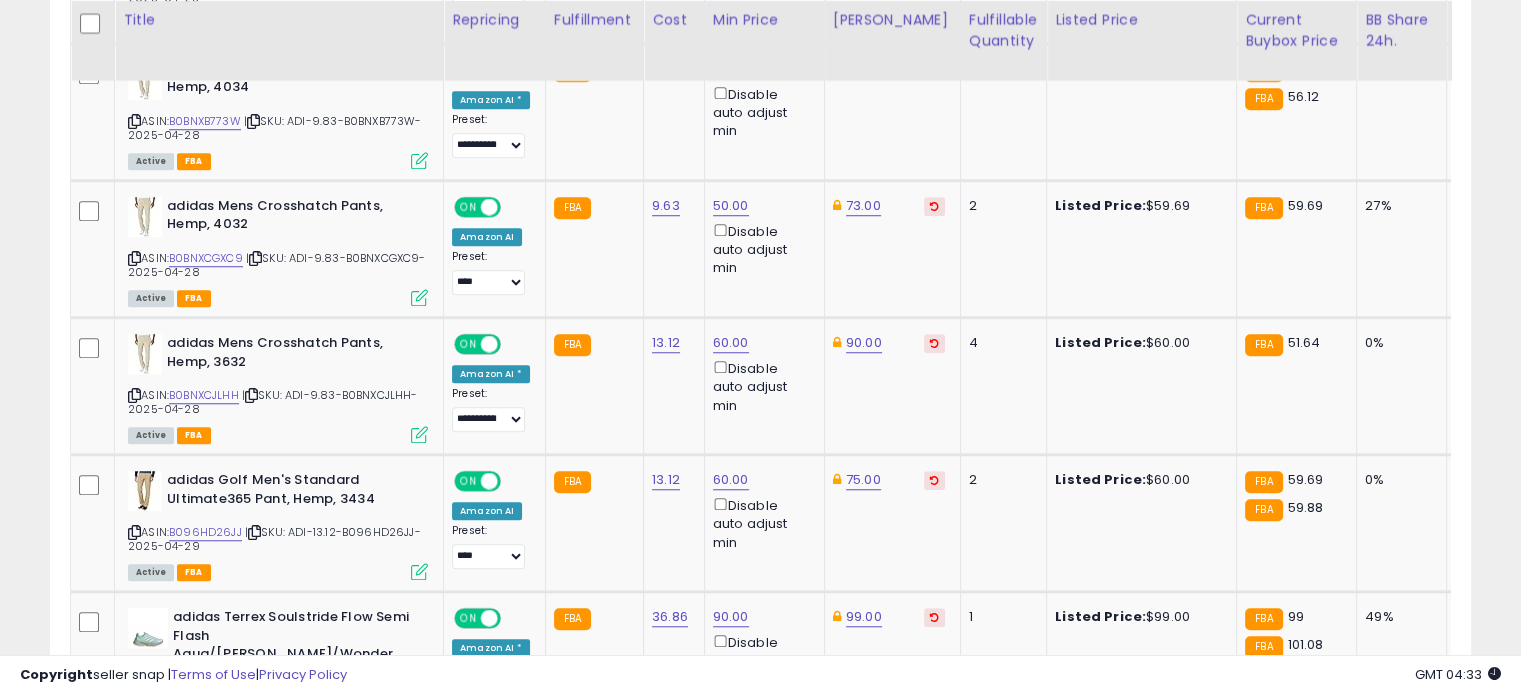 scroll, scrollTop: 1574, scrollLeft: 0, axis: vertical 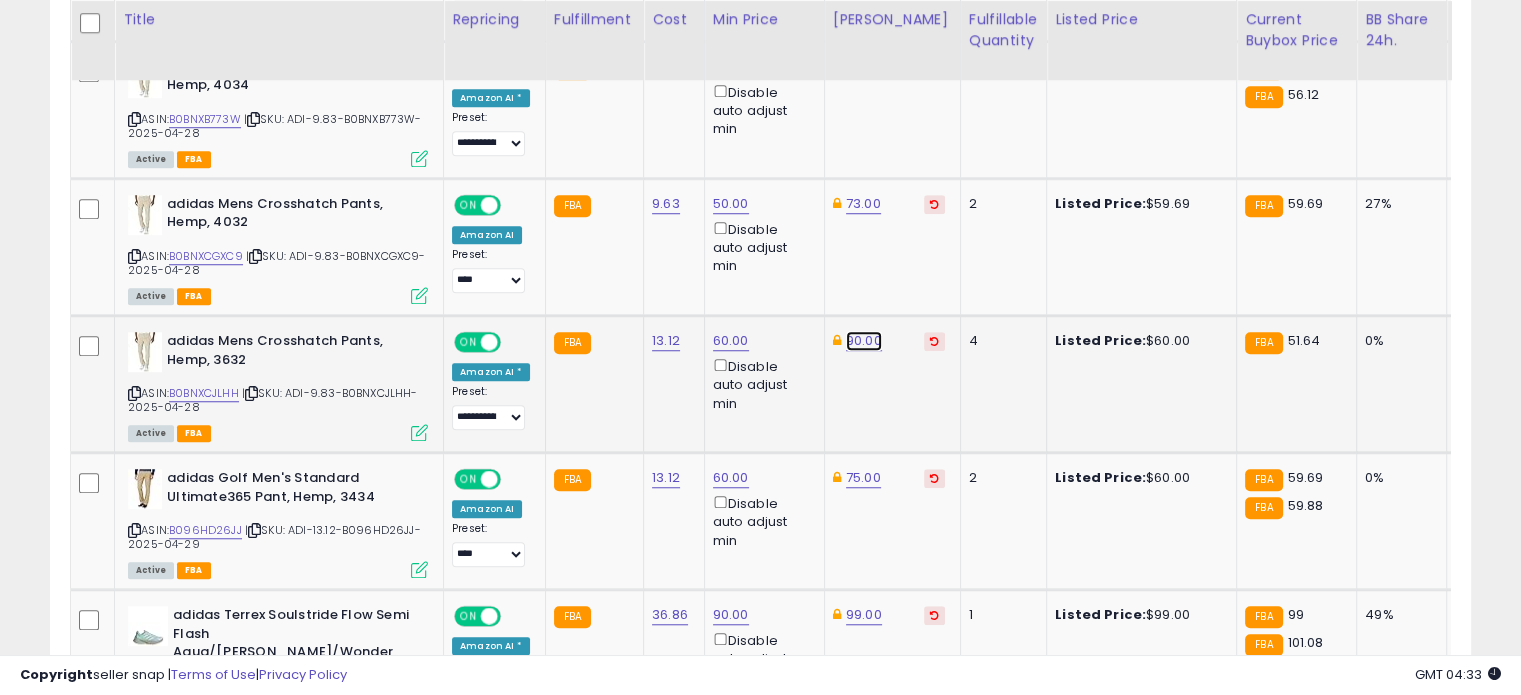 click on "90.00" at bounding box center (862, -500) 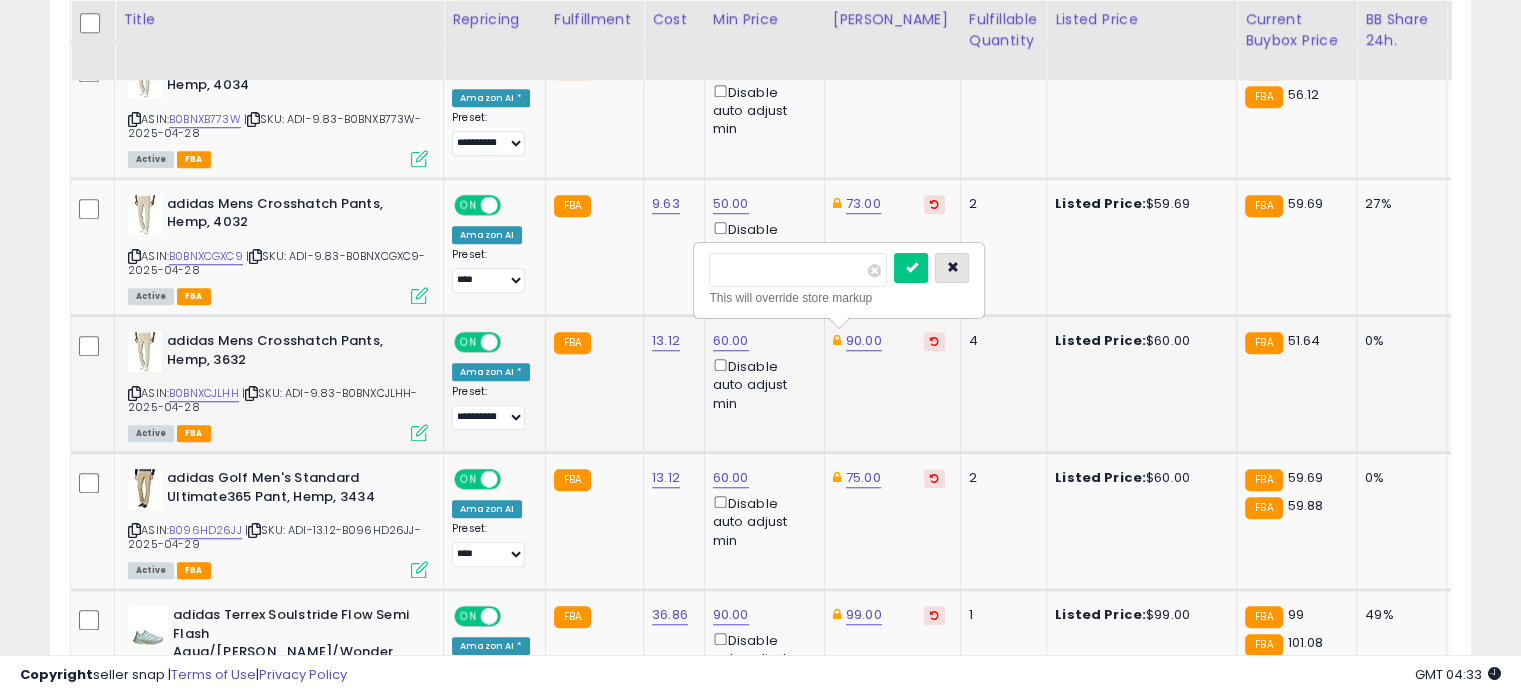 click at bounding box center (952, 267) 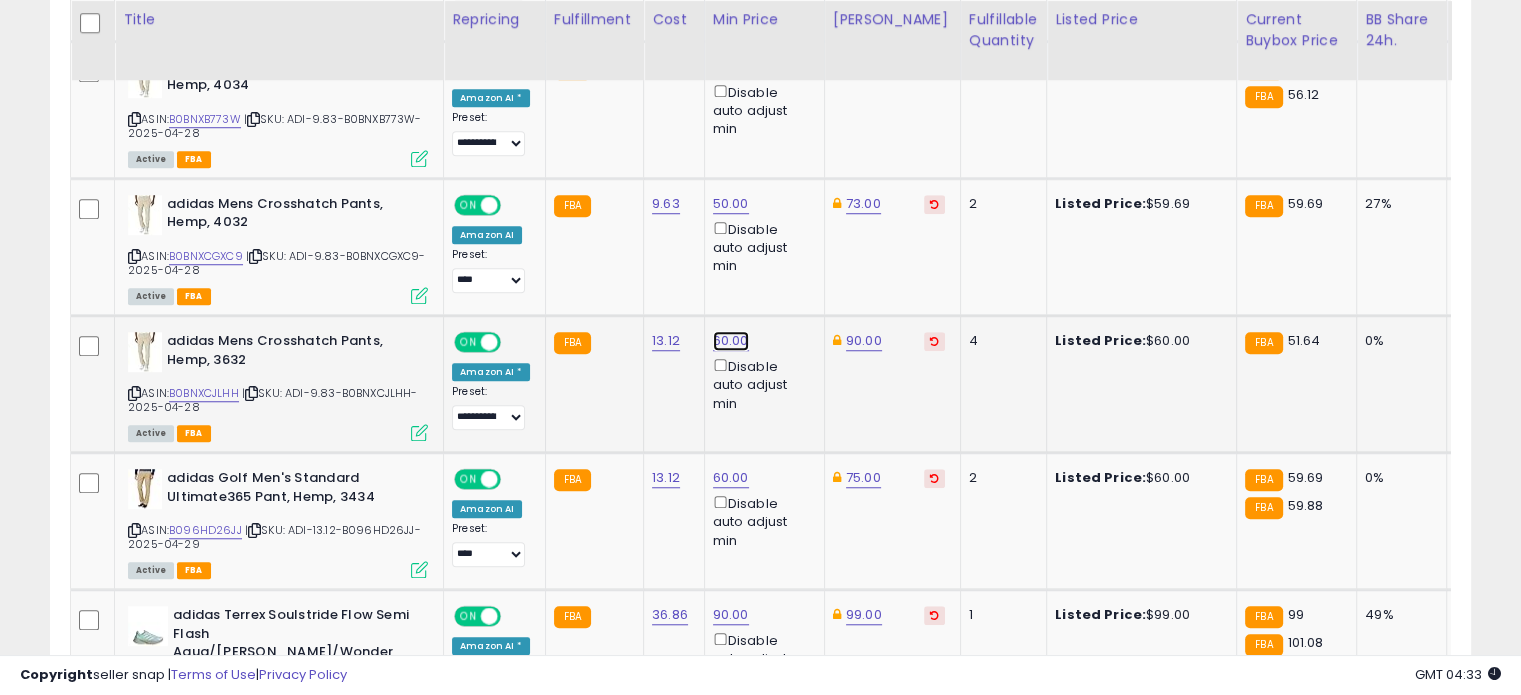 click on "60.00" at bounding box center [731, -500] 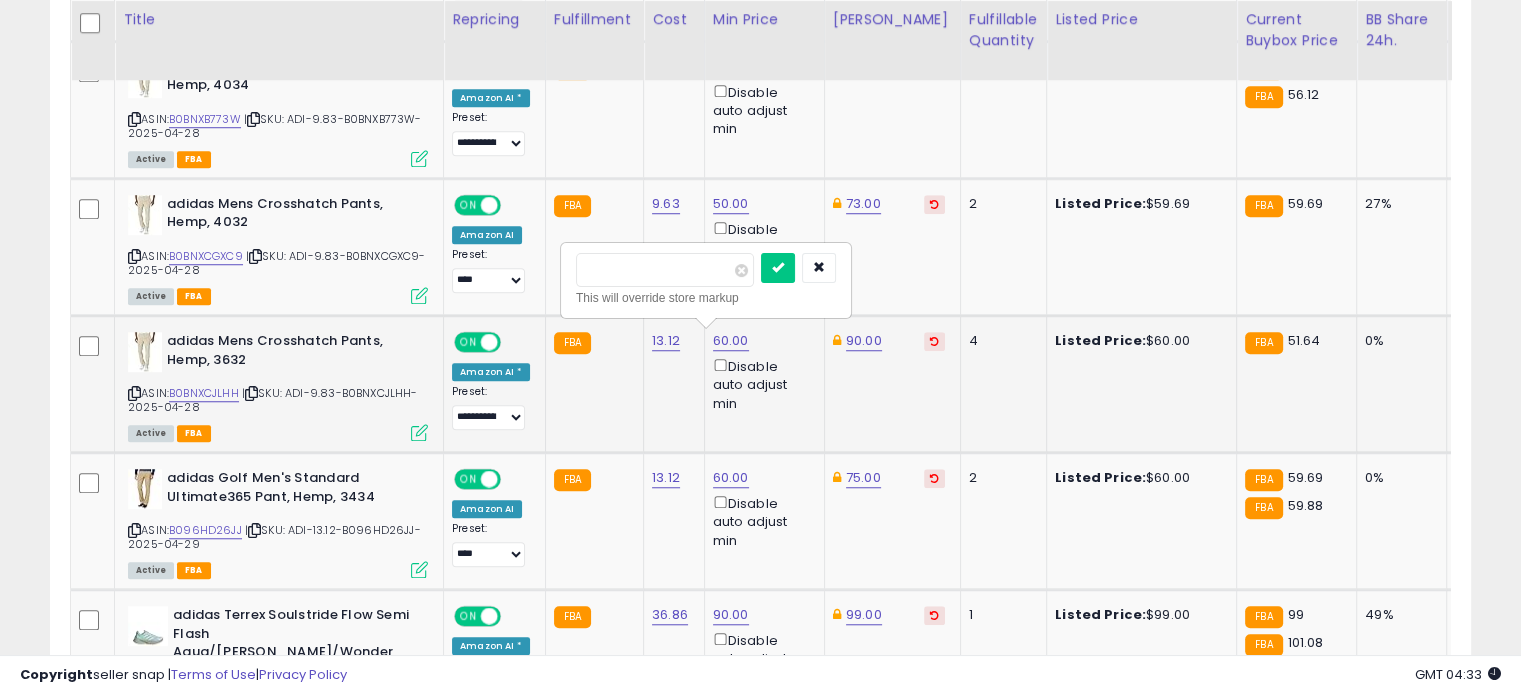 drag, startPoint x: 671, startPoint y: 270, endPoint x: 564, endPoint y: 272, distance: 107.01869 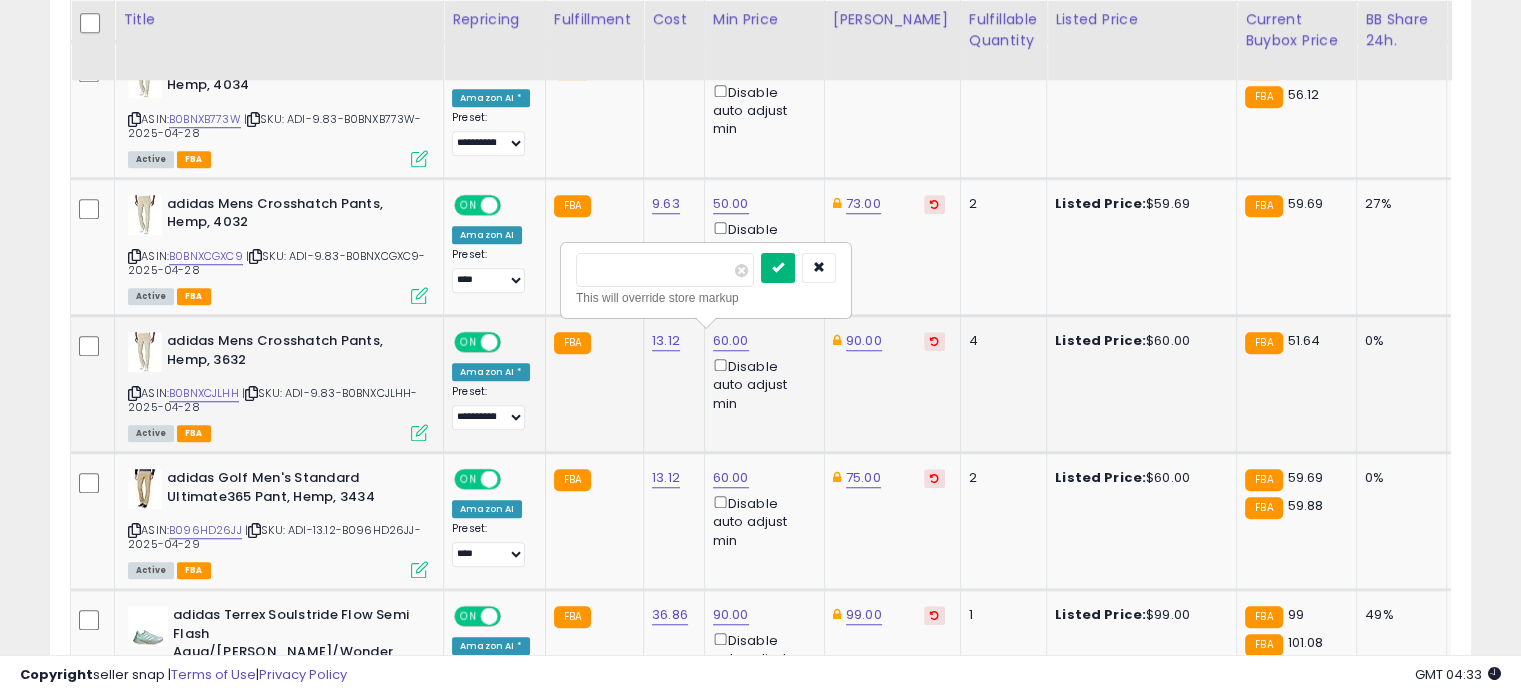click at bounding box center (778, 267) 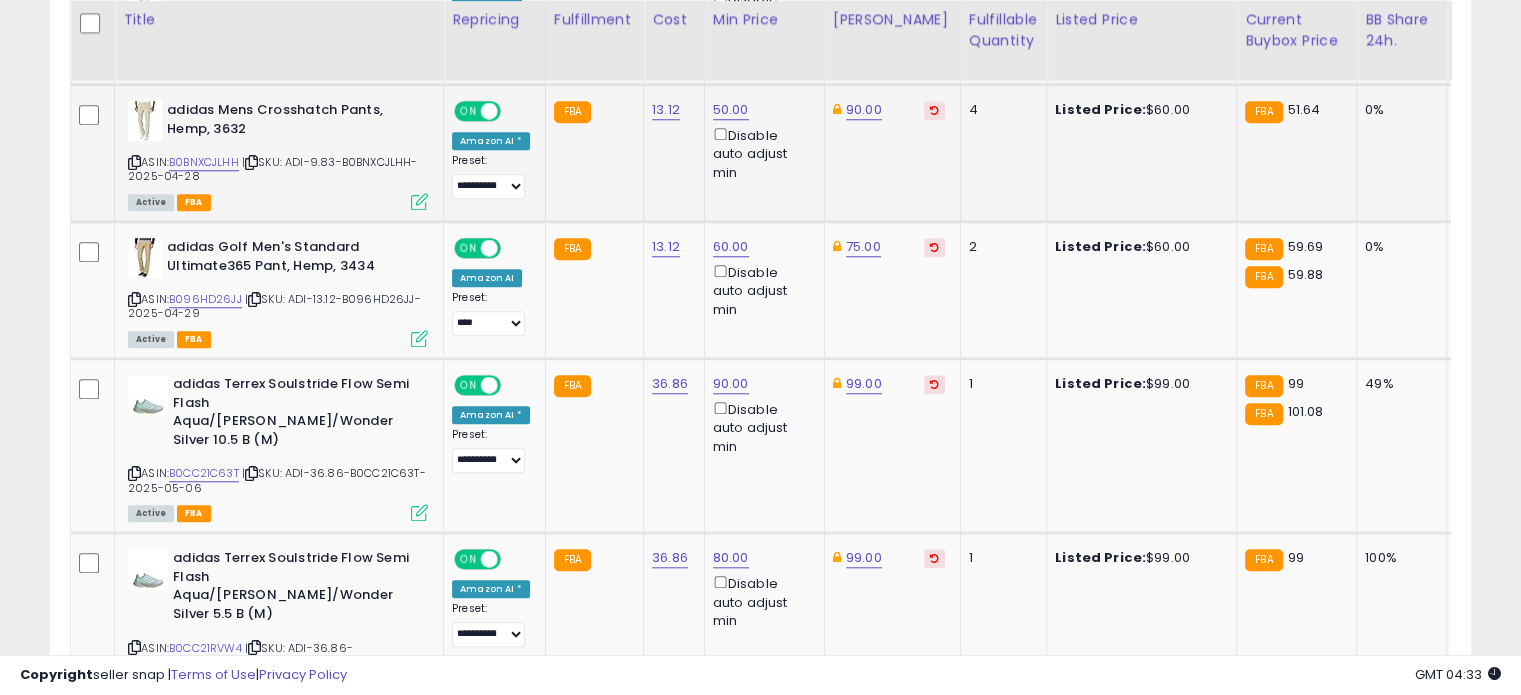 scroll, scrollTop: 1806, scrollLeft: 0, axis: vertical 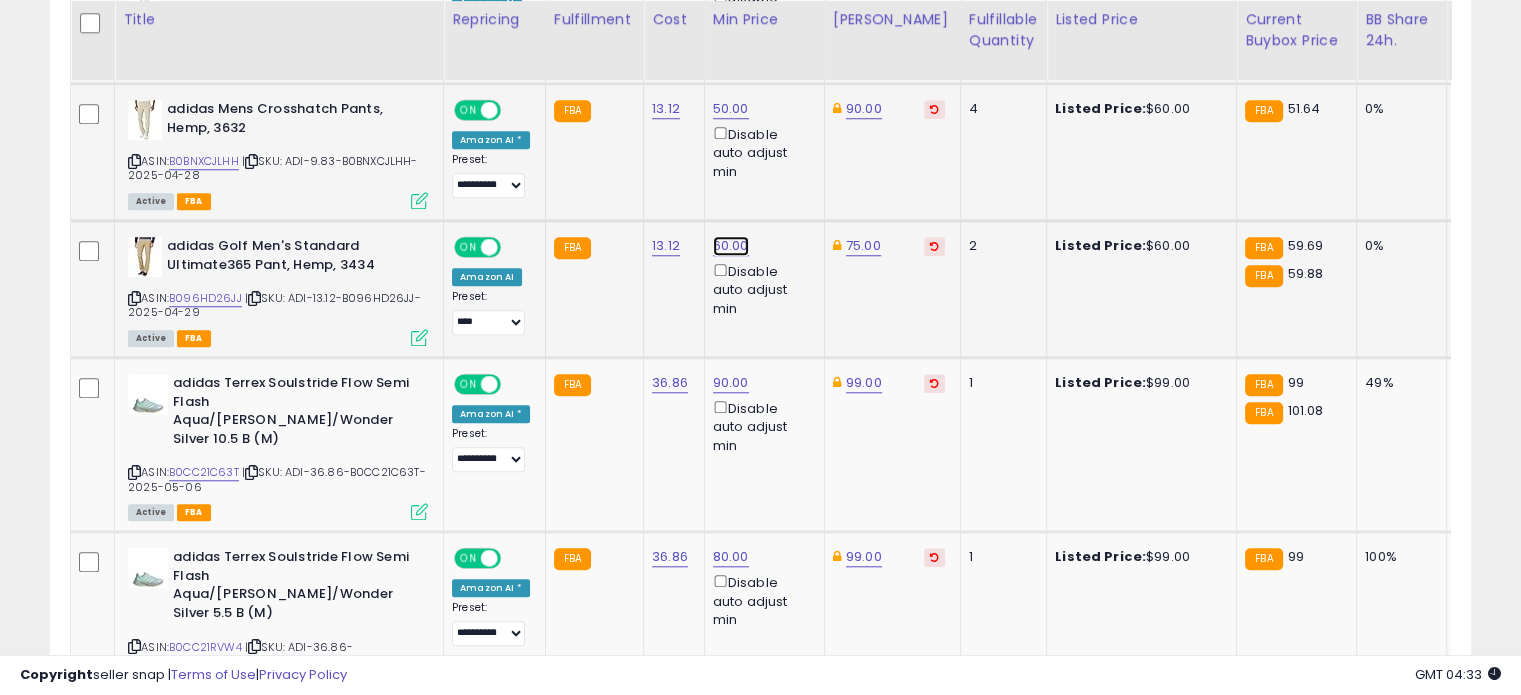 click on "60.00" at bounding box center [731, -732] 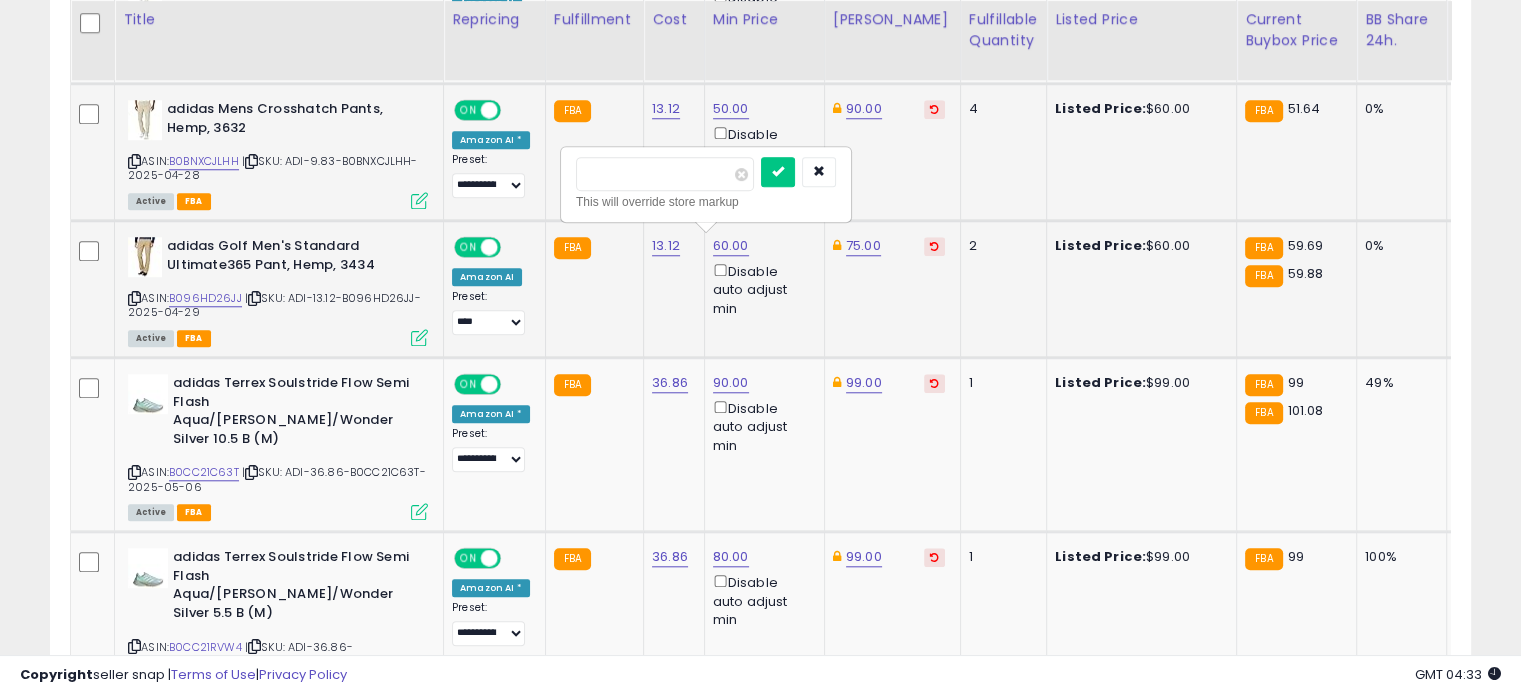 drag, startPoint x: 651, startPoint y: 172, endPoint x: 585, endPoint y: 172, distance: 66 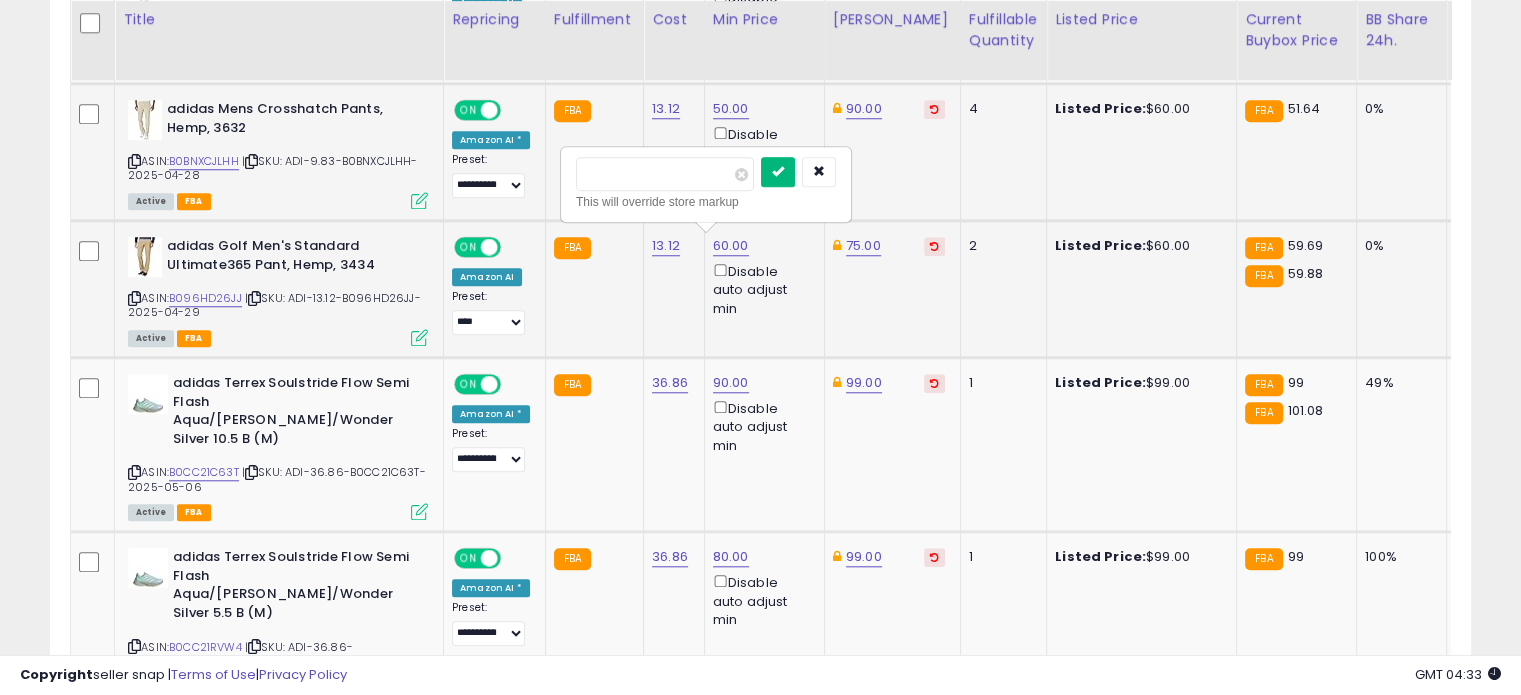 click at bounding box center [778, 171] 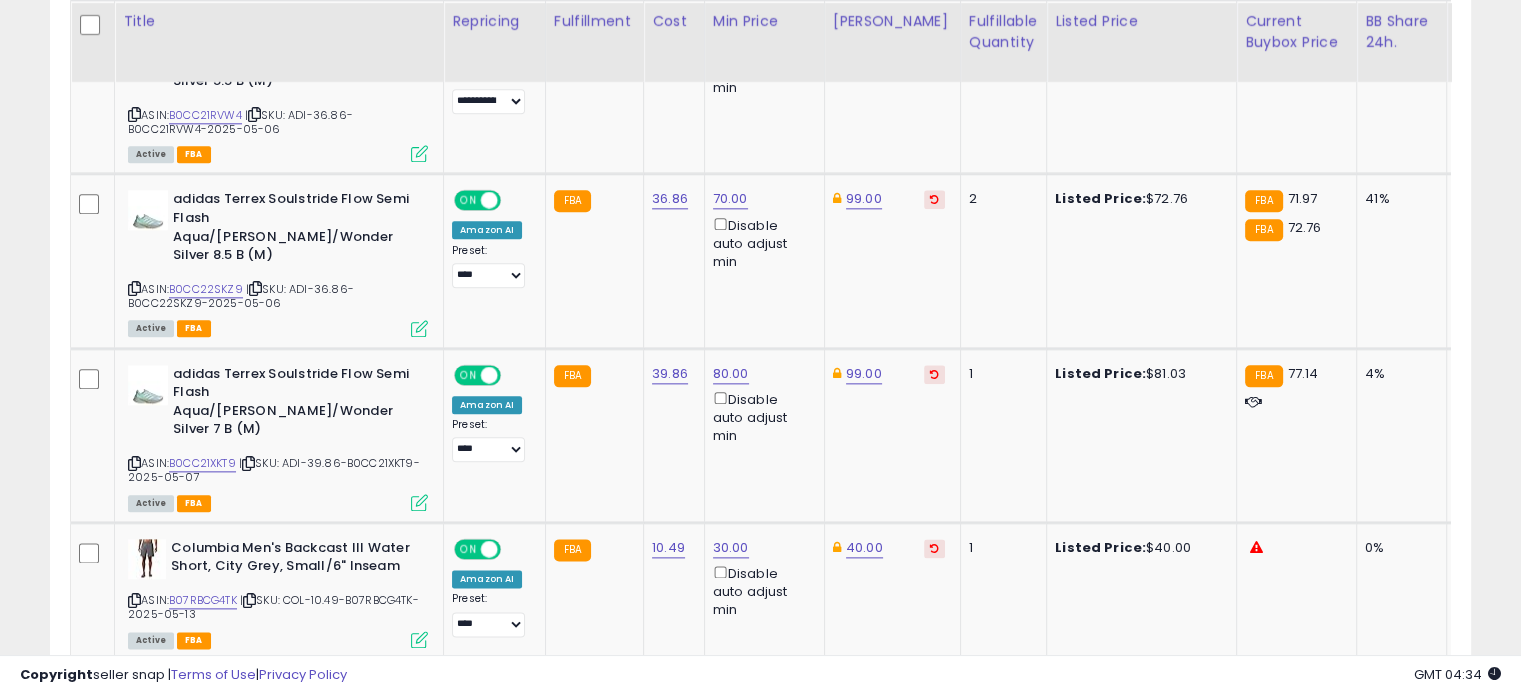 scroll, scrollTop: 2340, scrollLeft: 0, axis: vertical 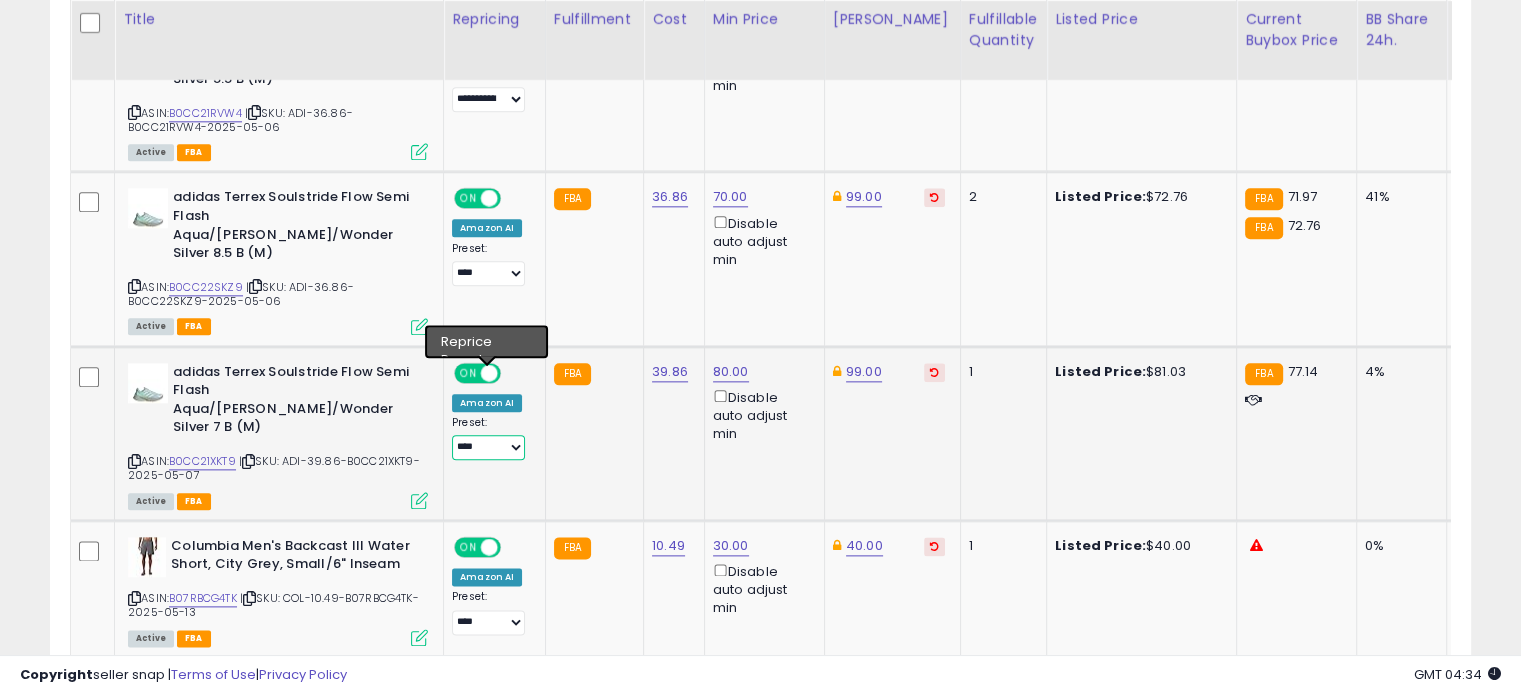 click on "**********" at bounding box center (488, 447) 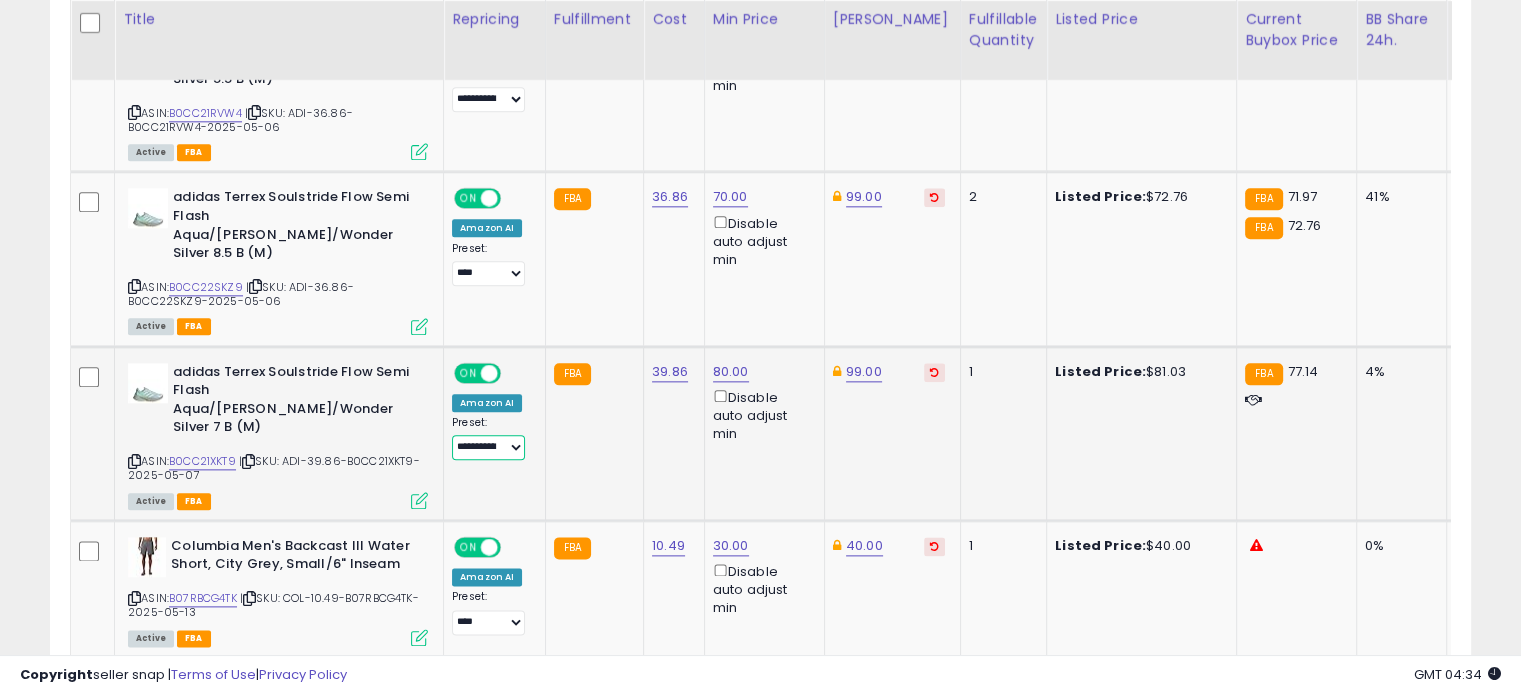 click on "**********" at bounding box center (488, 447) 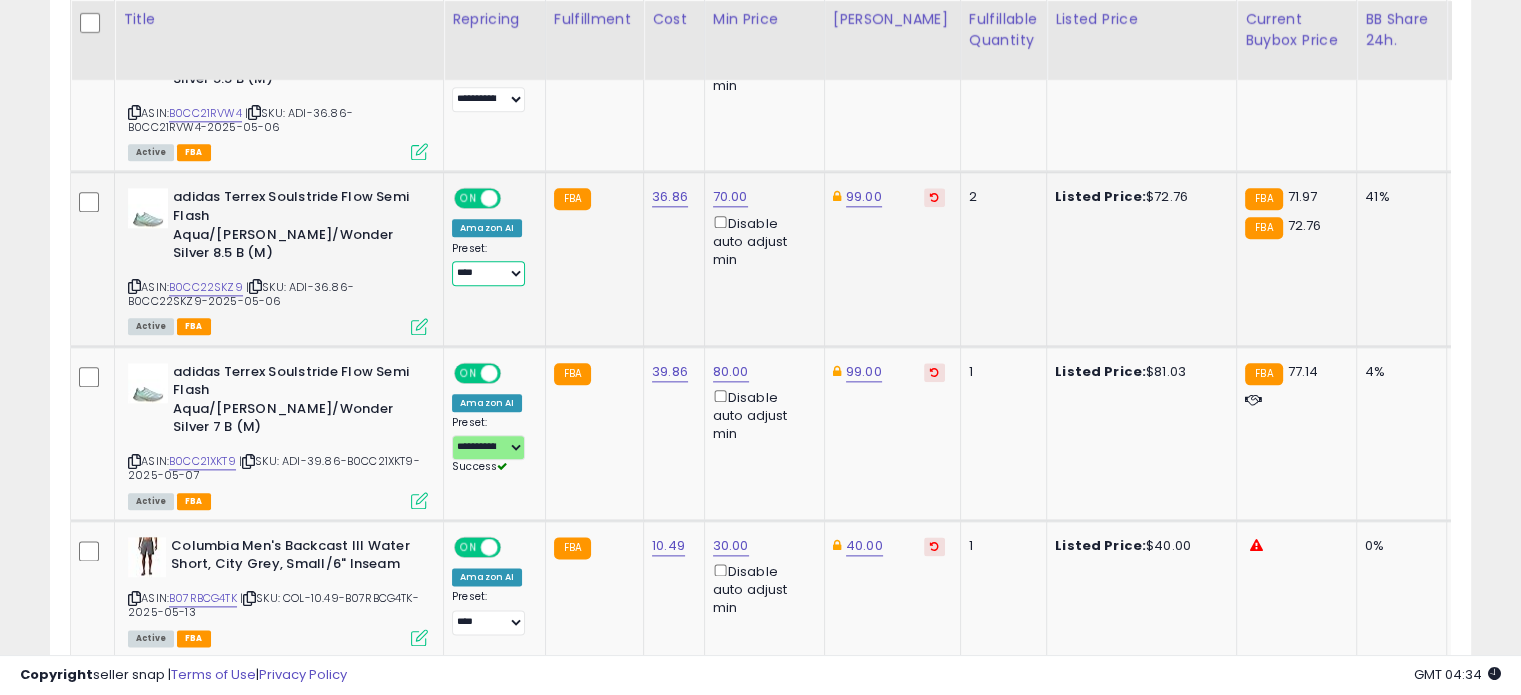click on "**********" at bounding box center [488, 273] 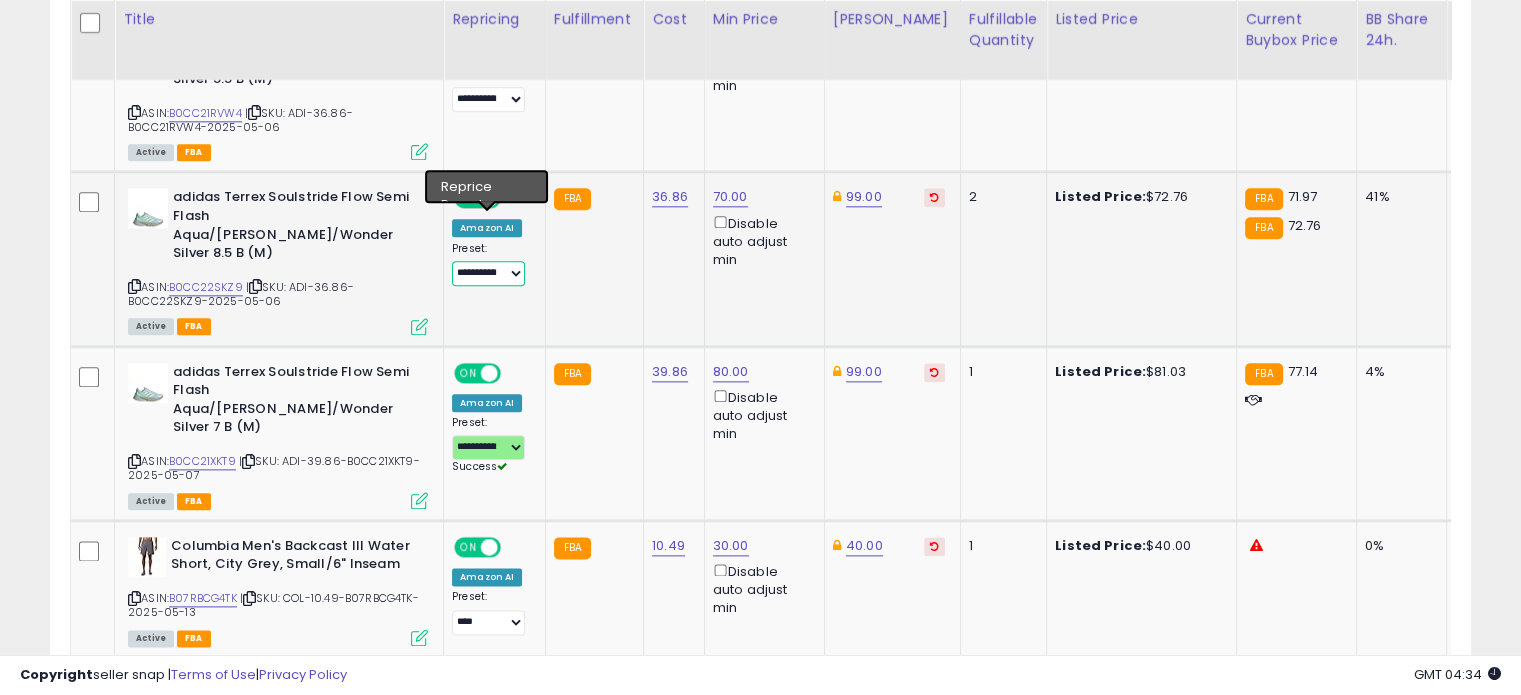 click on "**********" at bounding box center [488, 273] 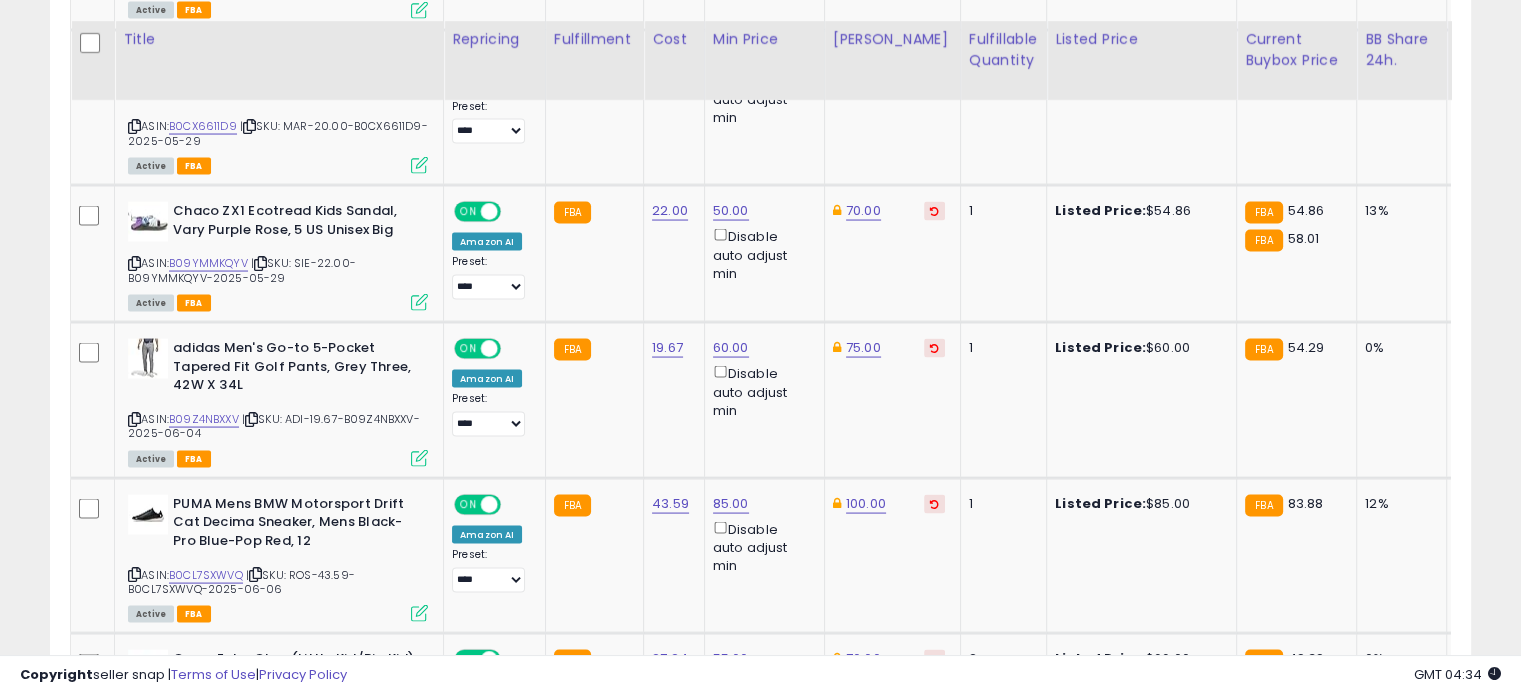 scroll, scrollTop: 3890, scrollLeft: 0, axis: vertical 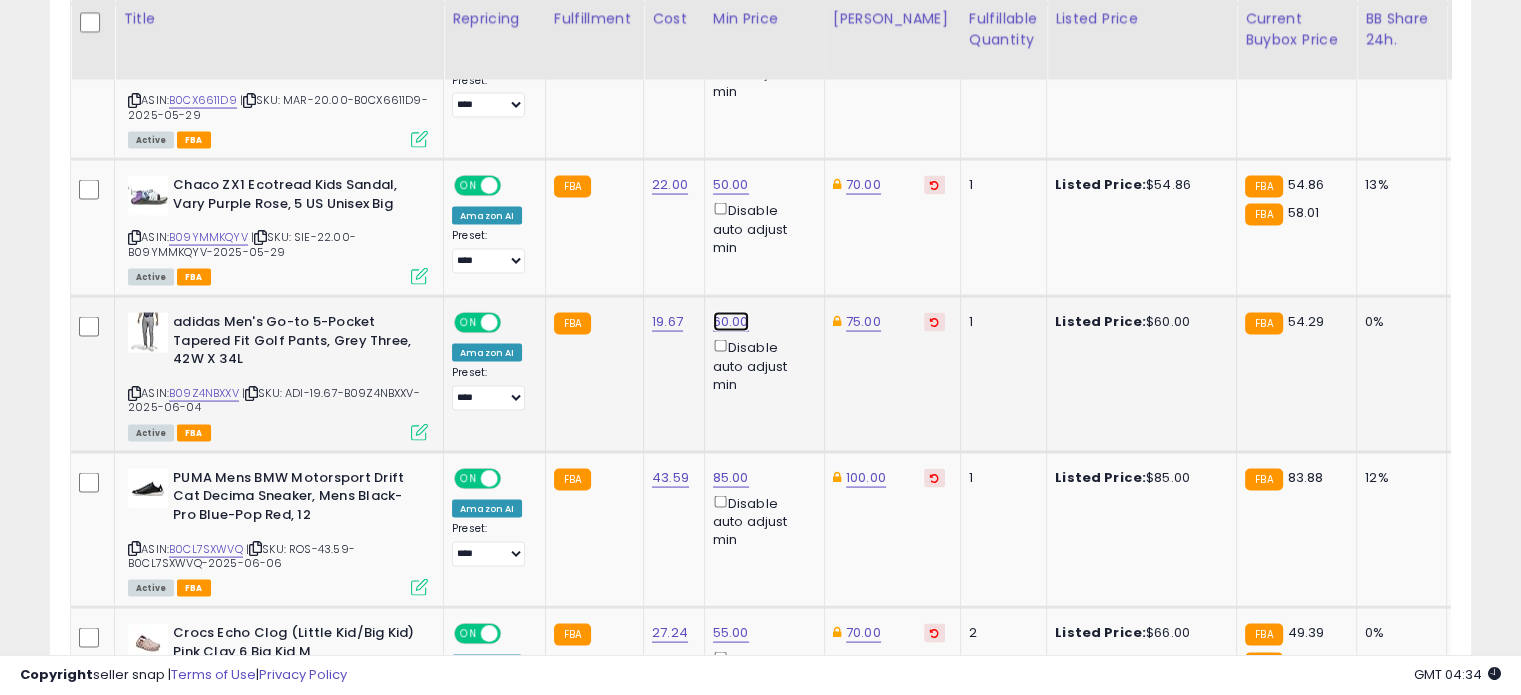 click on "60.00" at bounding box center [731, -2816] 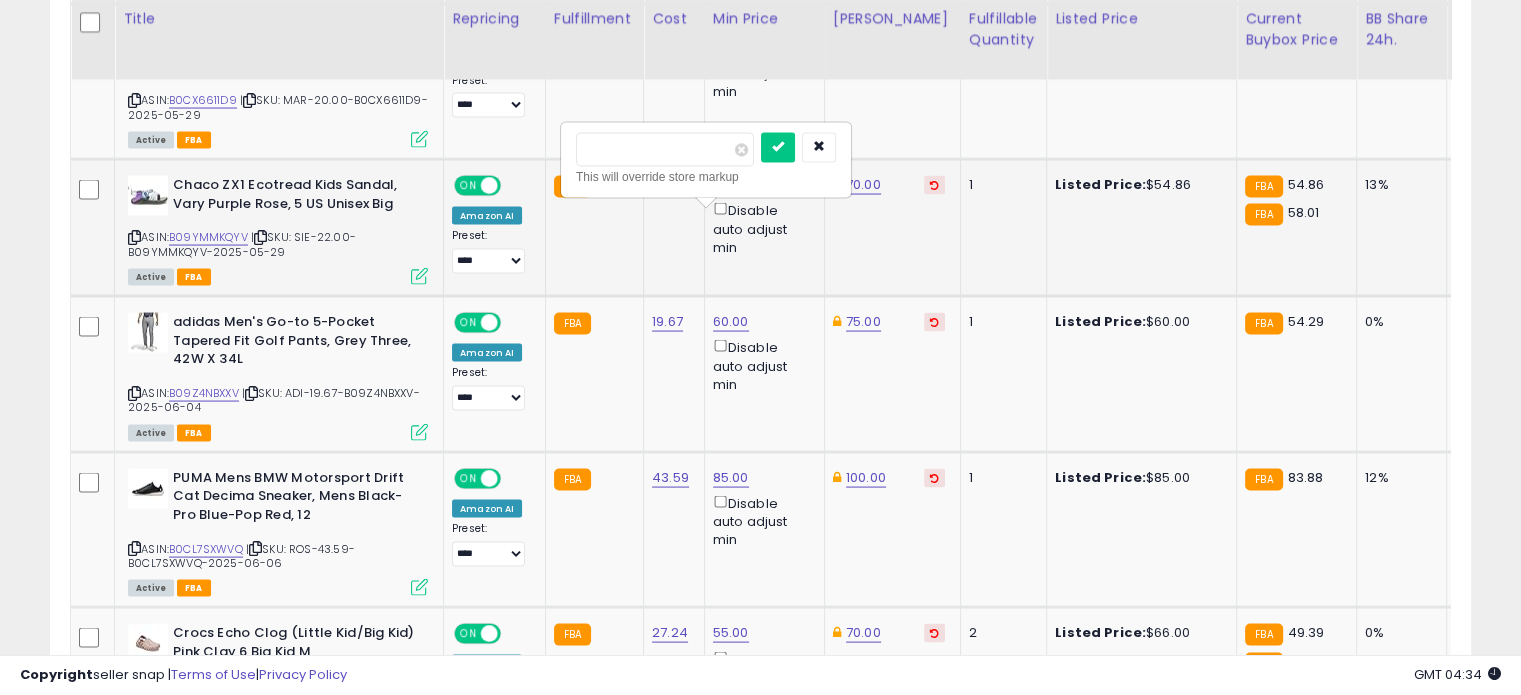 drag, startPoint x: 641, startPoint y: 151, endPoint x: 554, endPoint y: 123, distance: 91.394745 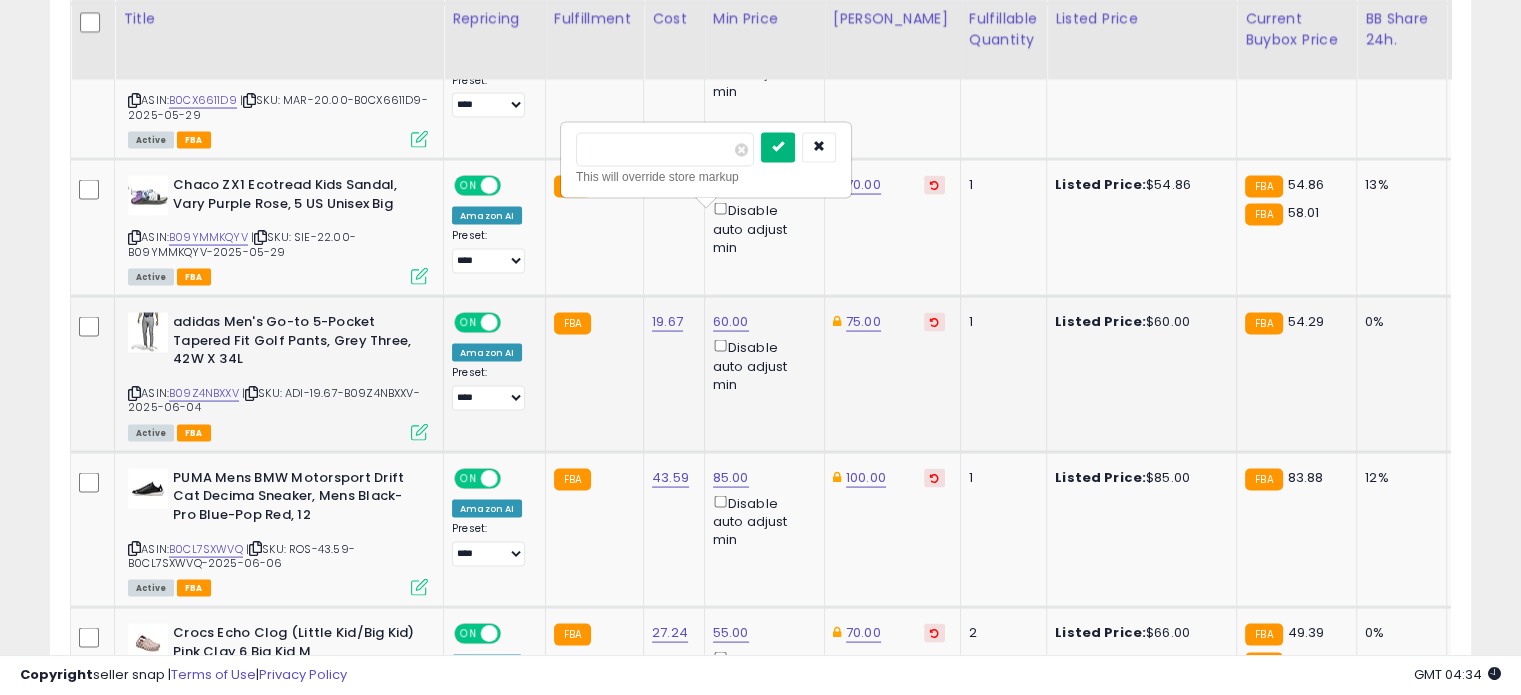 click at bounding box center [778, 147] 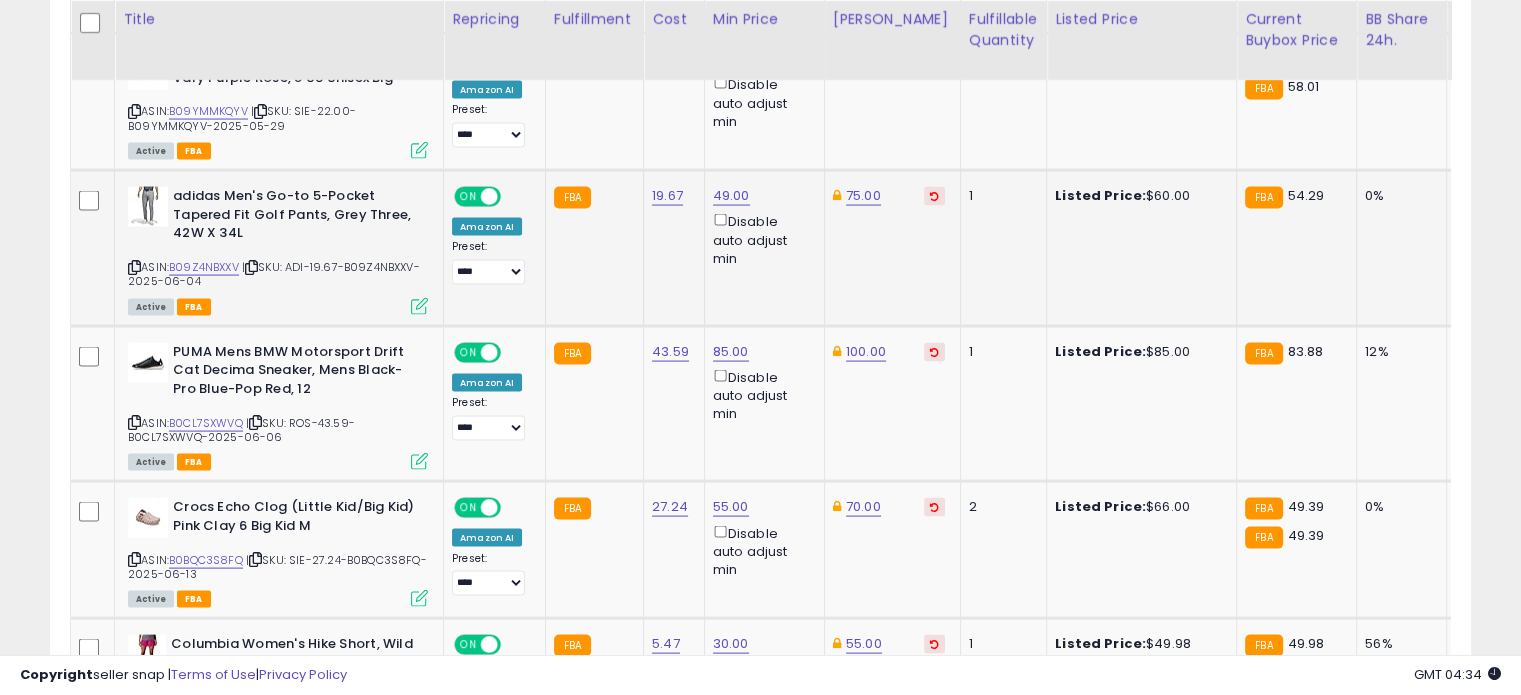 scroll, scrollTop: 4020, scrollLeft: 0, axis: vertical 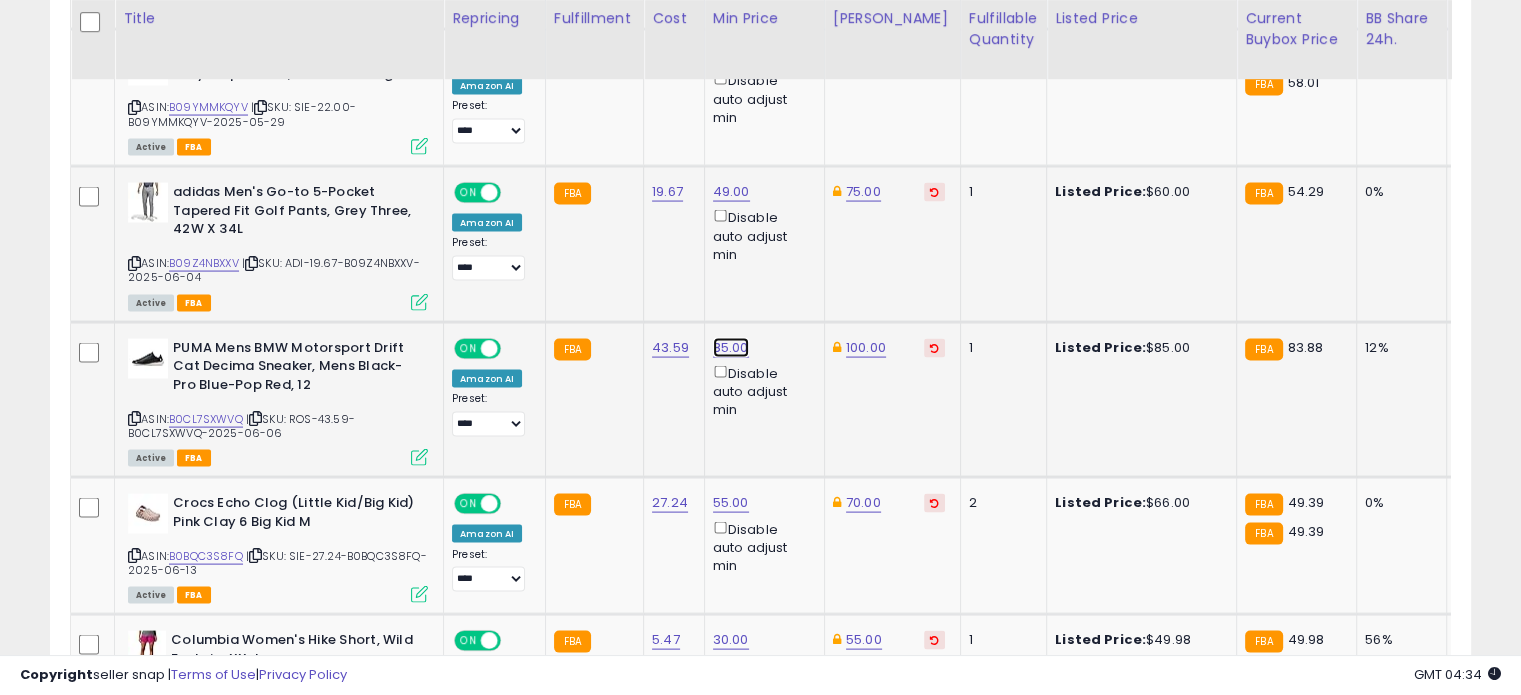 click on "85.00" at bounding box center [731, -2946] 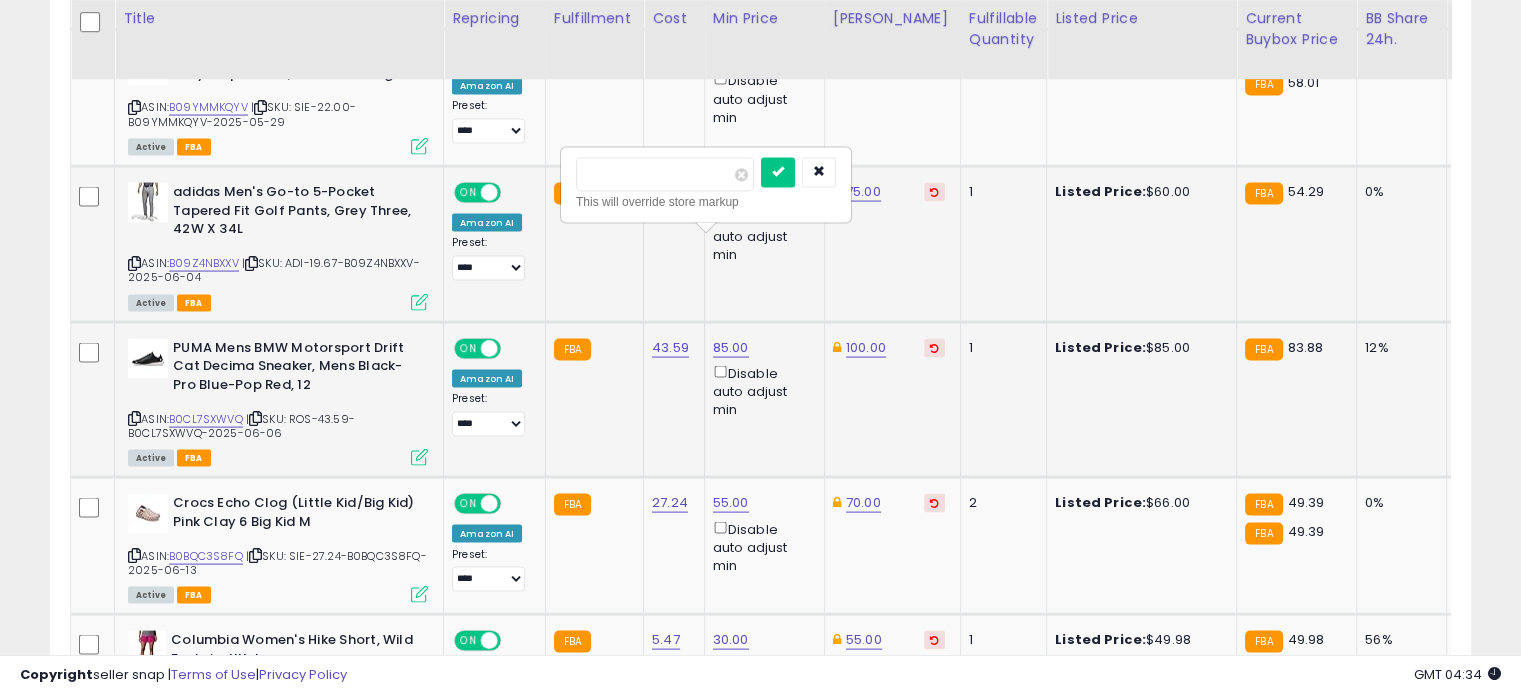 drag, startPoint x: 653, startPoint y: 186, endPoint x: 559, endPoint y: 153, distance: 99.62429 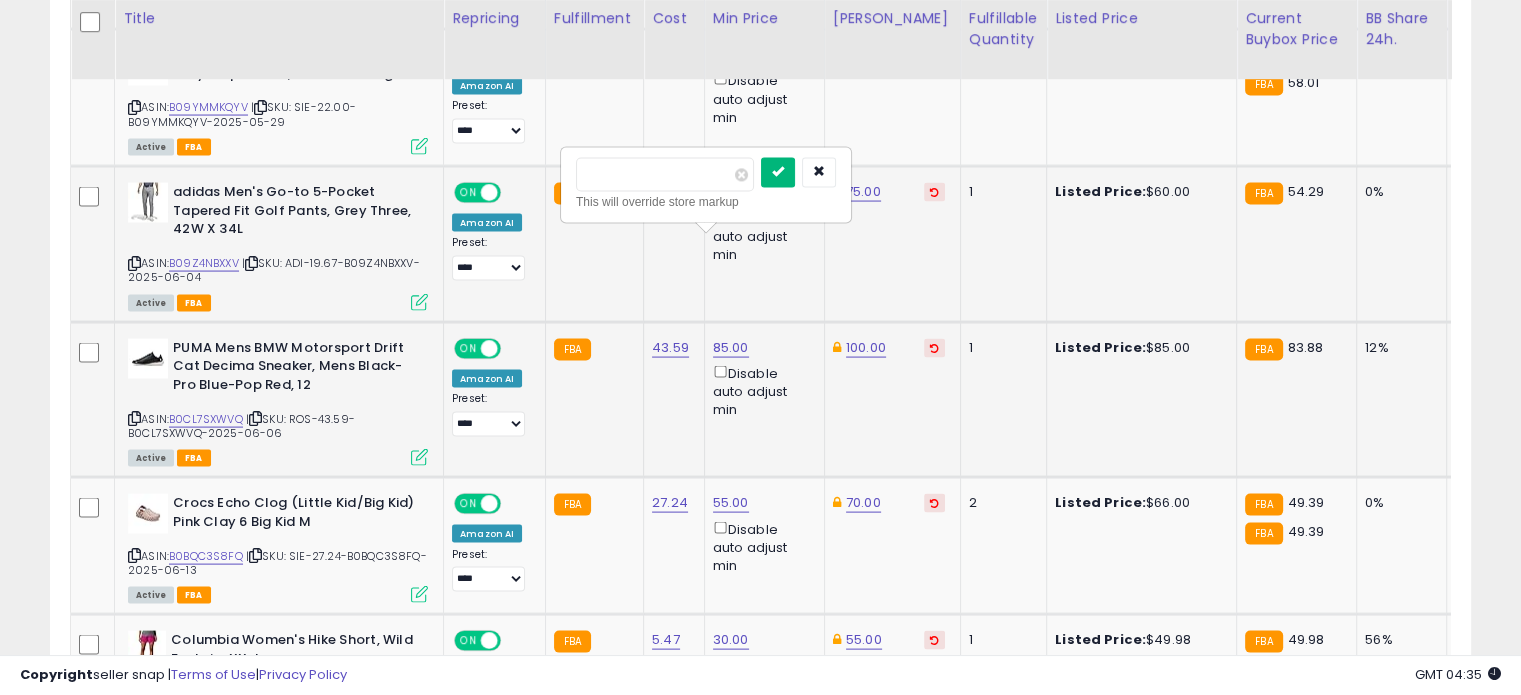 click at bounding box center [778, 172] 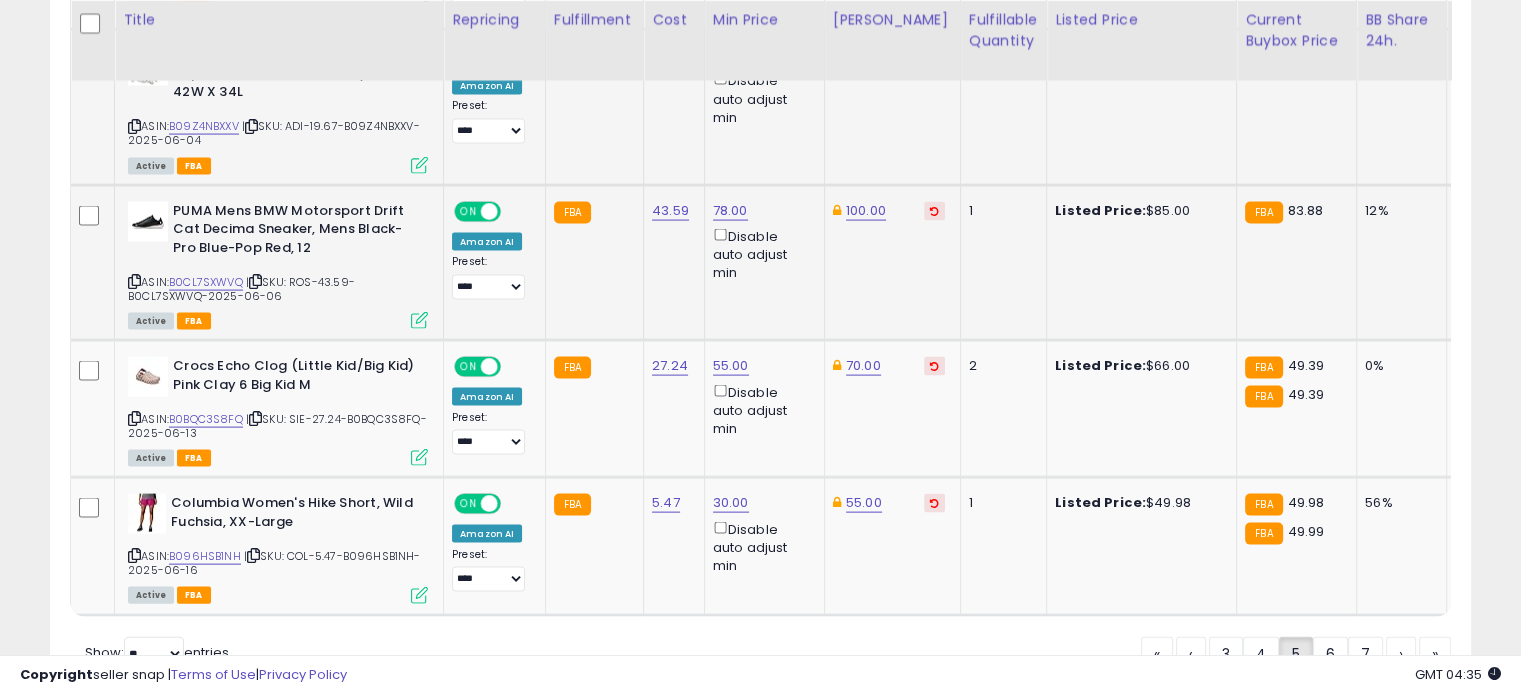 scroll, scrollTop: 4159, scrollLeft: 0, axis: vertical 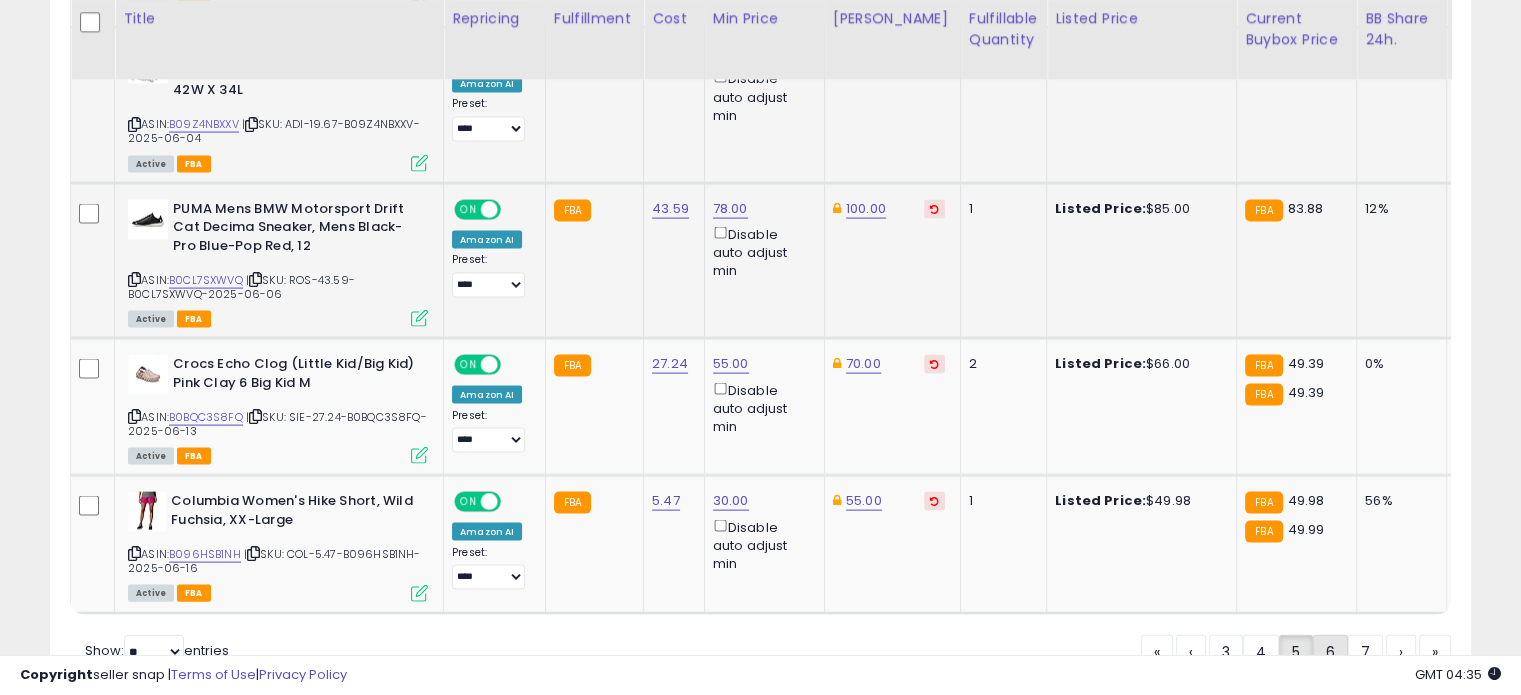 click on "6" 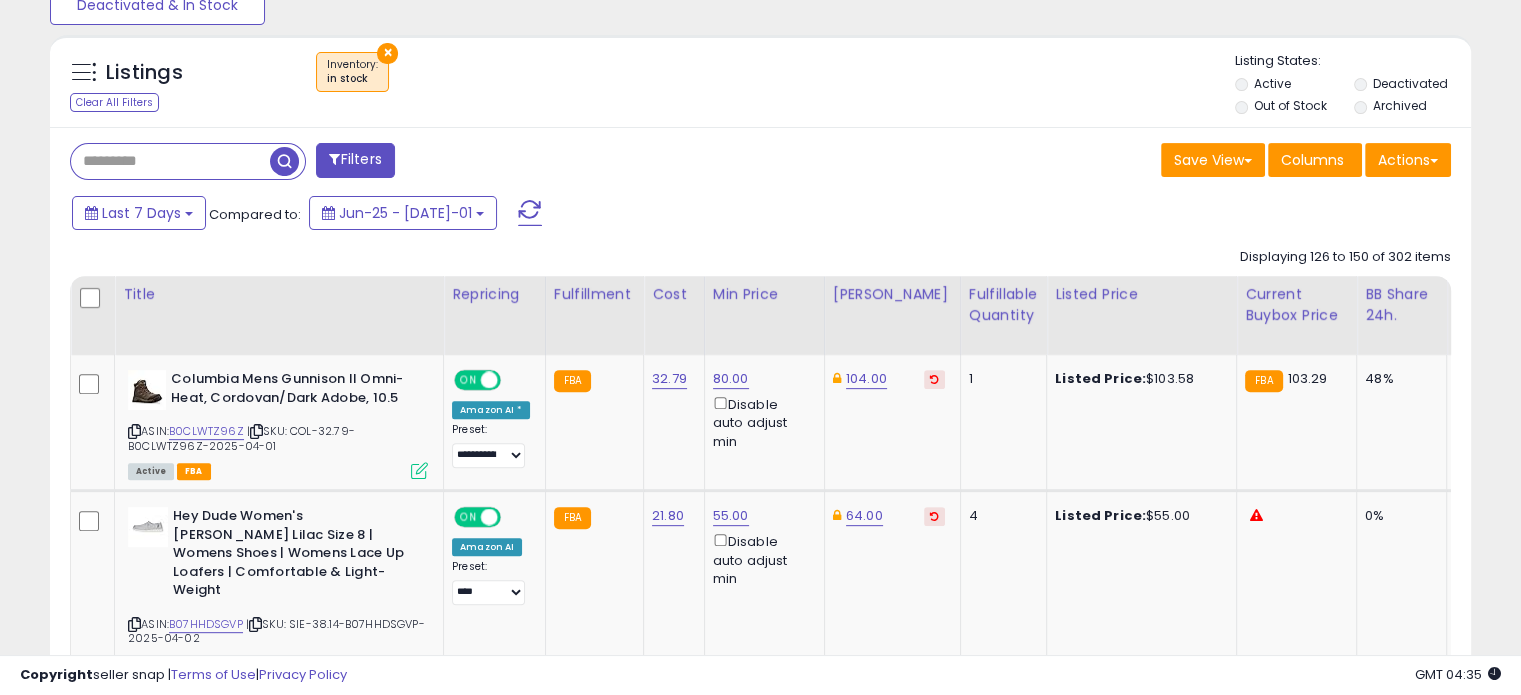 scroll, scrollTop: 696, scrollLeft: 0, axis: vertical 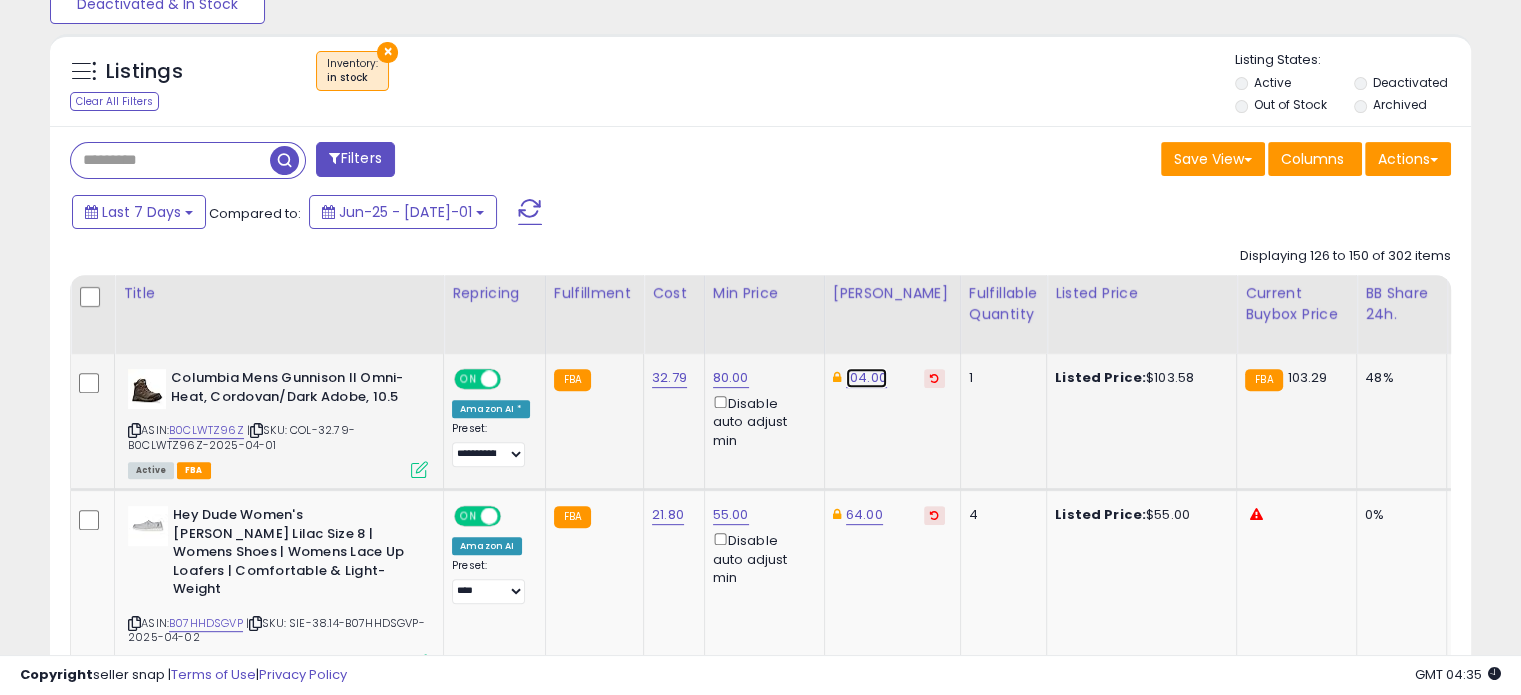 click on "104.00" at bounding box center [866, 378] 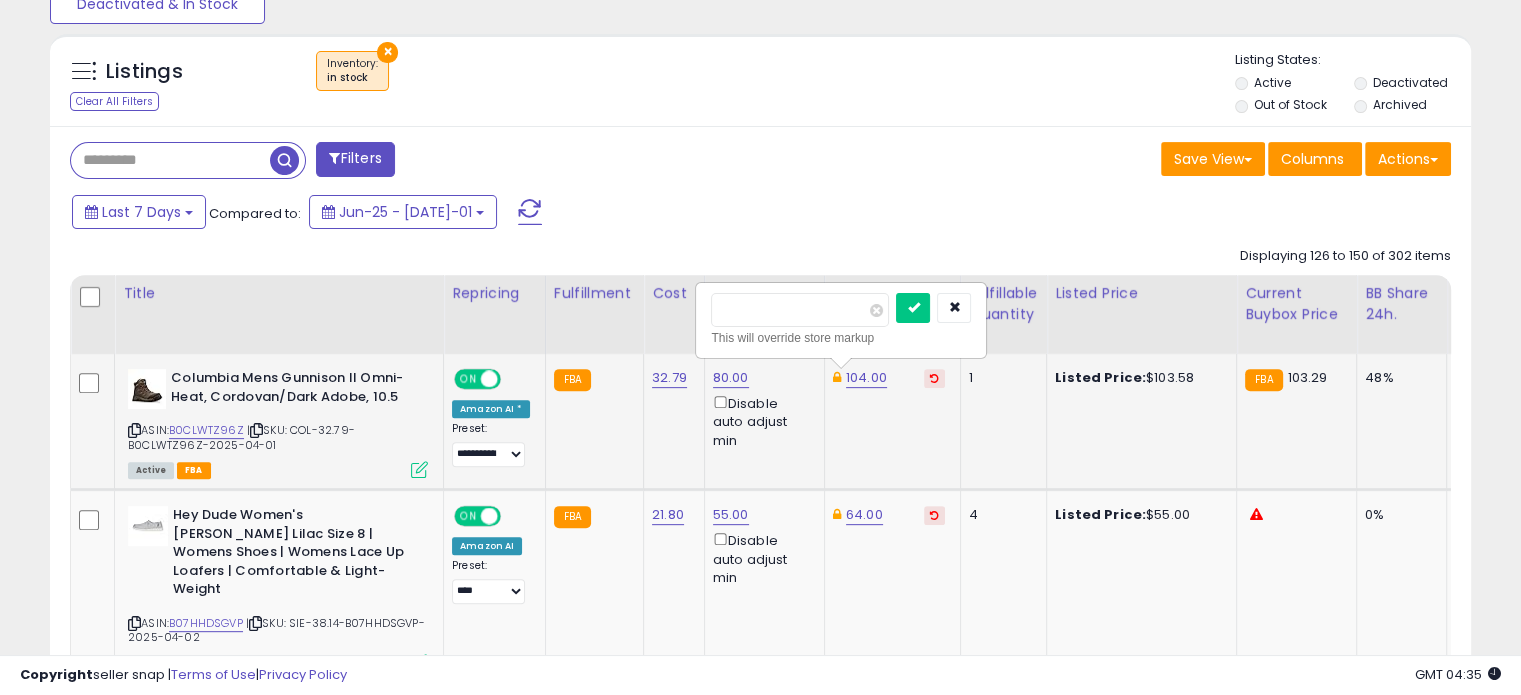 drag, startPoint x: 792, startPoint y: 306, endPoint x: 705, endPoint y: 307, distance: 87.005745 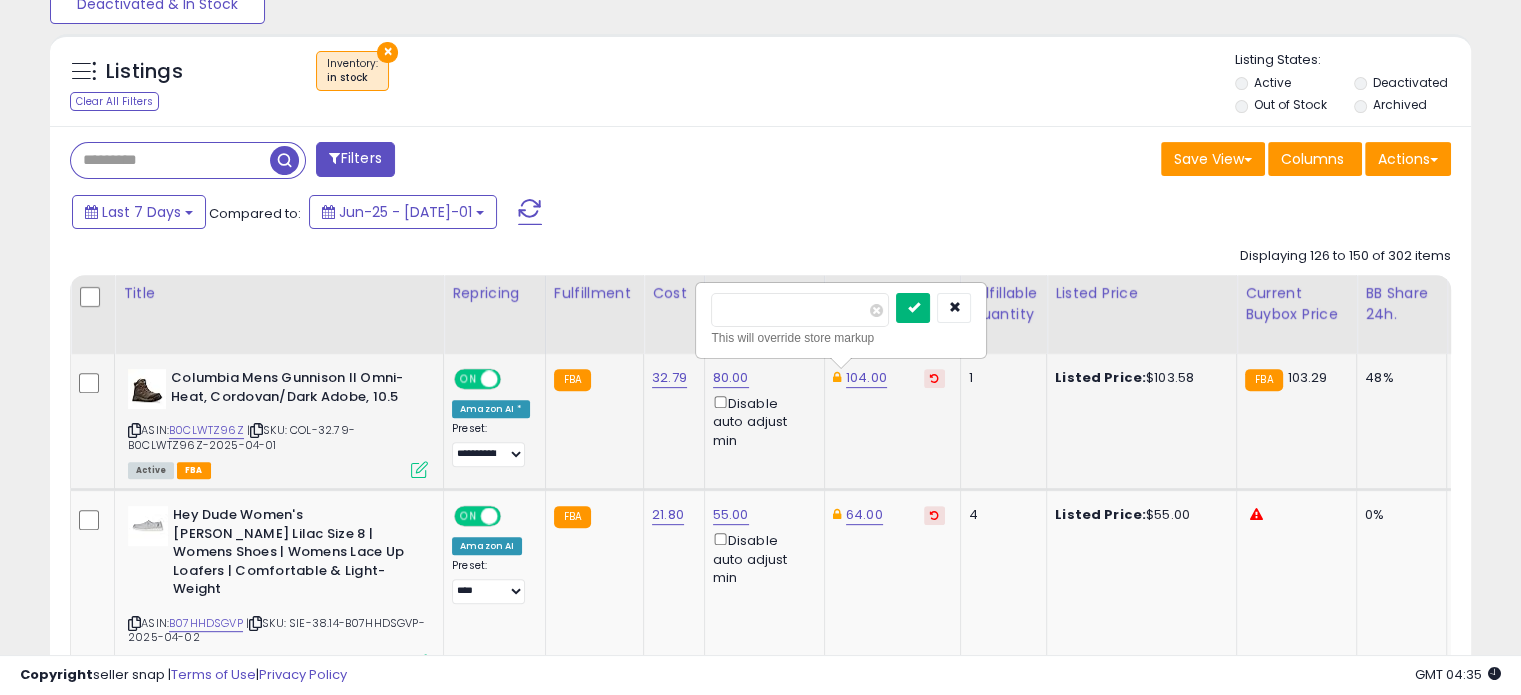 click at bounding box center [913, 307] 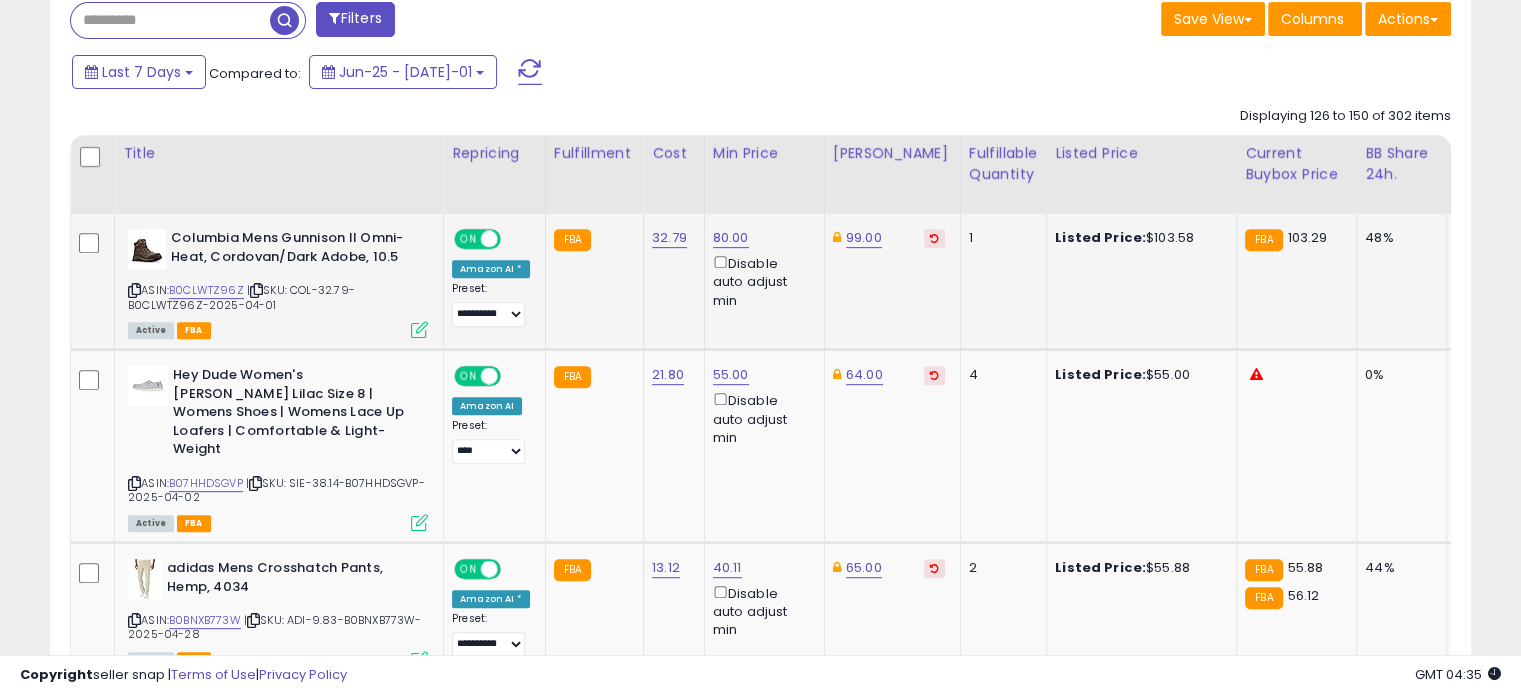 scroll, scrollTop: 840, scrollLeft: 0, axis: vertical 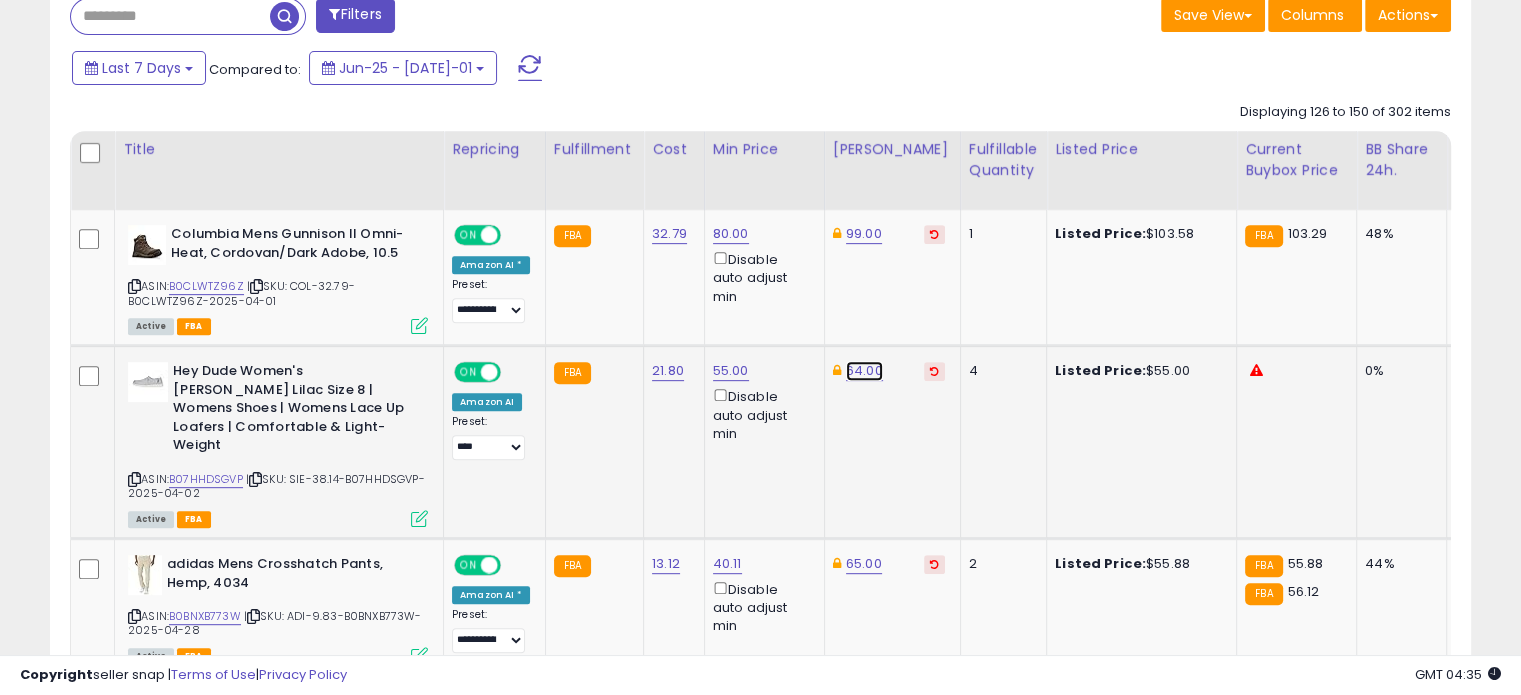 click on "64.00" at bounding box center [864, 234] 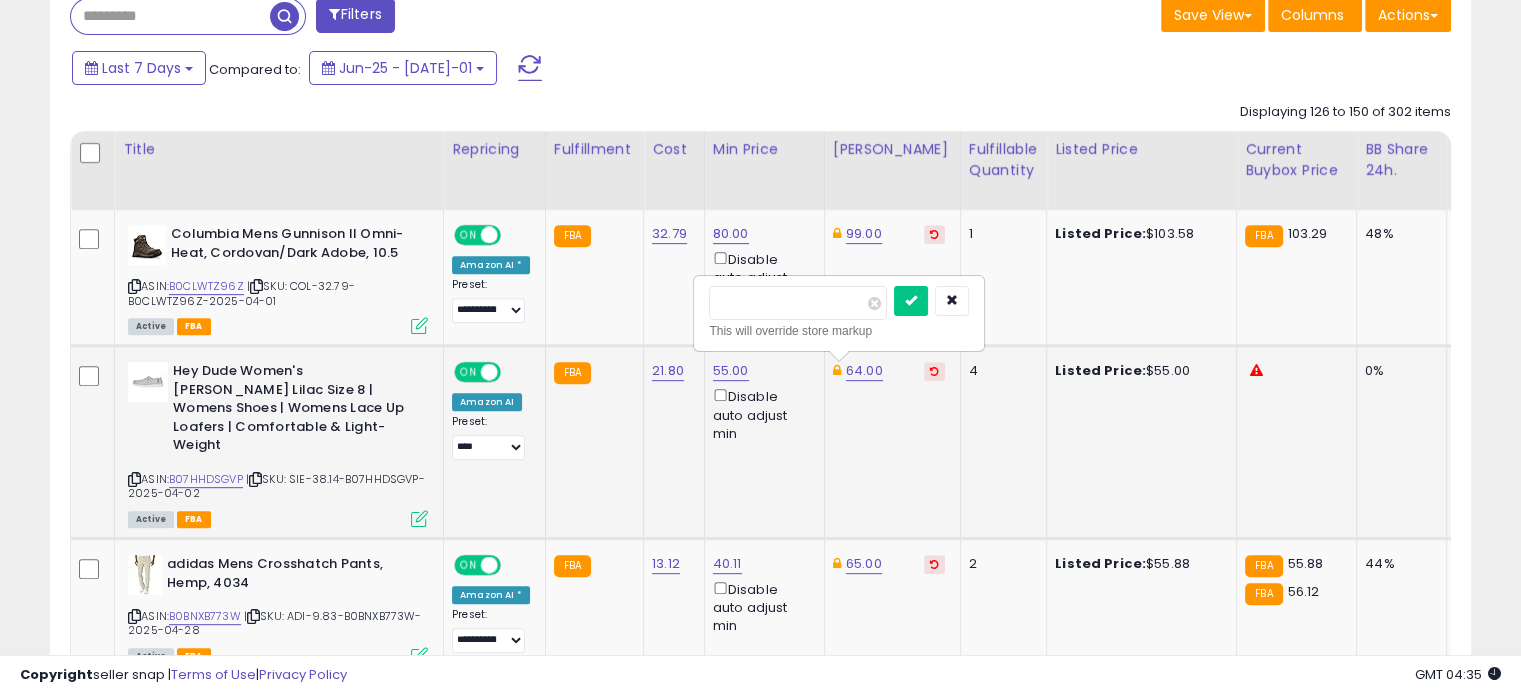 drag, startPoint x: 780, startPoint y: 307, endPoint x: 697, endPoint y: 303, distance: 83.09633 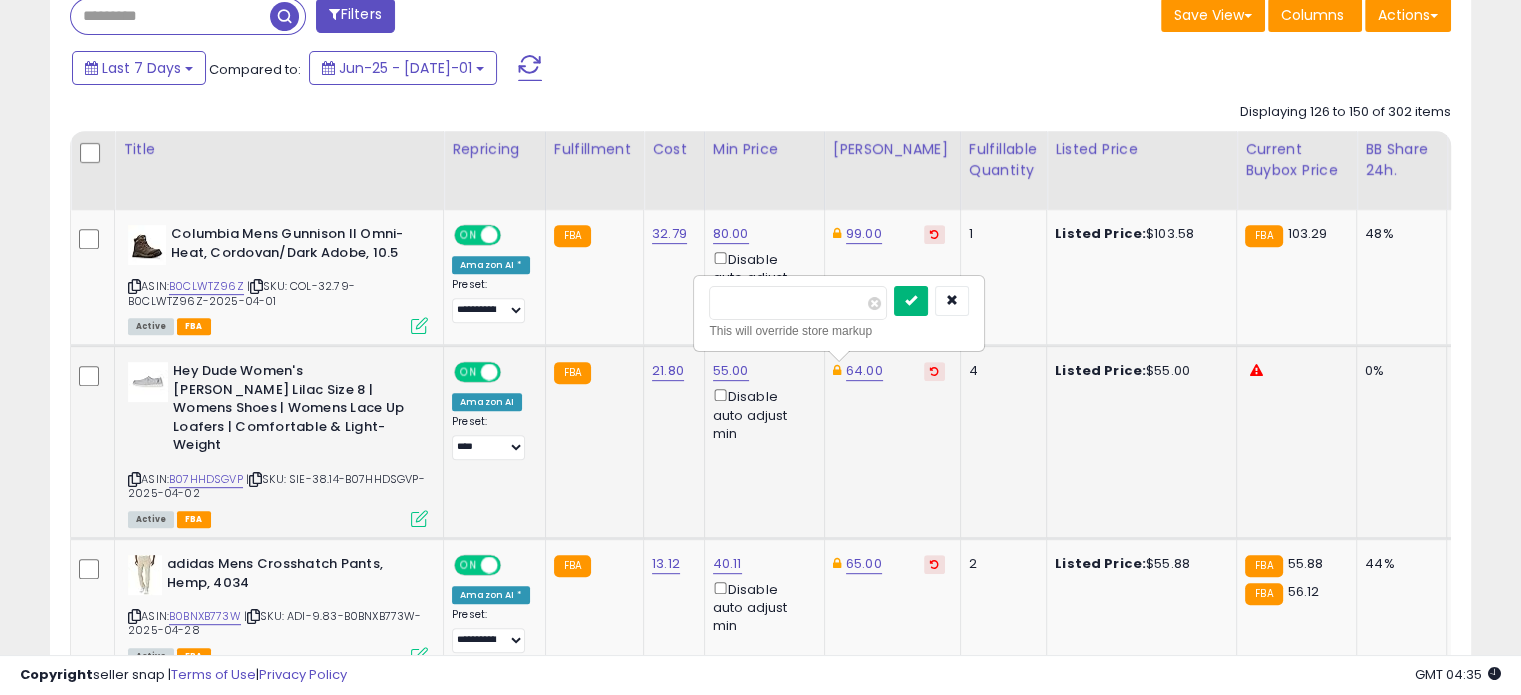 click at bounding box center [911, 301] 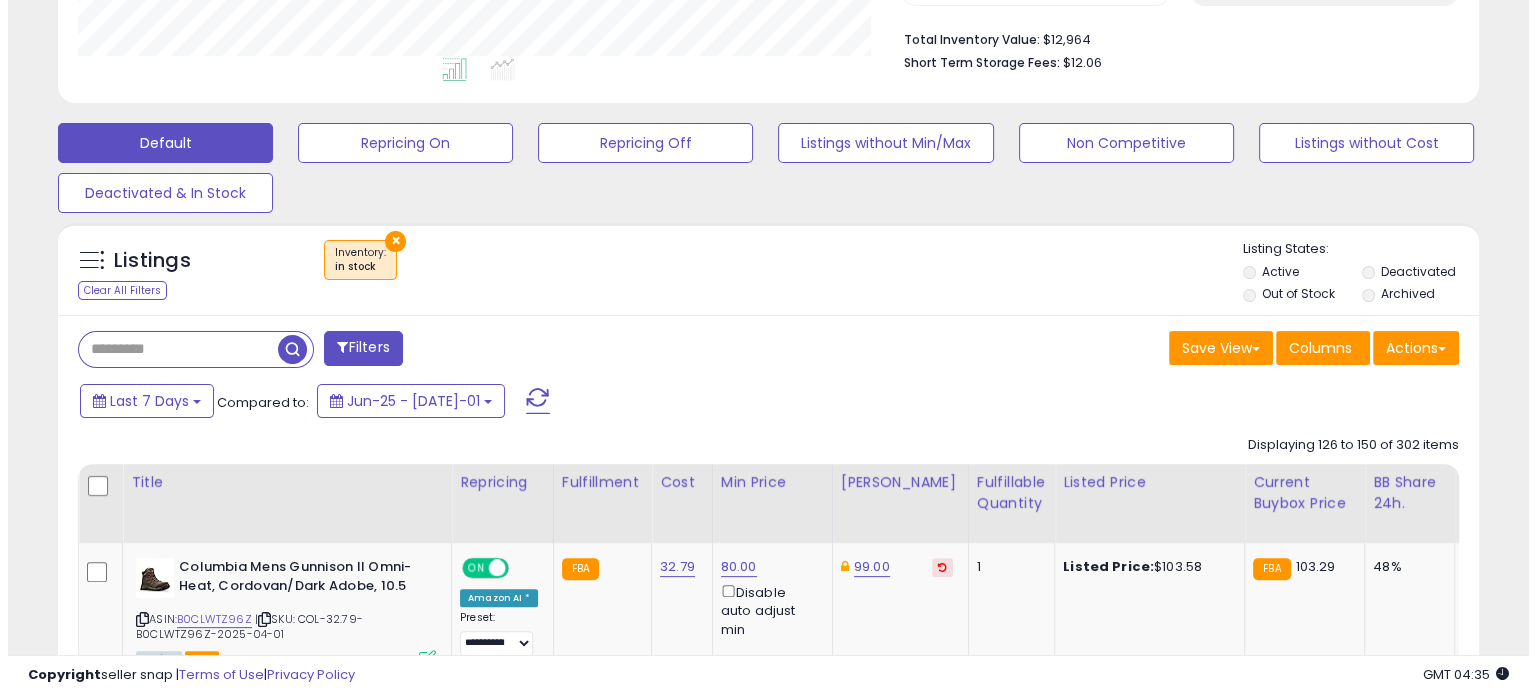 scroll, scrollTop: 435, scrollLeft: 0, axis: vertical 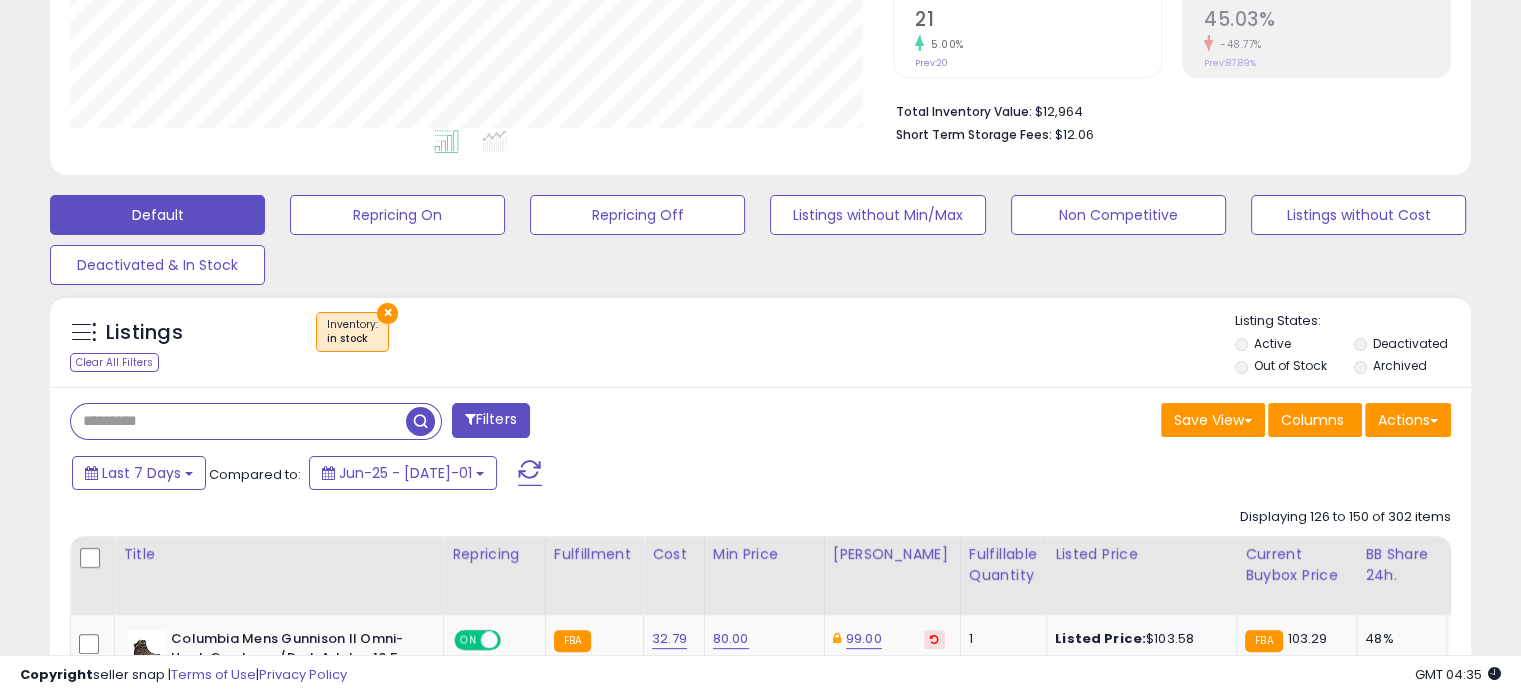 click at bounding box center (238, 421) 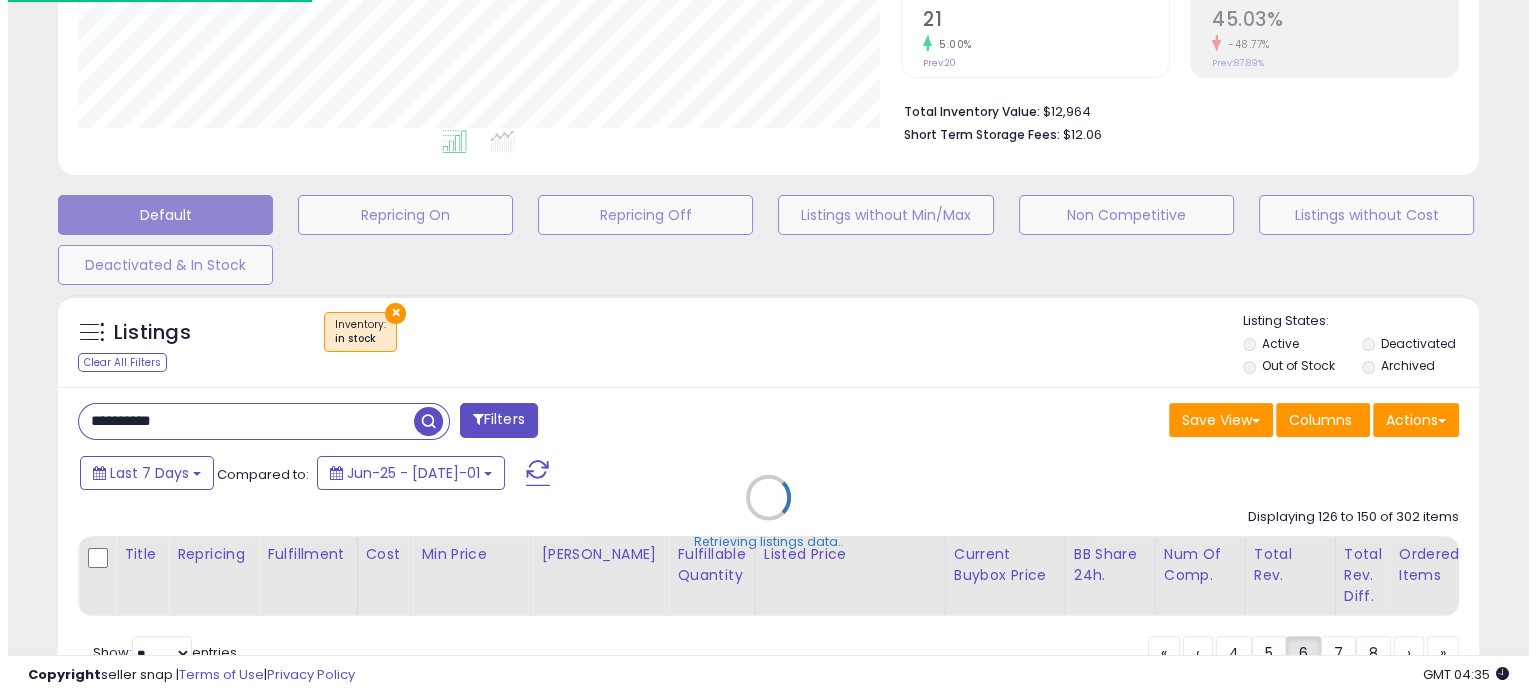 scroll, scrollTop: 999589, scrollLeft: 999168, axis: both 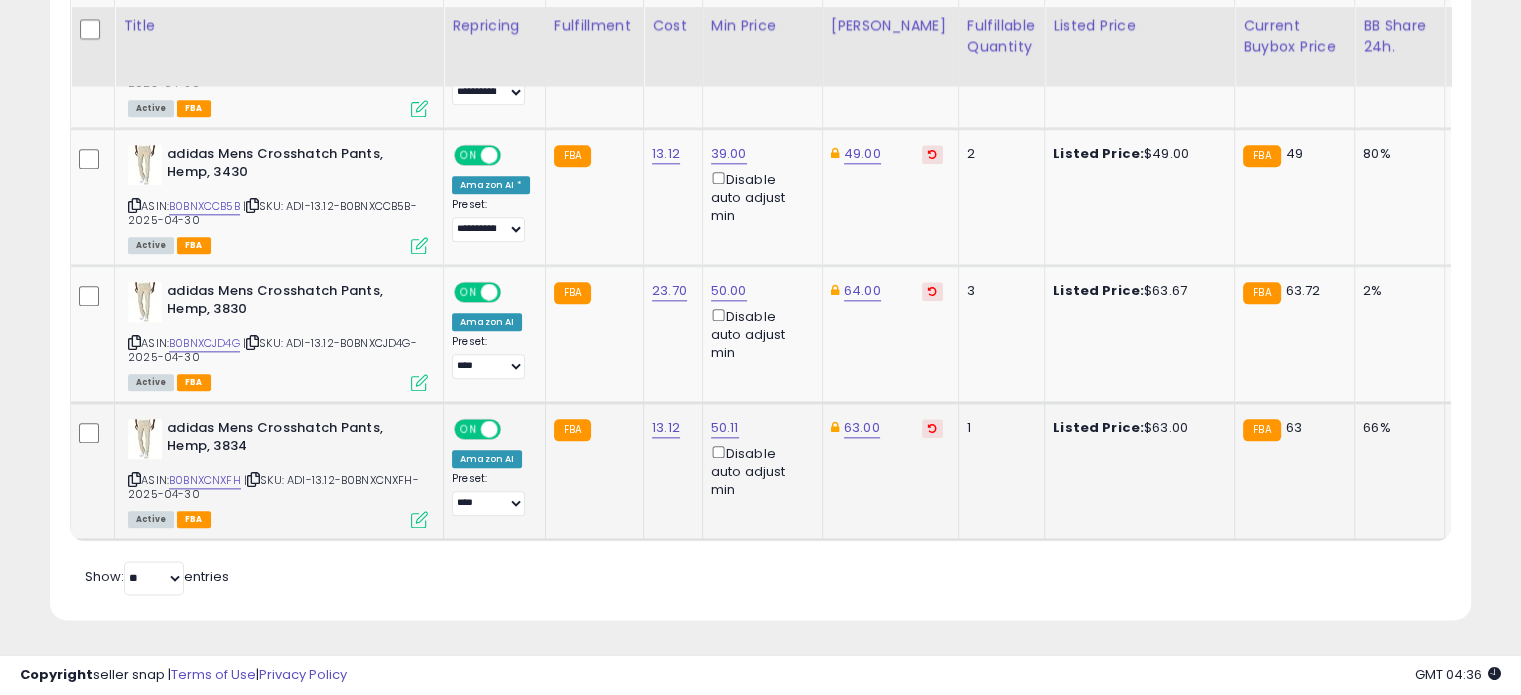 click at bounding box center (419, 519) 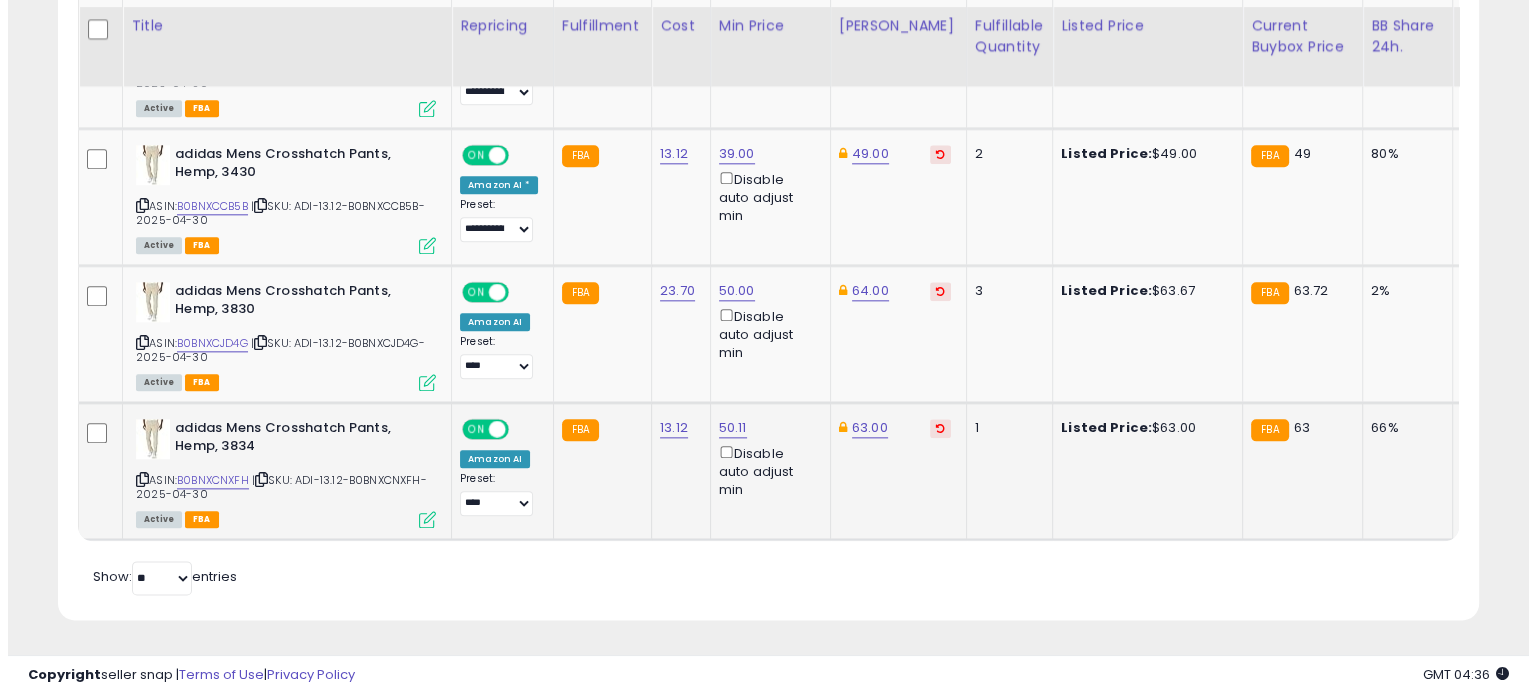 scroll, scrollTop: 999589, scrollLeft: 999168, axis: both 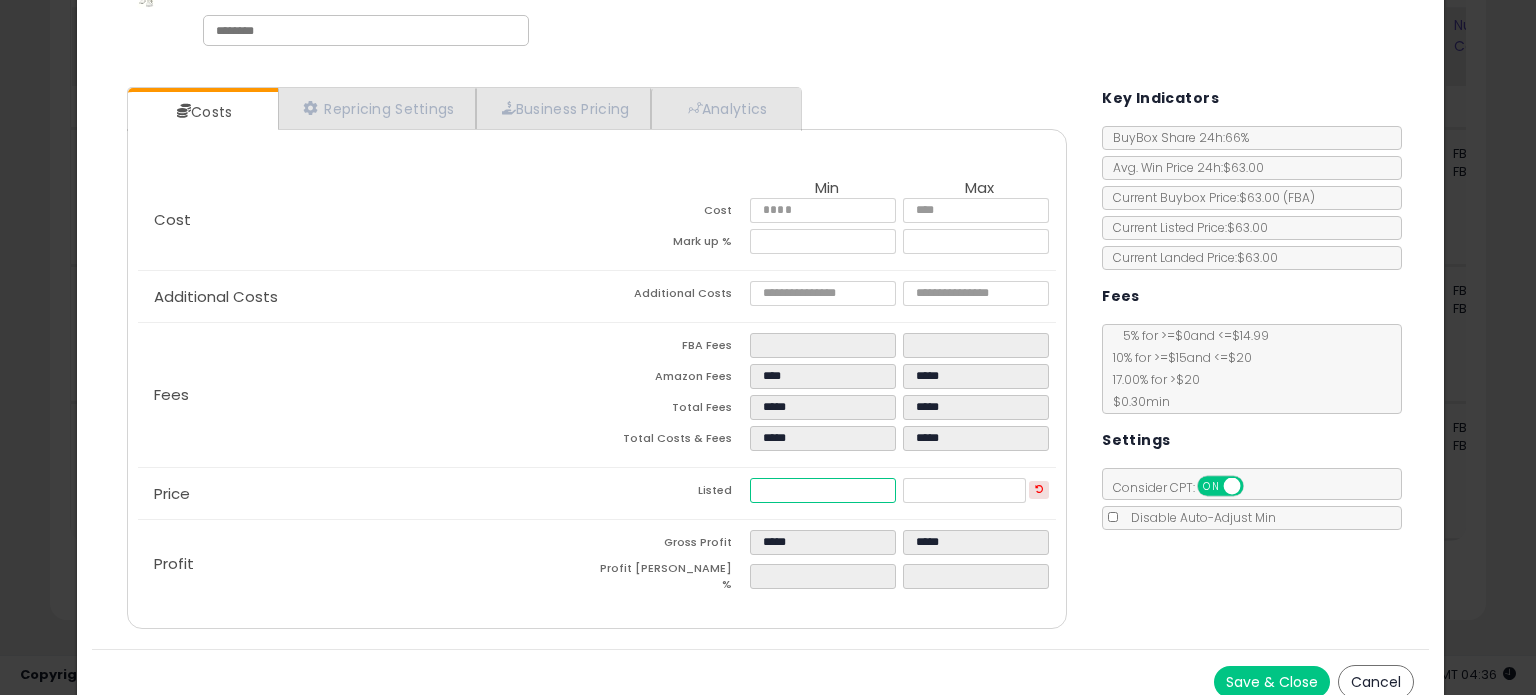 drag, startPoint x: 792, startPoint y: 487, endPoint x: 732, endPoint y: 490, distance: 60.074955 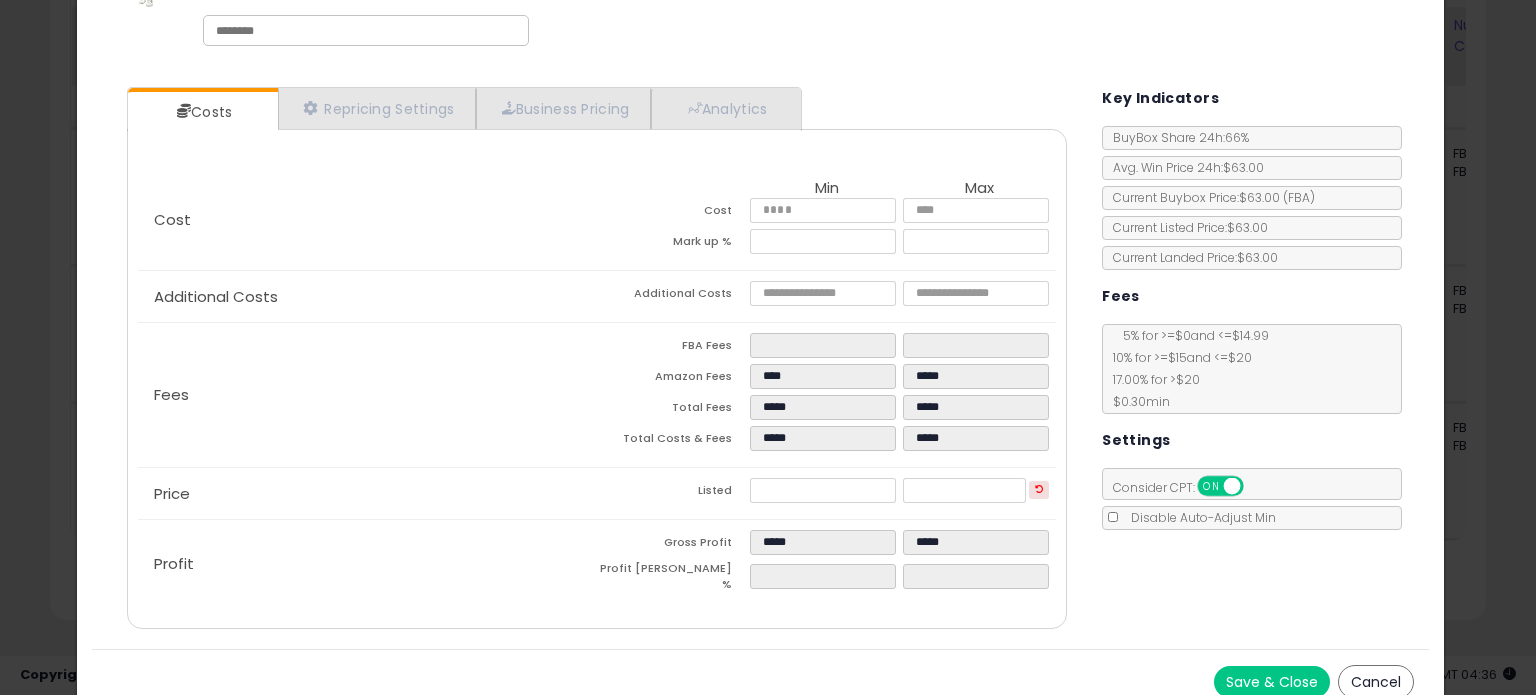 click on "Costs
Repricing Settings
Business Pricing
Analytics
Cost" at bounding box center (760, 360) 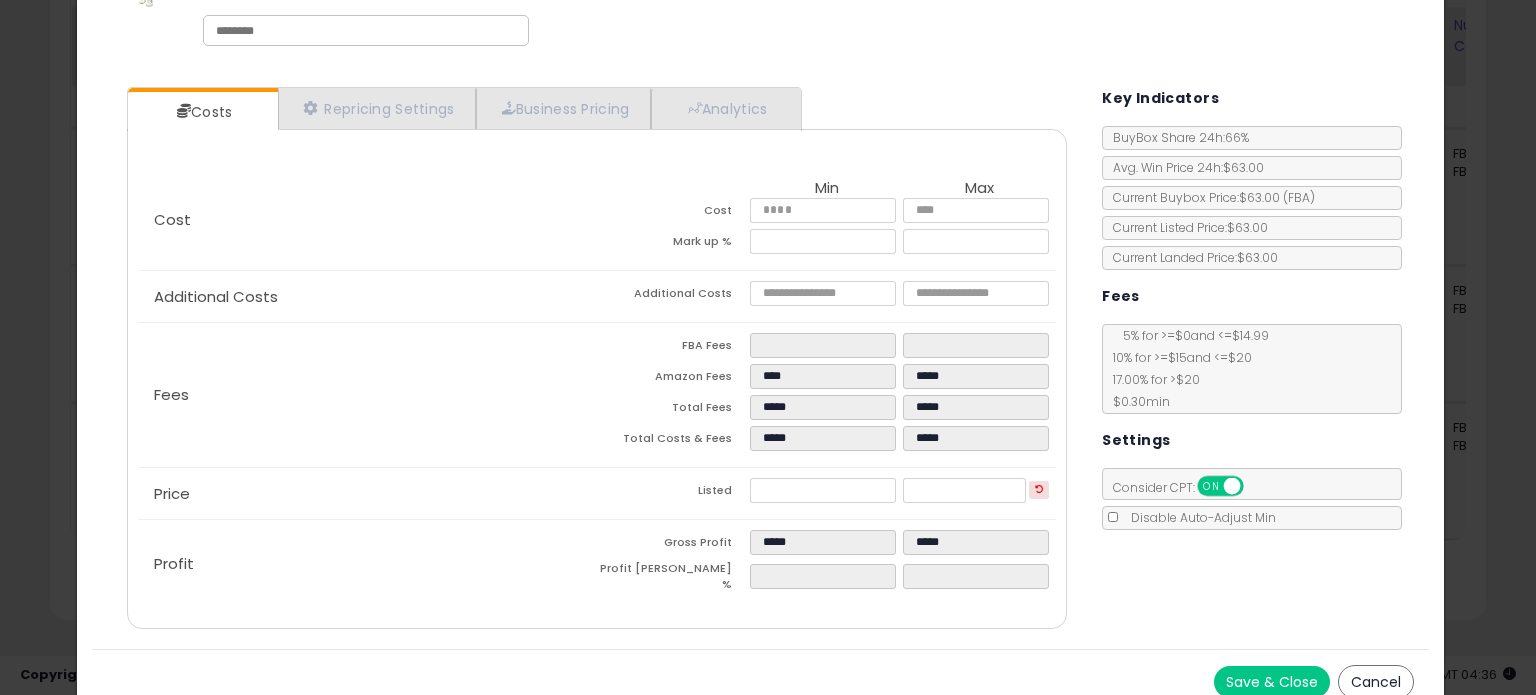 click on "Save & Close" at bounding box center (1272, 682) 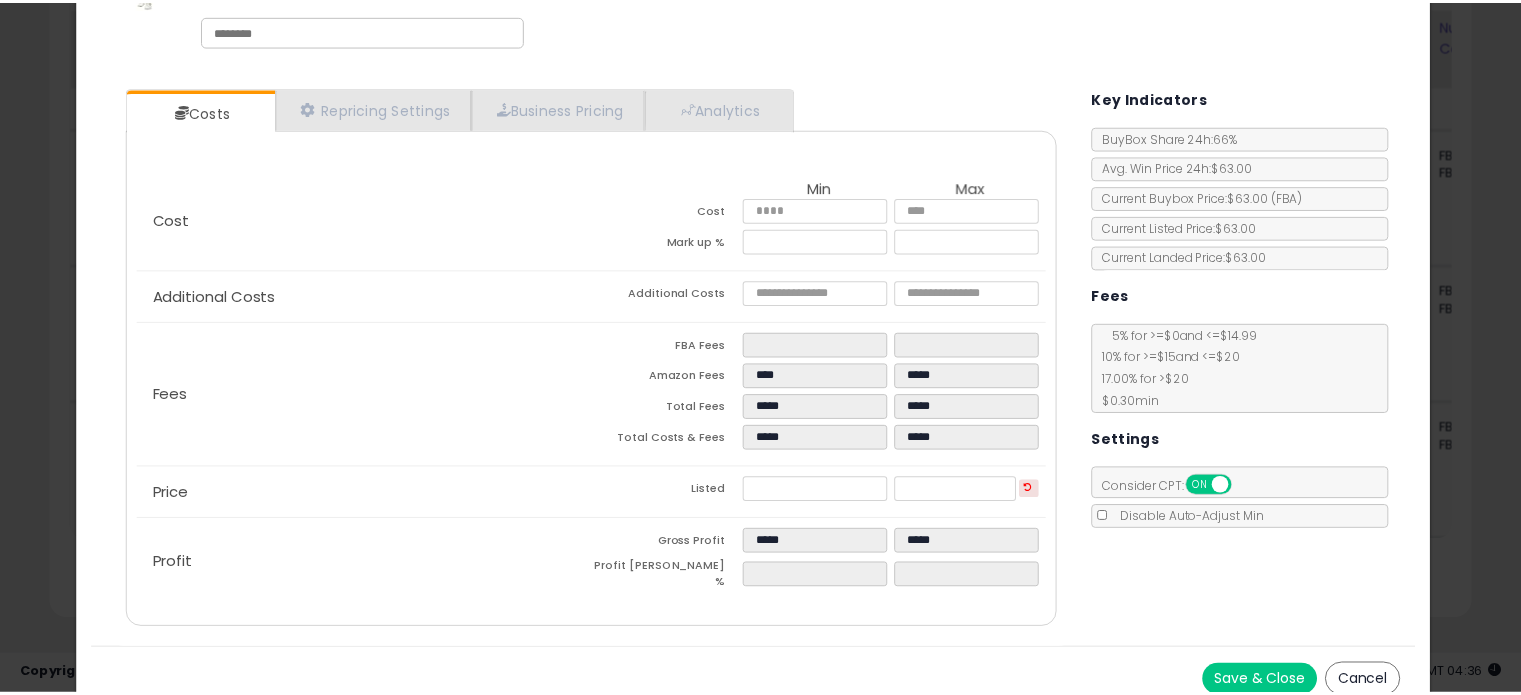 scroll, scrollTop: 0, scrollLeft: 0, axis: both 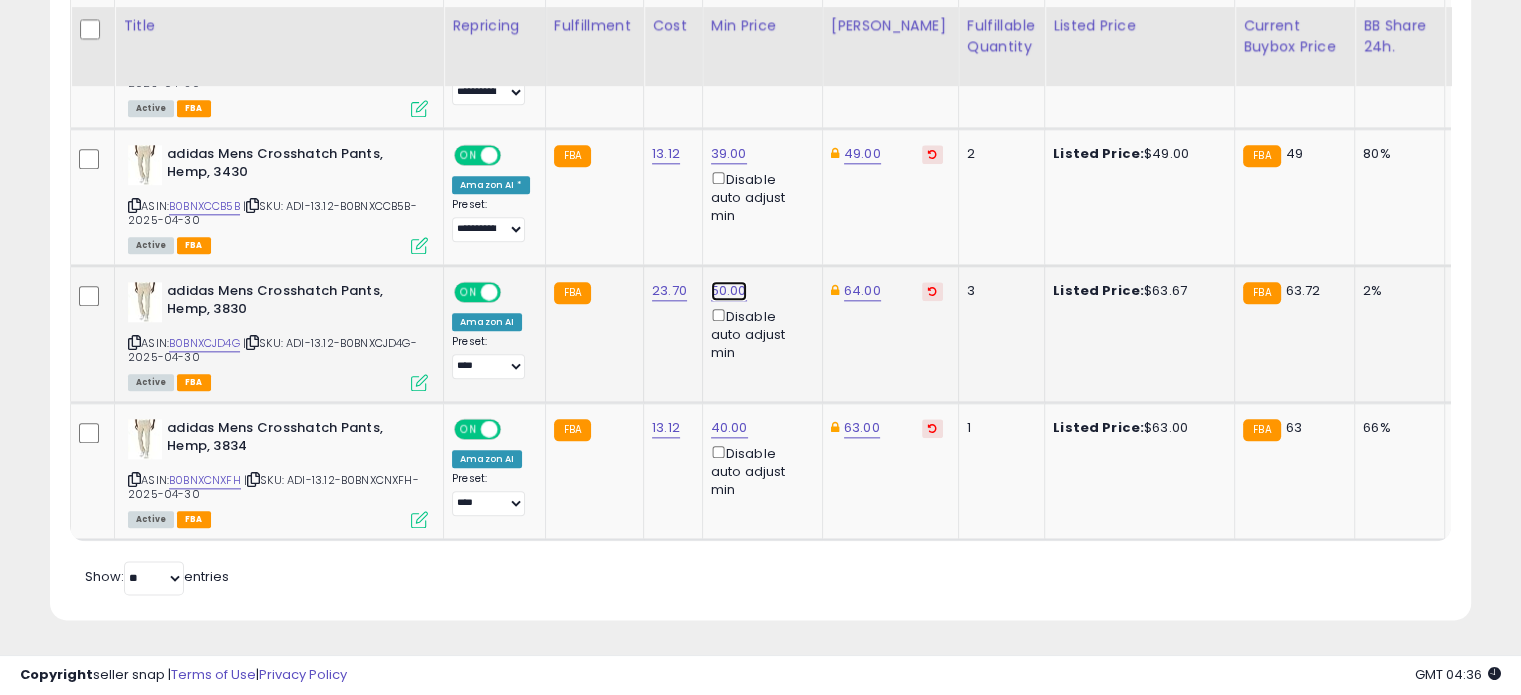 click on "50.00" at bounding box center (730, -1217) 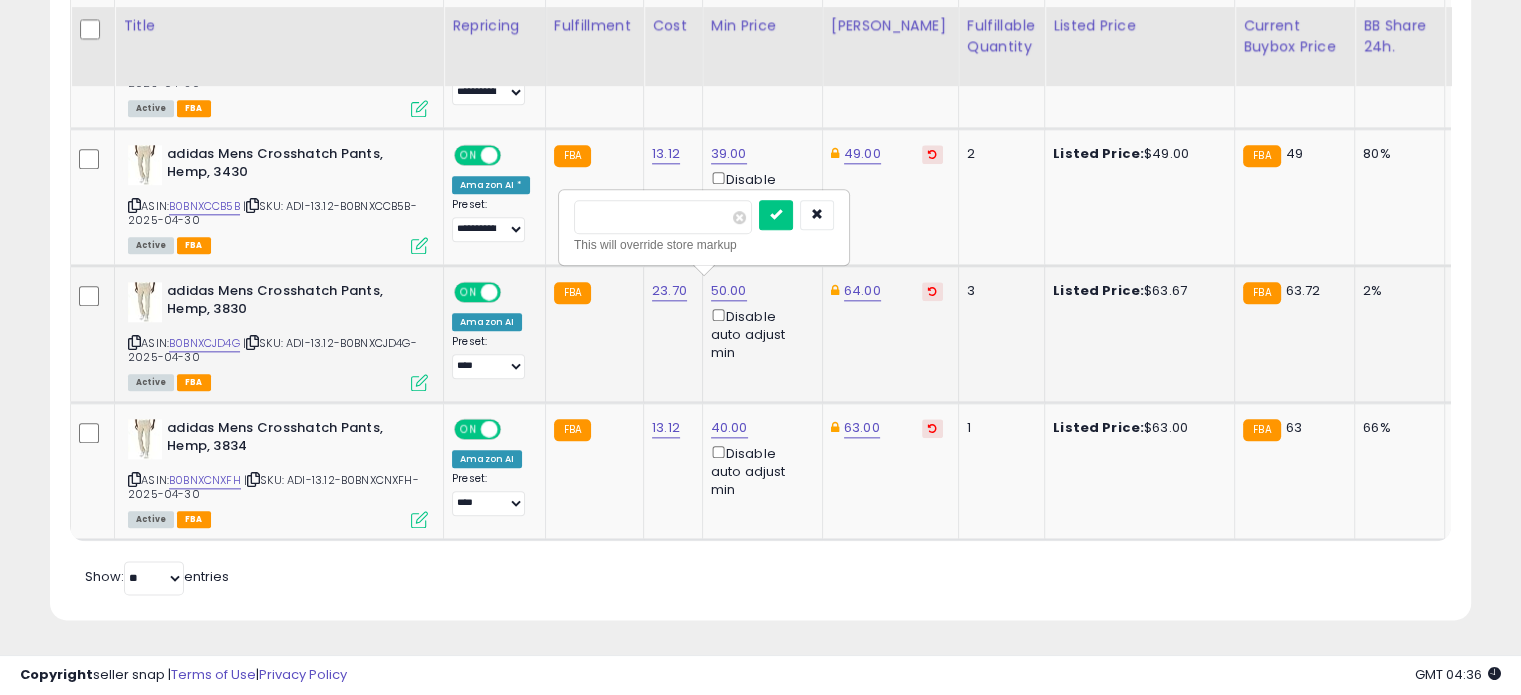 drag, startPoint x: 658, startPoint y: 199, endPoint x: 561, endPoint y: 199, distance: 97 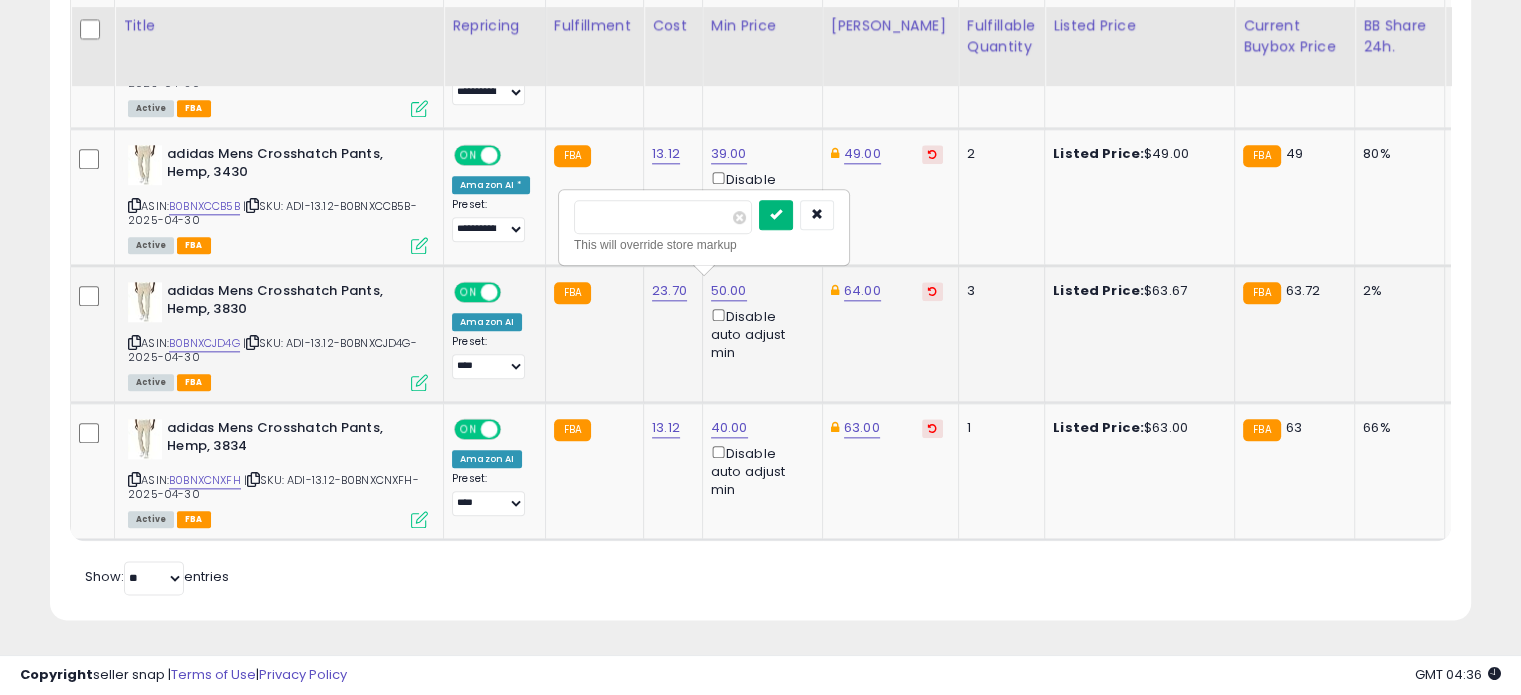 click at bounding box center [776, 215] 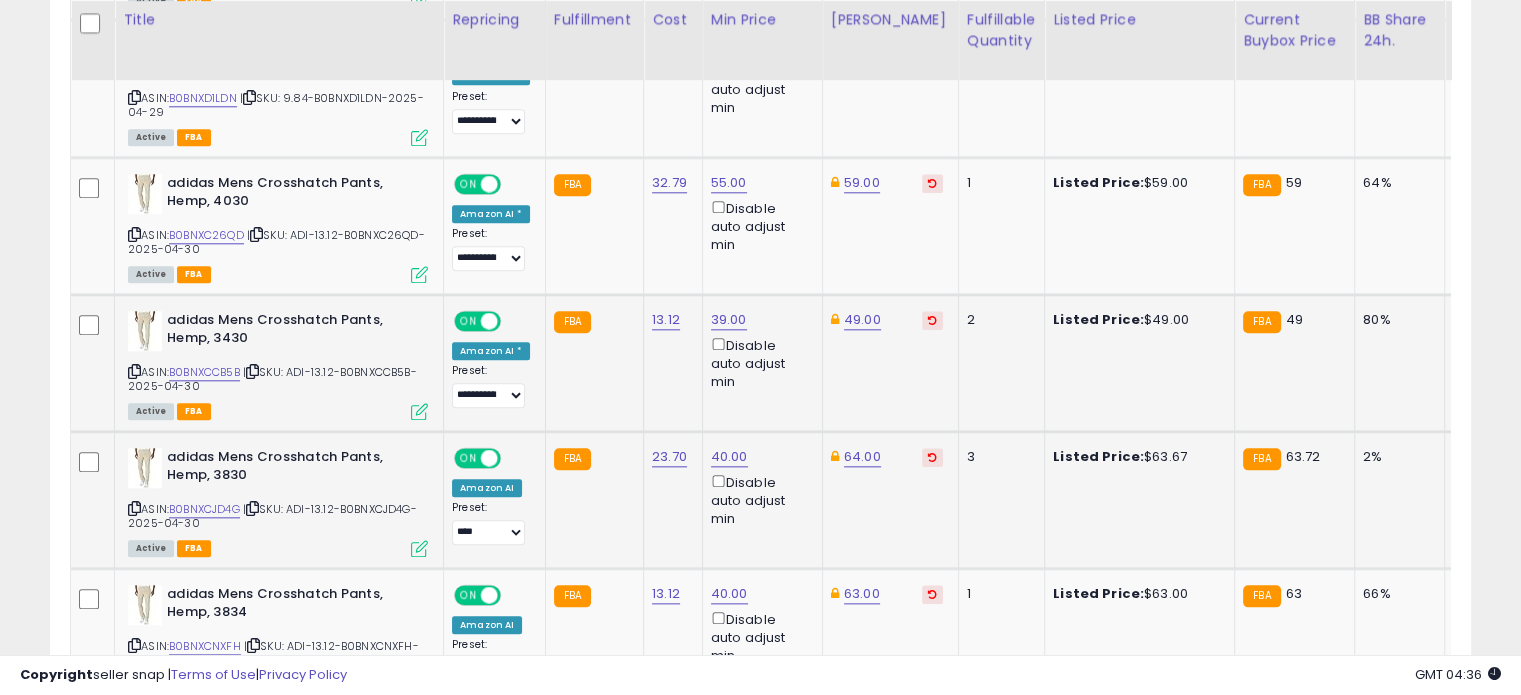 scroll, scrollTop: 2124, scrollLeft: 0, axis: vertical 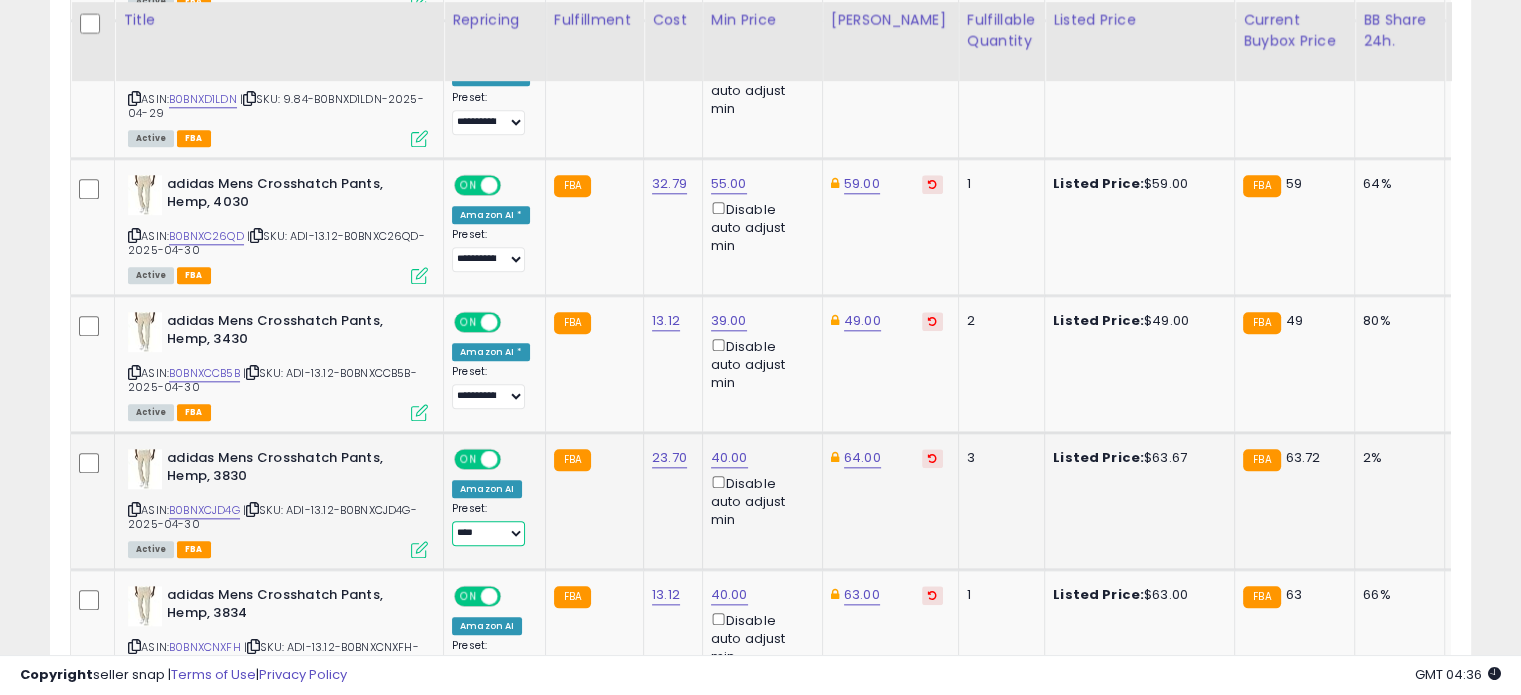 click on "**********" at bounding box center [488, 533] 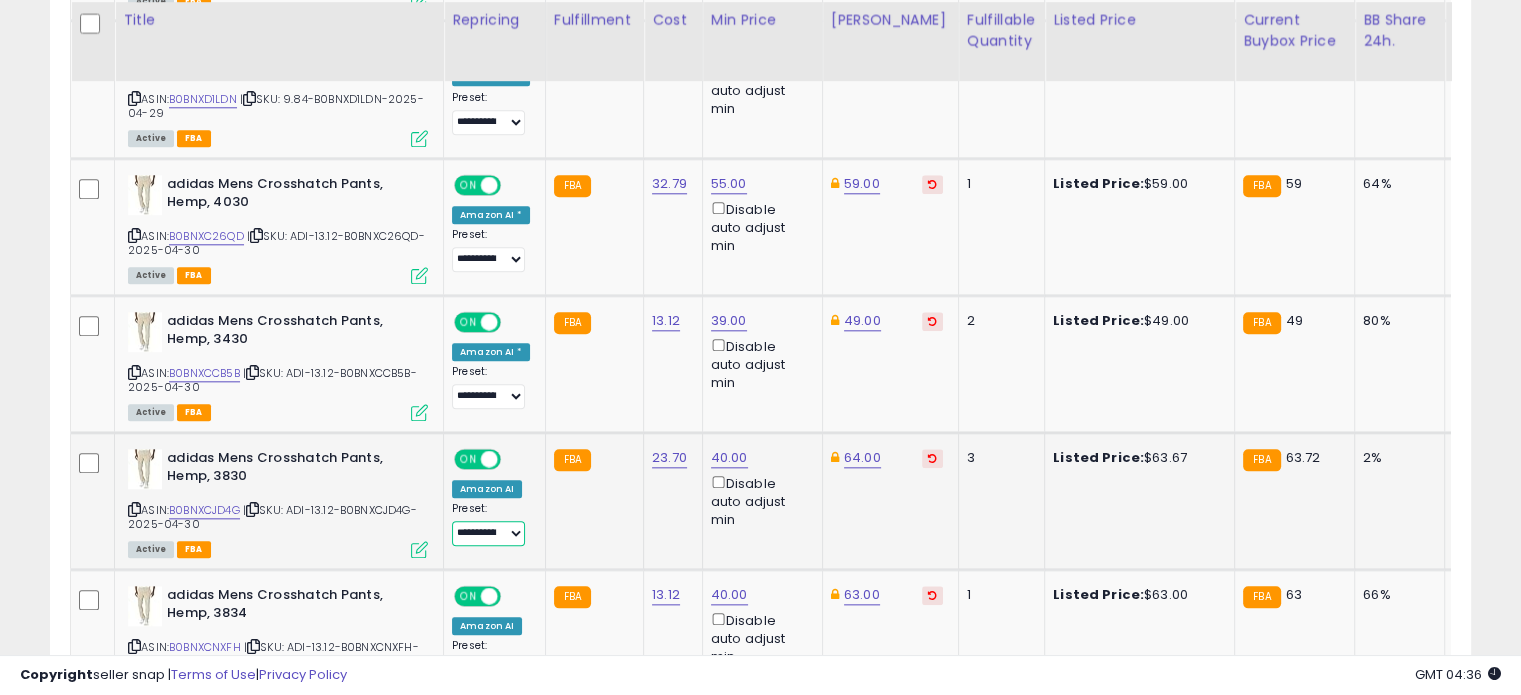 click on "**********" at bounding box center [488, 533] 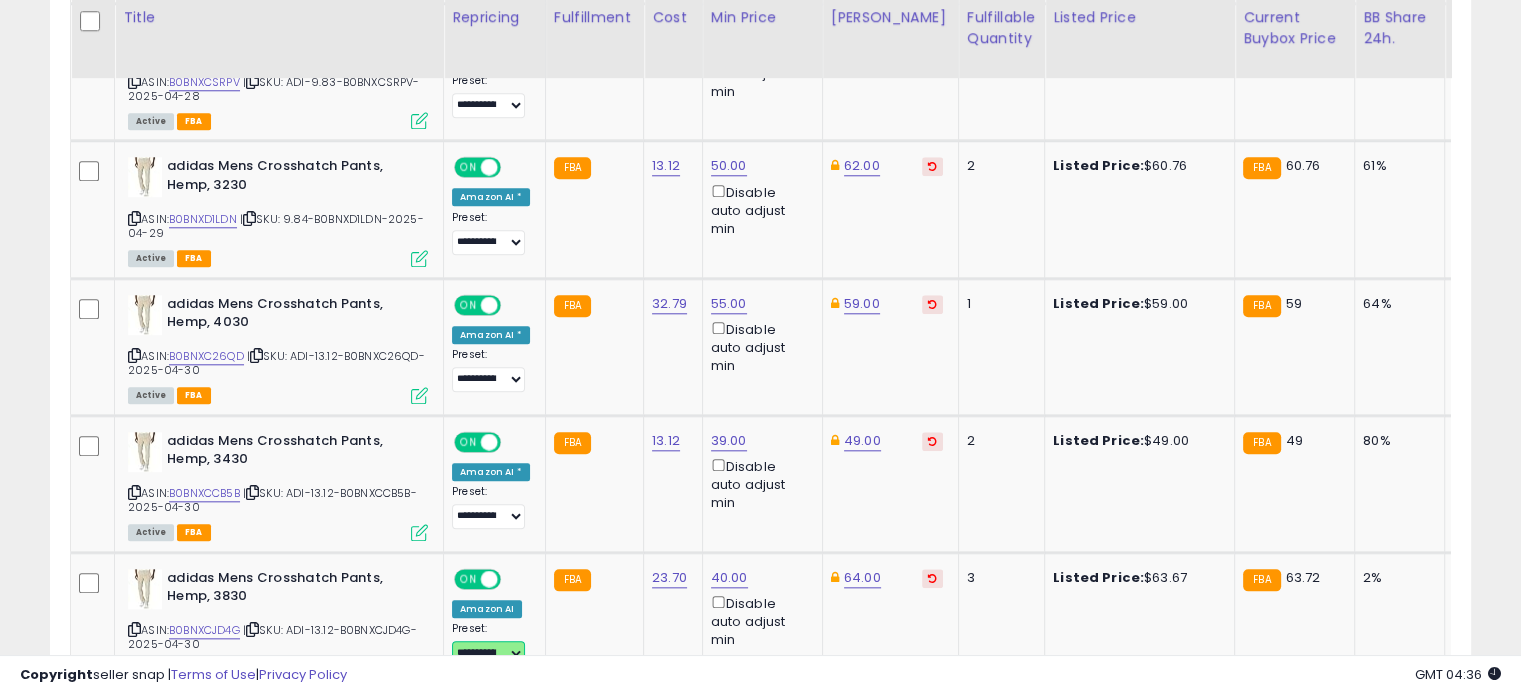 scroll, scrollTop: 2002, scrollLeft: 0, axis: vertical 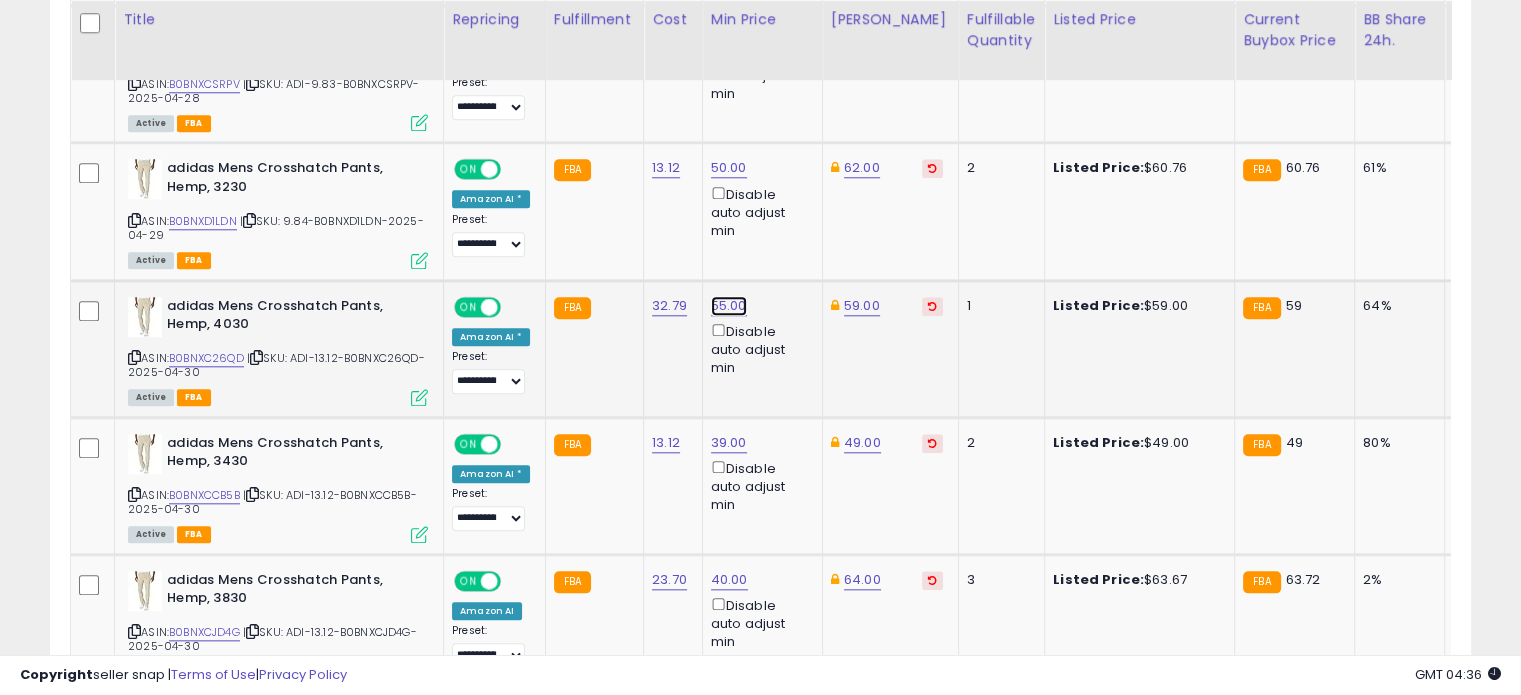 click on "55.00" at bounding box center (730, -928) 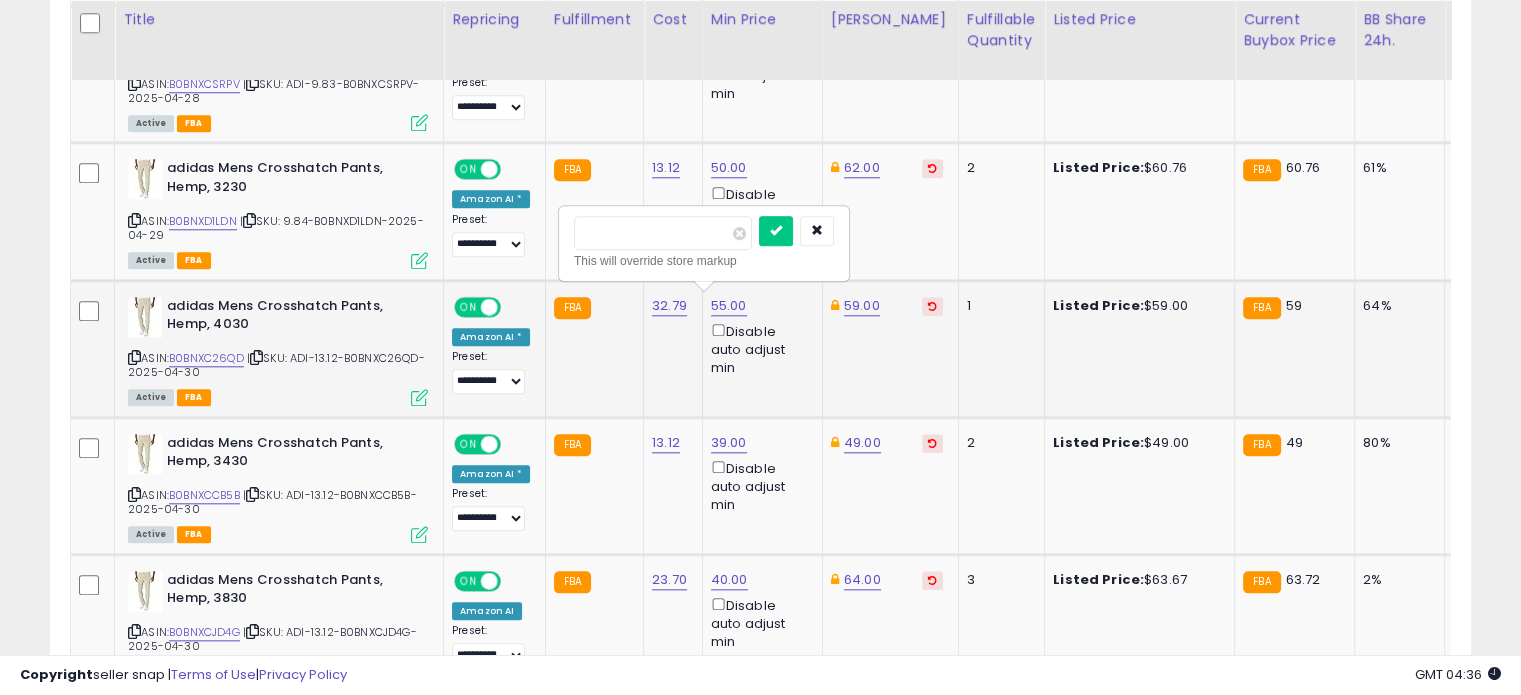 drag, startPoint x: 652, startPoint y: 232, endPoint x: 561, endPoint y: 239, distance: 91.26884 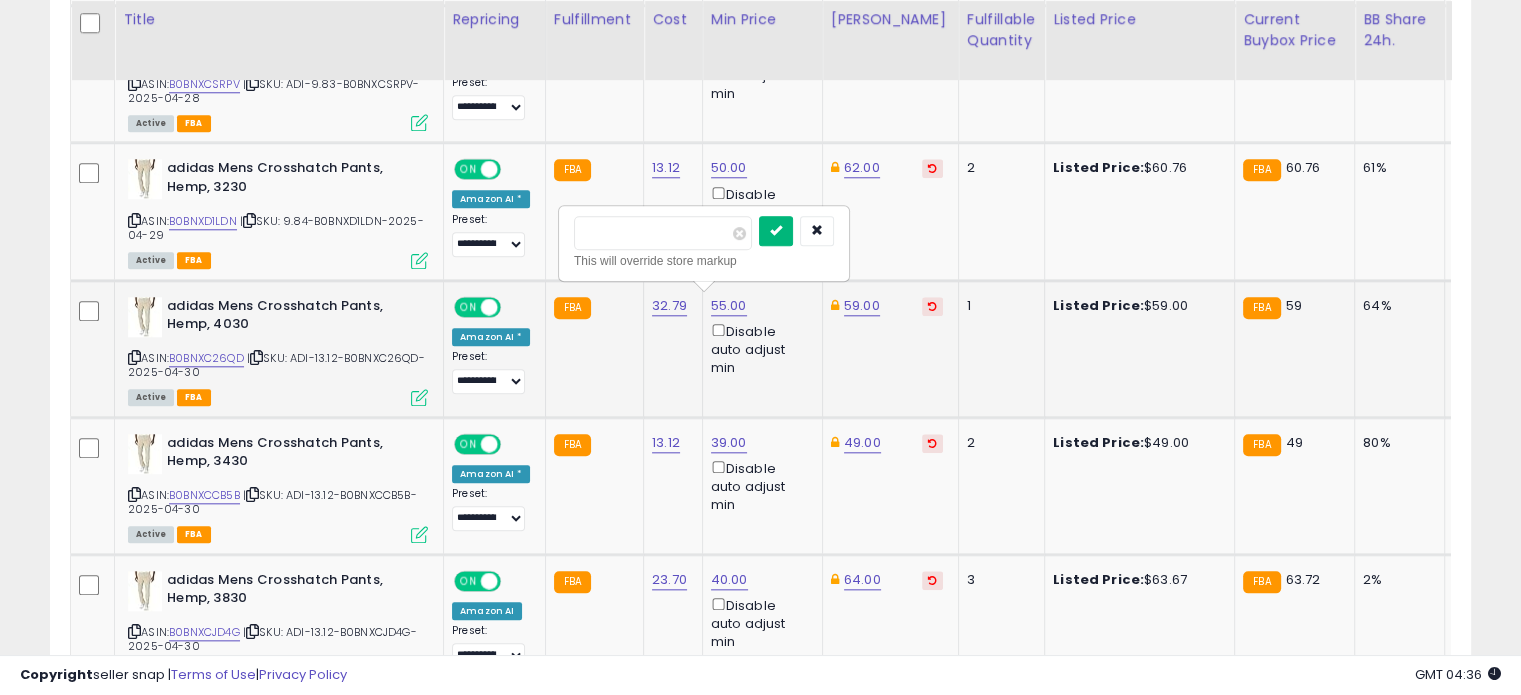 click at bounding box center (776, 231) 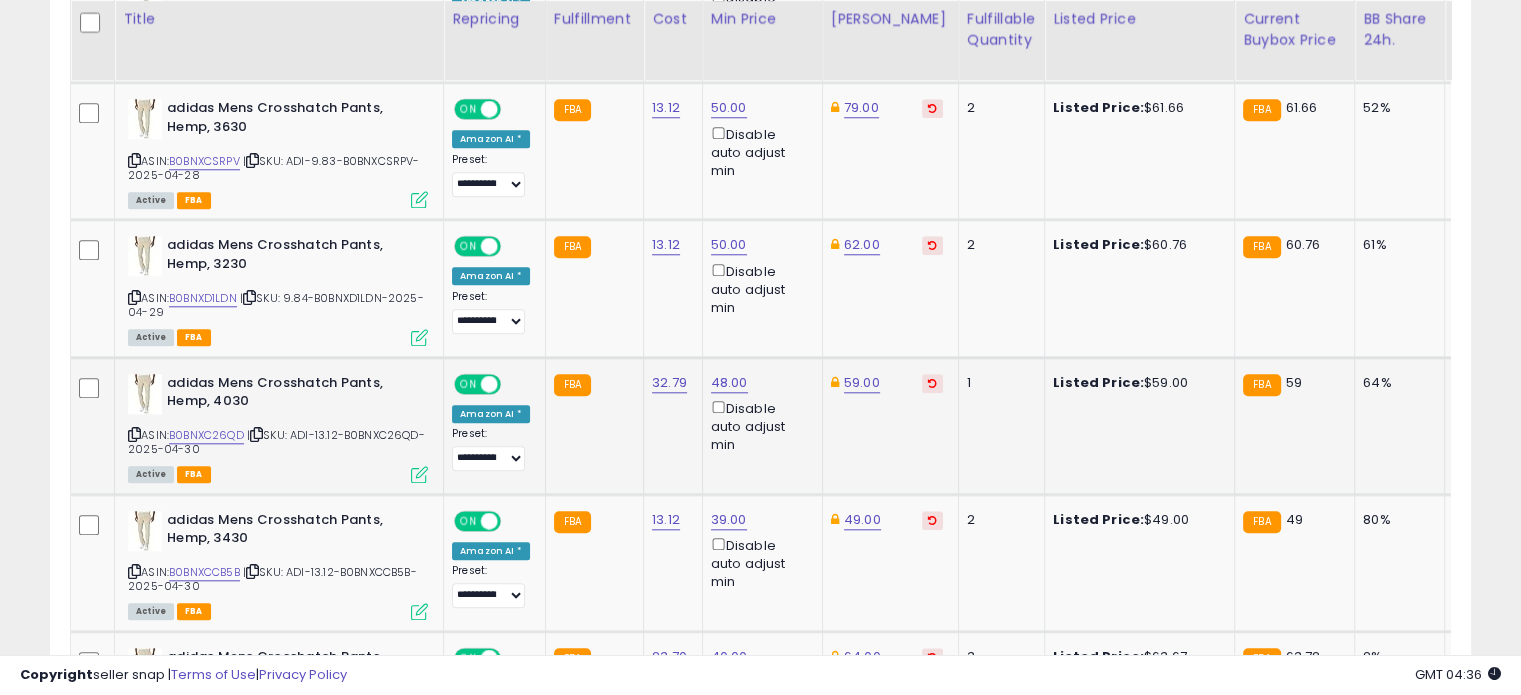 scroll, scrollTop: 1918, scrollLeft: 0, axis: vertical 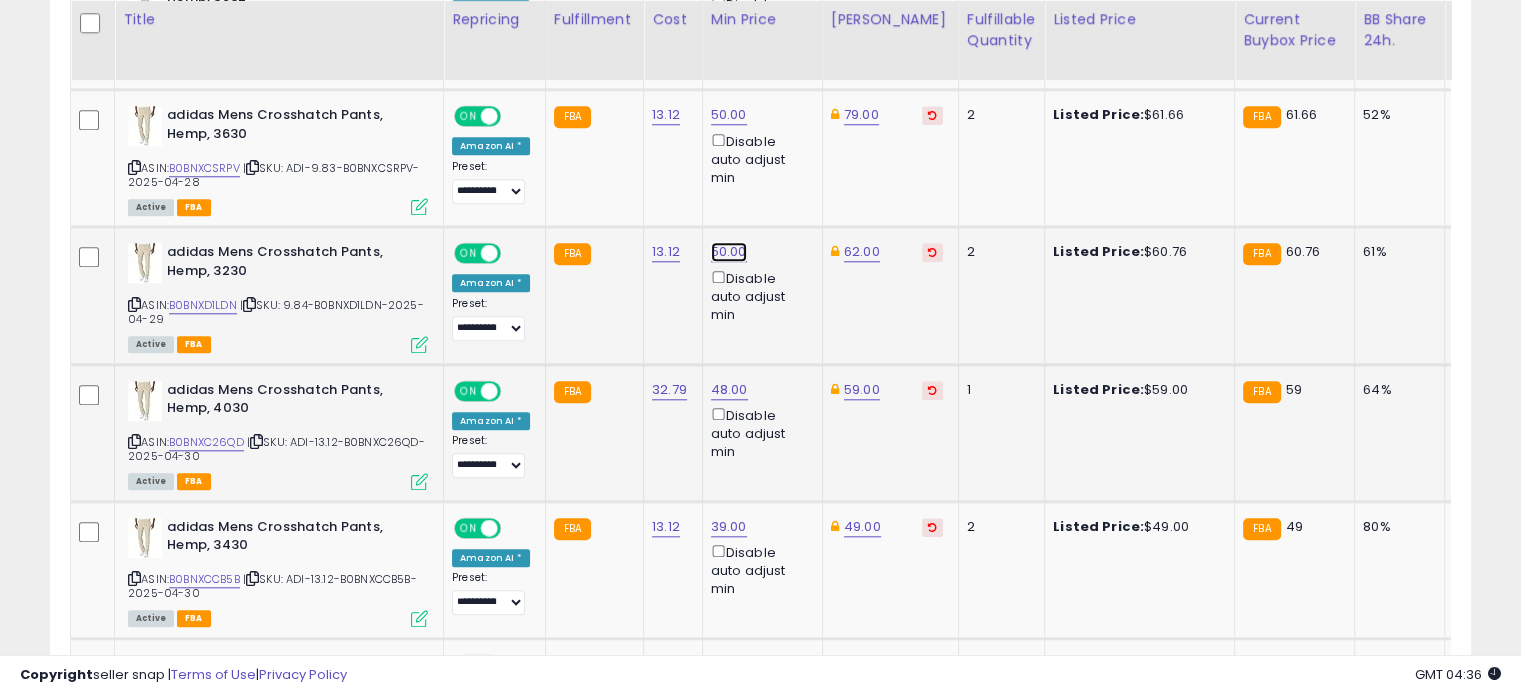 click on "50.00" at bounding box center (730, -844) 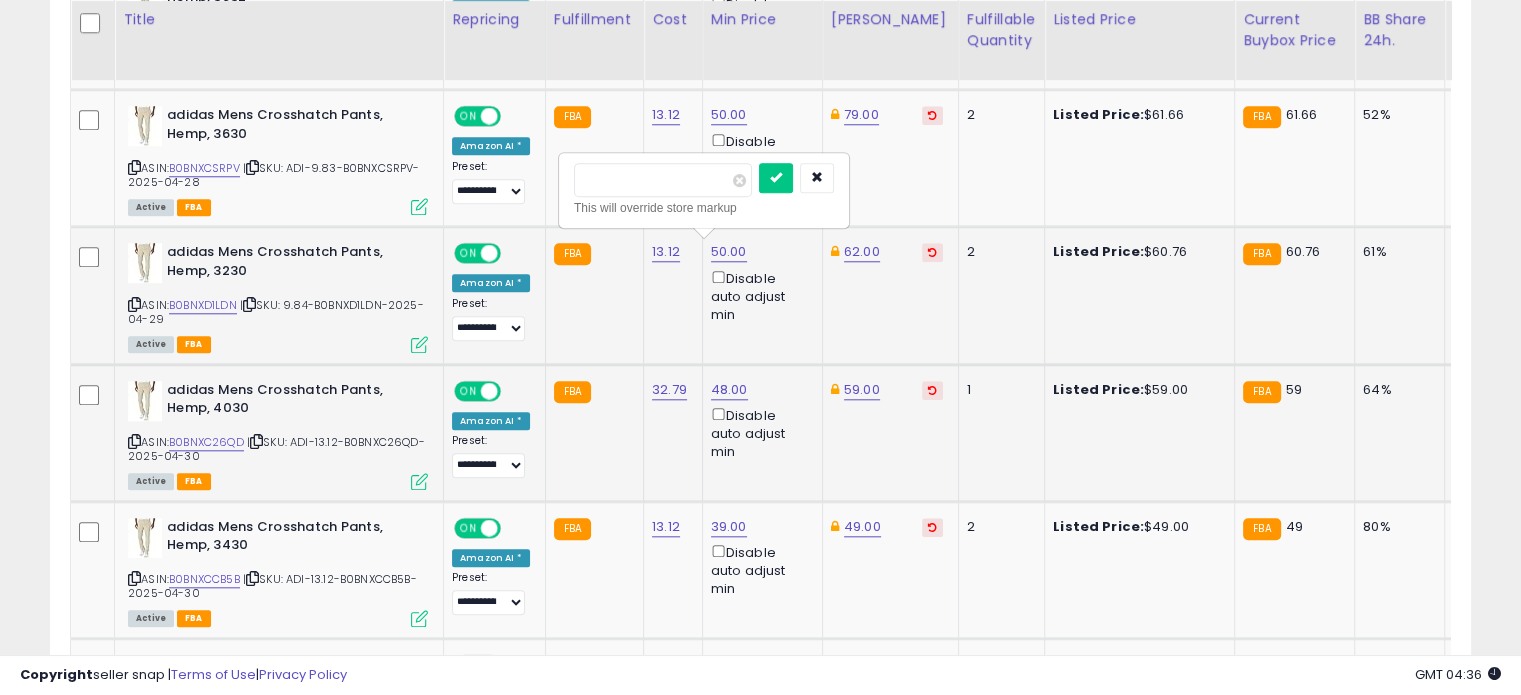 drag, startPoint x: 632, startPoint y: 174, endPoint x: 576, endPoint y: 170, distance: 56.142673 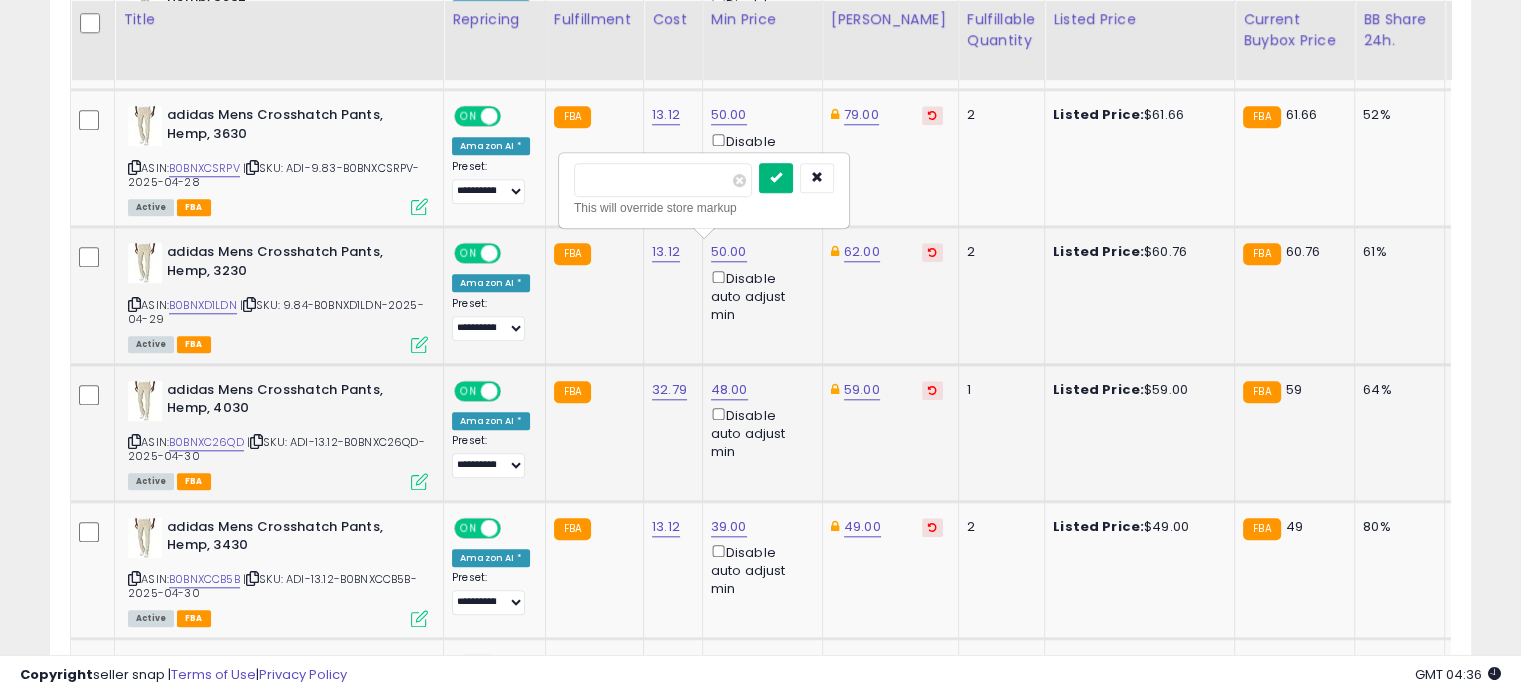 click at bounding box center (776, 177) 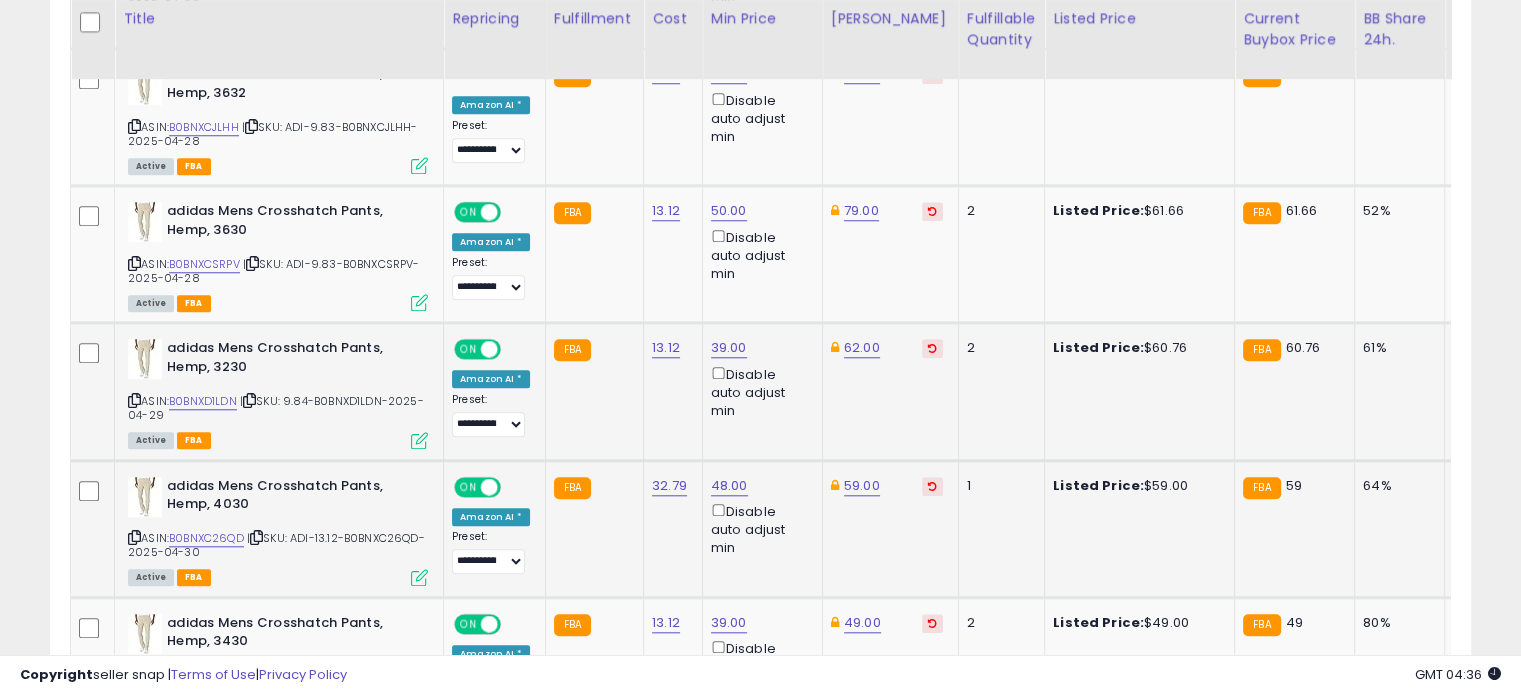 scroll, scrollTop: 1820, scrollLeft: 0, axis: vertical 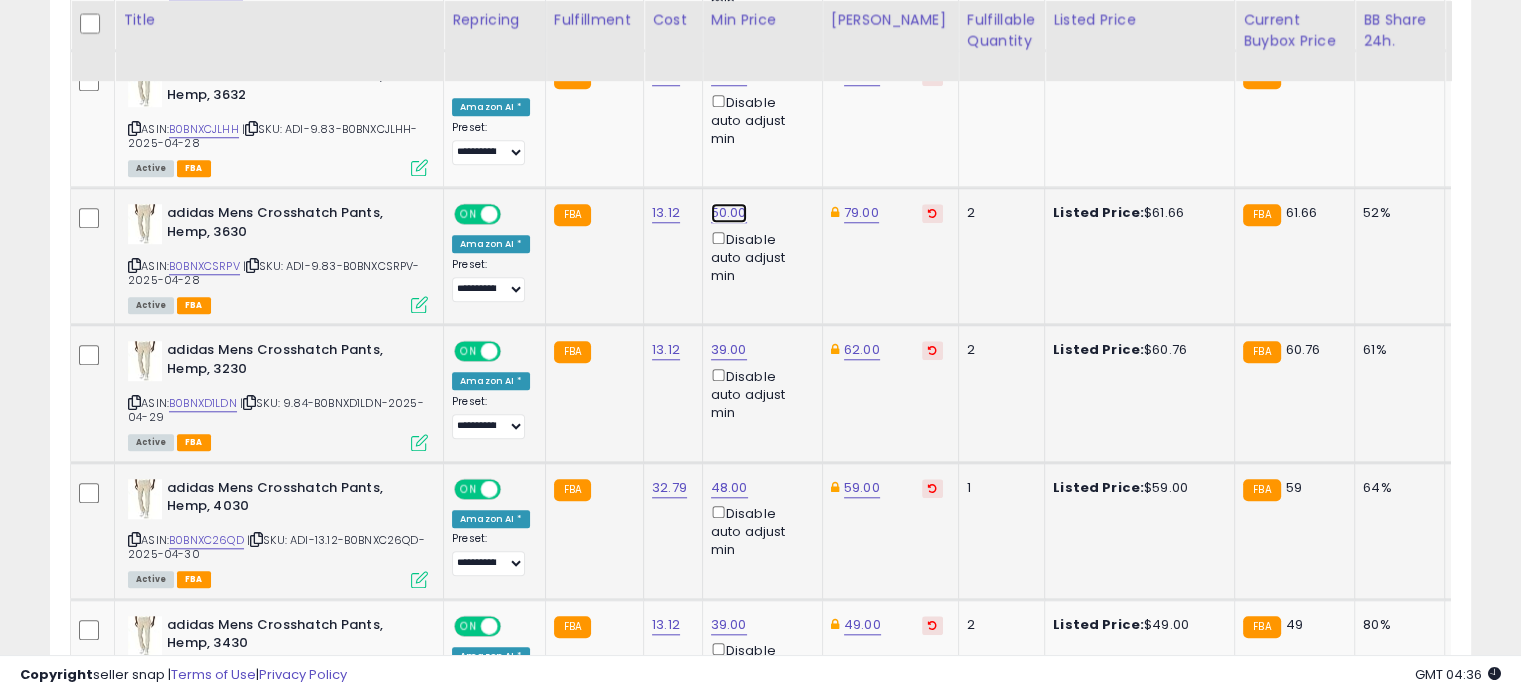 click on "50.00" at bounding box center (730, -746) 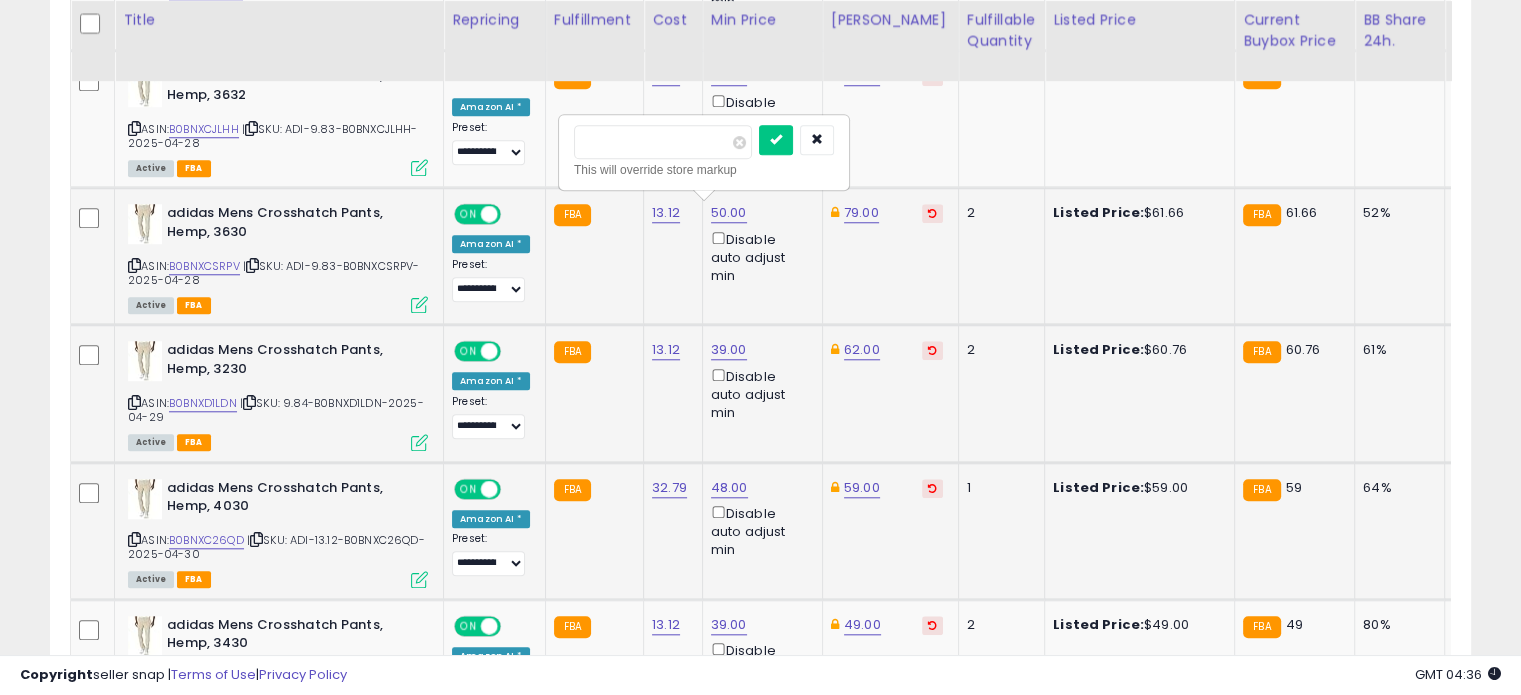 drag, startPoint x: 653, startPoint y: 145, endPoint x: 572, endPoint y: 125, distance: 83.43261 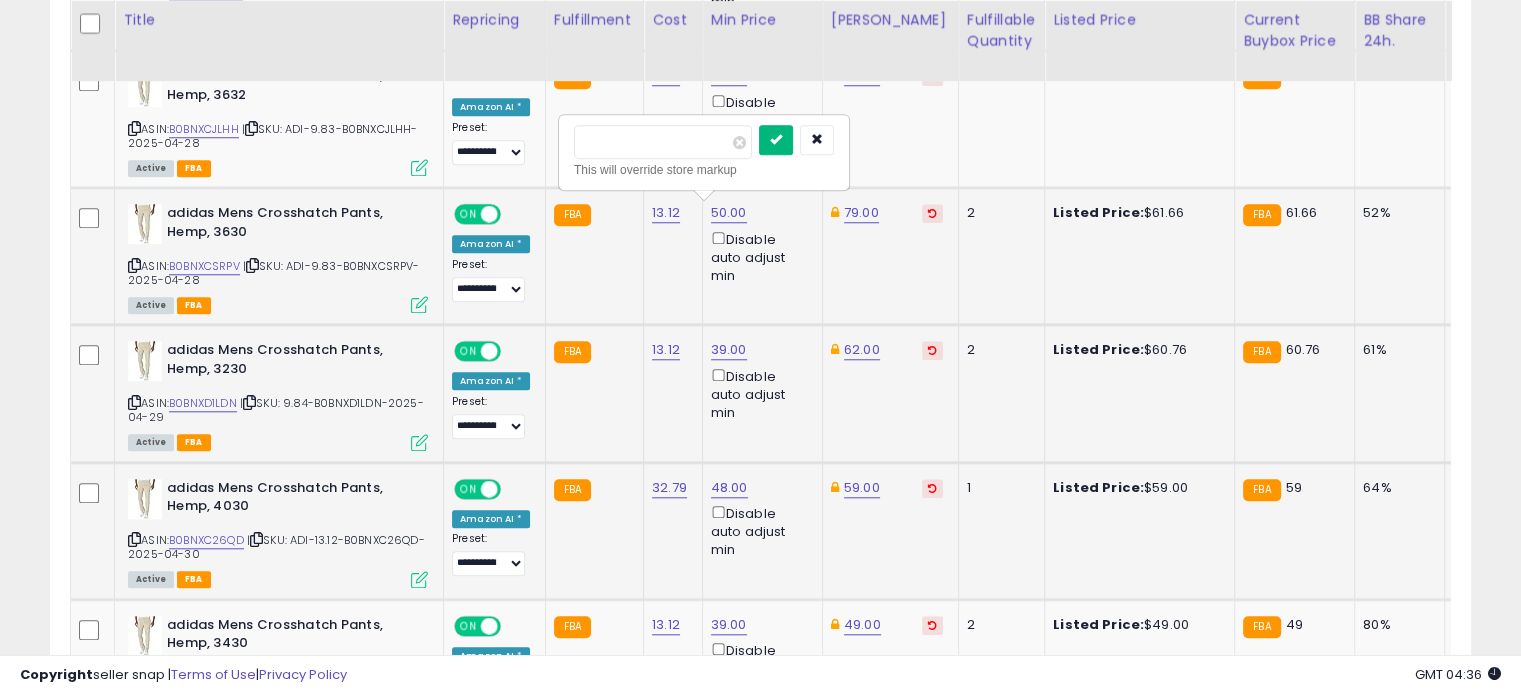 click at bounding box center [776, 140] 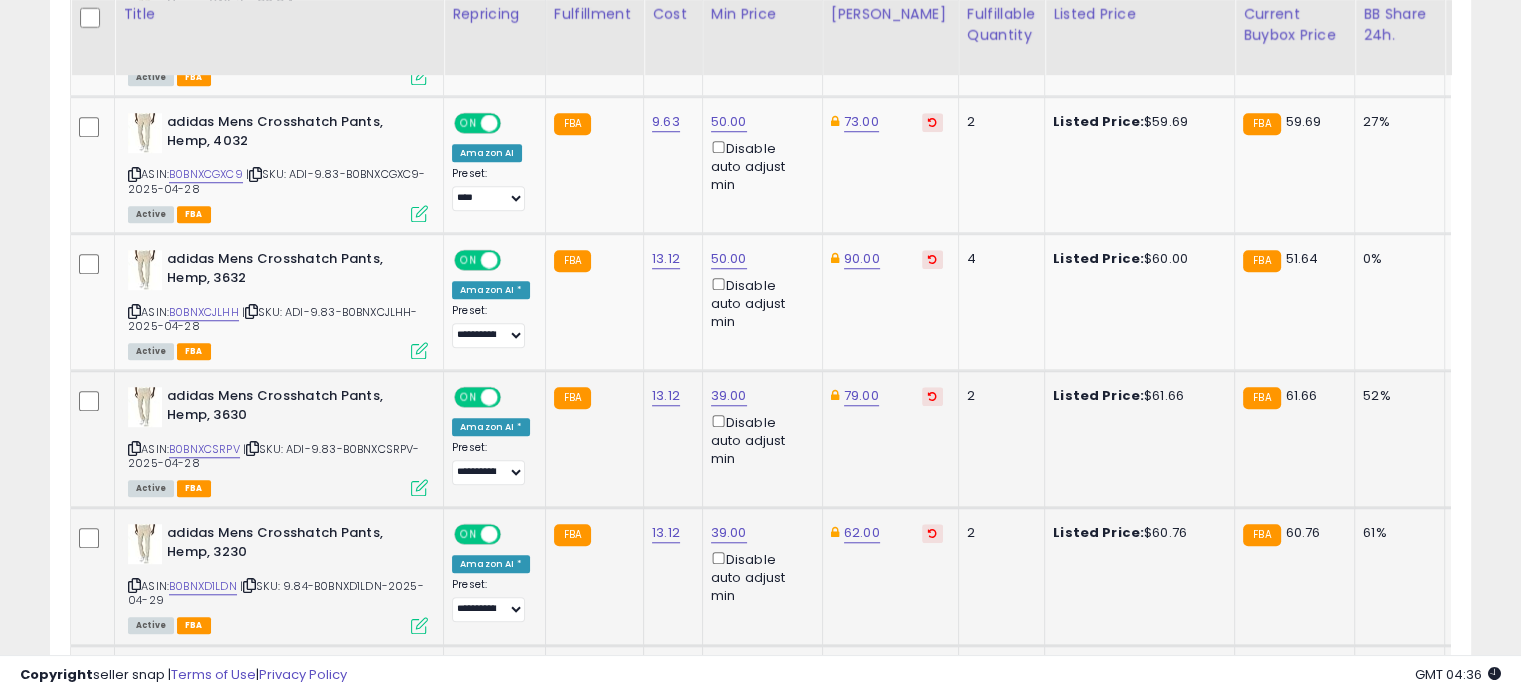 scroll, scrollTop: 1630, scrollLeft: 0, axis: vertical 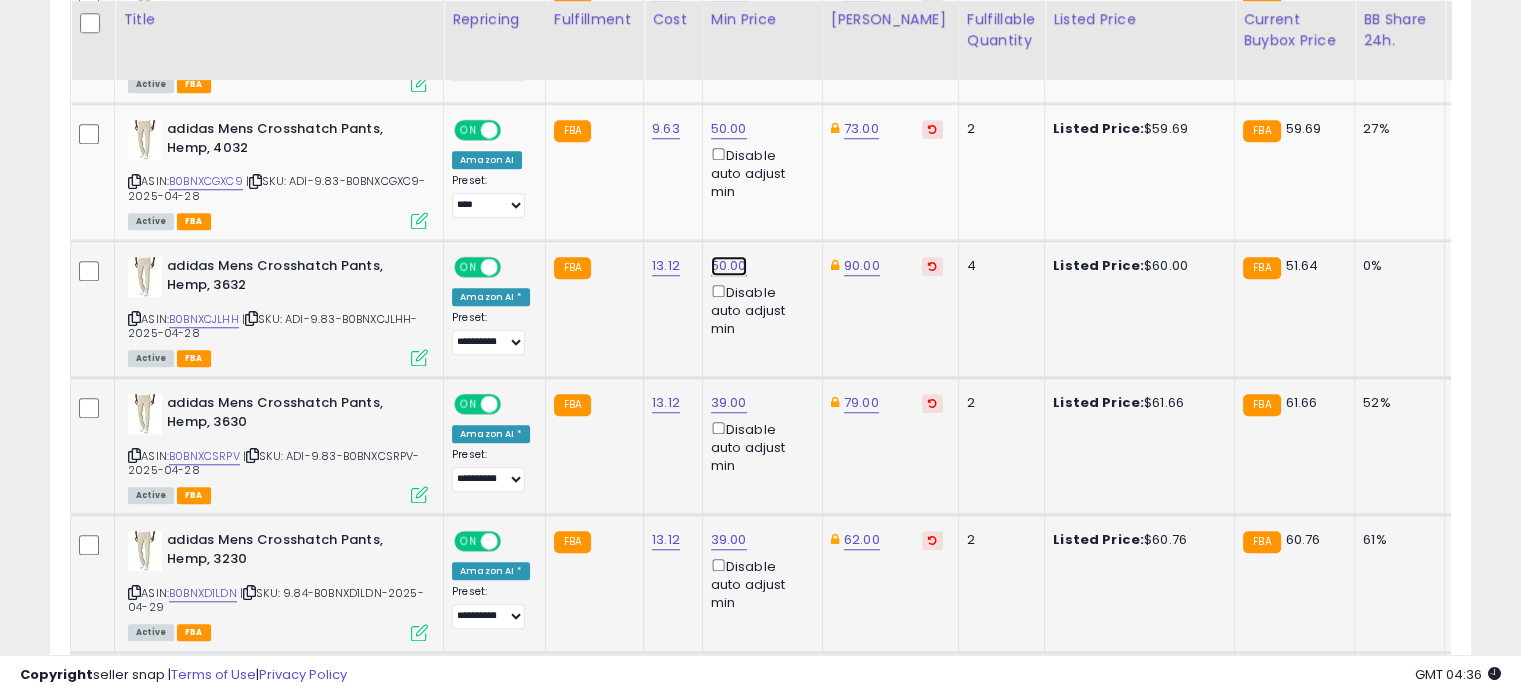 click on "50.00" at bounding box center (730, -556) 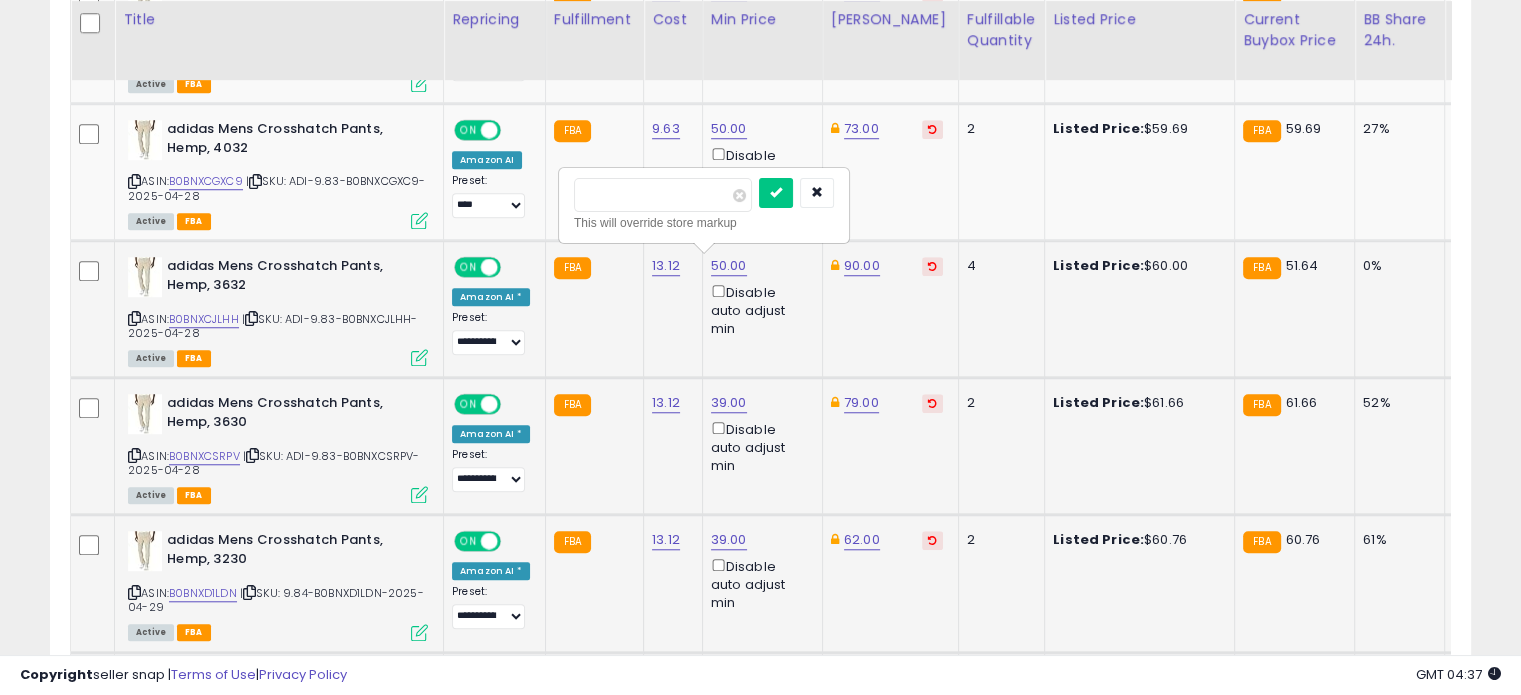 drag, startPoint x: 652, startPoint y: 199, endPoint x: 588, endPoint y: 198, distance: 64.00781 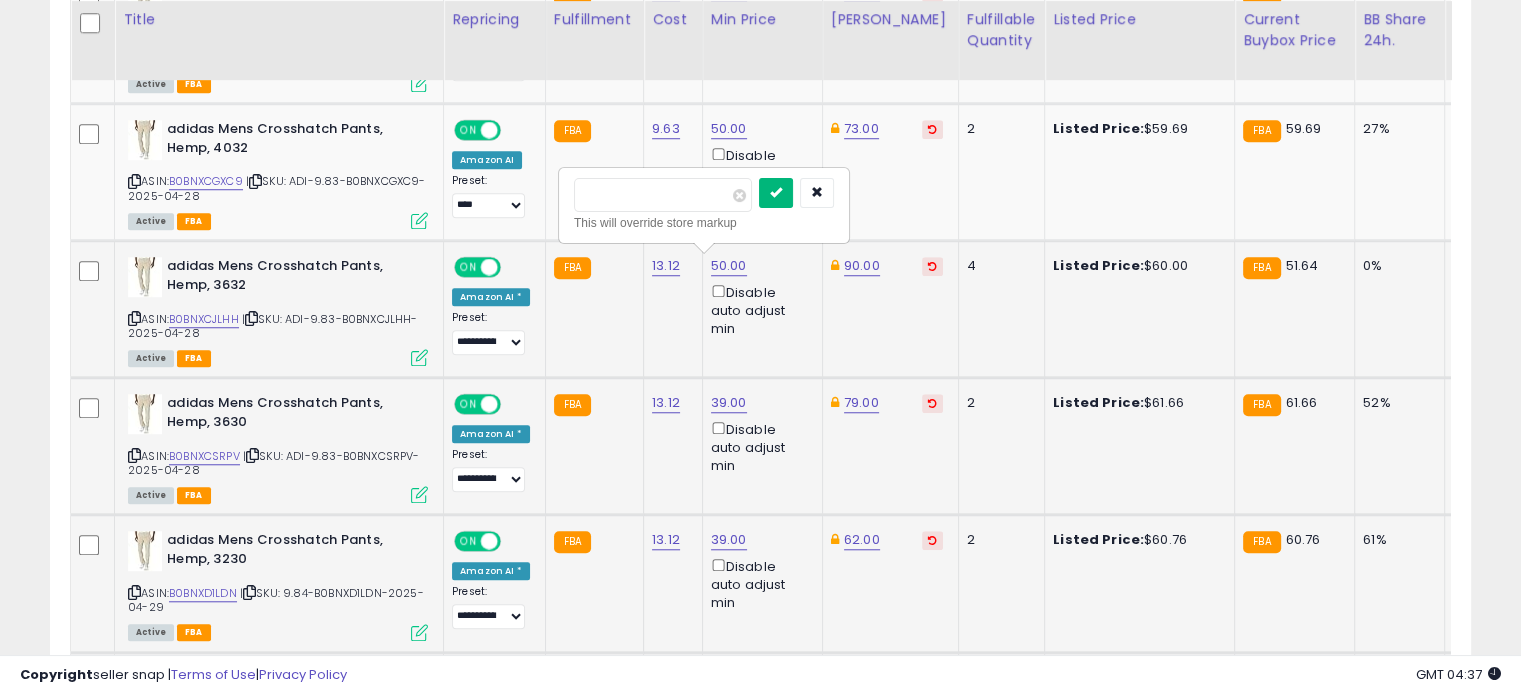 click at bounding box center [776, 192] 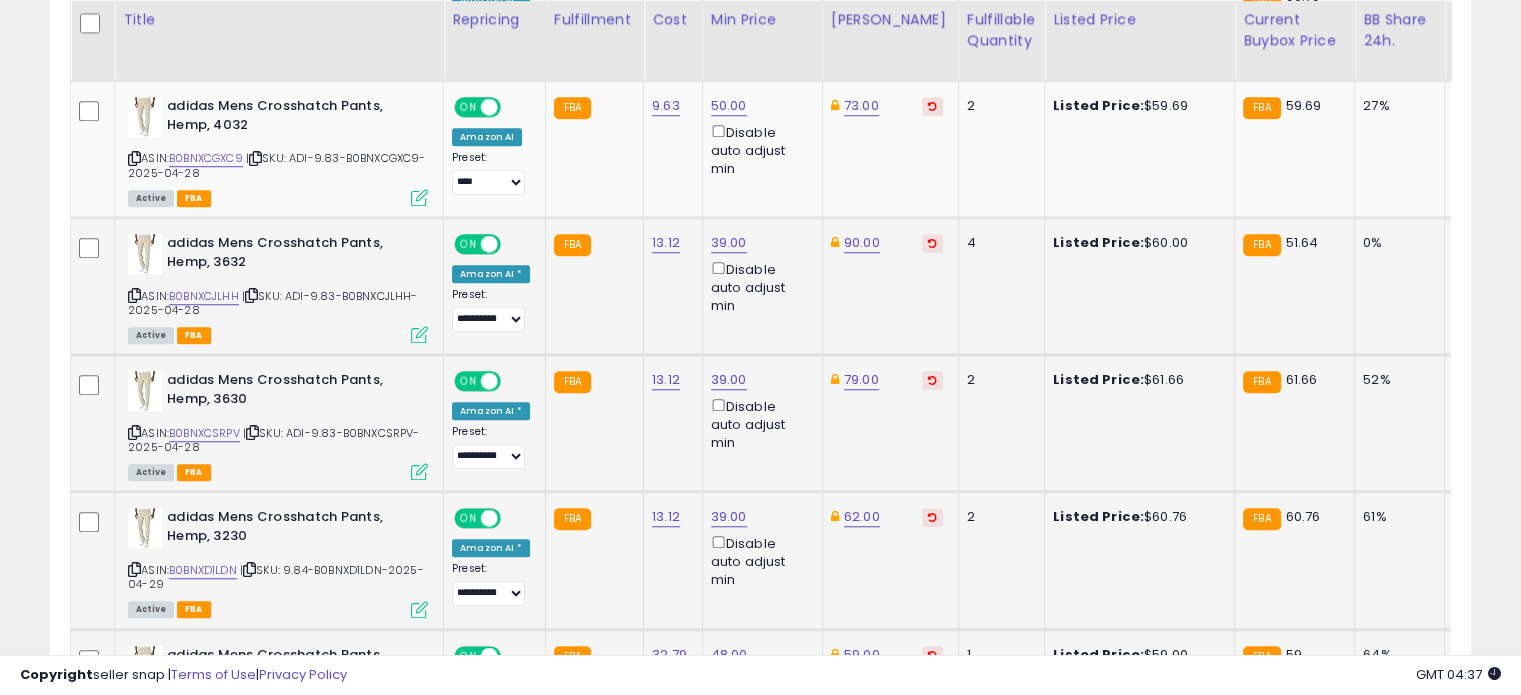 scroll, scrollTop: 1654, scrollLeft: 0, axis: vertical 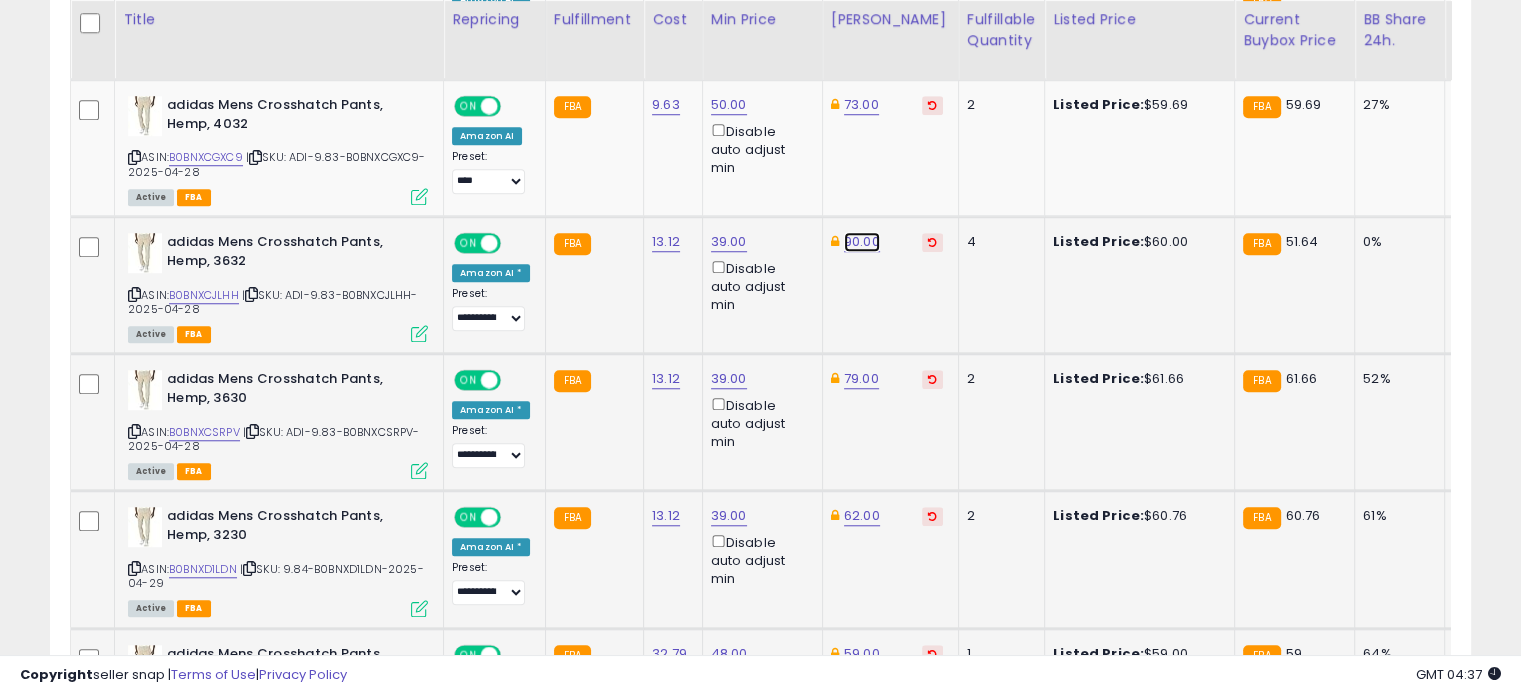 click on "90.00" at bounding box center (862, -580) 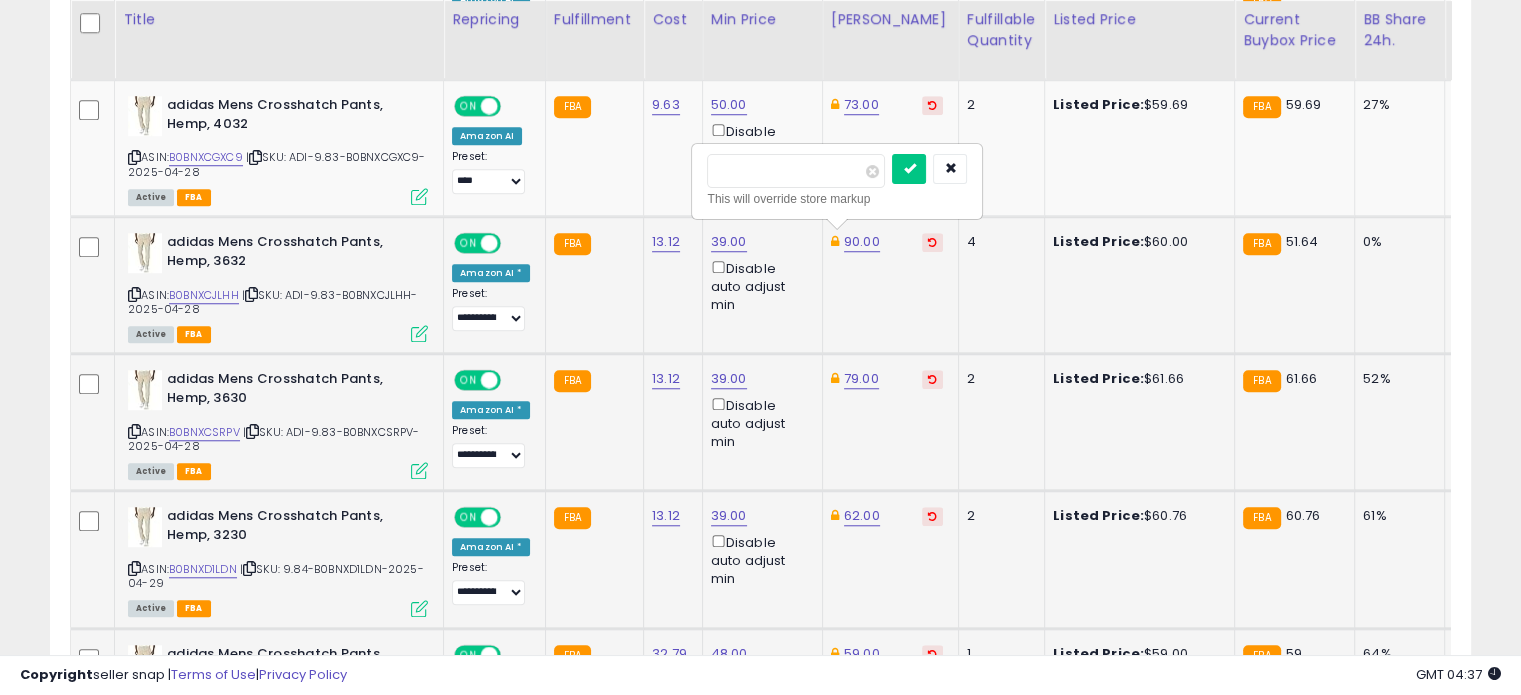 drag, startPoint x: 775, startPoint y: 172, endPoint x: 704, endPoint y: 171, distance: 71.00704 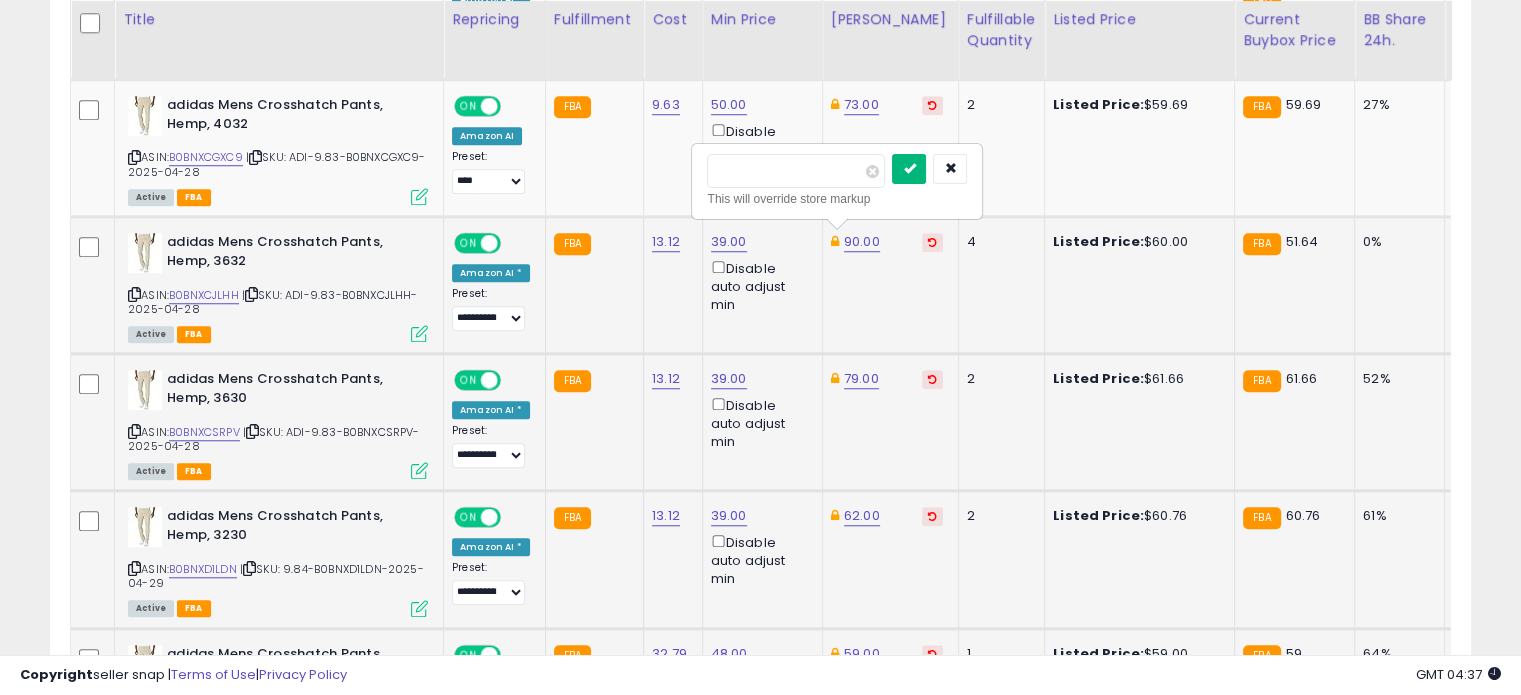 click at bounding box center (909, 168) 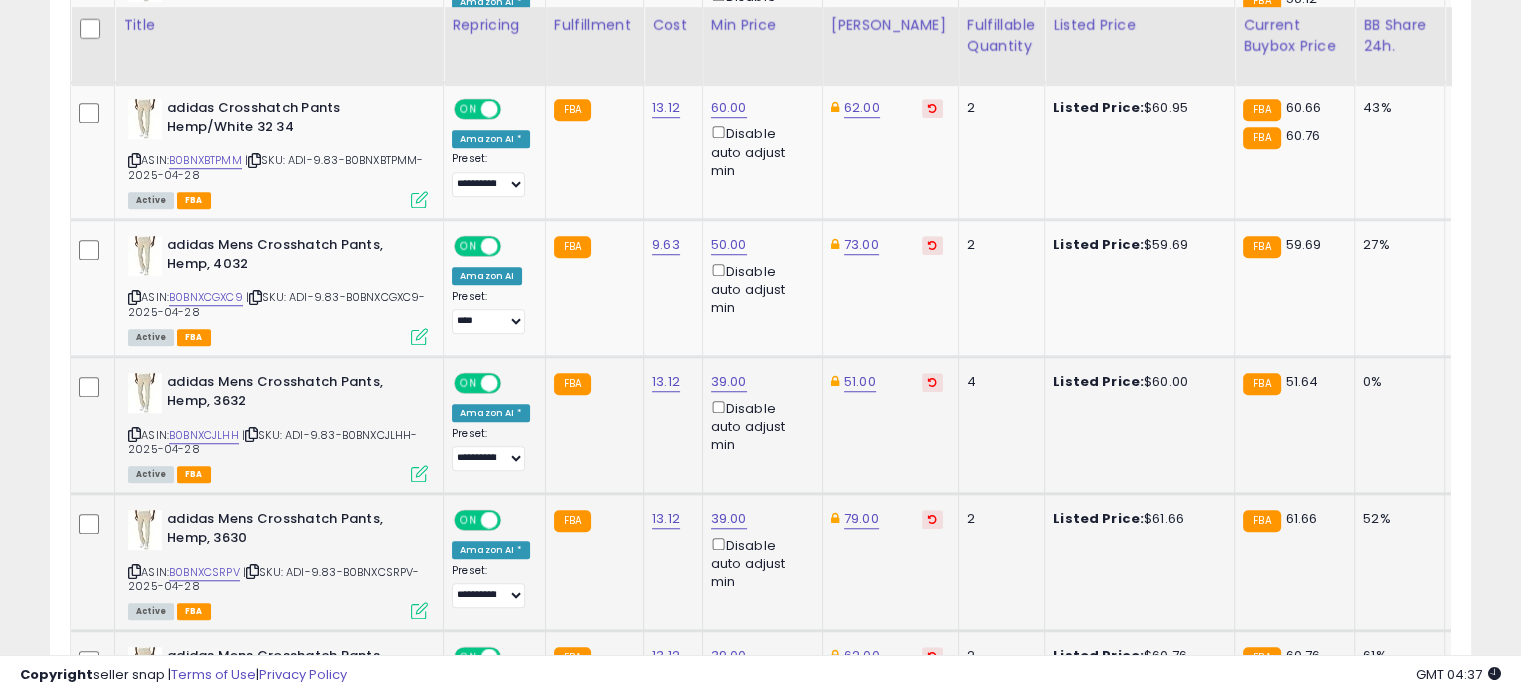 scroll, scrollTop: 1500, scrollLeft: 0, axis: vertical 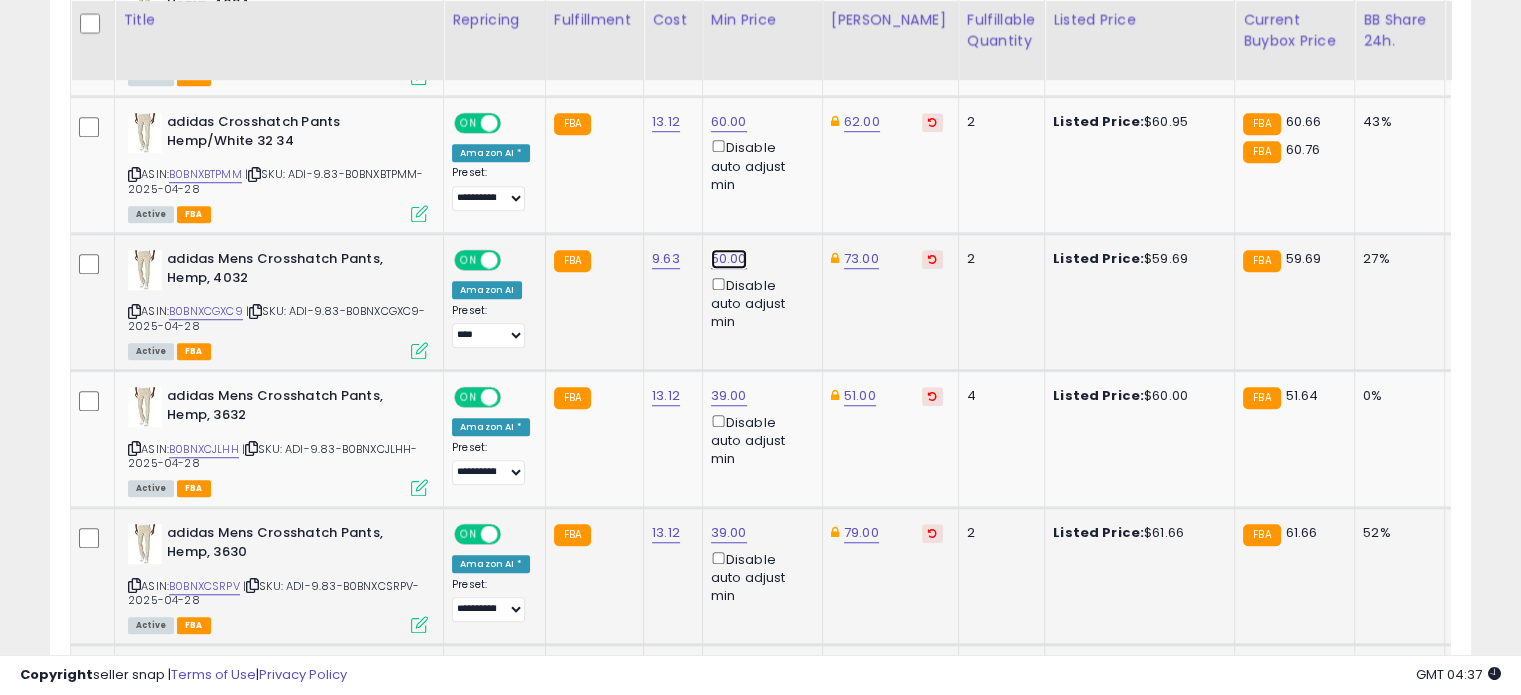 click on "50.00" at bounding box center [730, -426] 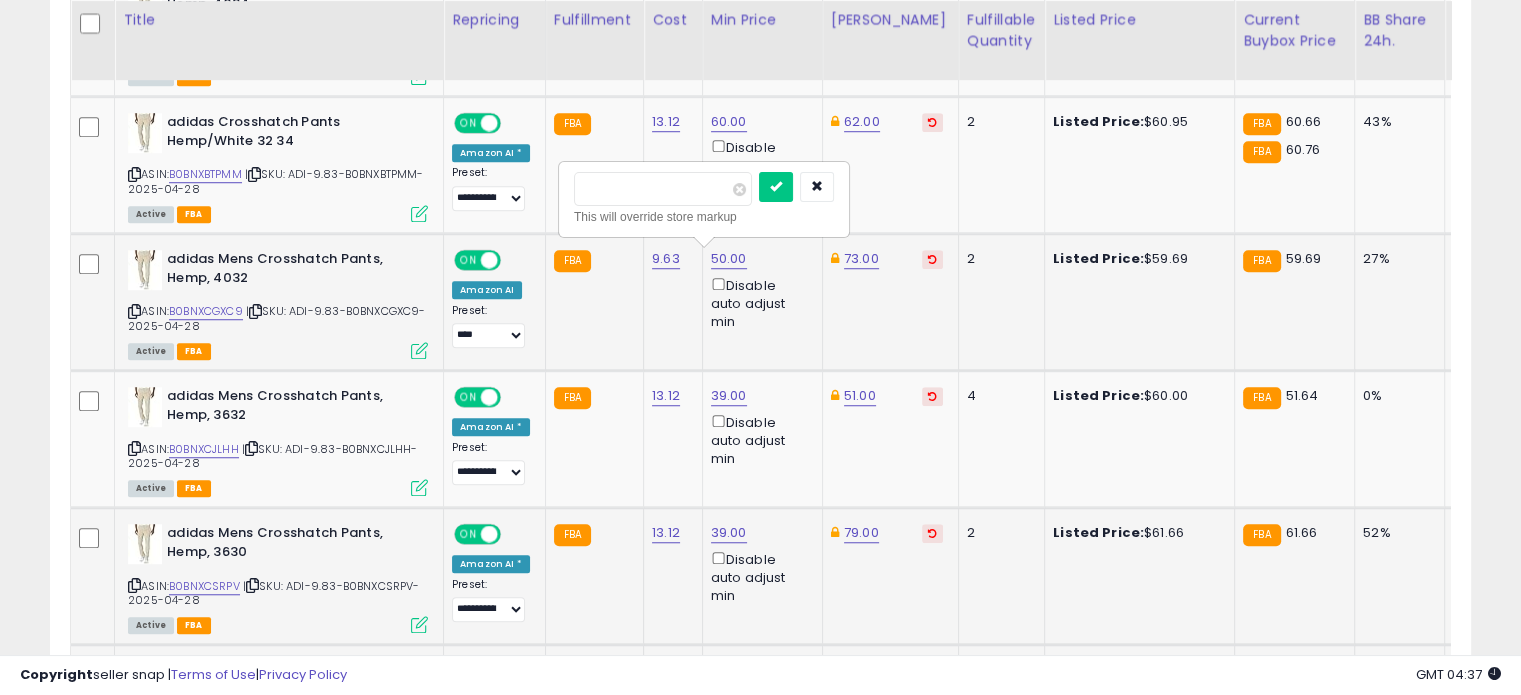 drag, startPoint x: 651, startPoint y: 193, endPoint x: 576, endPoint y: 197, distance: 75.10659 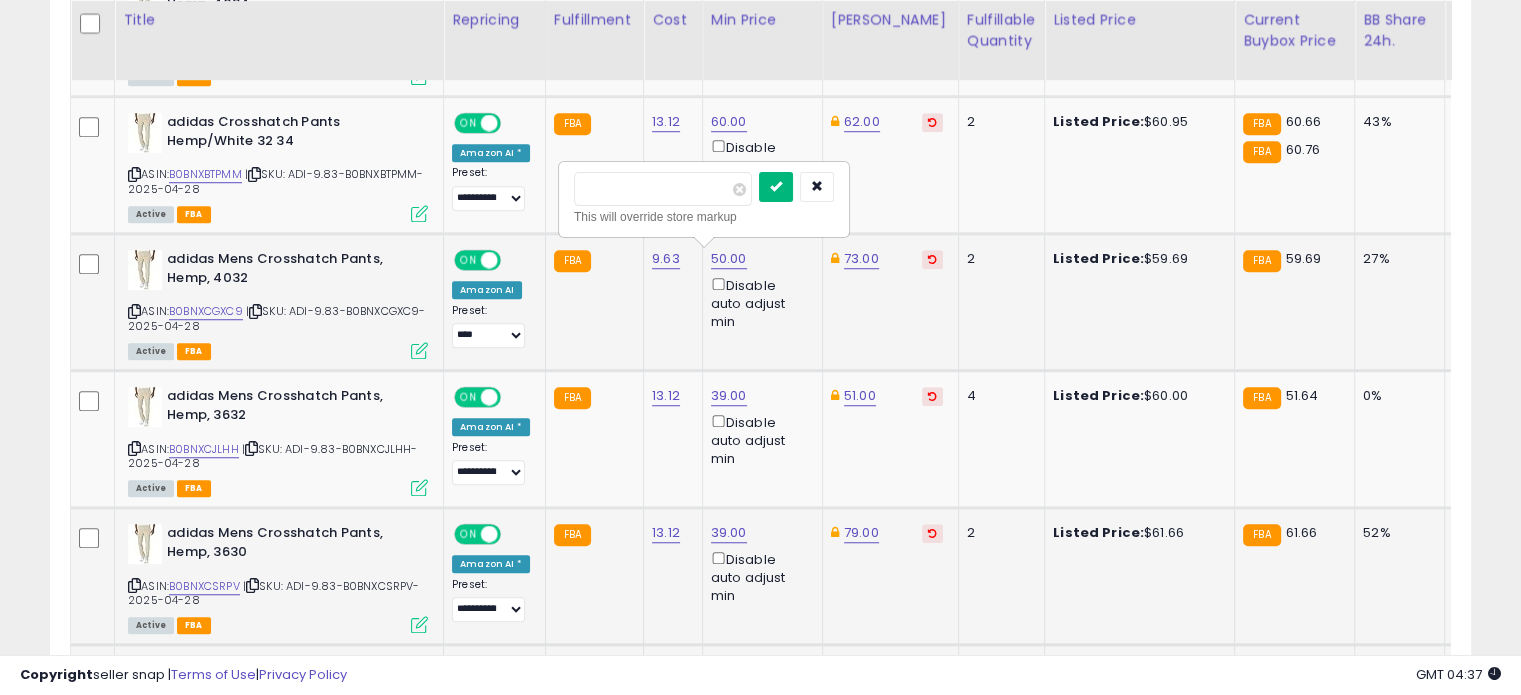 click at bounding box center (776, 186) 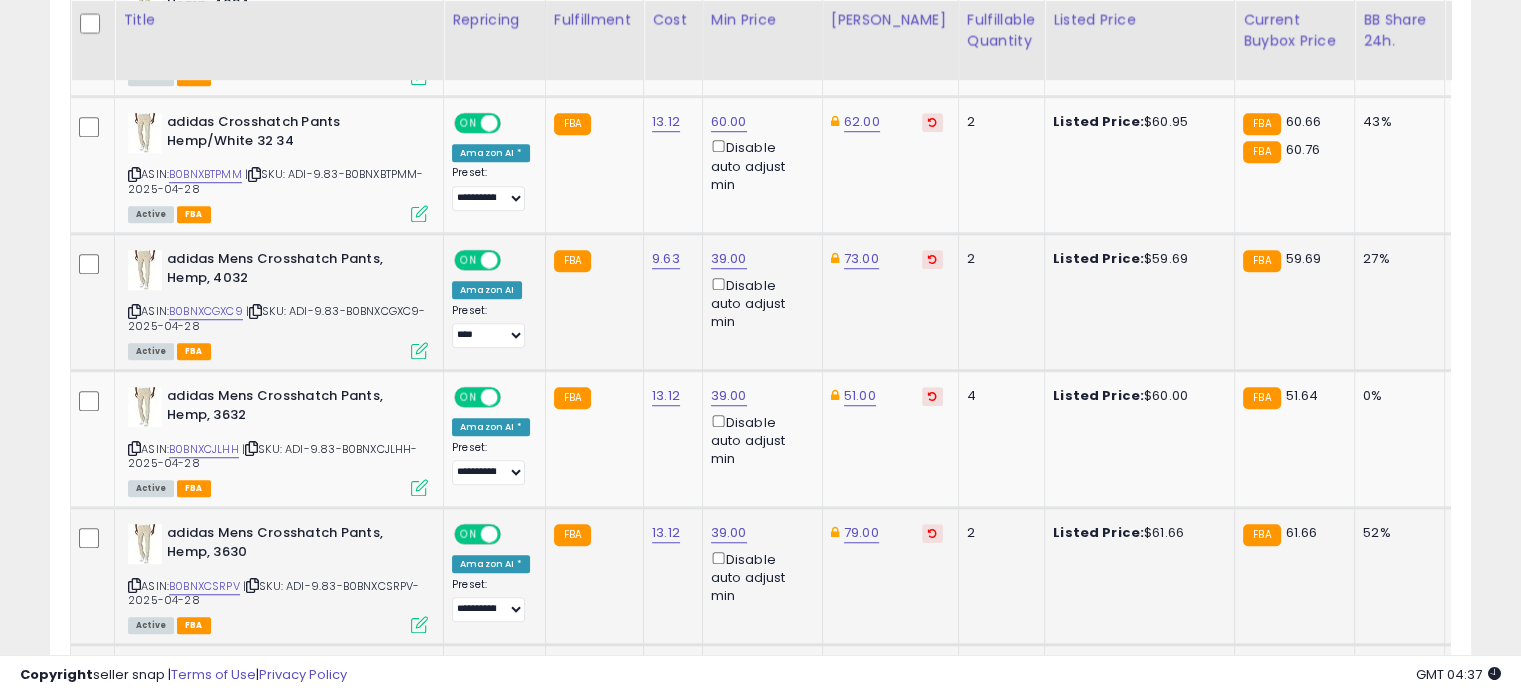 scroll, scrollTop: 1468, scrollLeft: 0, axis: vertical 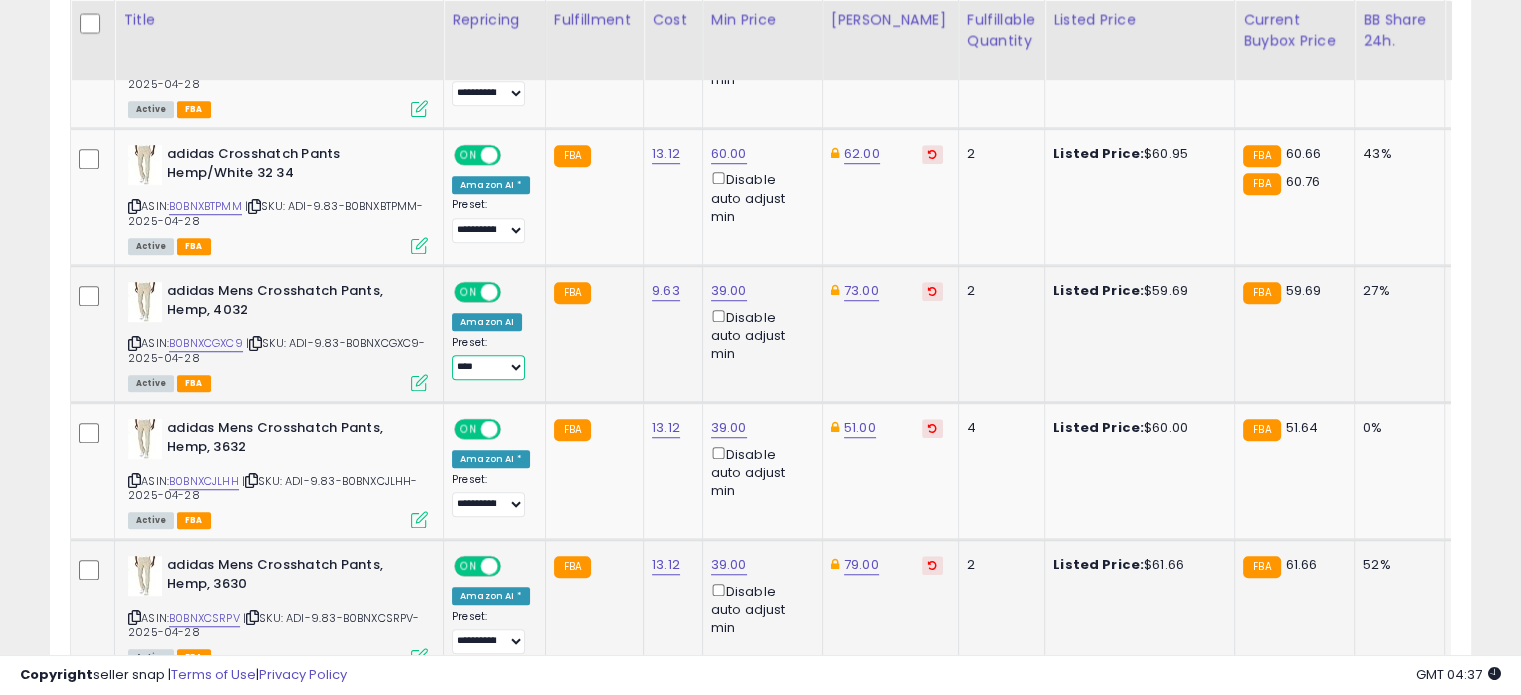 click on "**********" at bounding box center [488, 367] 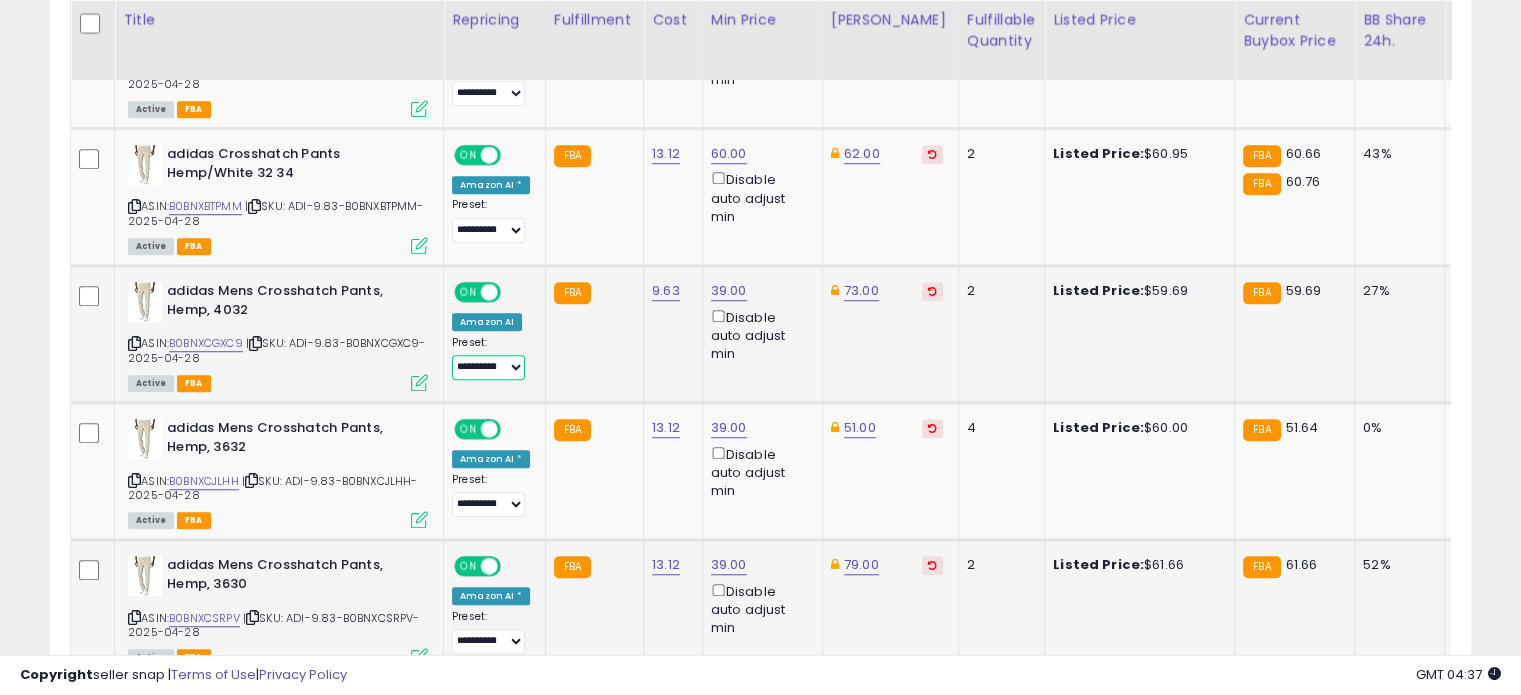 click on "**********" at bounding box center (488, 367) 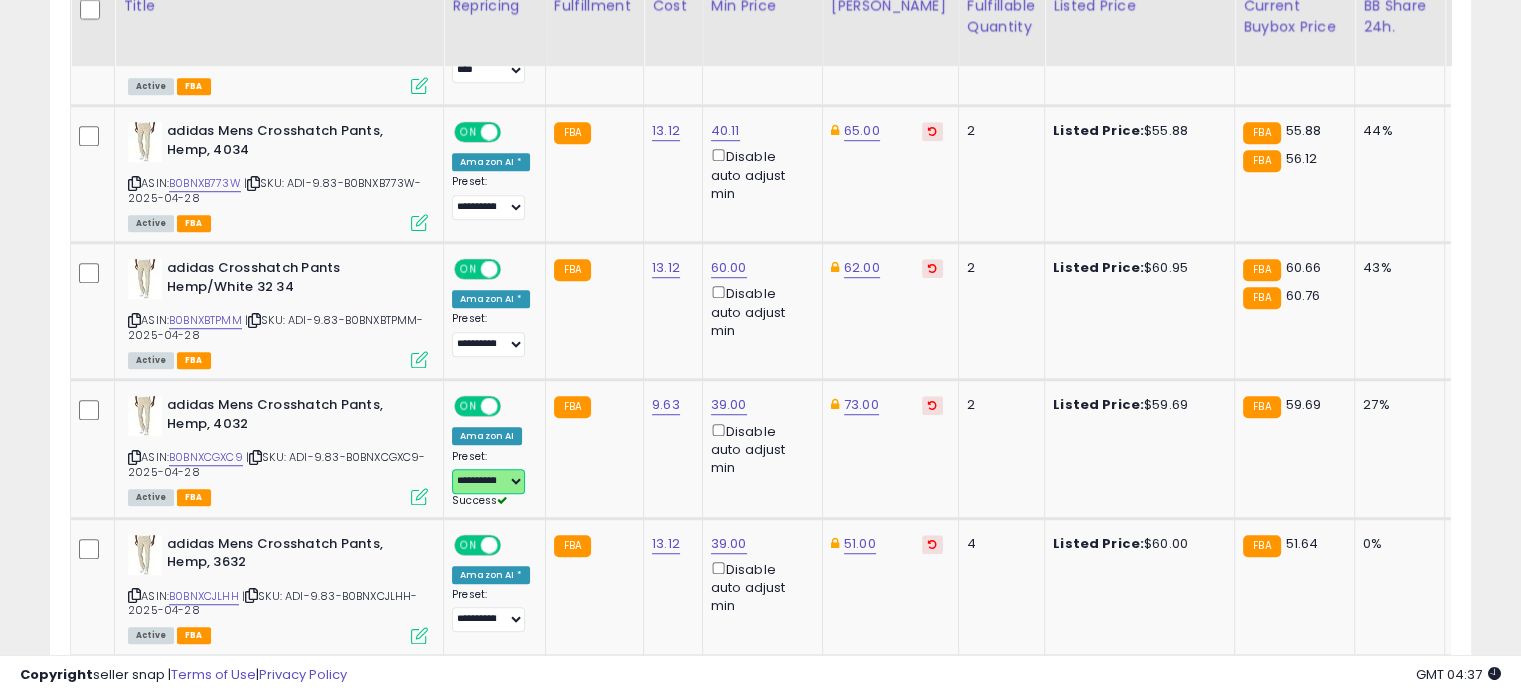 scroll, scrollTop: 1340, scrollLeft: 0, axis: vertical 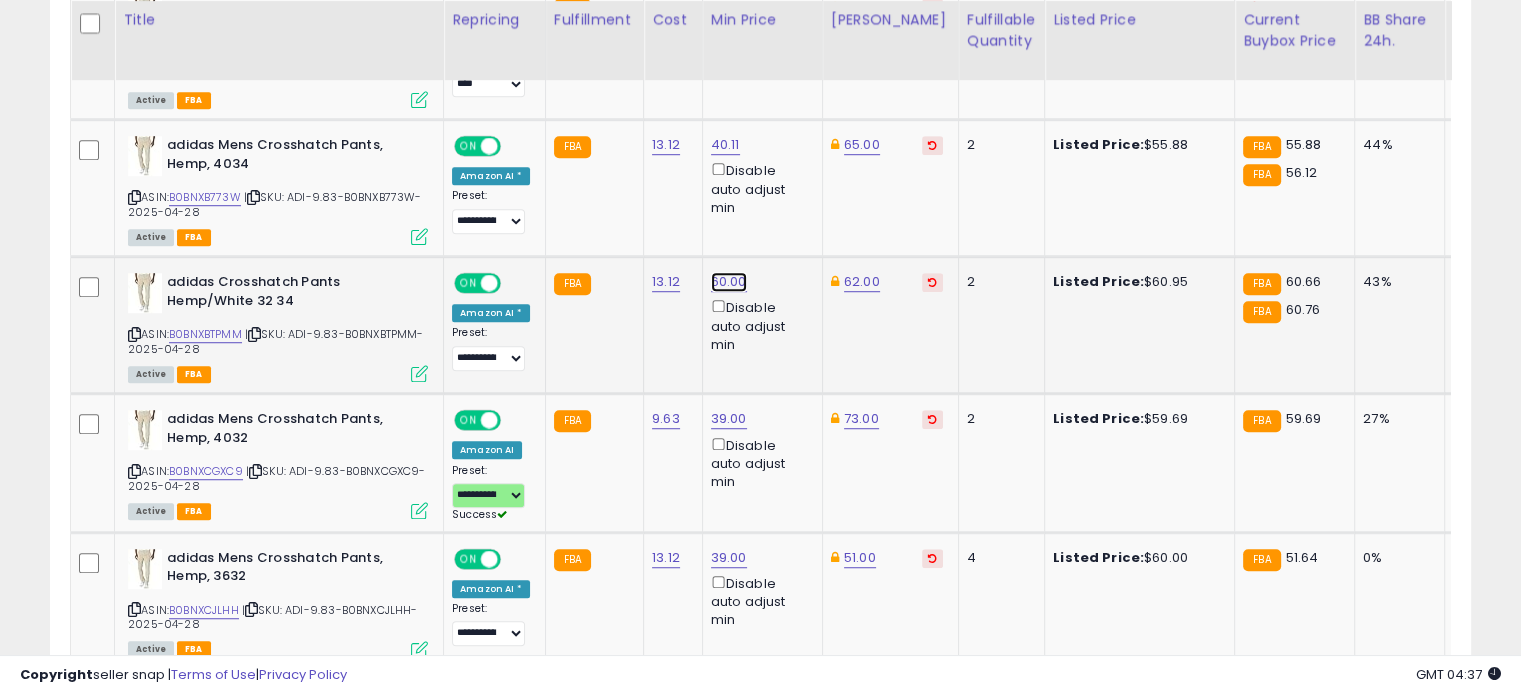 click on "60.00" at bounding box center (730, -266) 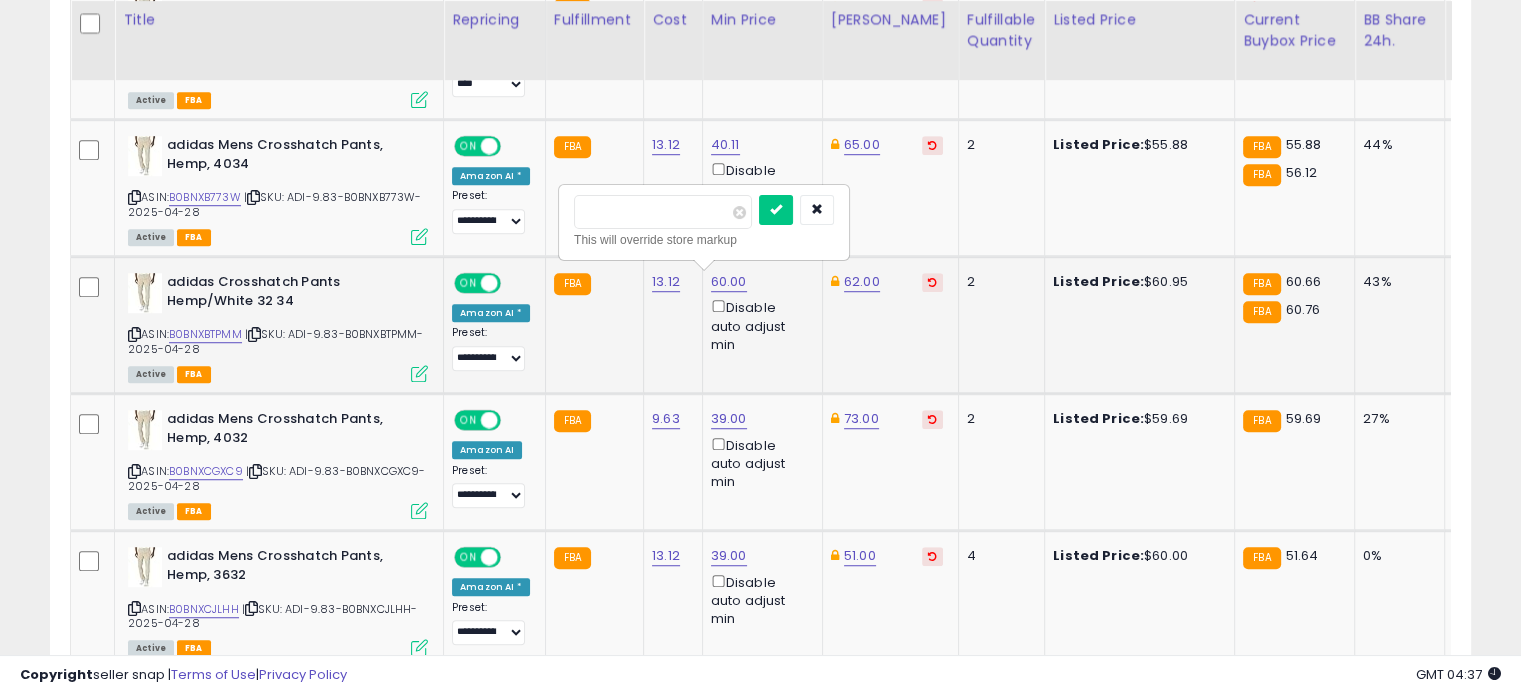 drag, startPoint x: 631, startPoint y: 218, endPoint x: 577, endPoint y: 215, distance: 54.08327 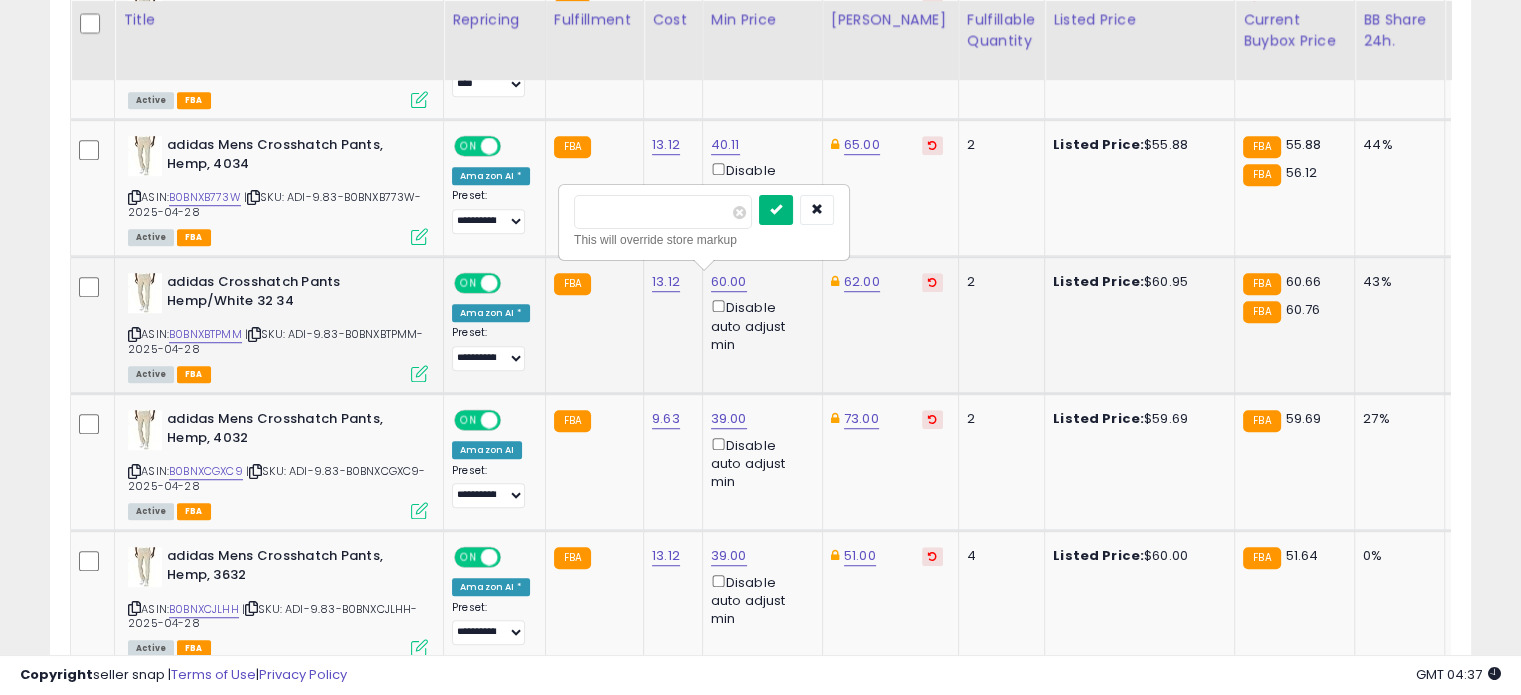 click at bounding box center (776, 210) 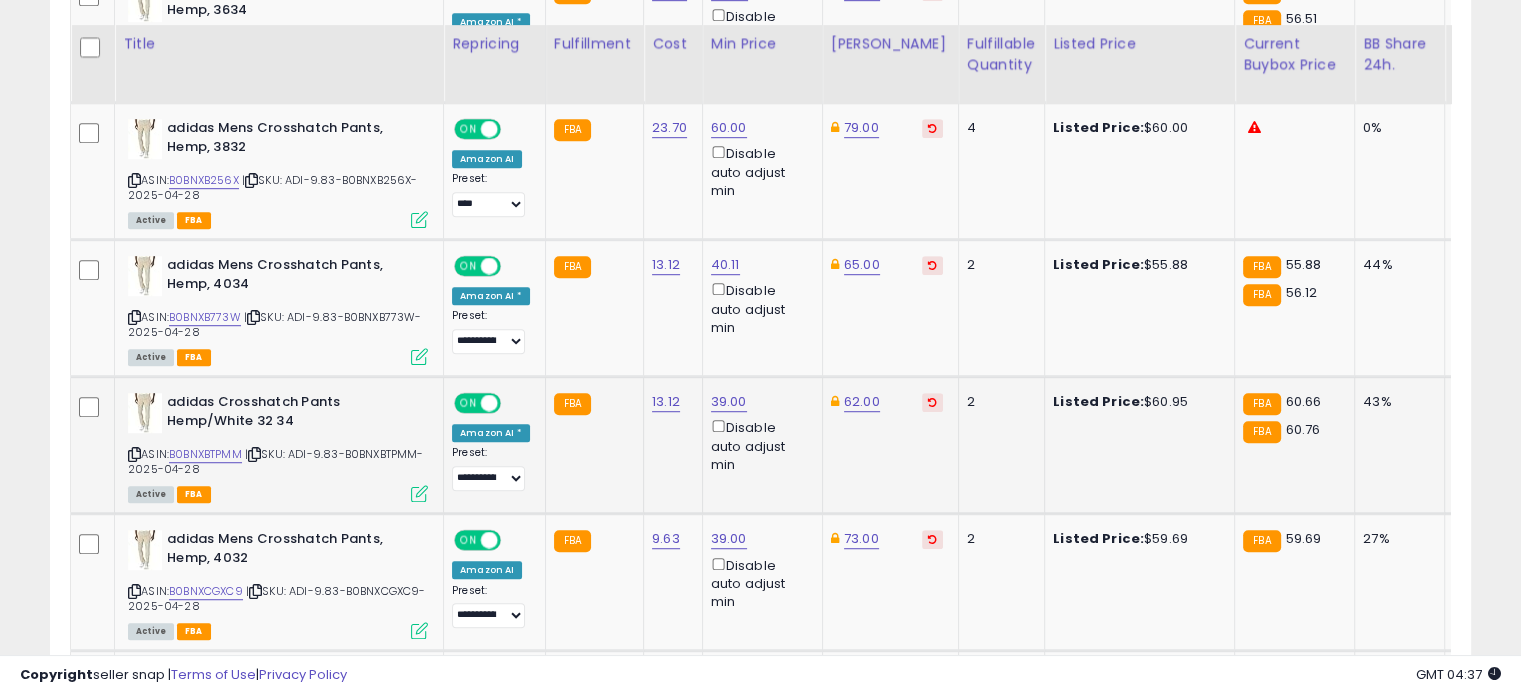 scroll, scrollTop: 1208, scrollLeft: 0, axis: vertical 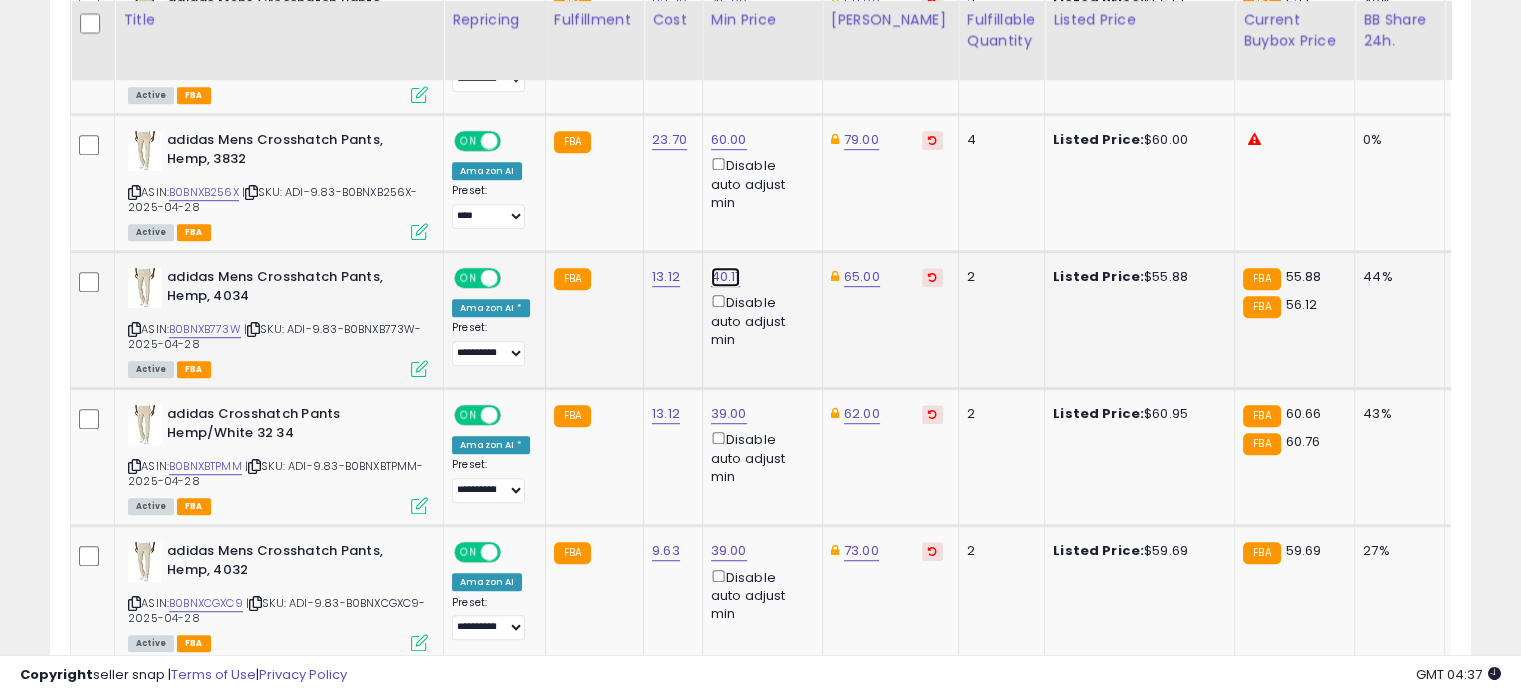 click on "40.11" at bounding box center [730, -134] 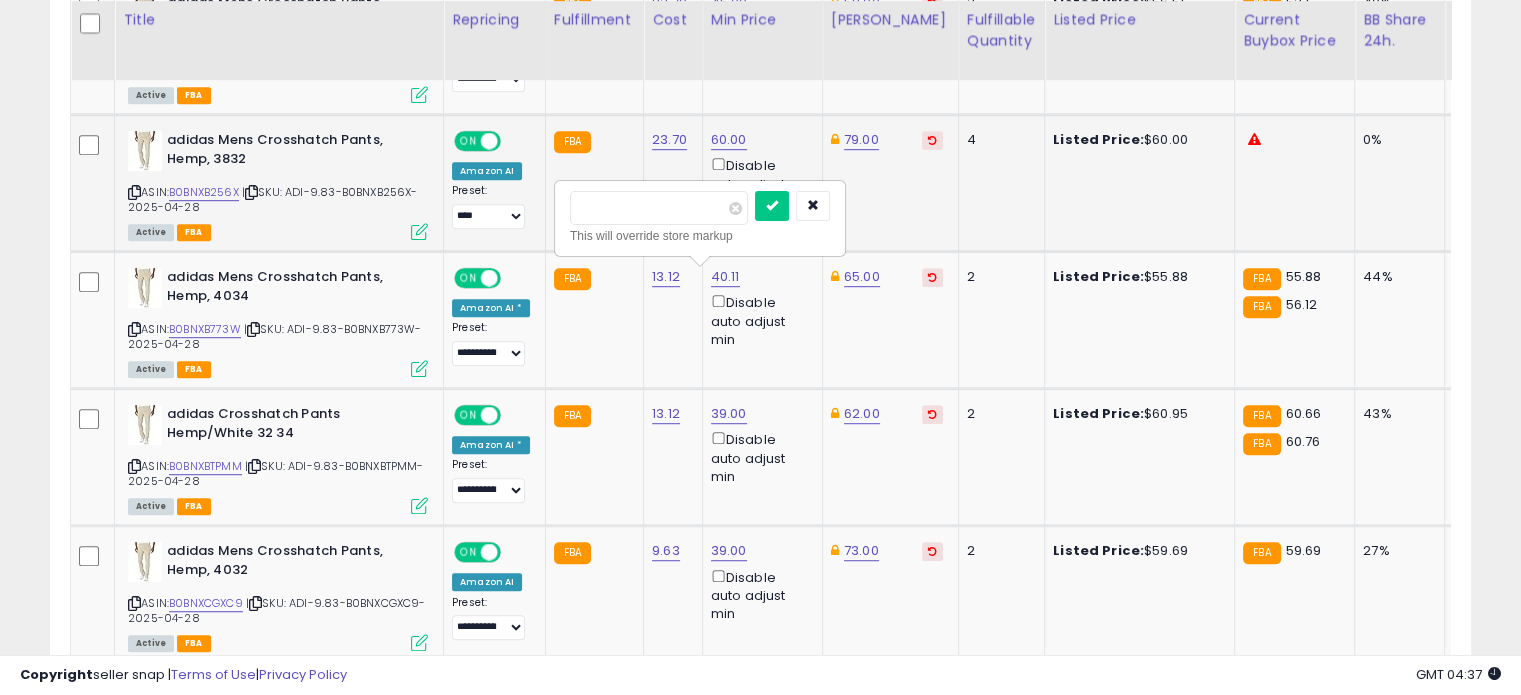 drag, startPoint x: 628, startPoint y: 206, endPoint x: 552, endPoint y: 196, distance: 76.655075 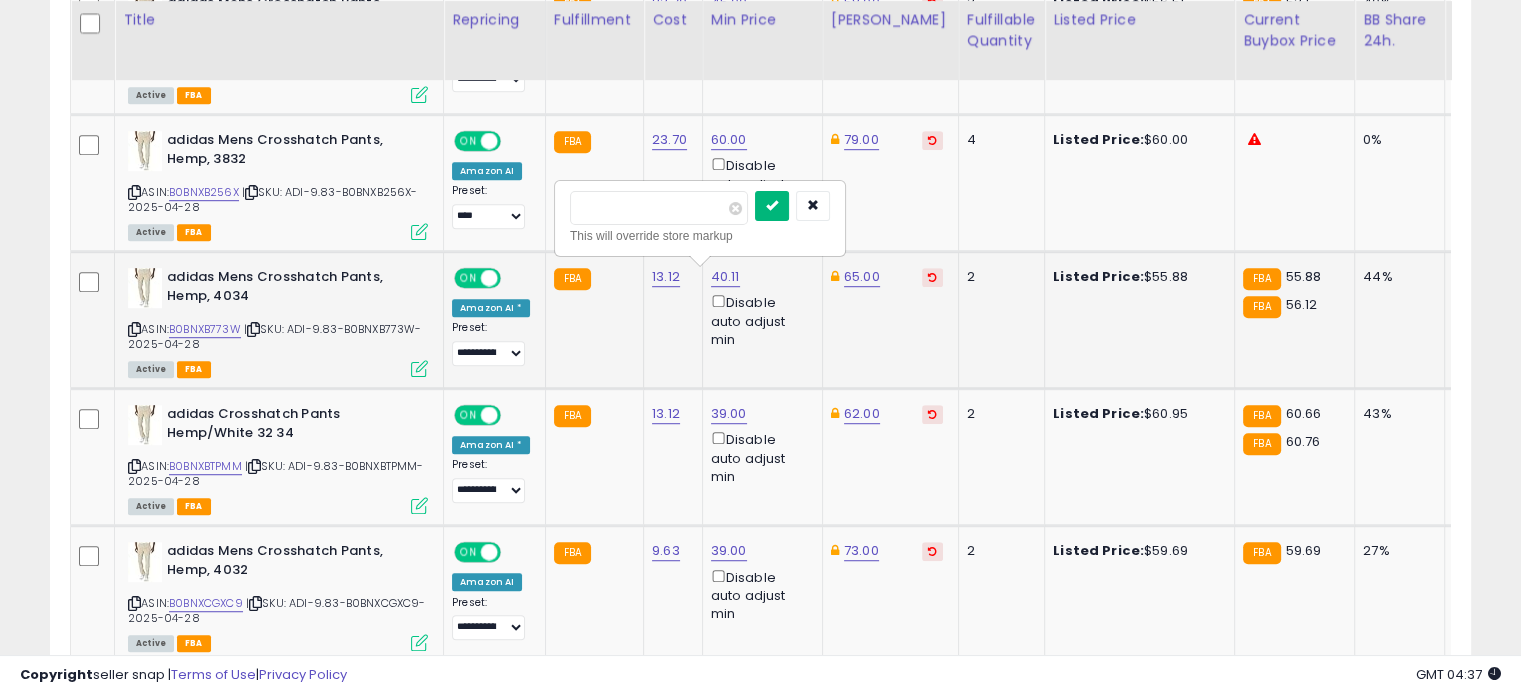 click at bounding box center (772, 205) 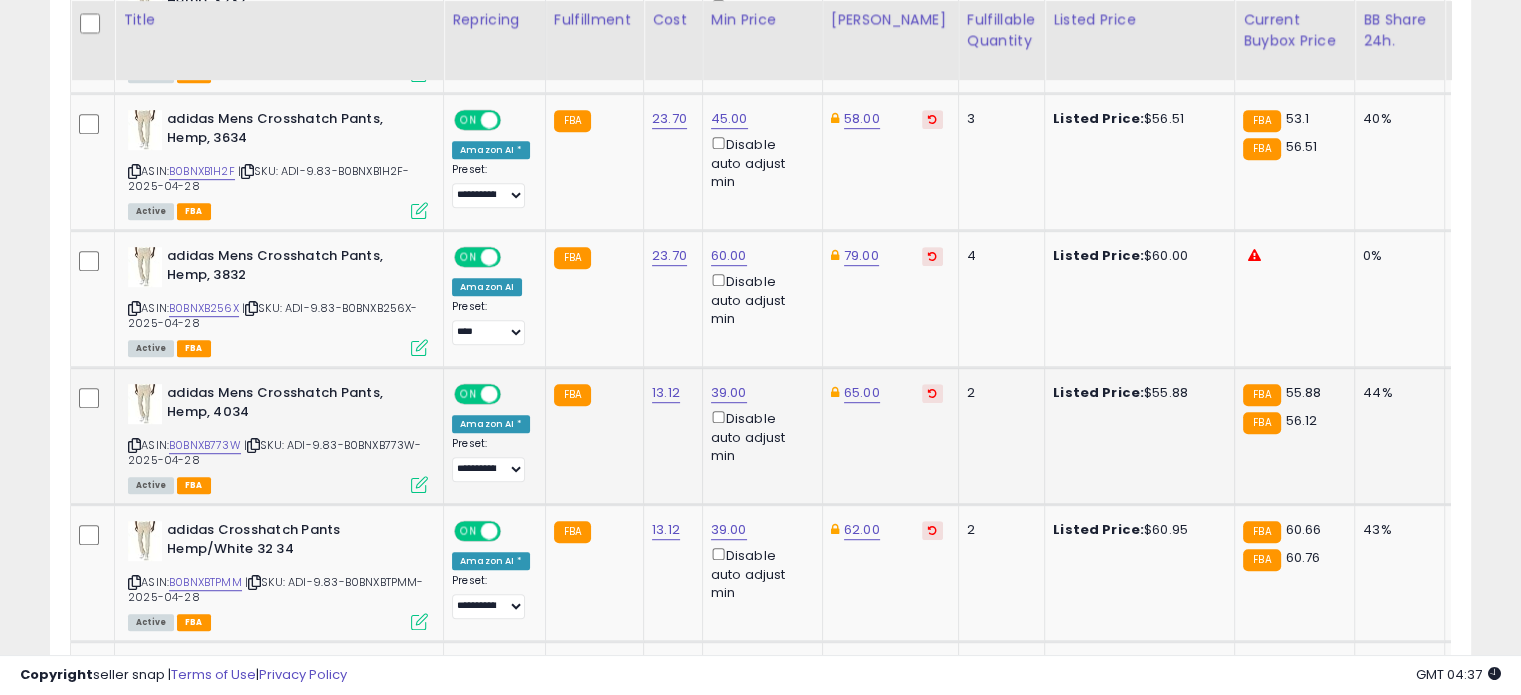 scroll, scrollTop: 1090, scrollLeft: 0, axis: vertical 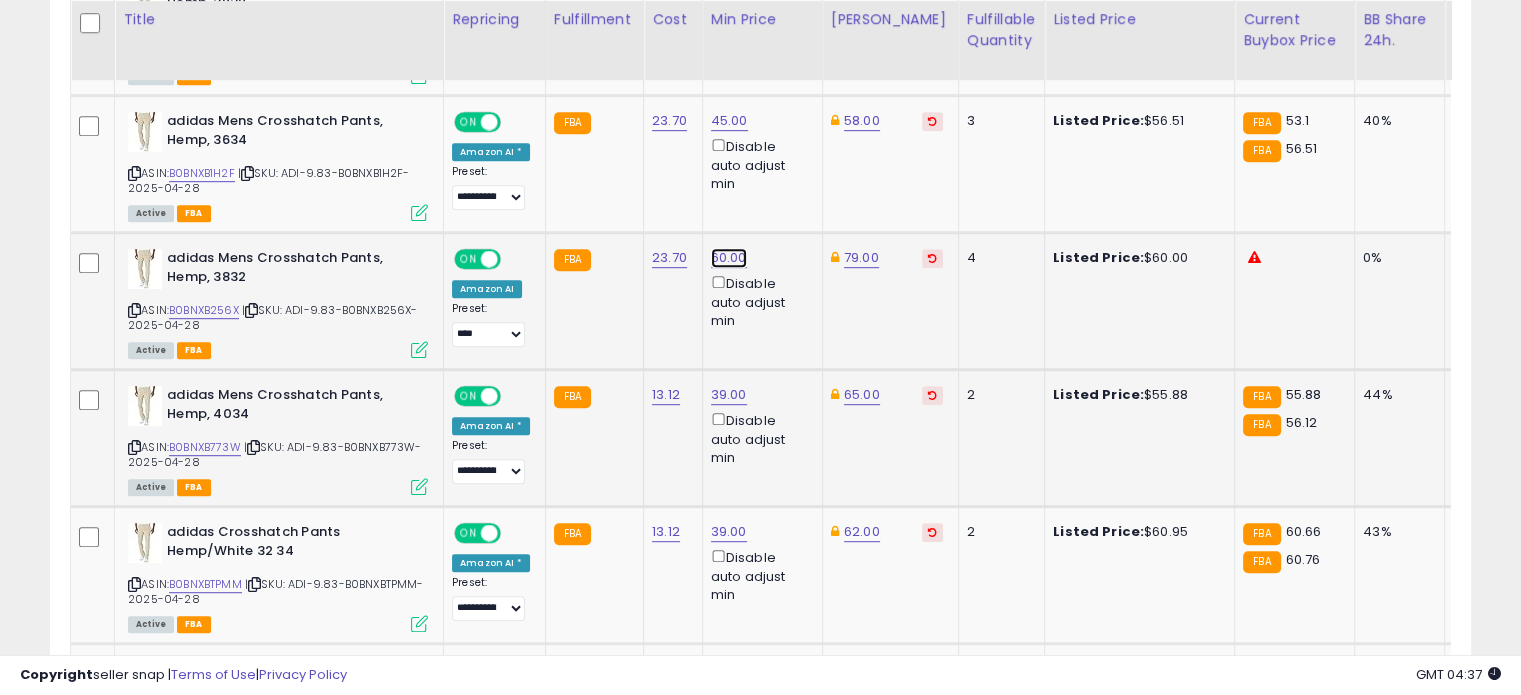 click on "60.00" at bounding box center [730, -16] 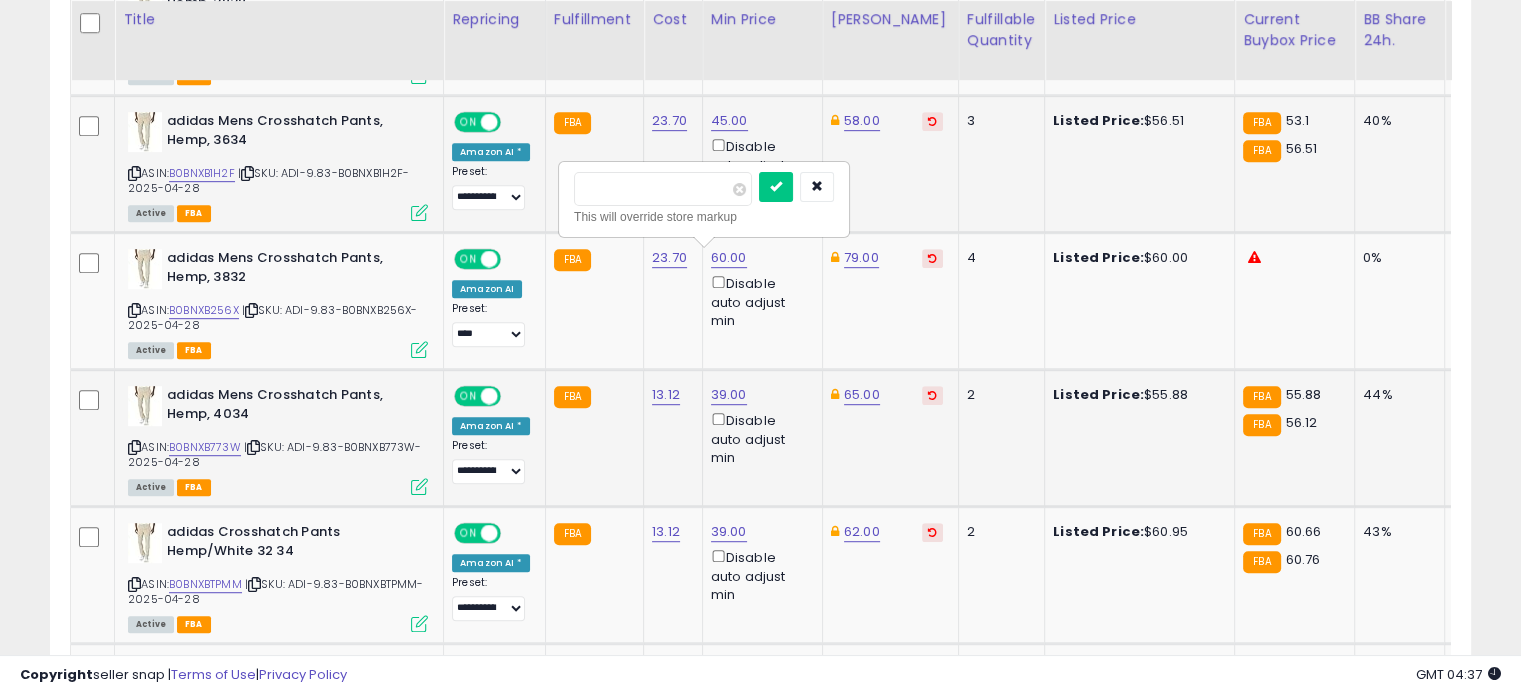 drag, startPoint x: 644, startPoint y: 191, endPoint x: 556, endPoint y: 176, distance: 89.26926 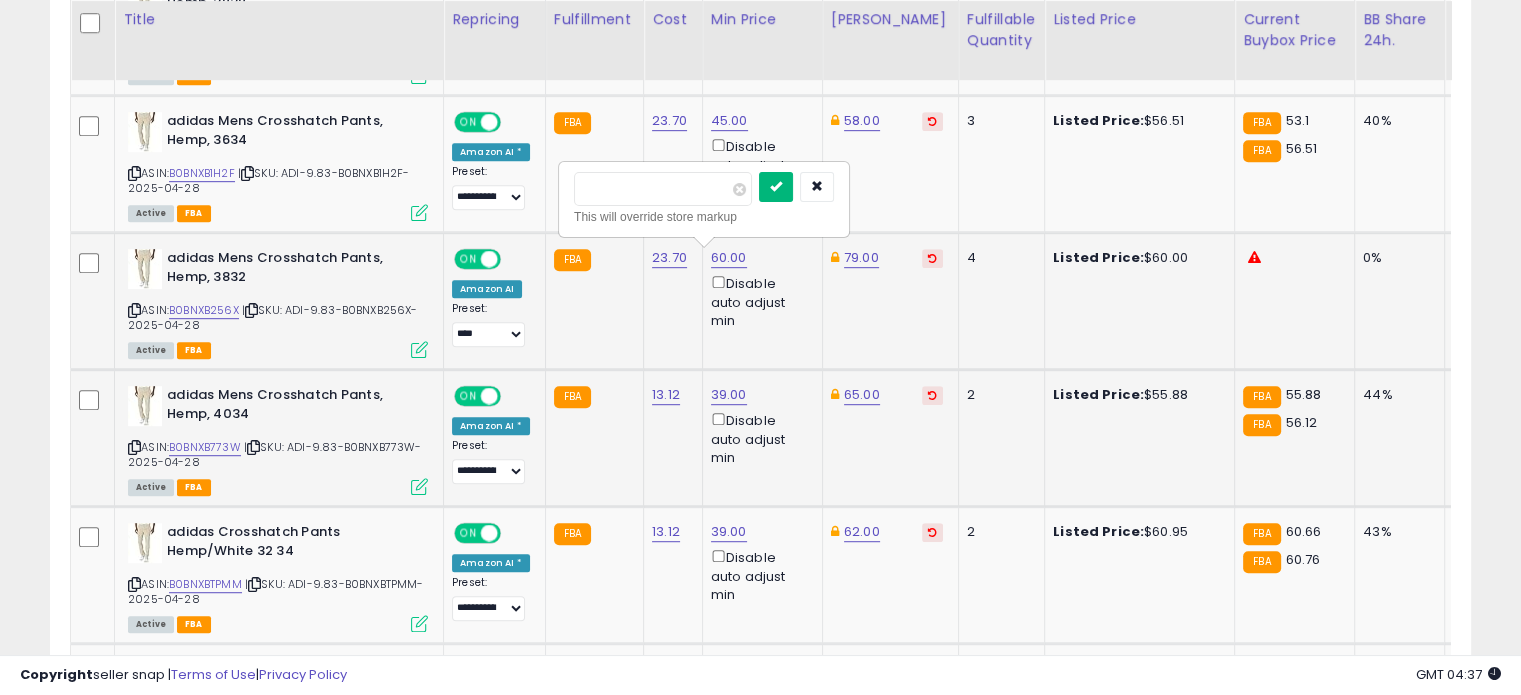 click at bounding box center [776, 186] 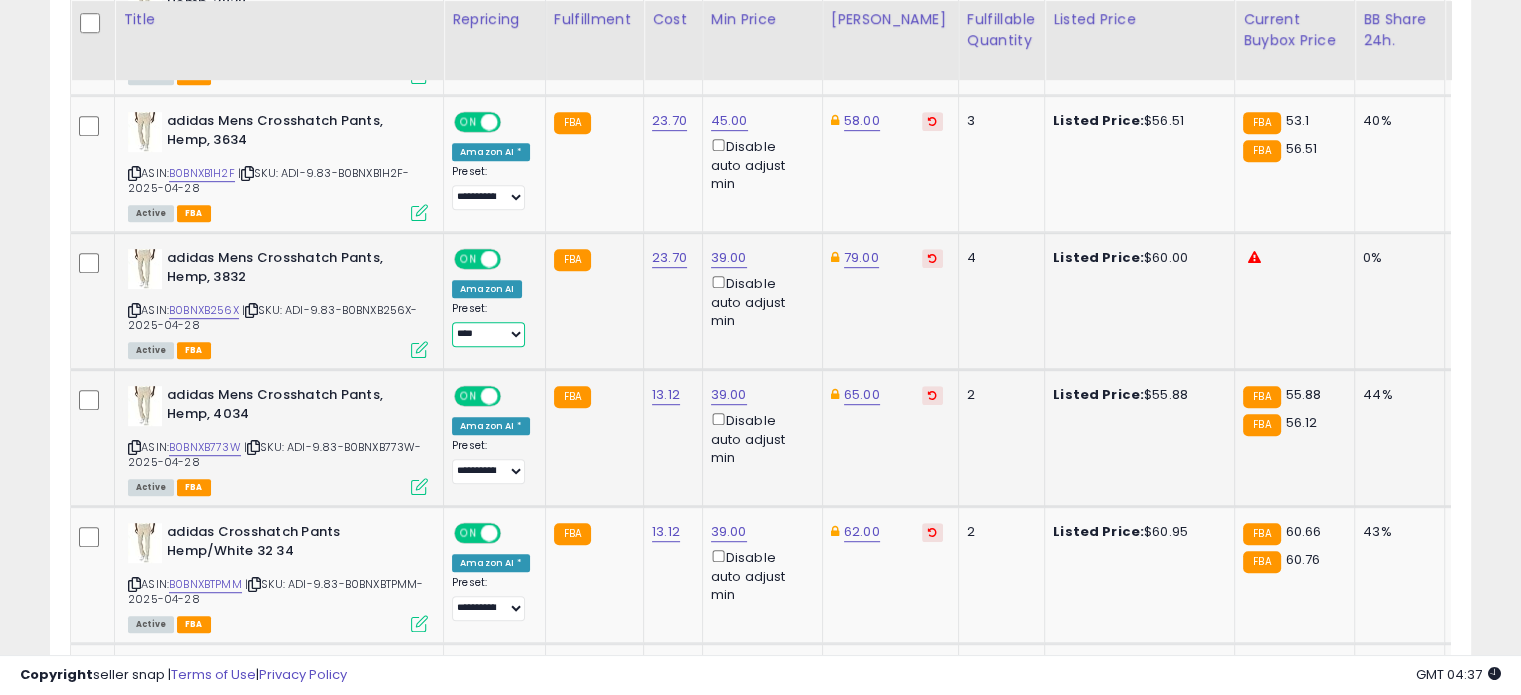 click on "**********" at bounding box center [488, 334] 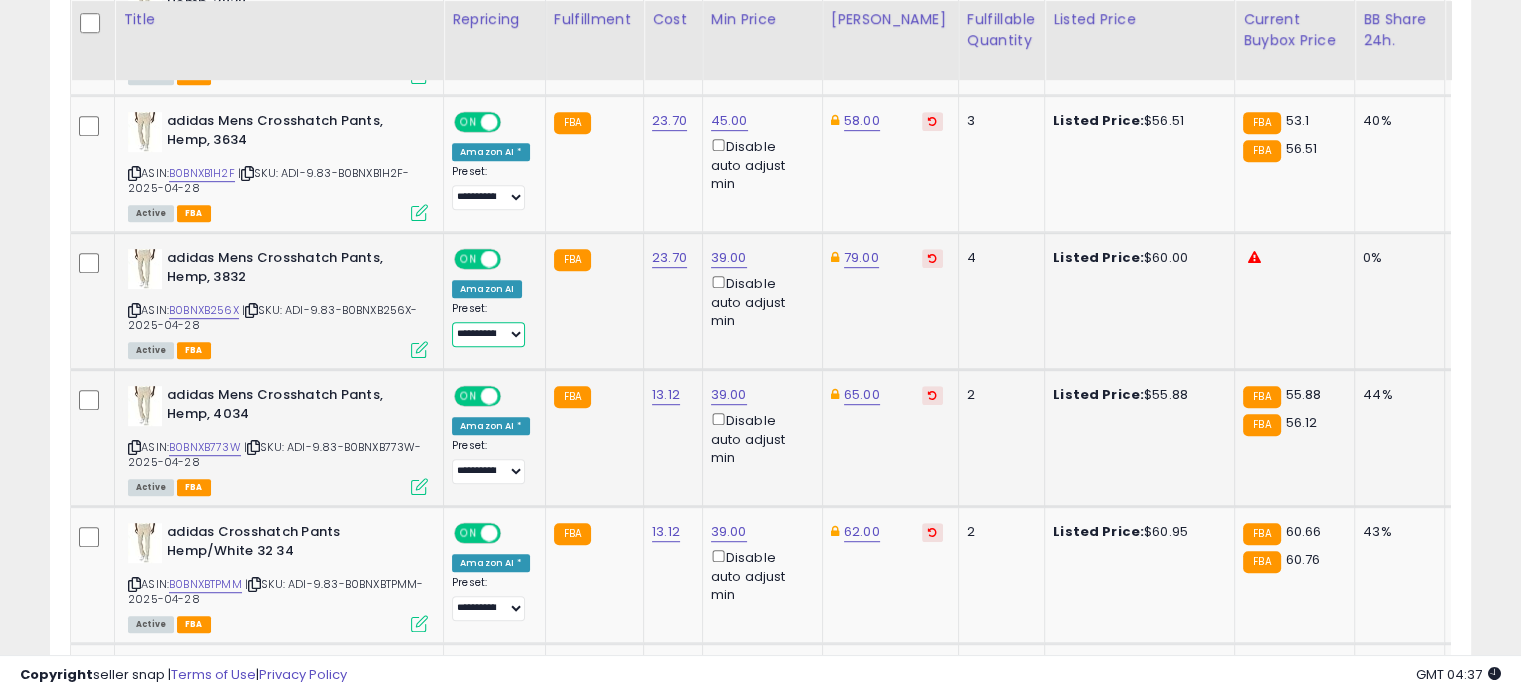 click on "**********" at bounding box center (488, 334) 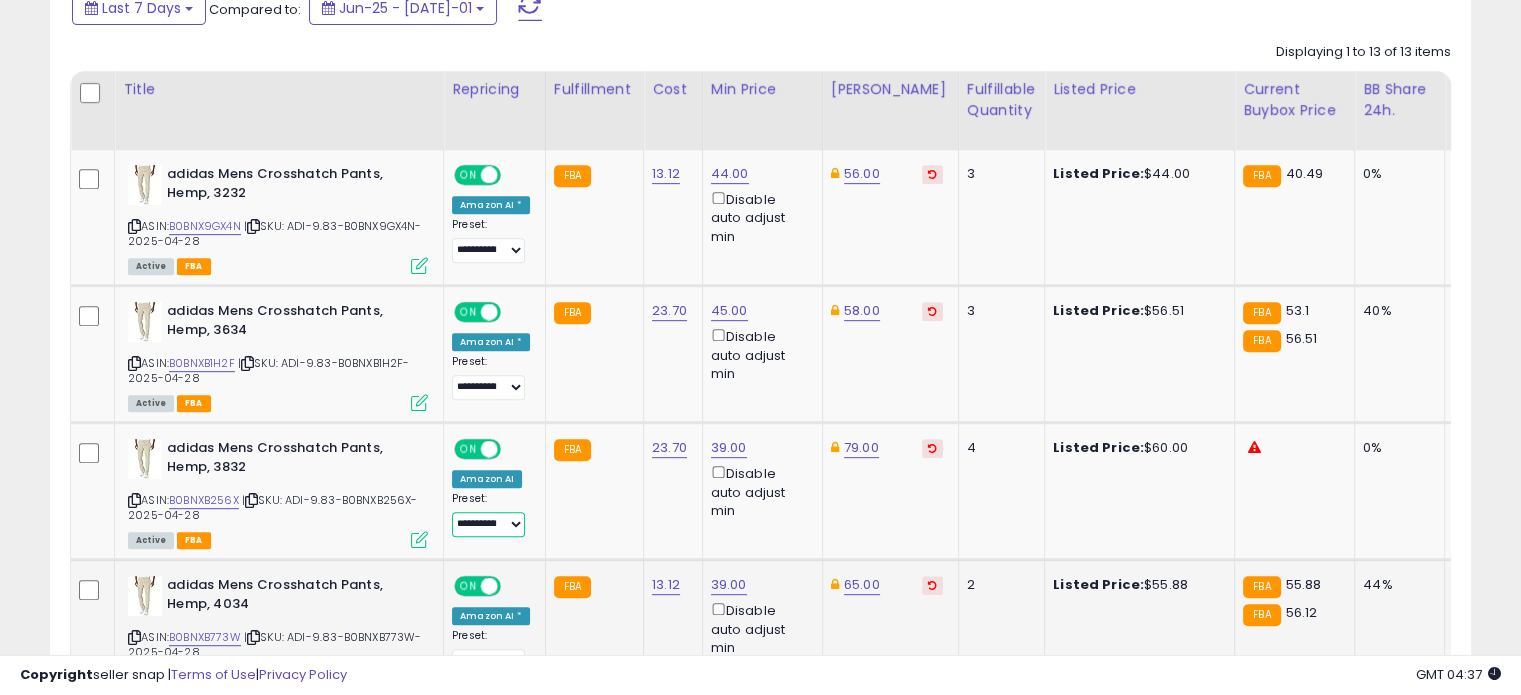 scroll, scrollTop: 900, scrollLeft: 0, axis: vertical 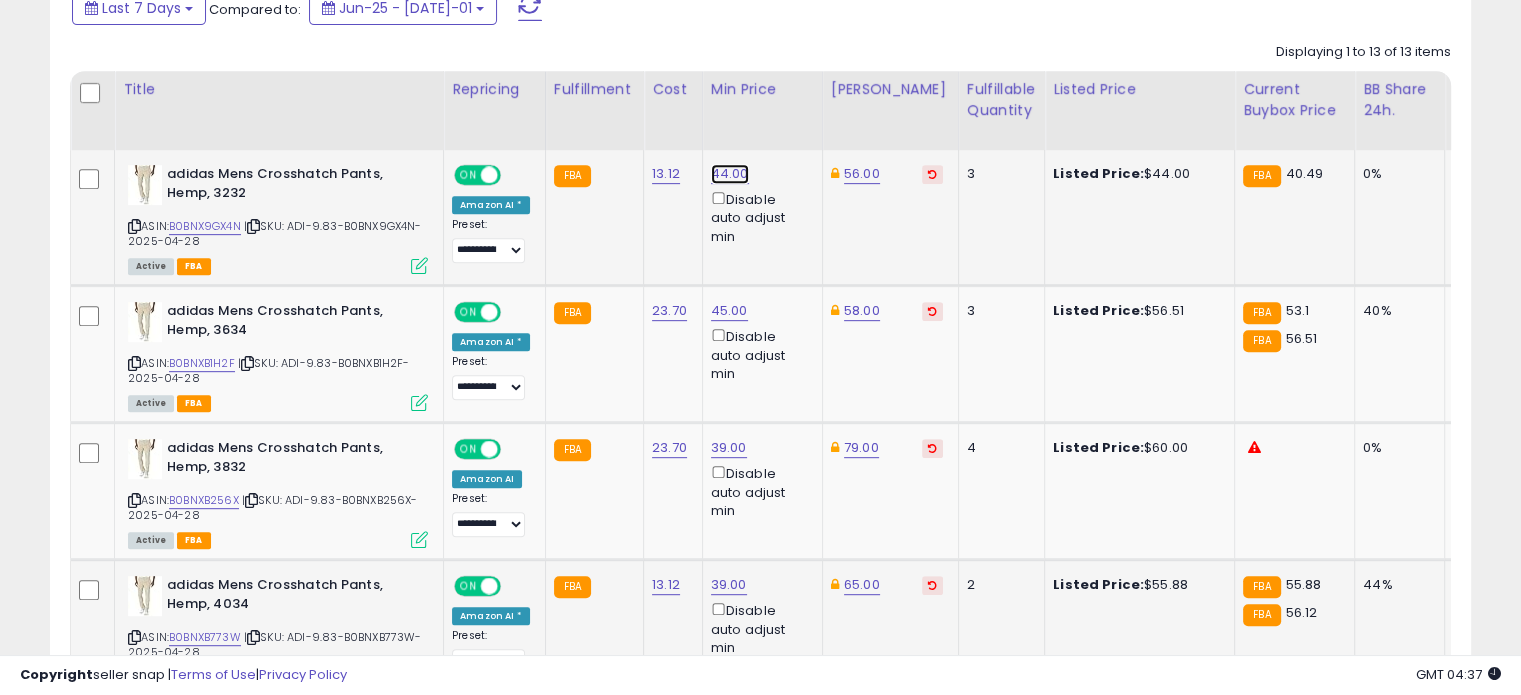 click on "44.00" at bounding box center (730, 174) 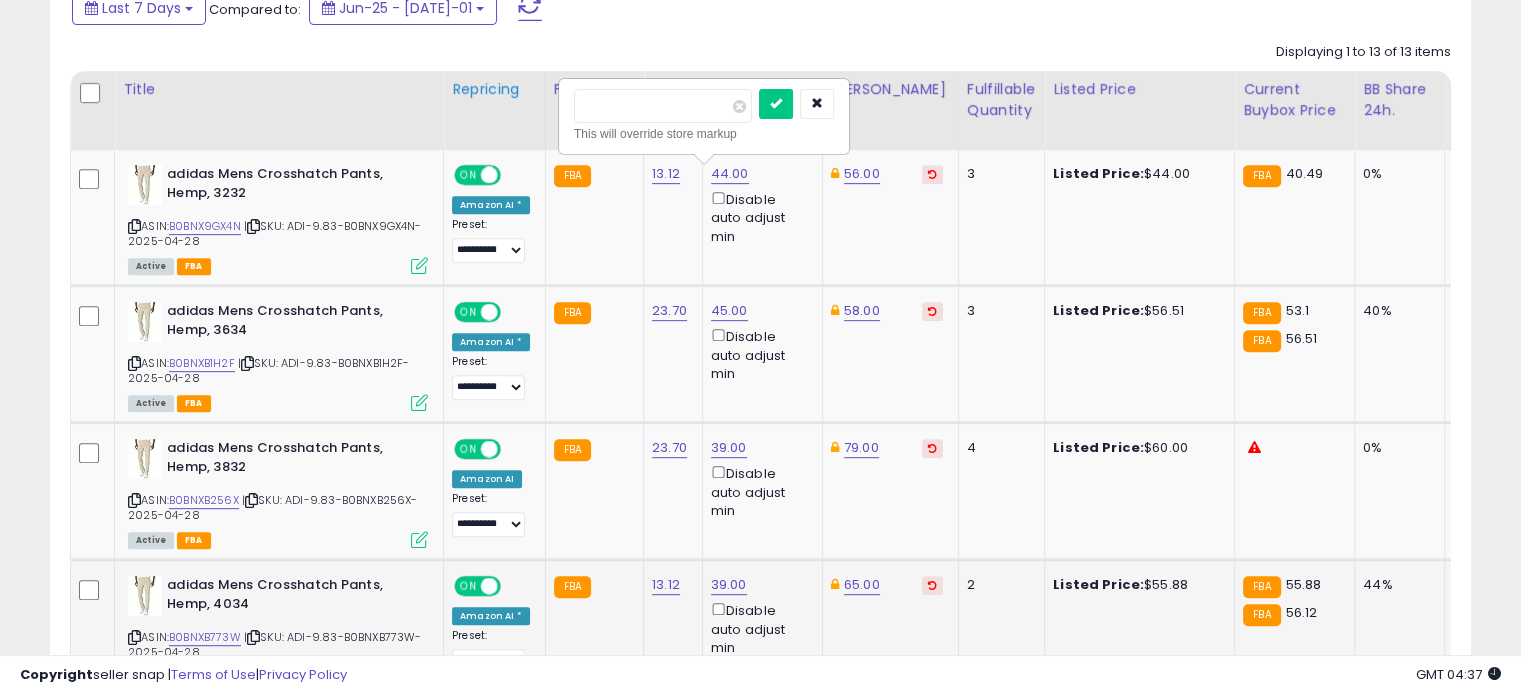 drag, startPoint x: 676, startPoint y: 106, endPoint x: 536, endPoint y: 106, distance: 140 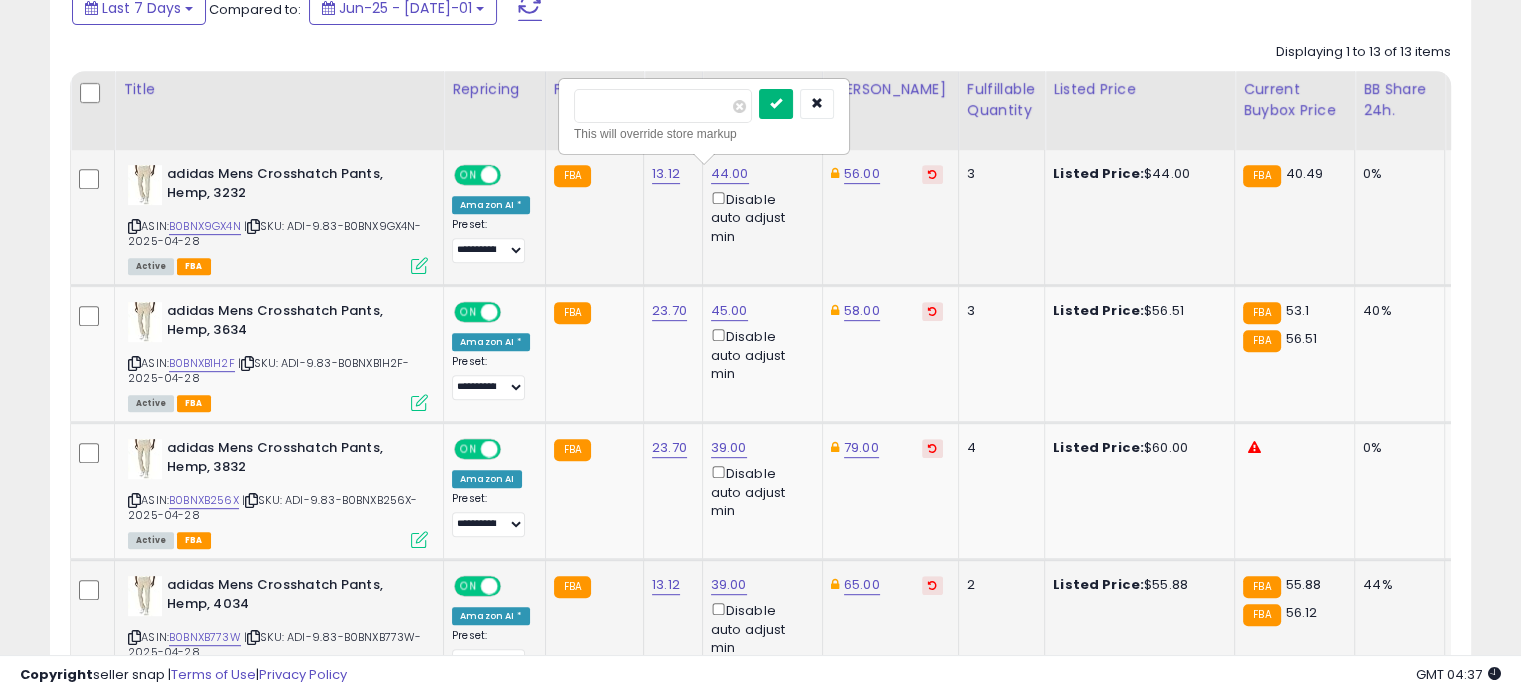 click at bounding box center [776, 103] 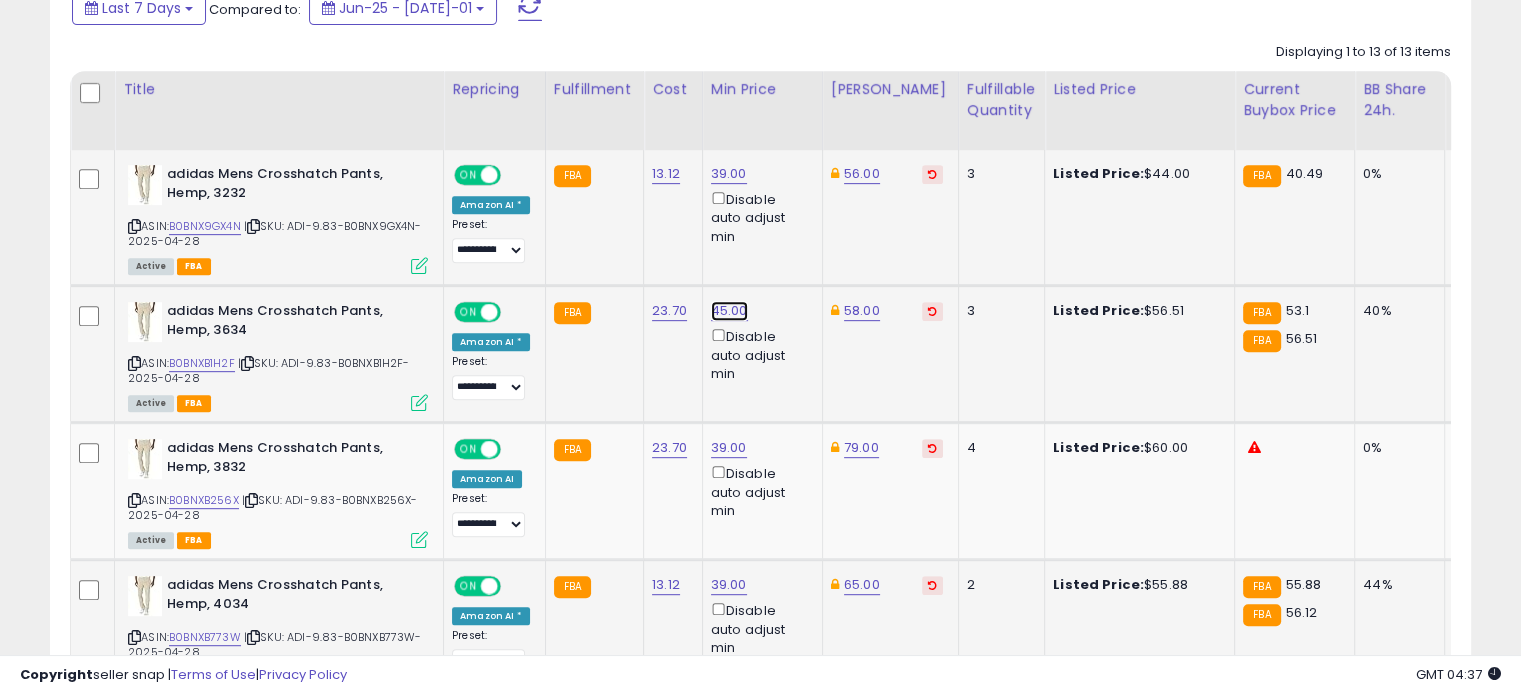 click on "45.00" at bounding box center [729, 174] 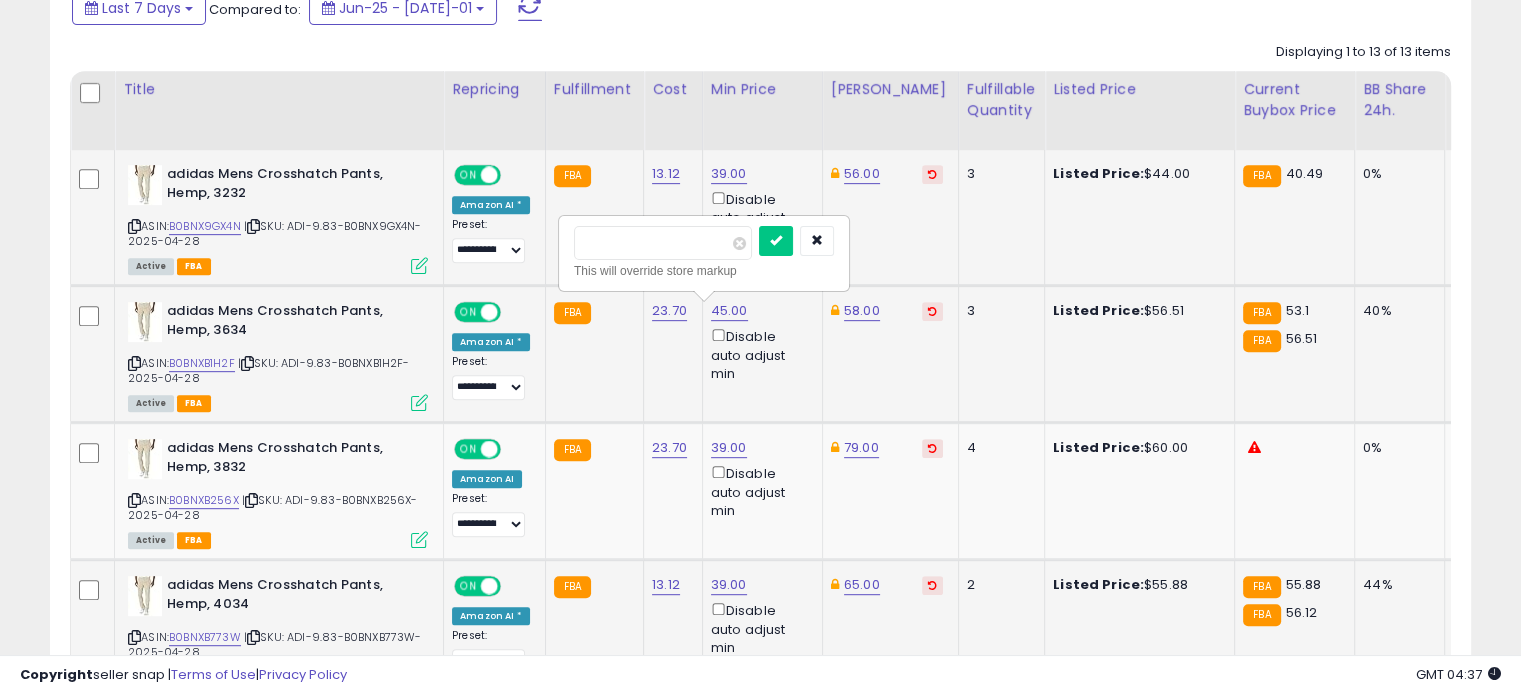 drag, startPoint x: 630, startPoint y: 245, endPoint x: 575, endPoint y: 244, distance: 55.00909 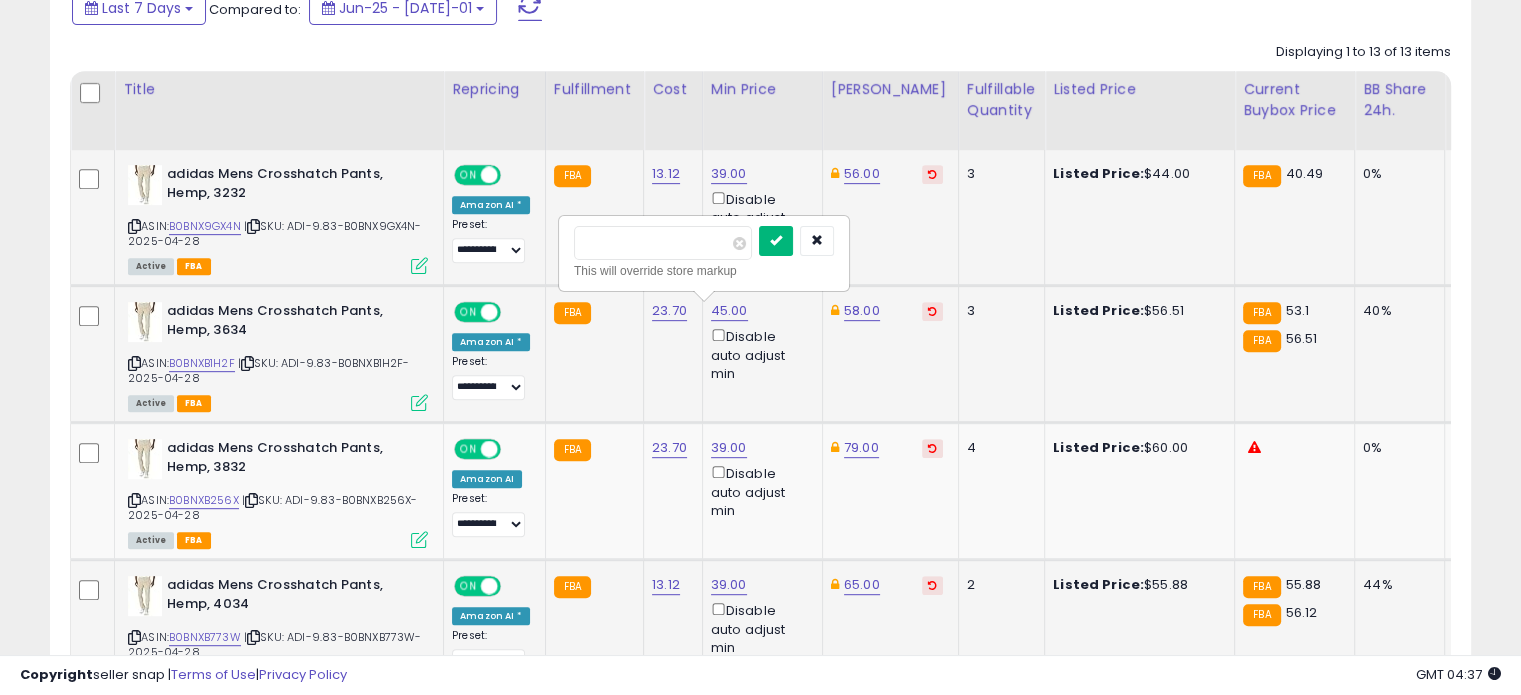 click at bounding box center [776, 240] 